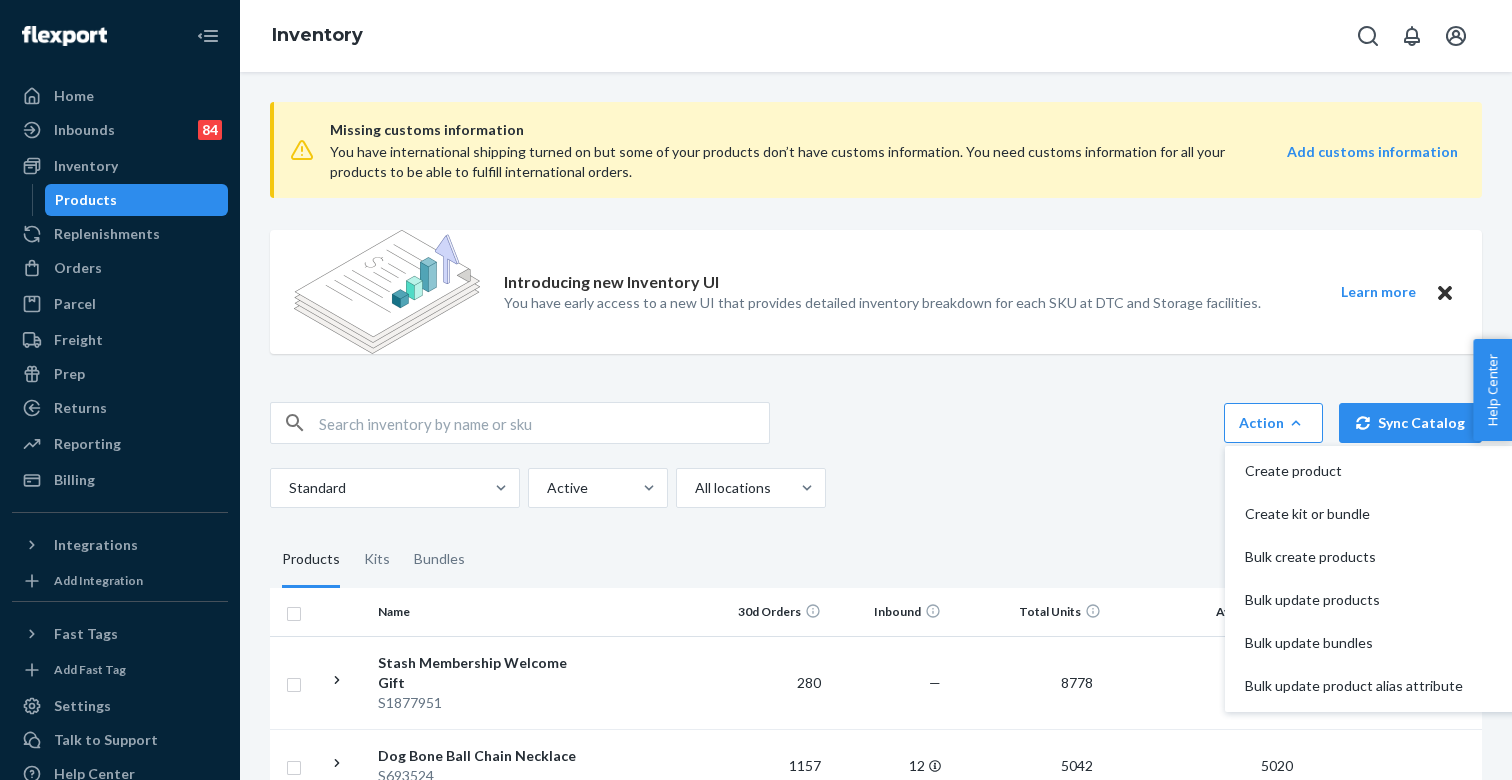 scroll, scrollTop: 0, scrollLeft: 0, axis: both 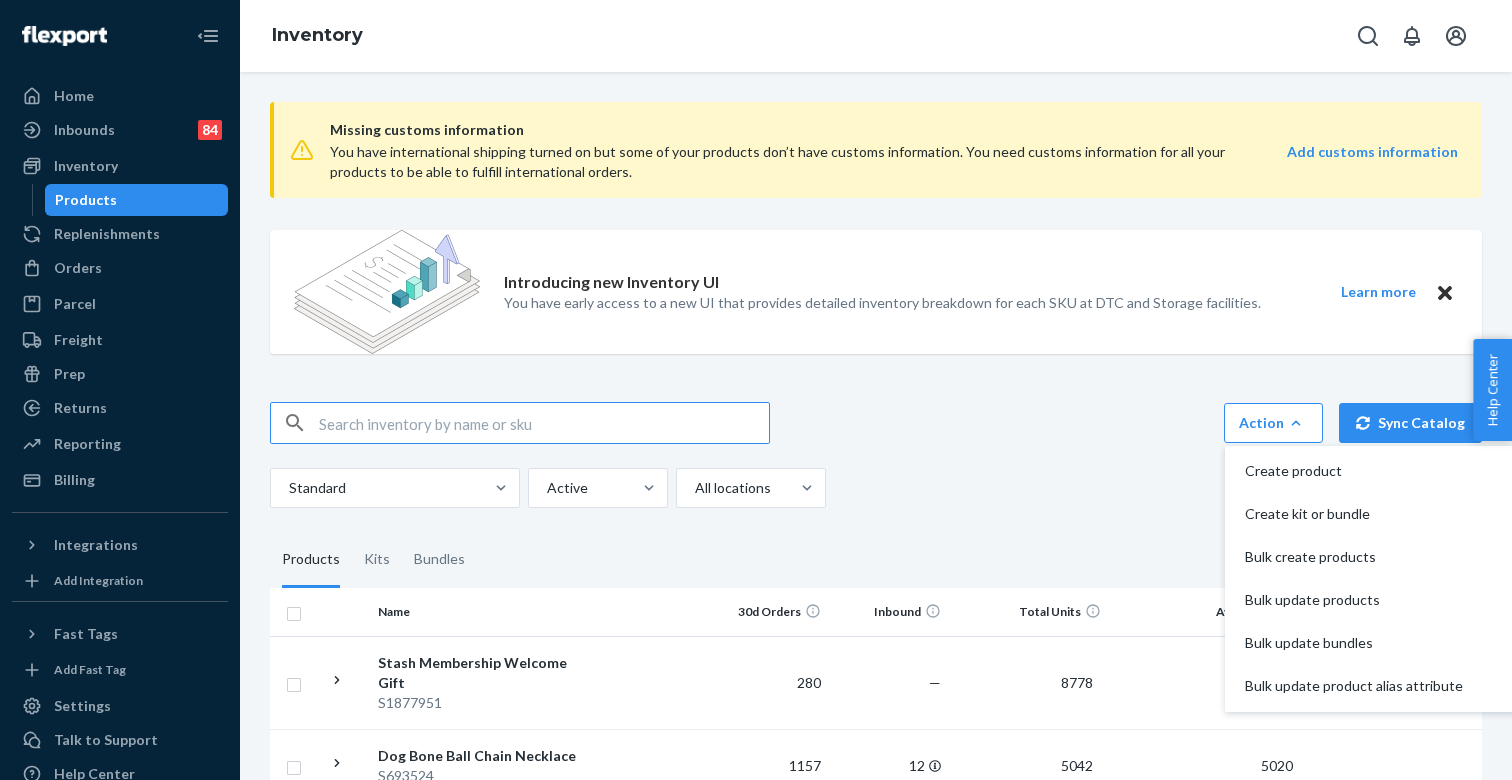 click at bounding box center [544, 423] 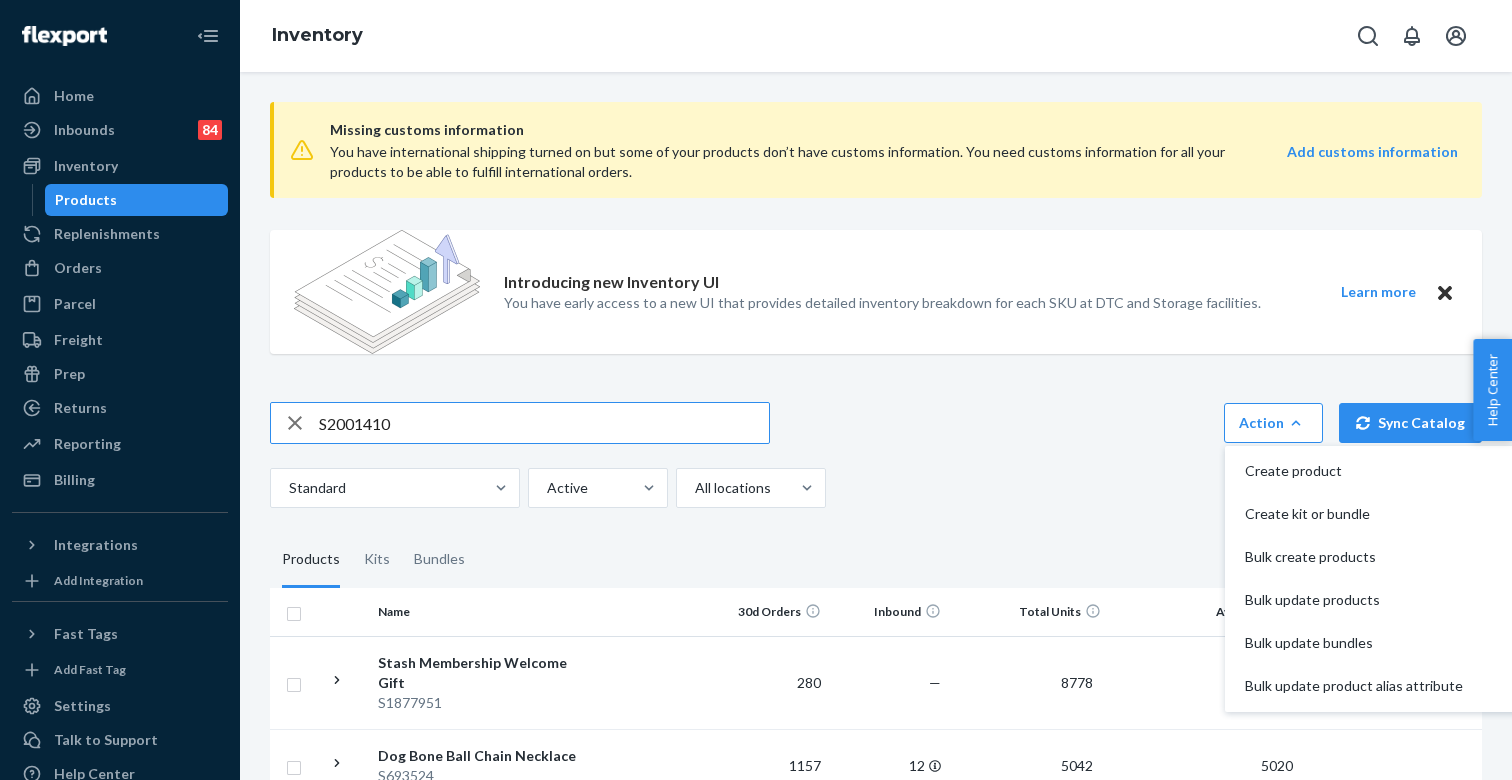 type on "S2001410" 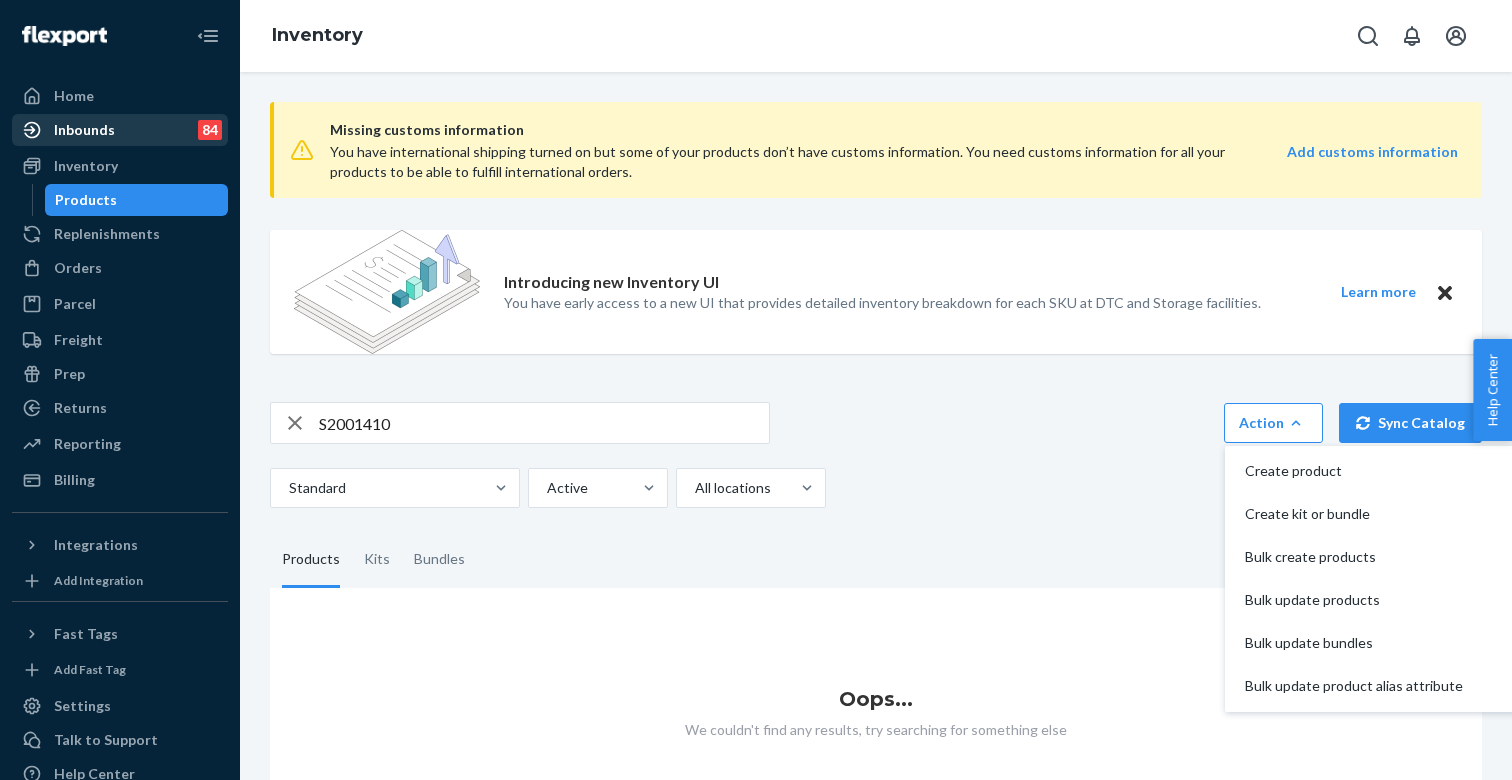 click on "Inbounds 84" at bounding box center [120, 130] 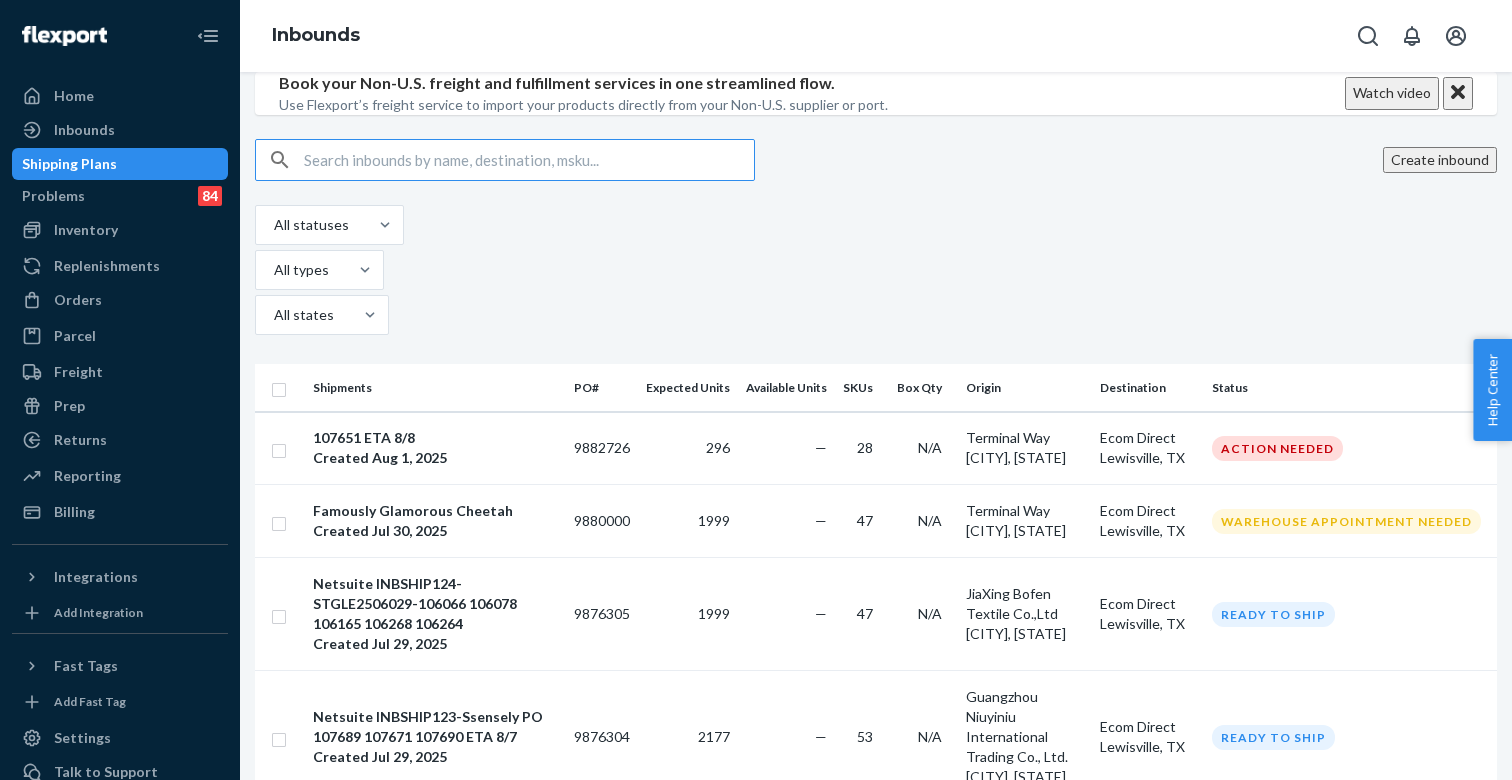click at bounding box center [529, 160] 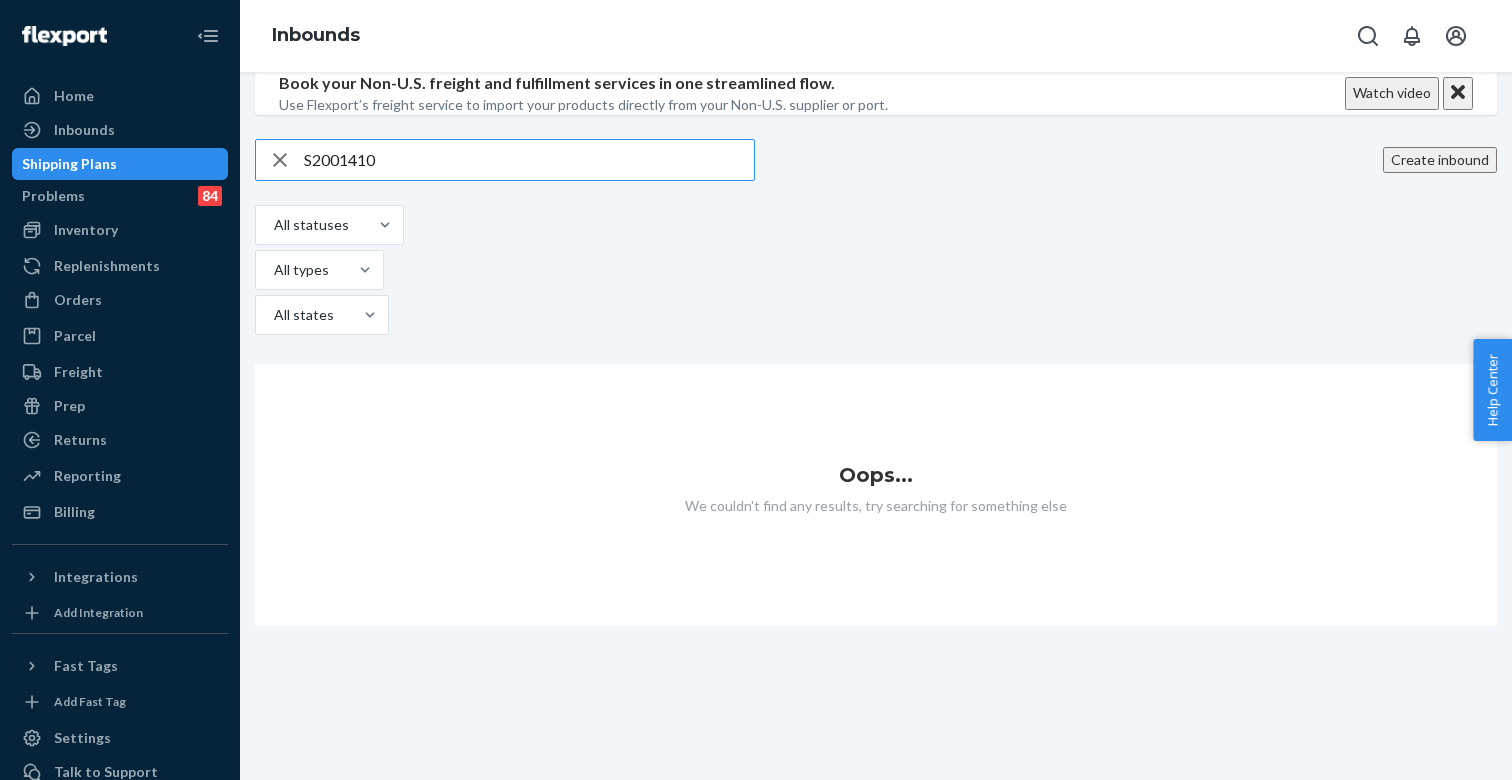 type on "S2001410" 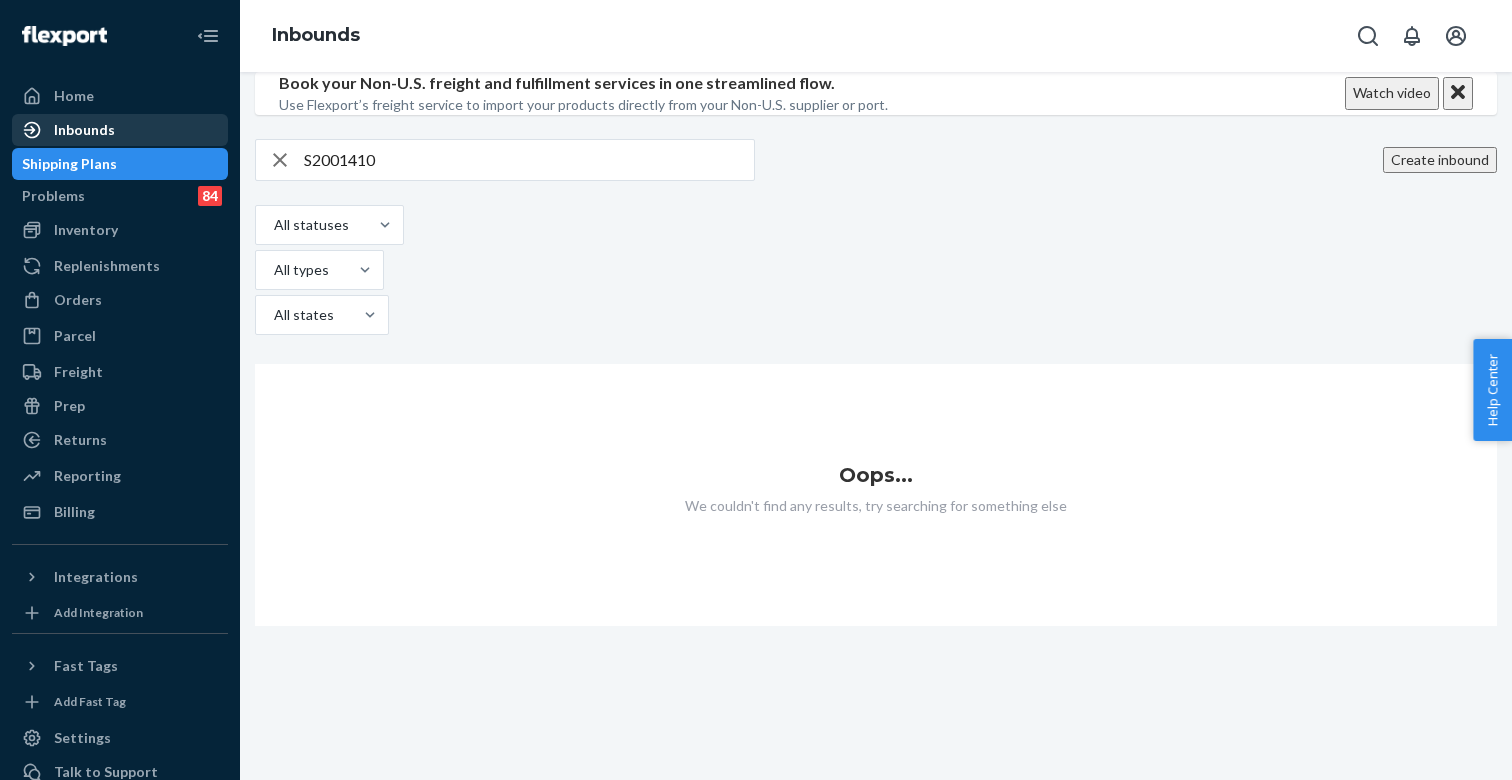 click on "Inbounds" at bounding box center [84, 130] 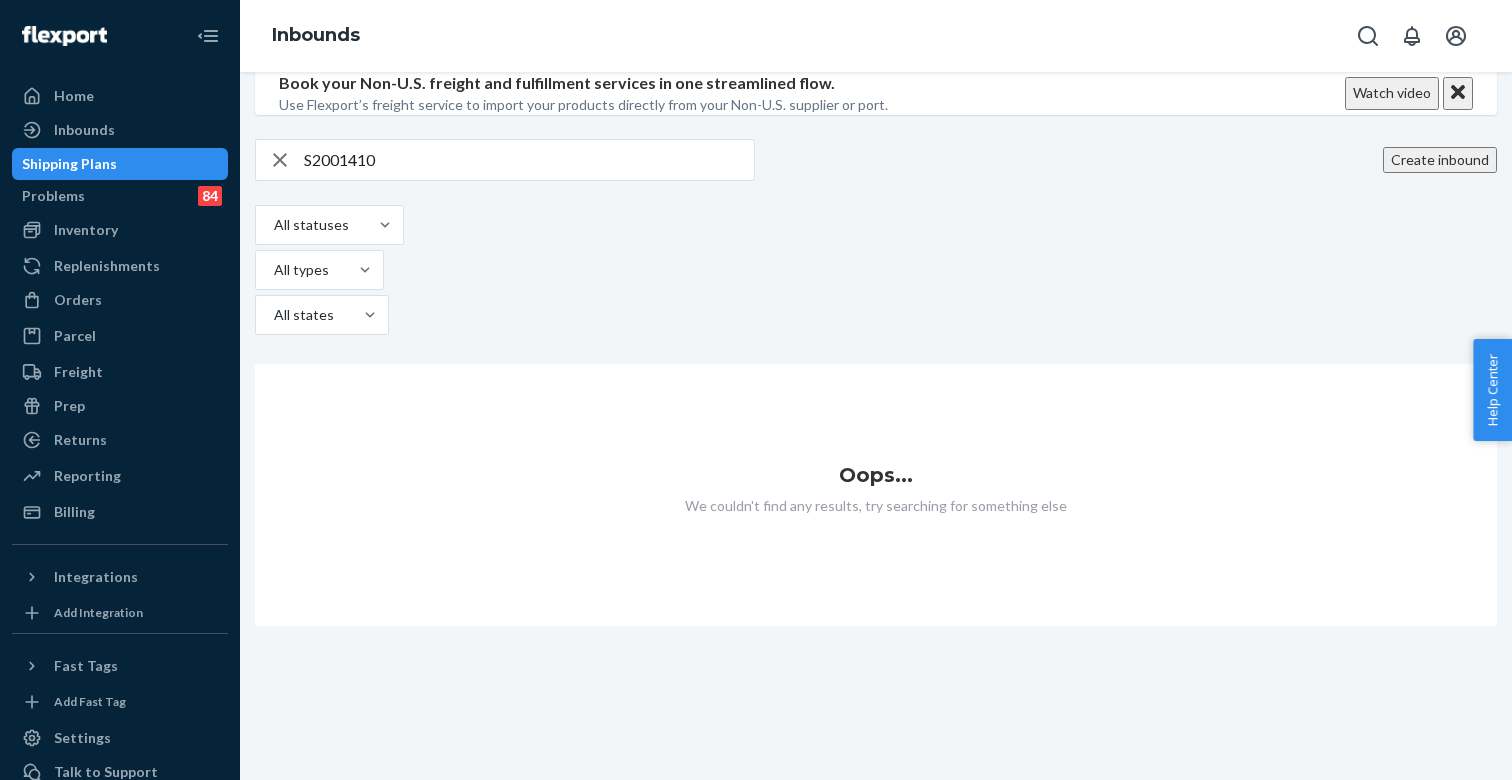 click on "Shipping Plans" at bounding box center (69, 164) 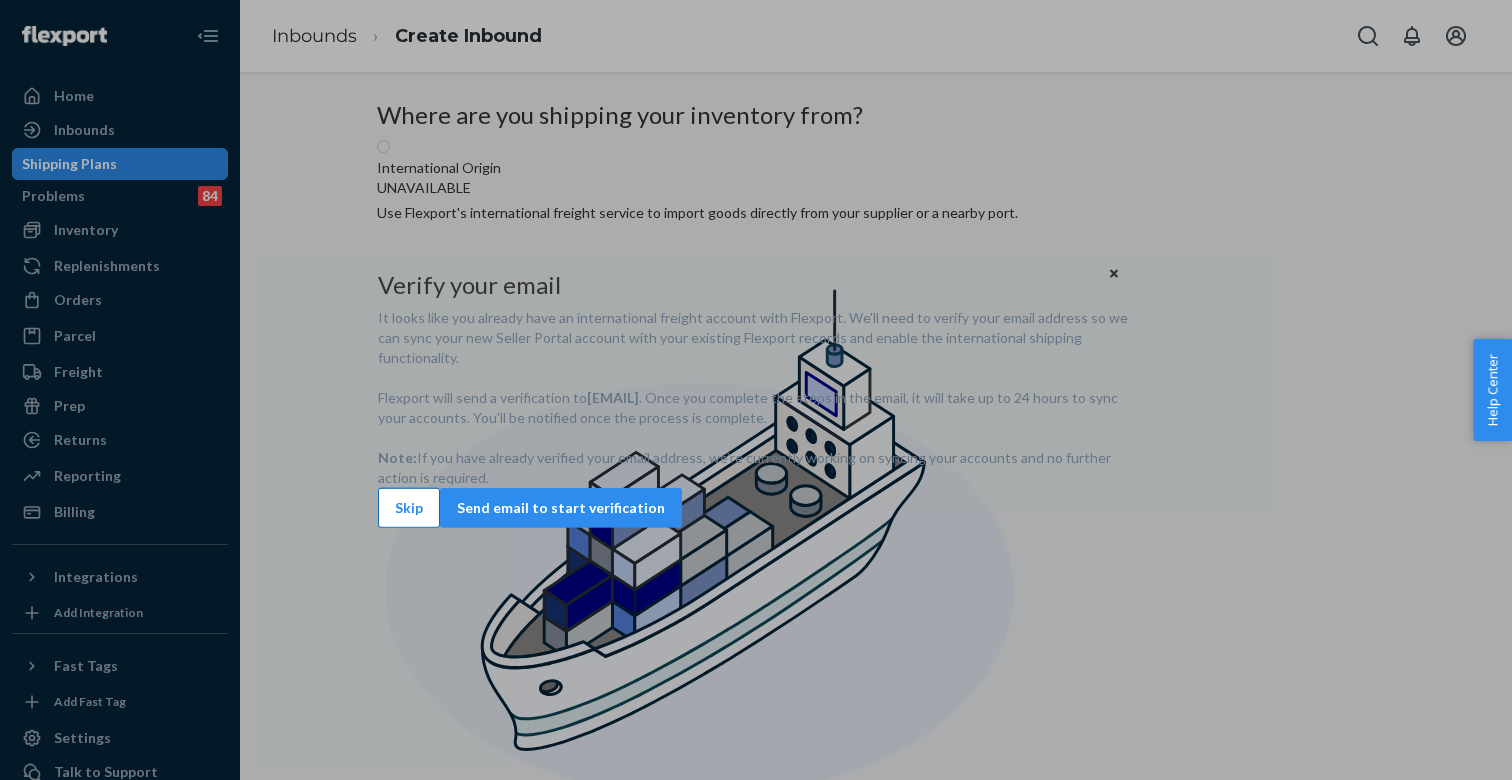 click on "Skip" at bounding box center [409, 508] 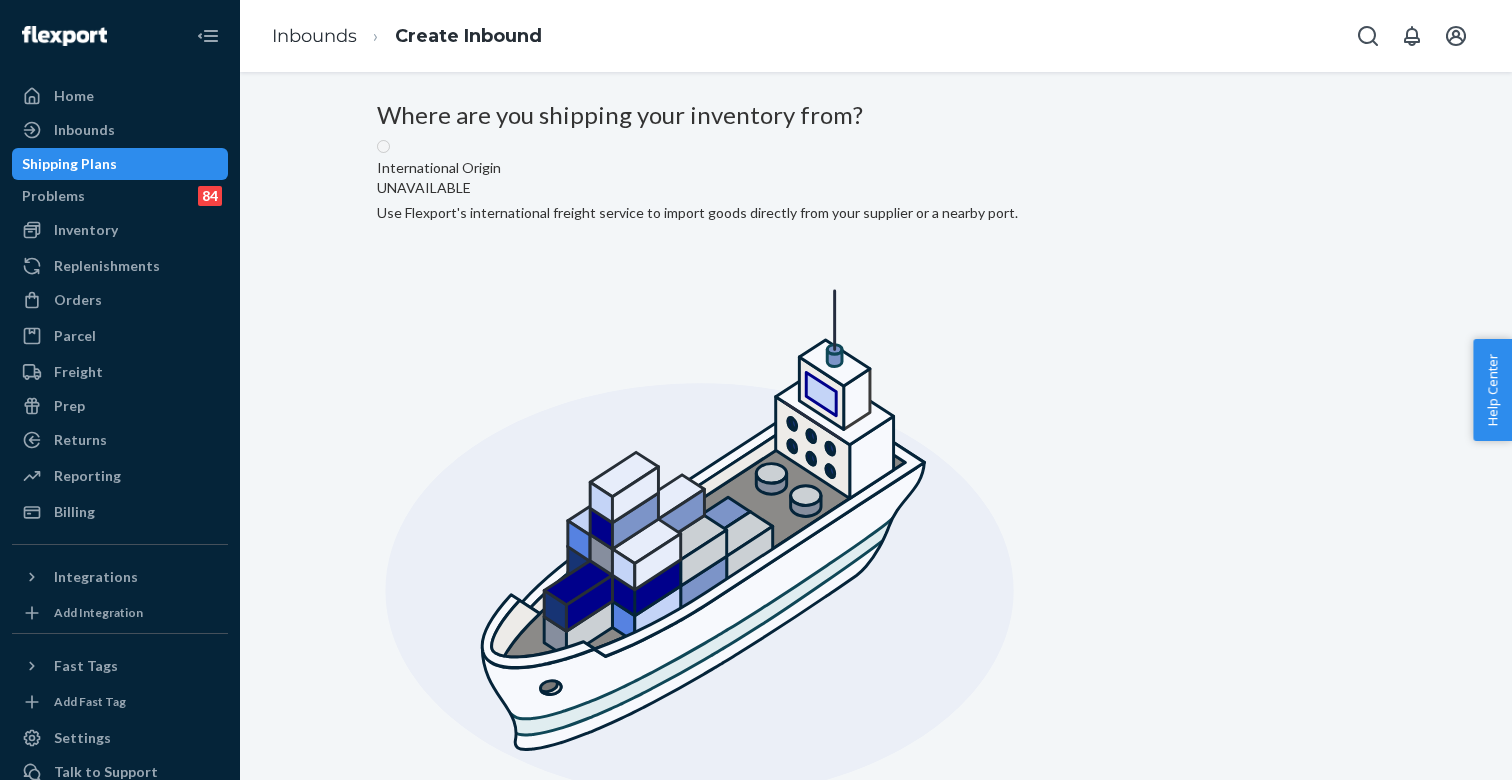 click on "Domestic Origin Use Flexport’s extensive US trucking network or your own carrier to inbound your products from any location, or ship parcel from anywhere in the world" at bounding box center [848, 1295] 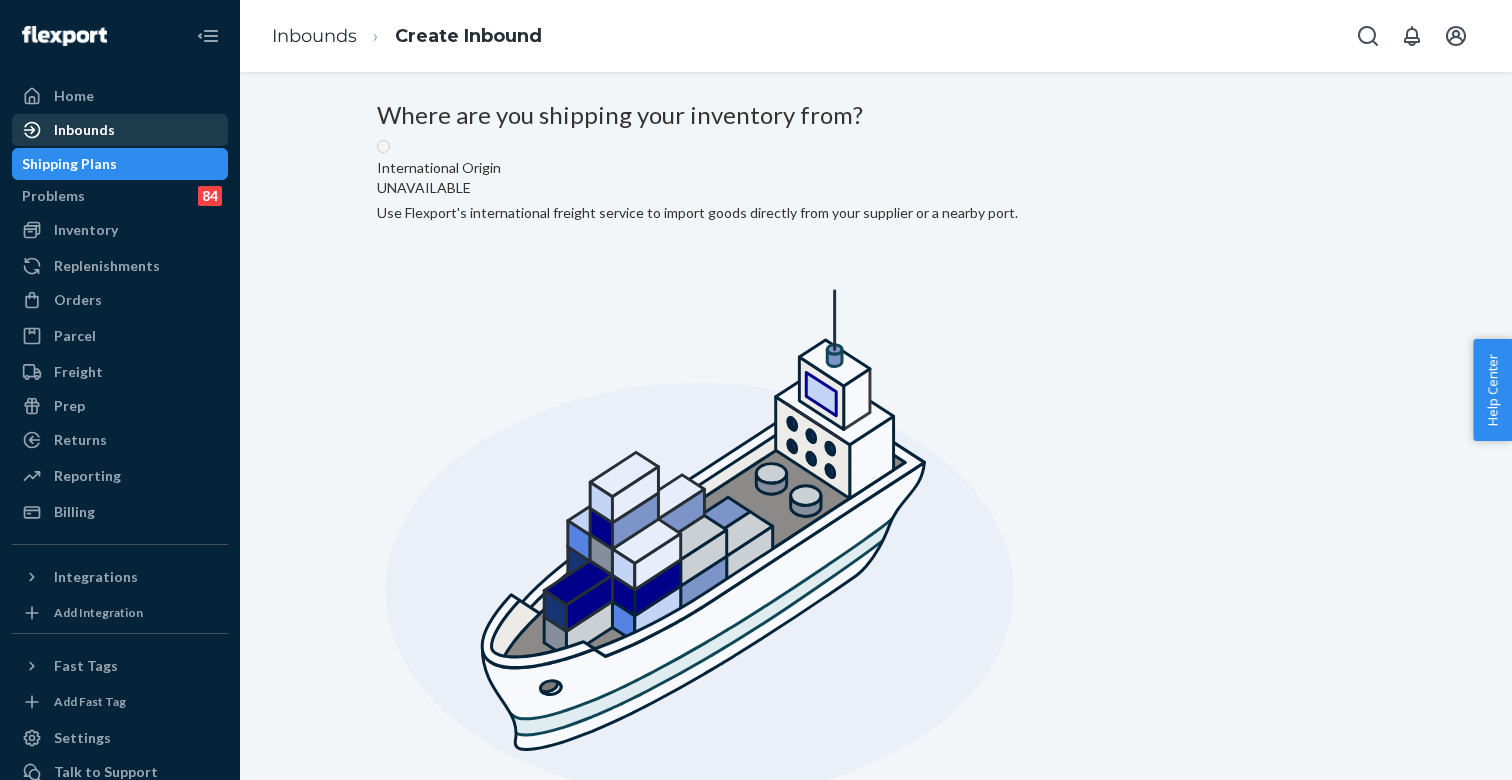 click on "Inbounds" at bounding box center (84, 130) 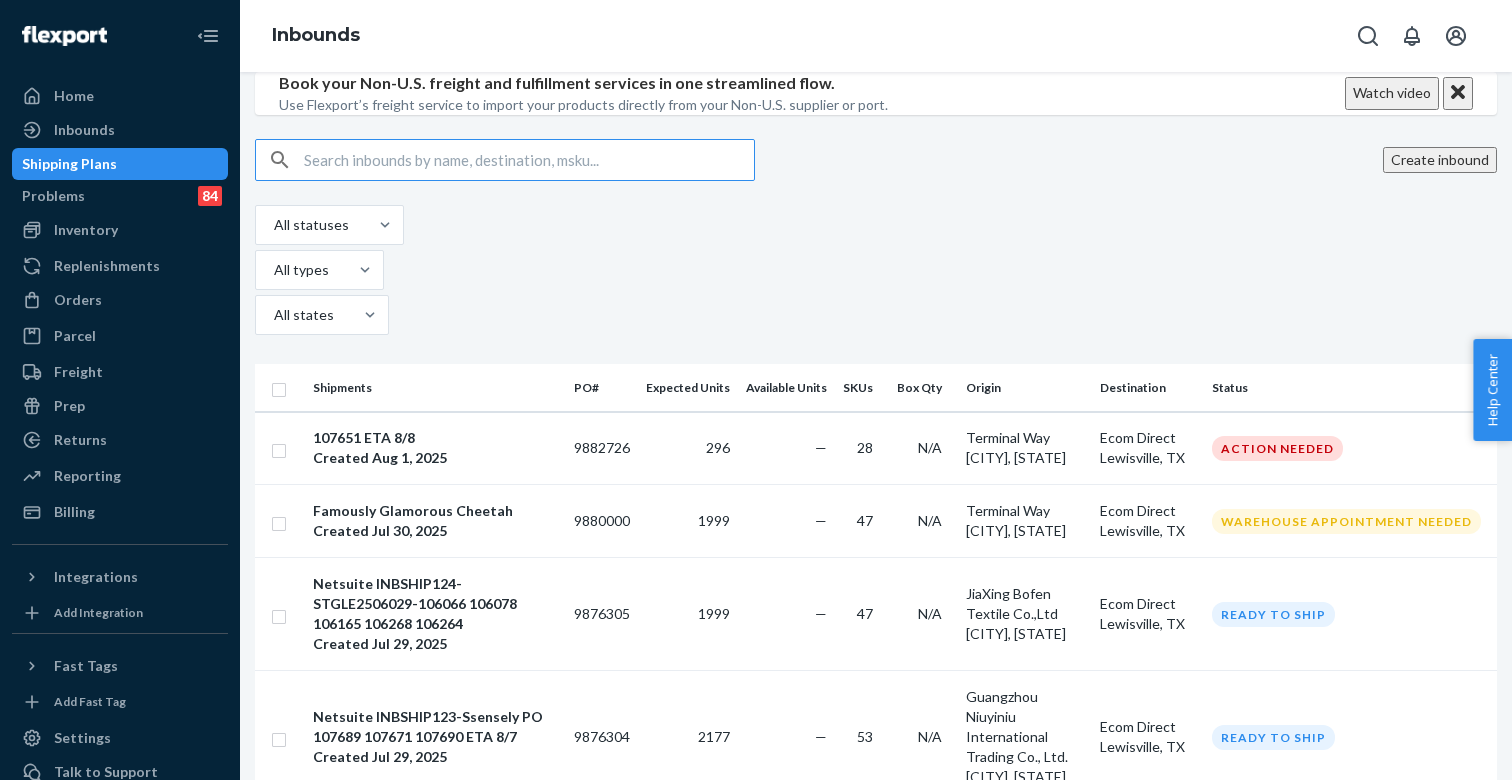click at bounding box center [529, 160] 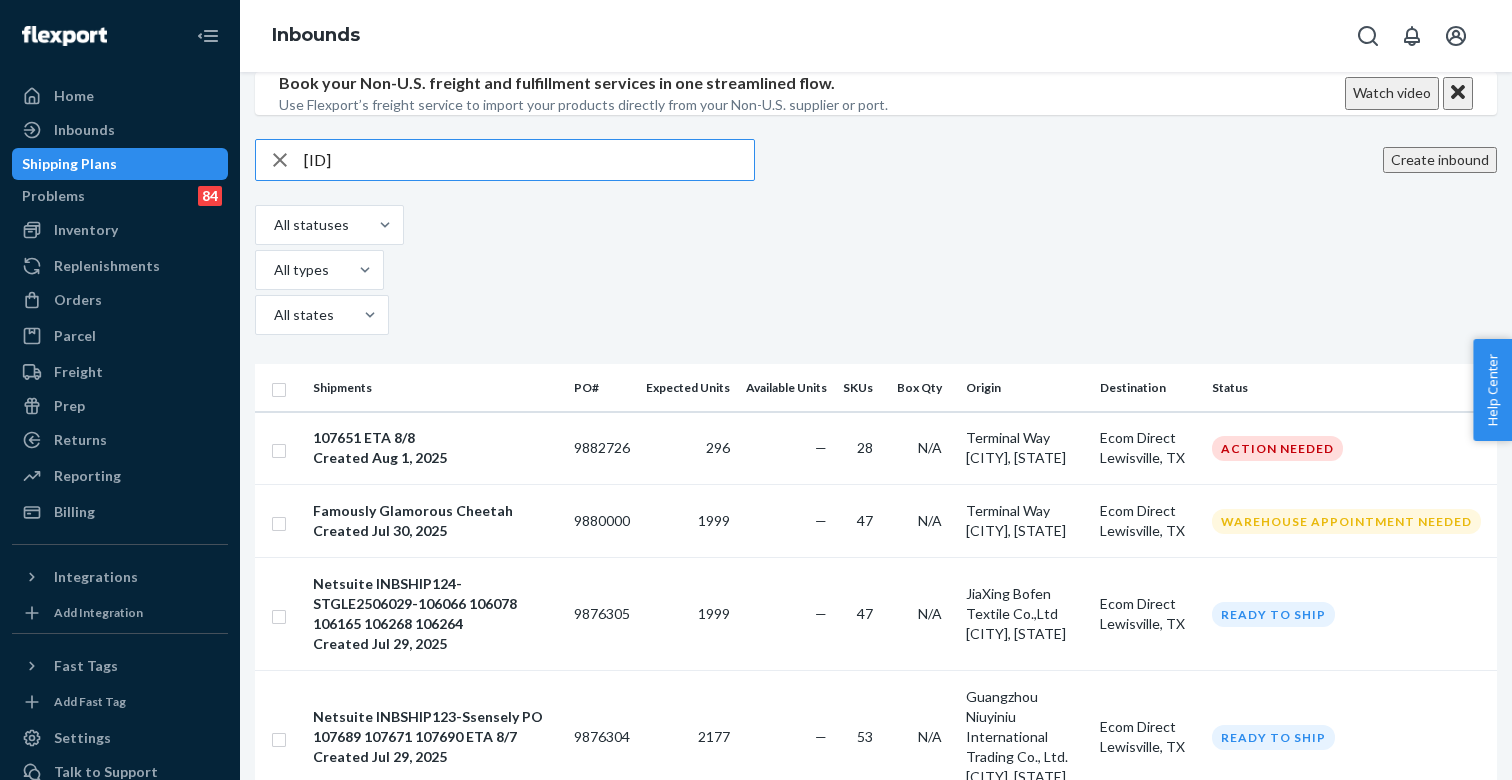 type on "[ID]" 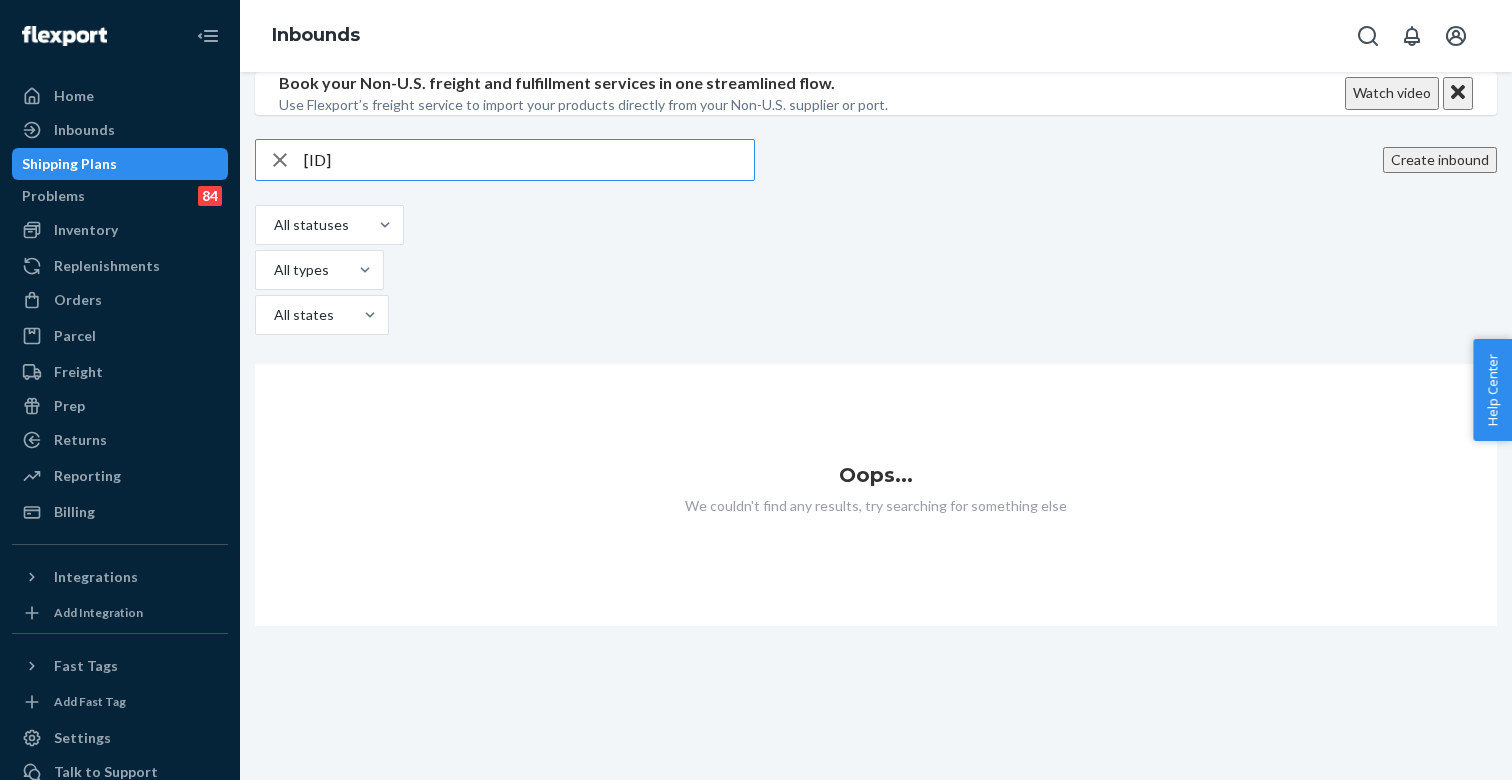 click on "Create inbound" at bounding box center (1440, 160) 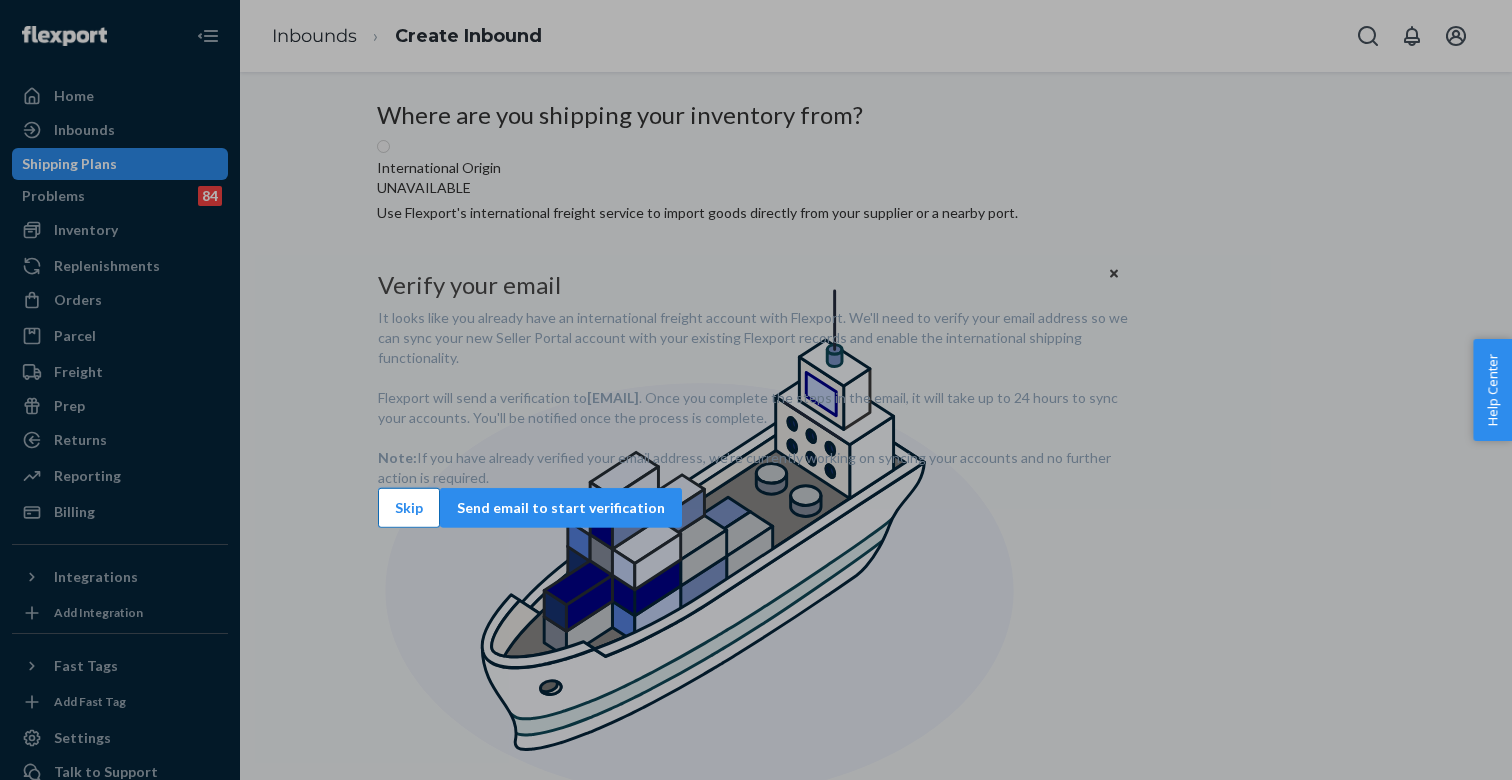 click on "Skip" at bounding box center [409, 508] 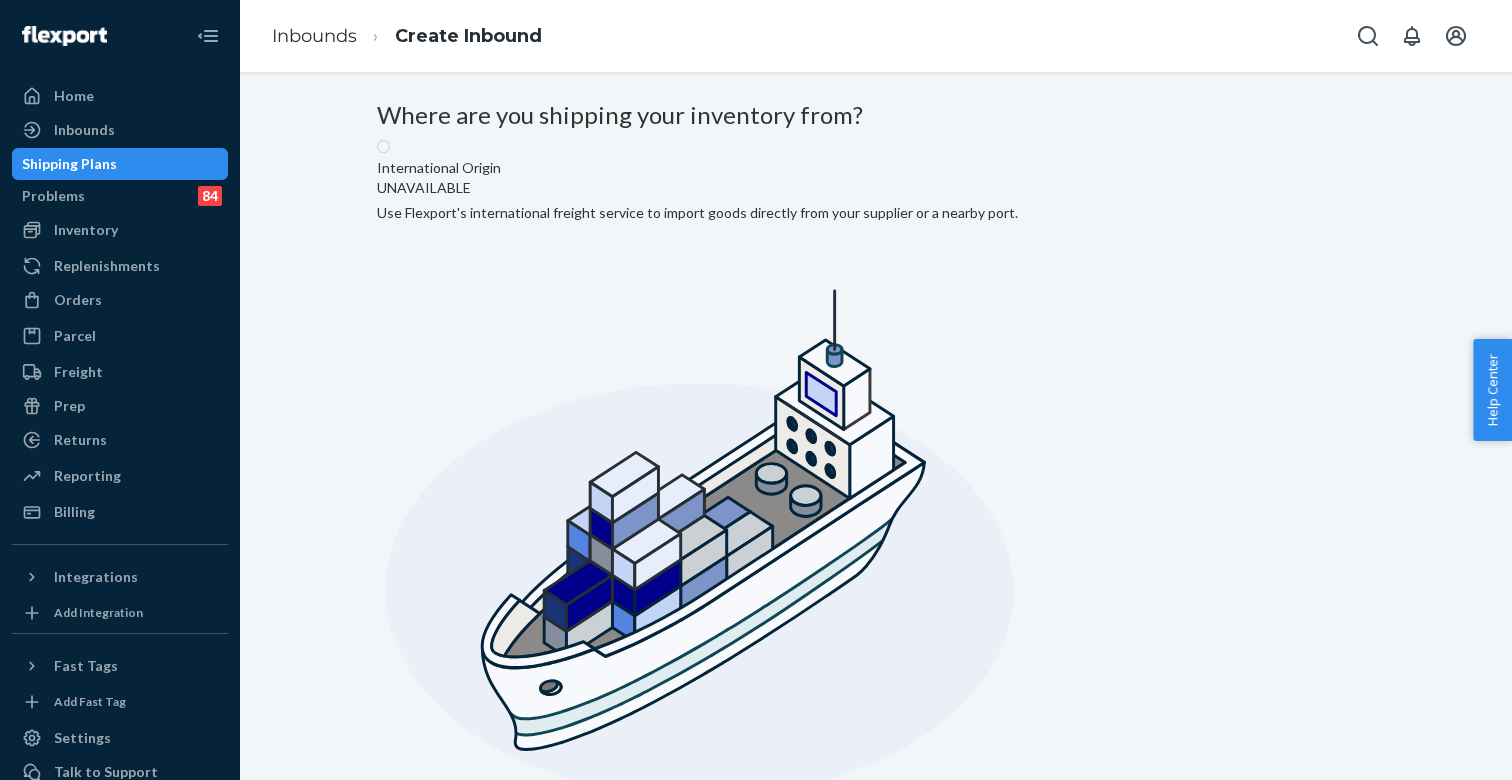 click on "Domestic Origin Use Flexport’s extensive US trucking network or your own carrier to inbound your products from any location, or ship parcel from anywhere in the world" at bounding box center [848, 1295] 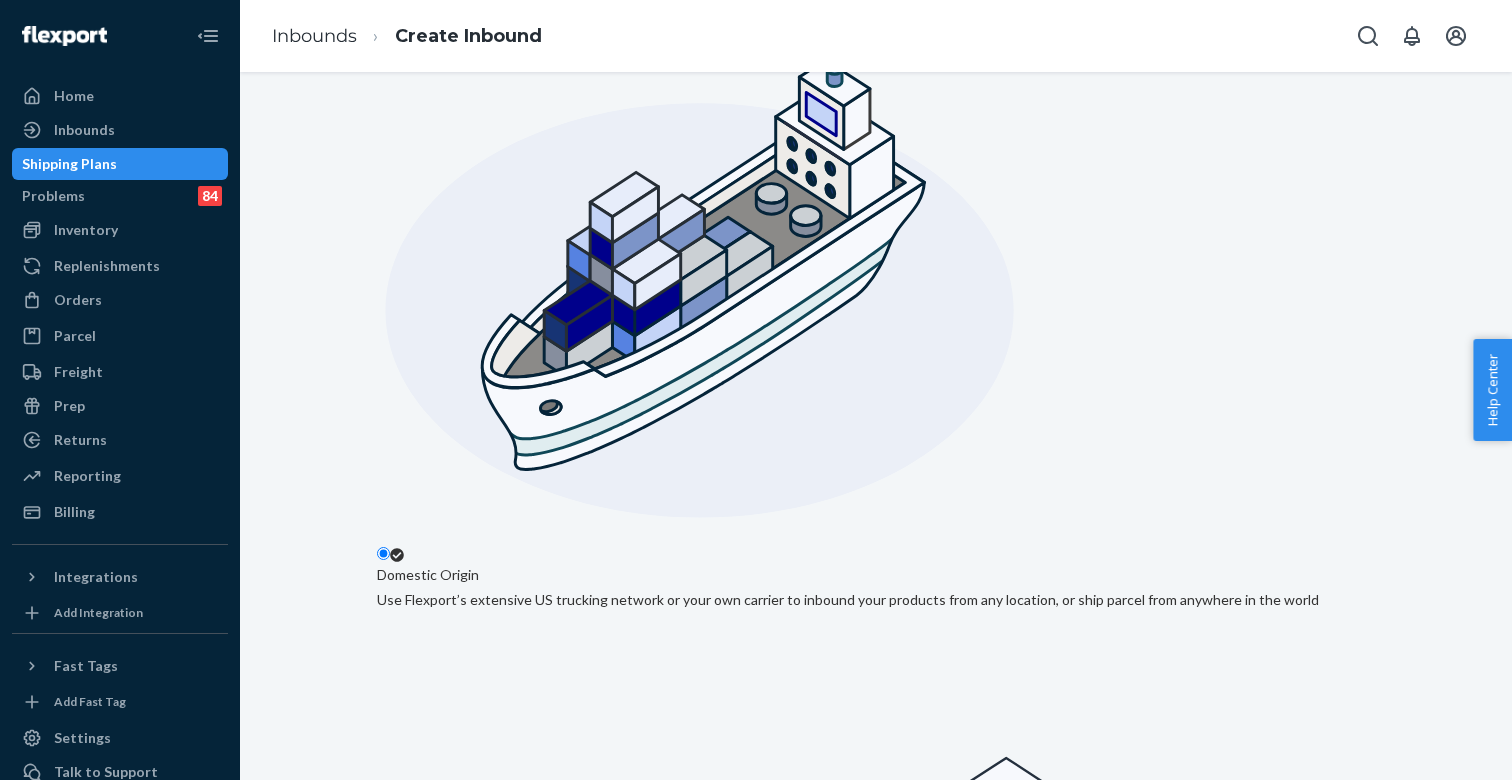 click on "Next" at bounding box center [411, 2017] 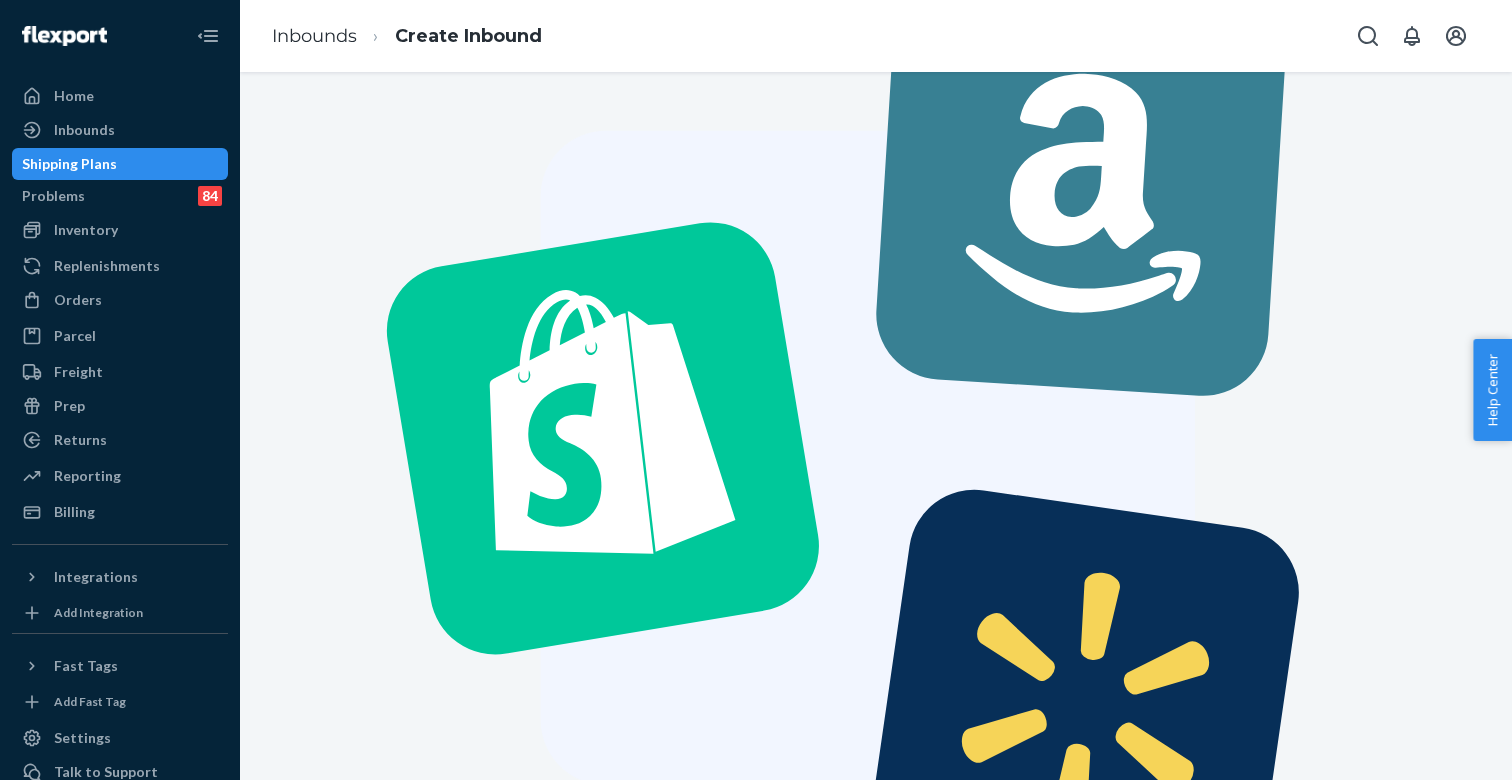 scroll, scrollTop: 0, scrollLeft: 0, axis: both 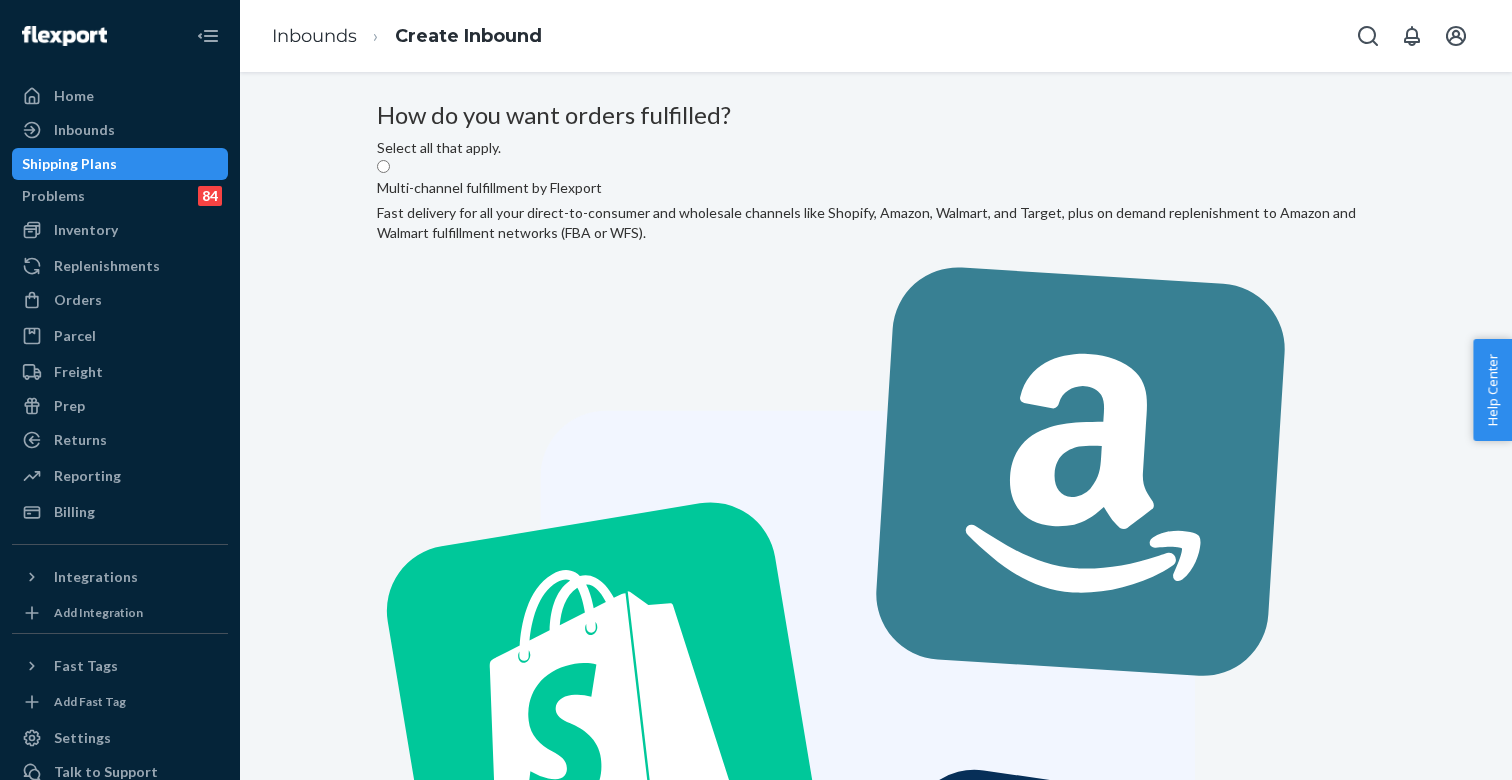 click on "Multi-channel fulfillment by Flexport Fast delivery for all your direct-to-consumer and wholesale channels like Shopify, Amazon, Walmart, and Target, plus on demand replenishment to Amazon and Walmart fulfillment networks (FBA or WFS)." at bounding box center (876, 702) 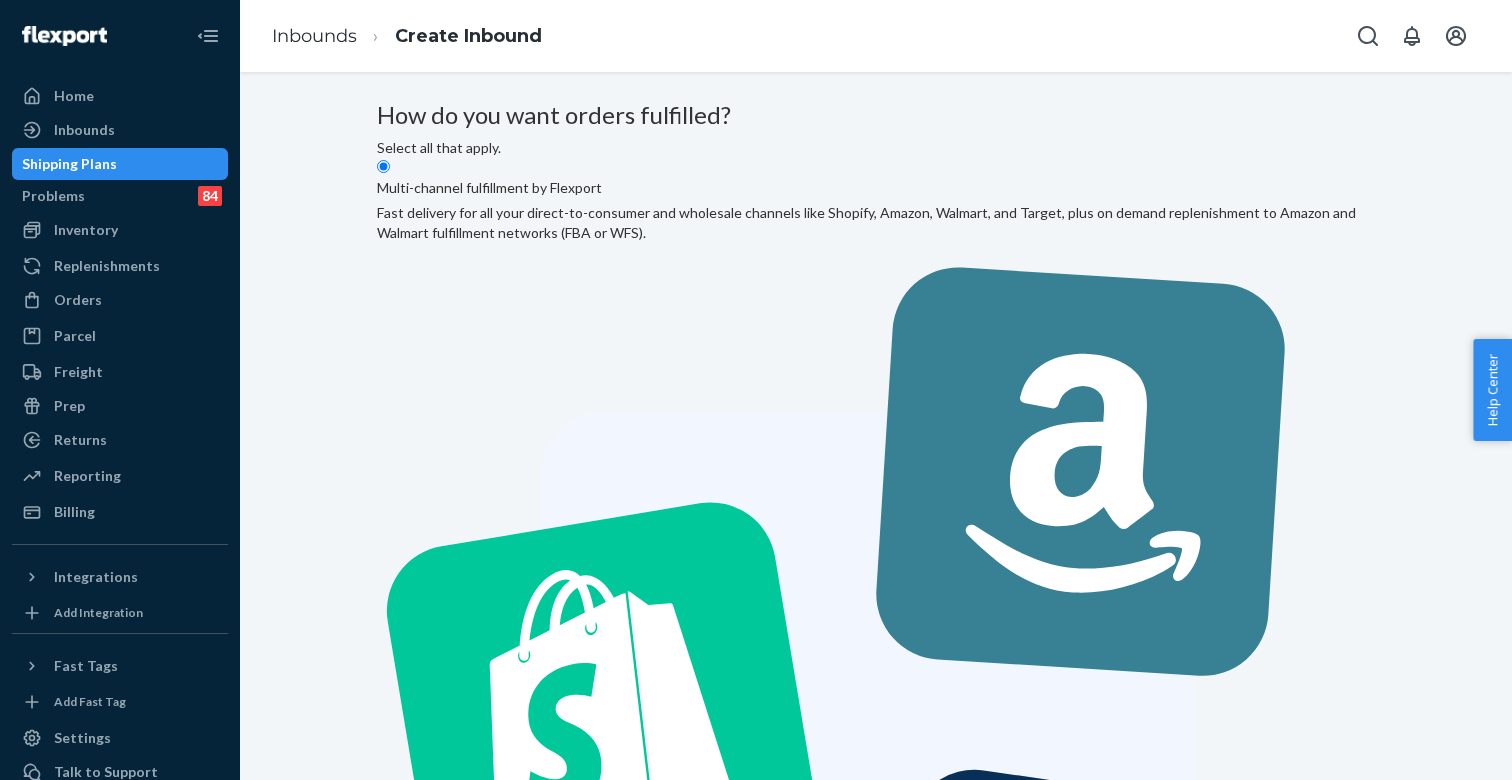 radio on "true" 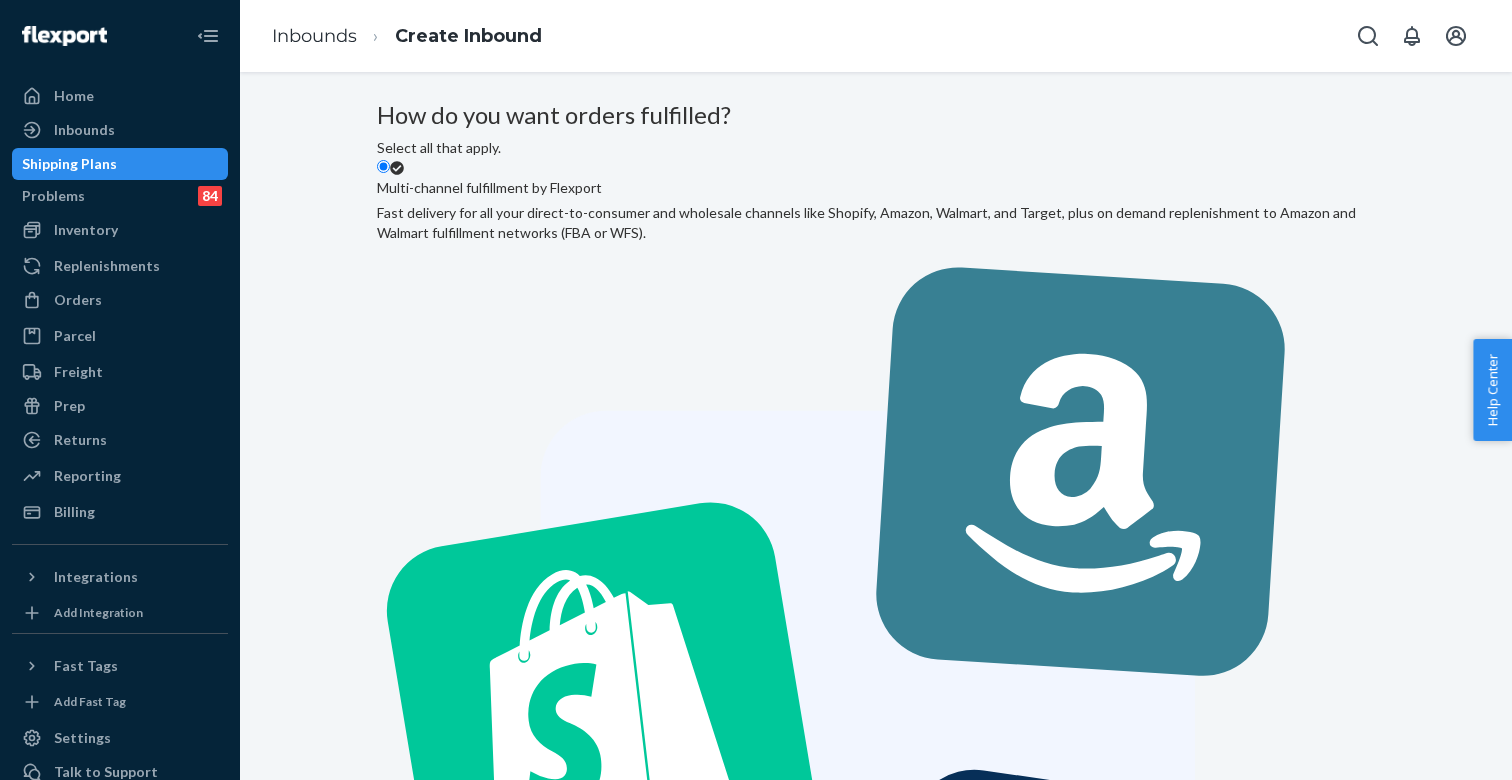 click on "Next" at bounding box center [411, 1782] 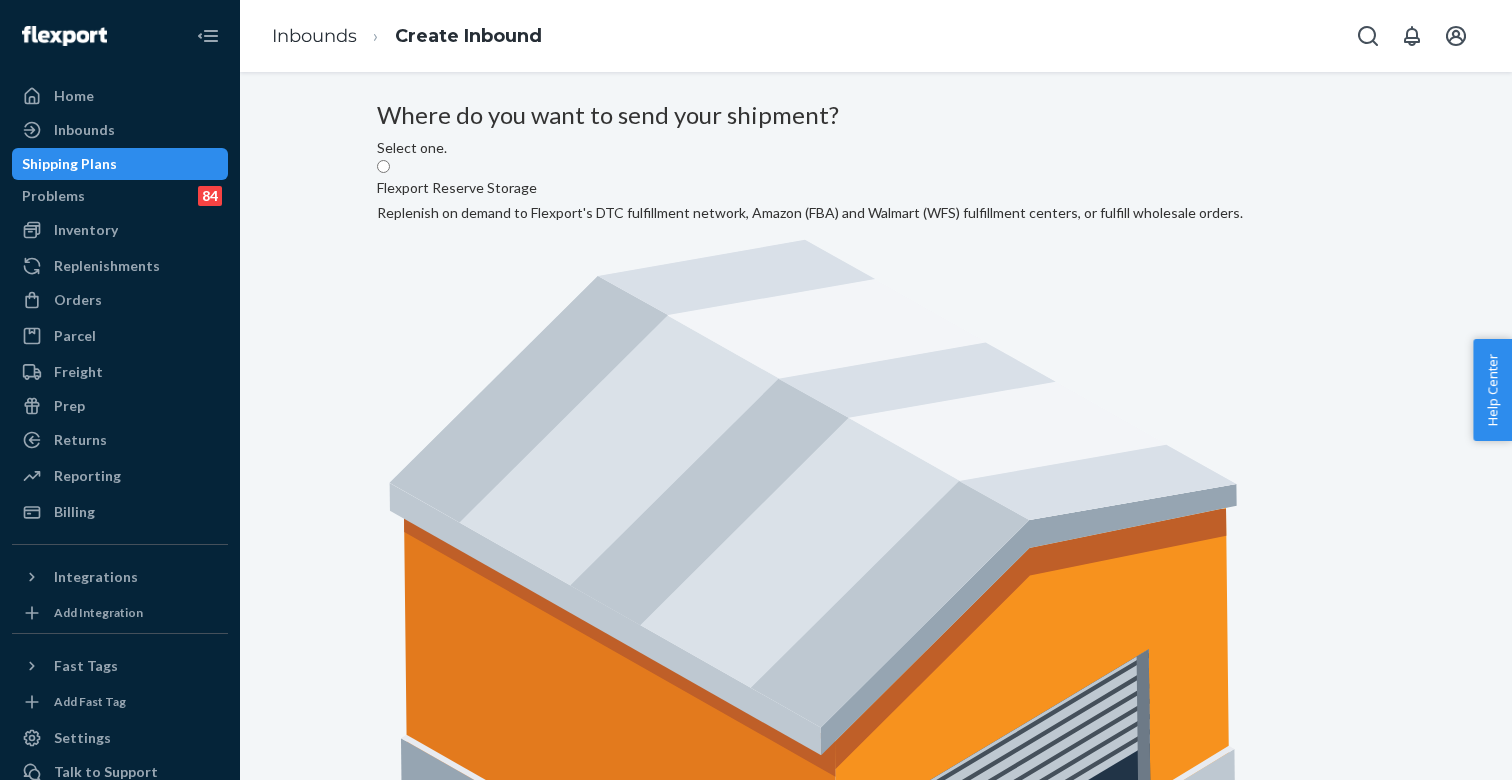 click on "Flexport DTC Fulfillment Network Send your shipment directly to Flexport's direct-to-consumer fulfillment network." at bounding box center [631, 1355] 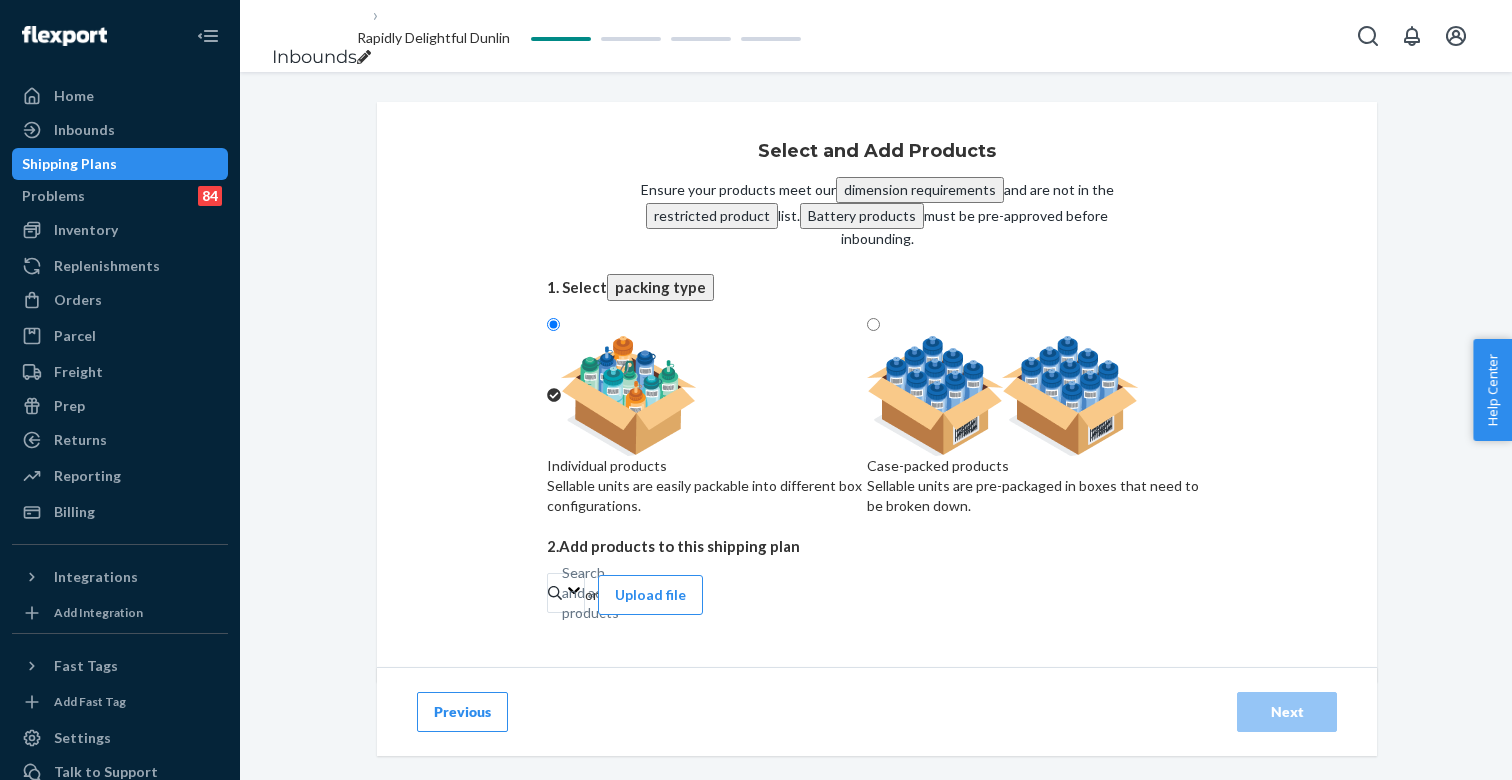 click 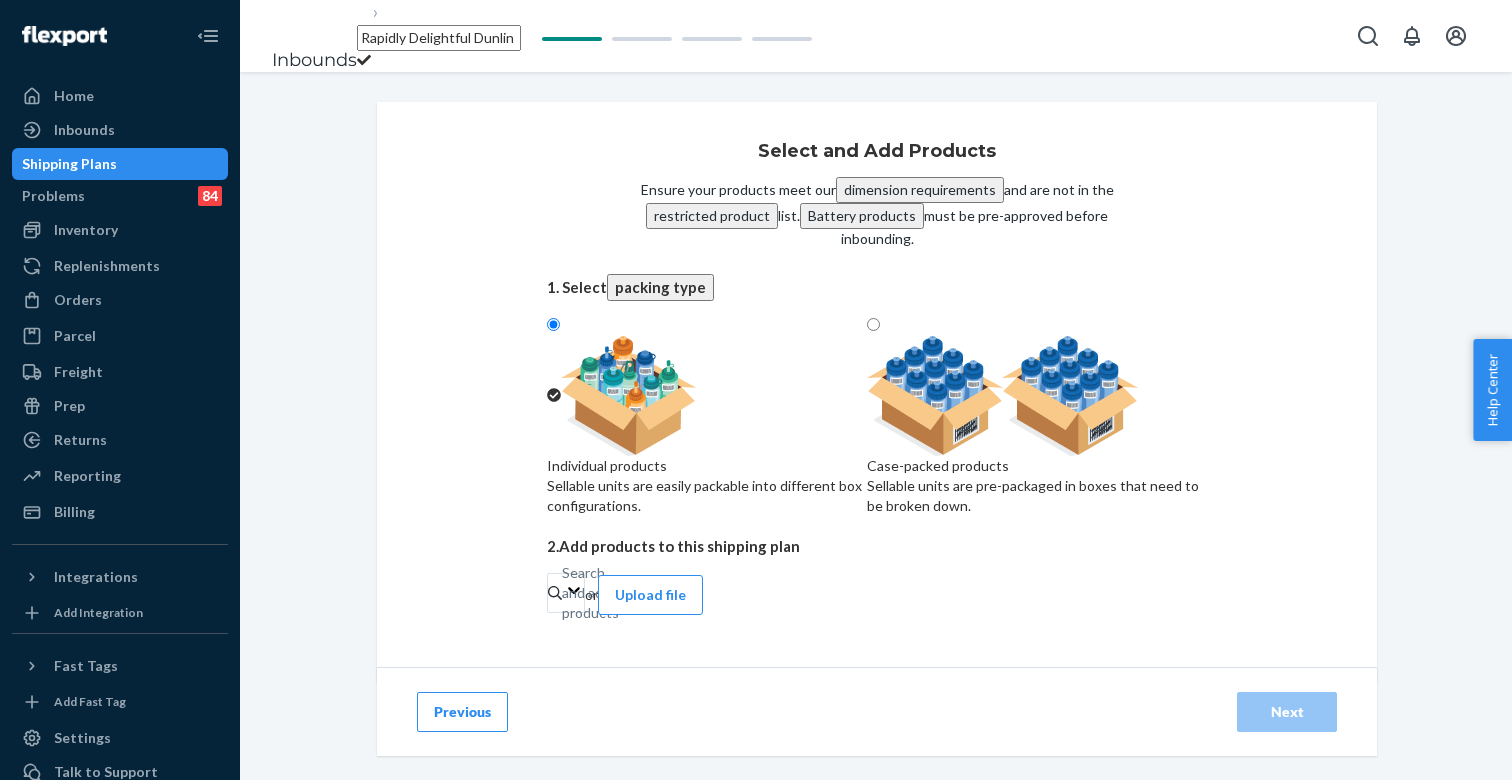 drag, startPoint x: 568, startPoint y: 31, endPoint x: 393, endPoint y: 29, distance: 175.01143 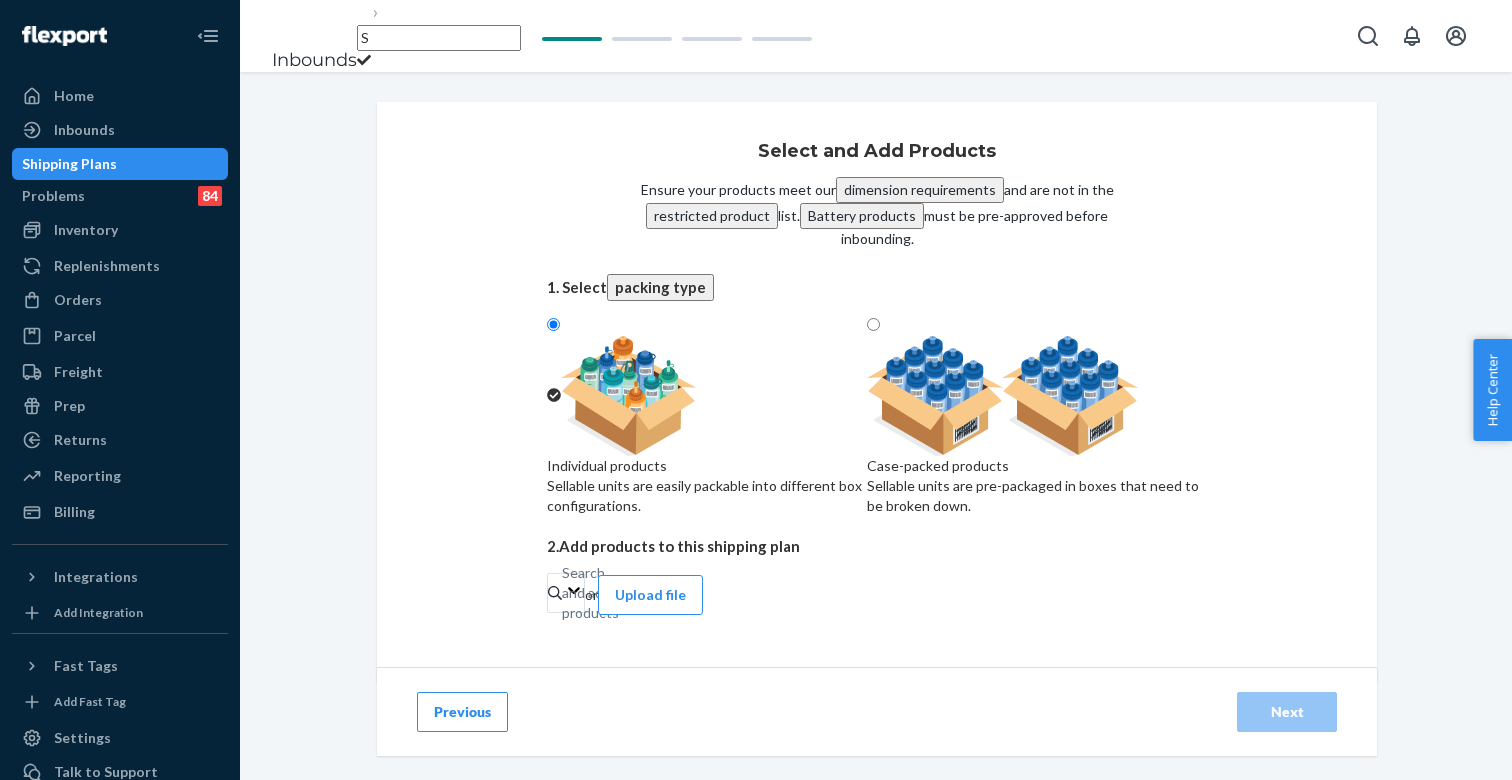 type on "S" 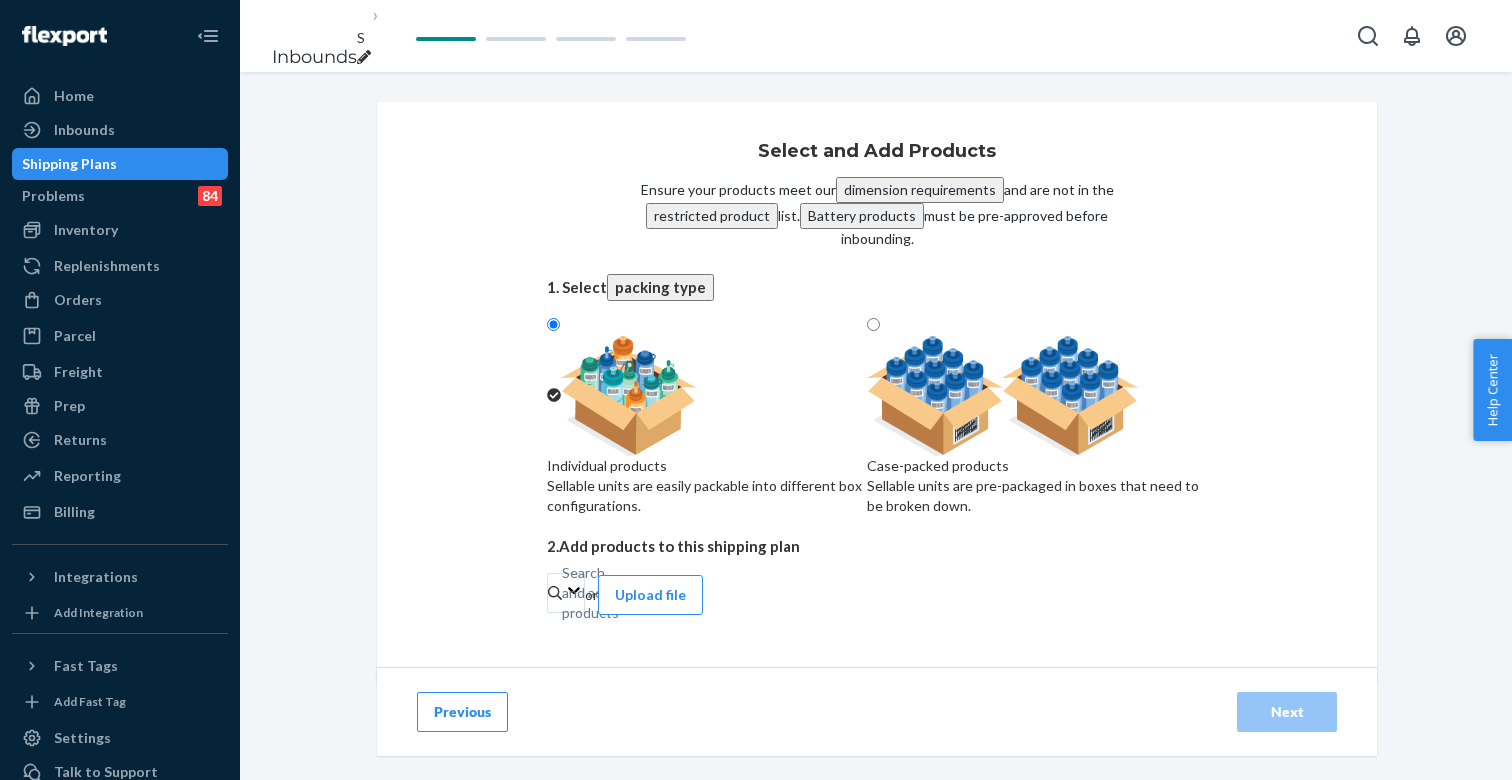 click 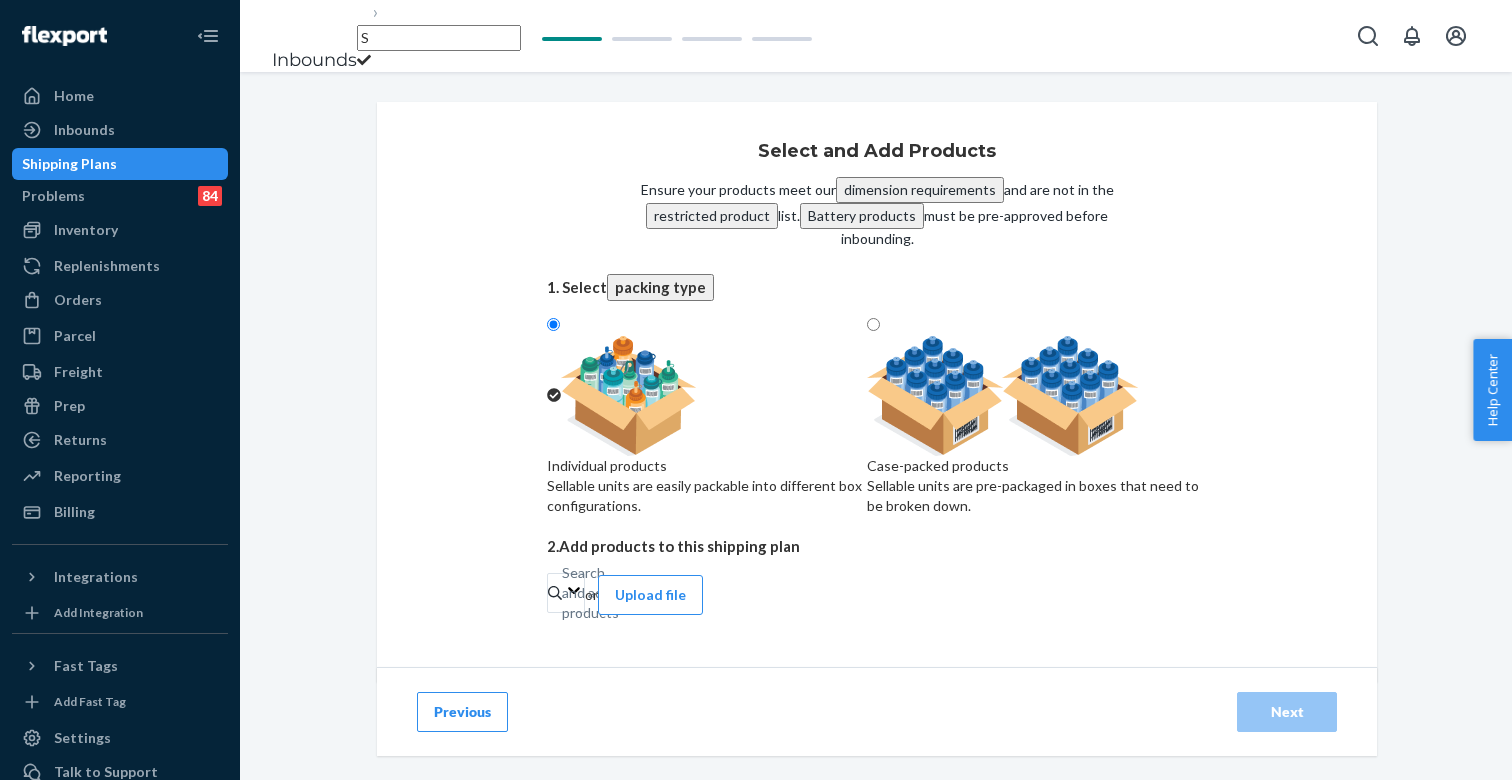 drag, startPoint x: 419, startPoint y: 37, endPoint x: 398, endPoint y: 37, distance: 21 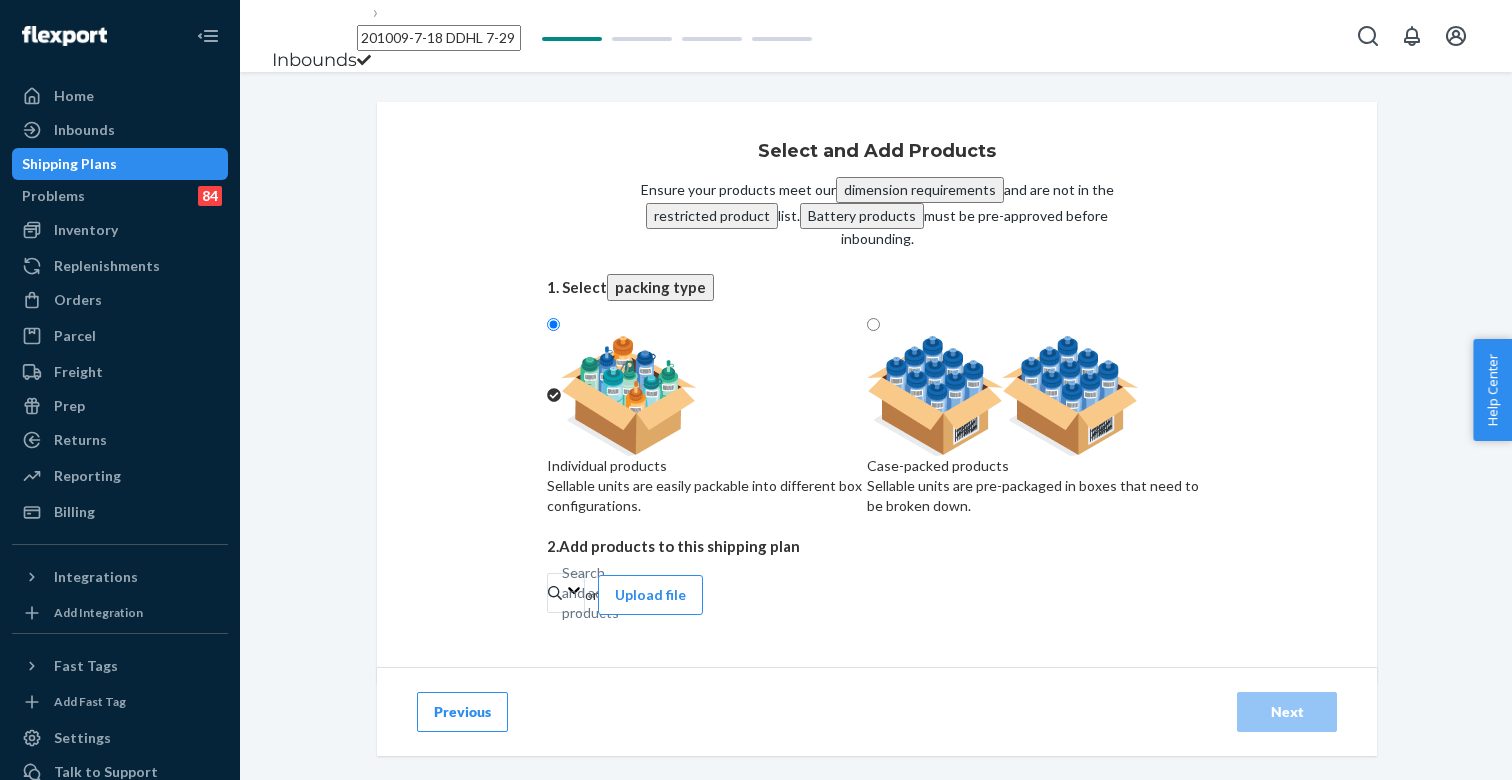 click on "201009-7-18 DDHL 7-29" at bounding box center [439, 38] 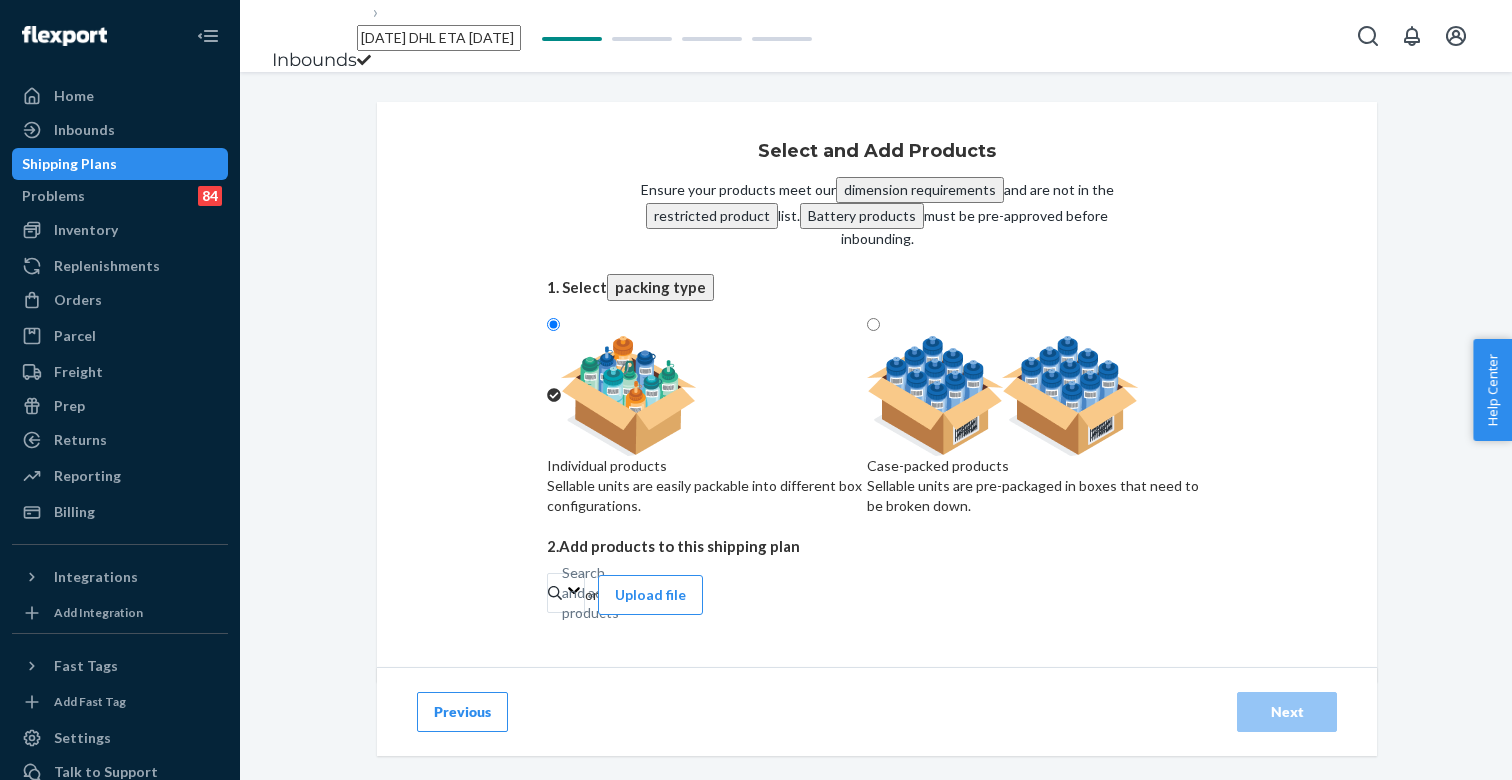 type on "[DATE] DHL ETA [DATE]" 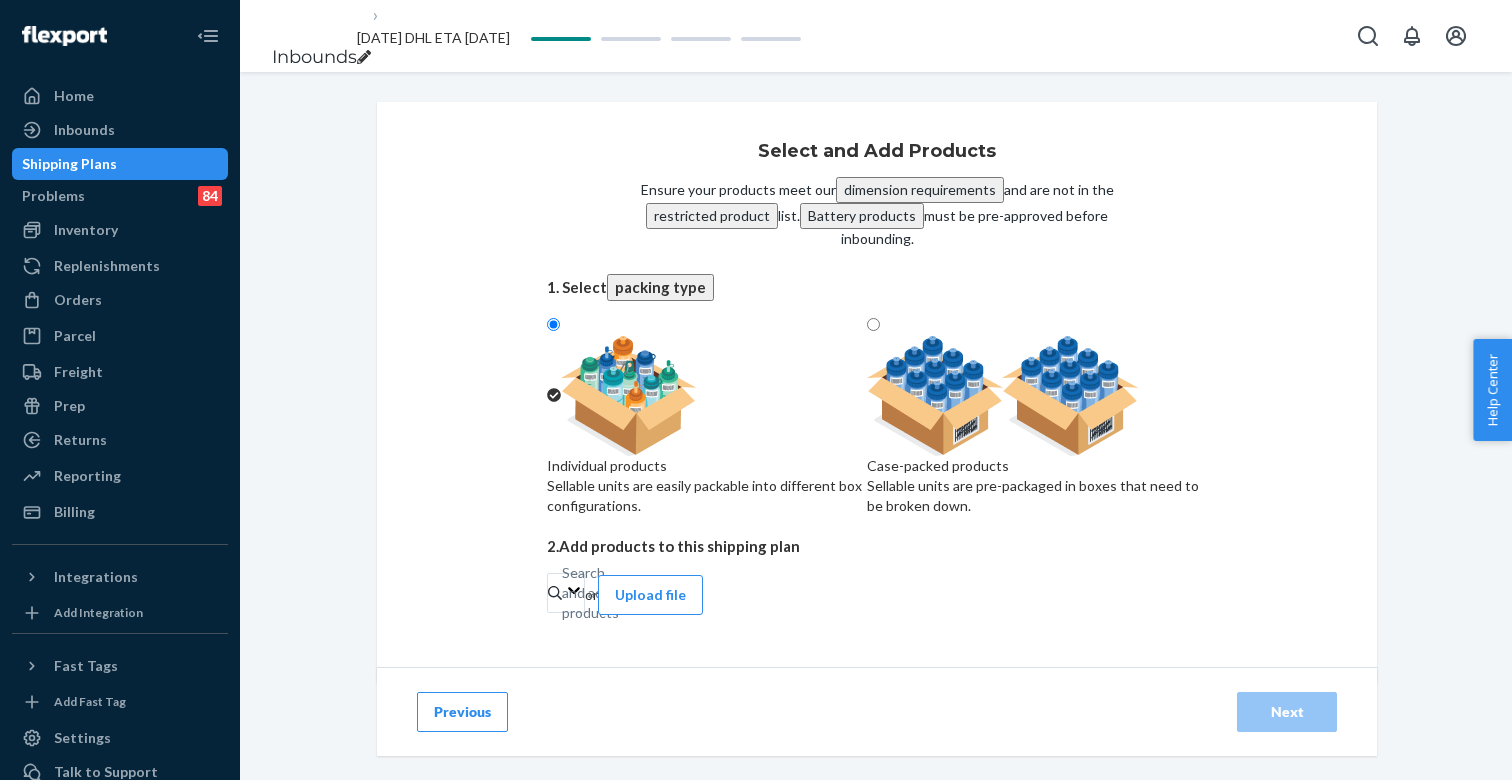 click on "Select and Add Products
Ensure your products meet our  dimension requirements  and are not in the  restricted product  list.
Battery products  must be pre-approved before inbounding.
1.   Select  packing type Individual products Sellable units are easily packable into different box configurations. Case-packed products Sellable units are pre-packaged in boxes that need to be broken down. 2.  Add products to this shipping plan Search and add products or Upload file" at bounding box center [877, 392] 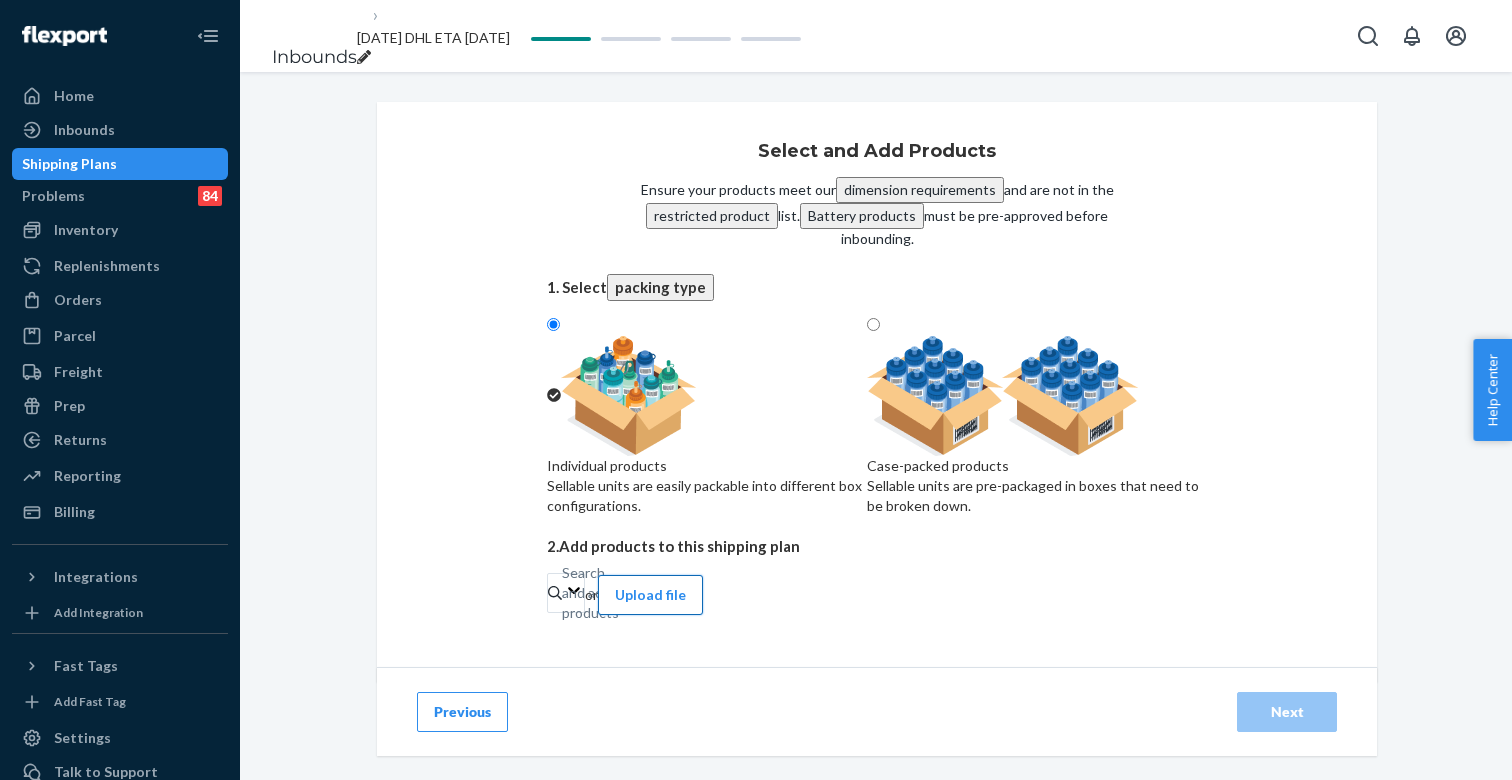 click on "Upload file" at bounding box center (650, 595) 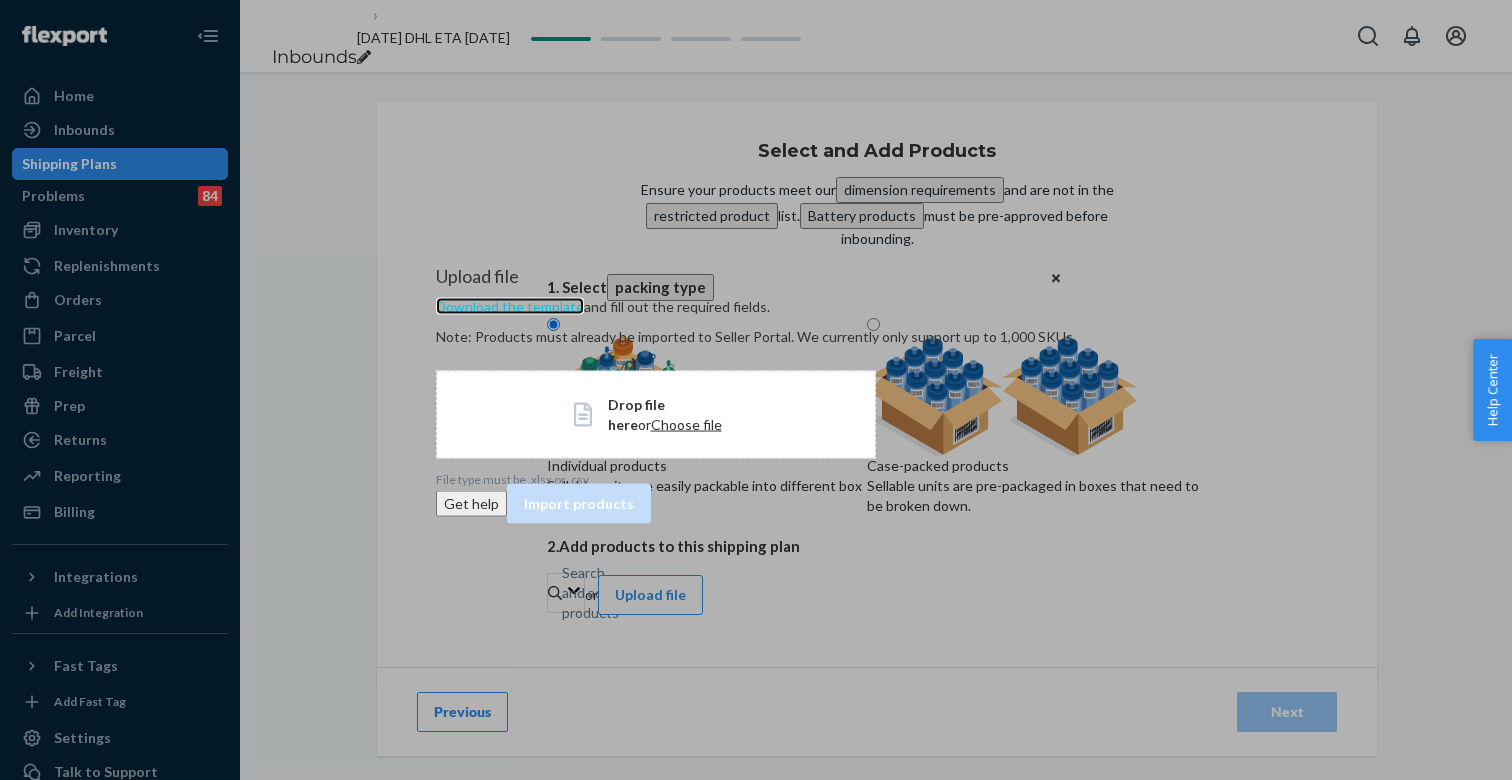 click on "Download the template" at bounding box center (510, 305) 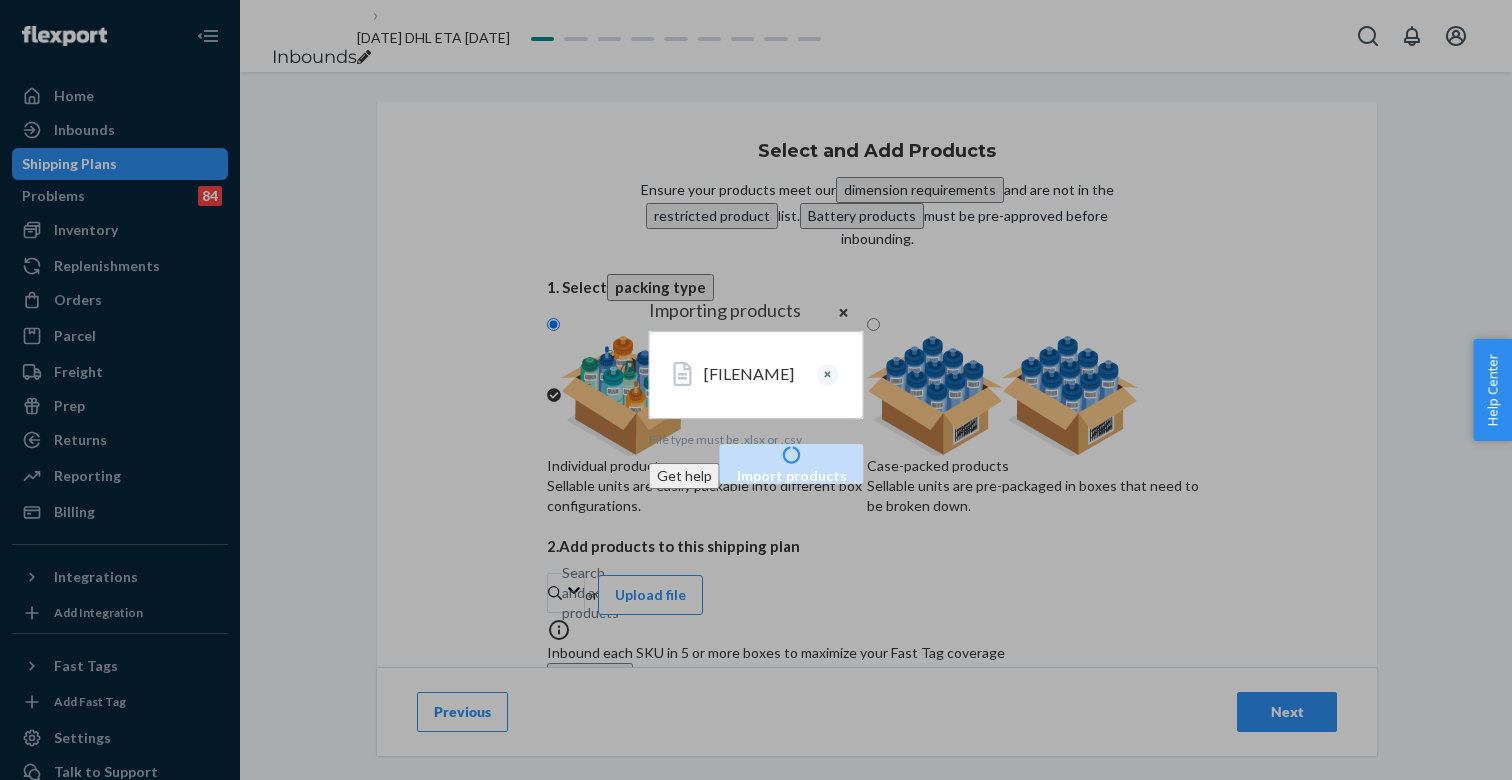 type on "4" 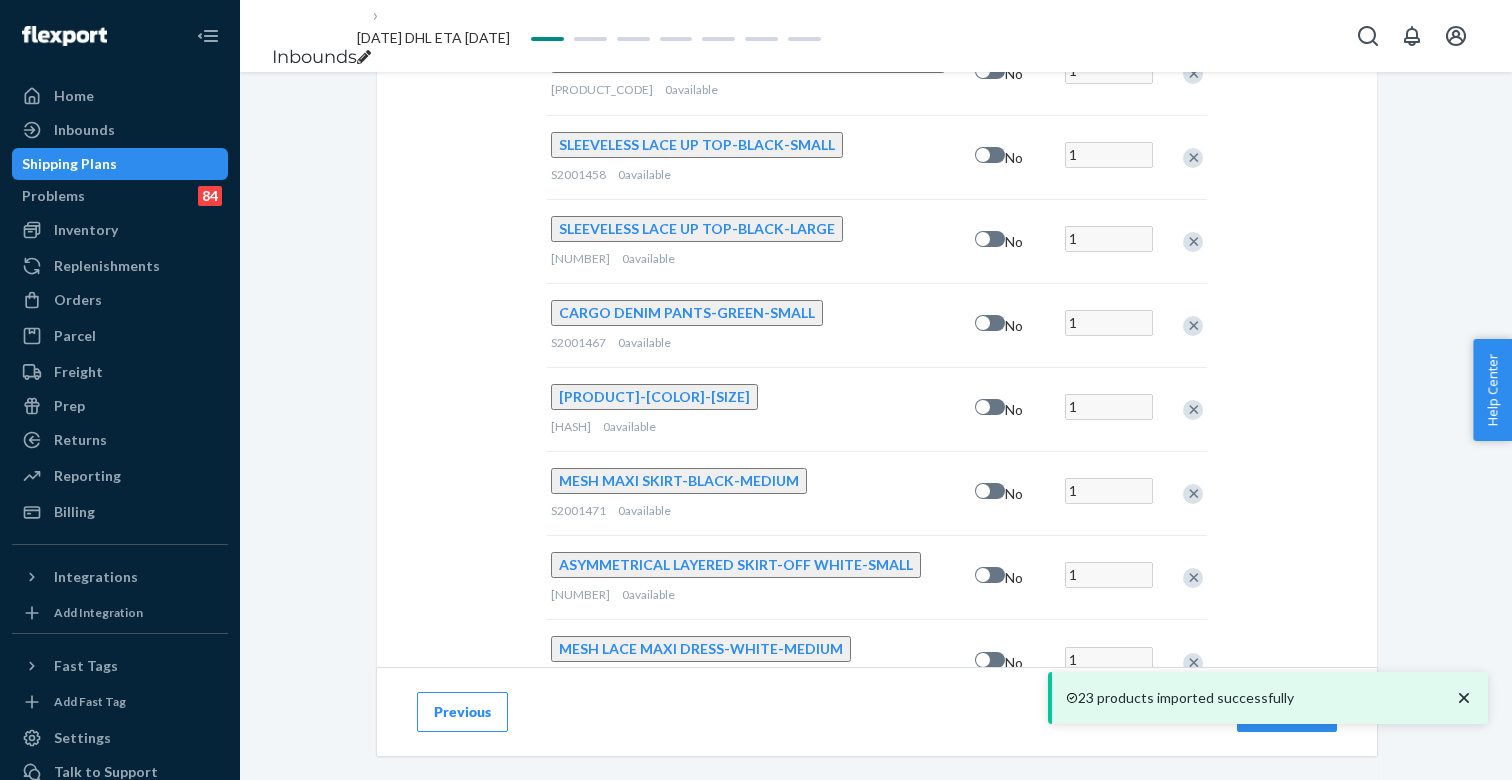 scroll, scrollTop: 2079, scrollLeft: 0, axis: vertical 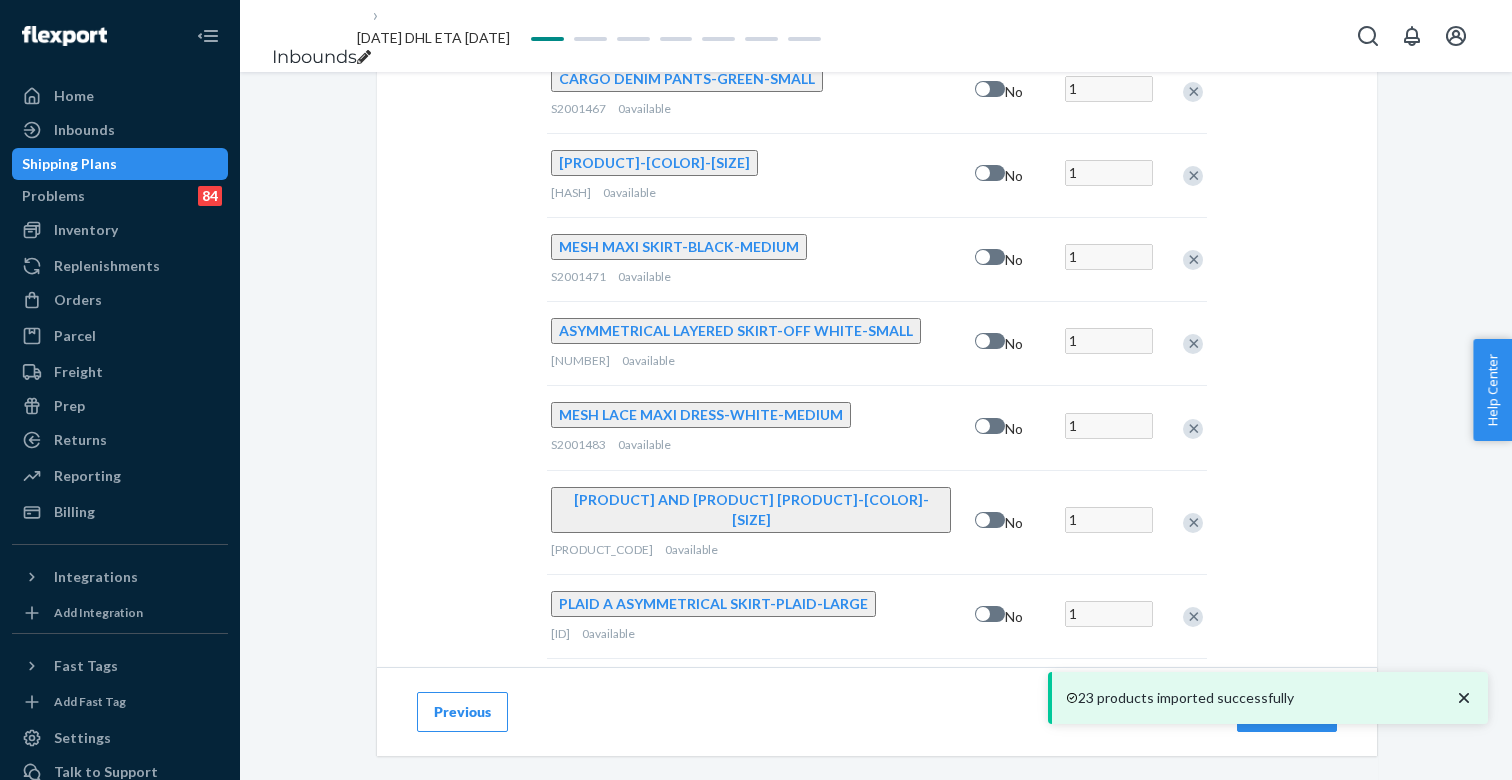 click 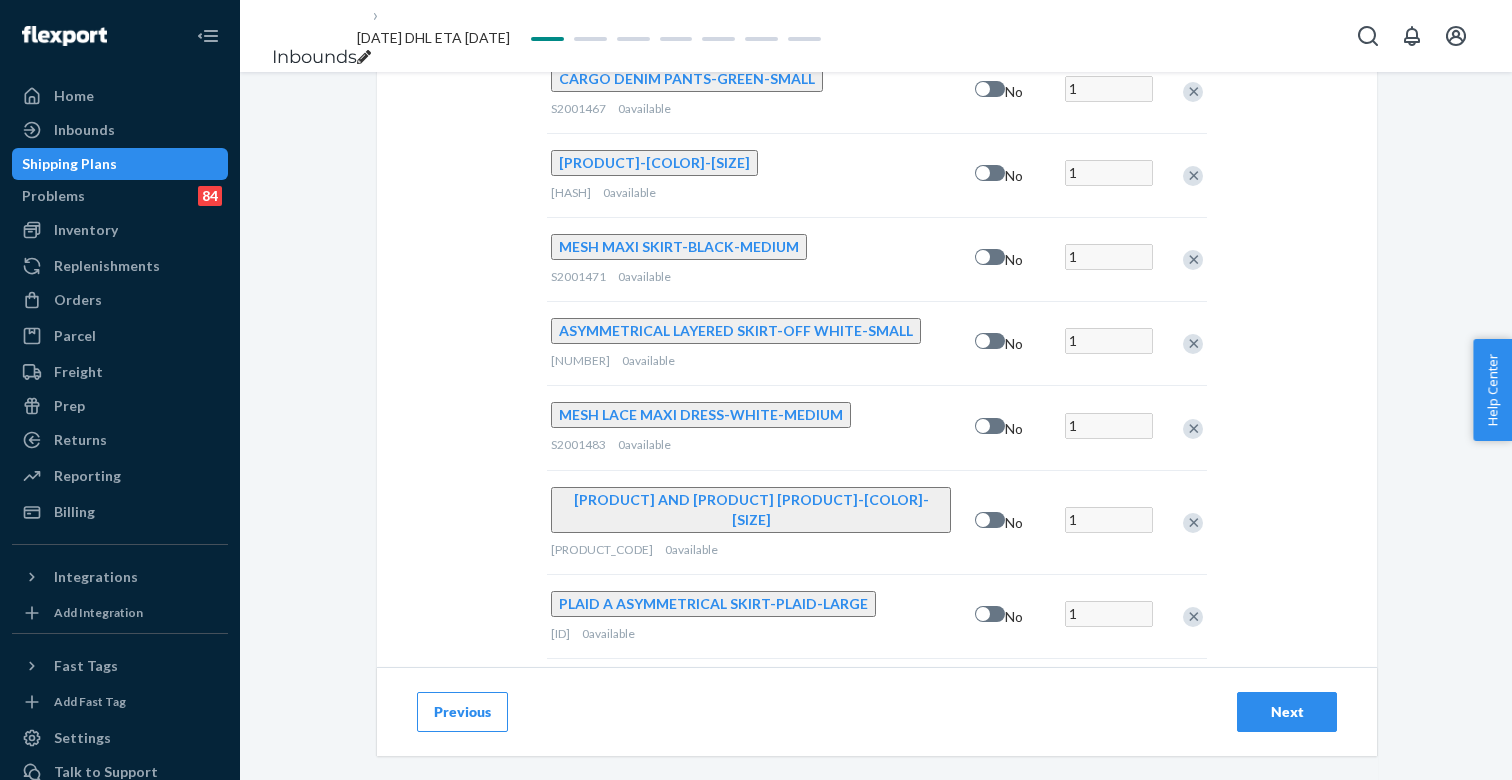click on "23 products imported successfully" at bounding box center [1268, 724] 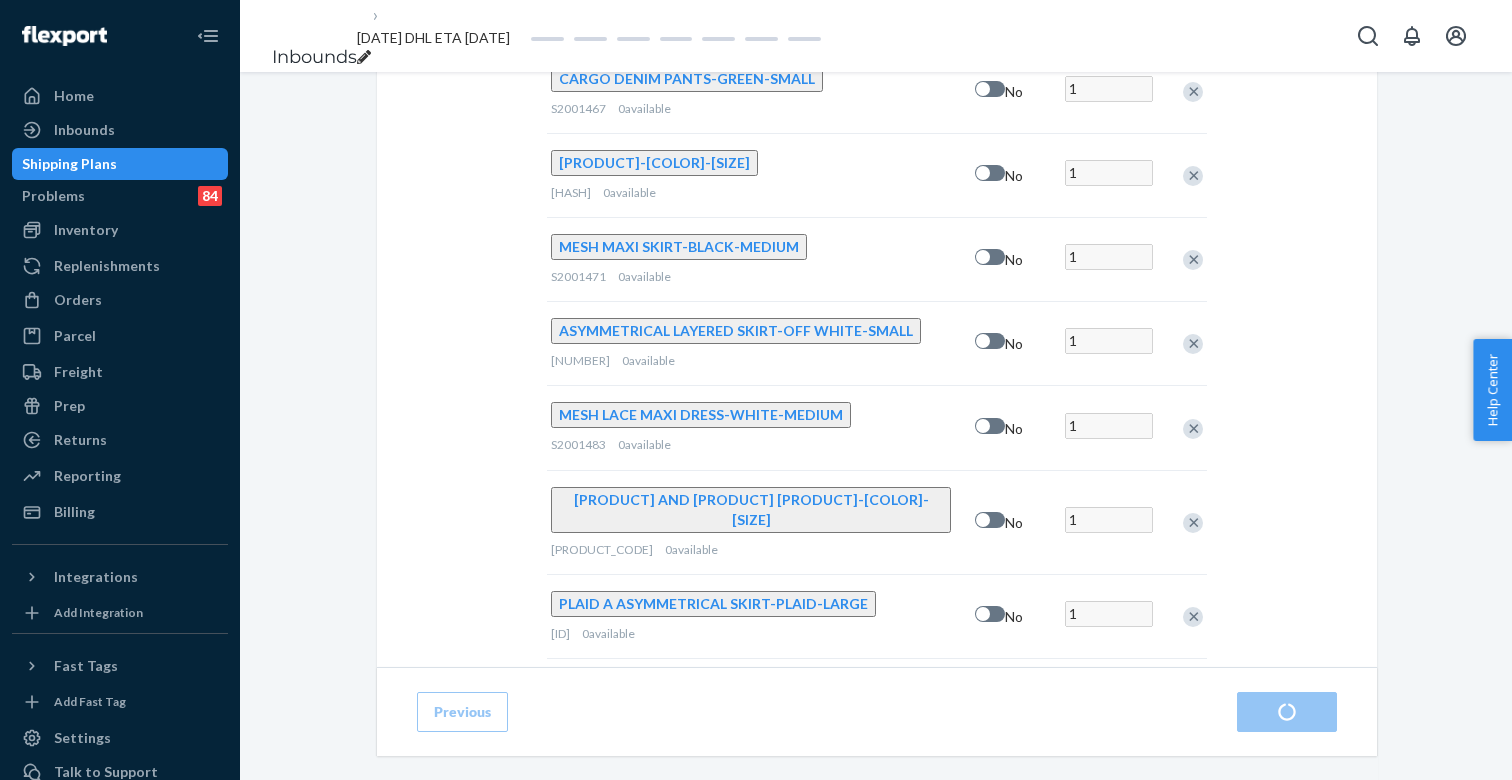 scroll, scrollTop: 0, scrollLeft: 0, axis: both 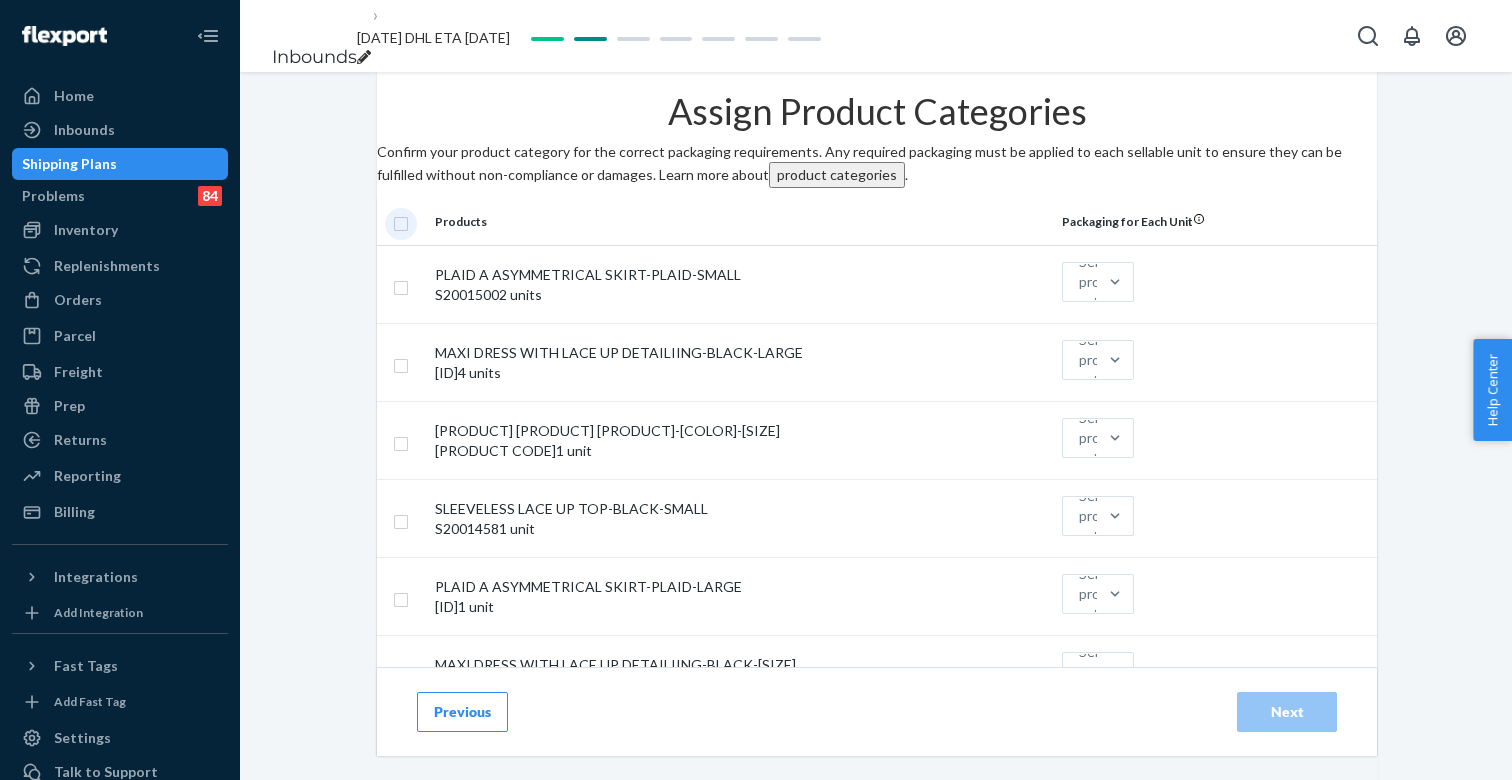 click at bounding box center [401, 221] 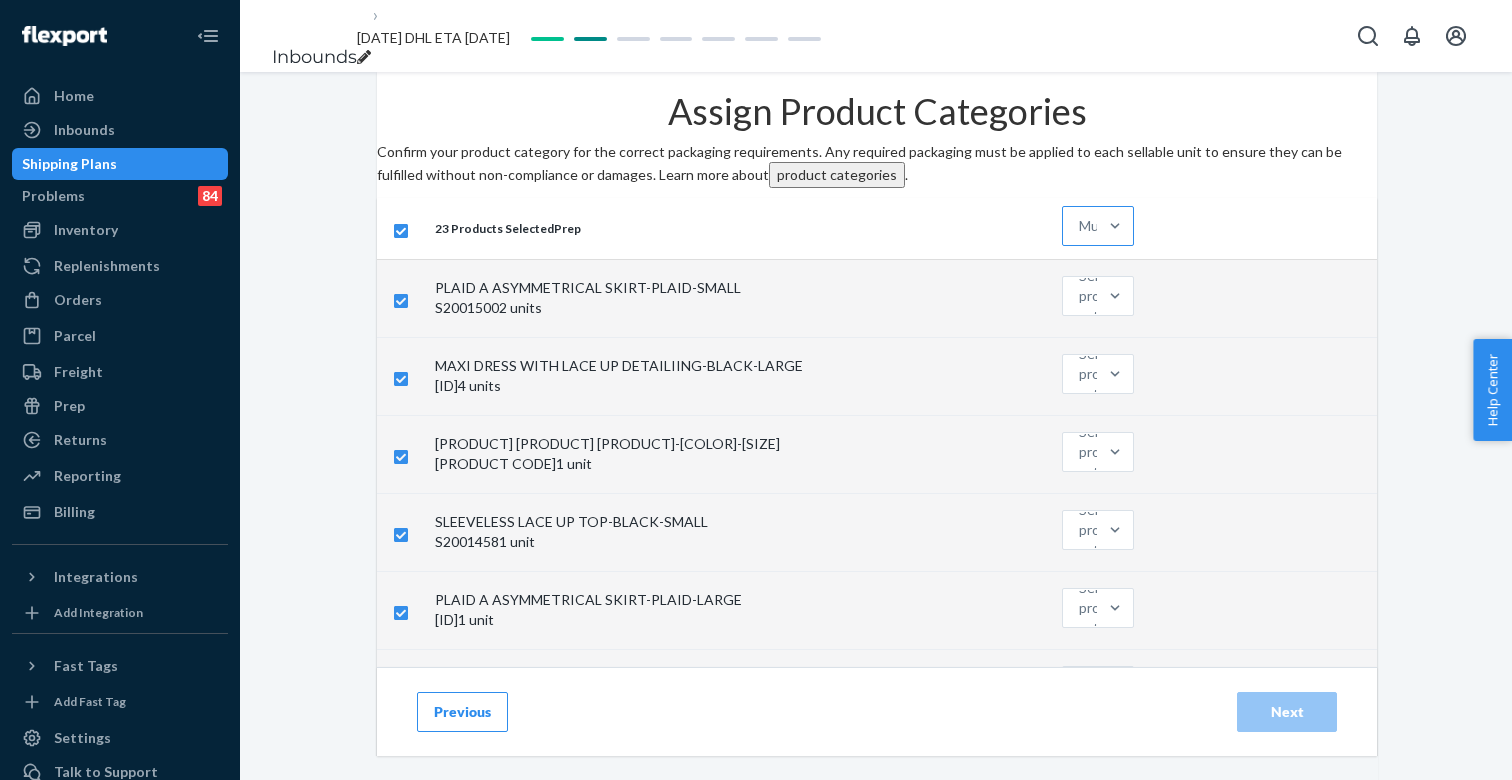 click on "Multiple categories" at bounding box center (1080, 226) 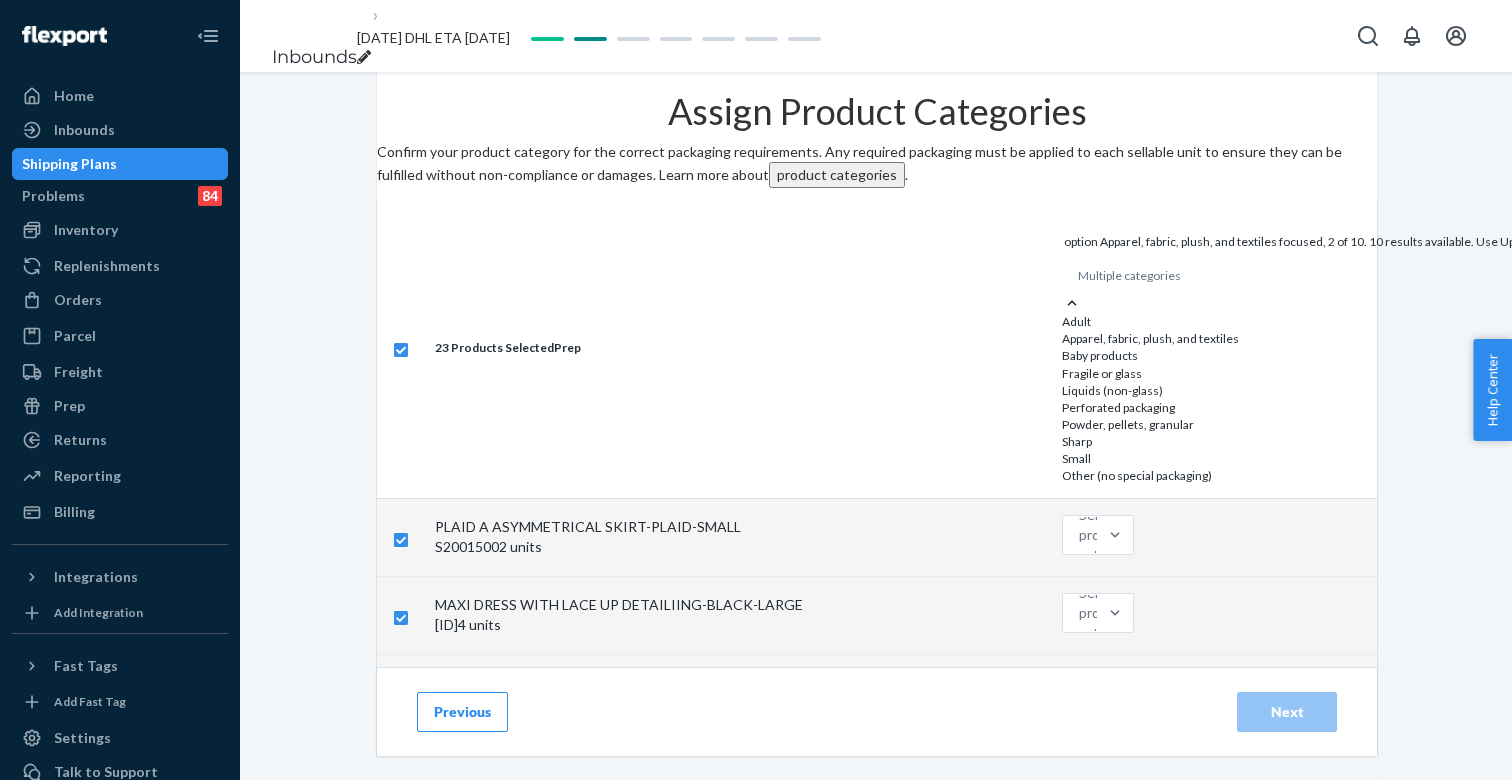 click on "Apparel, fabric, plush, and textiles" at bounding box center (1711, 338) 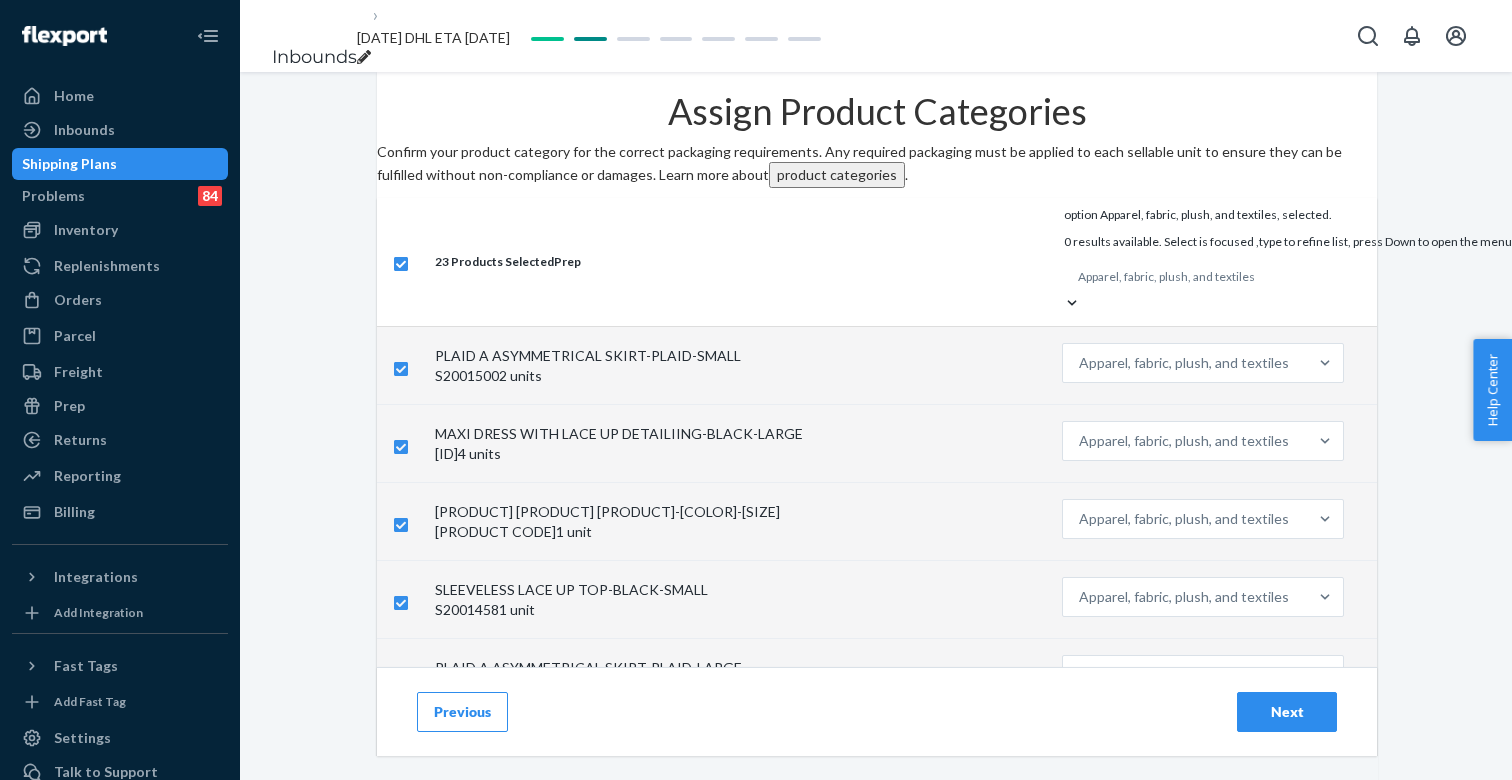 click on "Next" at bounding box center [1287, 712] 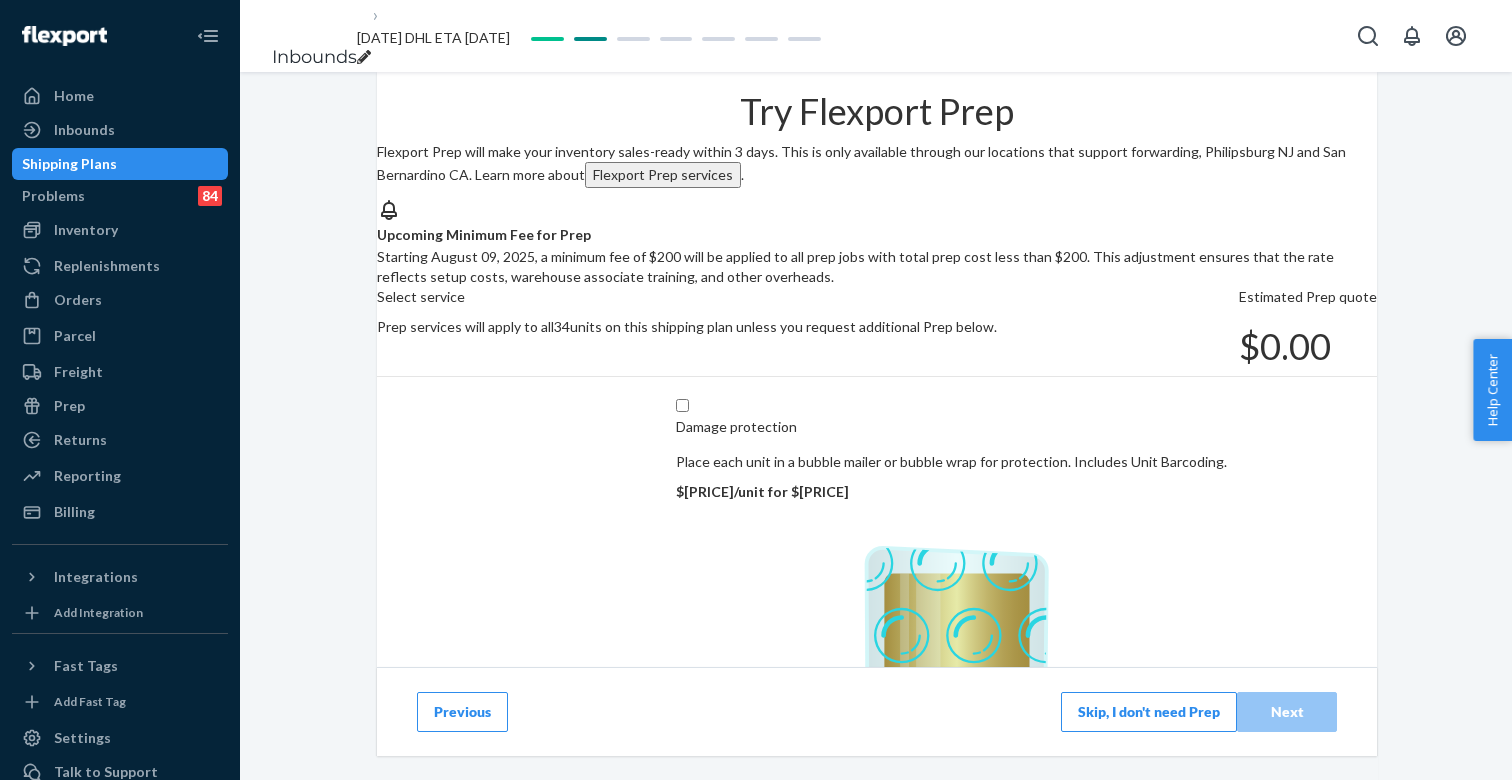 scroll, scrollTop: 344, scrollLeft: 0, axis: vertical 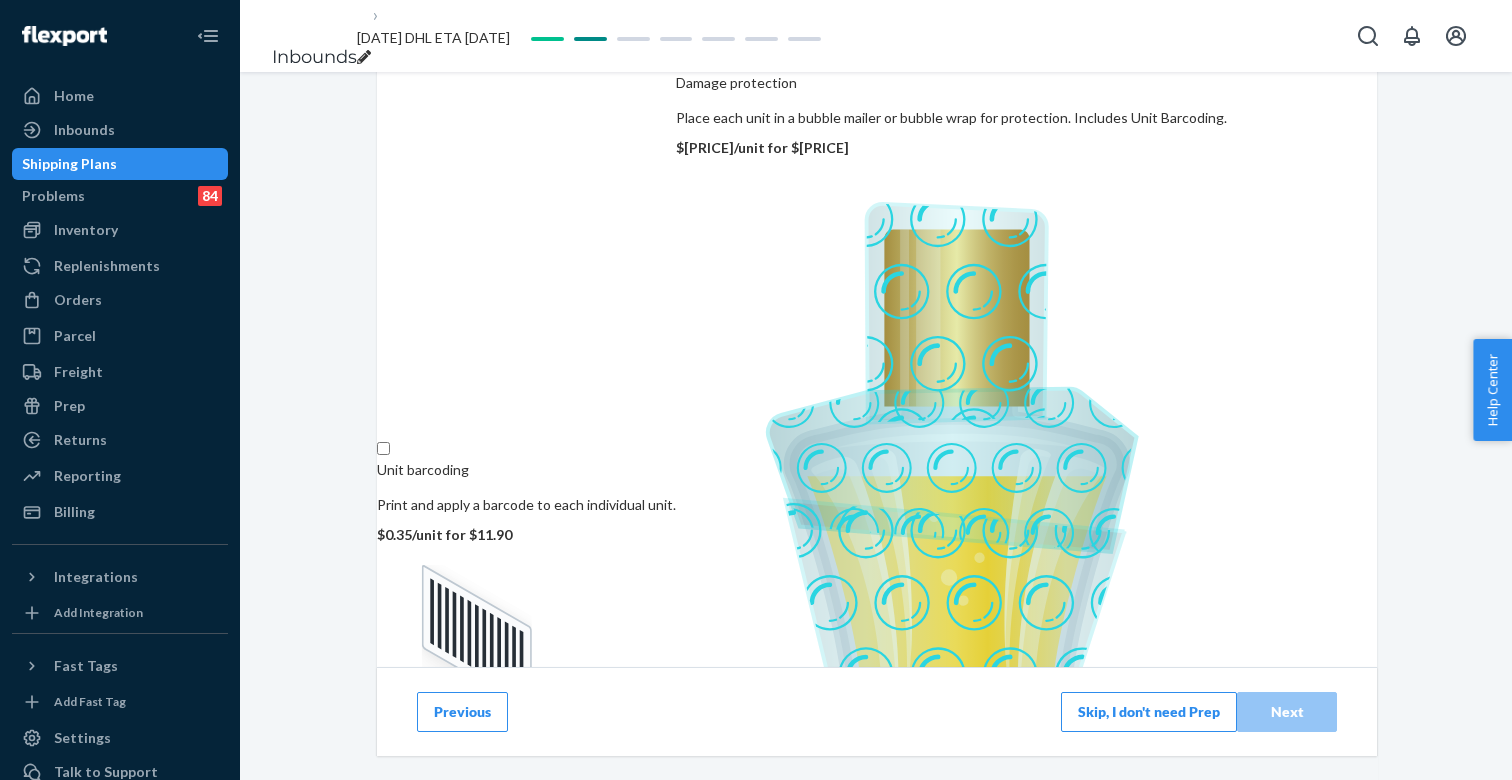 click on "Skip, I don't need Prep" at bounding box center [1149, 712] 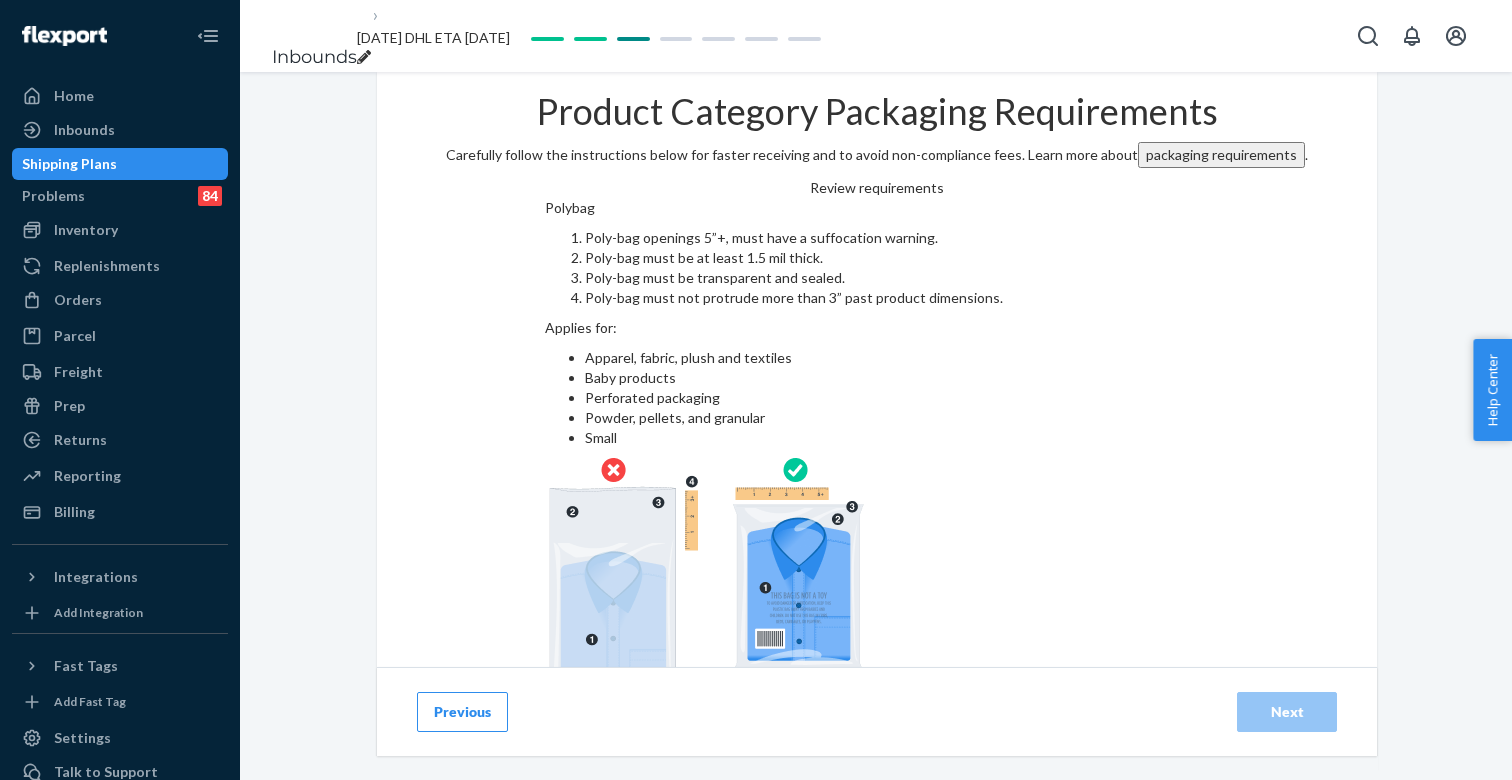 scroll, scrollTop: 86, scrollLeft: 0, axis: vertical 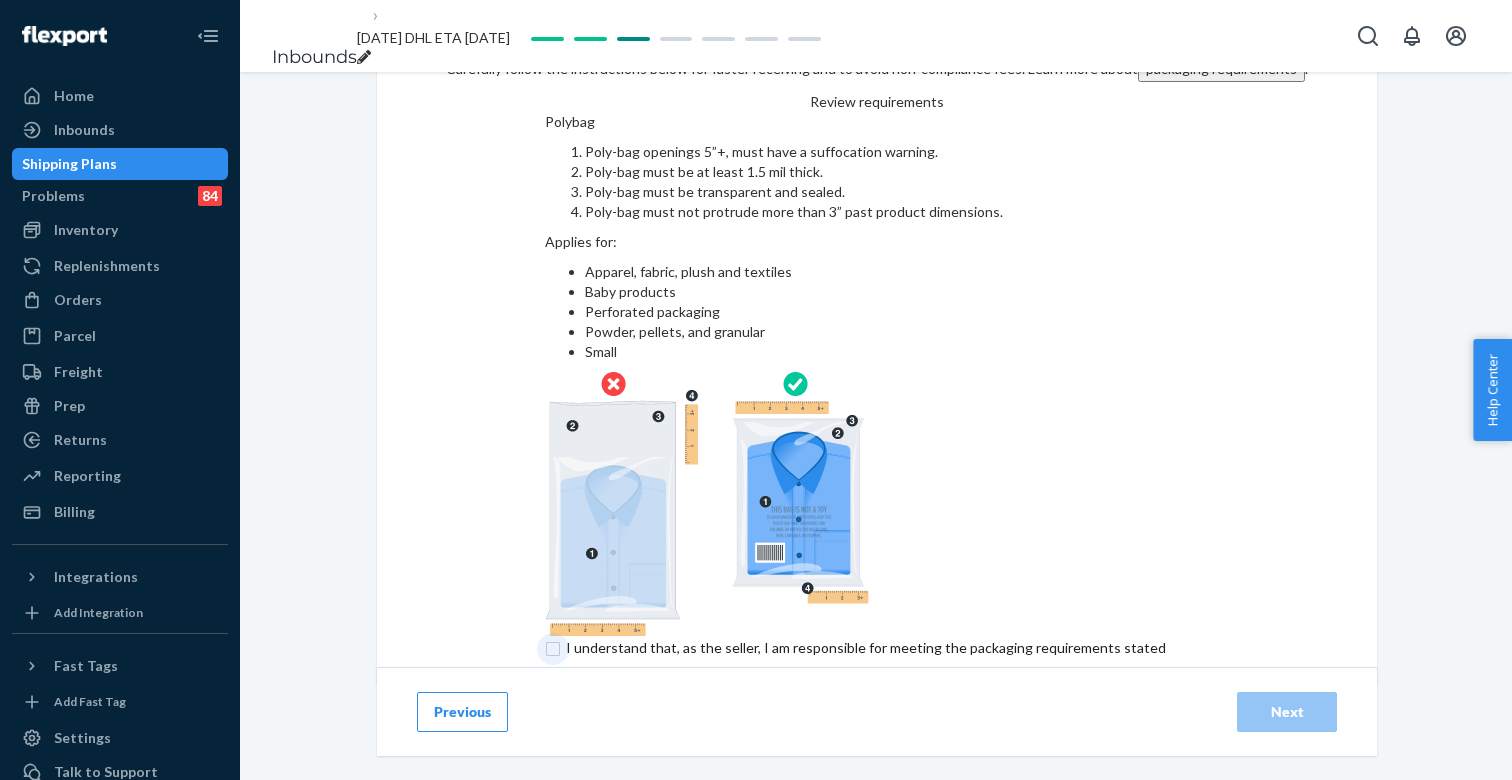 click at bounding box center [877, 660] 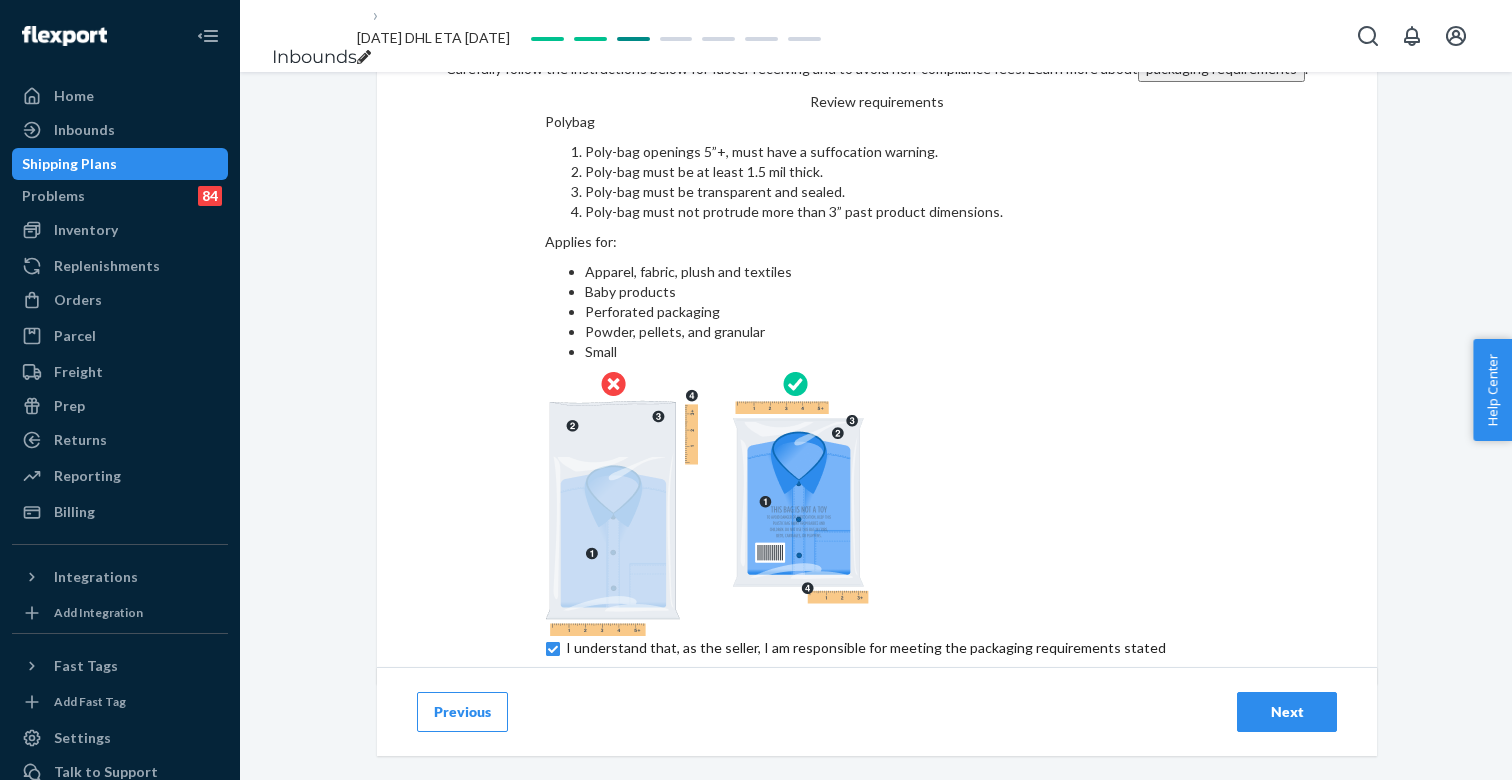 click on "Next" at bounding box center (1287, 712) 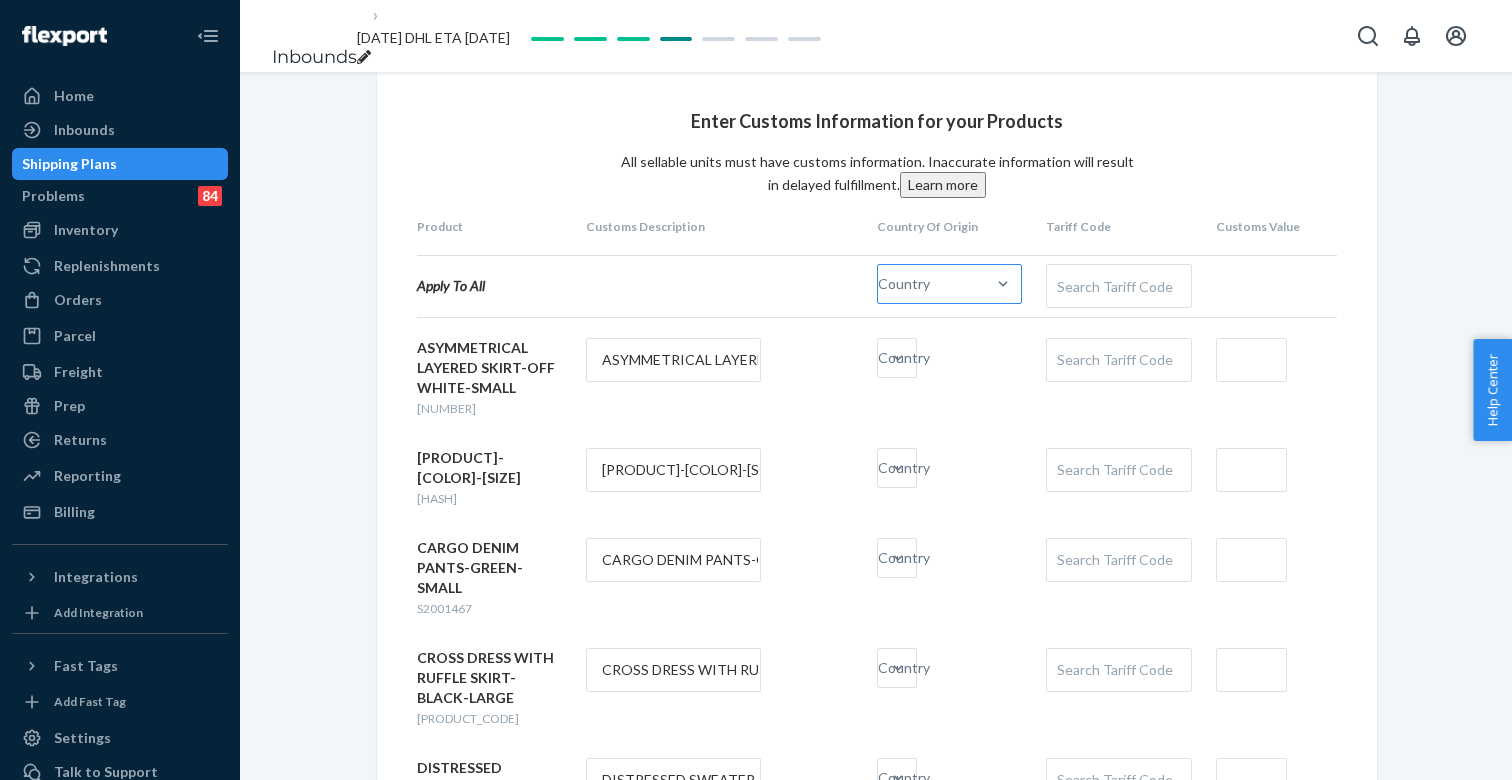click on "Country" at bounding box center (879, 284) 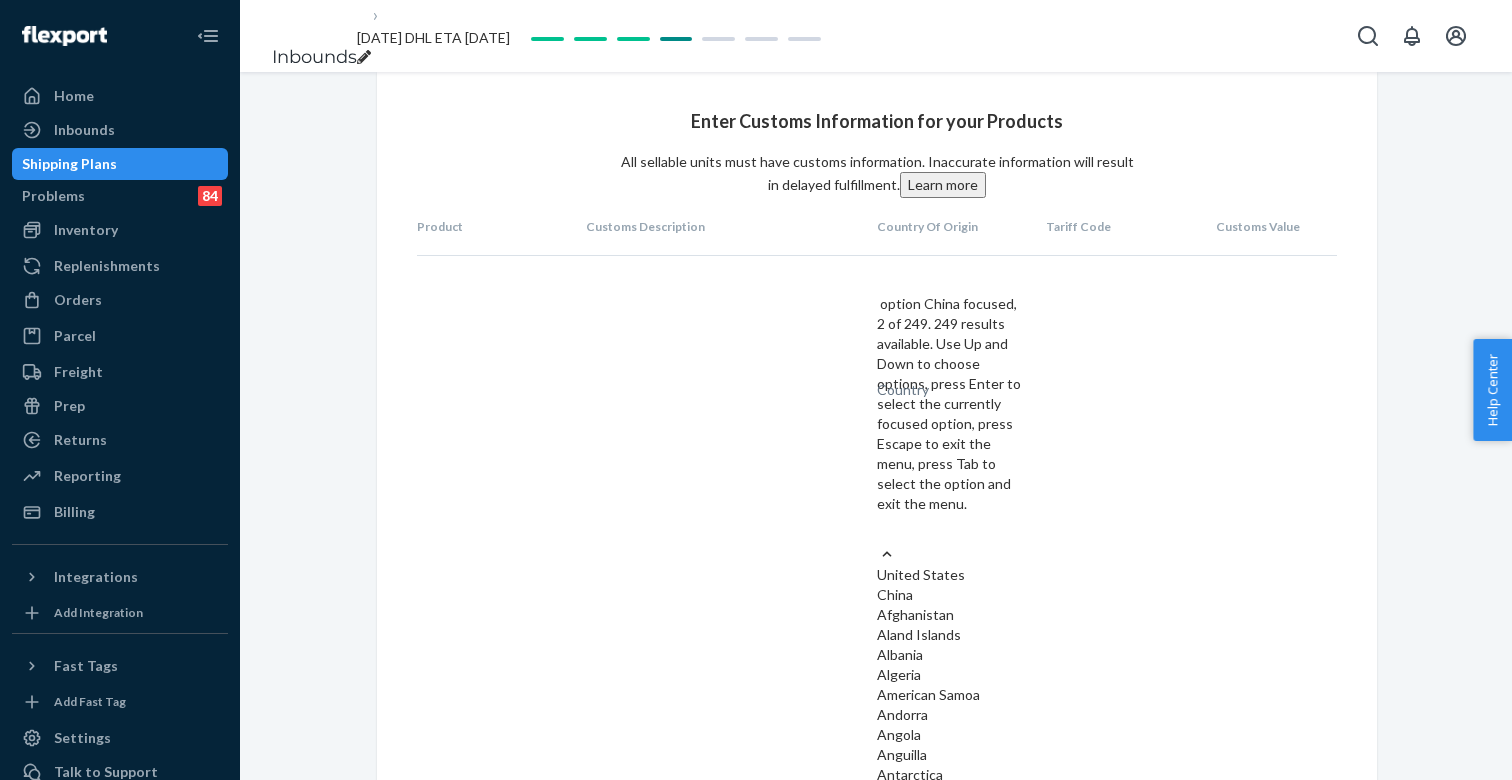 click on "China" at bounding box center [949, 595] 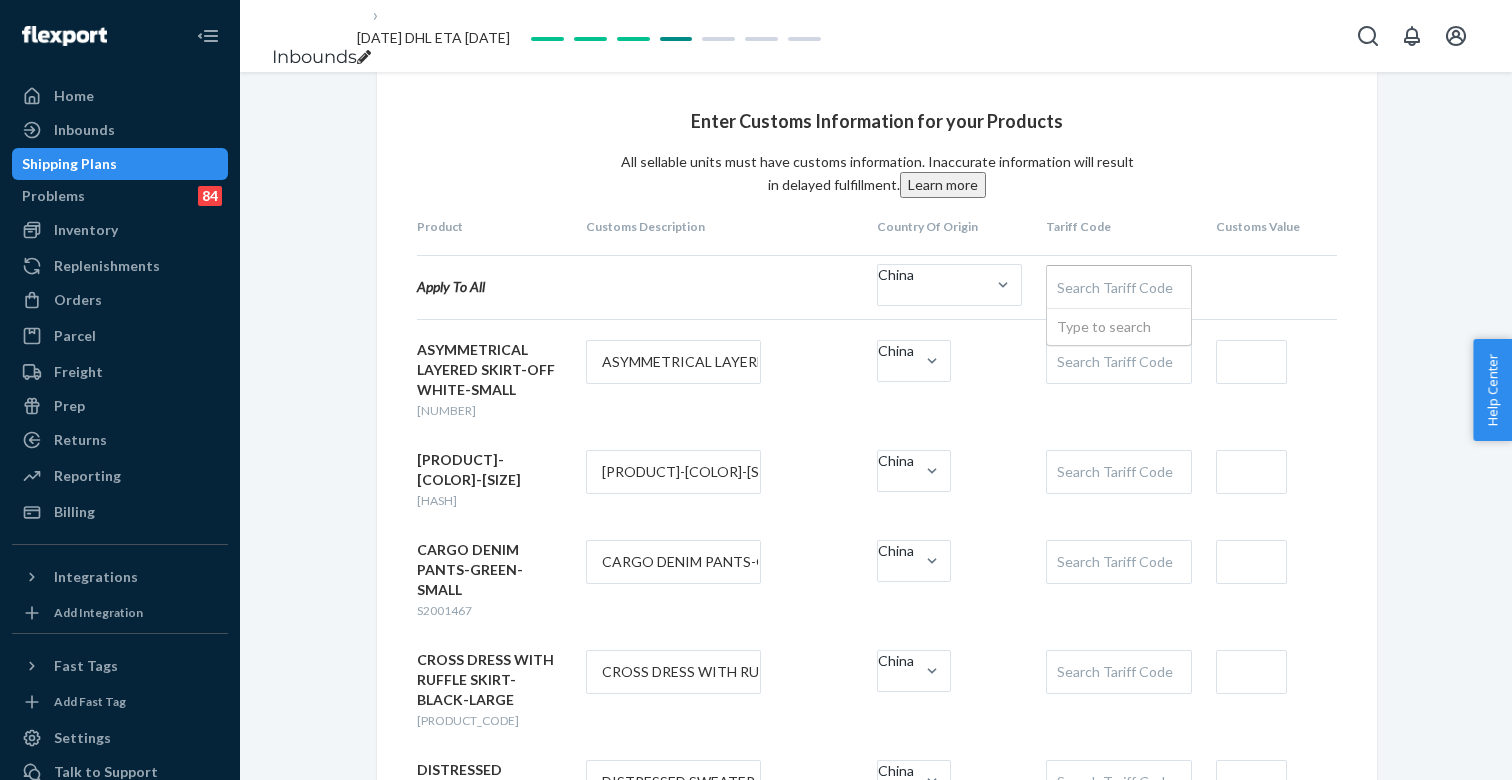 click on "Search Tariff Code" at bounding box center (1118, 287) 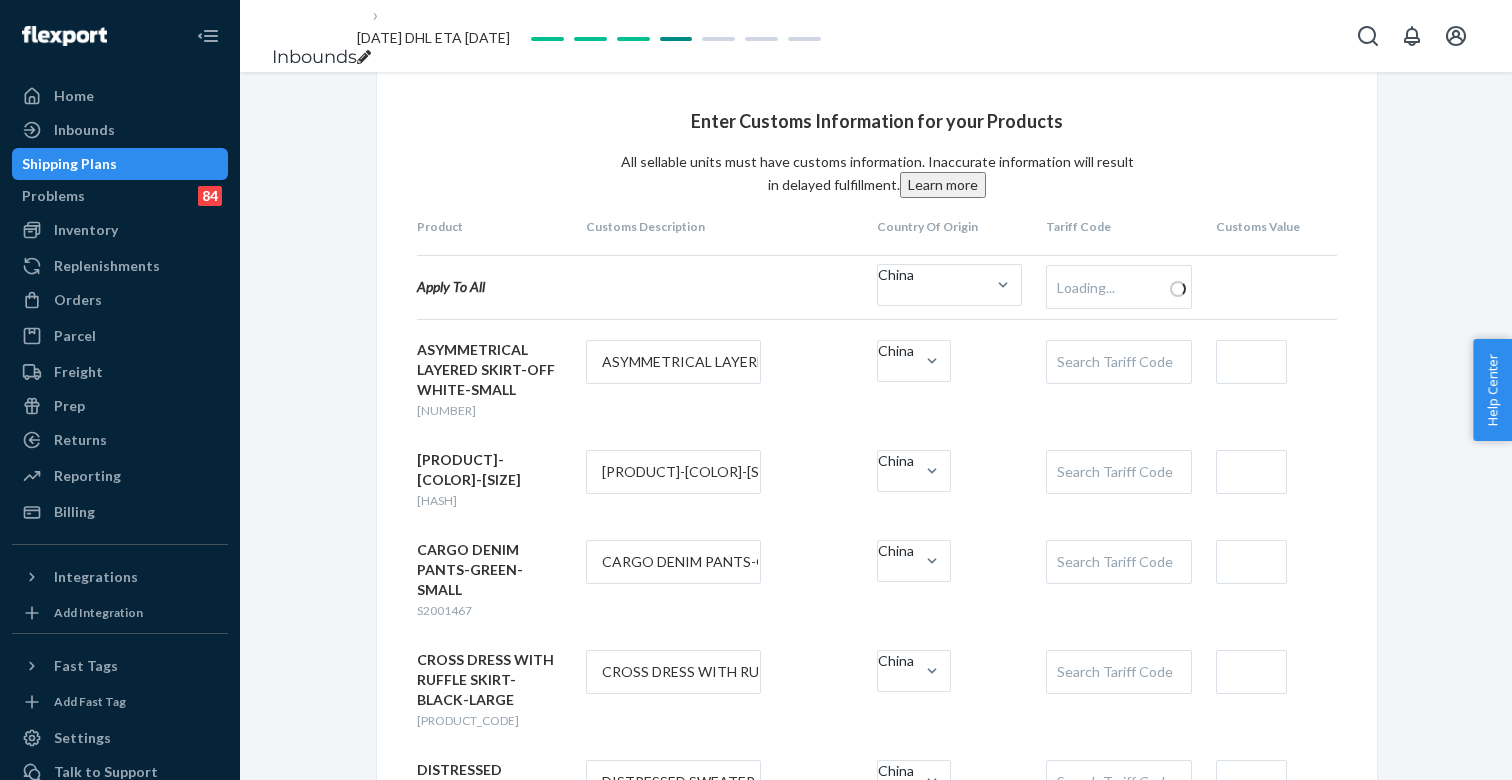 click on "ASYMMETRICAL LAYERED SKIRT-OFF WHITE-SMALL S2001473 ASYMMETRICAL LAYERED SKIRT-OFF WHIT China Search Tariff Code CARGO DENIM PANTS-GREEN-LARGE S2001469 CARGO DENIM PANTS-GREEN-LARGE China Search Tariff Code CARGO DENIM PANTS-GREEN-SMALL S2001467 CARGO DENIM PANTS-GREEN-SMALL China Search Tariff Code CROSS DRESS WITH RUFFLE SKIRT-BLACK-LARGE S2001451 CROSS DRESS WITH RUFFLE SKIRT-BLACK China Search Tariff Code DISTRESSED SWEATER-OFF WHITE-LARGE S2001428 DISTRESSED SWEATER-OFF WHITE-LARGE China Search Tariff Code LACE AND LEATHER BUSTIER TOP-BLACK-MEDIUM S2001489 LACE AND LEATHER BUSTIER TOP-BLACK- China Search Tariff Code LACE AND LEATHER BUSTIER TOP-BLACK-SMALL S2001488 LACE AND LEATHER BUSTIER TOP-BLACK- China Search Tariff Code LACE AND MESH LONG SLEEVE BELL TOP-BLACK-SMALL S2001455 LACE AND MESH LONG SLEEVE BELL TOP- China Search Tariff Code LEOPARD LACE BUSTIER BODYCON DRESS-LEOPARD-LARGE S2001505 LEOPARD LACE BUSTIER BODYCON DRESS- China Search Tariff Code LEOPARD LACE BUSTIER BODYCON DRESS-LEOPARD-SMALL" at bounding box center (877, 1570) 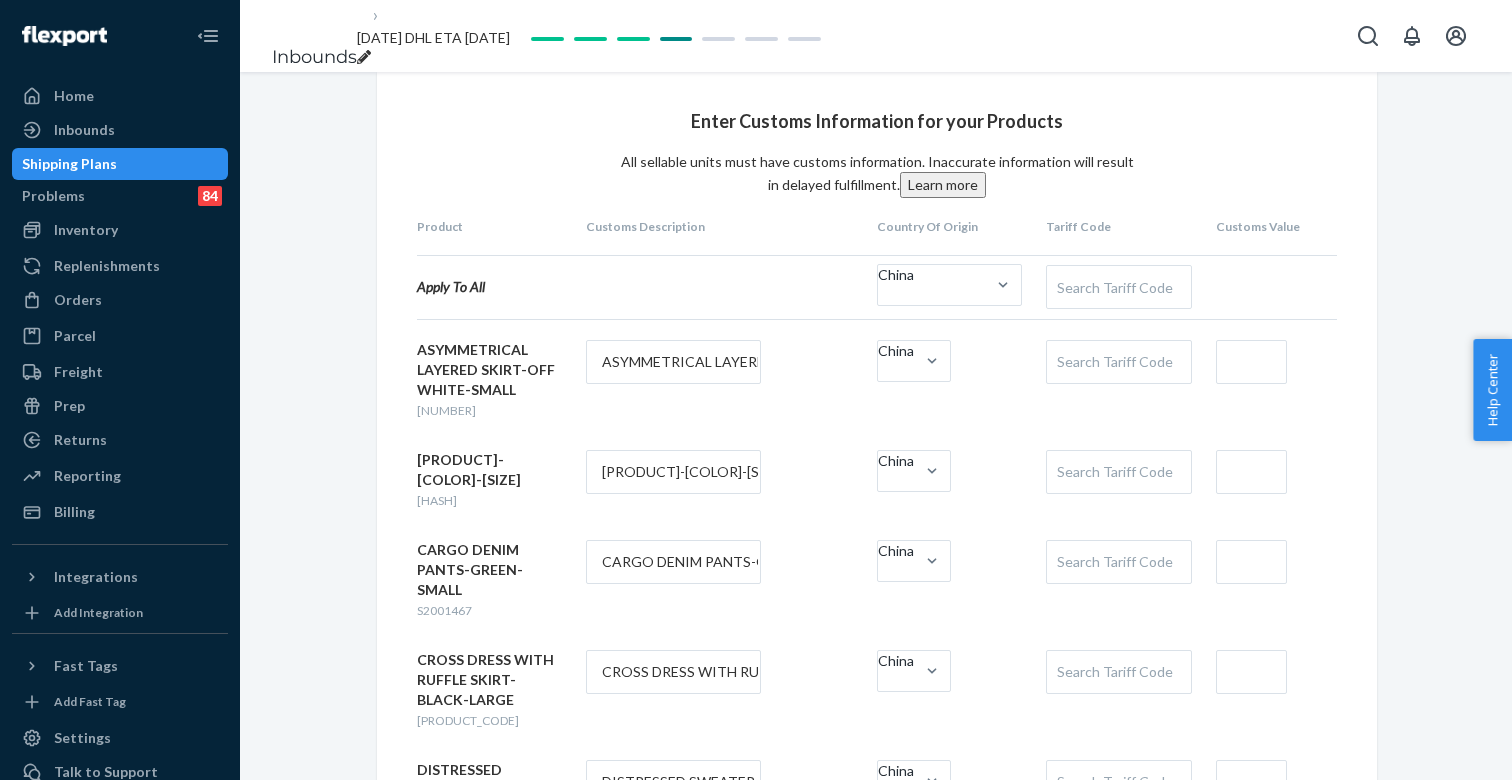 click on "Search Tariff Code" at bounding box center [1118, 362] 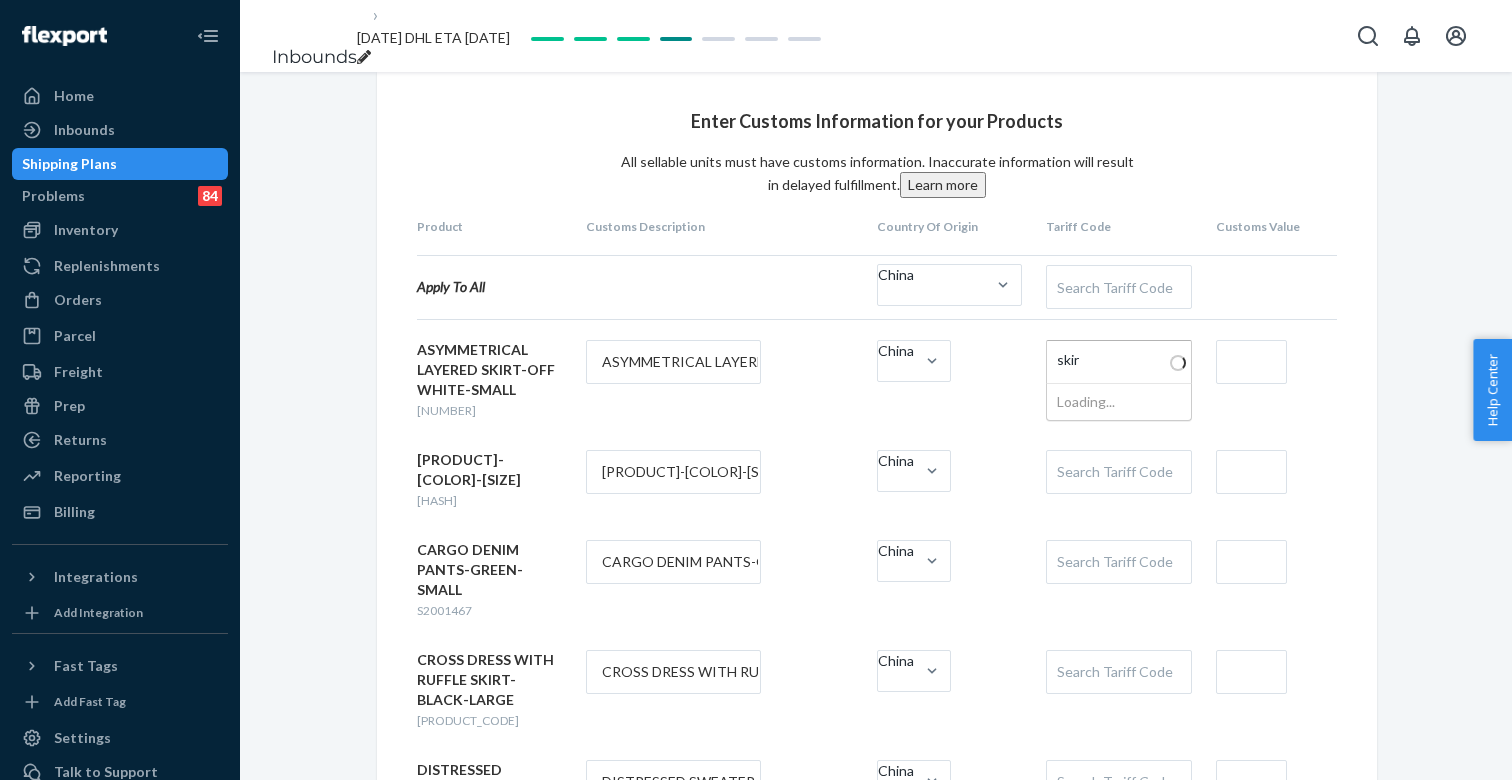 type on "skirt" 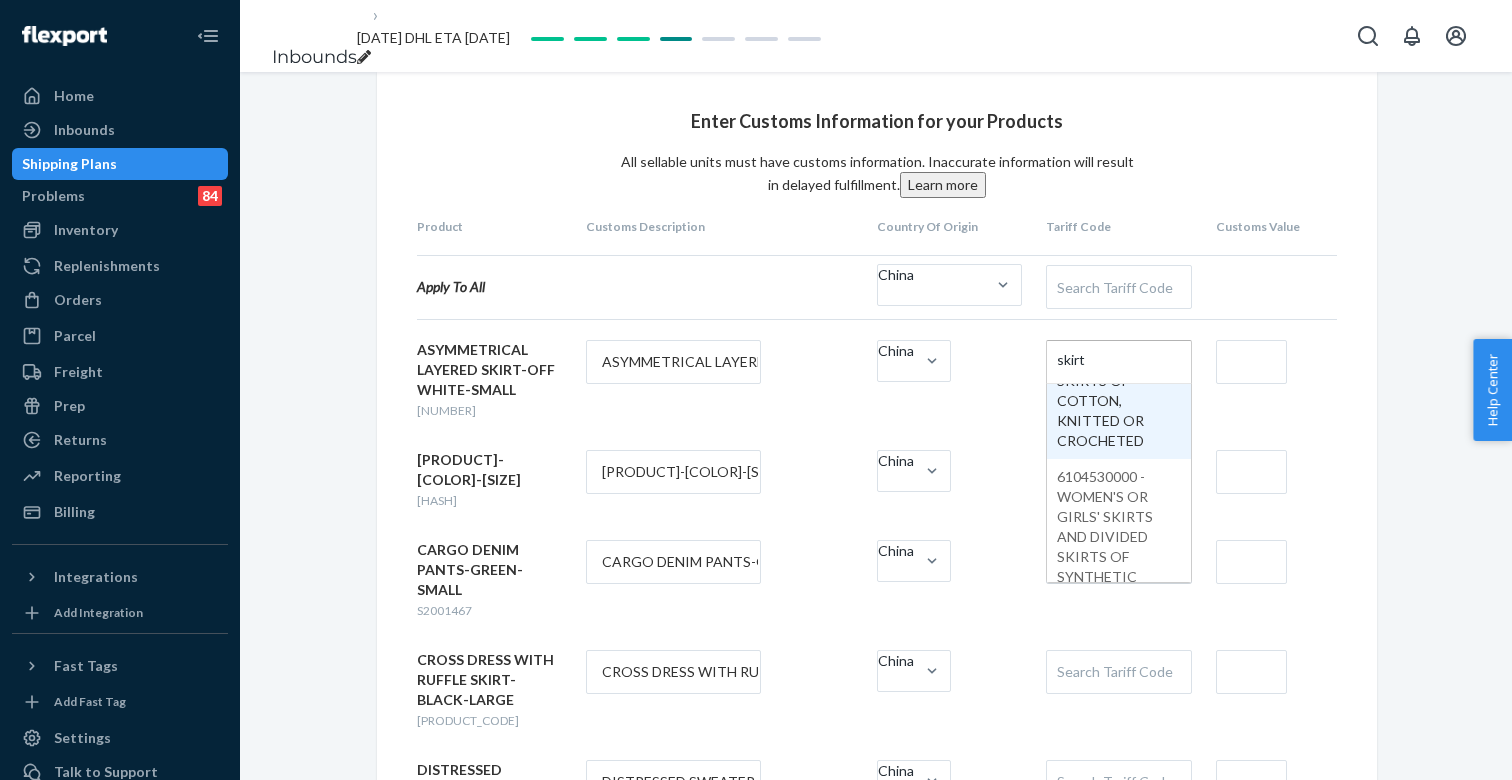 scroll, scrollTop: 312, scrollLeft: 0, axis: vertical 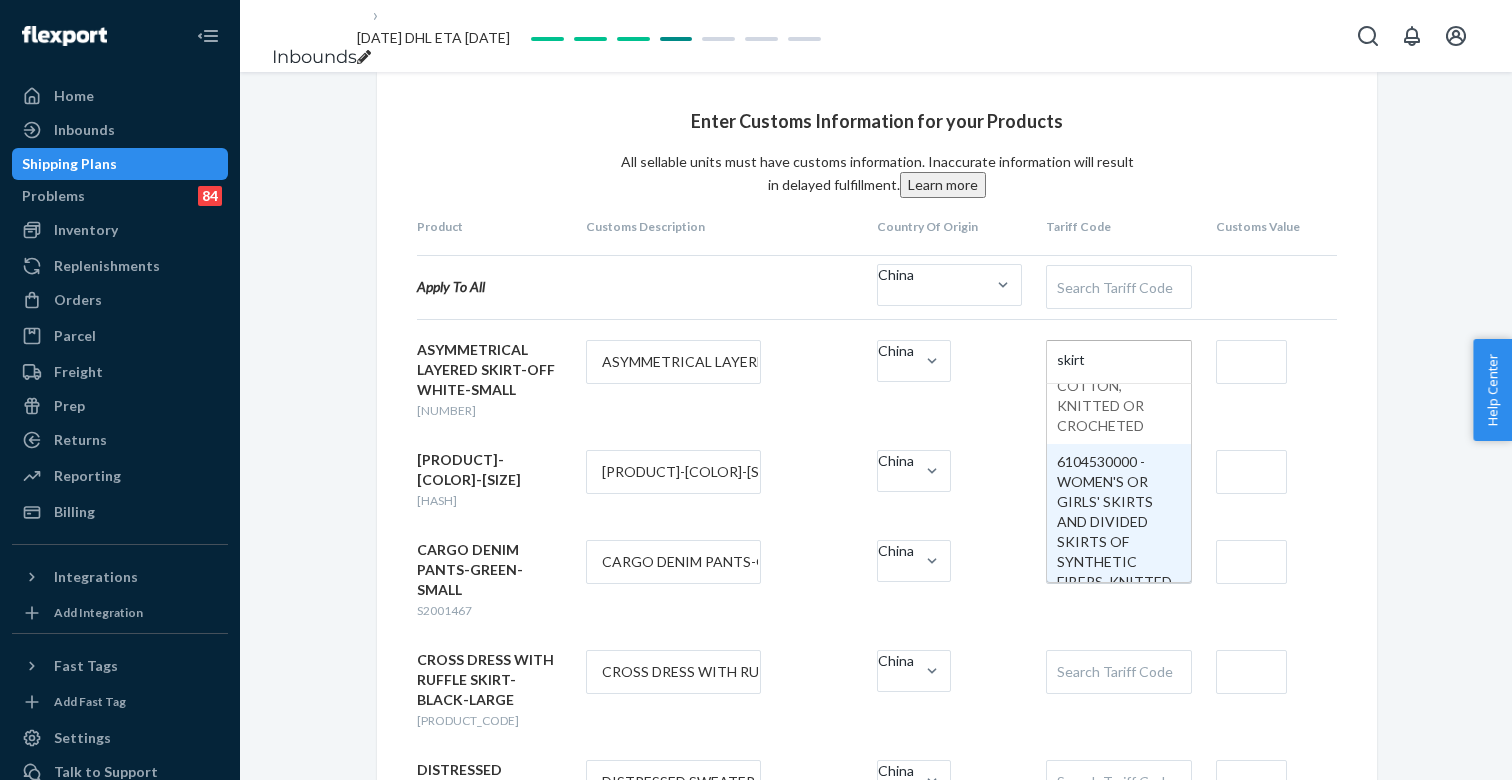 type 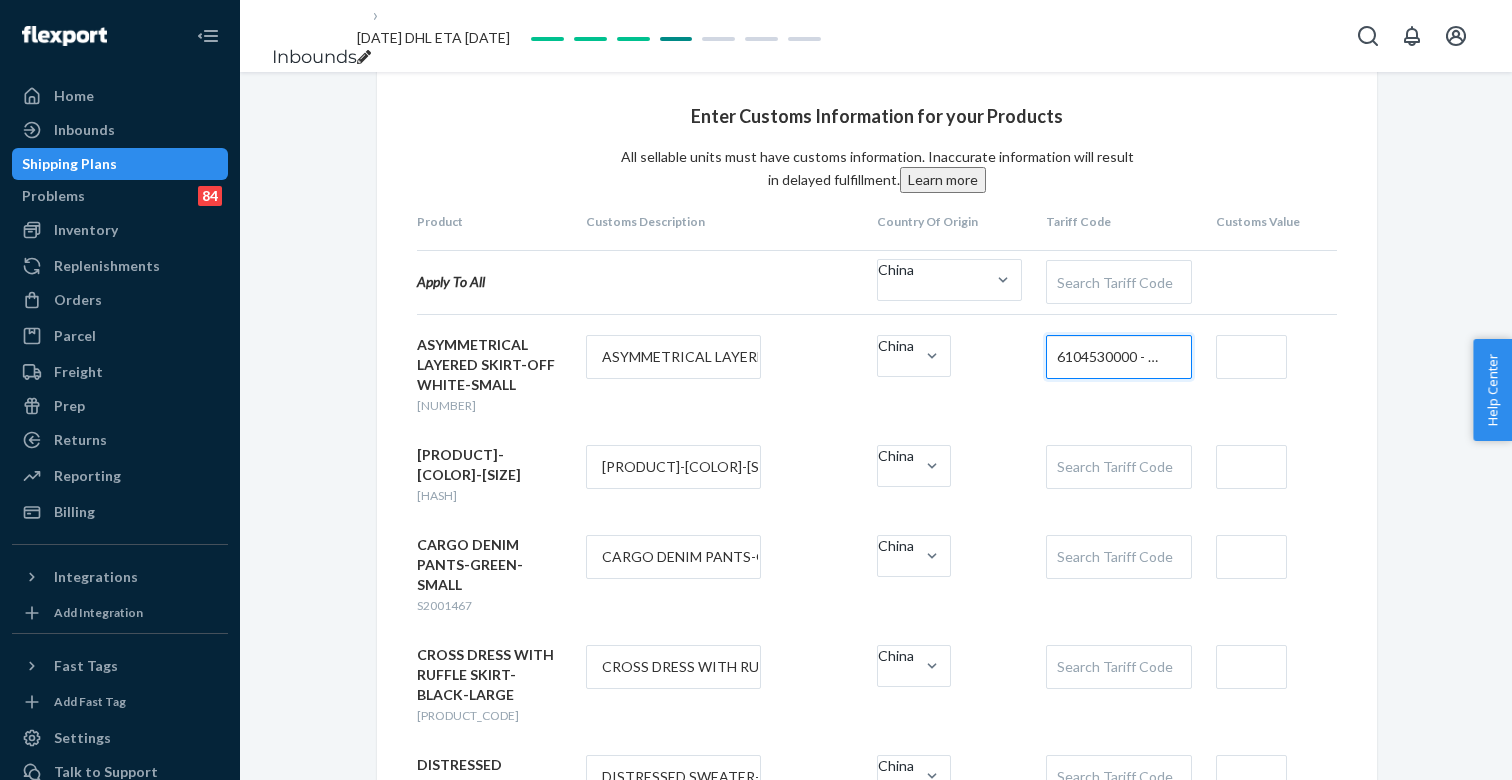 scroll, scrollTop: 0, scrollLeft: 0, axis: both 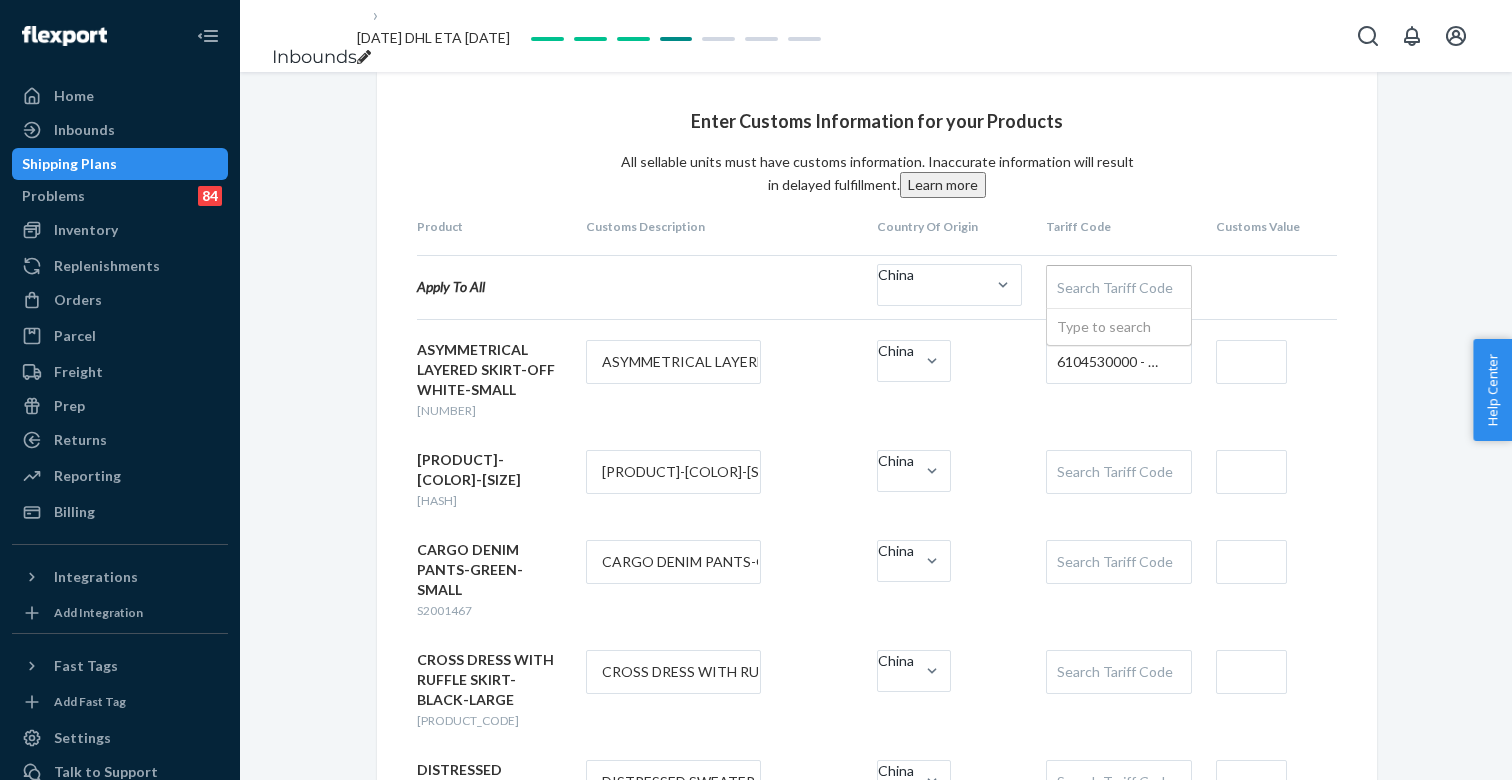 click on "Search Tariff Code" at bounding box center (1118, 287) 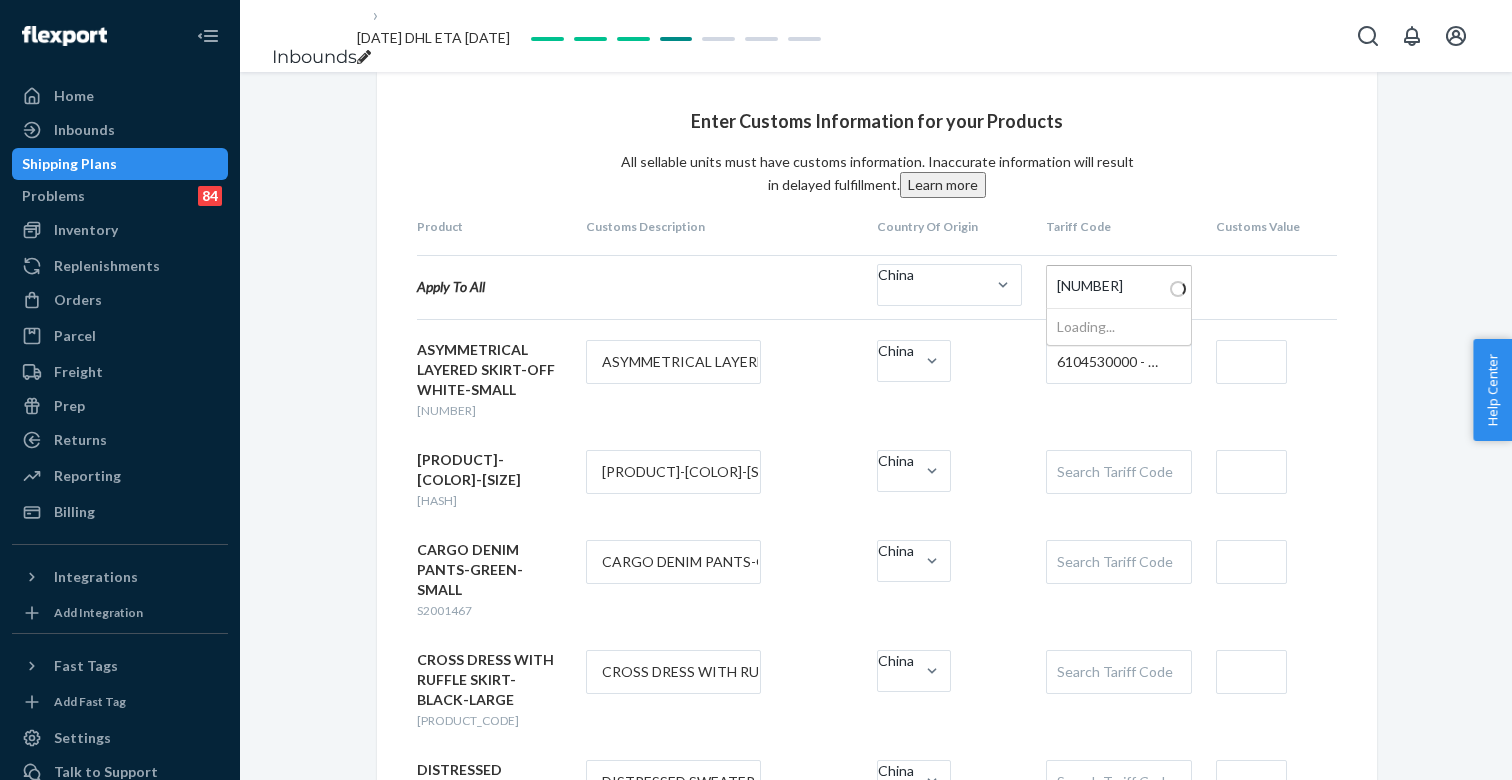 type on "610453000" 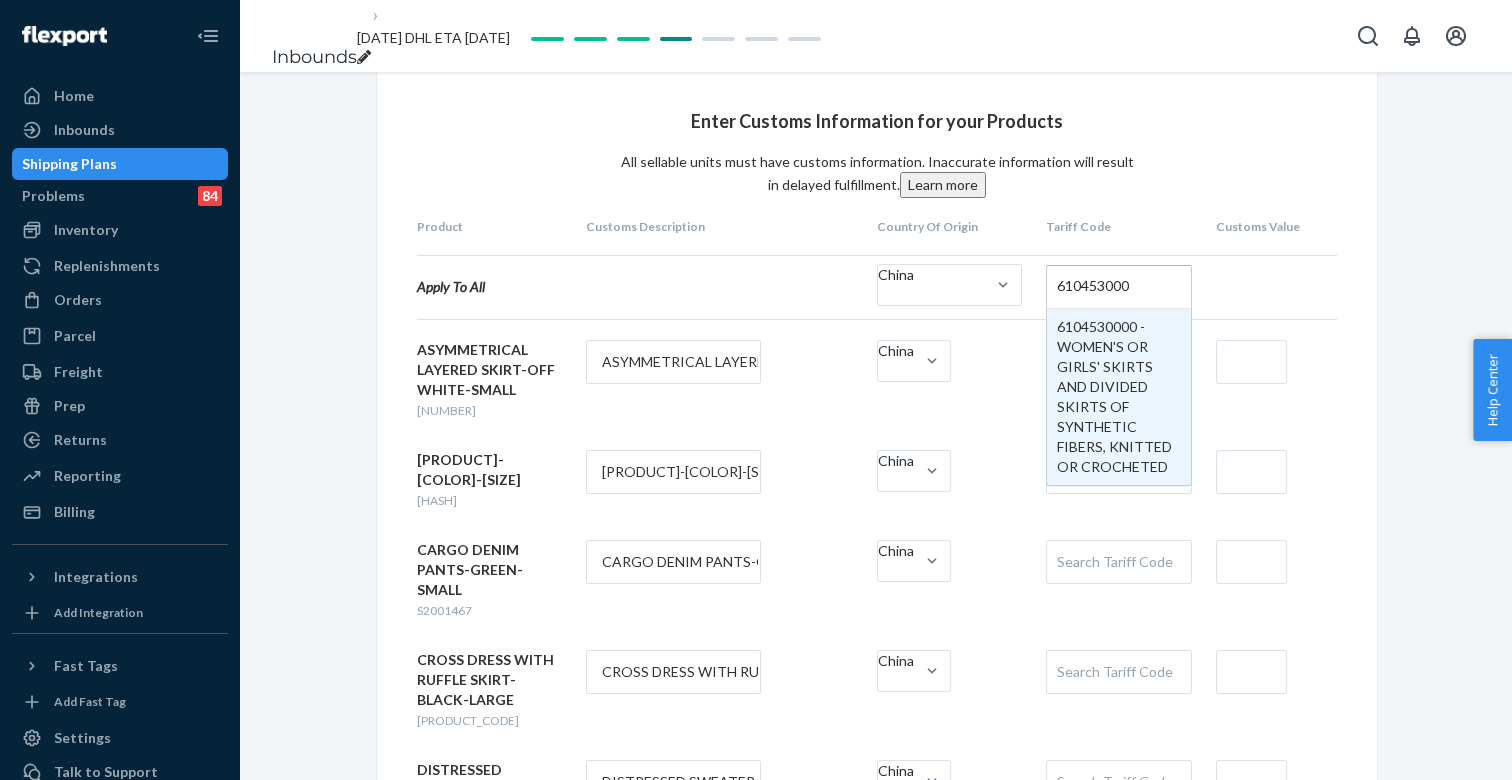 type 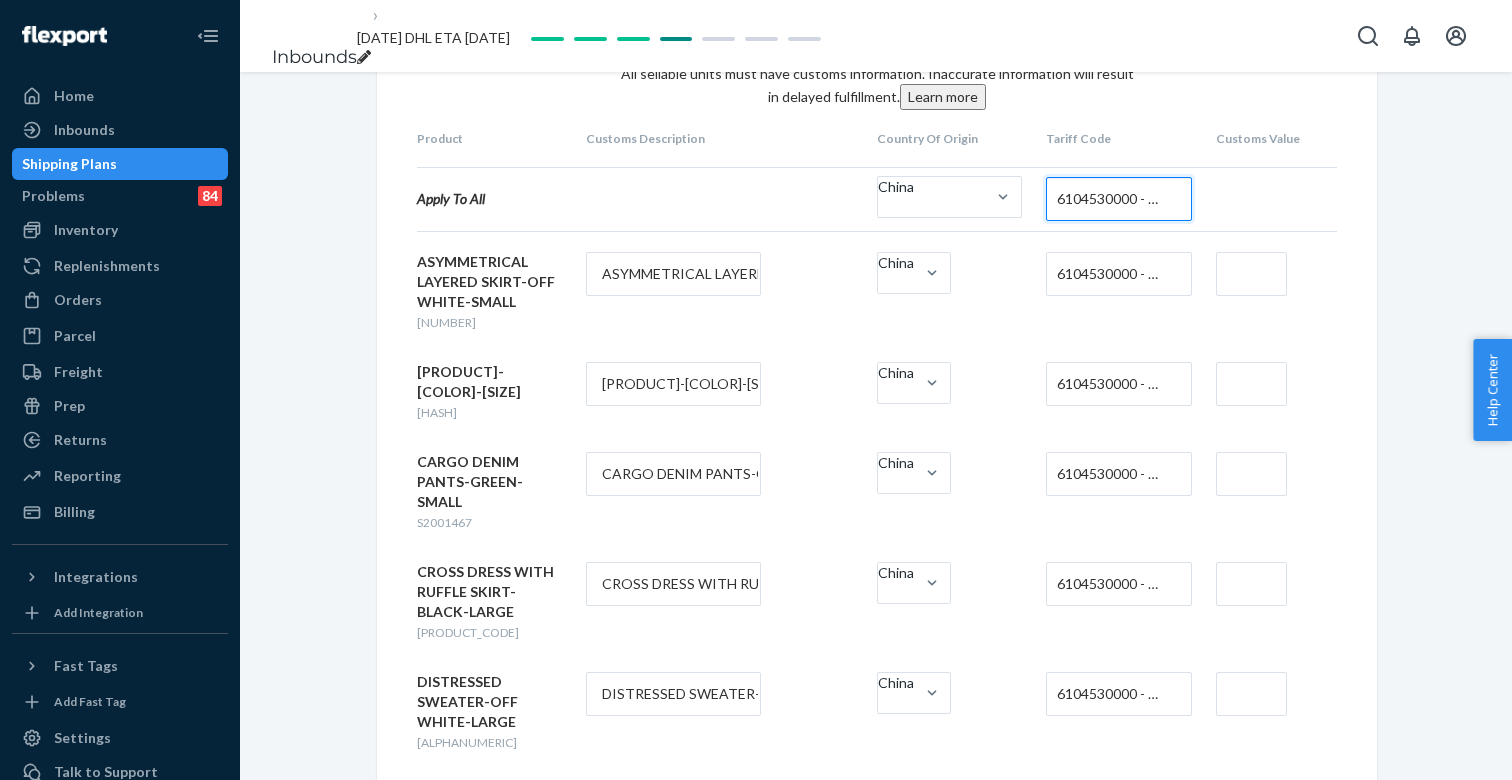 scroll, scrollTop: 171, scrollLeft: 0, axis: vertical 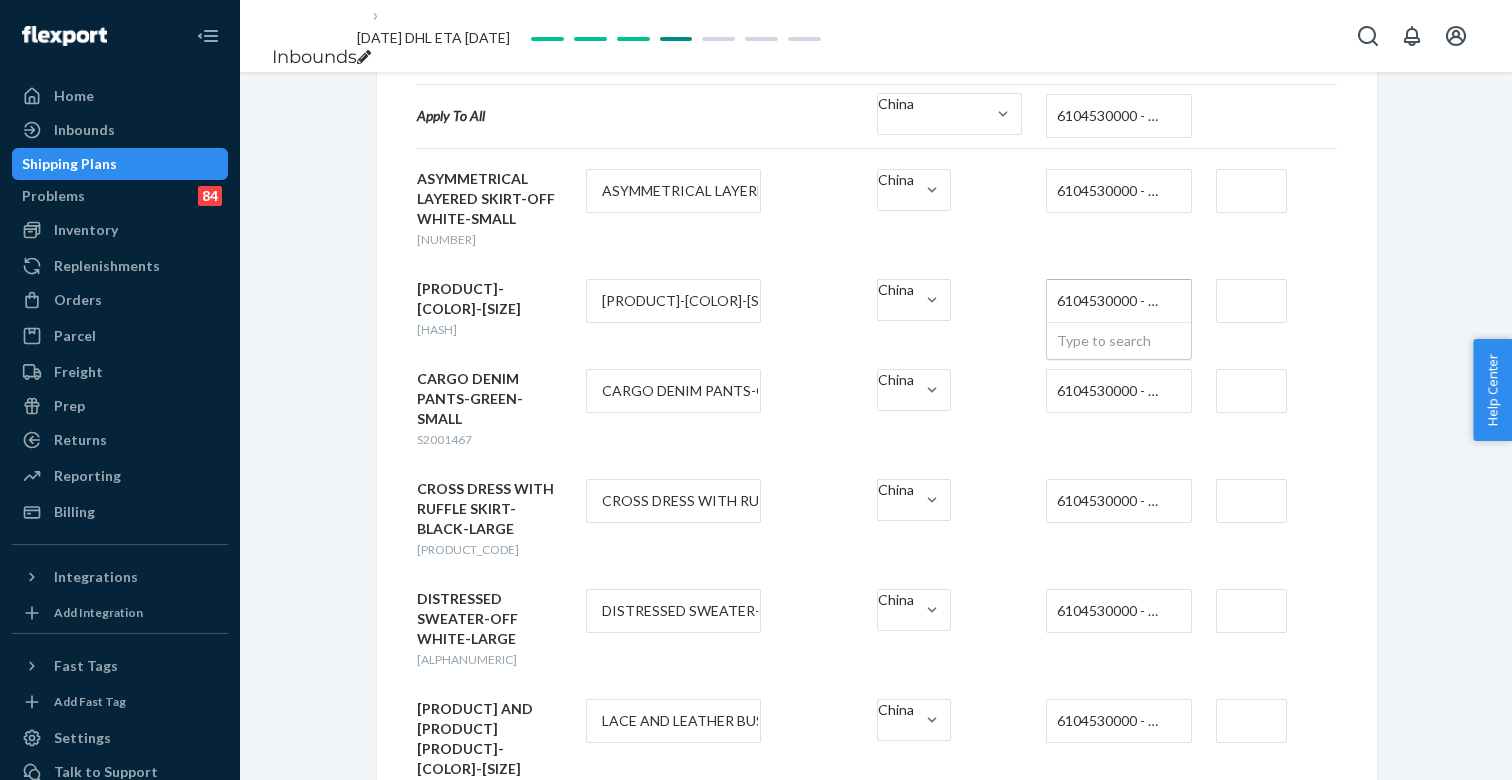 click on "6104530000 - WOMEN'S OR GIRLS' SKIRTS AND DIVIDED SKIRTS OF SYNTHETIC FIBERS, KNITTED OR CROCHETED" at bounding box center (1113, 301) 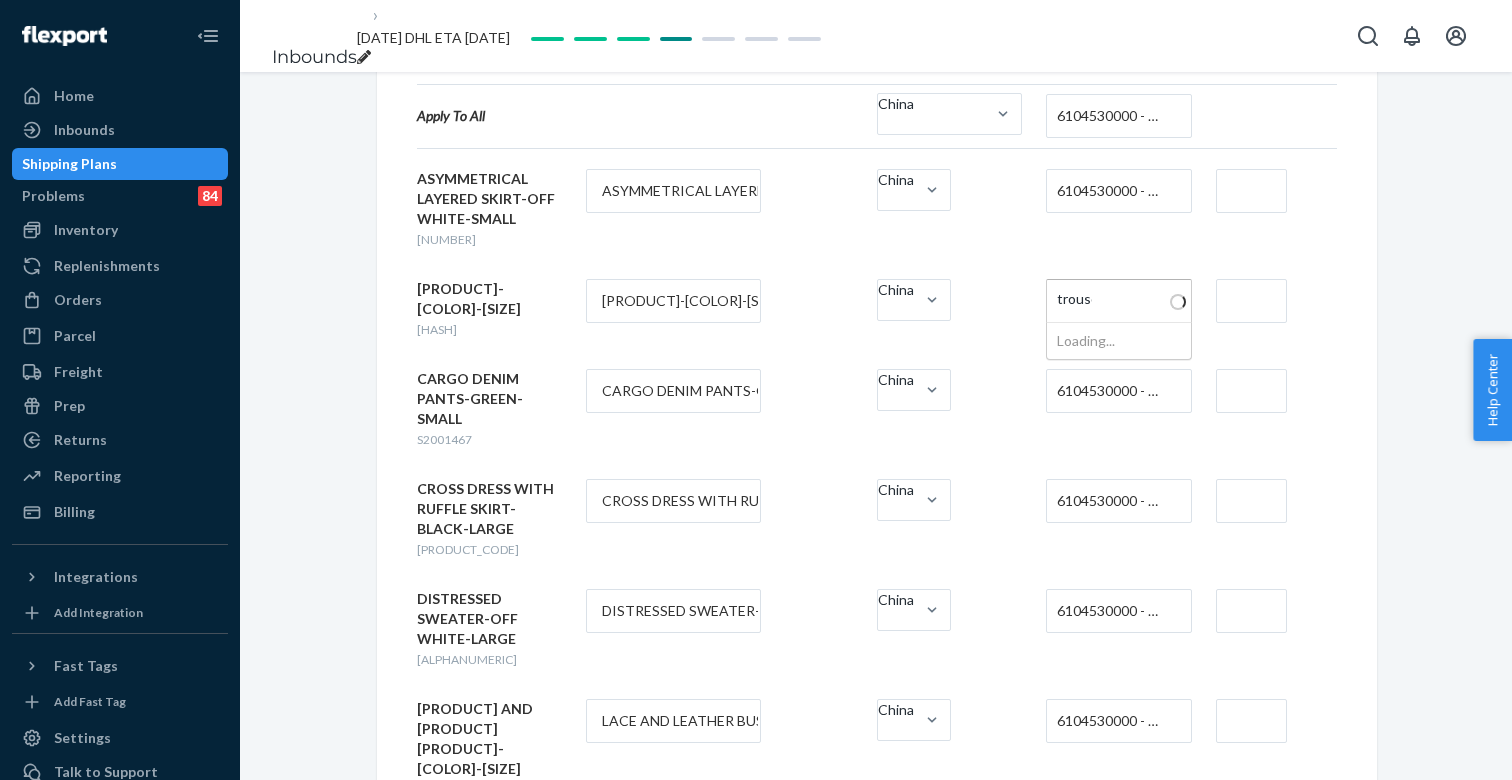 type on "trouser" 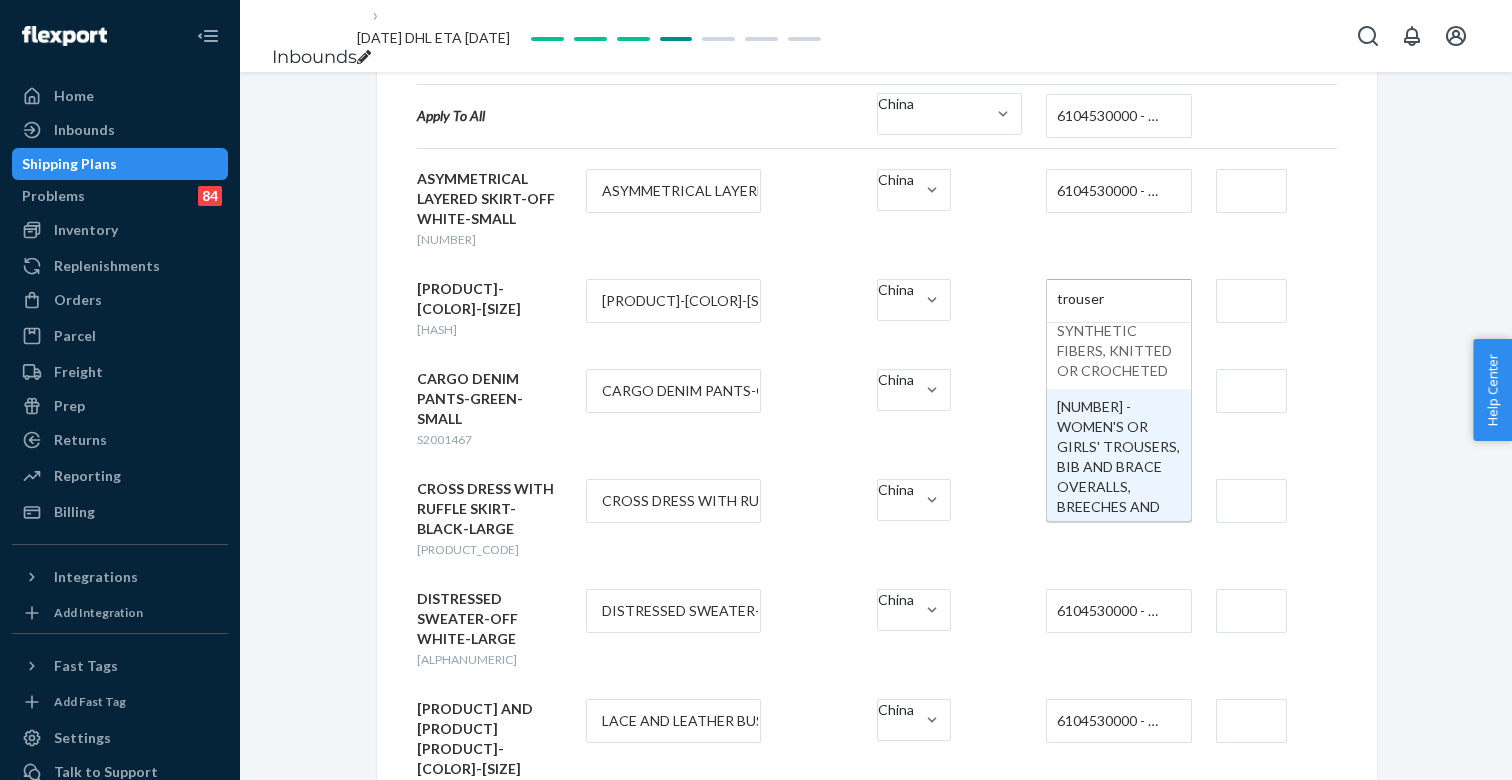 scroll, scrollTop: 3874, scrollLeft: 0, axis: vertical 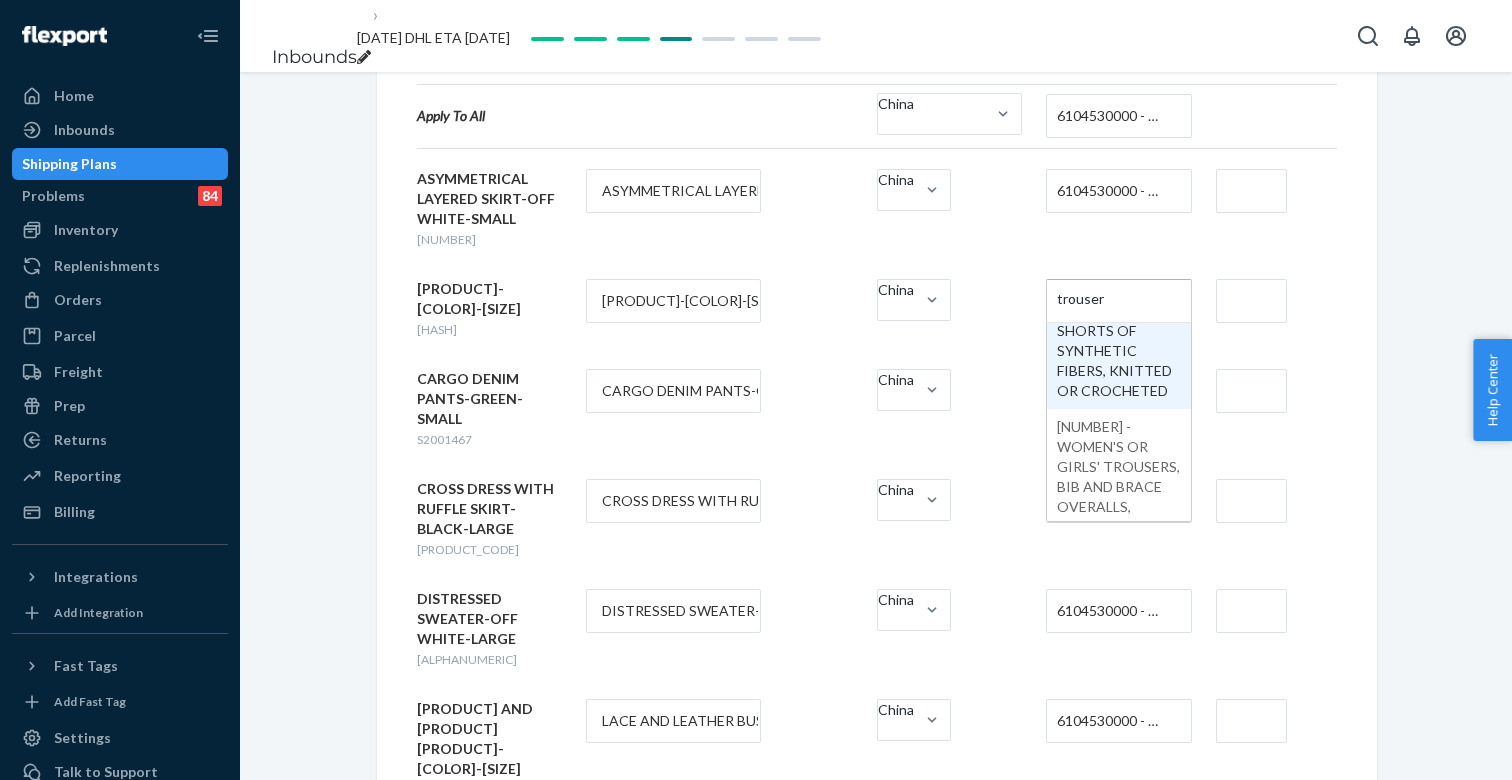 type 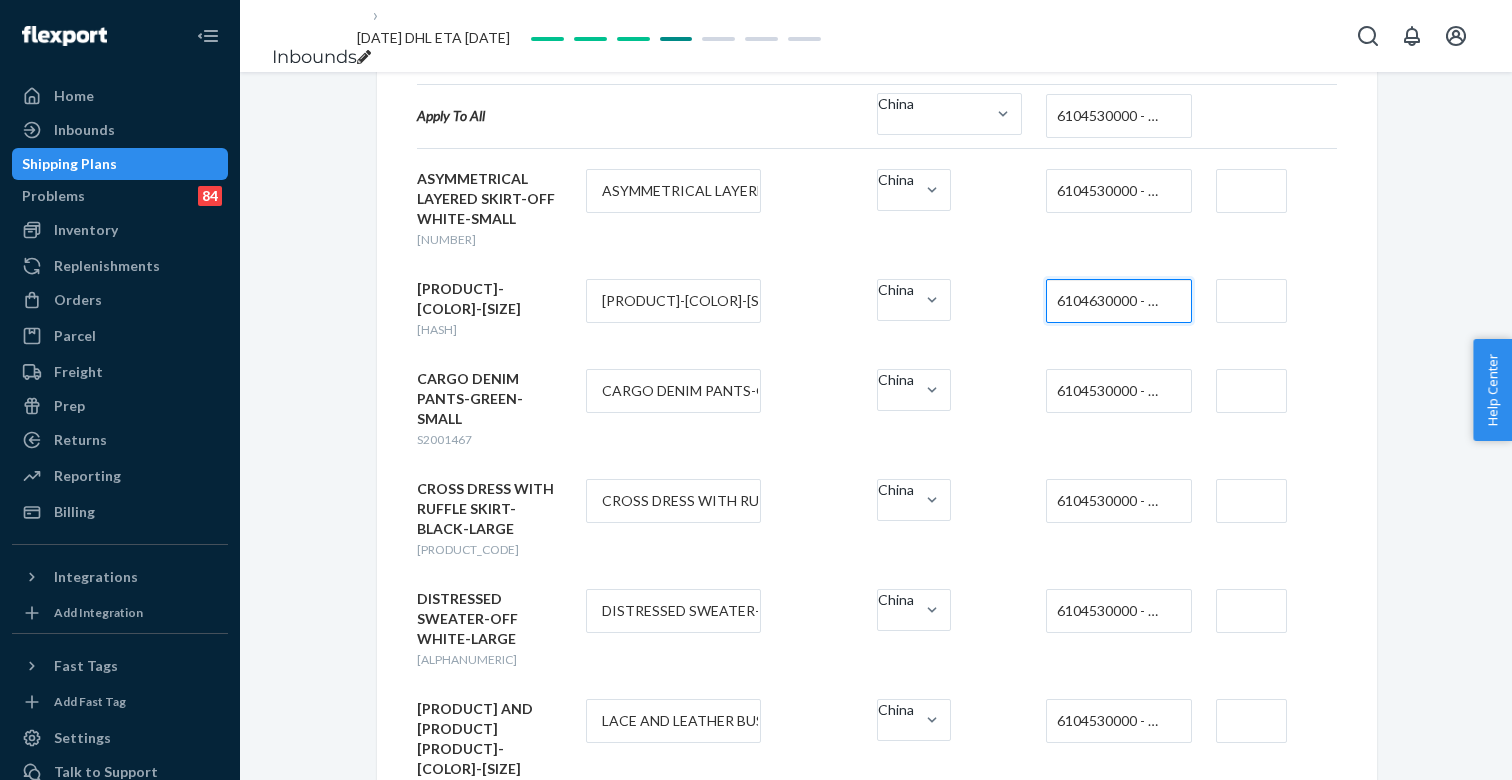 click on "6104530000 - WOMEN'S OR GIRLS' SKIRTS AND DIVIDED SKIRTS OF SYNTHETIC FIBERS, KNITTED OR CROCHETED" at bounding box center [1113, 391] 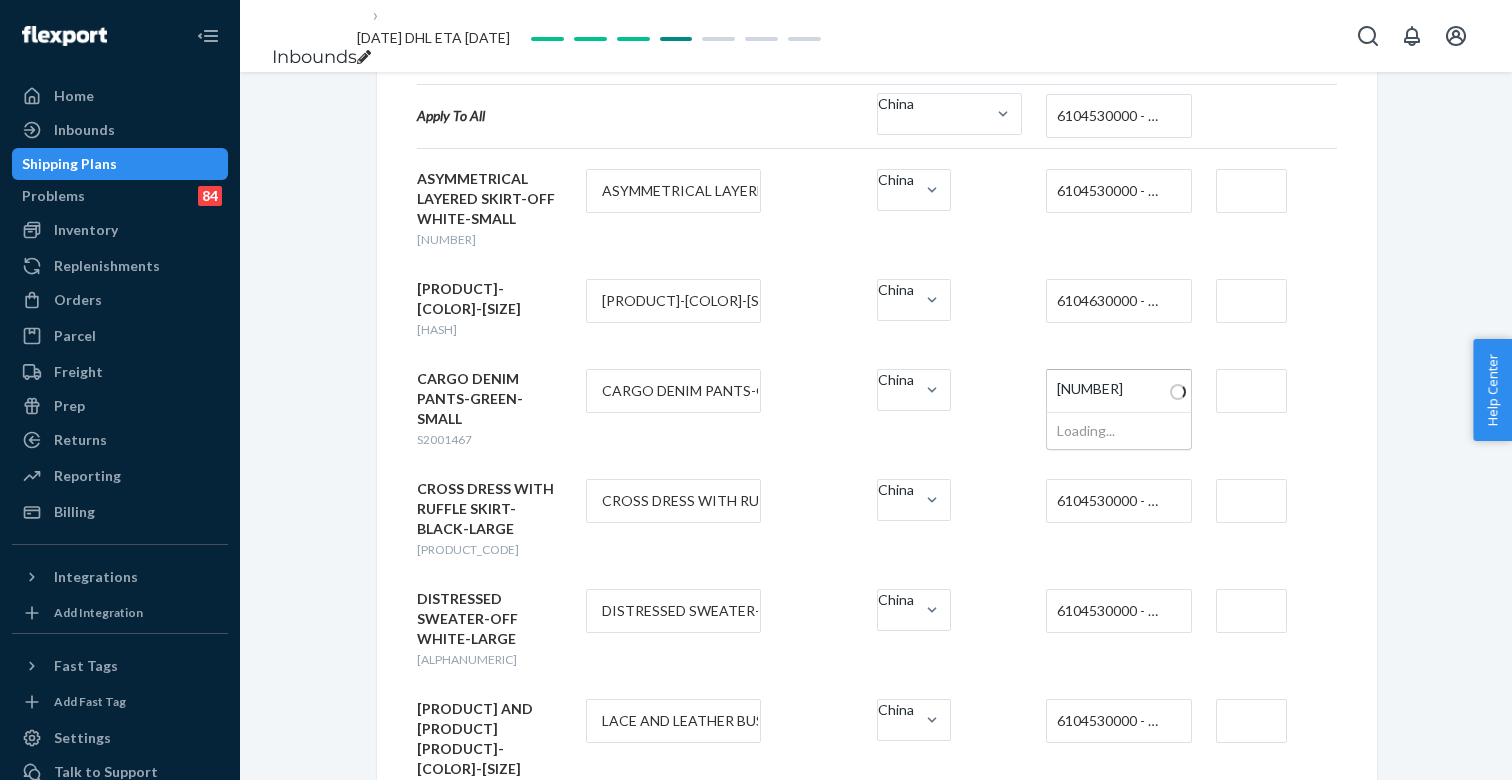 type on "610463000" 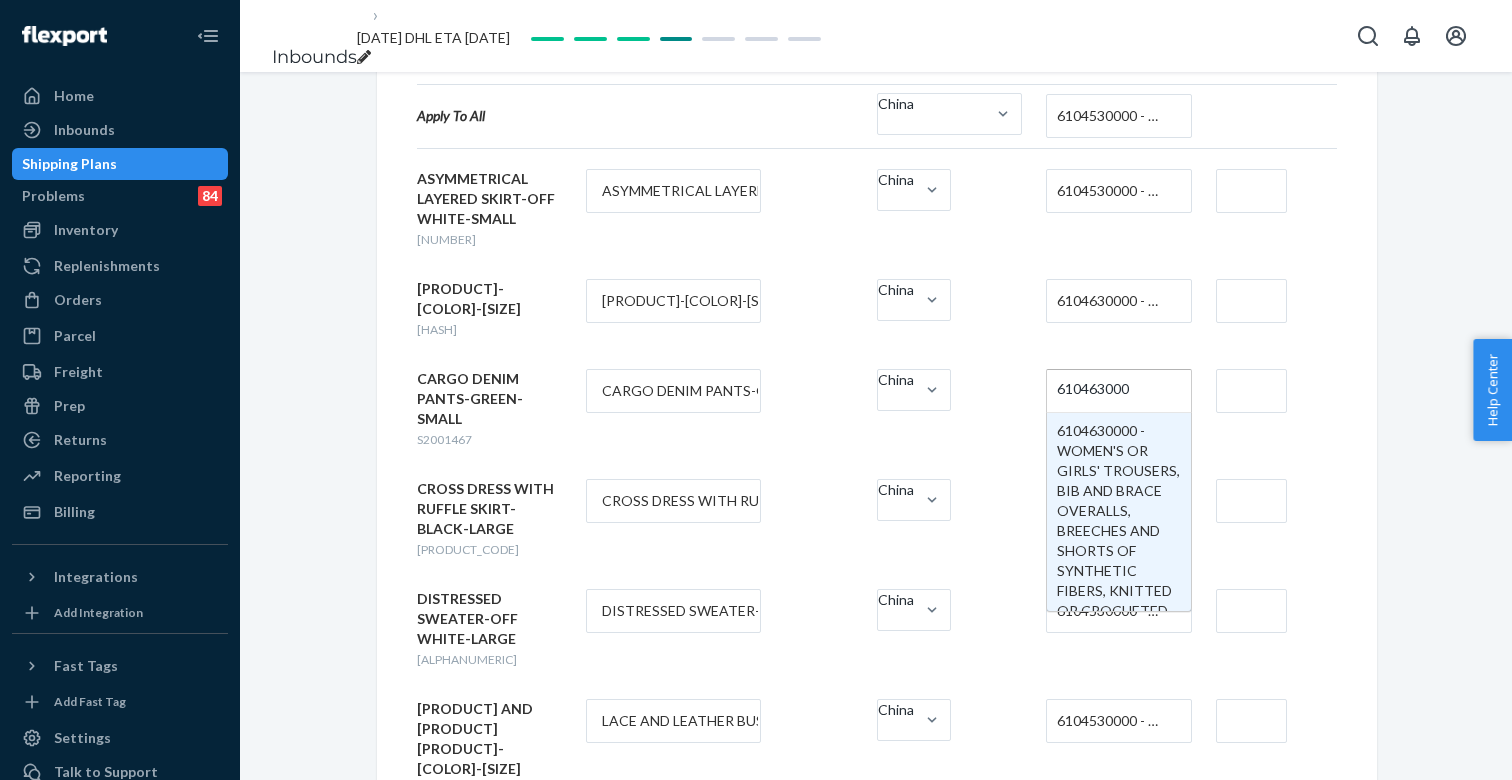 type 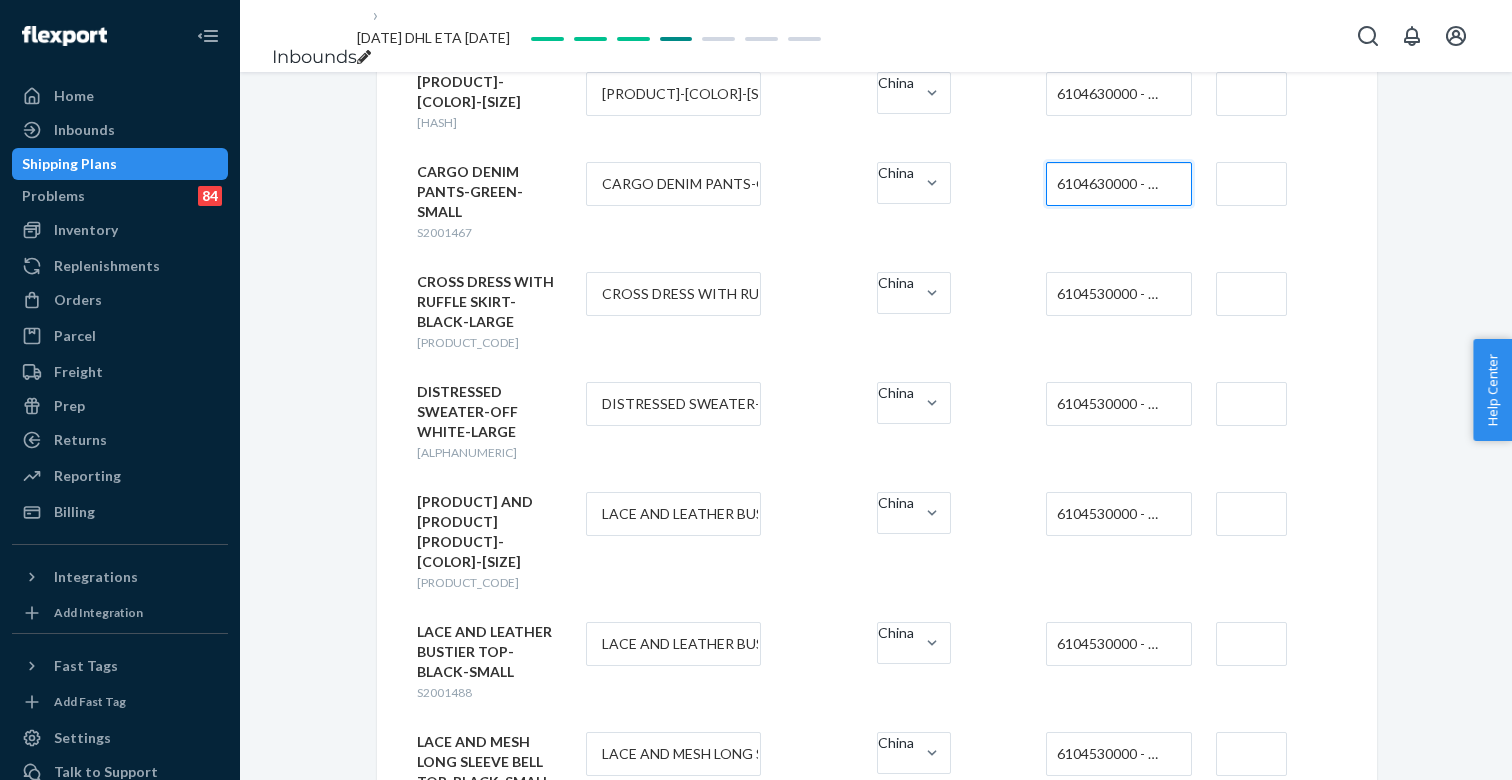 scroll, scrollTop: 379, scrollLeft: 0, axis: vertical 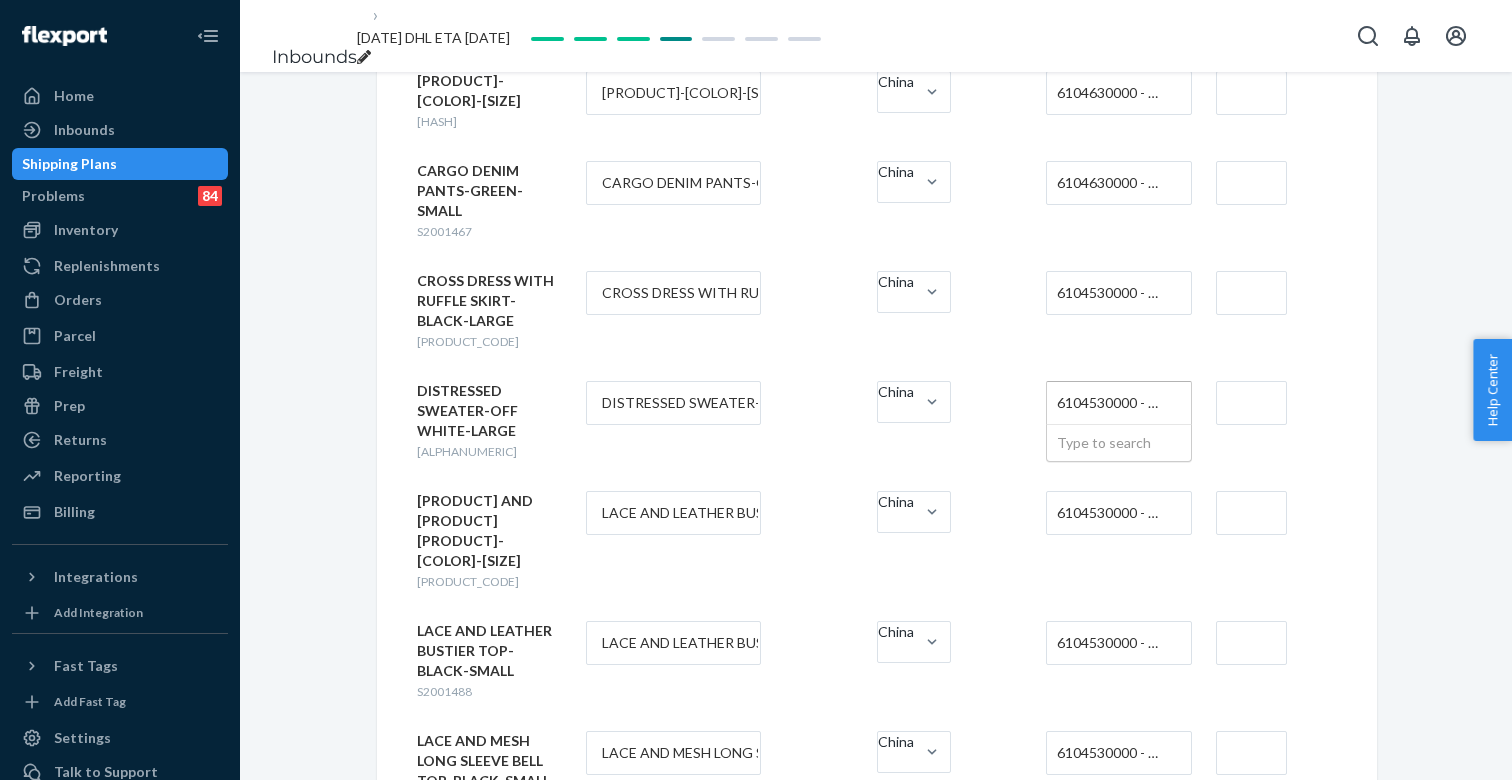 click on "6104530000 - WOMEN'S OR GIRLS' SKIRTS AND DIVIDED SKIRTS OF SYNTHETIC FIBERS, KNITTED OR CROCHETED" at bounding box center (1113, 403) 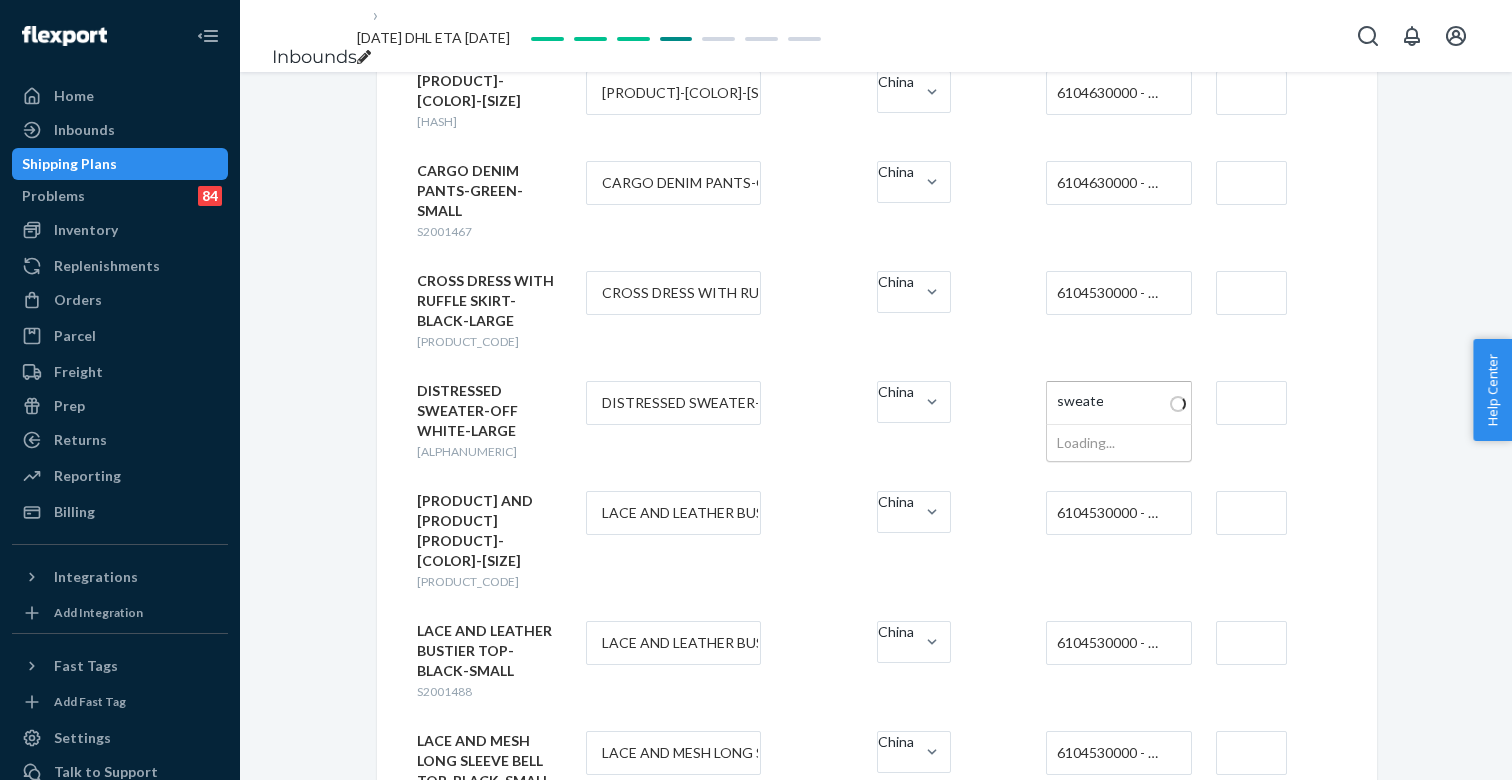 type on "sweater" 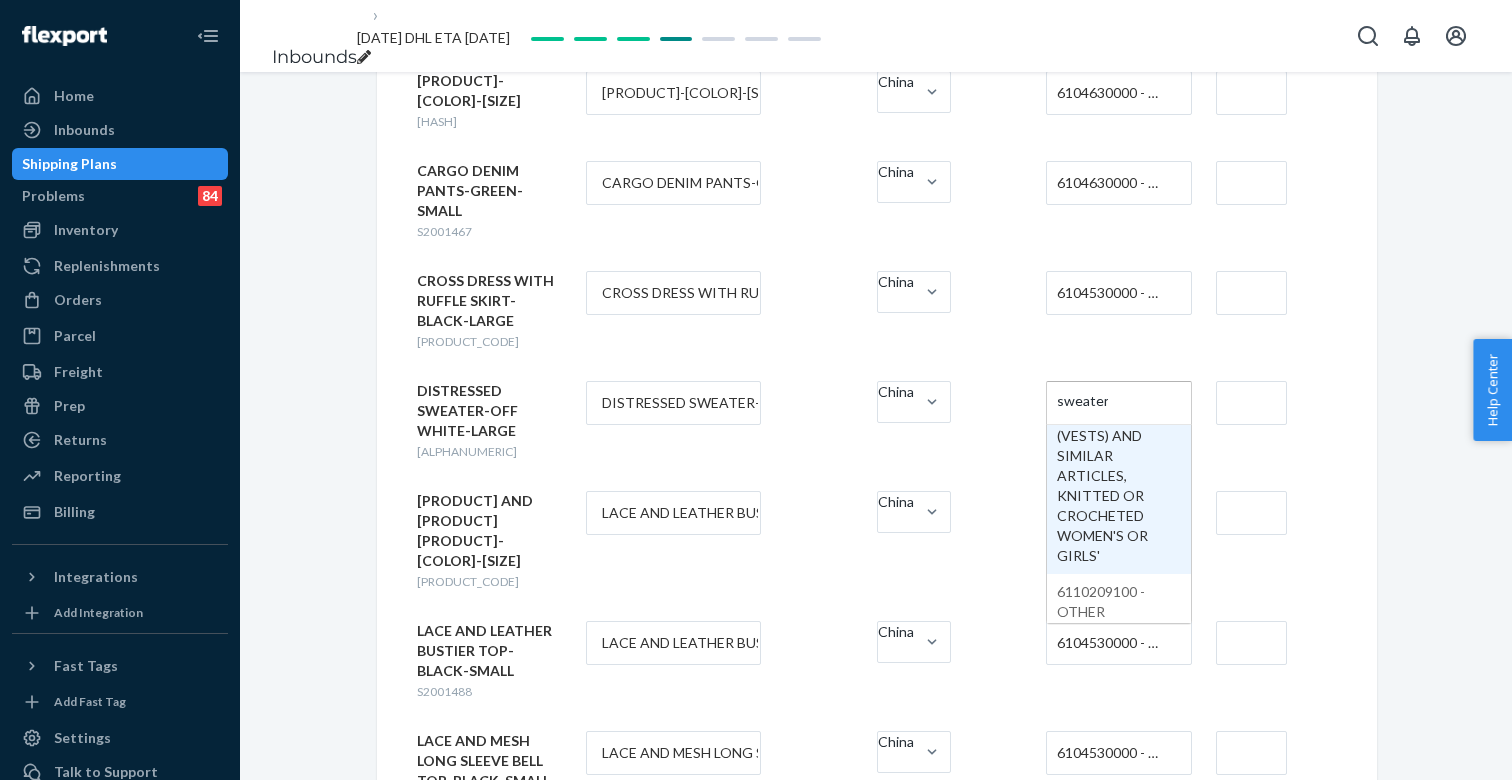 scroll, scrollTop: 121, scrollLeft: 0, axis: vertical 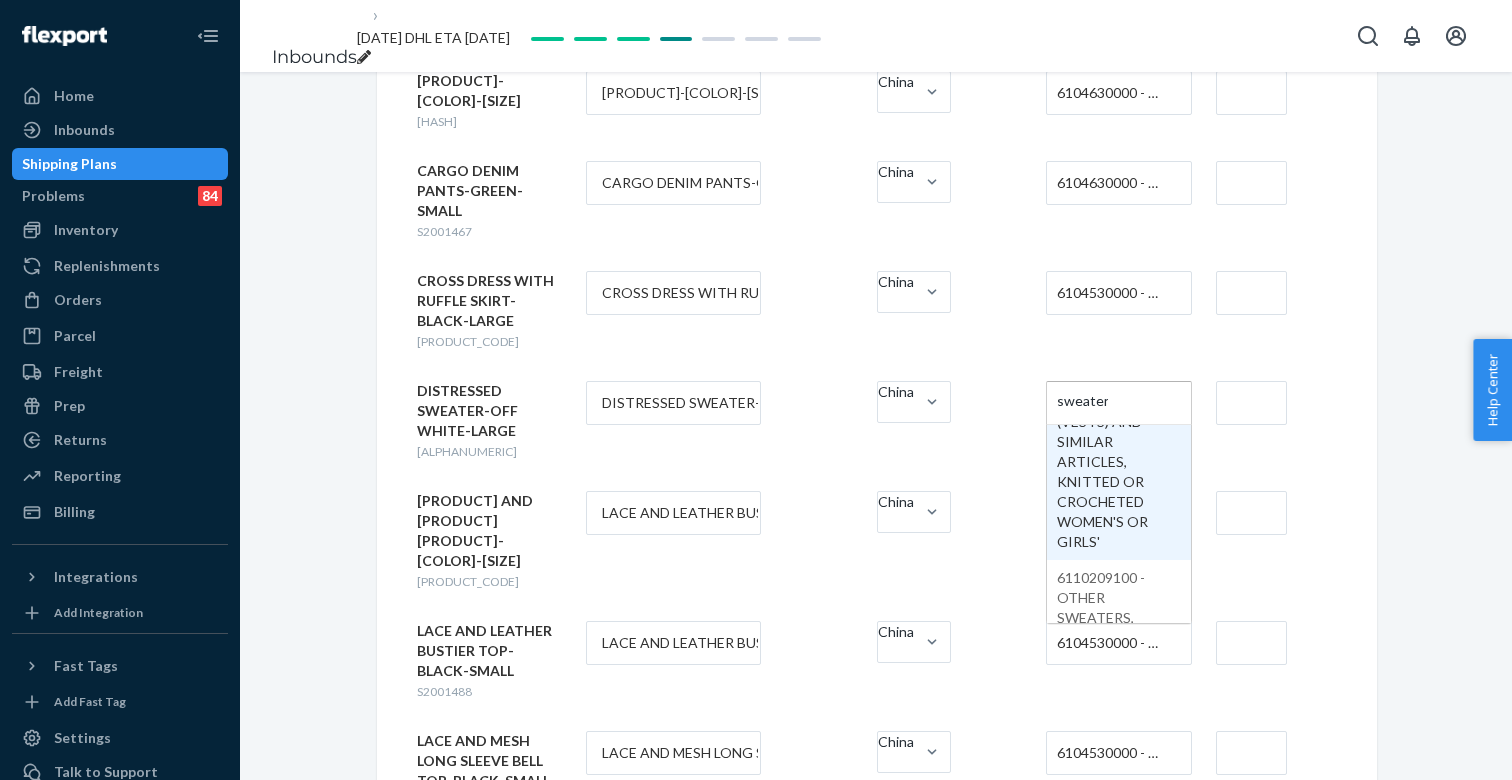 type 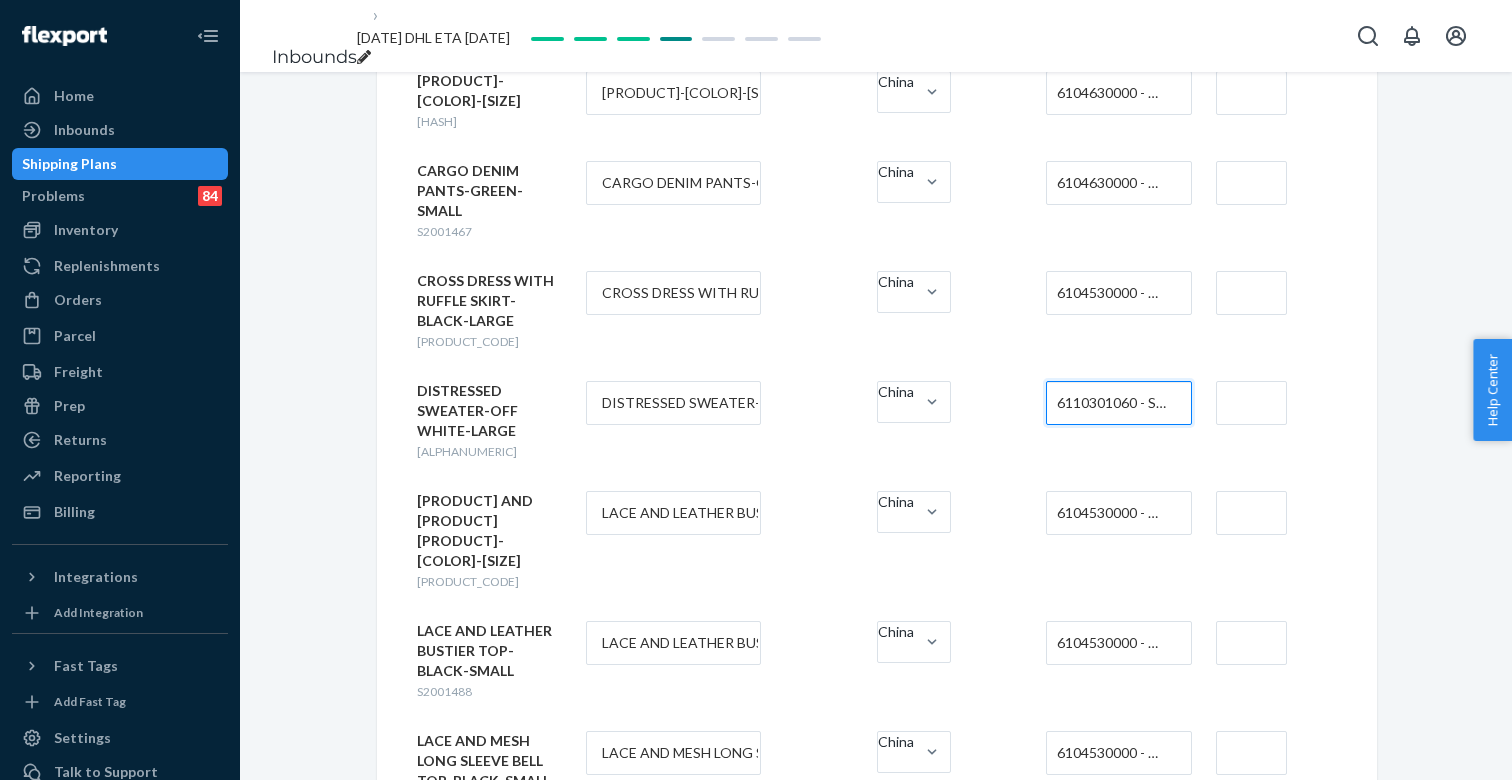 click on "6104530000 - WOMEN'S OR GIRLS' SKIRTS AND DIVIDED SKIRTS OF SYNTHETIC FIBERS, KNITTED OR CROCHETED" at bounding box center (1113, 513) 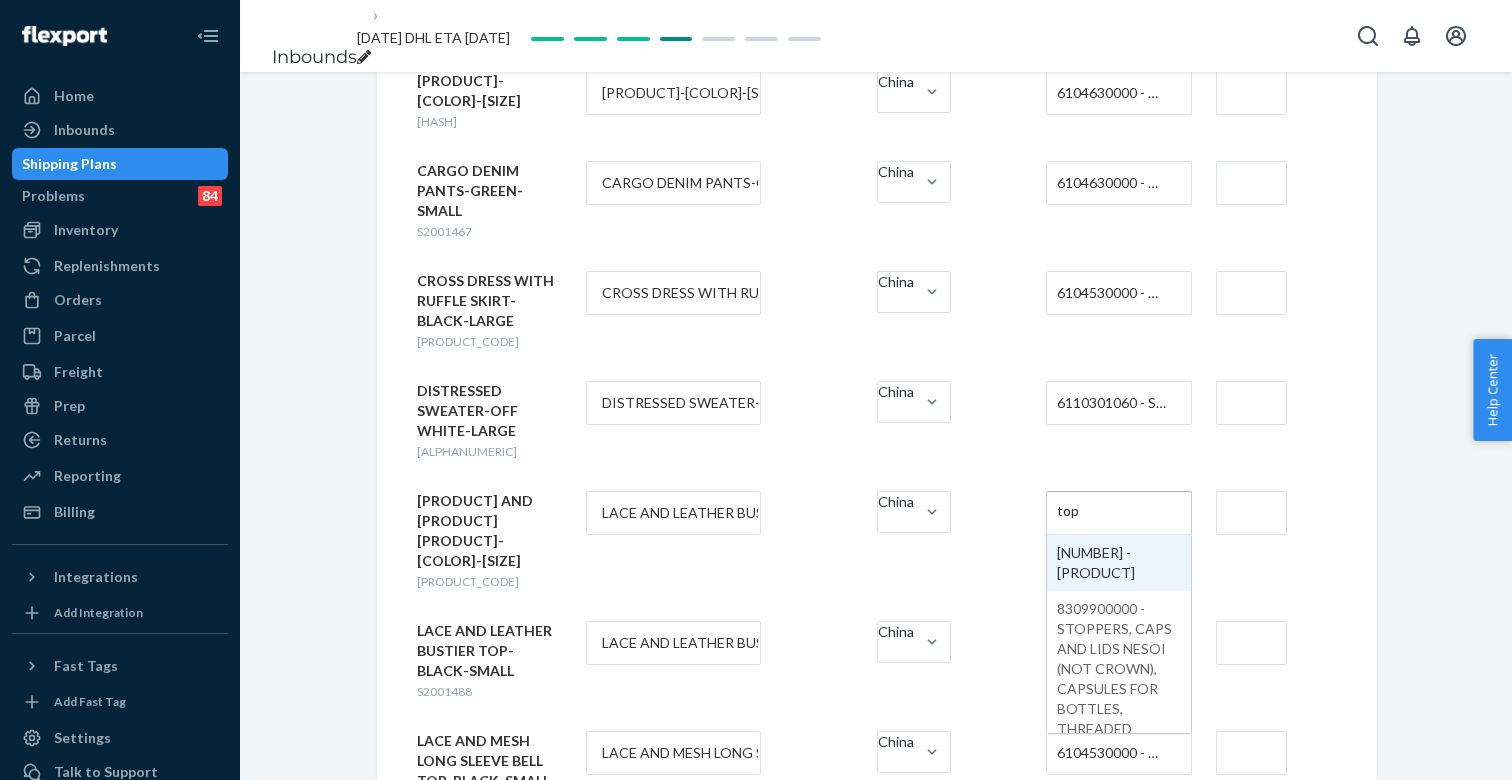 type on "tops" 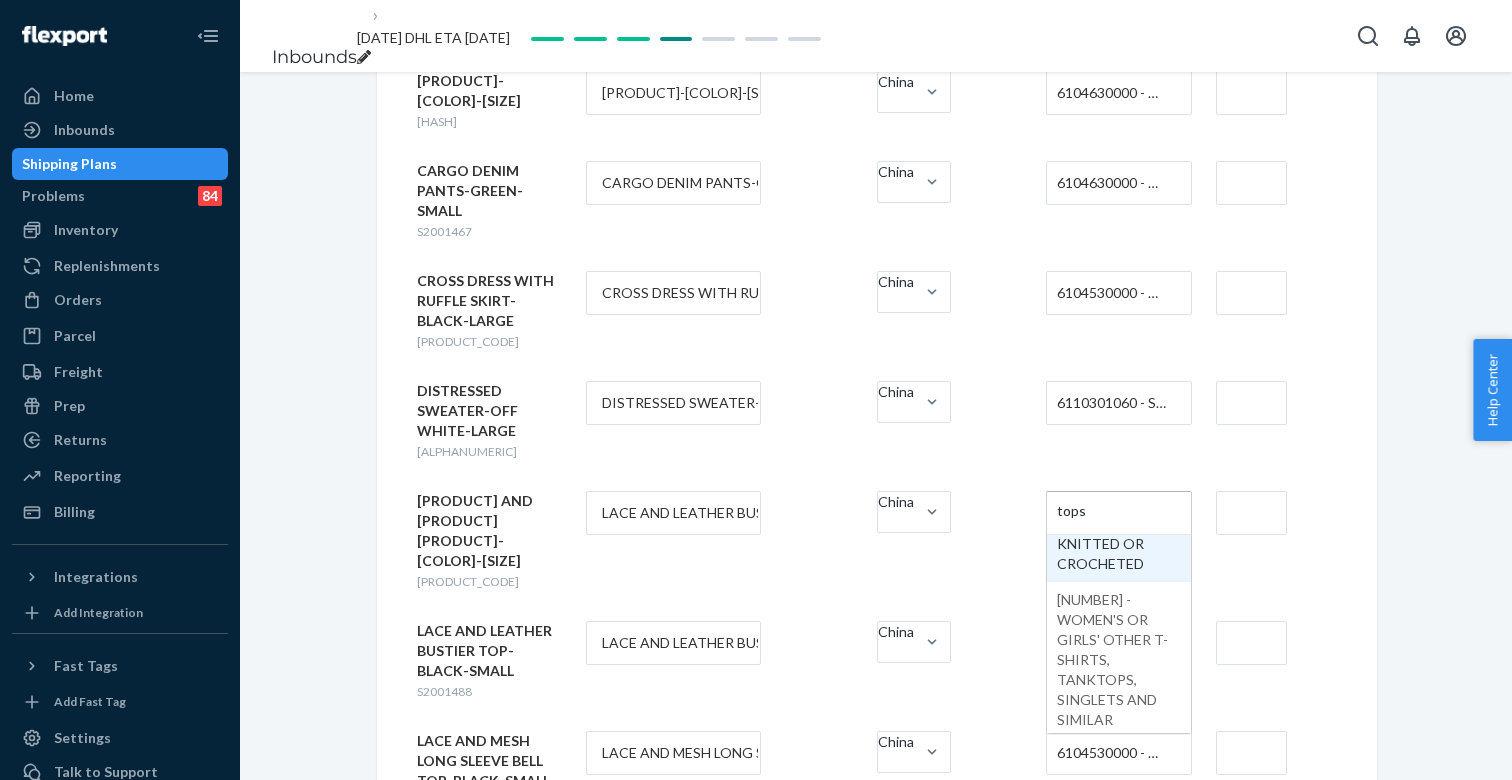 scroll, scrollTop: 331, scrollLeft: 0, axis: vertical 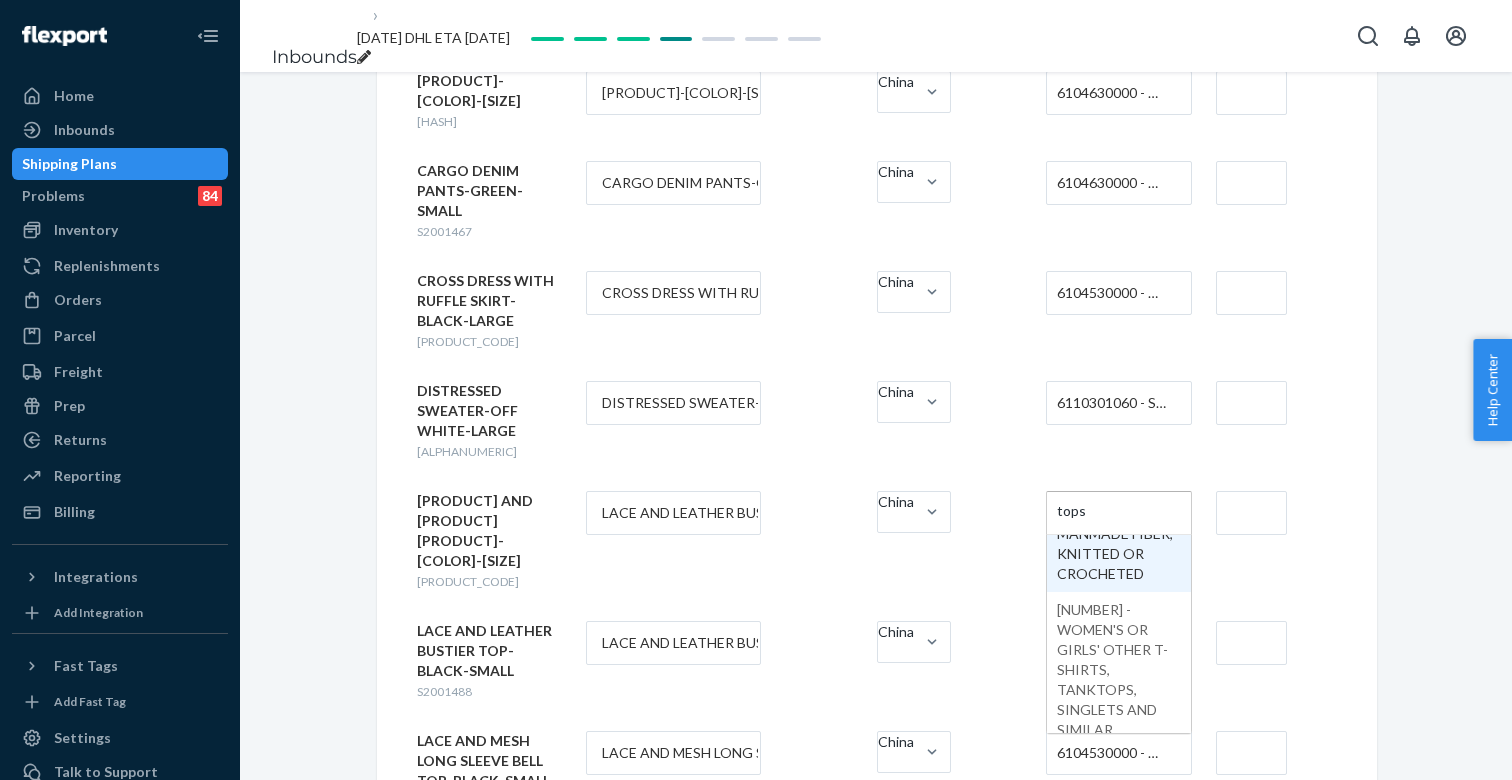 type 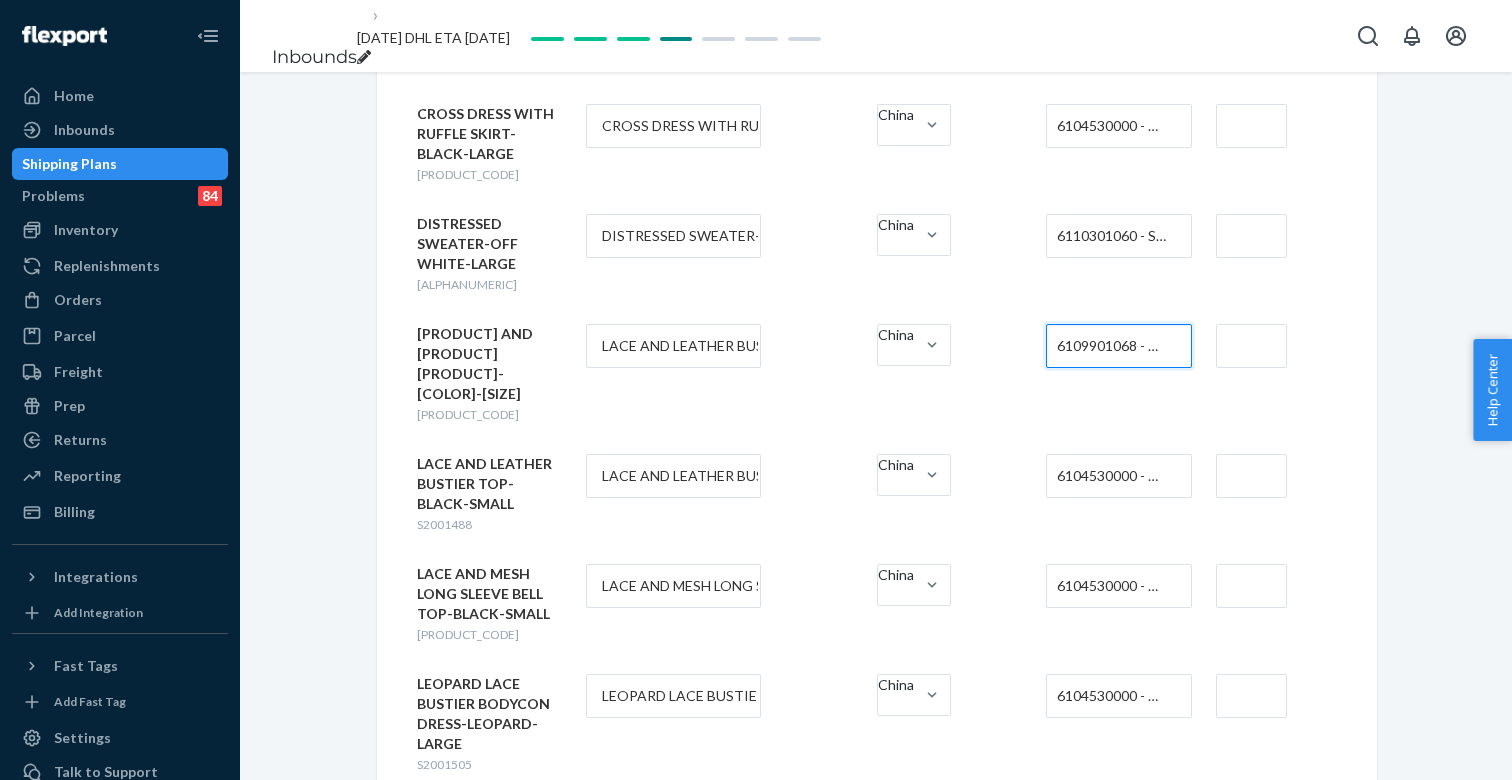 scroll, scrollTop: 564, scrollLeft: 0, axis: vertical 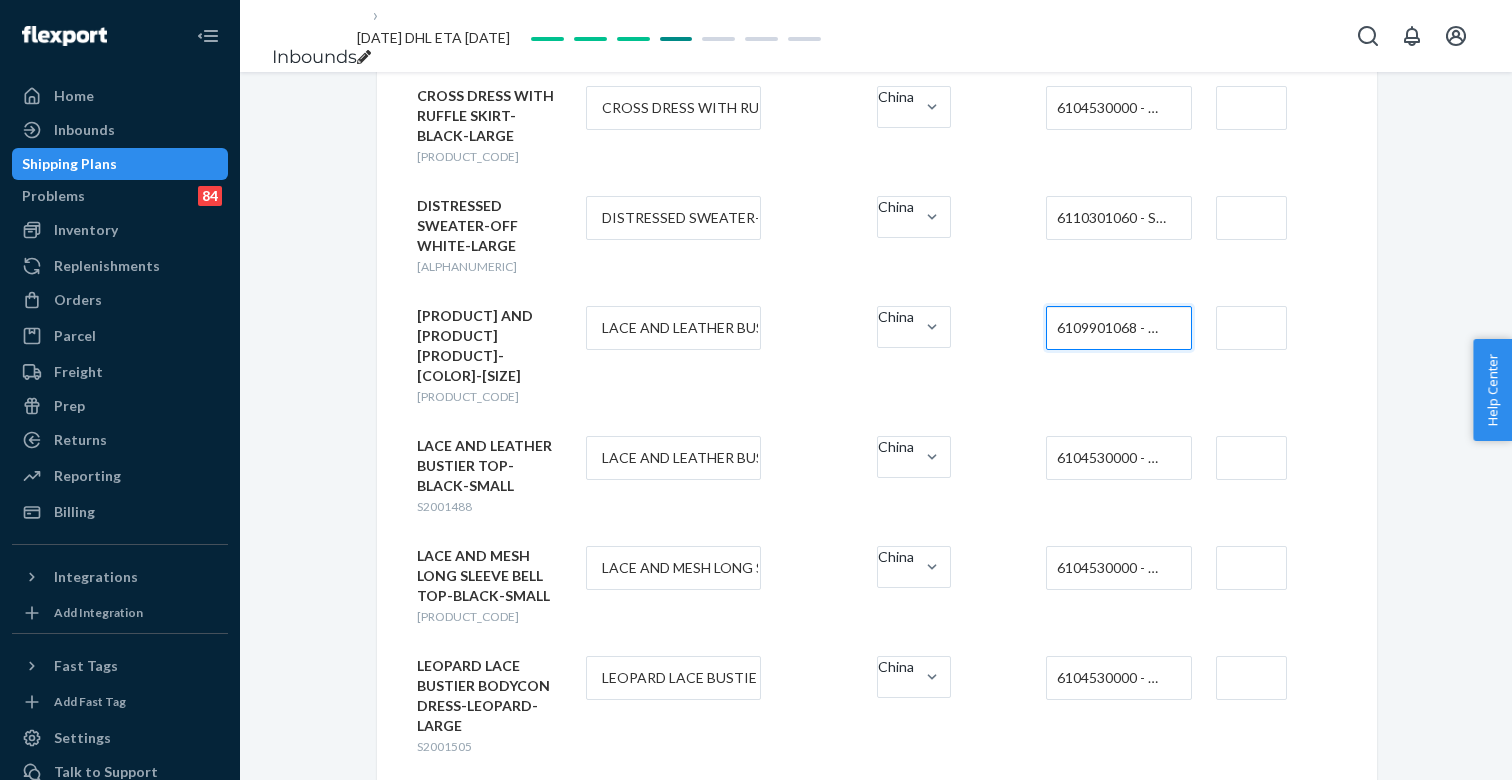 click on "6104530000 - WOMEN'S OR GIRLS' SKIRTS AND DIVIDED SKIRTS OF SYNTHETIC FIBERS, KNITTED OR CROCHETED" at bounding box center (1113, 458) 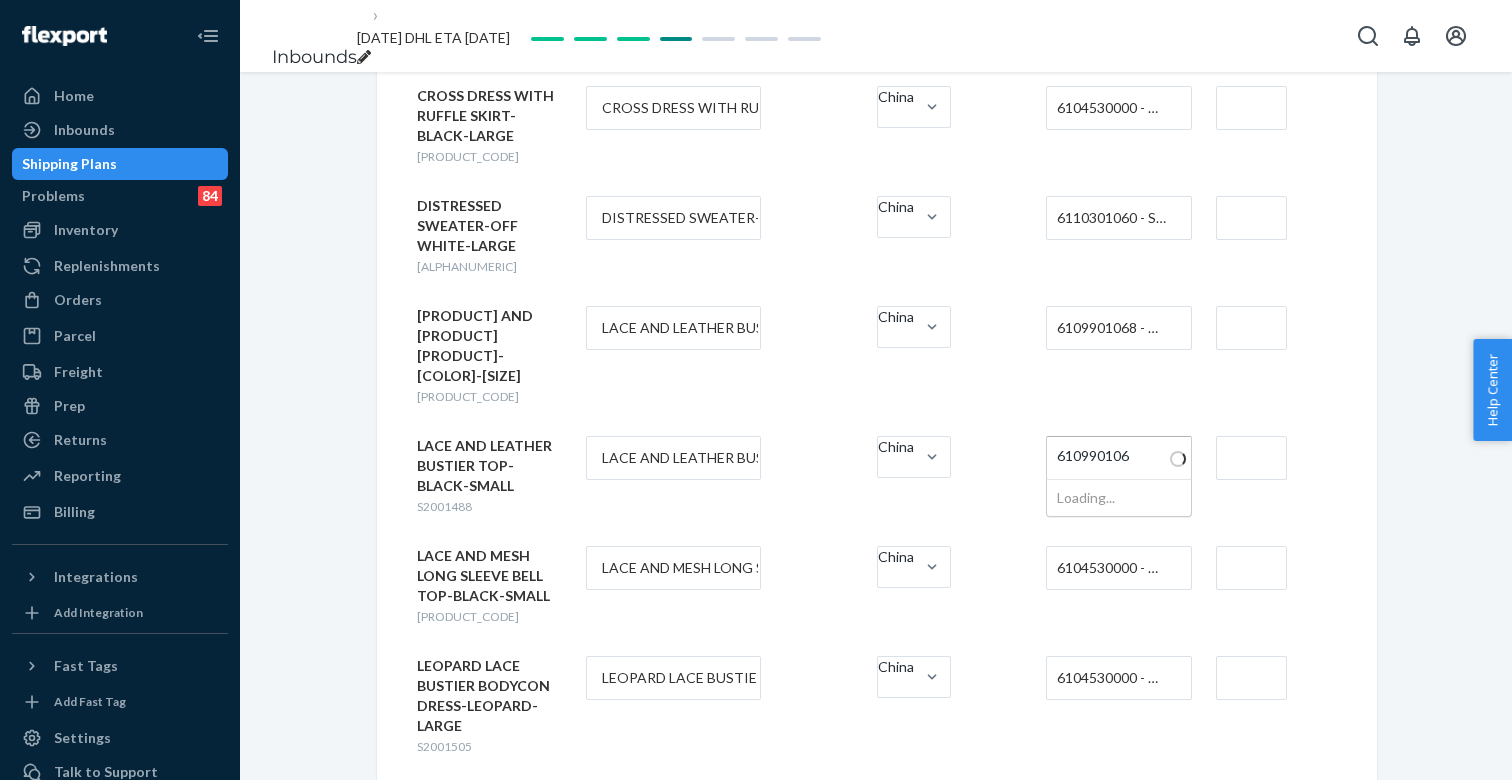 type on "6109901068" 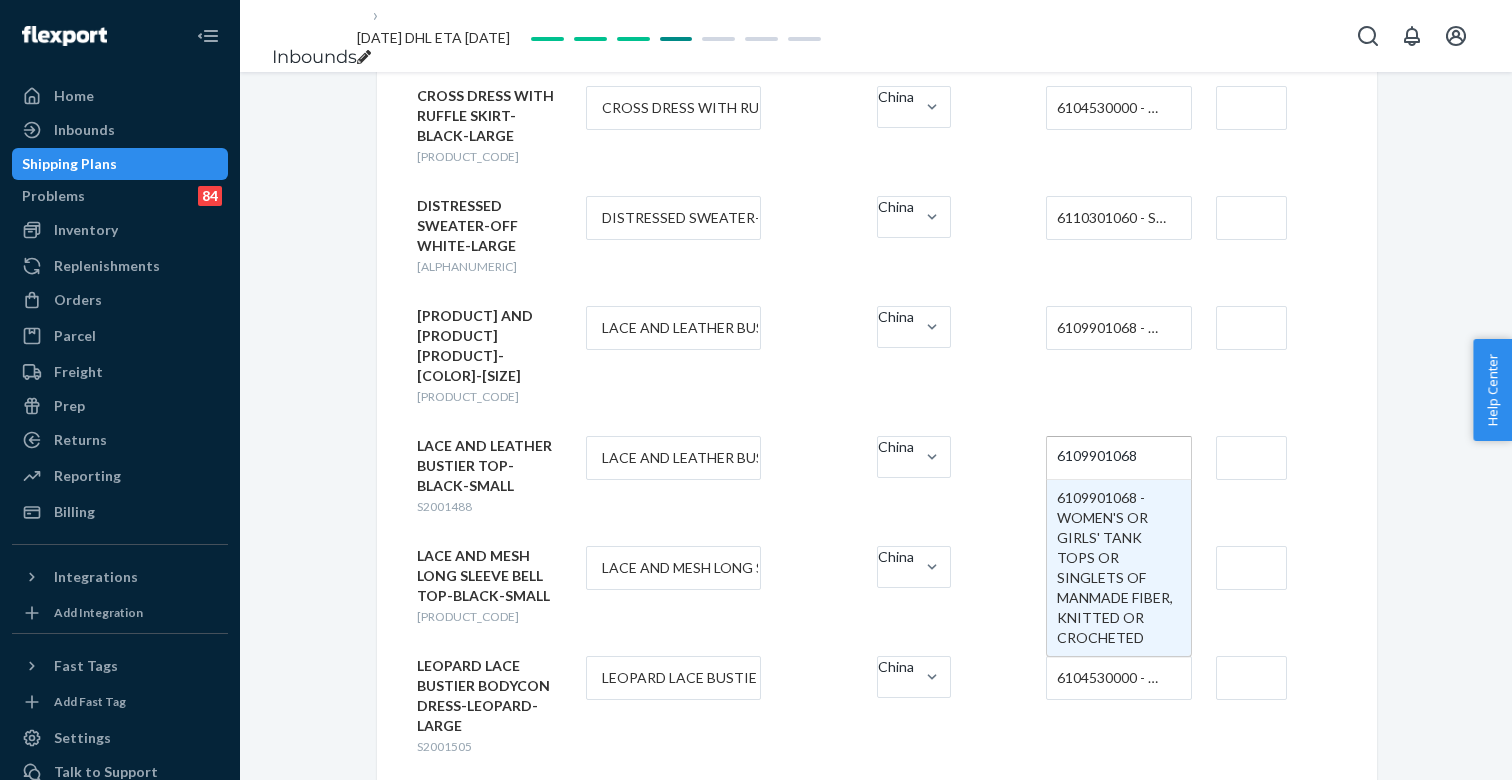 type 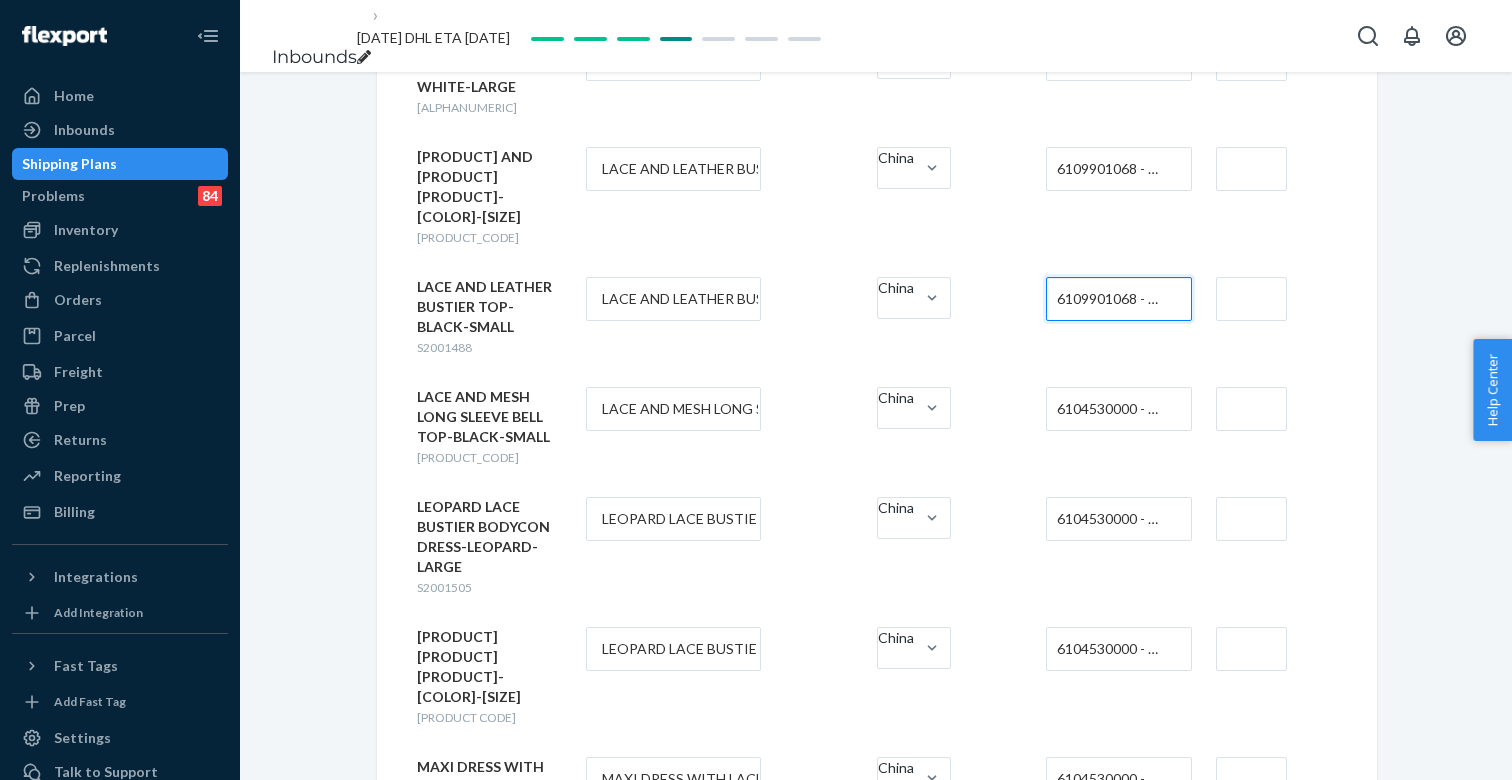 scroll, scrollTop: 742, scrollLeft: 0, axis: vertical 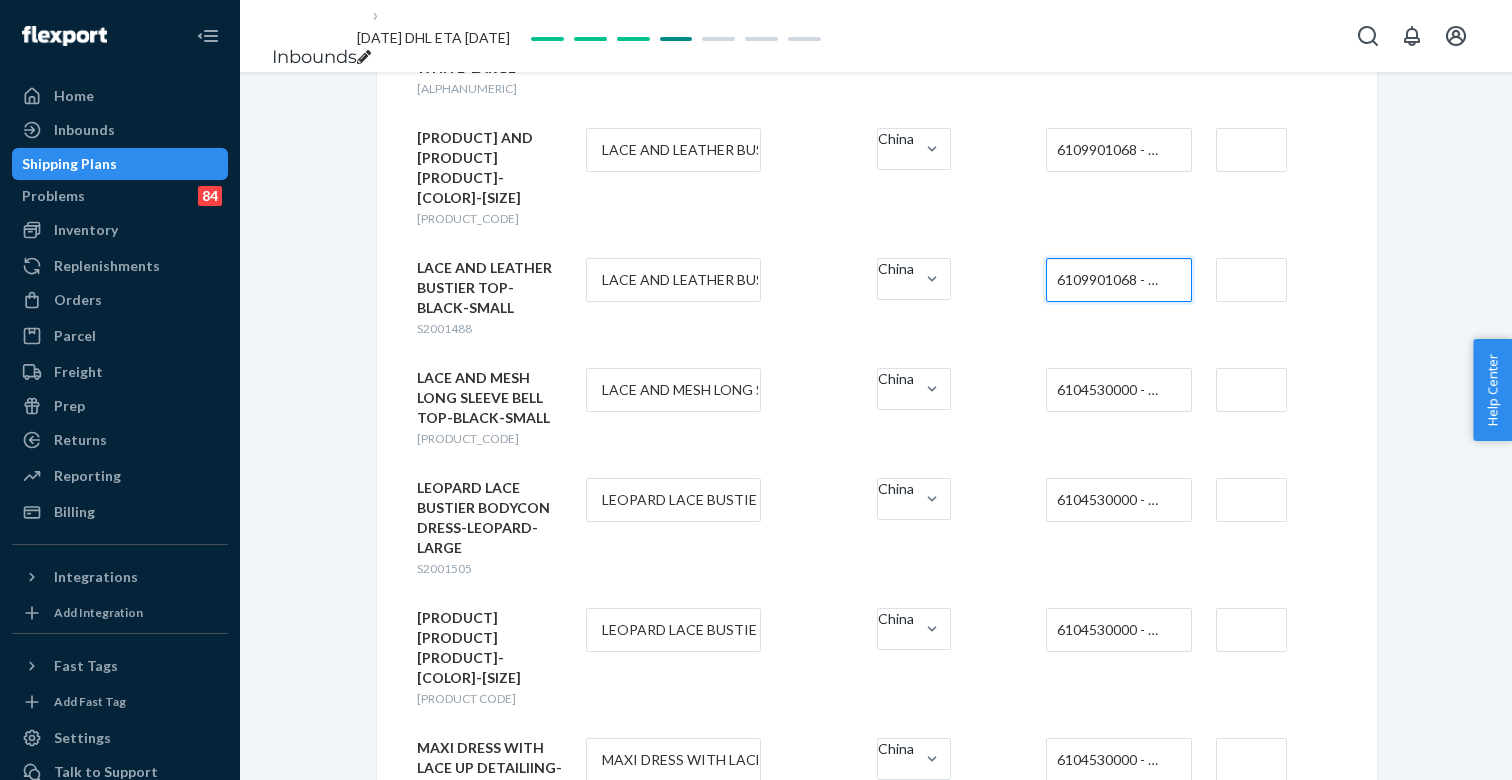 click on "6104530000 - WOMEN'S OR GIRLS' SKIRTS AND DIVIDED SKIRTS OF SYNTHETIC FIBERS, KNITTED OR CROCHETED" at bounding box center (1113, 390) 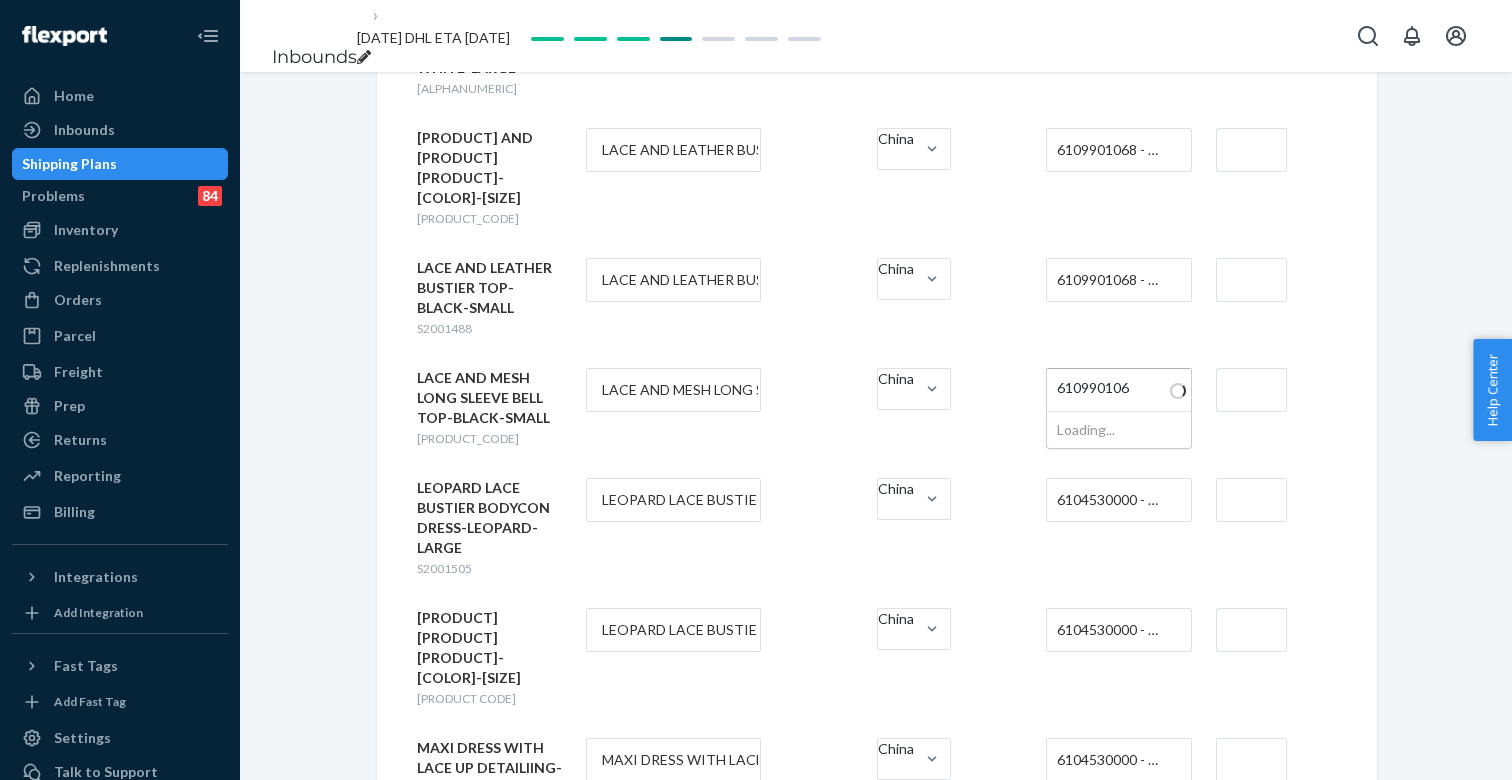 type on "6109901068" 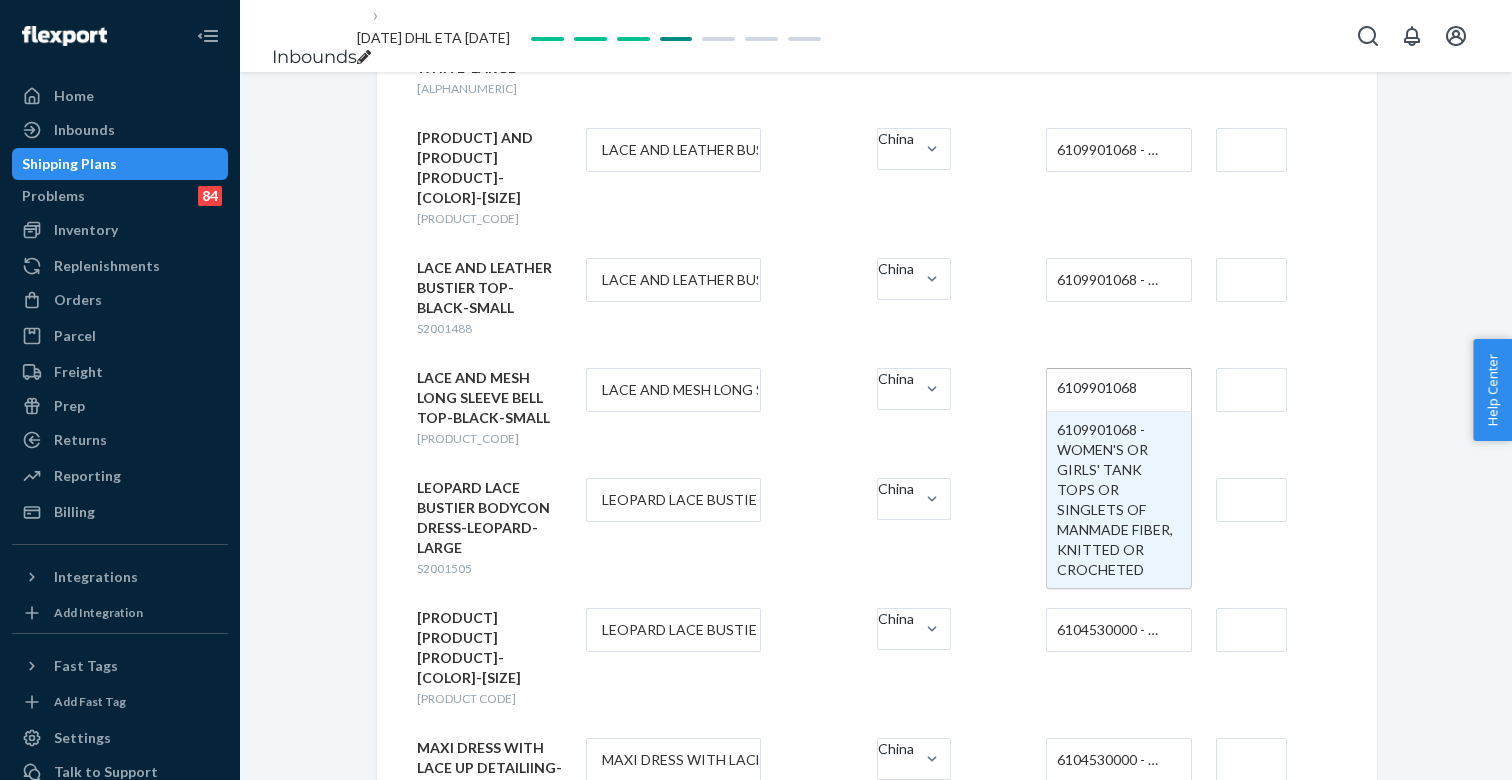 type 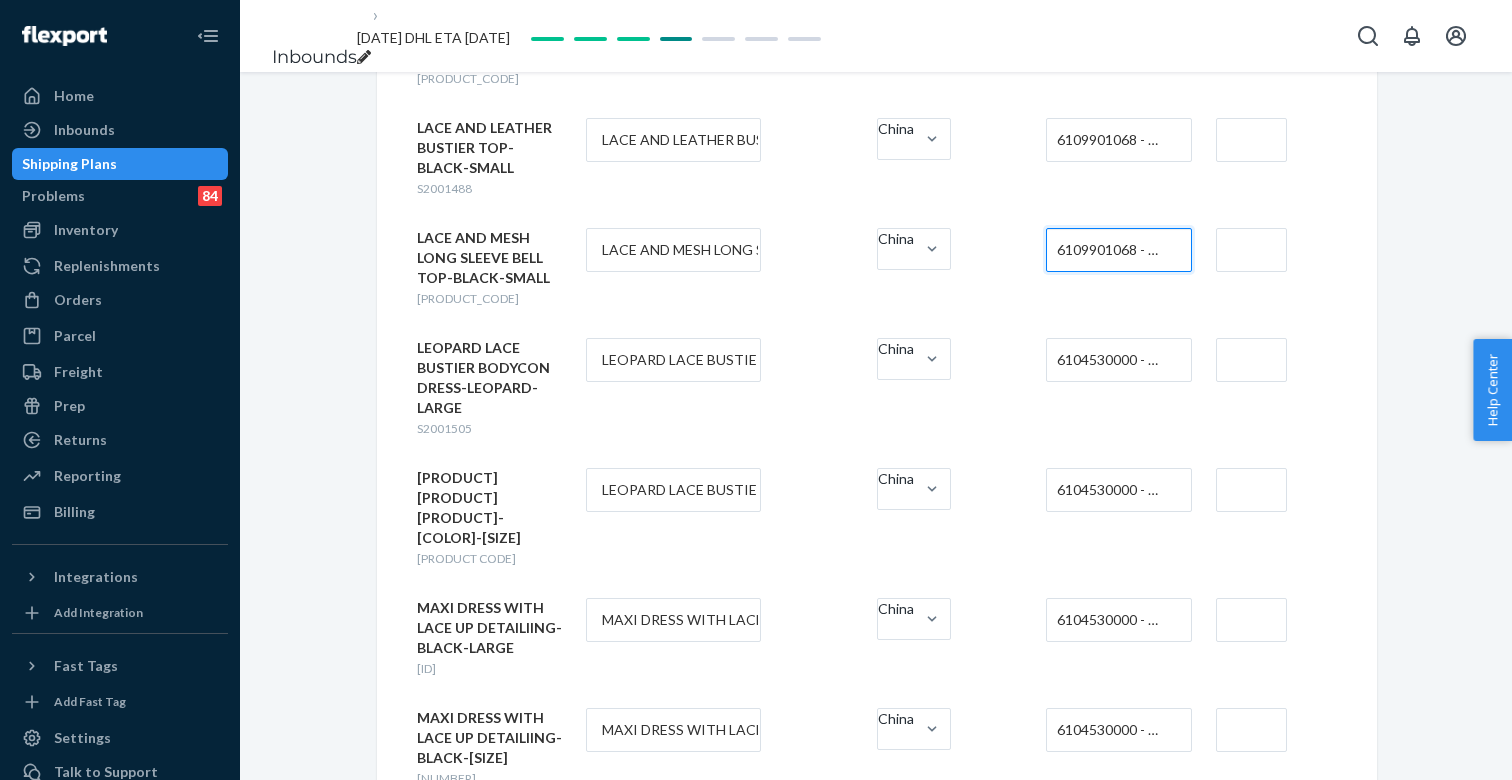 scroll, scrollTop: 893, scrollLeft: 0, axis: vertical 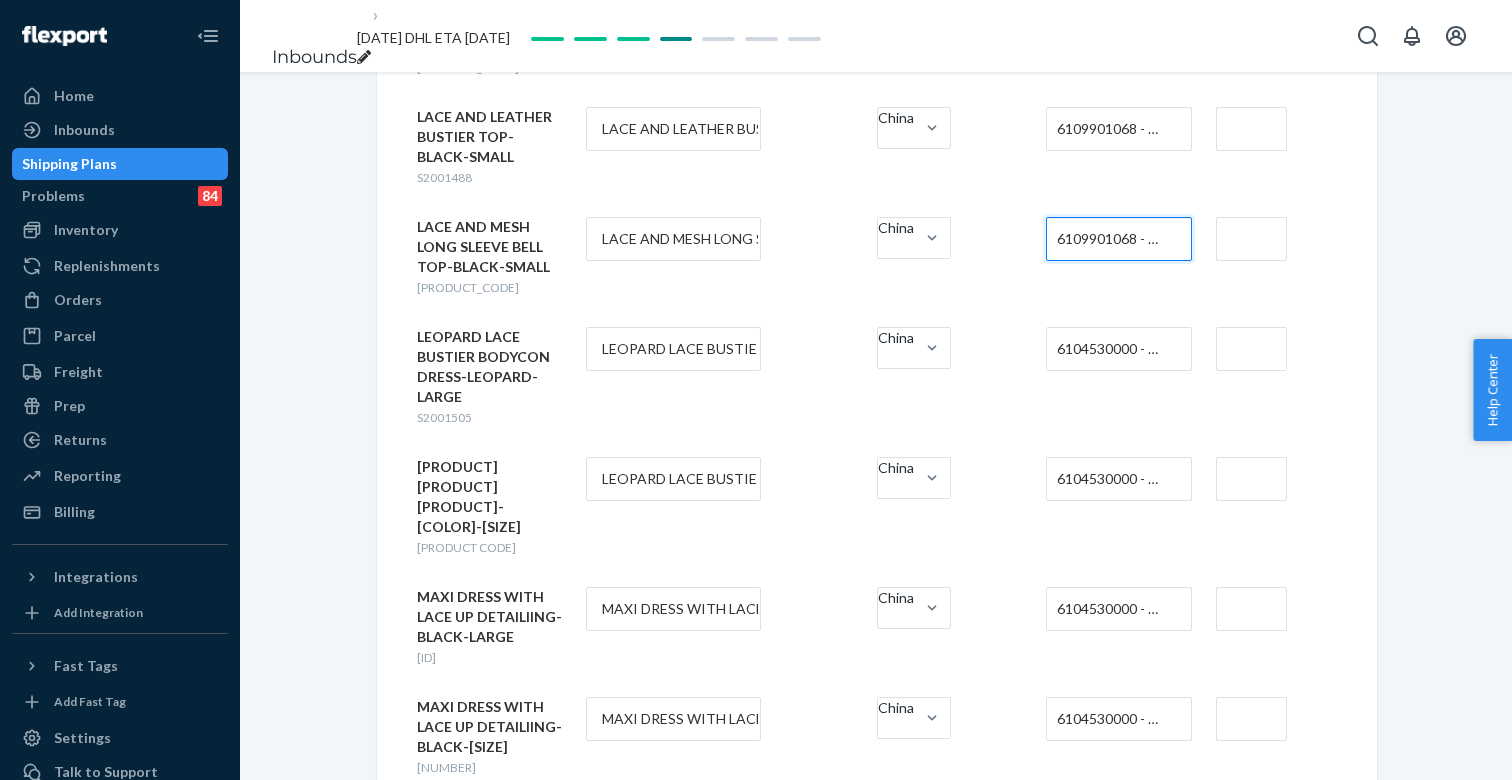 click on "6104530000 - WOMEN'S OR GIRLS' SKIRTS AND DIVIDED SKIRTS OF SYNTHETIC FIBERS, KNITTED OR CROCHETED" at bounding box center (1113, 349) 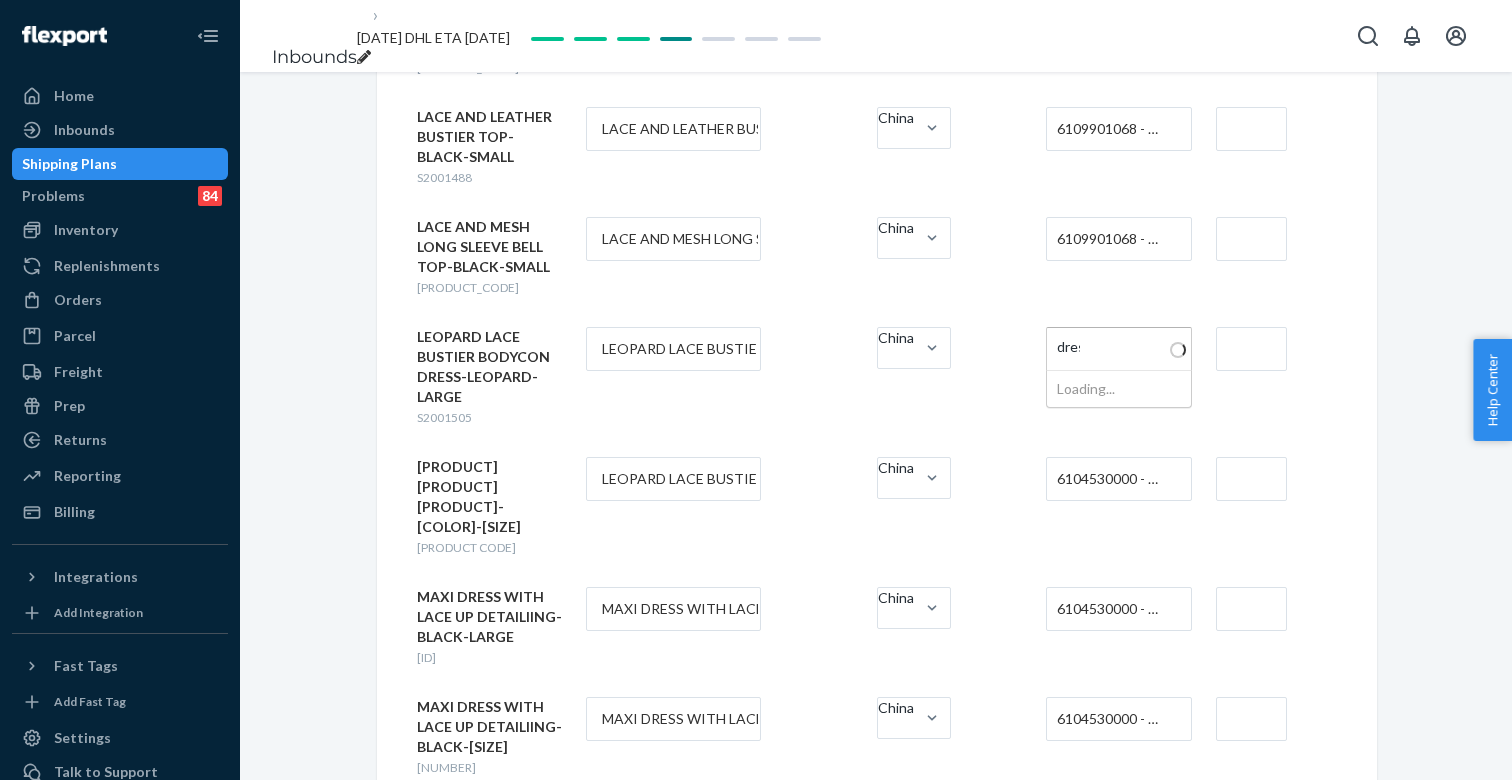 type on "dress" 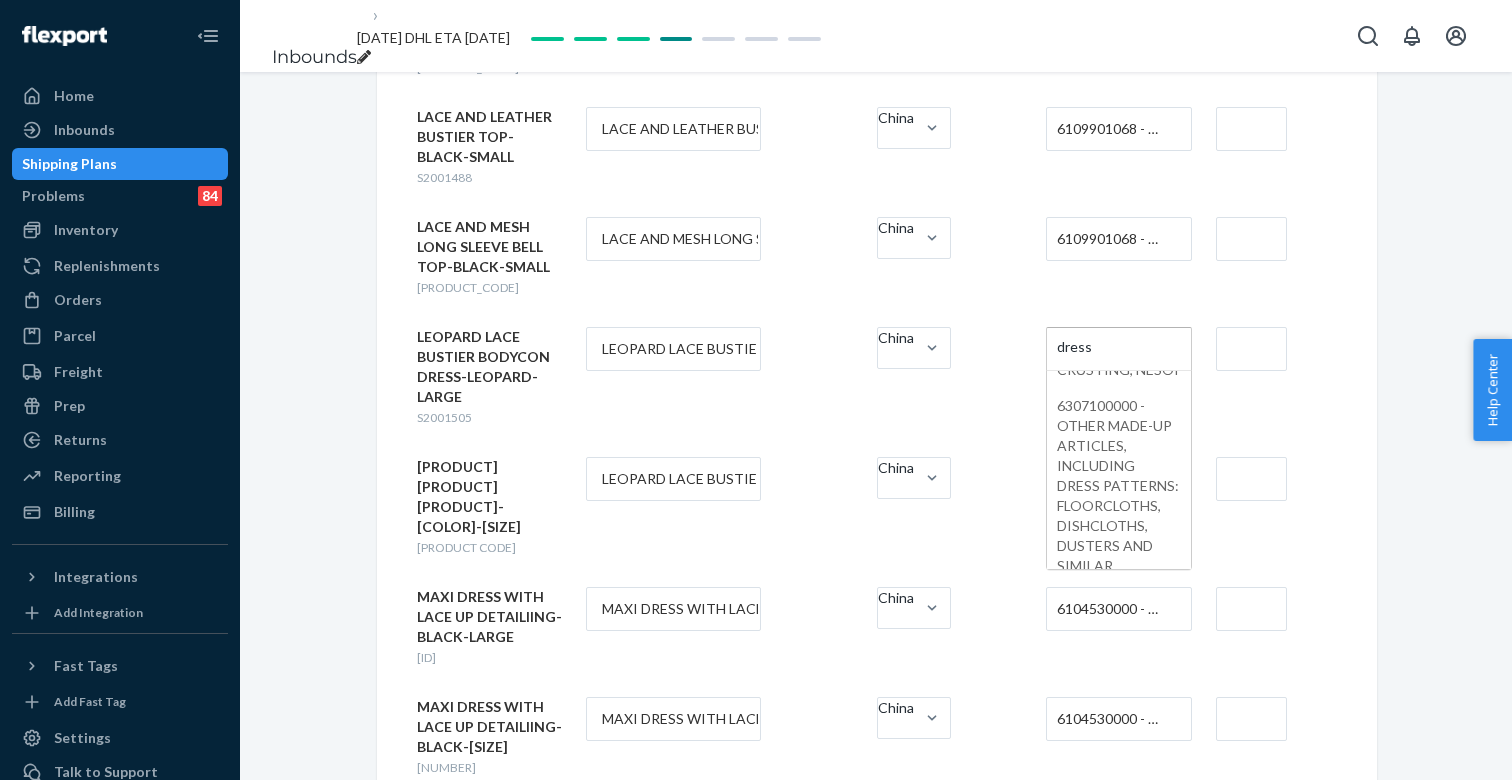 scroll, scrollTop: 5312, scrollLeft: 0, axis: vertical 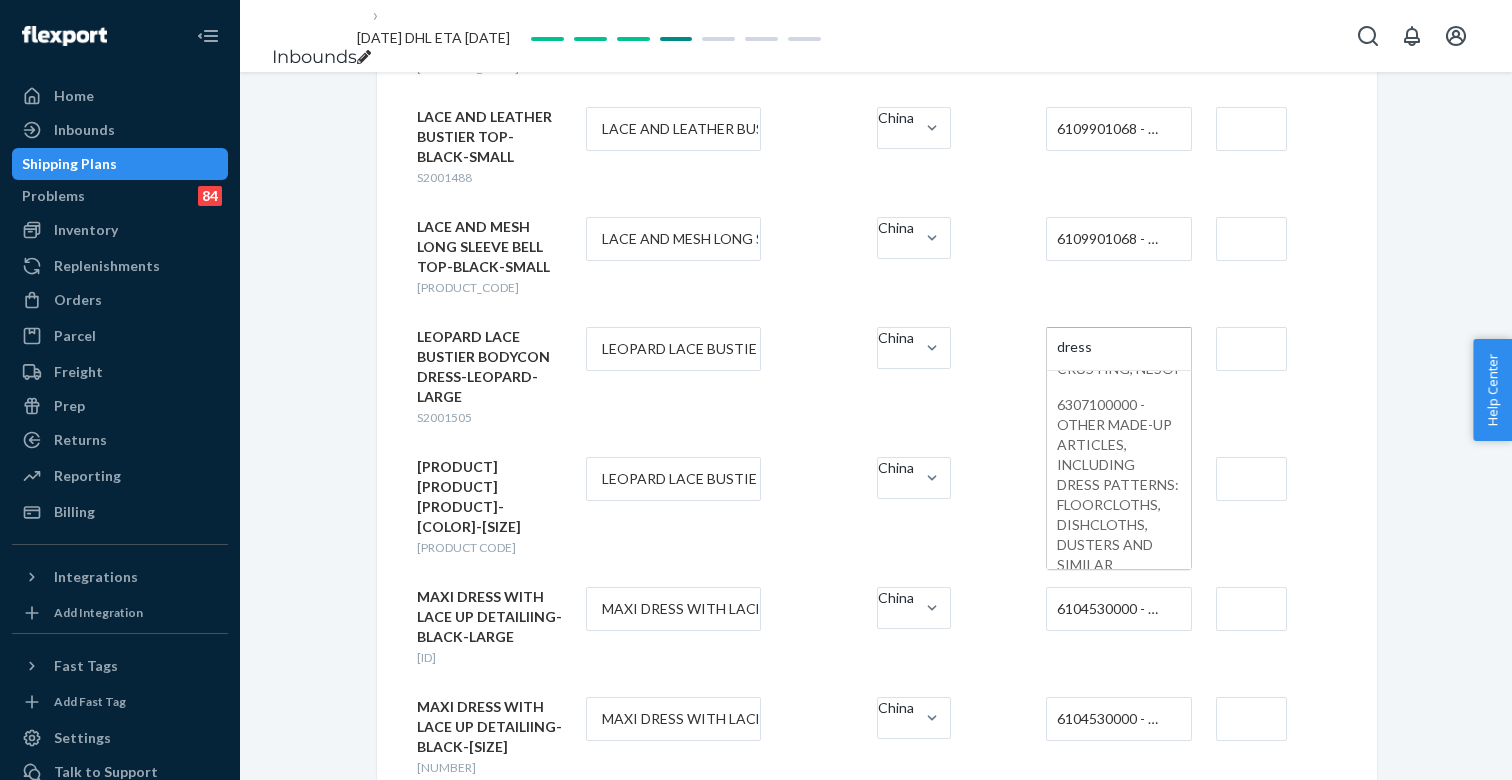 type 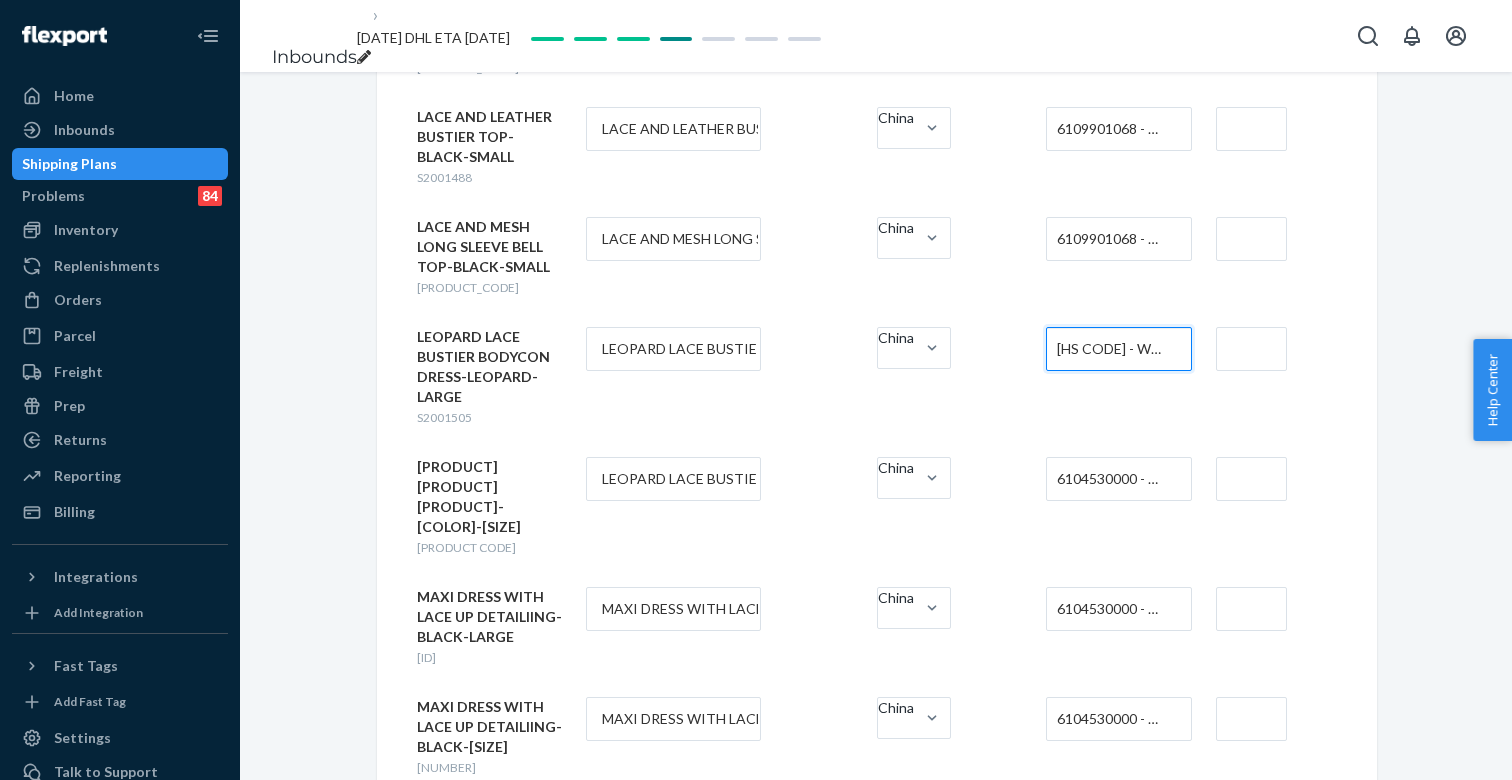 click on "6104530000 - WOMEN'S OR GIRLS' SKIRTS AND DIVIDED SKIRTS OF SYNTHETIC FIBERS, KNITTED OR CROCHETED" at bounding box center [1113, 479] 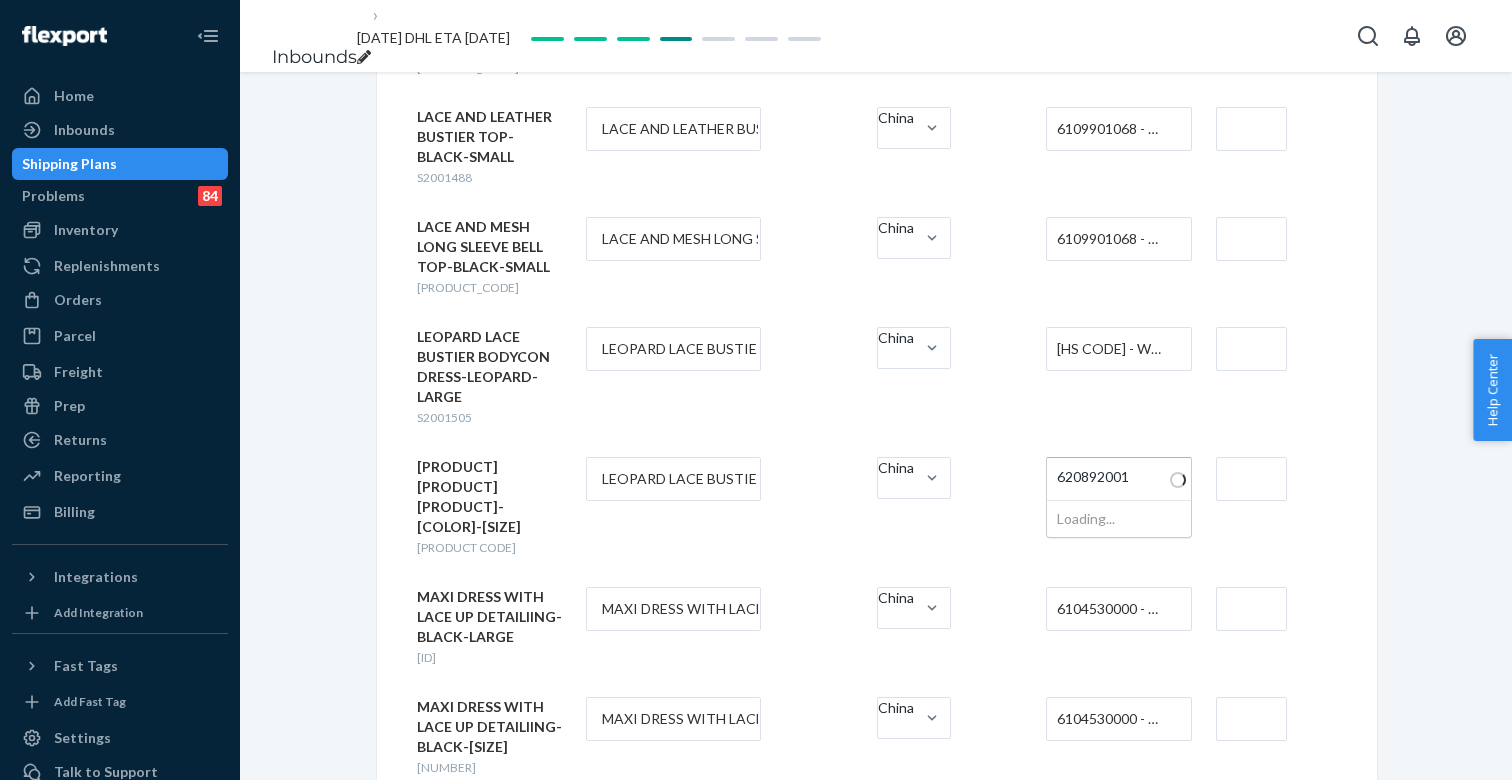 type on "6208920015" 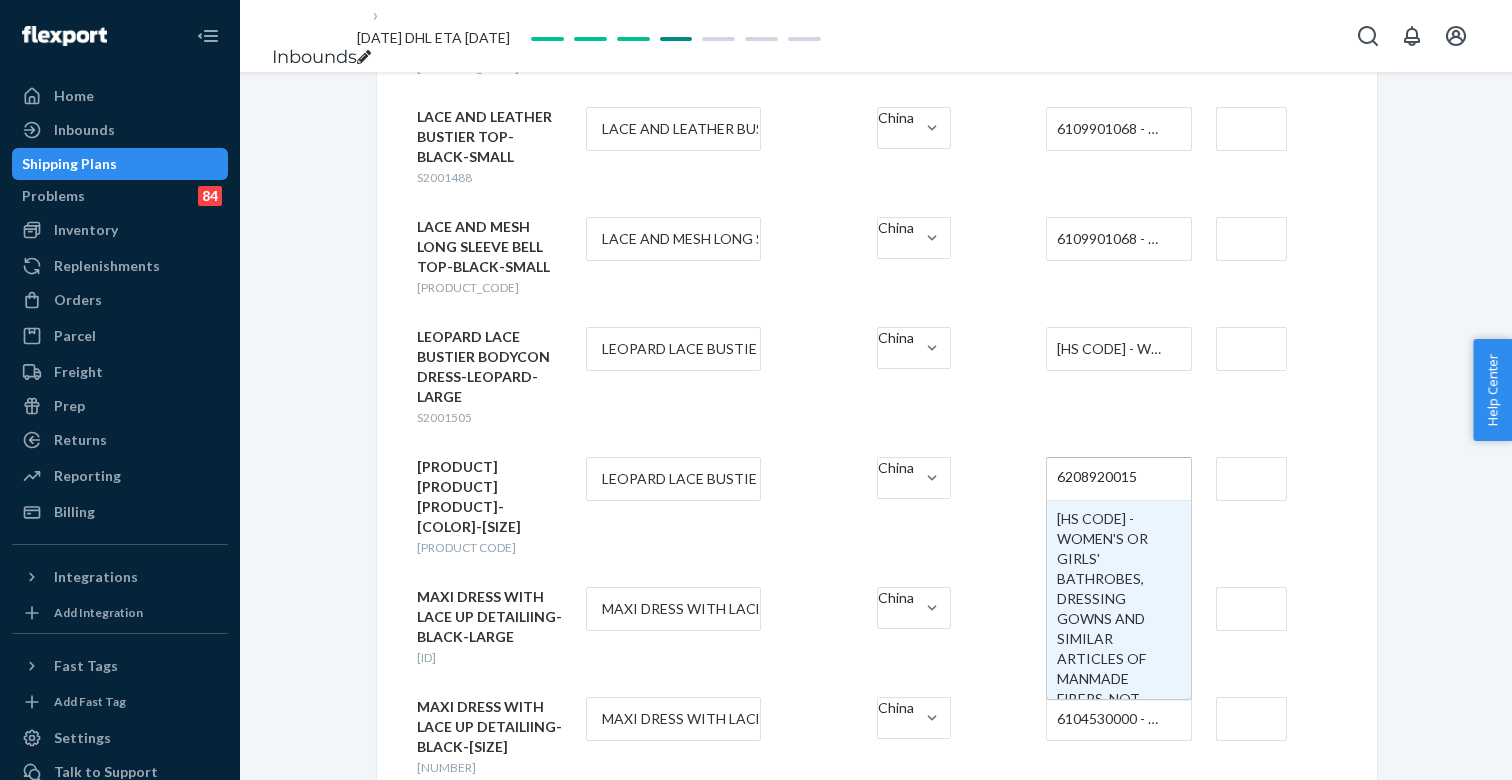 type 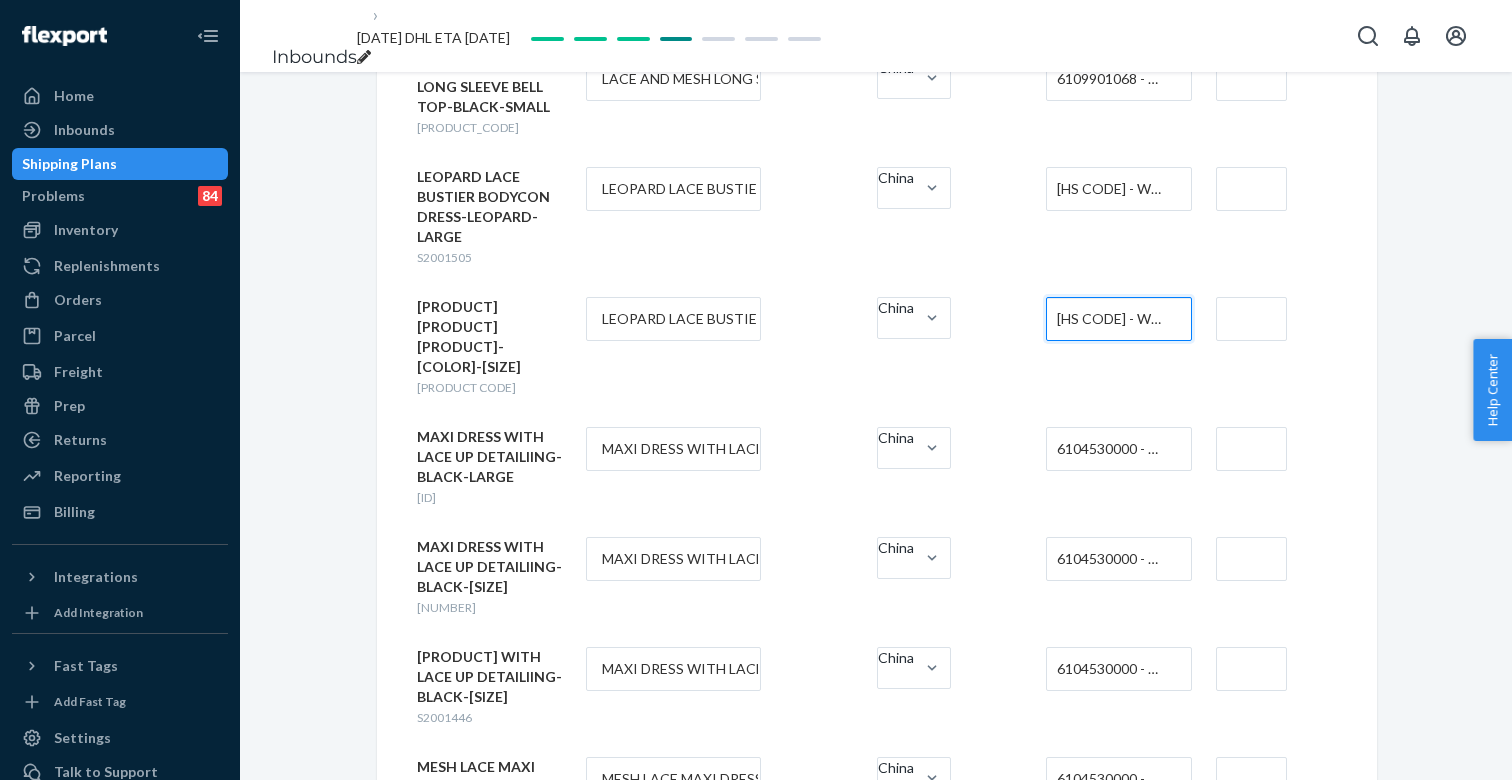 scroll, scrollTop: 1055, scrollLeft: 0, axis: vertical 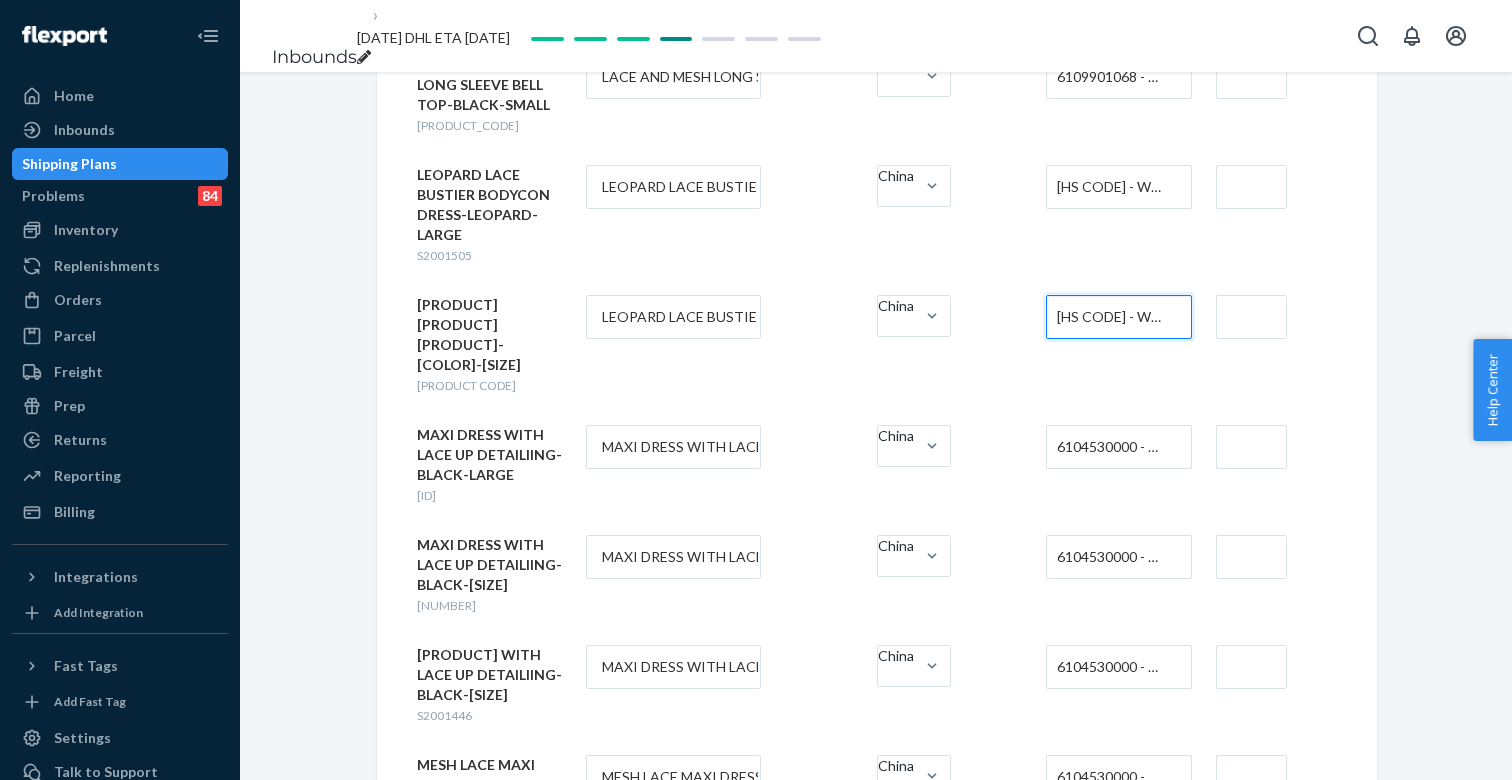 click on "6104530000 - WOMEN'S OR GIRLS' SKIRTS AND DIVIDED SKIRTS OF SYNTHETIC FIBERS, KNITTED OR CROCHETED" at bounding box center (1113, 447) 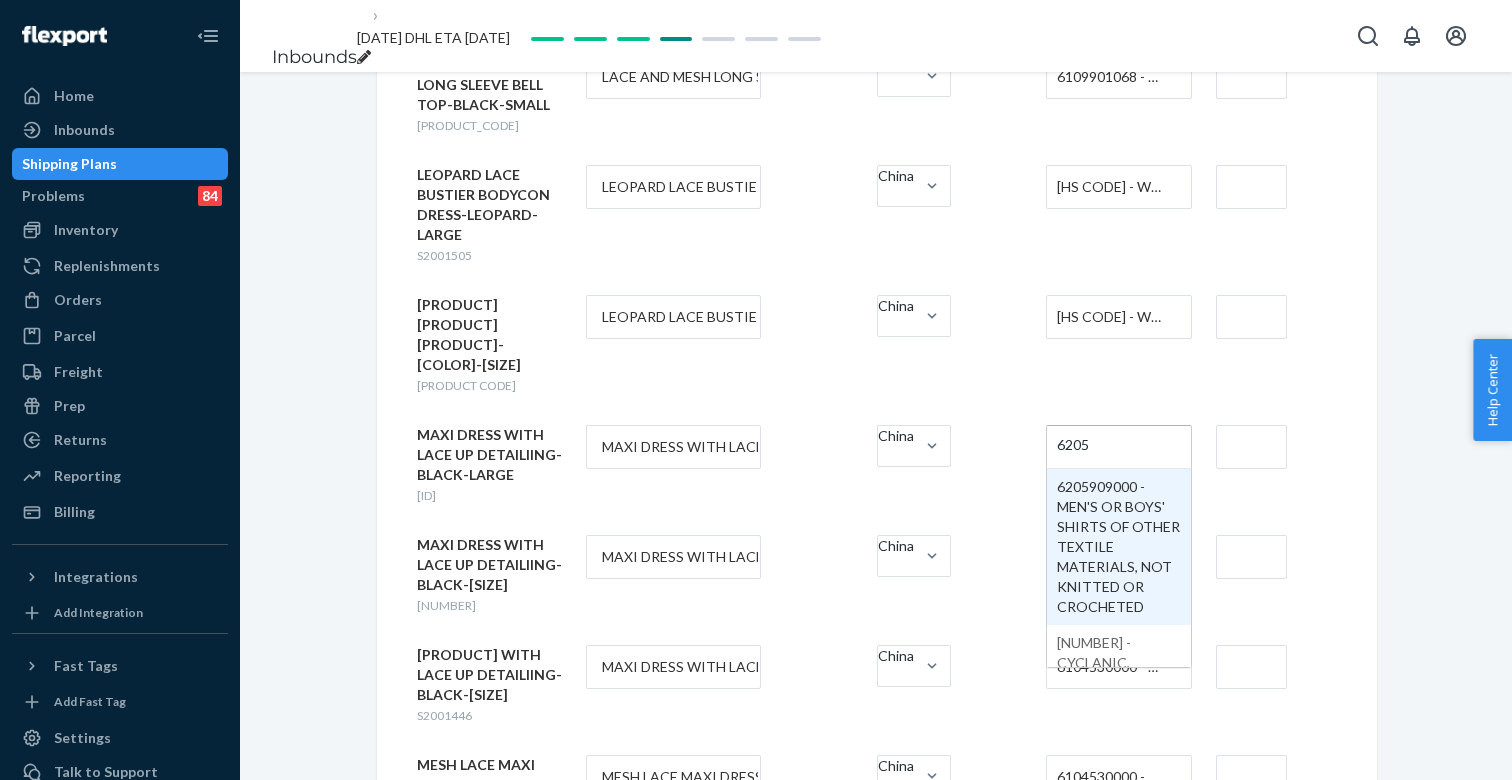 scroll, scrollTop: 913, scrollLeft: 0, axis: vertical 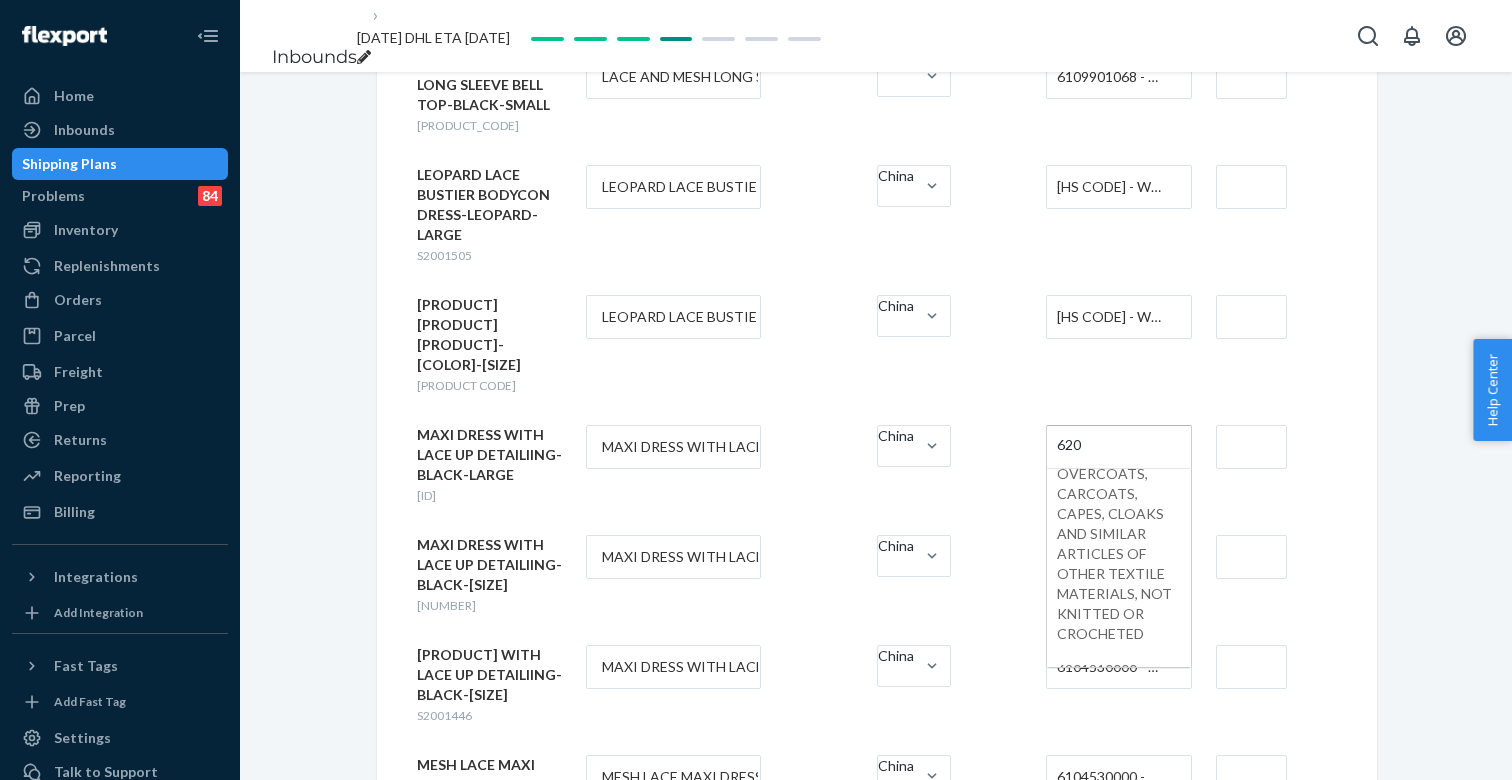 type on "6206" 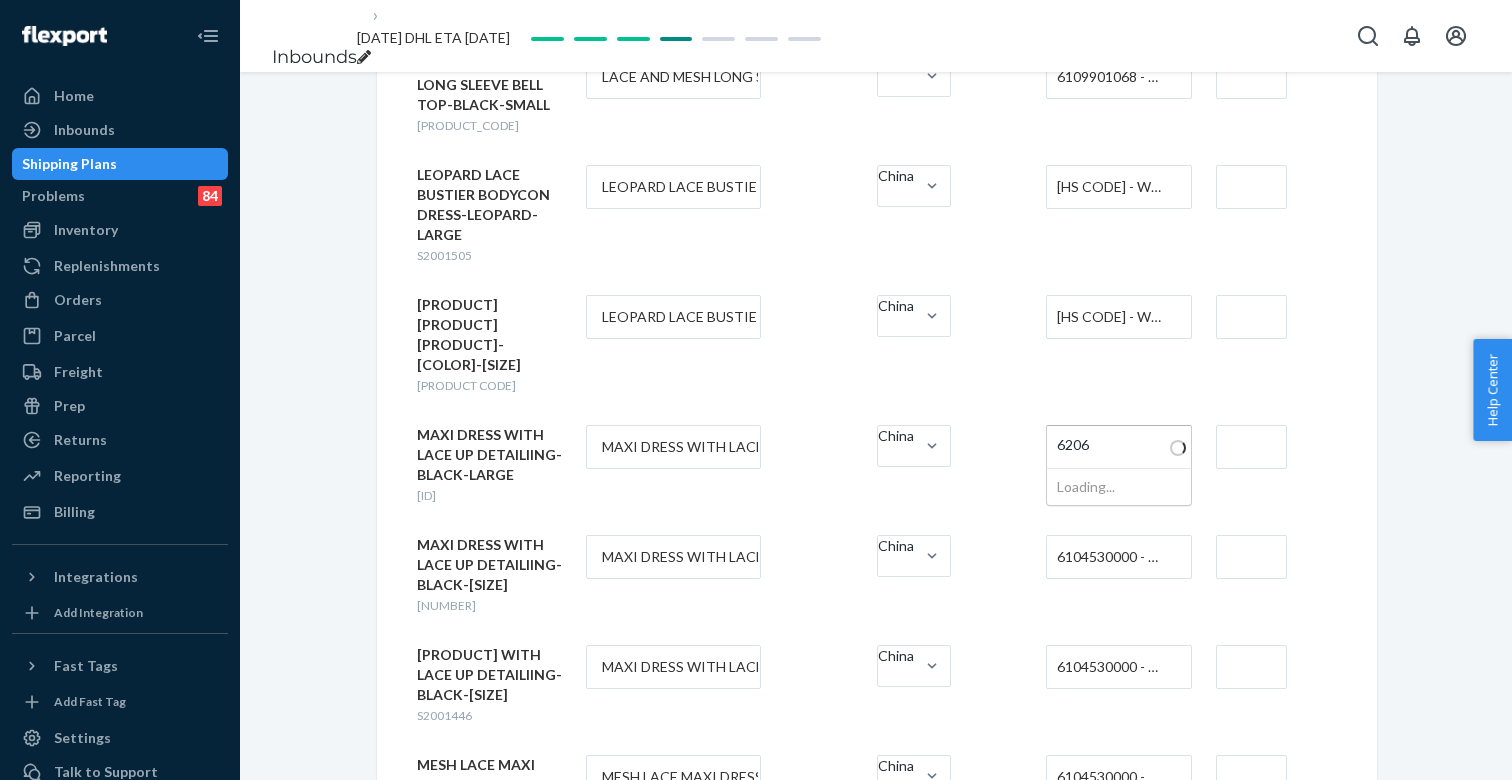 scroll, scrollTop: 0, scrollLeft: 0, axis: both 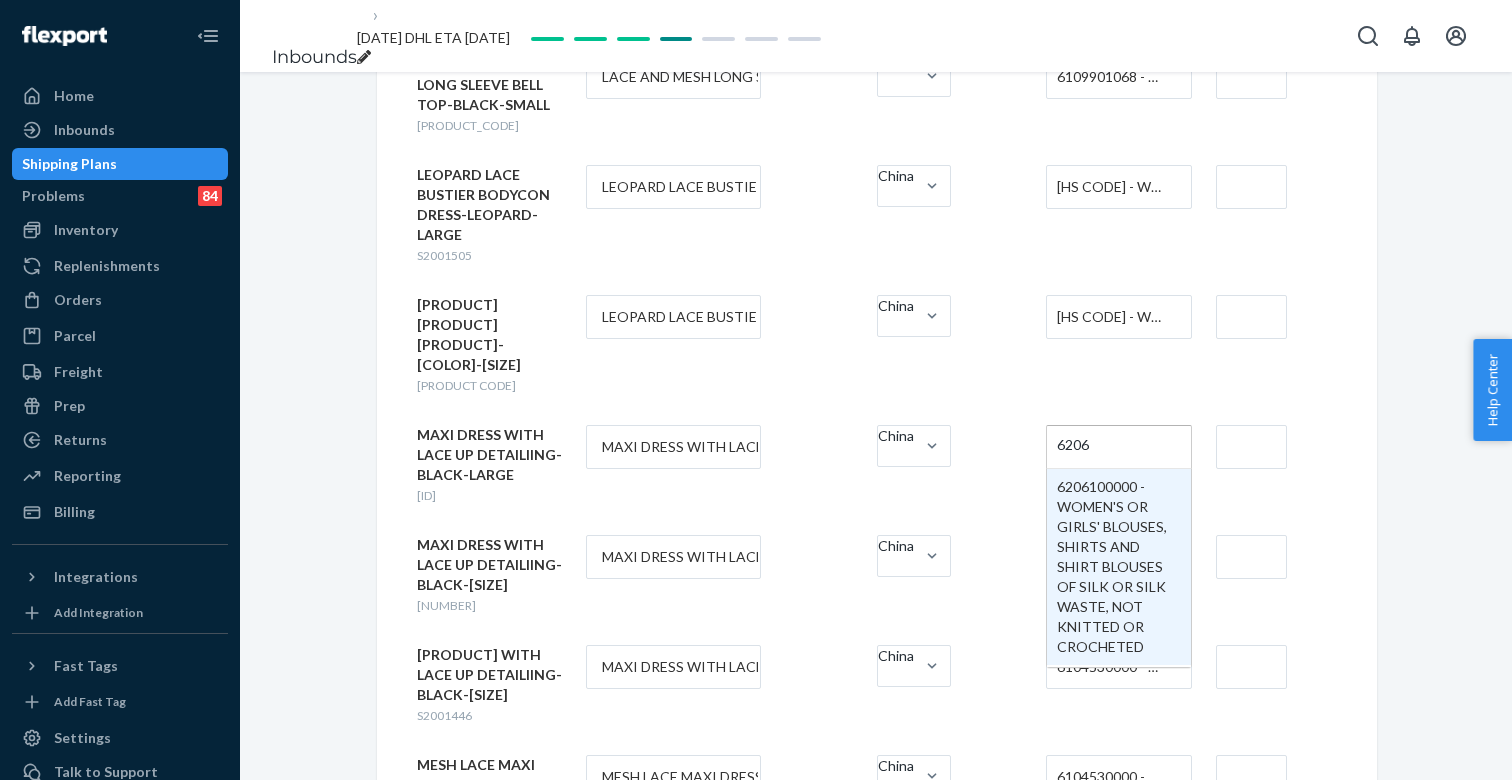click on "6206" at bounding box center (1074, 446) 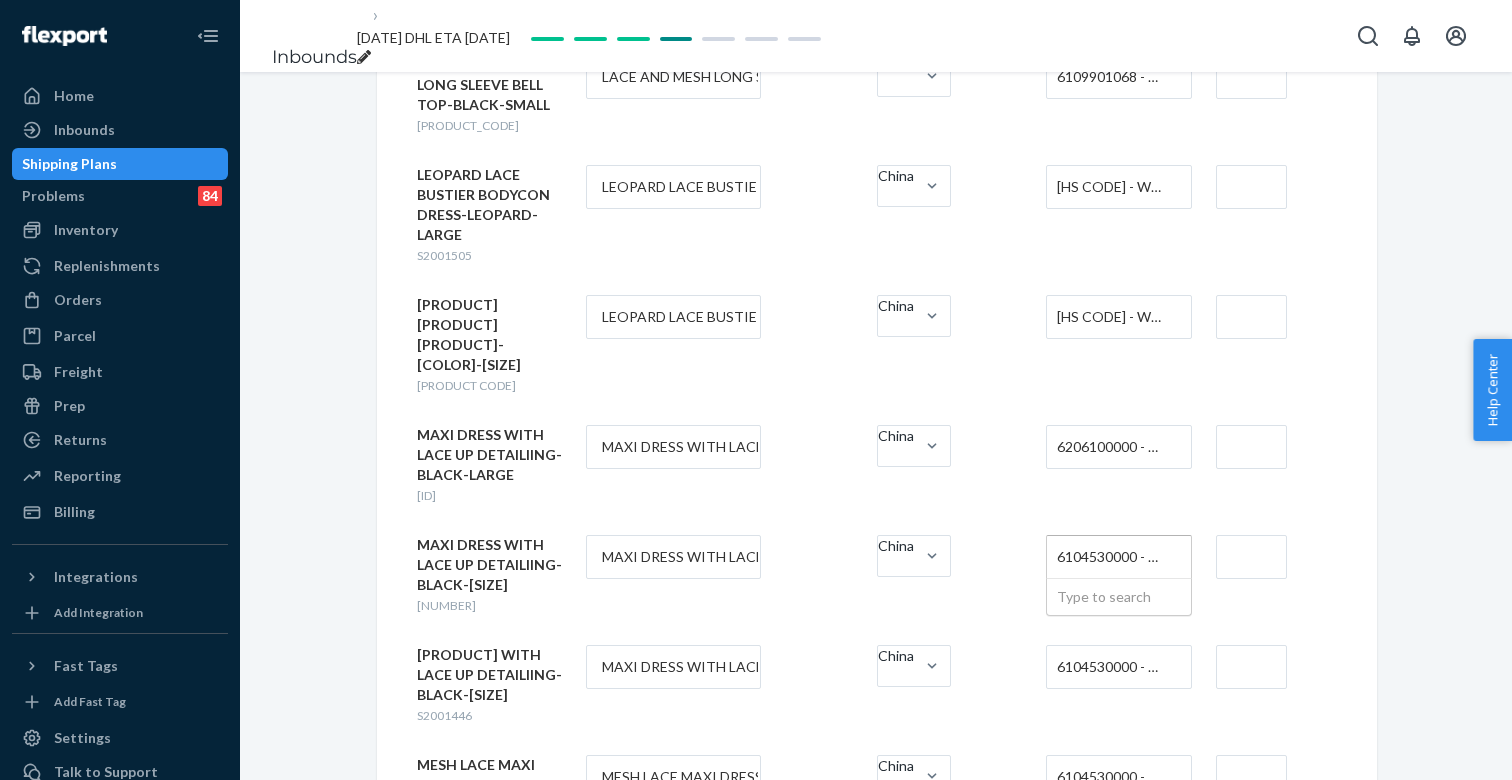 click on "6104530000 - WOMEN'S OR GIRLS' SKIRTS AND DIVIDED SKIRTS OF SYNTHETIC FIBERS, KNITTED OR CROCHETED" at bounding box center (1113, 557) 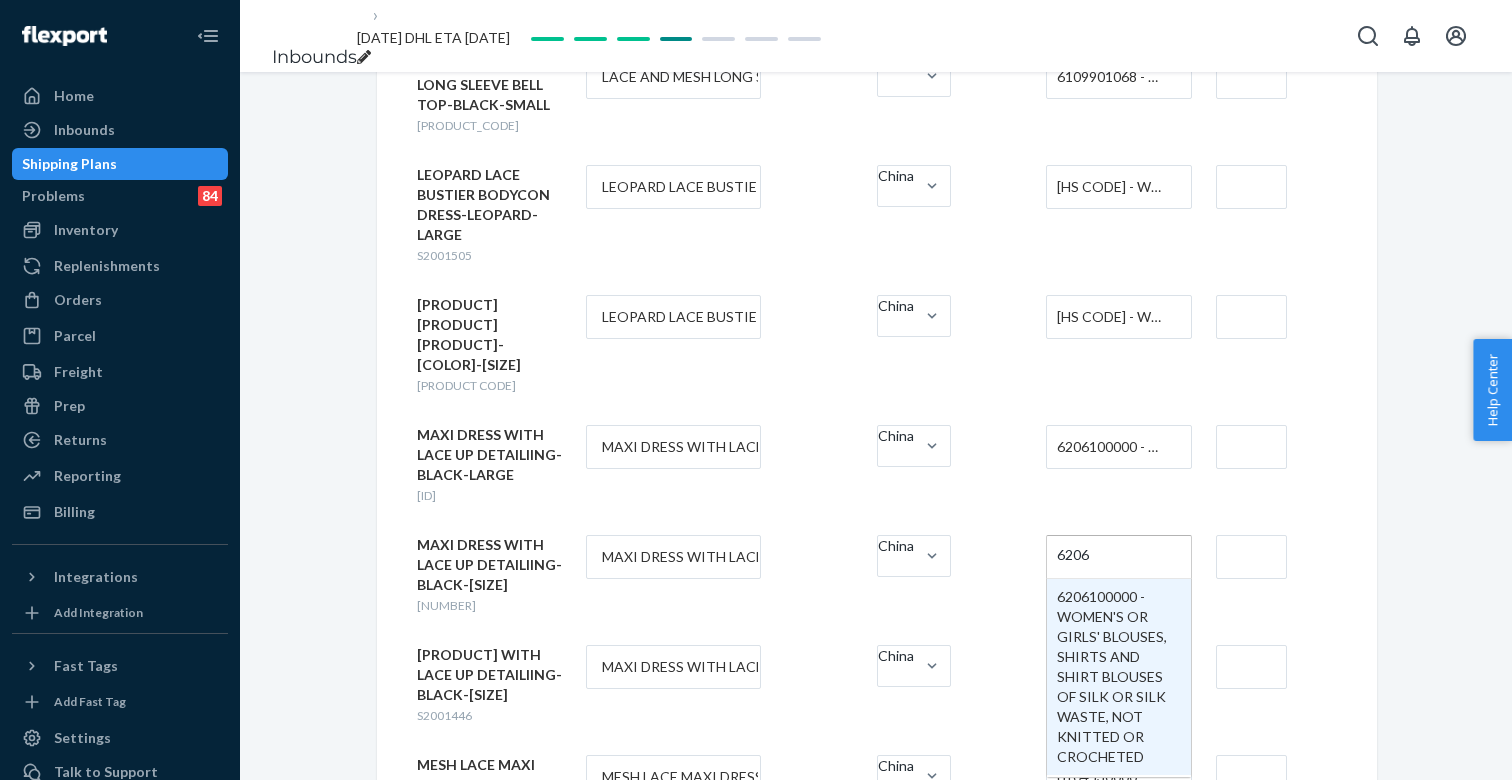 type 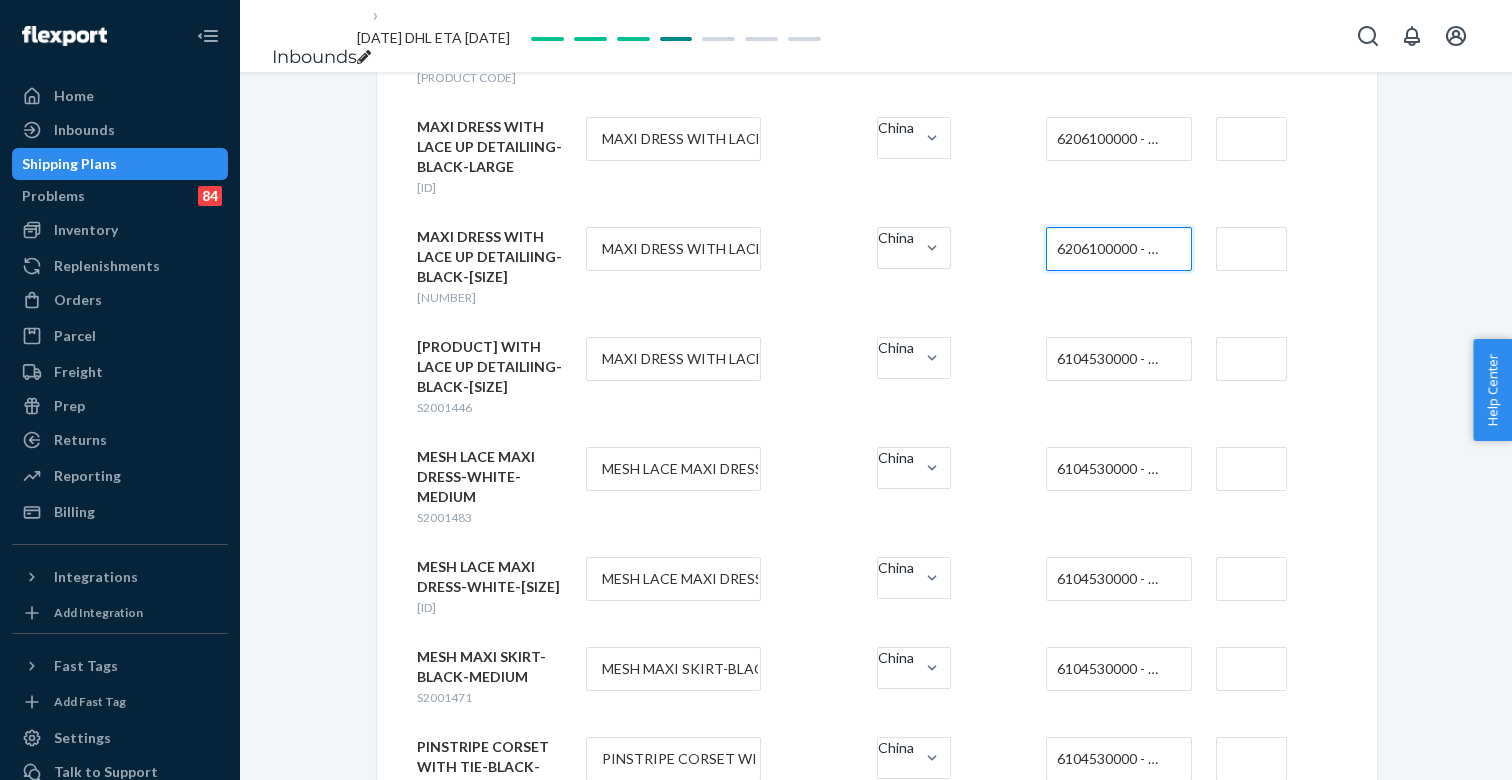 scroll, scrollTop: 1396, scrollLeft: 0, axis: vertical 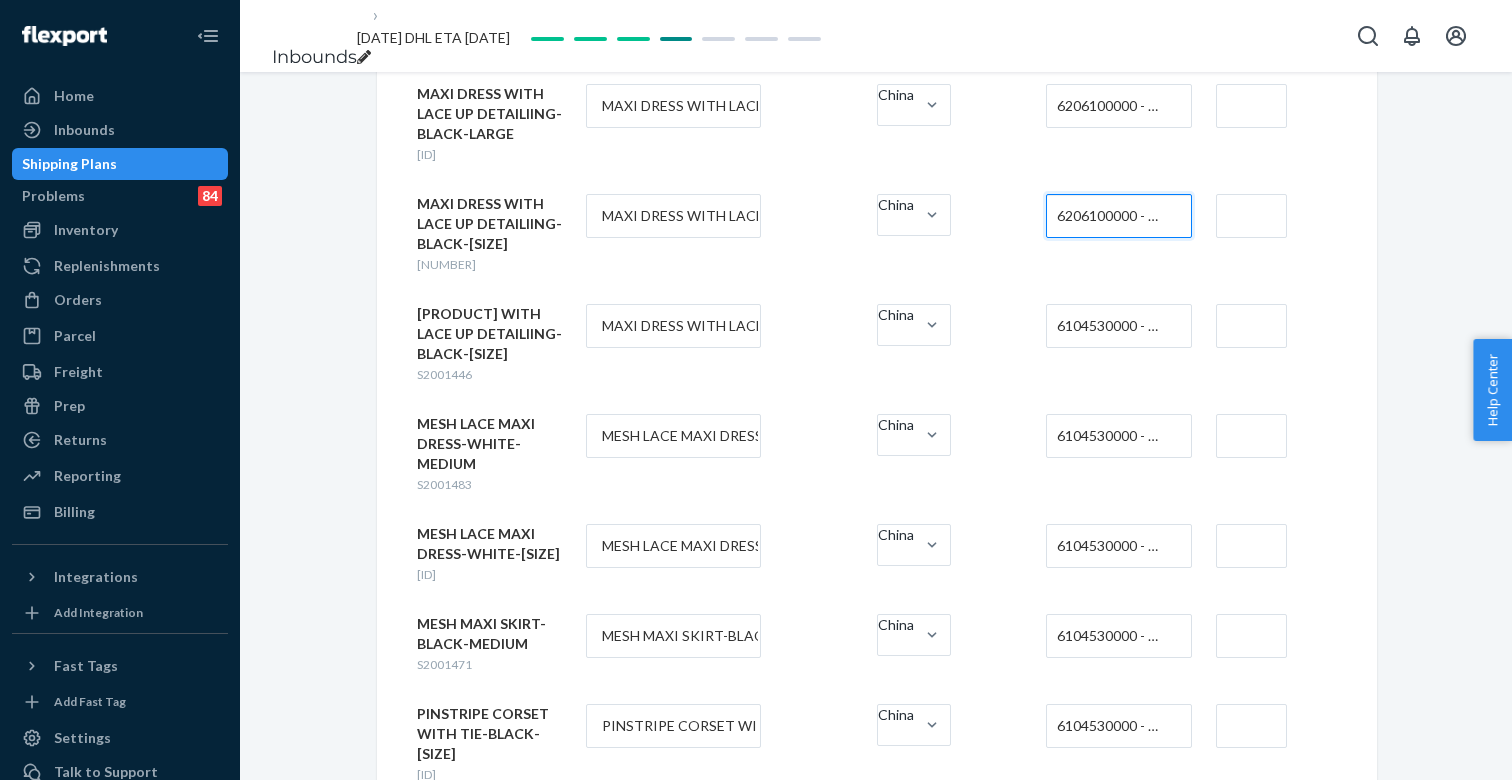 click on "6104530000 - WOMEN'S OR GIRLS' SKIRTS AND DIVIDED SKIRTS OF SYNTHETIC FIBERS, KNITTED OR CROCHETED" at bounding box center [1113, 326] 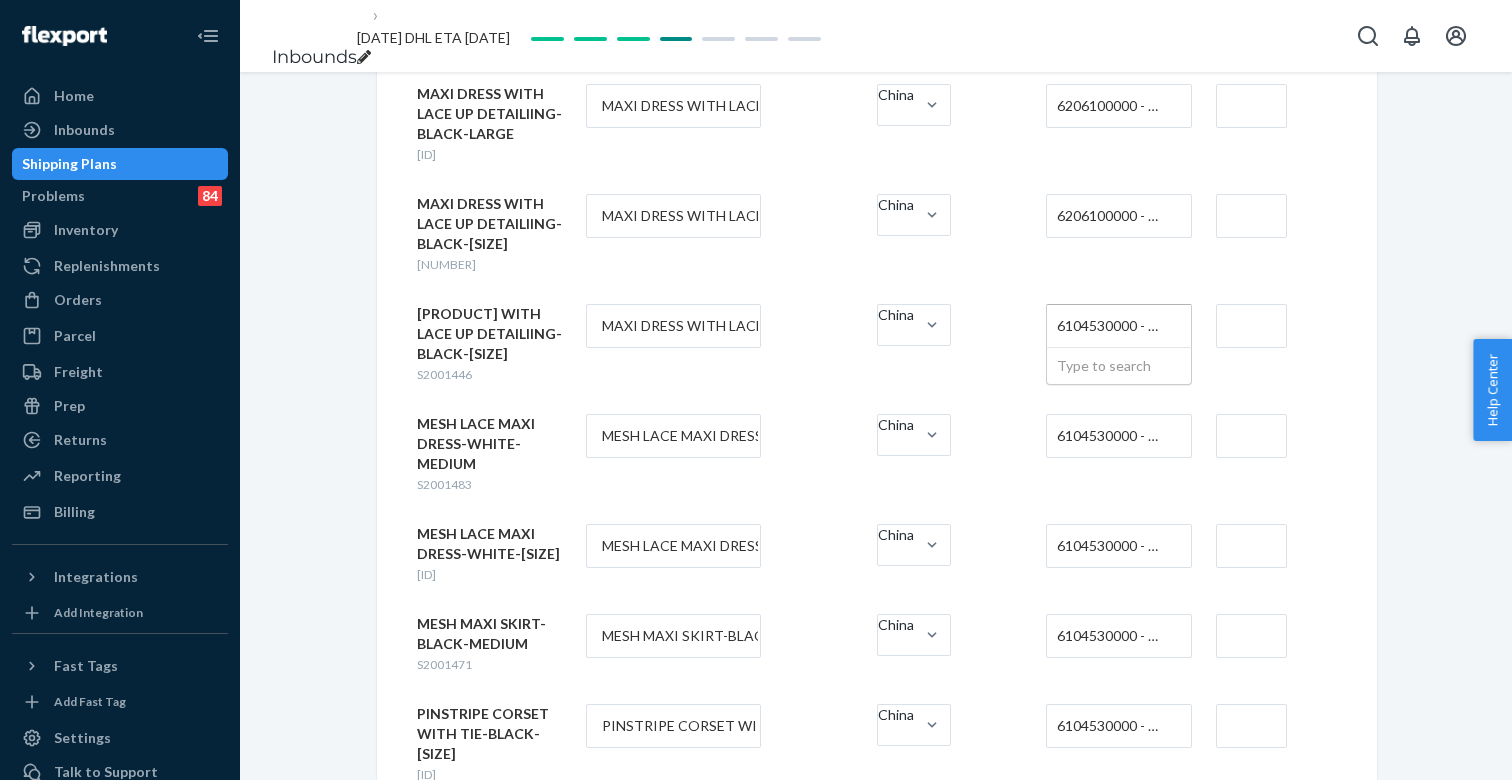 paste on "6206" 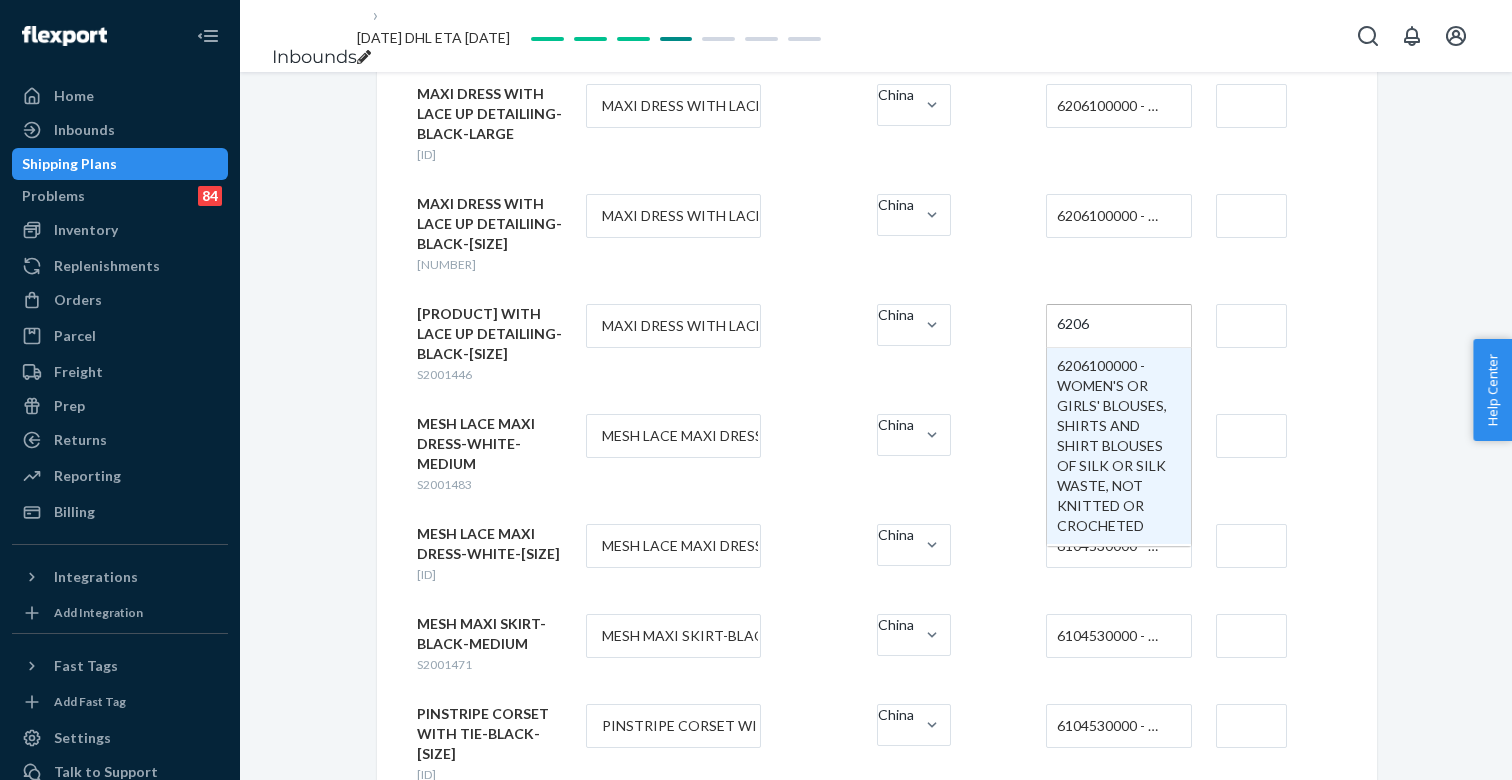 type 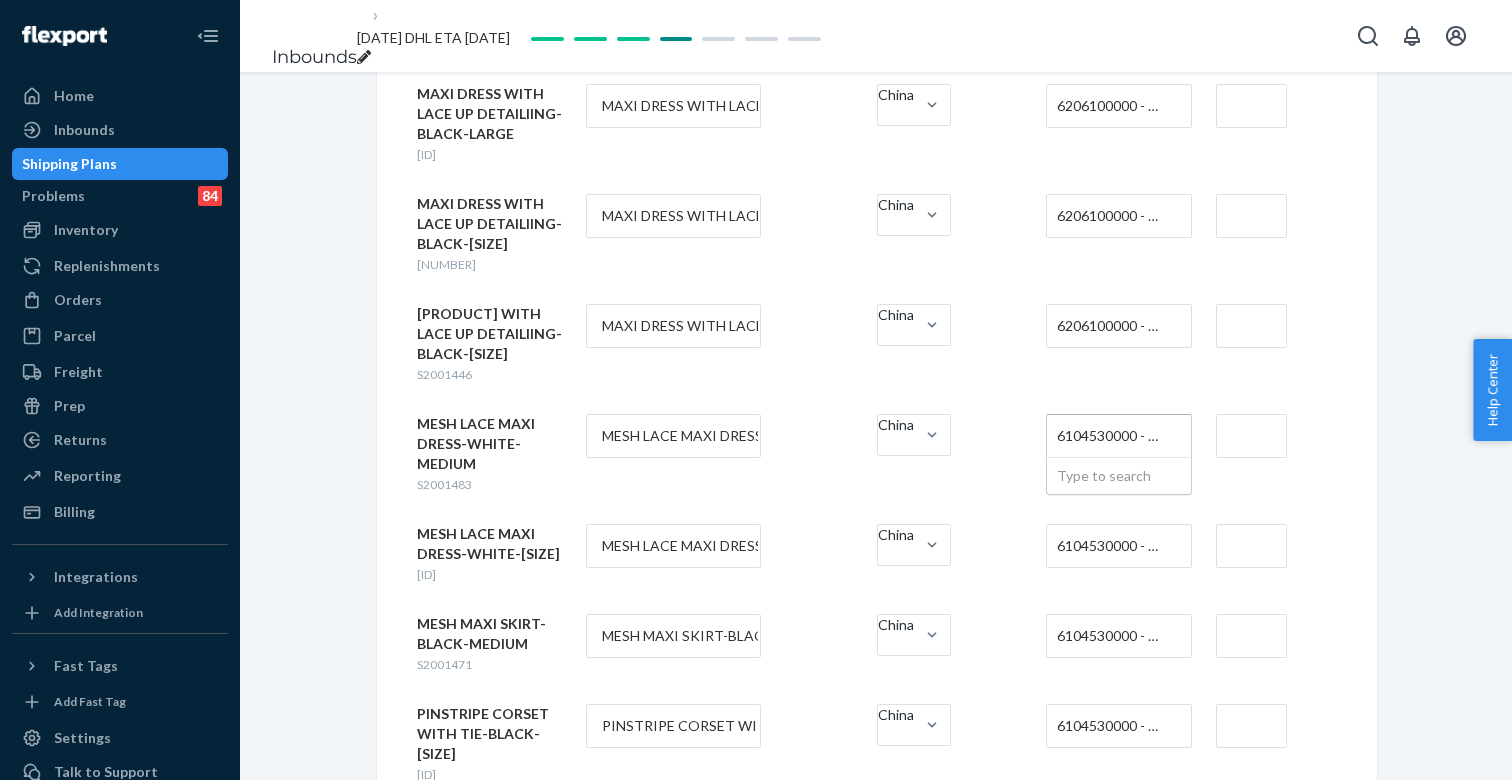 click on "6104530000 - WOMEN'S OR GIRLS' SKIRTS AND DIVIDED SKIRTS OF SYNTHETIC FIBERS, KNITTED OR CROCHETED" at bounding box center (1113, 436) 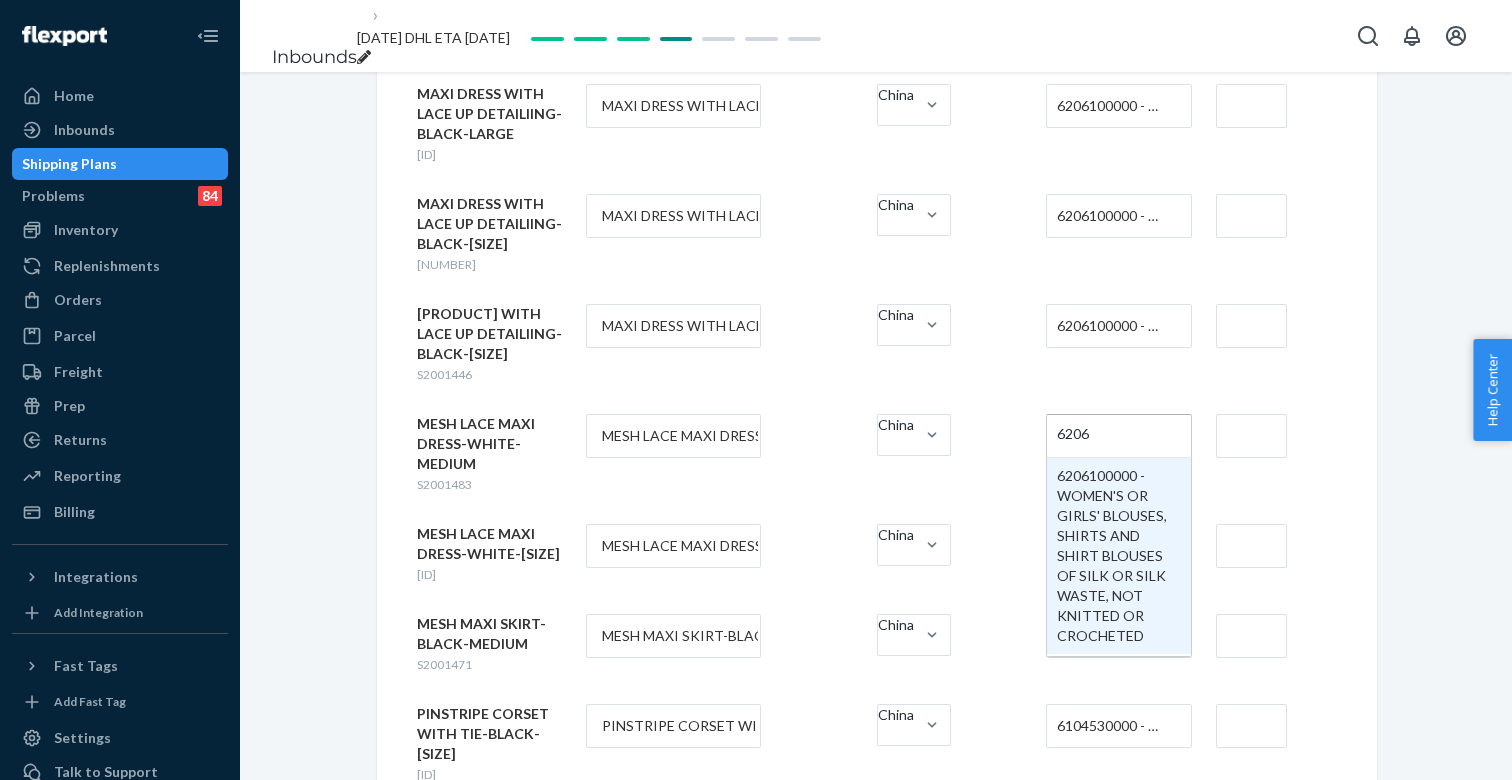 type 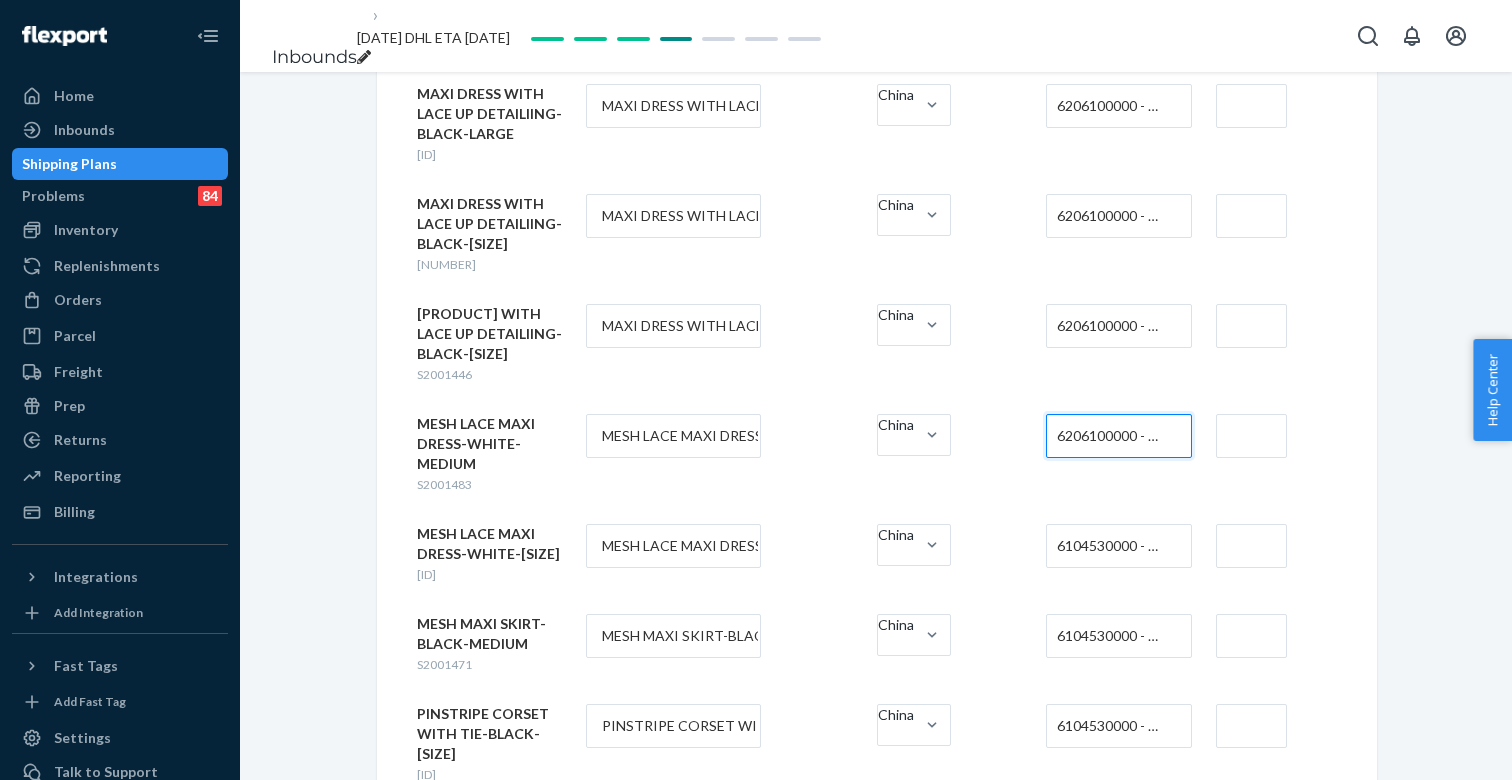 click on "6104530000 - WOMEN'S OR GIRLS' SKIRTS AND DIVIDED SKIRTS OF SYNTHETIC FIBERS, KNITTED OR CROCHETED" at bounding box center (1113, 546) 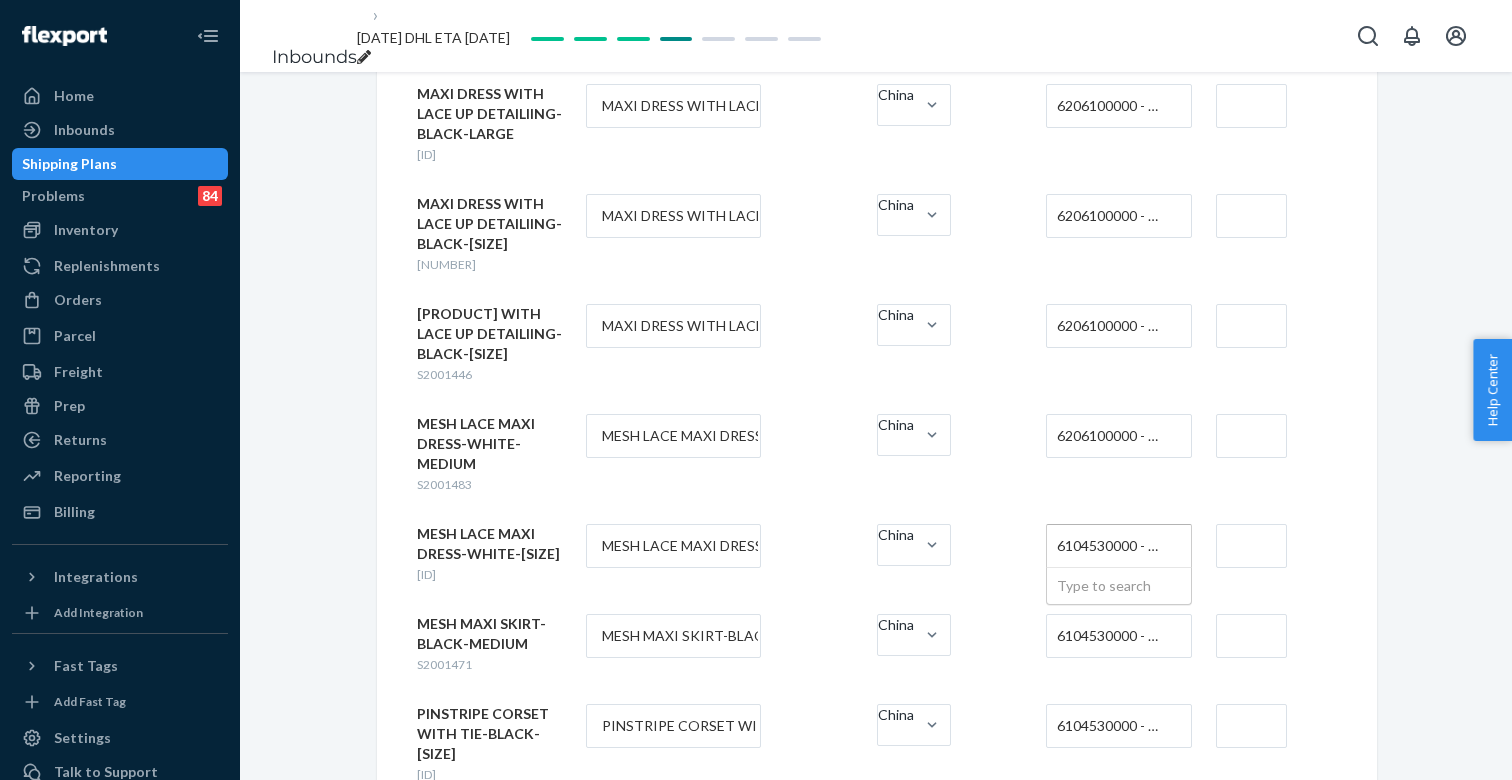 paste on "6206" 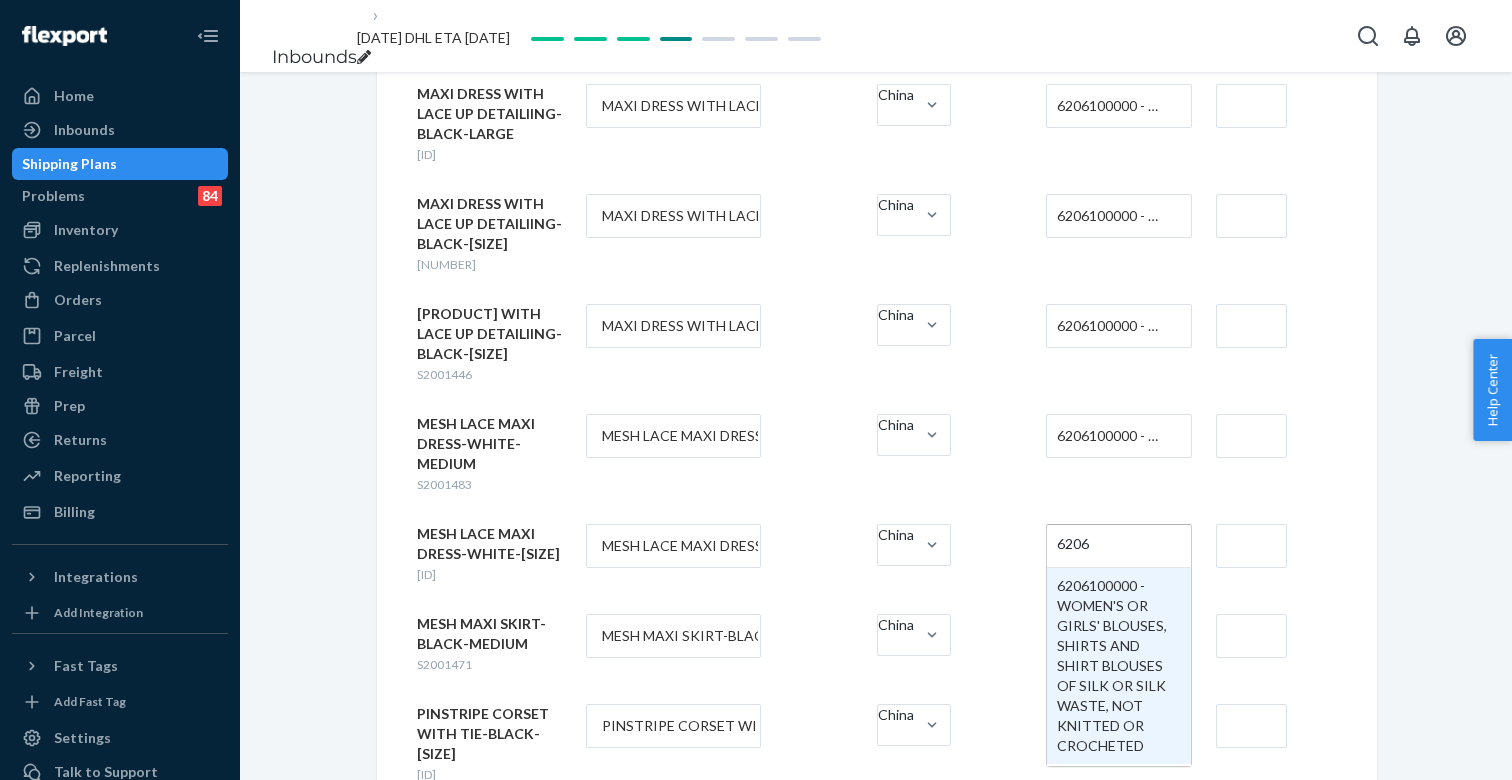type 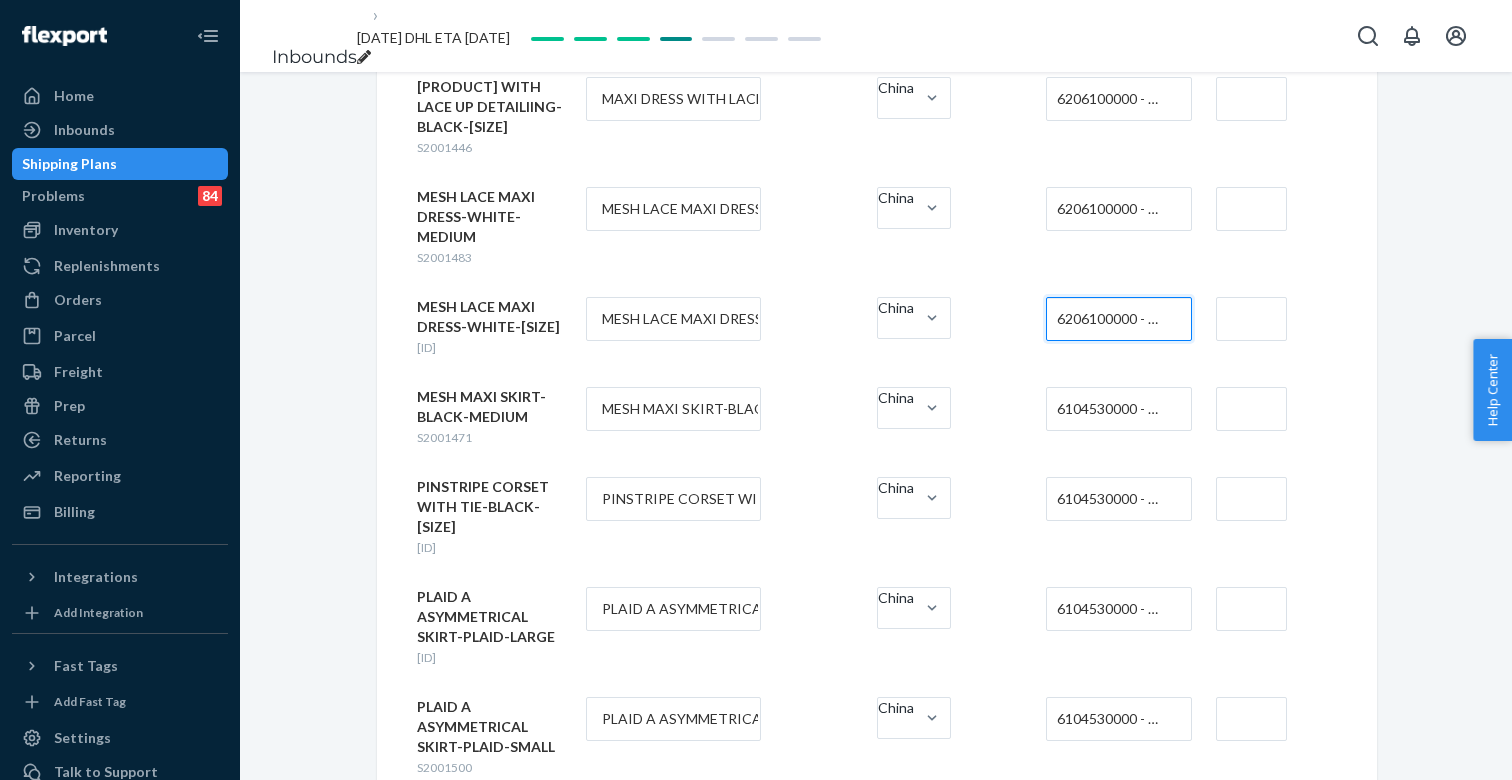scroll, scrollTop: 1643, scrollLeft: 0, axis: vertical 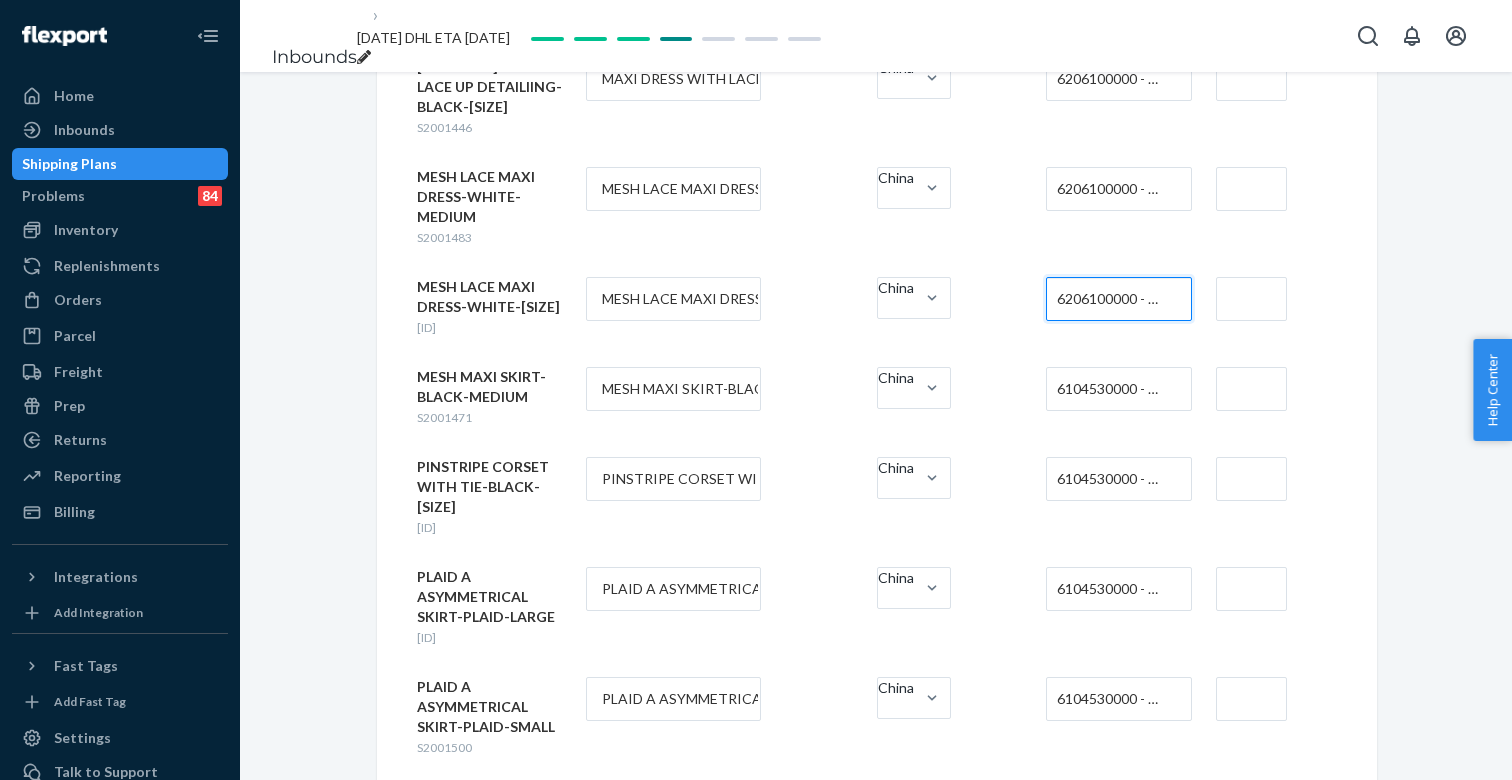 click on "6104530000 - WOMEN'S OR GIRLS' SKIRTS AND DIVIDED SKIRTS OF SYNTHETIC FIBERS, KNITTED OR CROCHETED" at bounding box center (1113, 479) 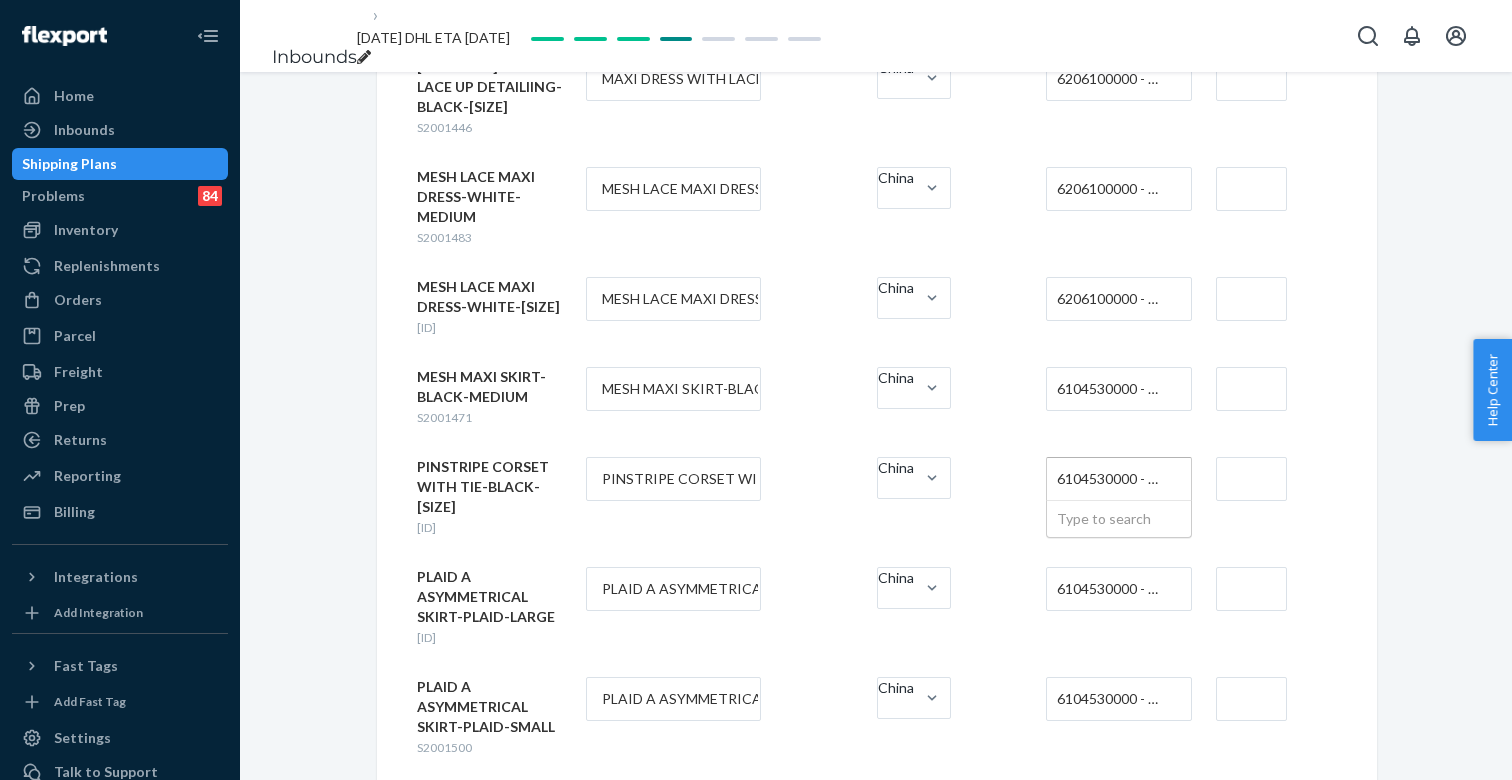 paste on "6206" 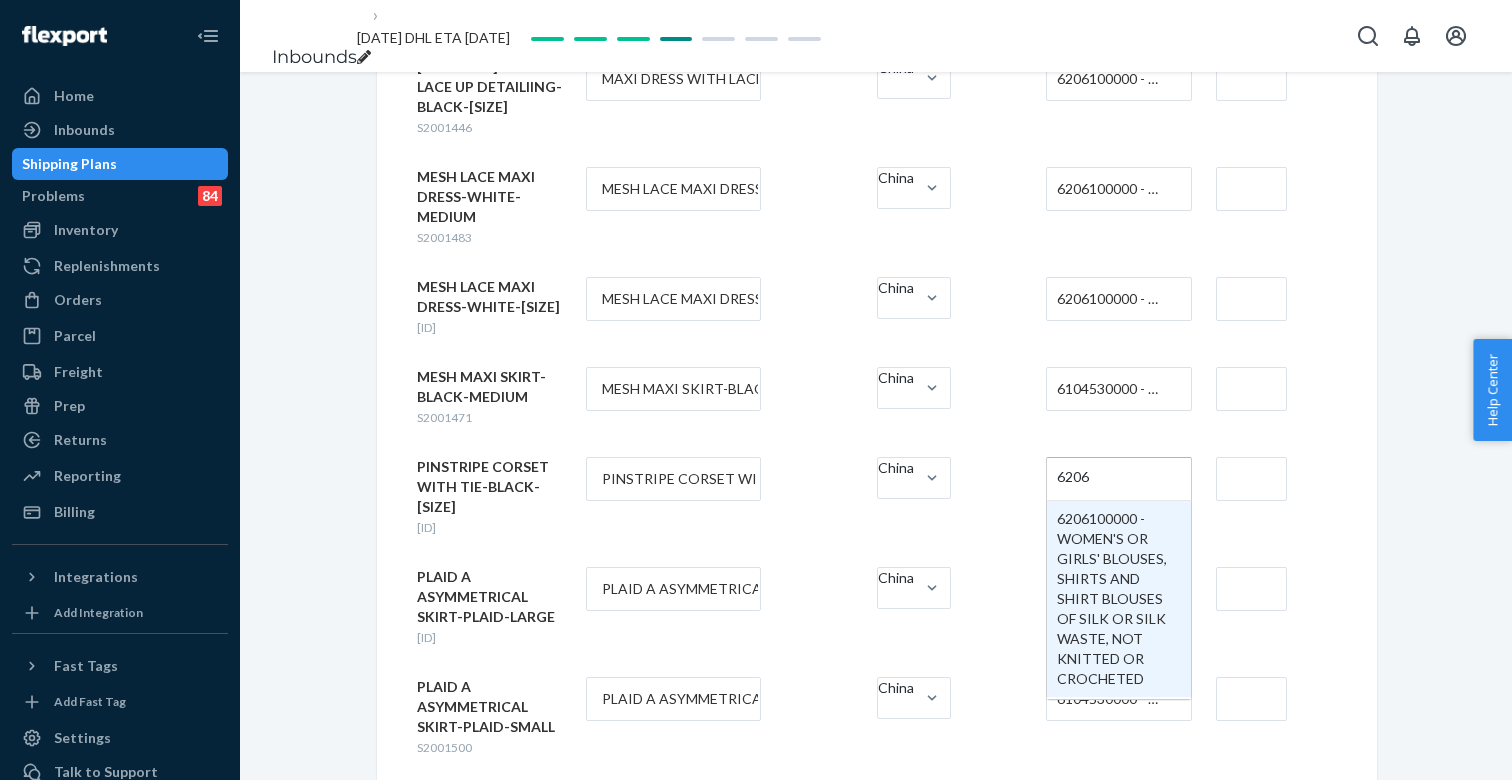 type 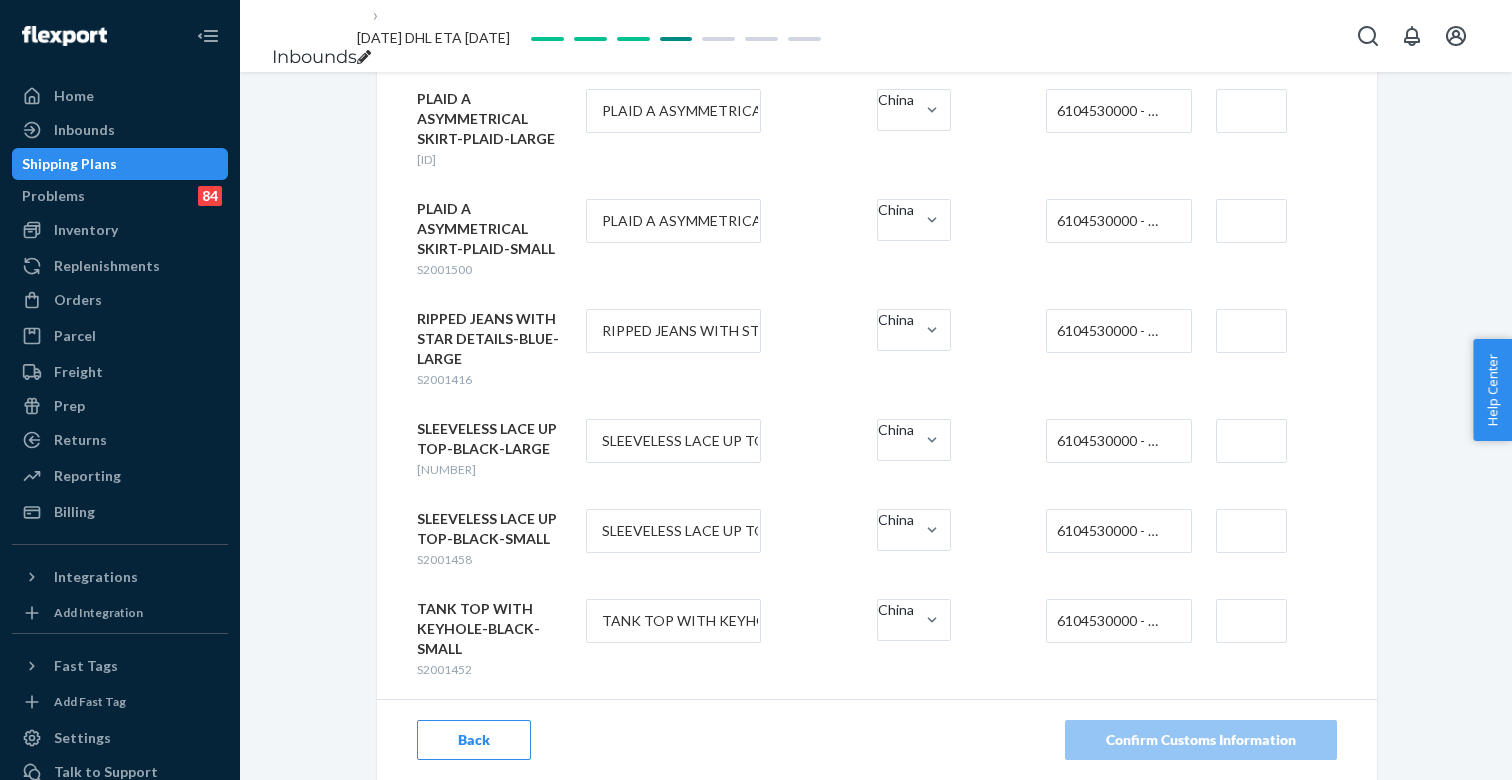 scroll, scrollTop: 2169, scrollLeft: 0, axis: vertical 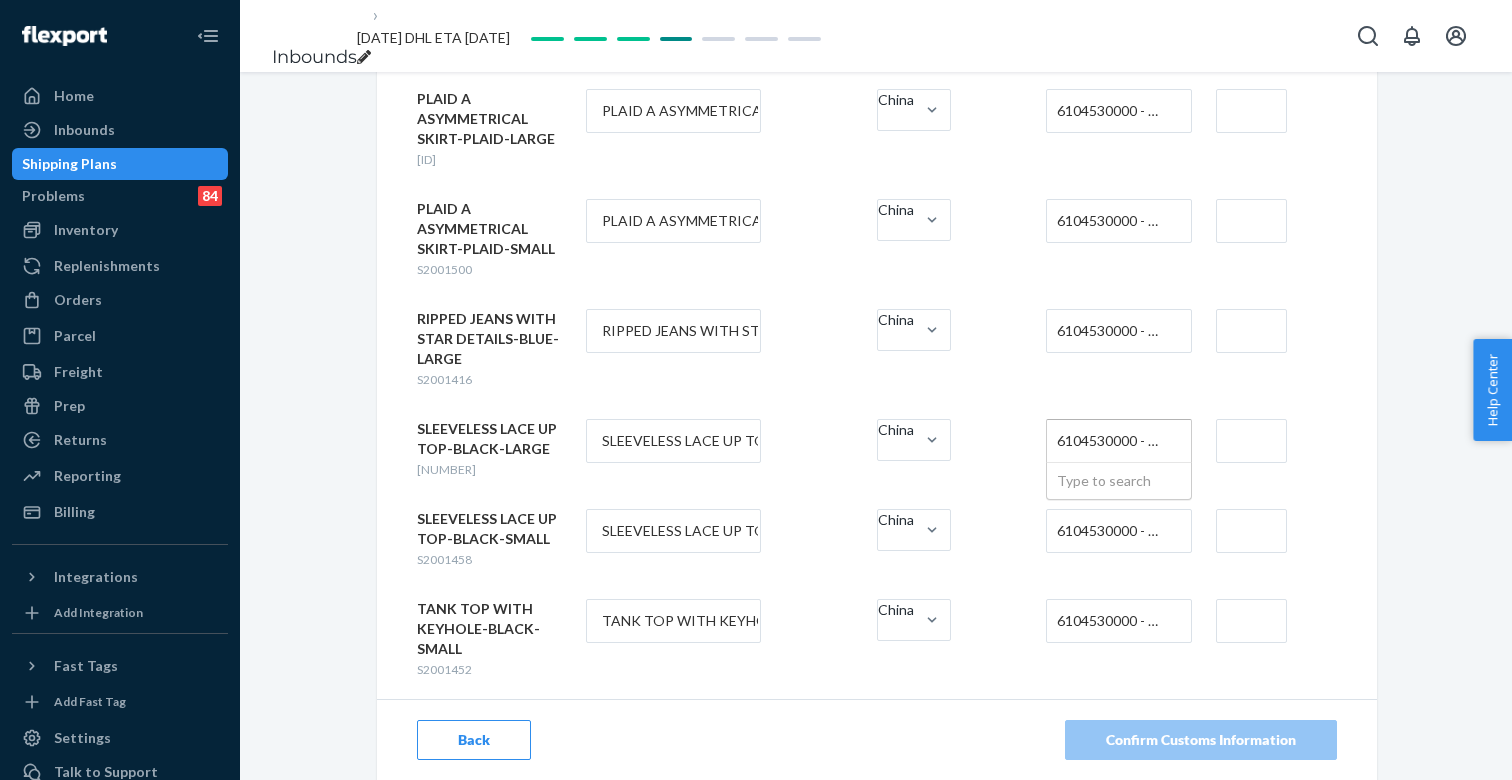 paste on "6206" 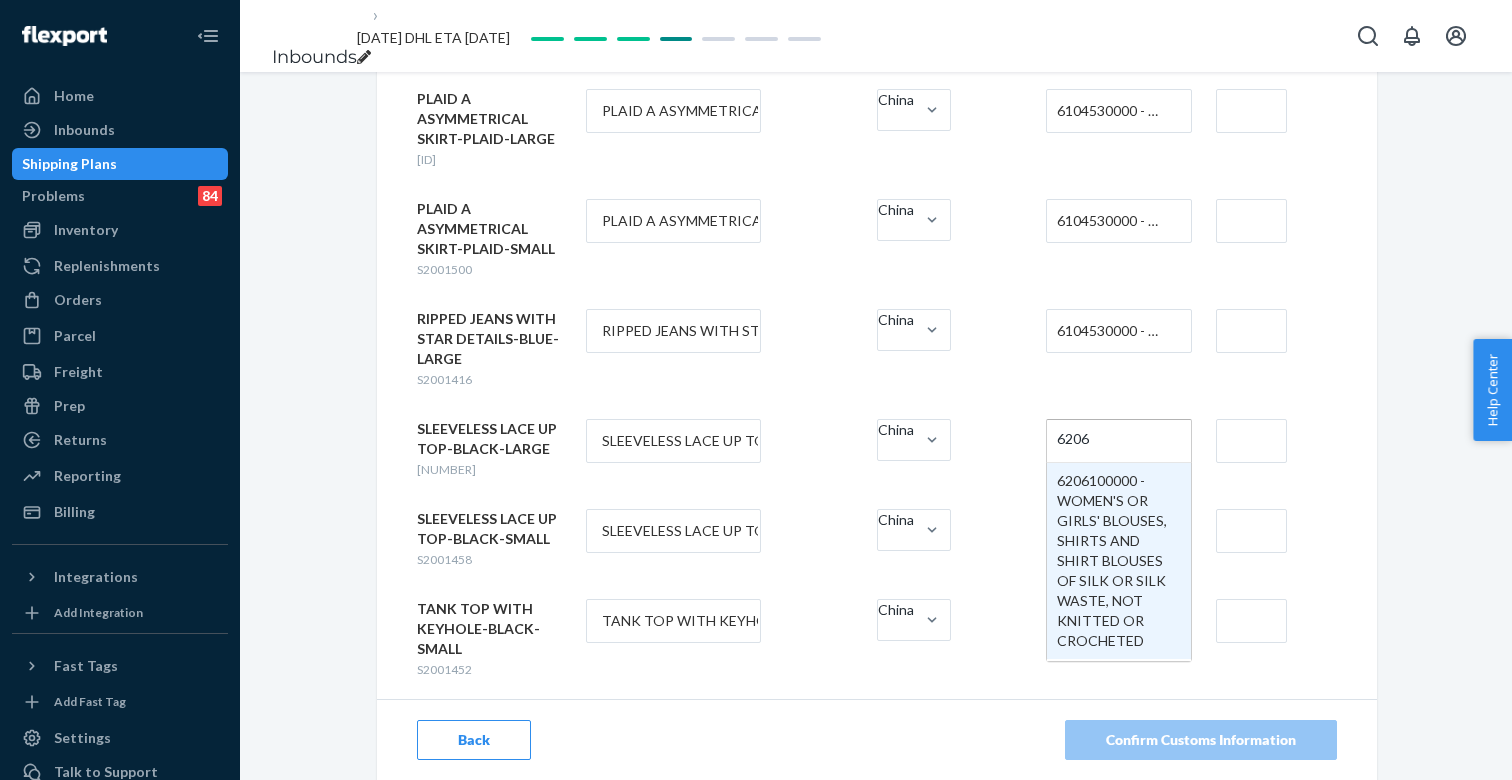 type 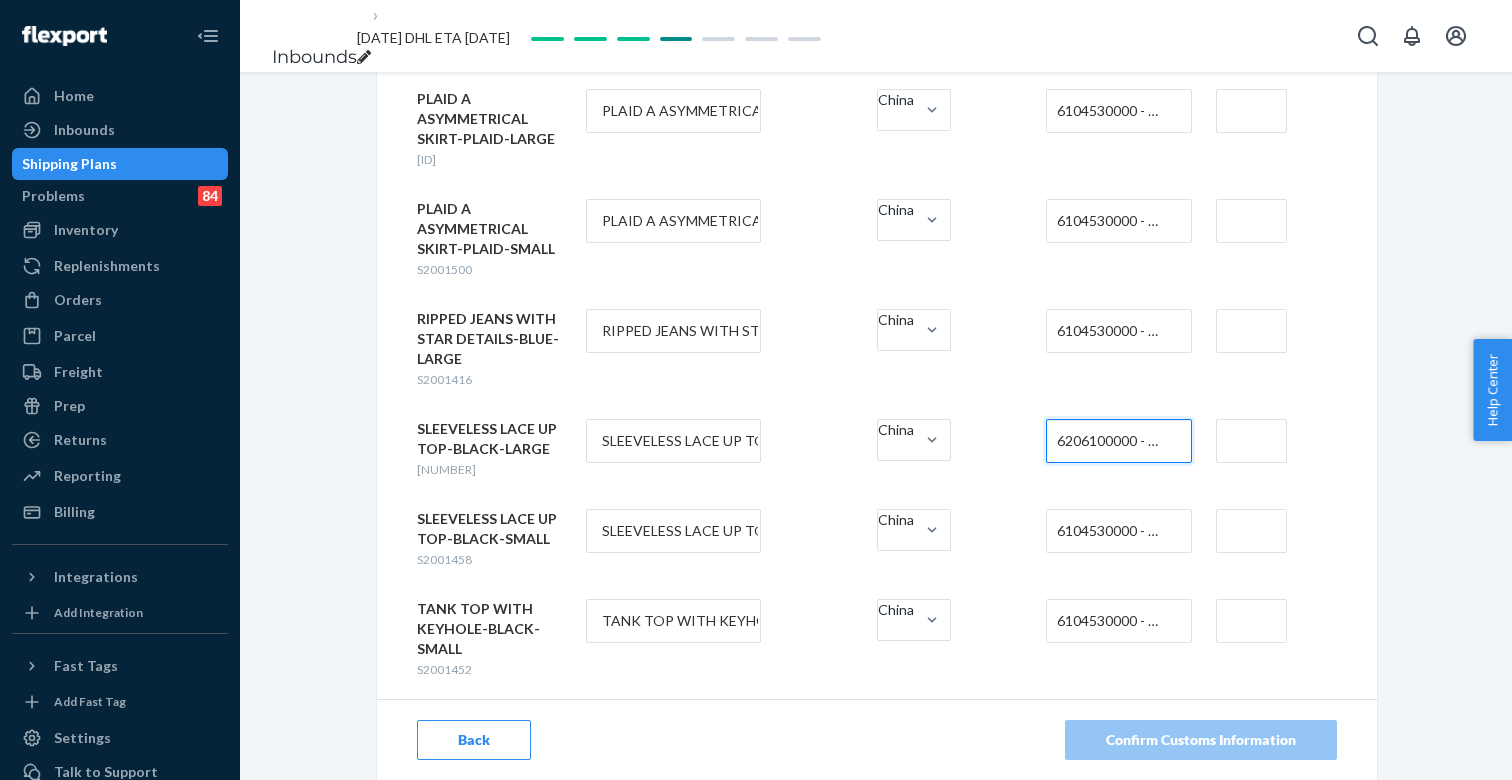 click on "6104530000 - WOMEN'S OR GIRLS' SKIRTS AND DIVIDED SKIRTS OF SYNTHETIC FIBERS, KNITTED OR CROCHETED" at bounding box center (1113, 531) 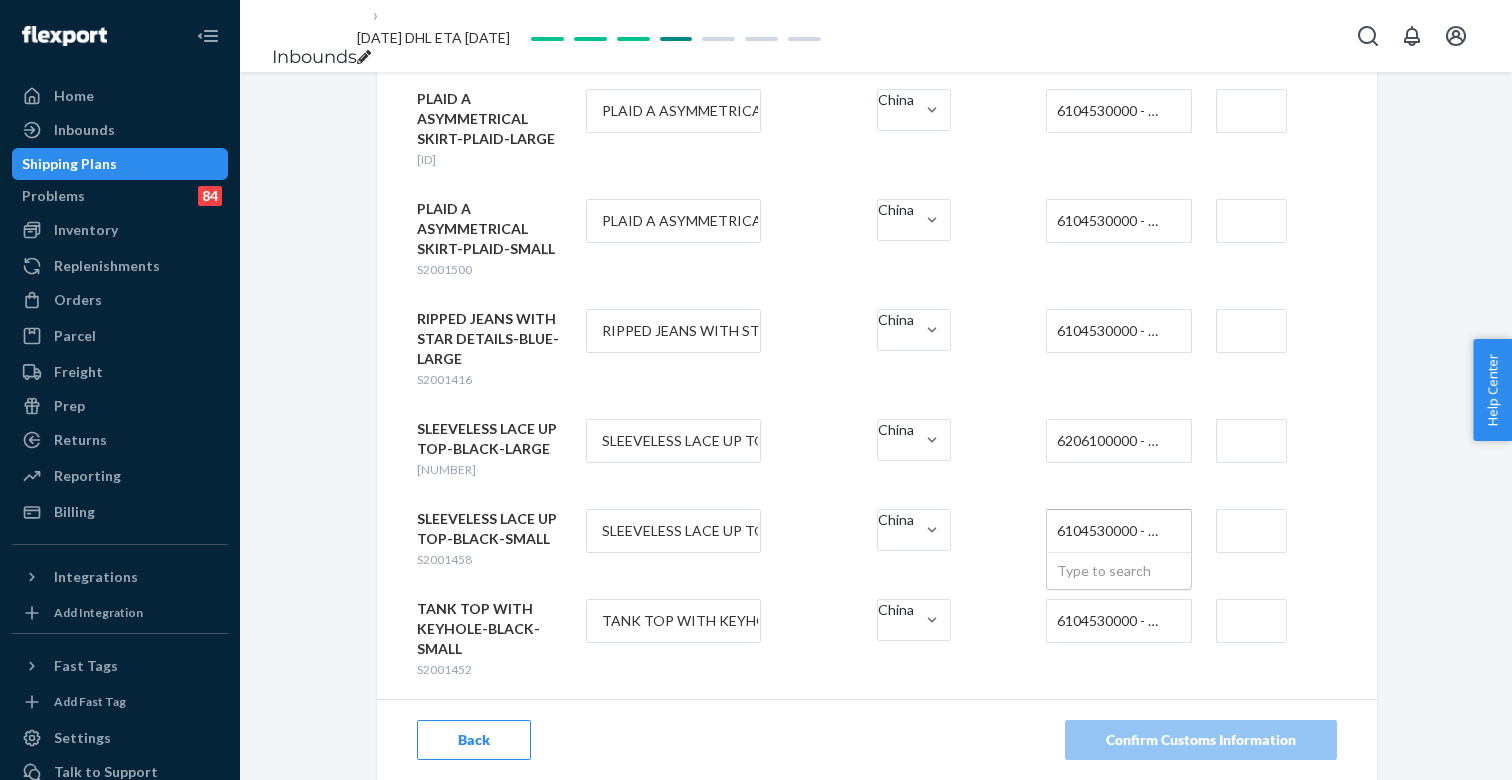paste on "6206" 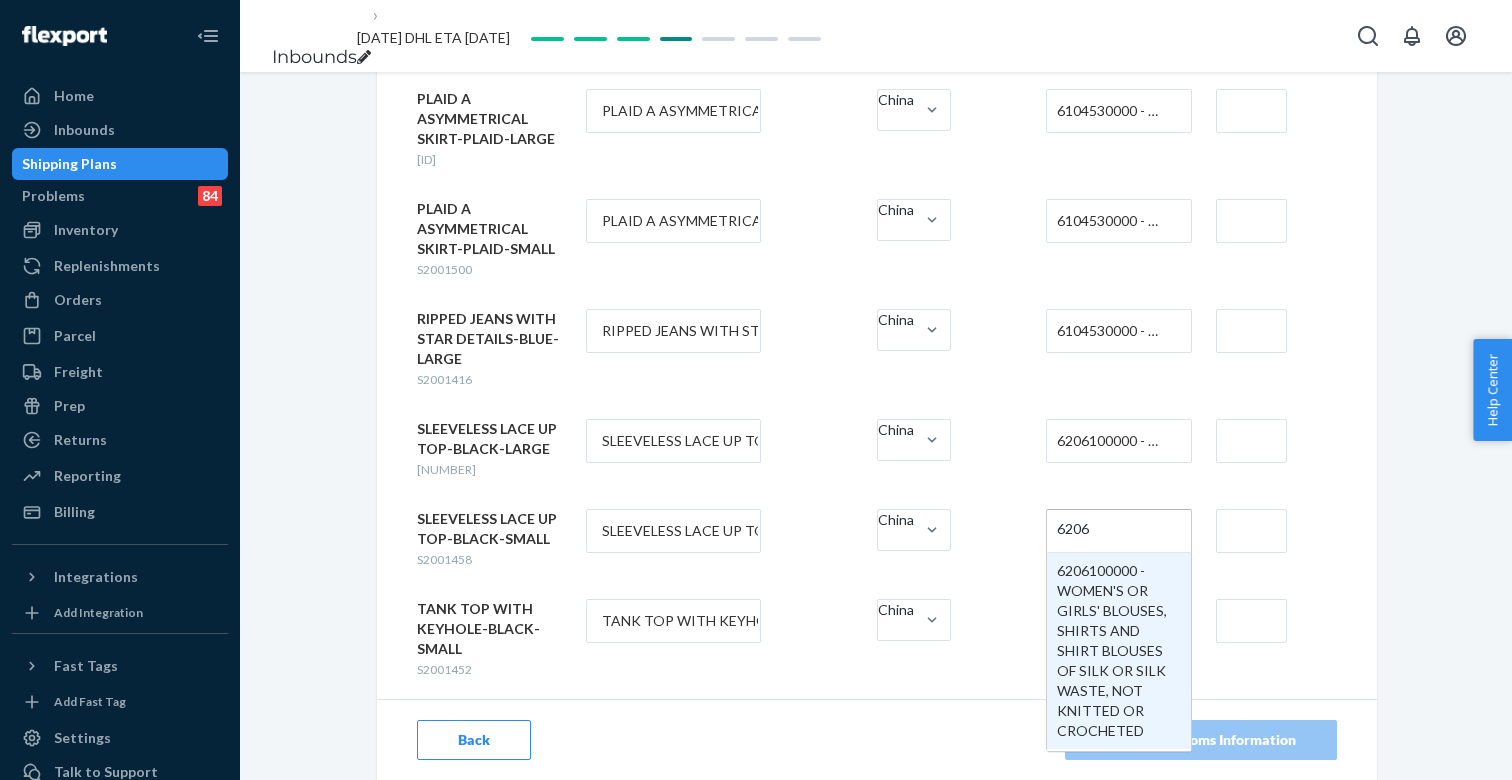 type 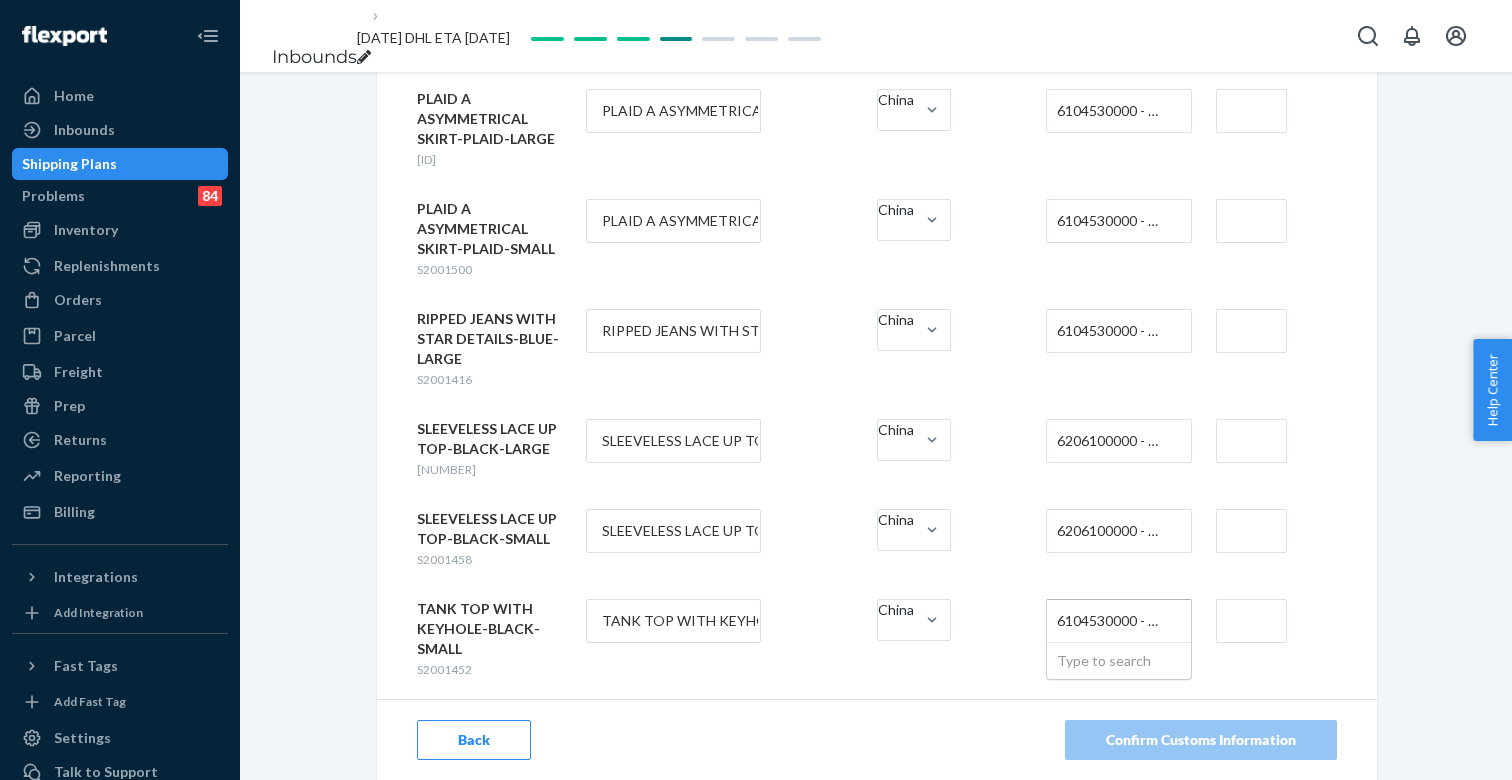 click on "6104530000 - WOMEN'S OR GIRLS' SKIRTS AND DIVIDED SKIRTS OF SYNTHETIC FIBERS, KNITTED OR CROCHETED" at bounding box center (1113, 621) 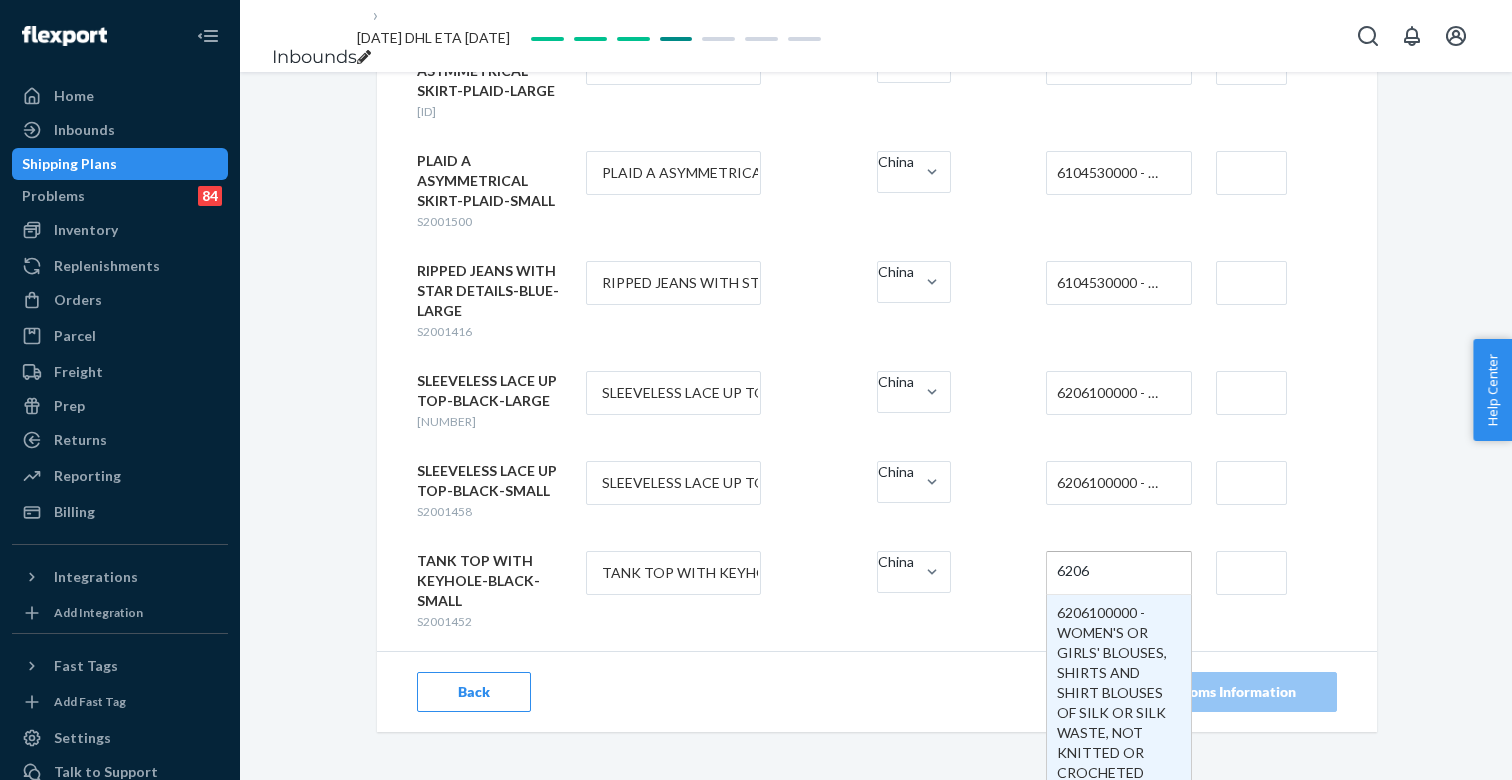 type 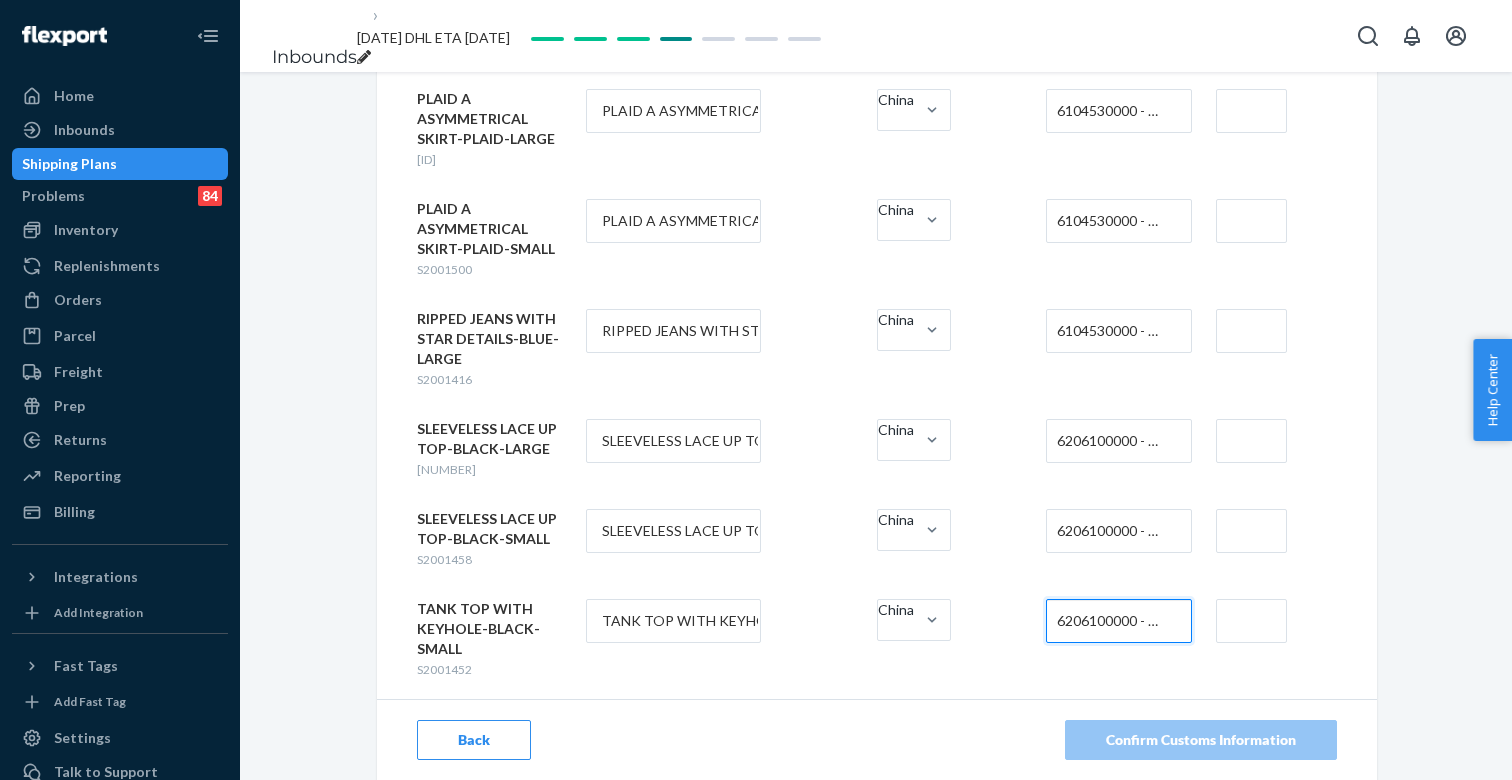 click on "6104530000 - WOMEN'S OR GIRLS' SKIRTS AND DIVIDED SKIRTS OF SYNTHETIC FIBERS, KNITTED OR CROCHETED" at bounding box center [1113, 331] 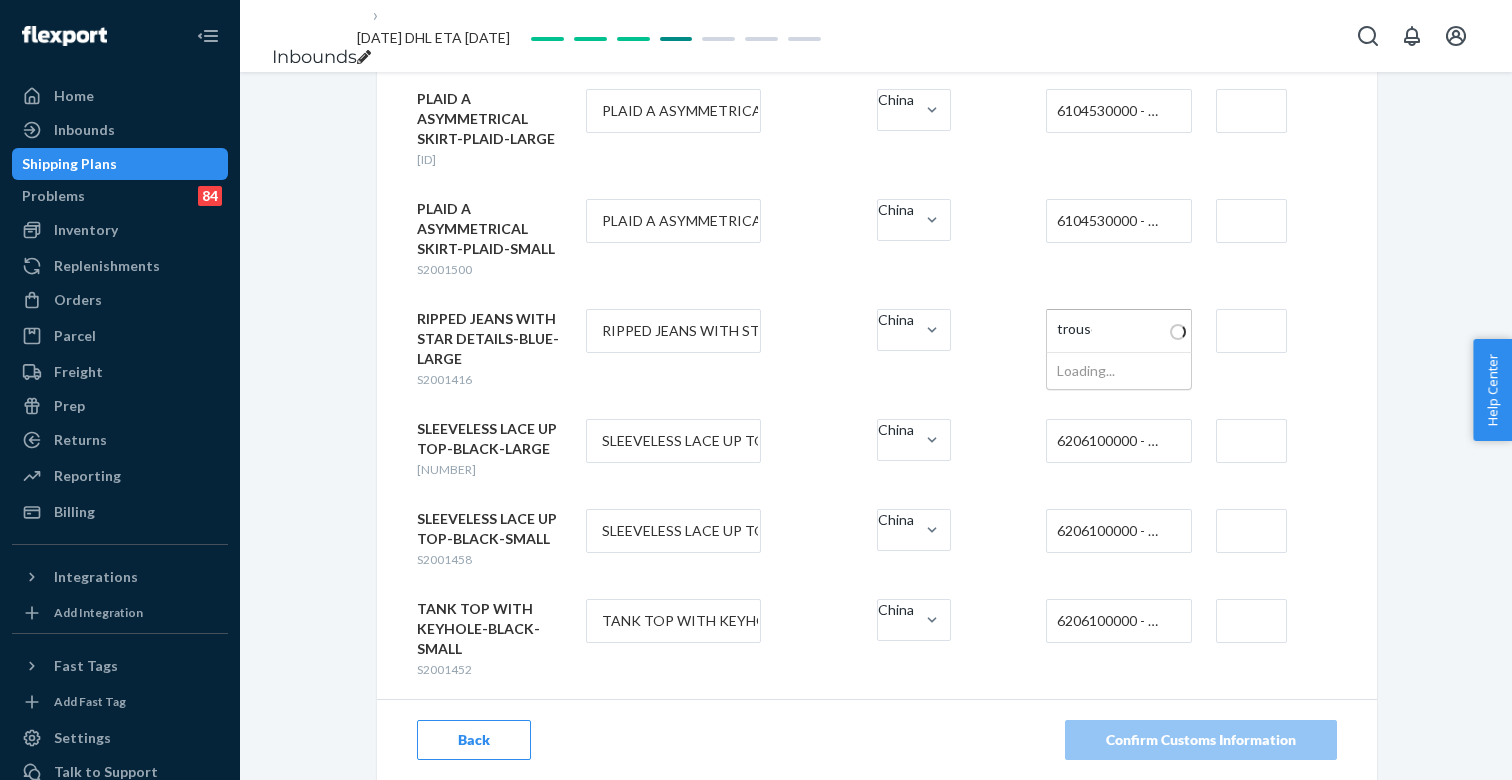 type on "trouser" 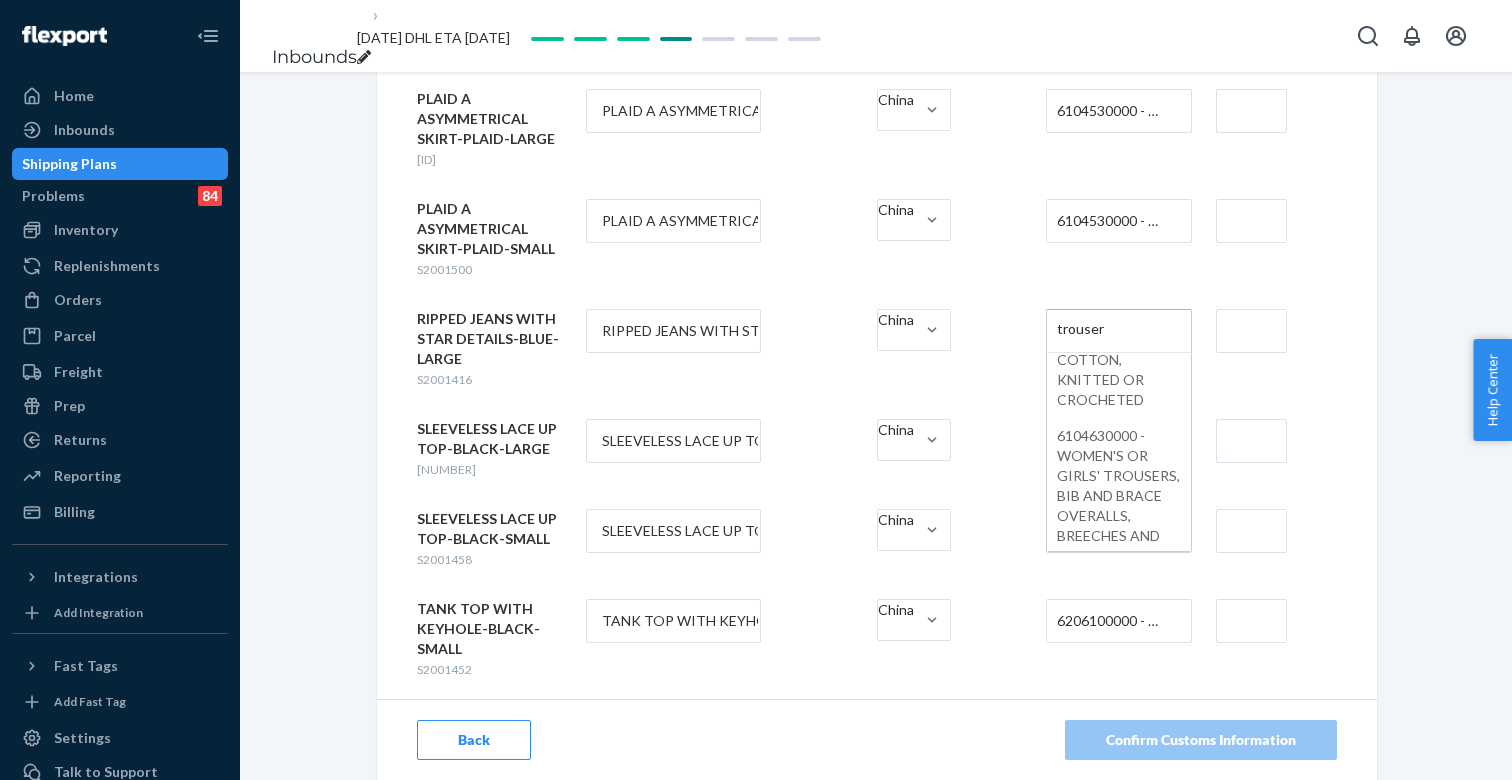 scroll, scrollTop: 3725, scrollLeft: 0, axis: vertical 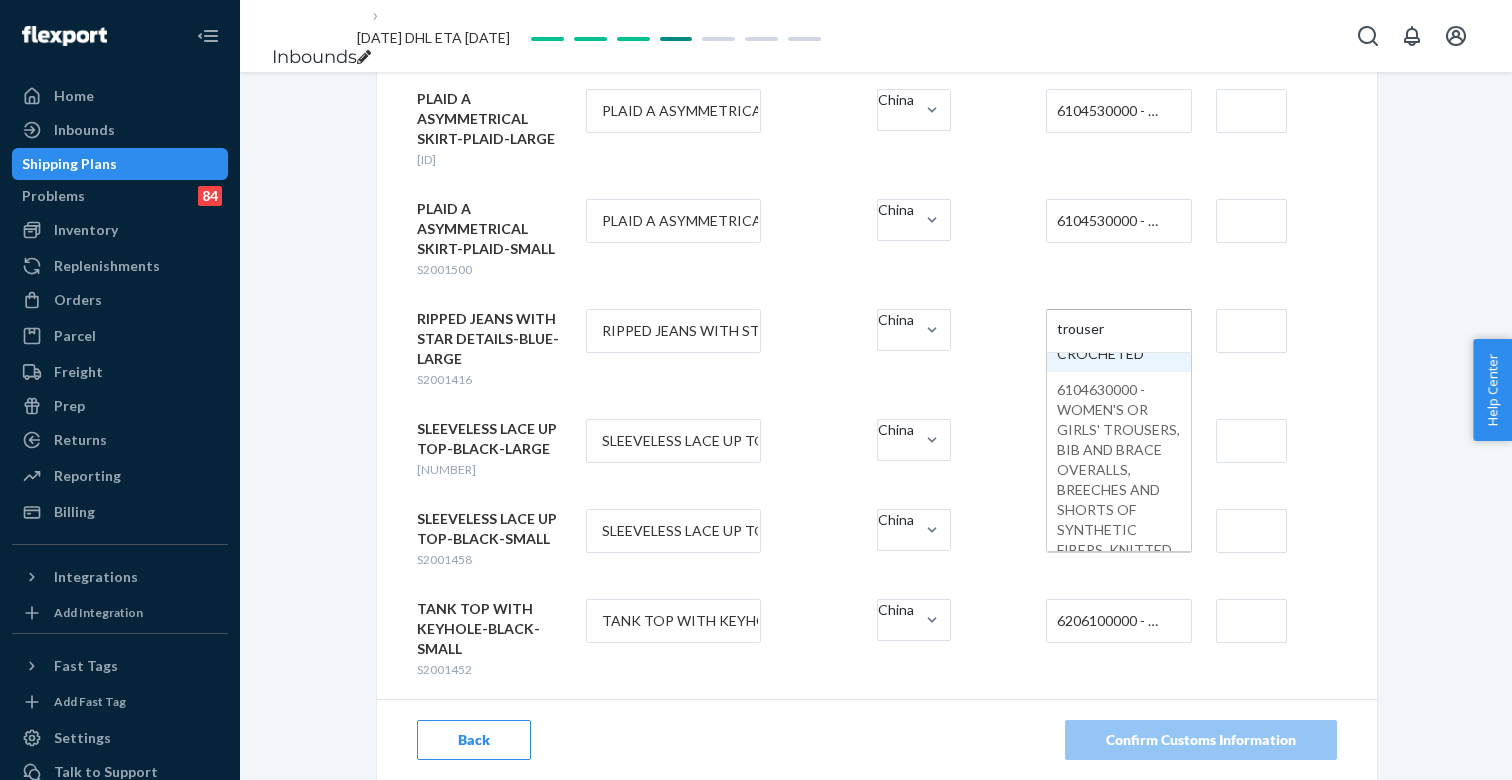type 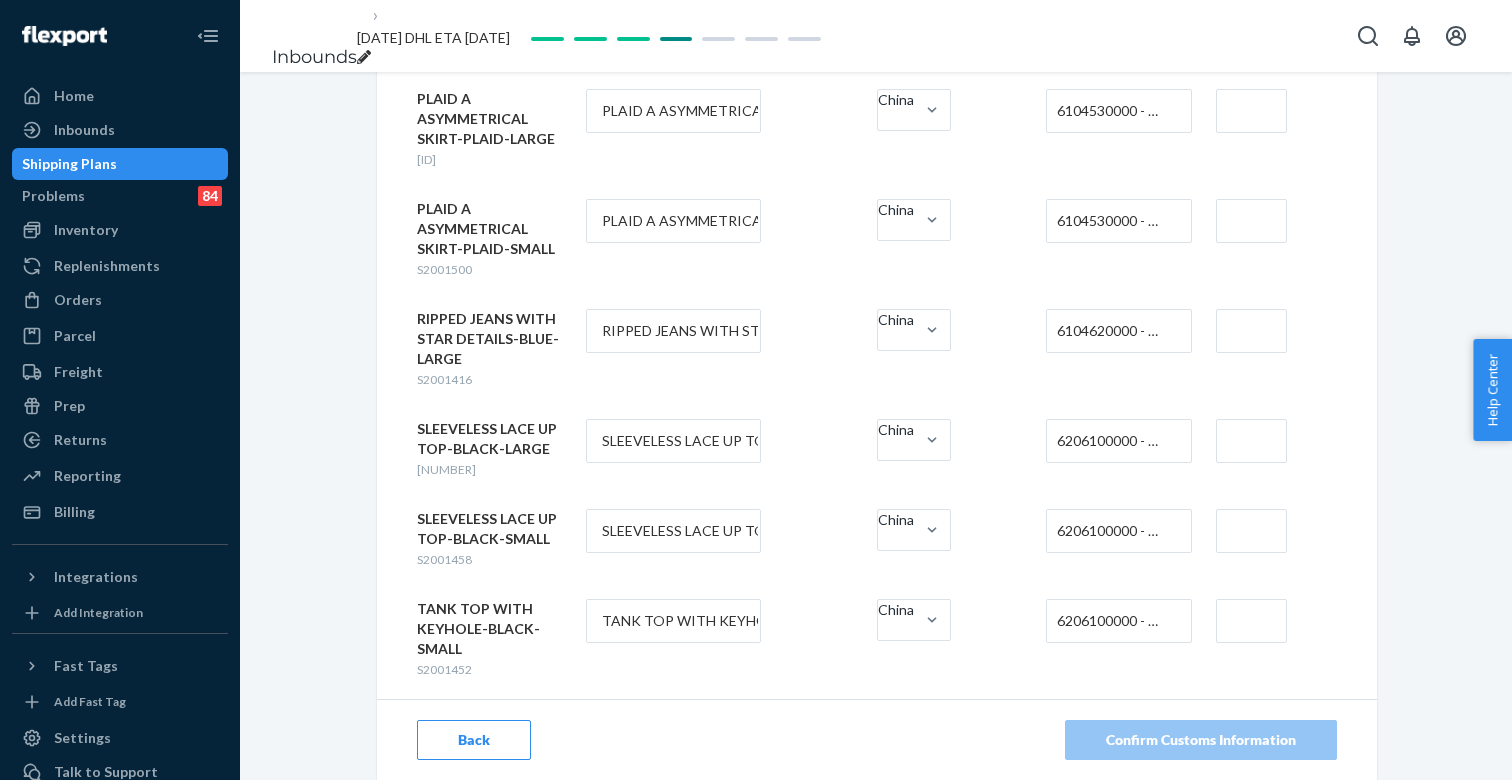 click at bounding box center (1251, 621) 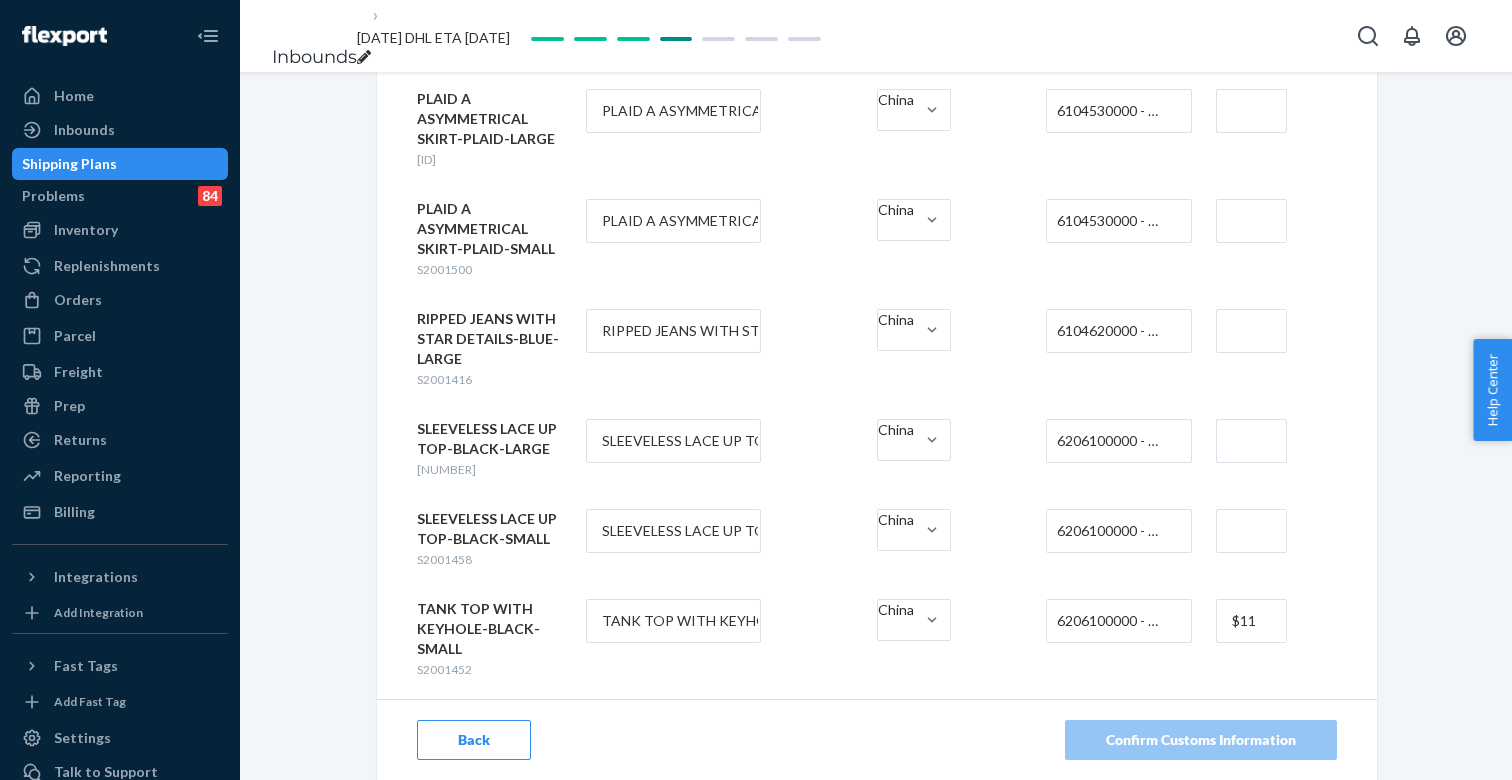 type on "$11" 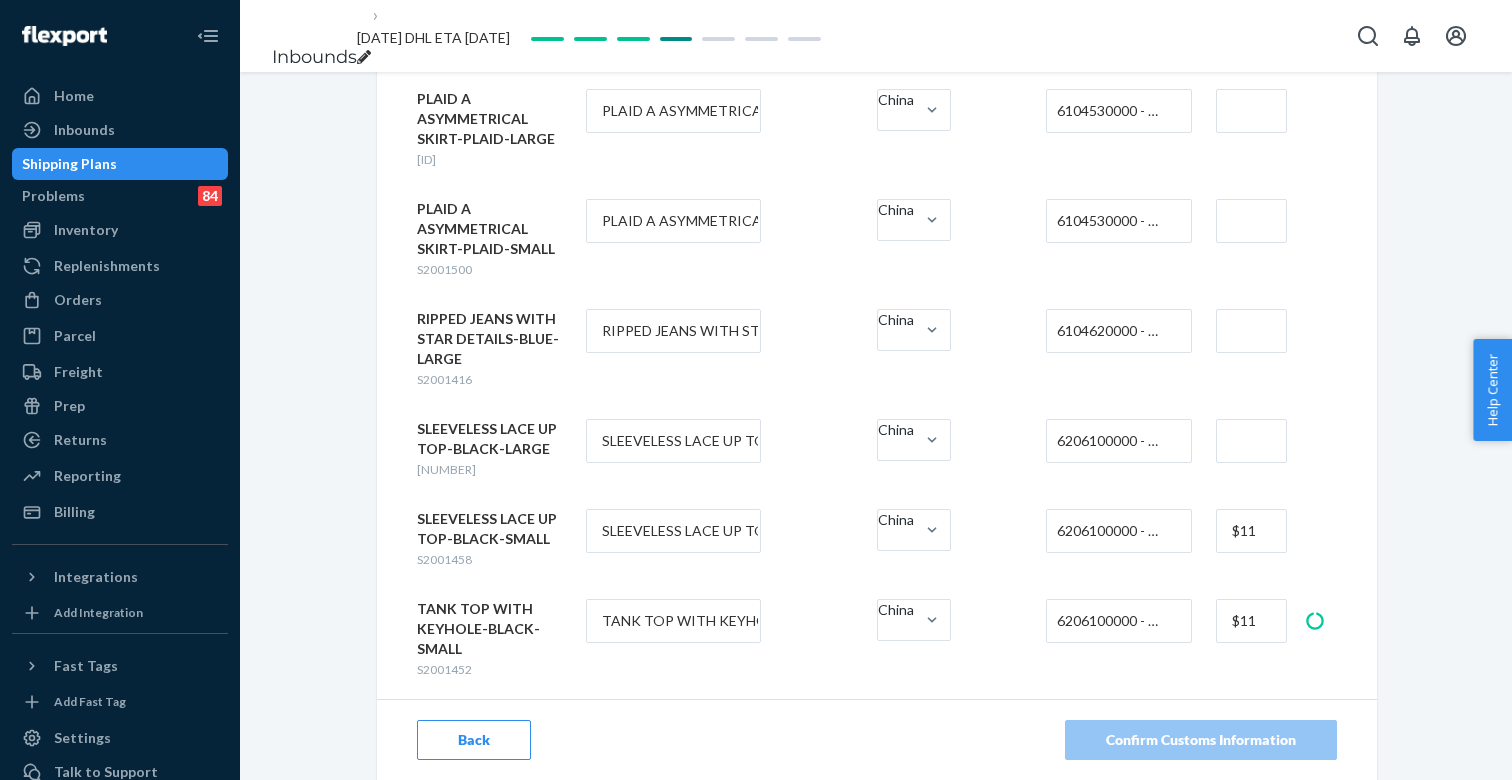 type on "$11" 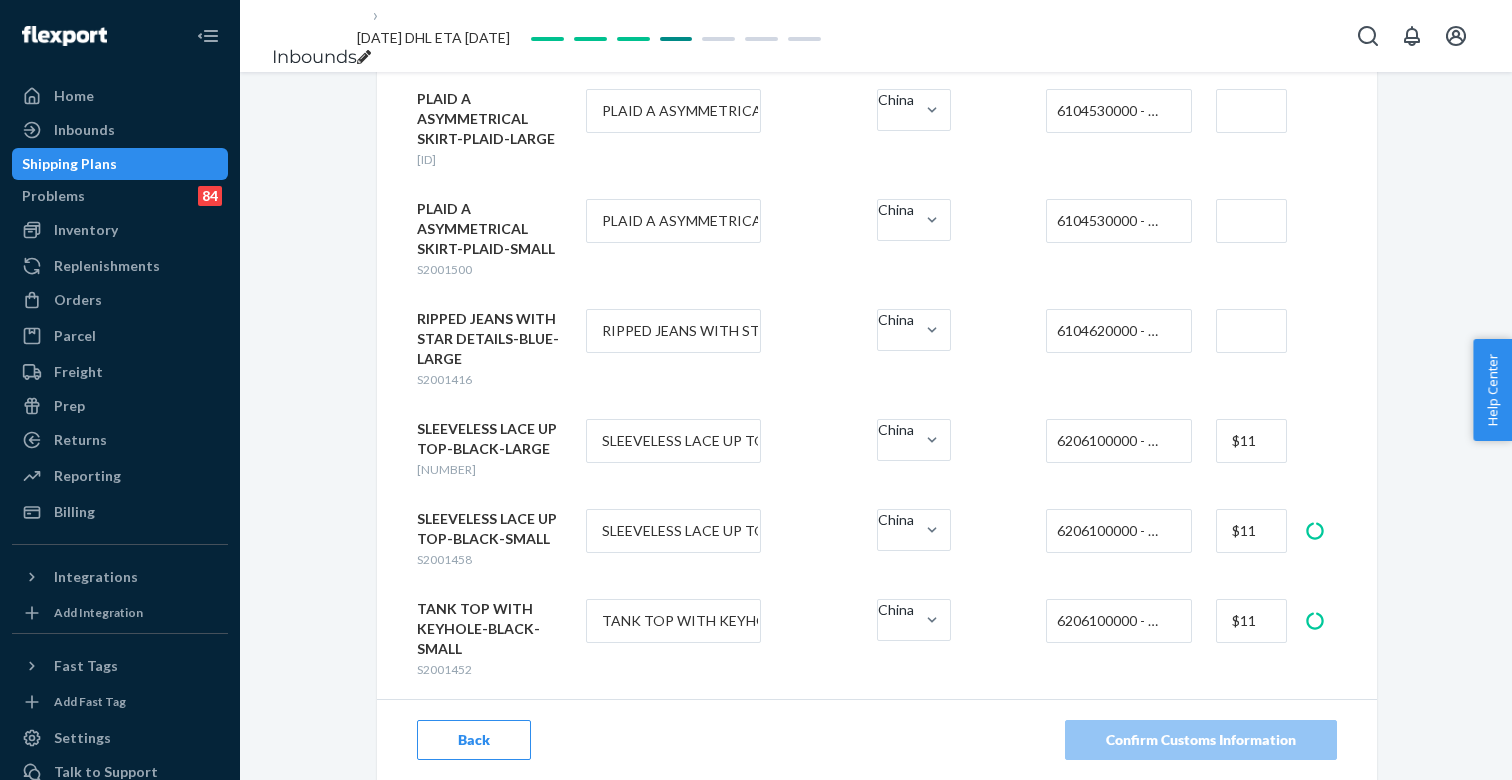 type on "$11" 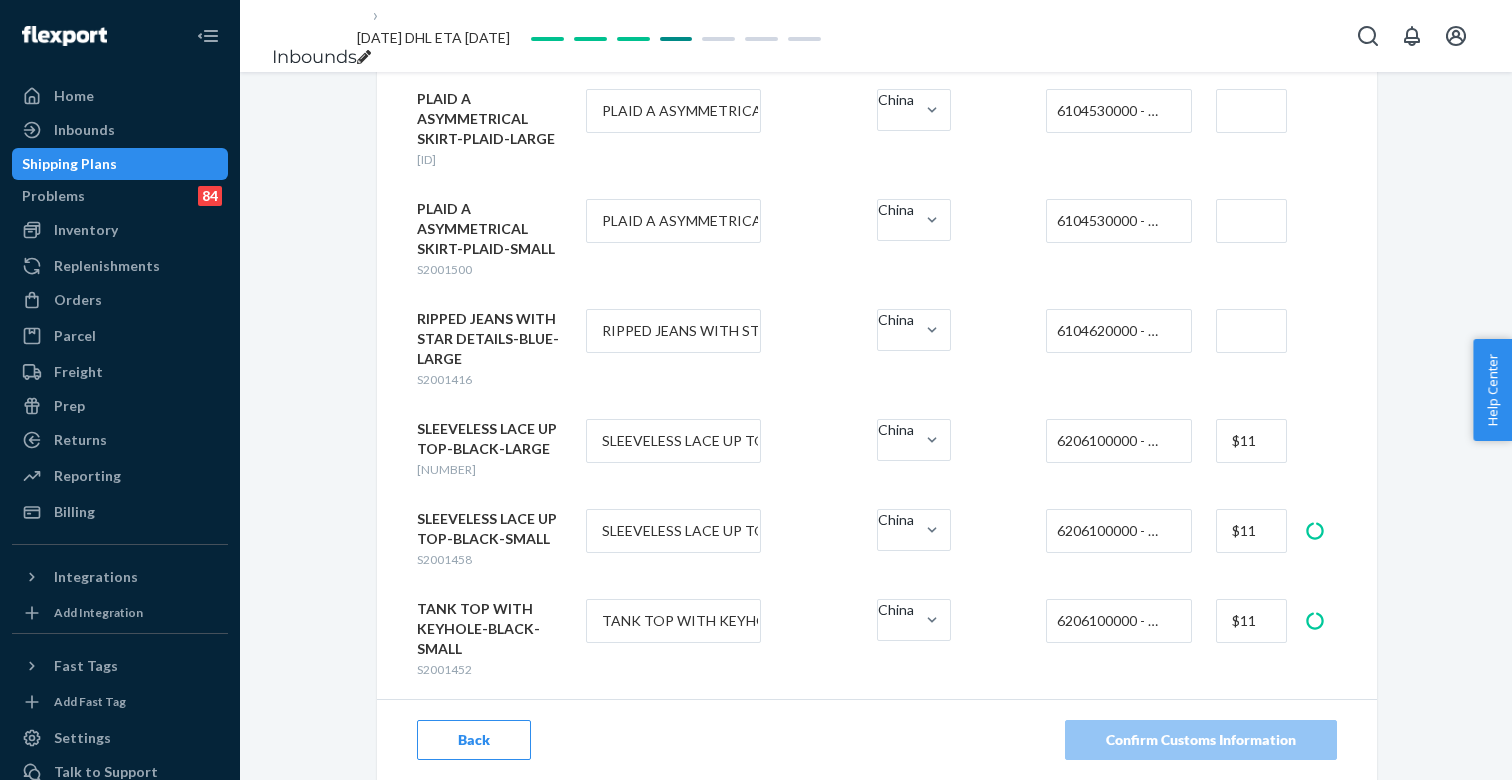 click at bounding box center (1251, 331) 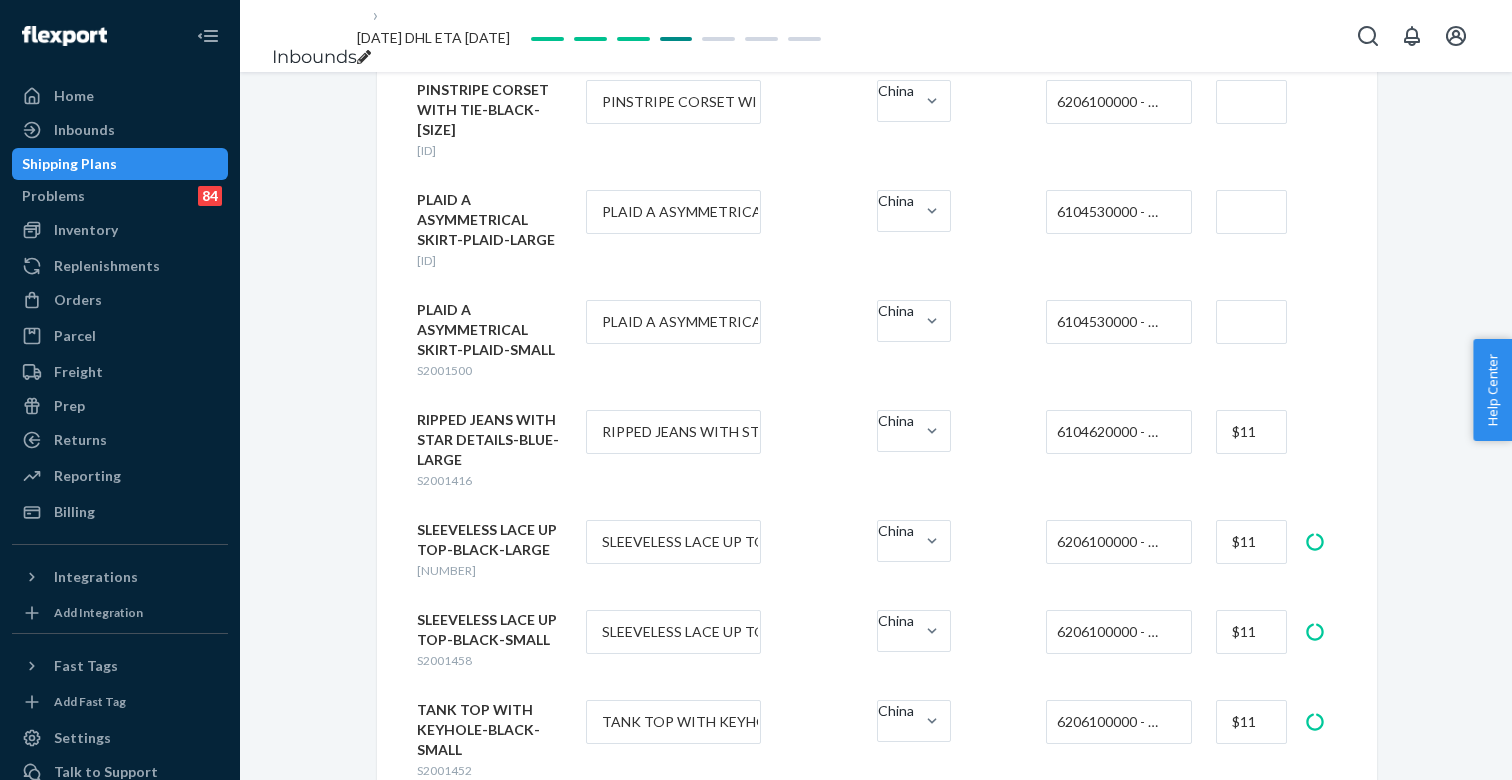 scroll, scrollTop: 1869, scrollLeft: 0, axis: vertical 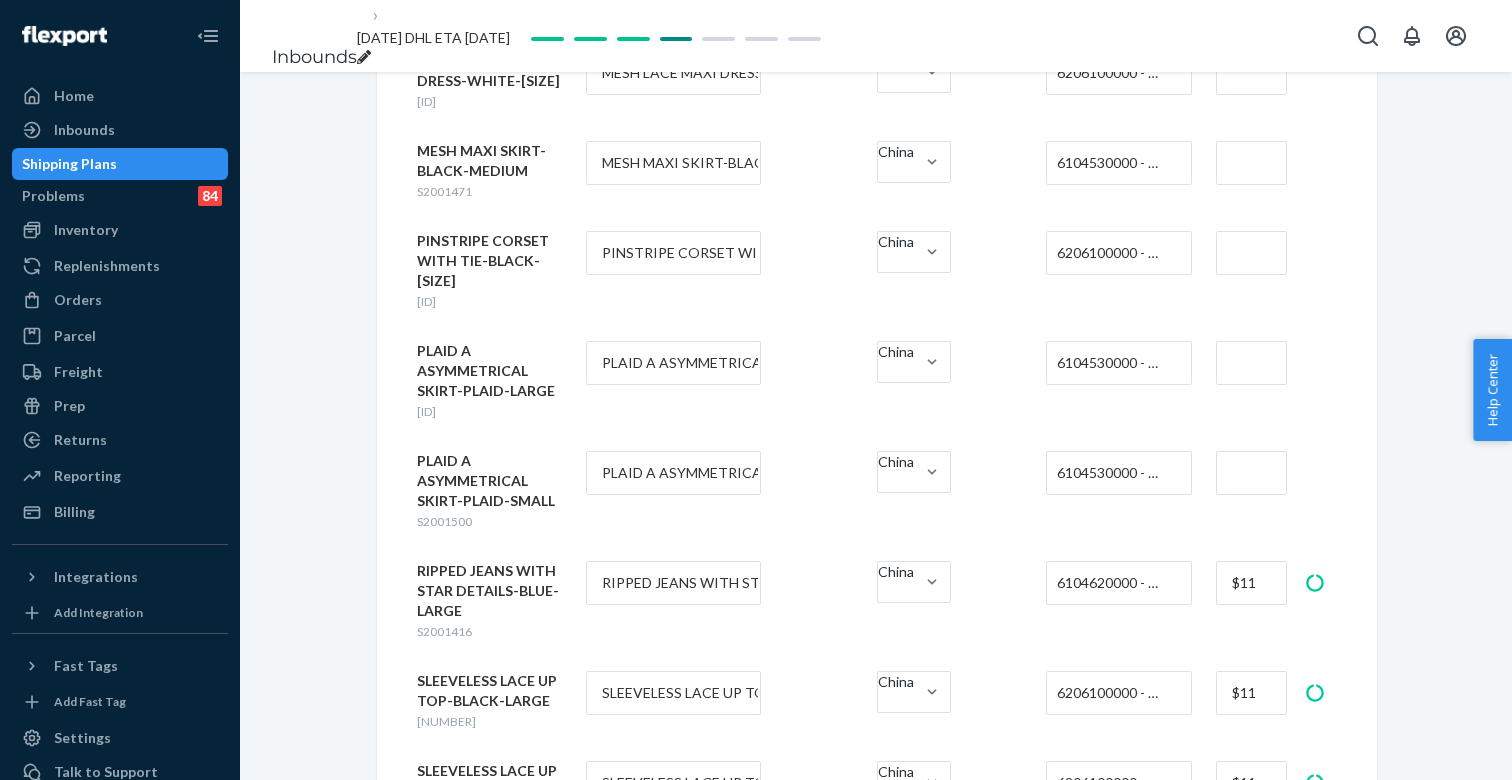 type on "$11" 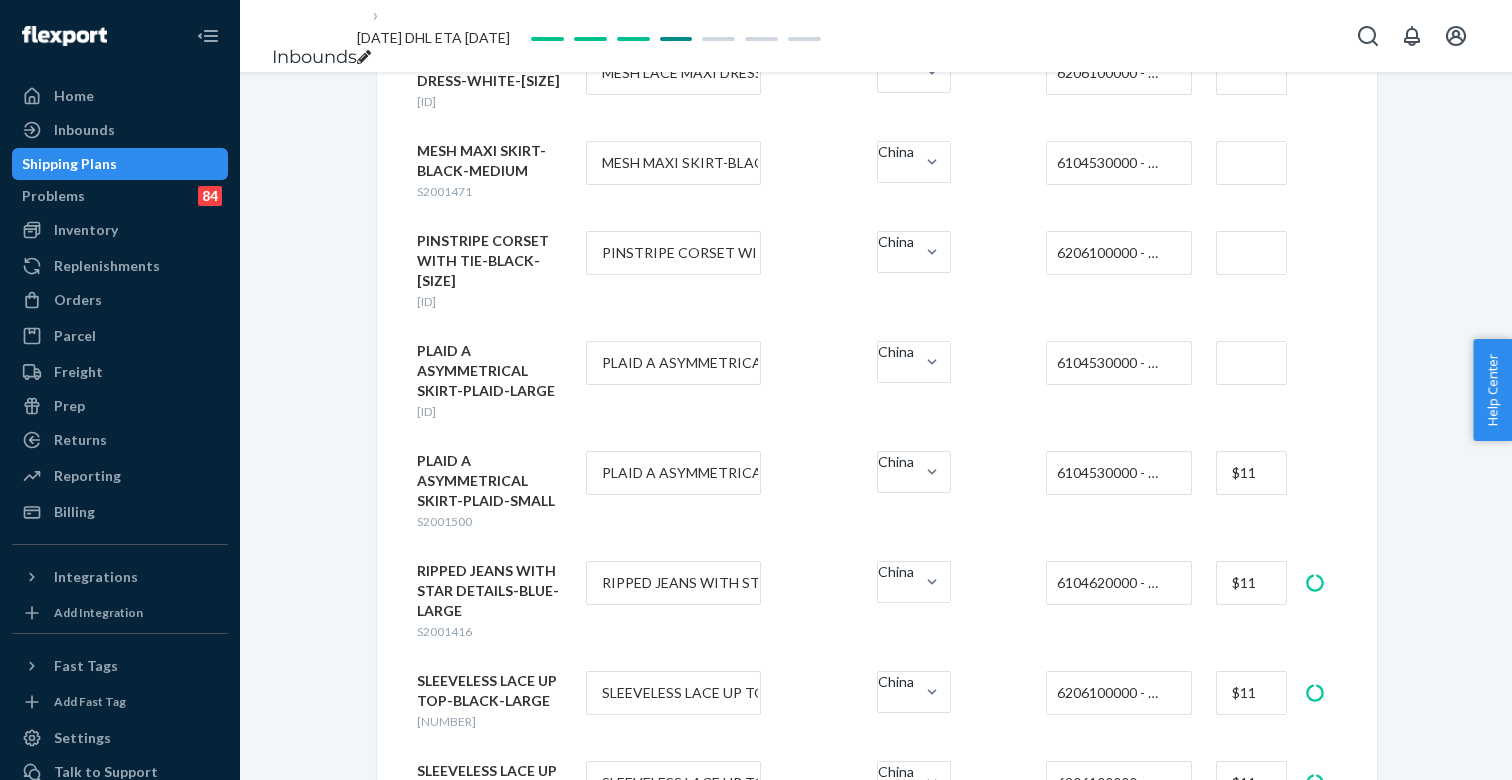 type on "$11" 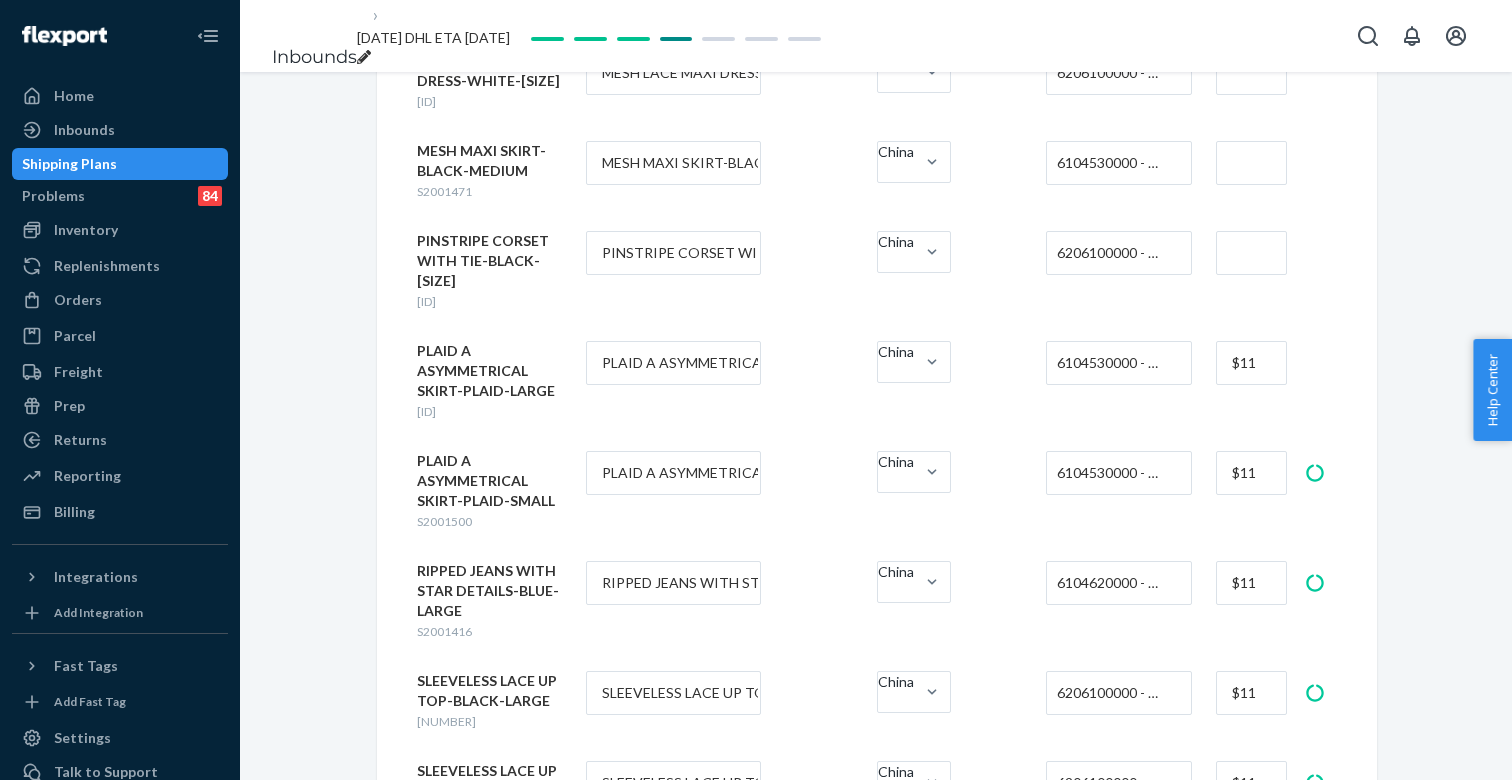 type on "$11" 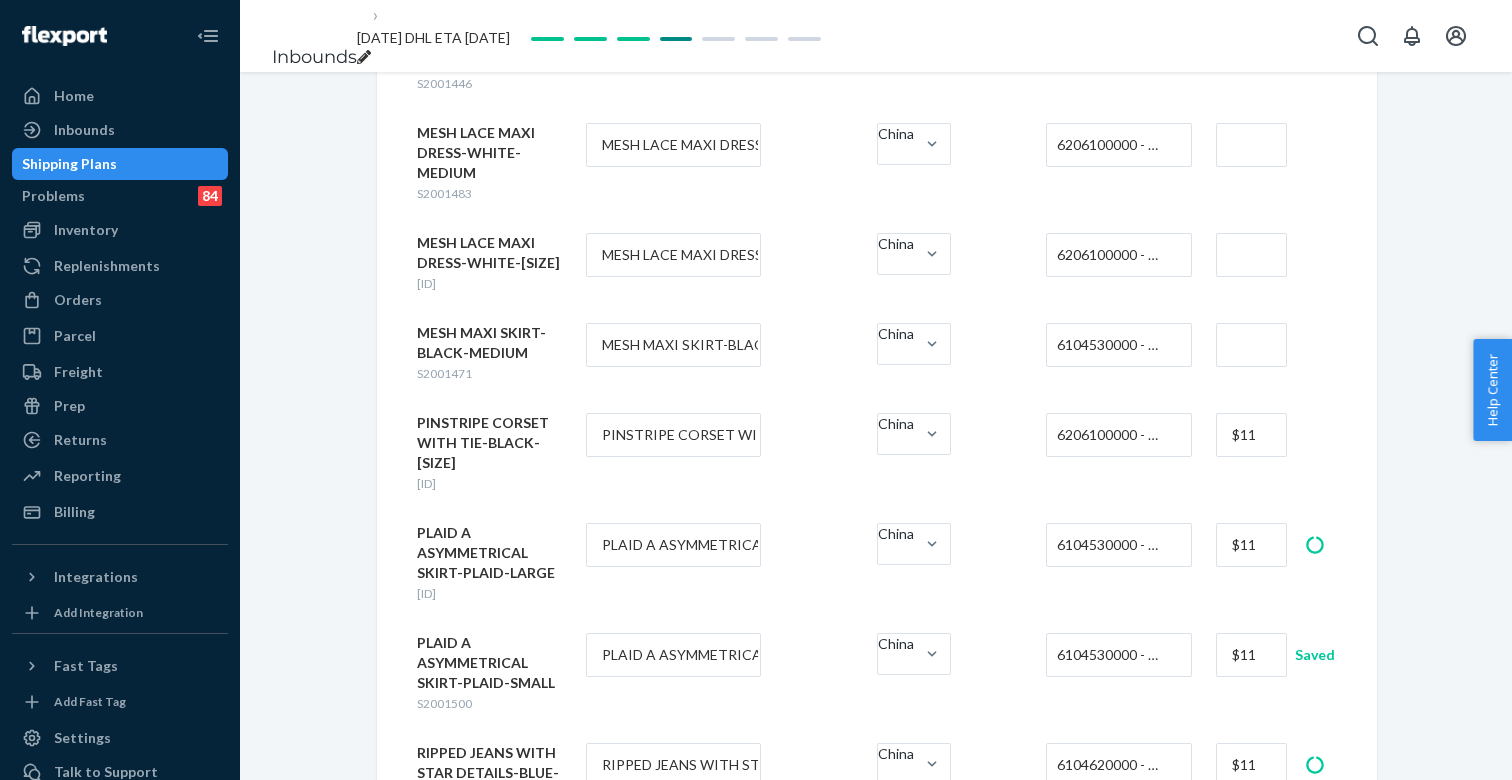 scroll, scrollTop: 1673, scrollLeft: 0, axis: vertical 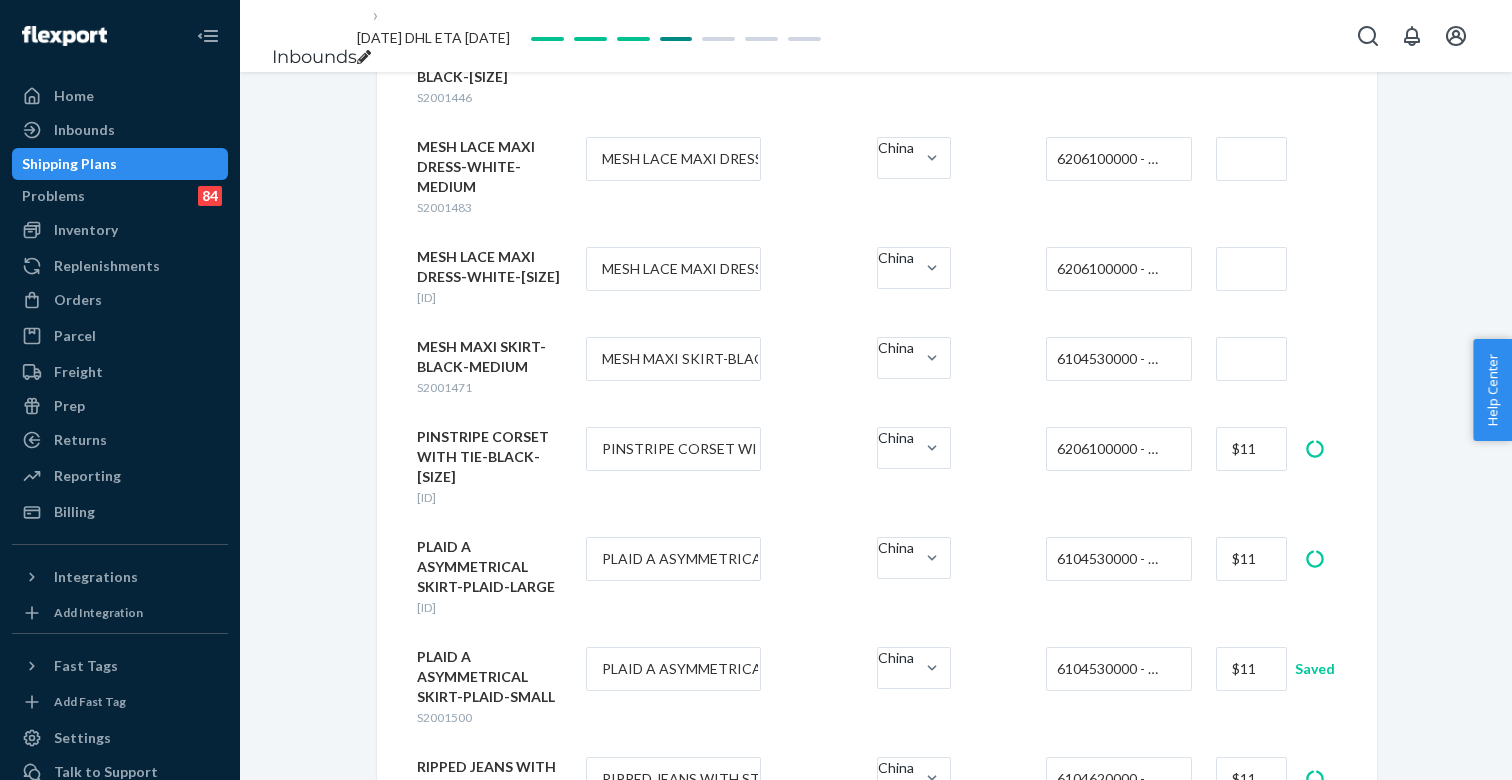 type on "$11" 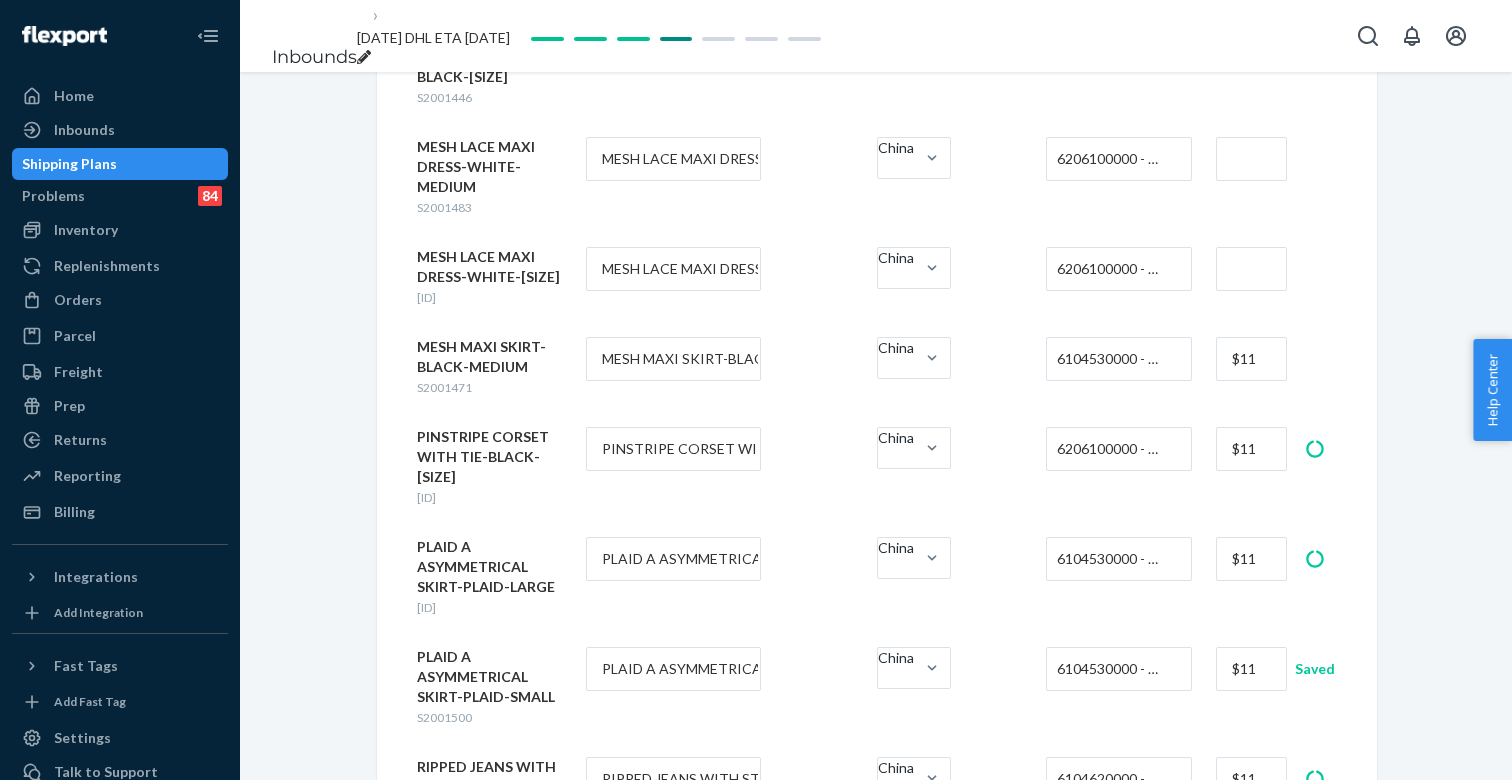 type on "$11" 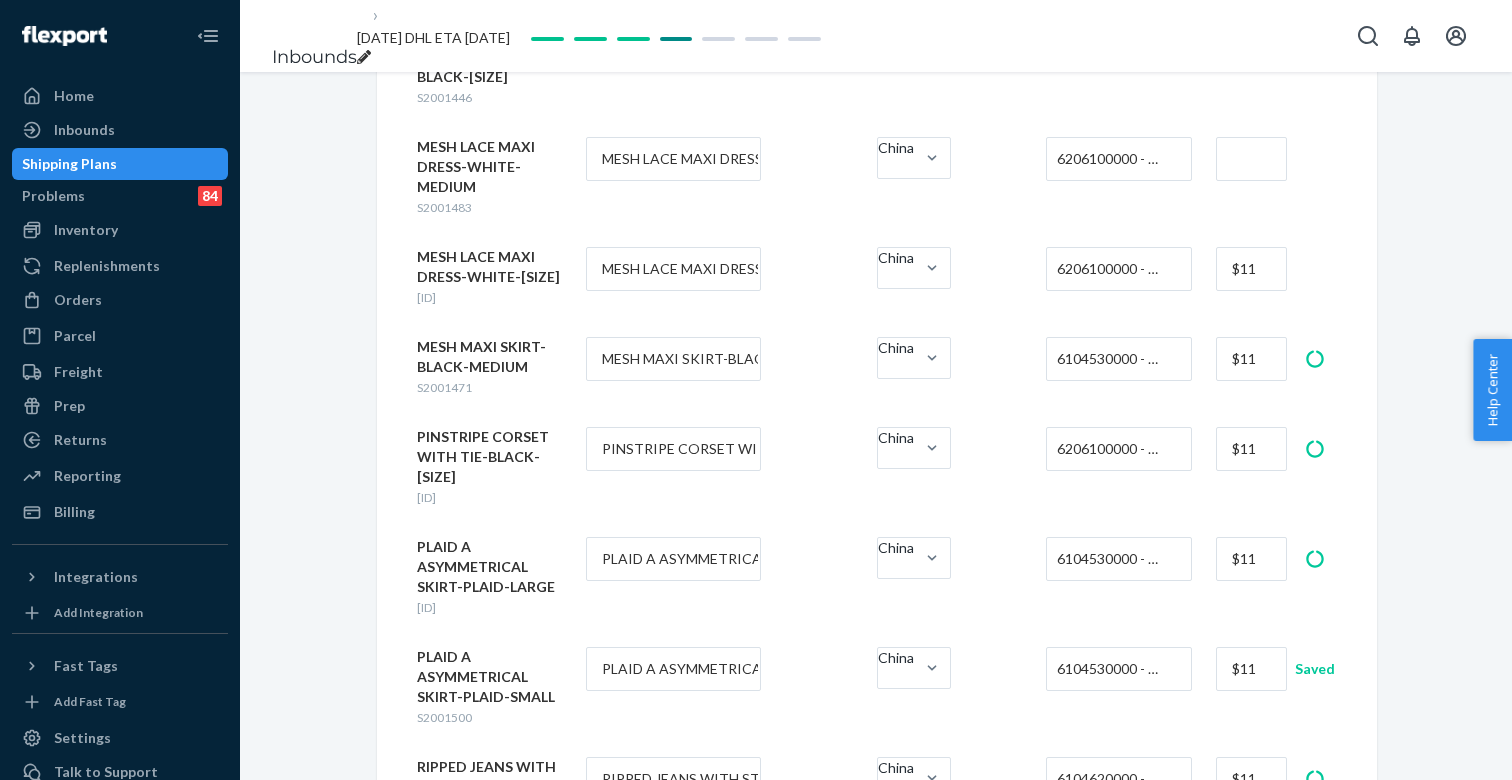 type on "$11" 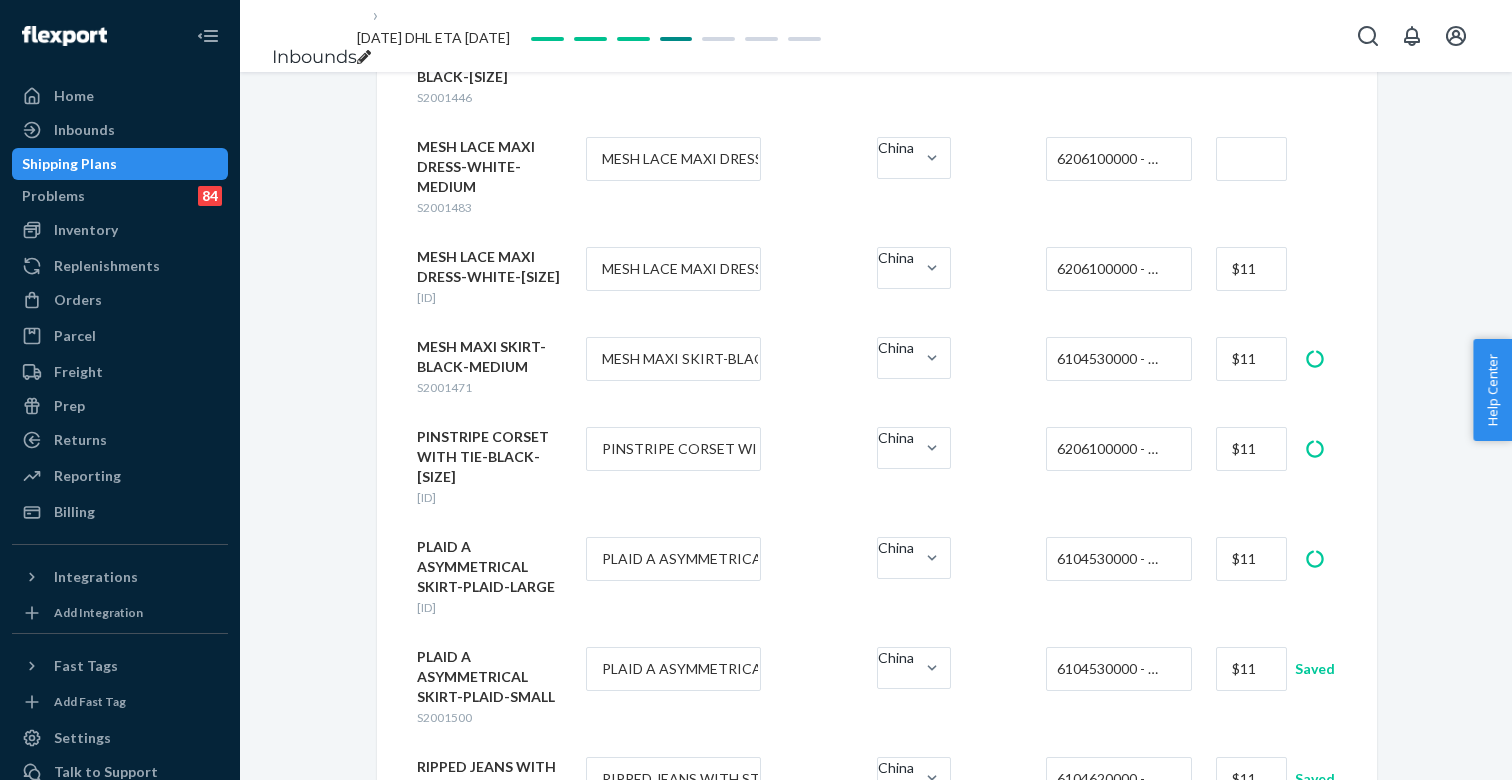 click at bounding box center [1251, 159] 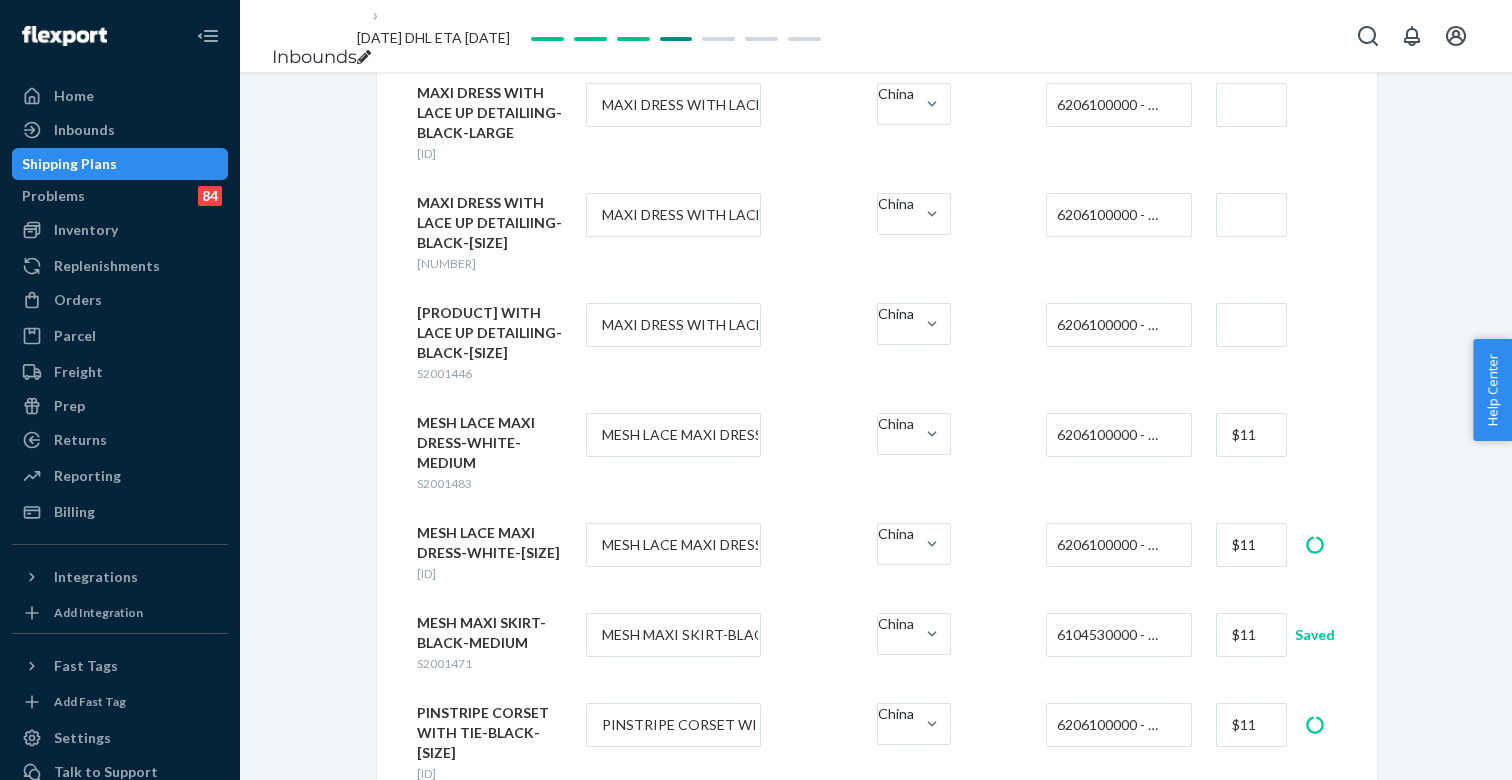 scroll, scrollTop: 1270, scrollLeft: 0, axis: vertical 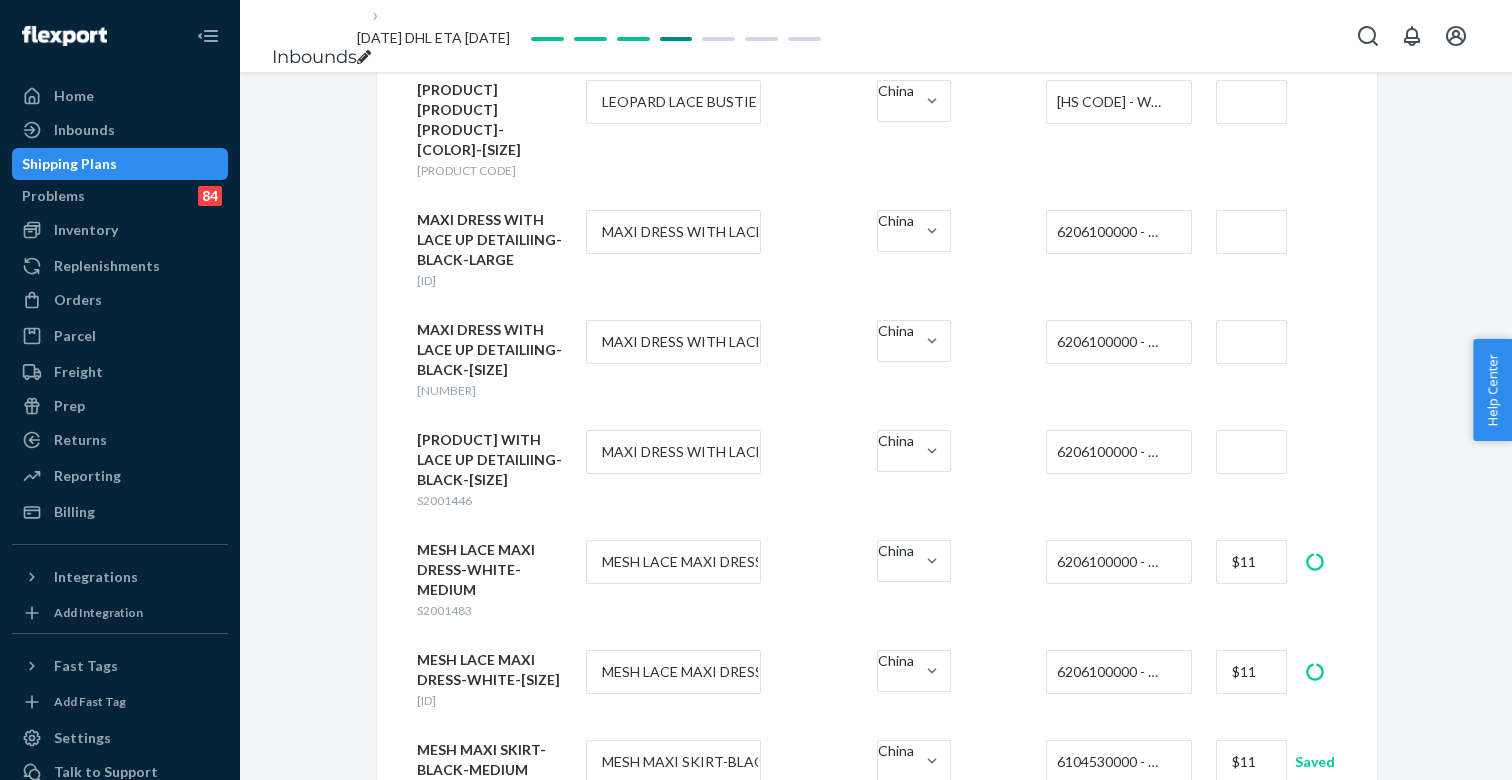 type on "$11" 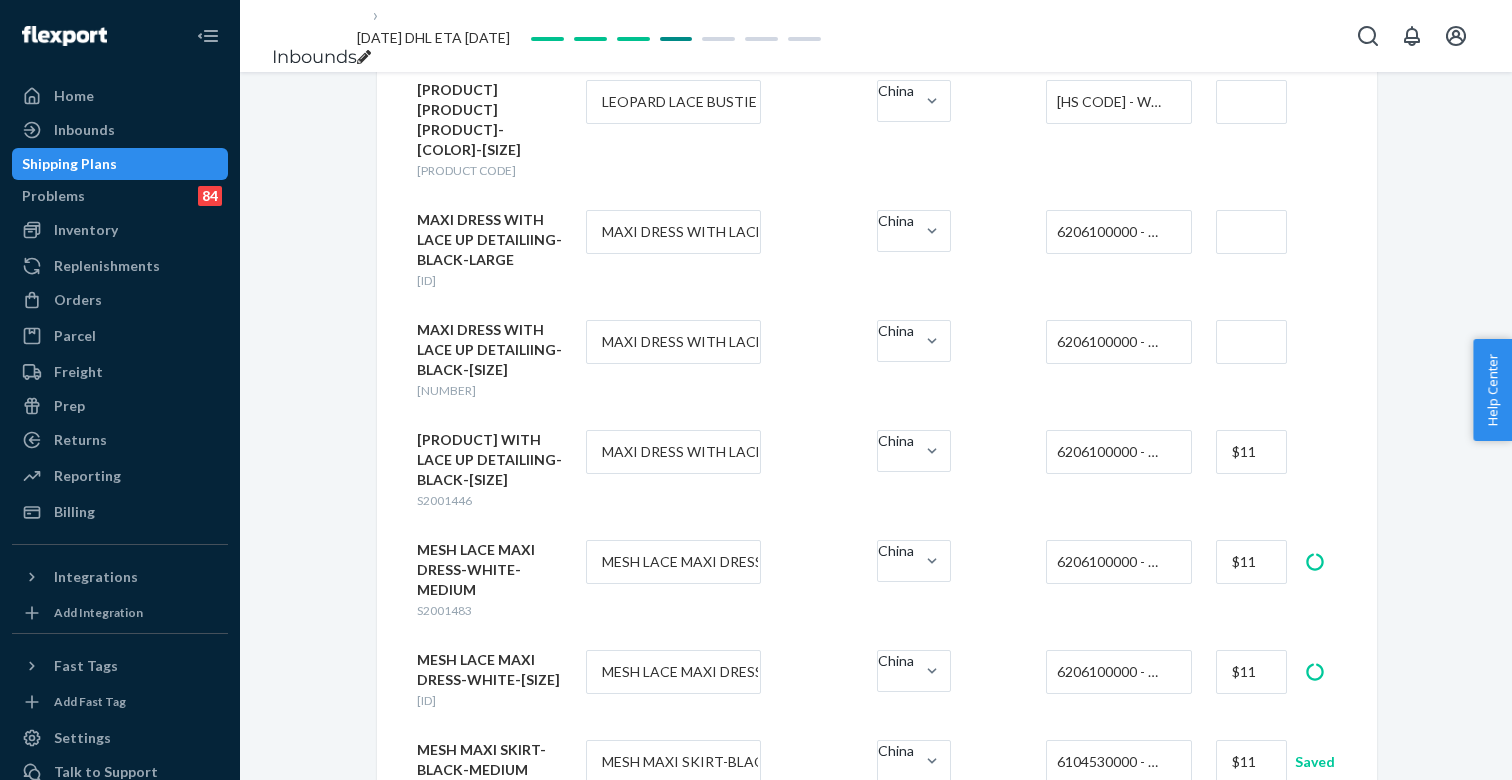 type on "$11" 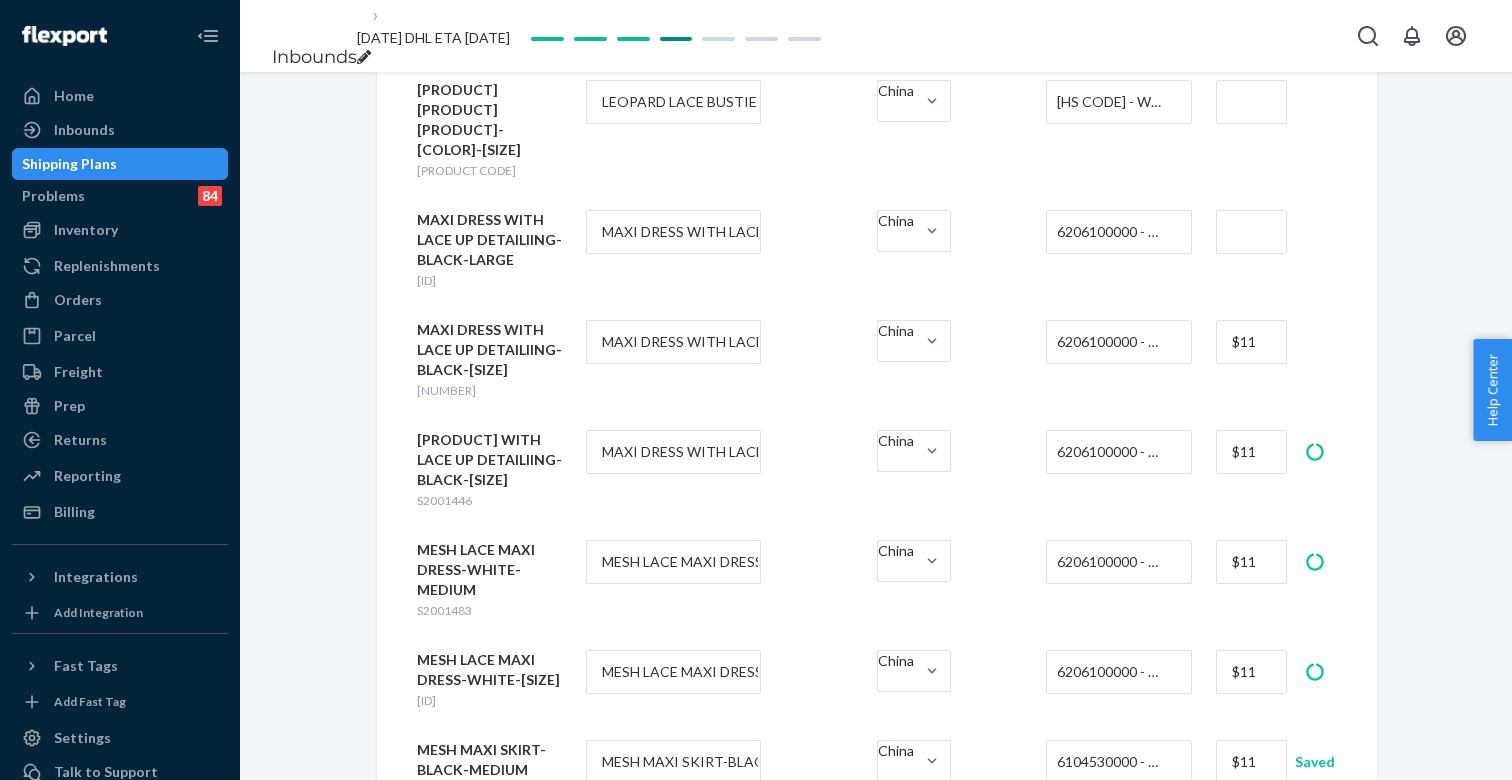 type on "$11" 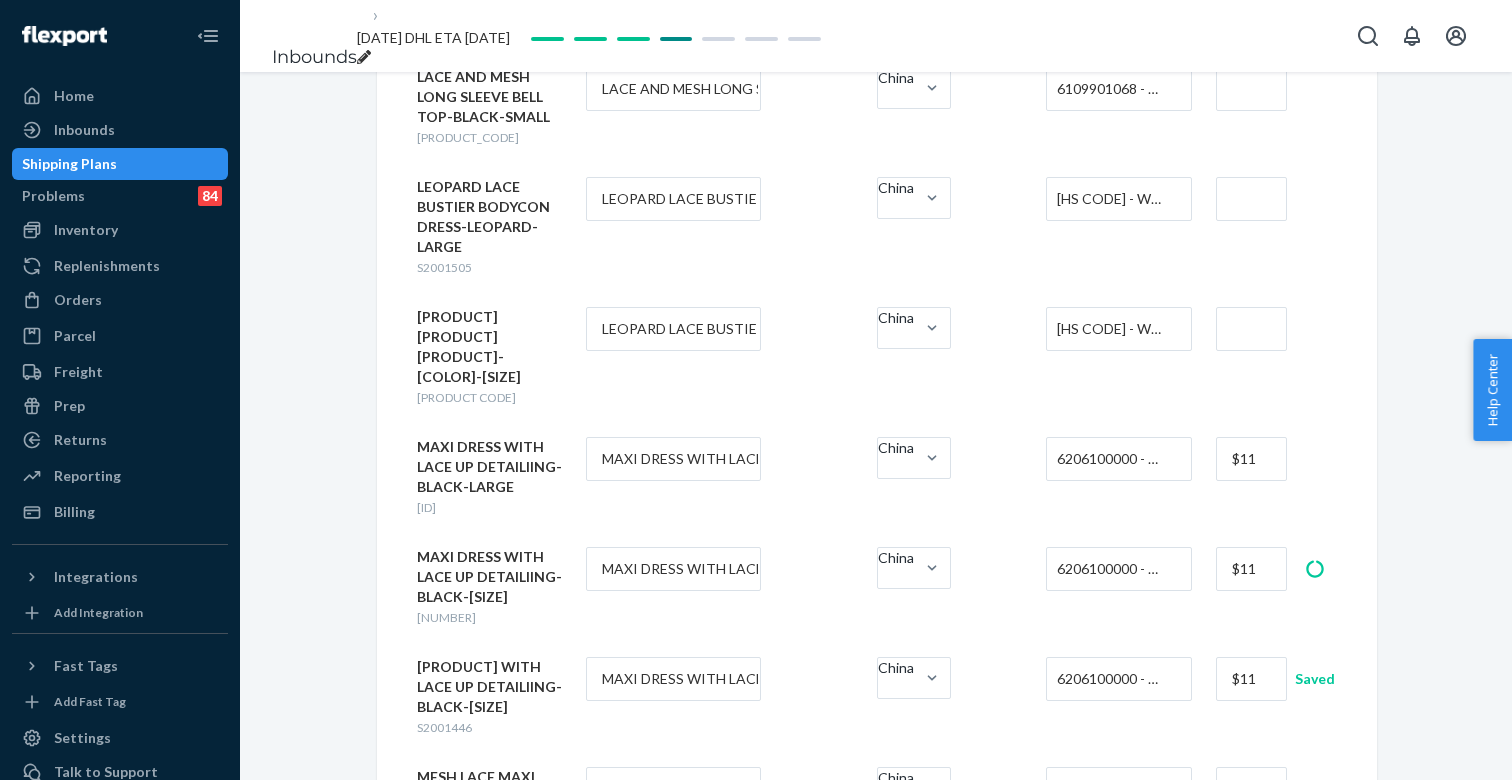 scroll, scrollTop: 1009, scrollLeft: 0, axis: vertical 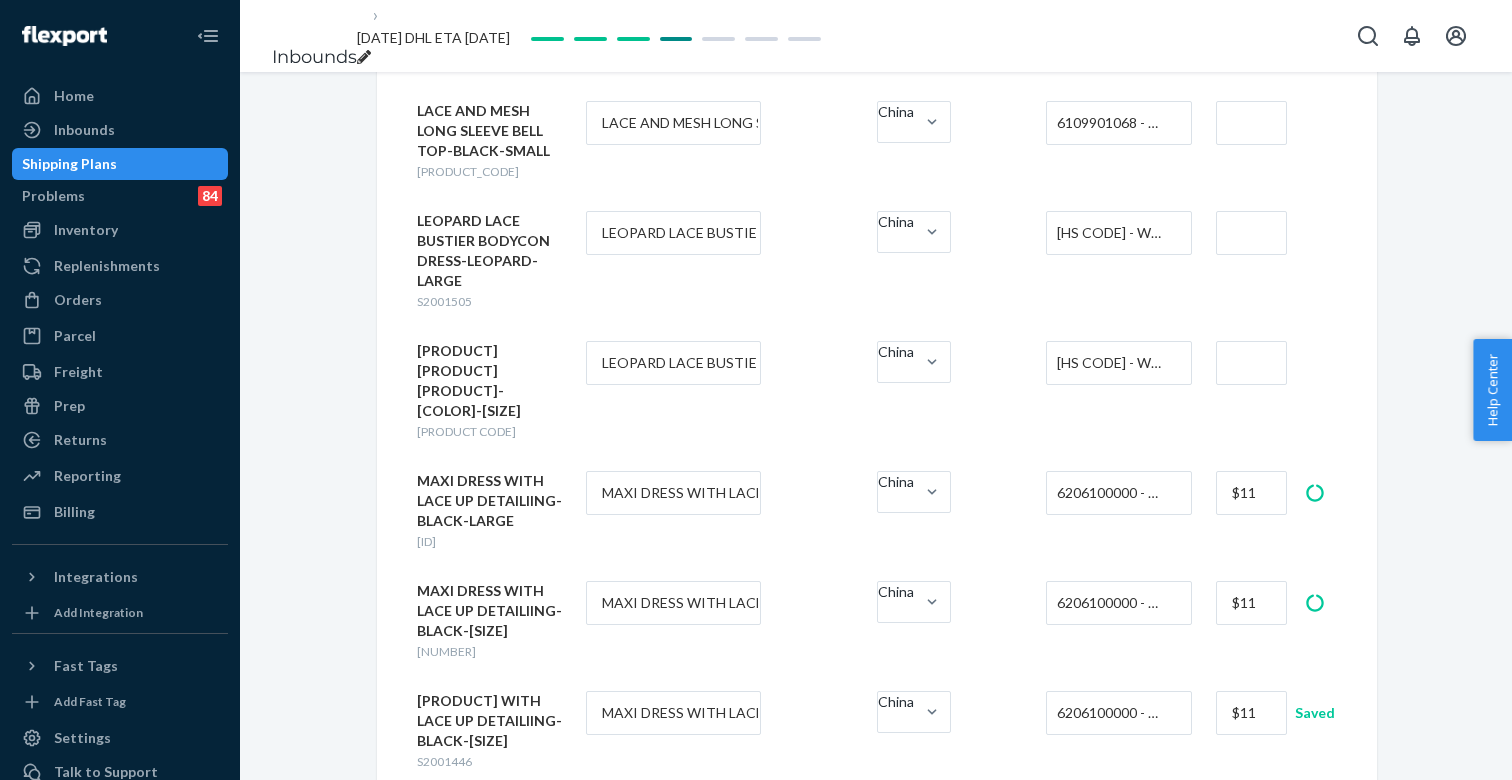type on "$11" 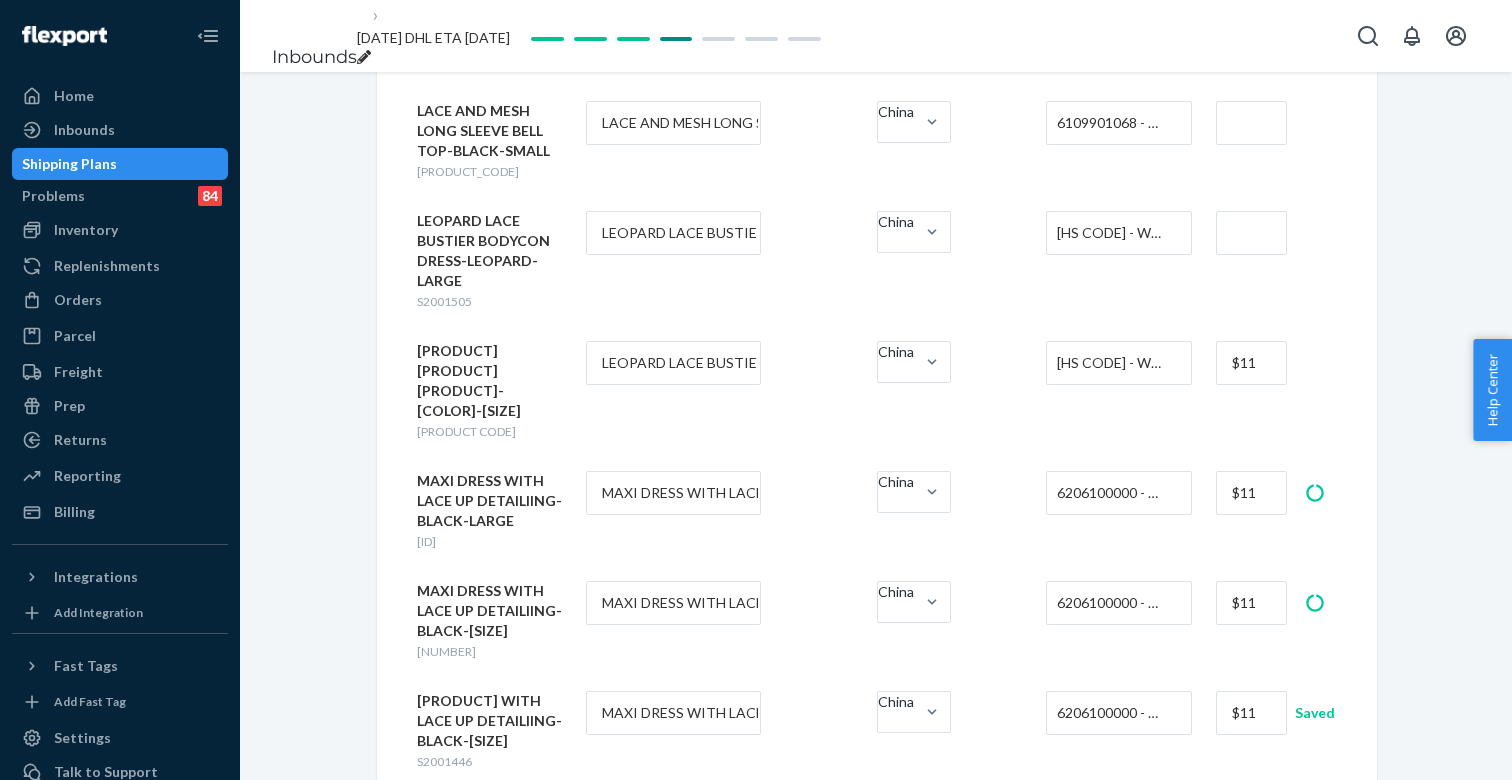 type on "$11" 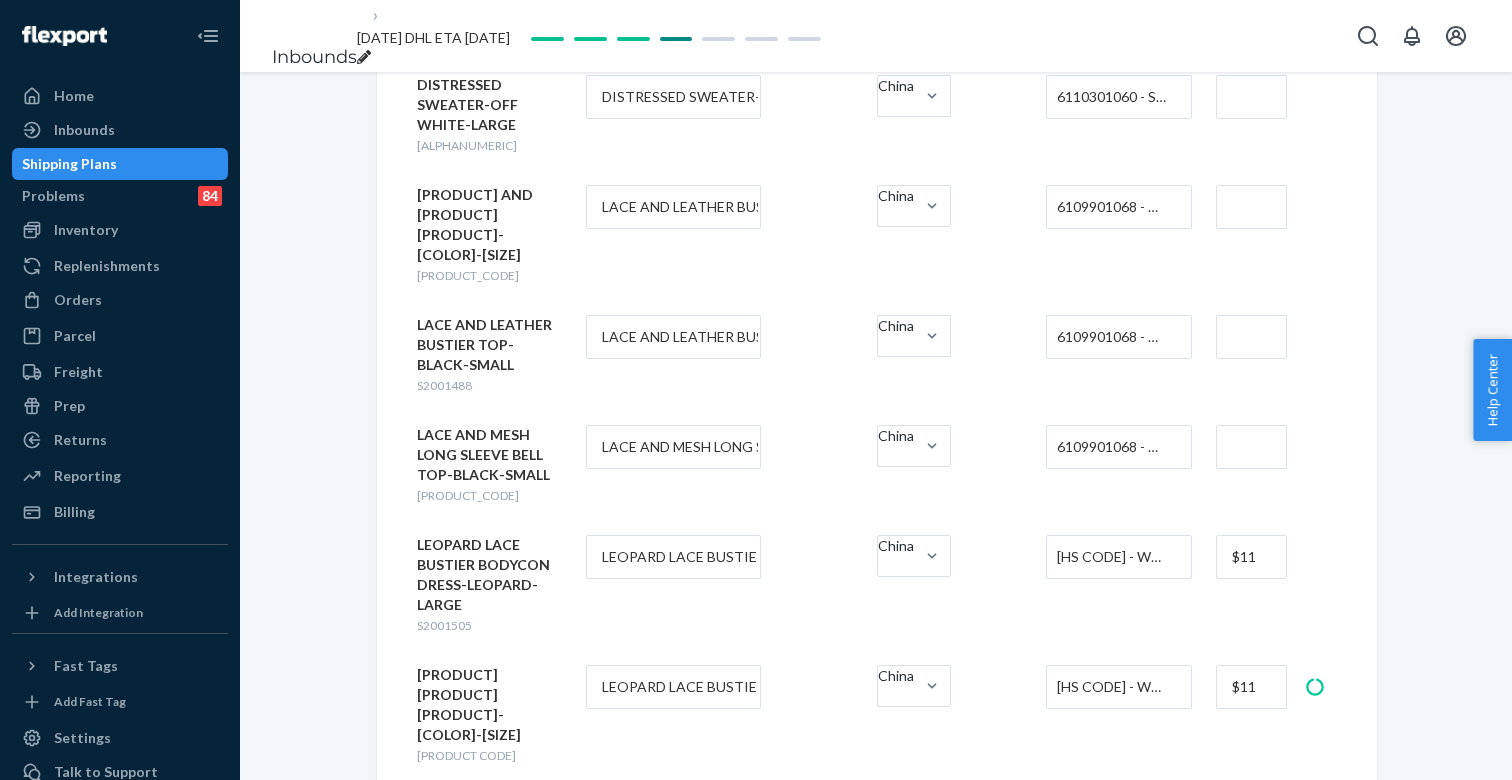 scroll, scrollTop: 617, scrollLeft: 0, axis: vertical 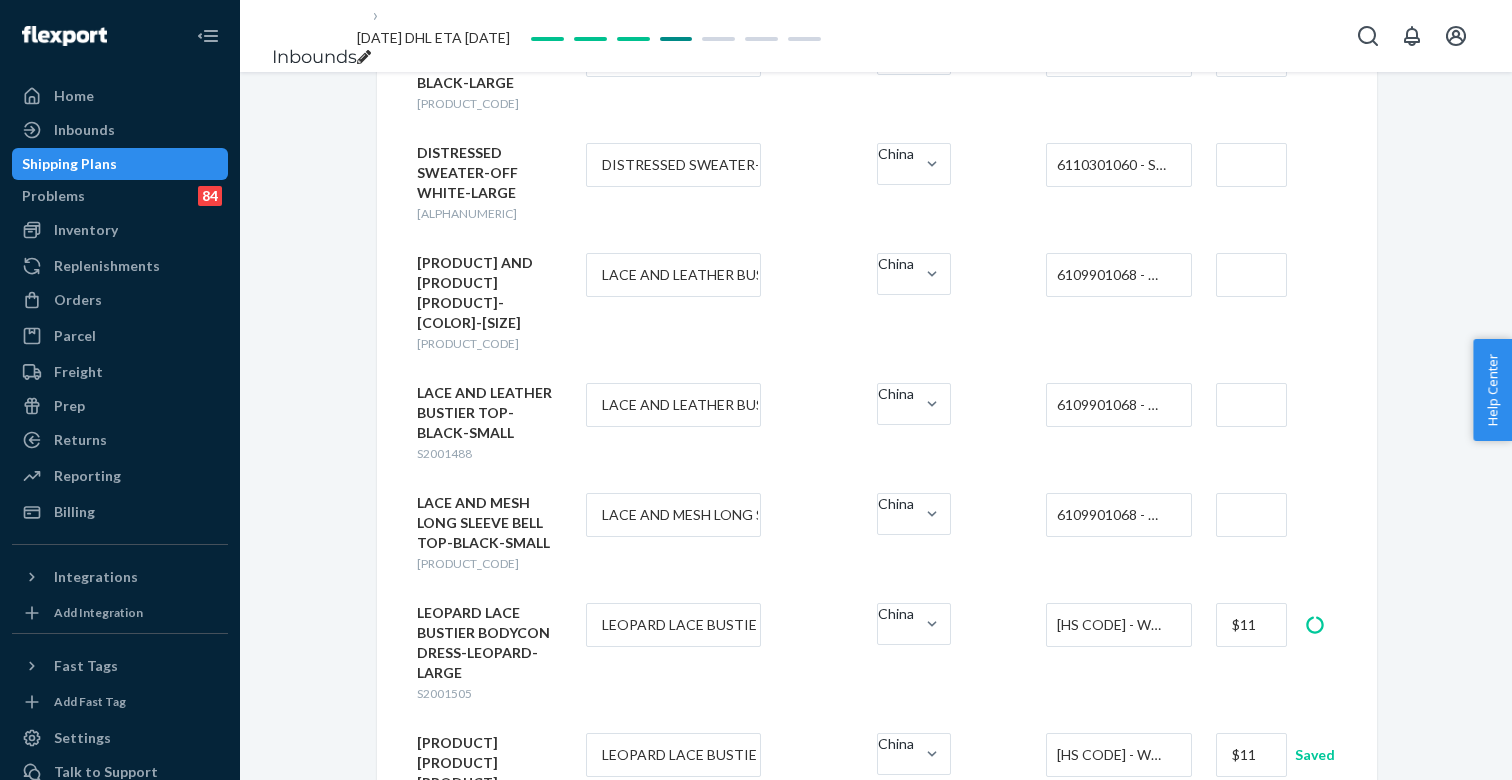 type on "$11" 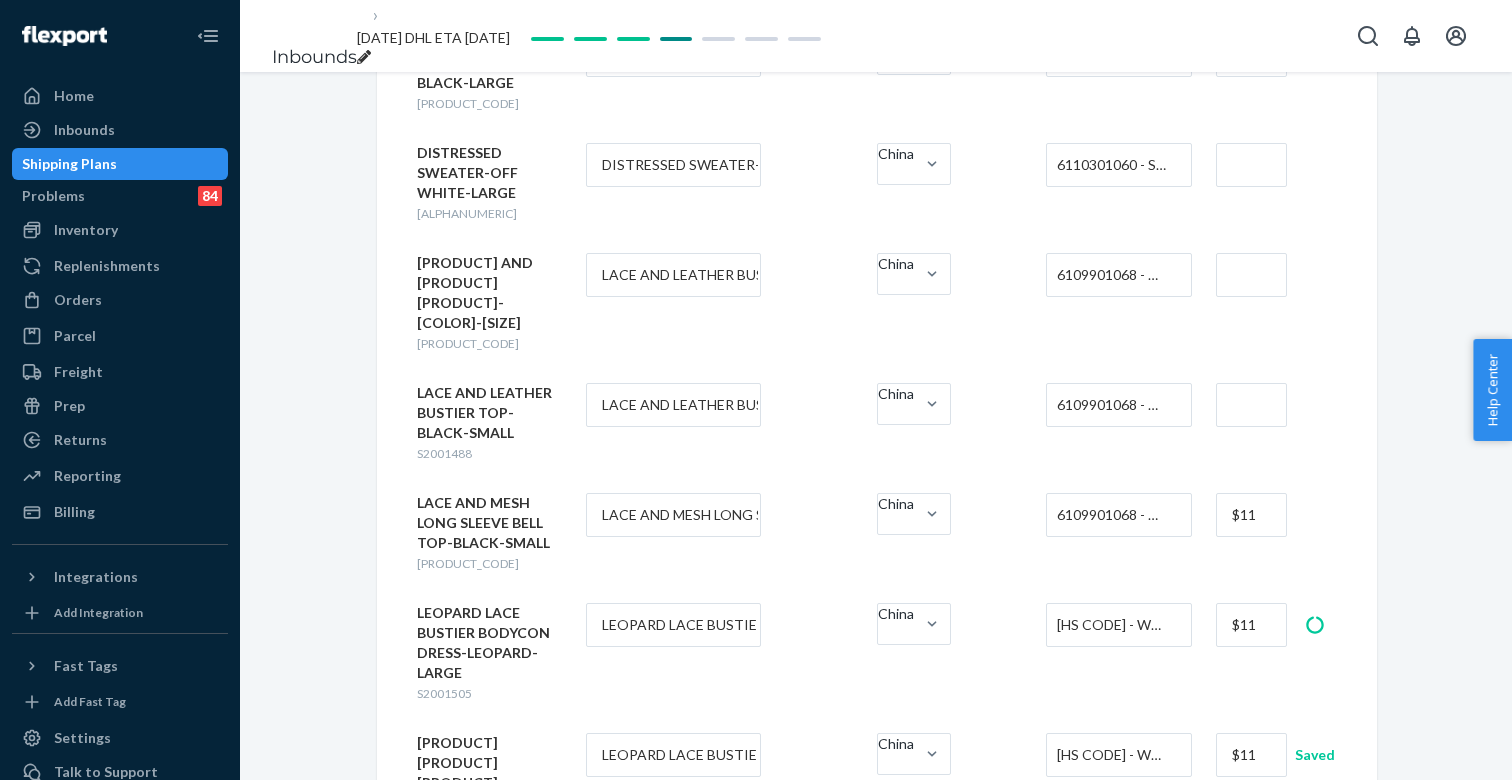 type on "$11" 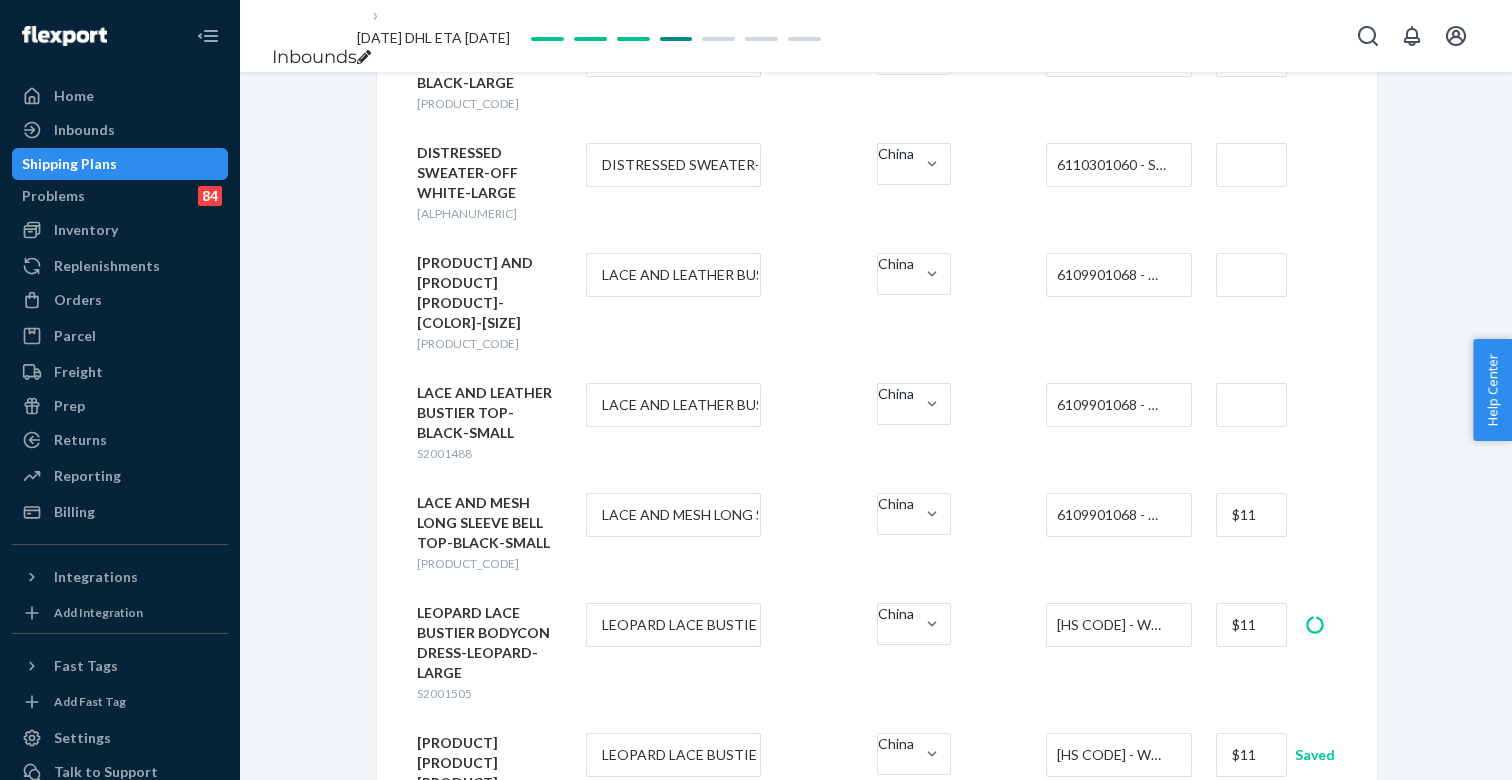 click at bounding box center [1251, 405] 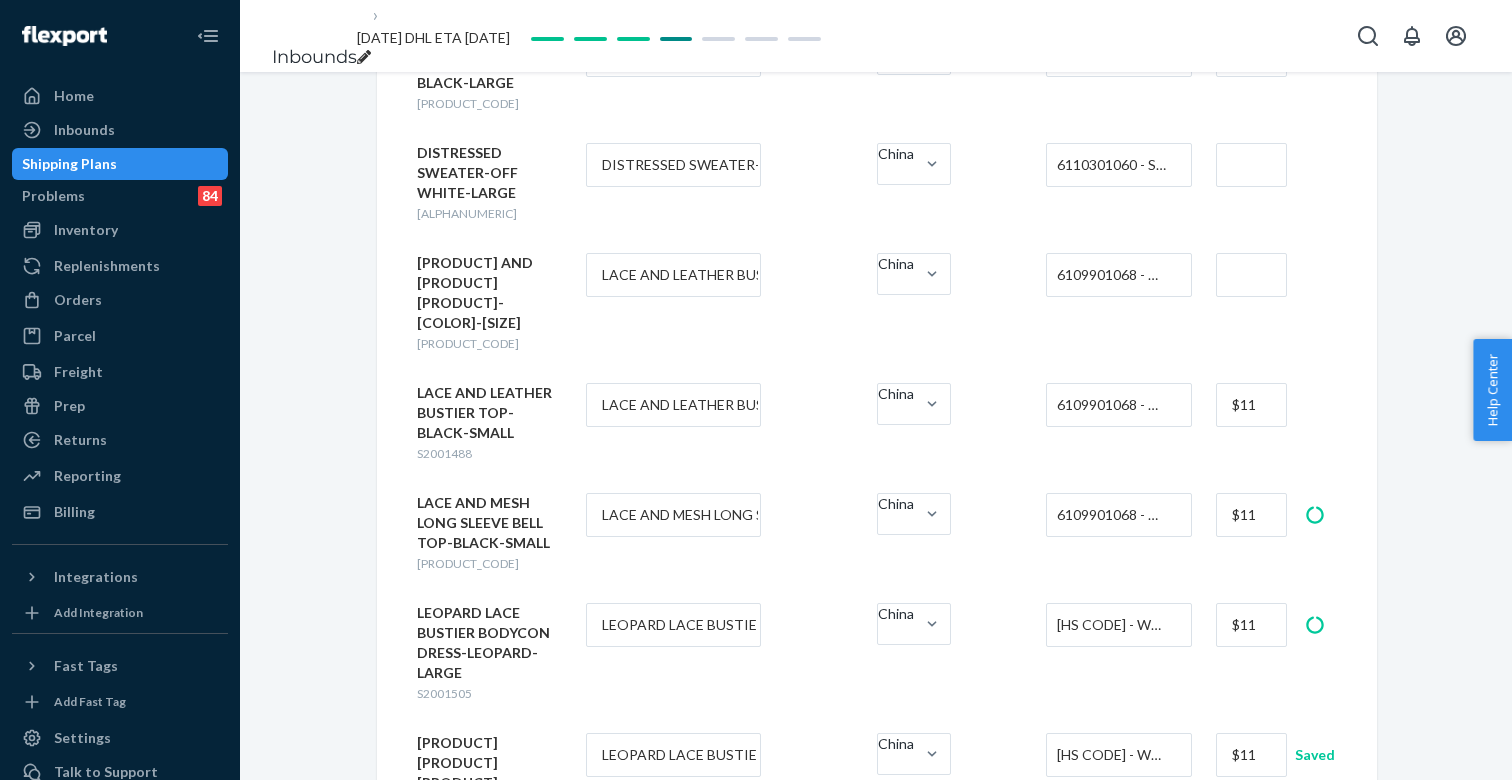 type on "$11" 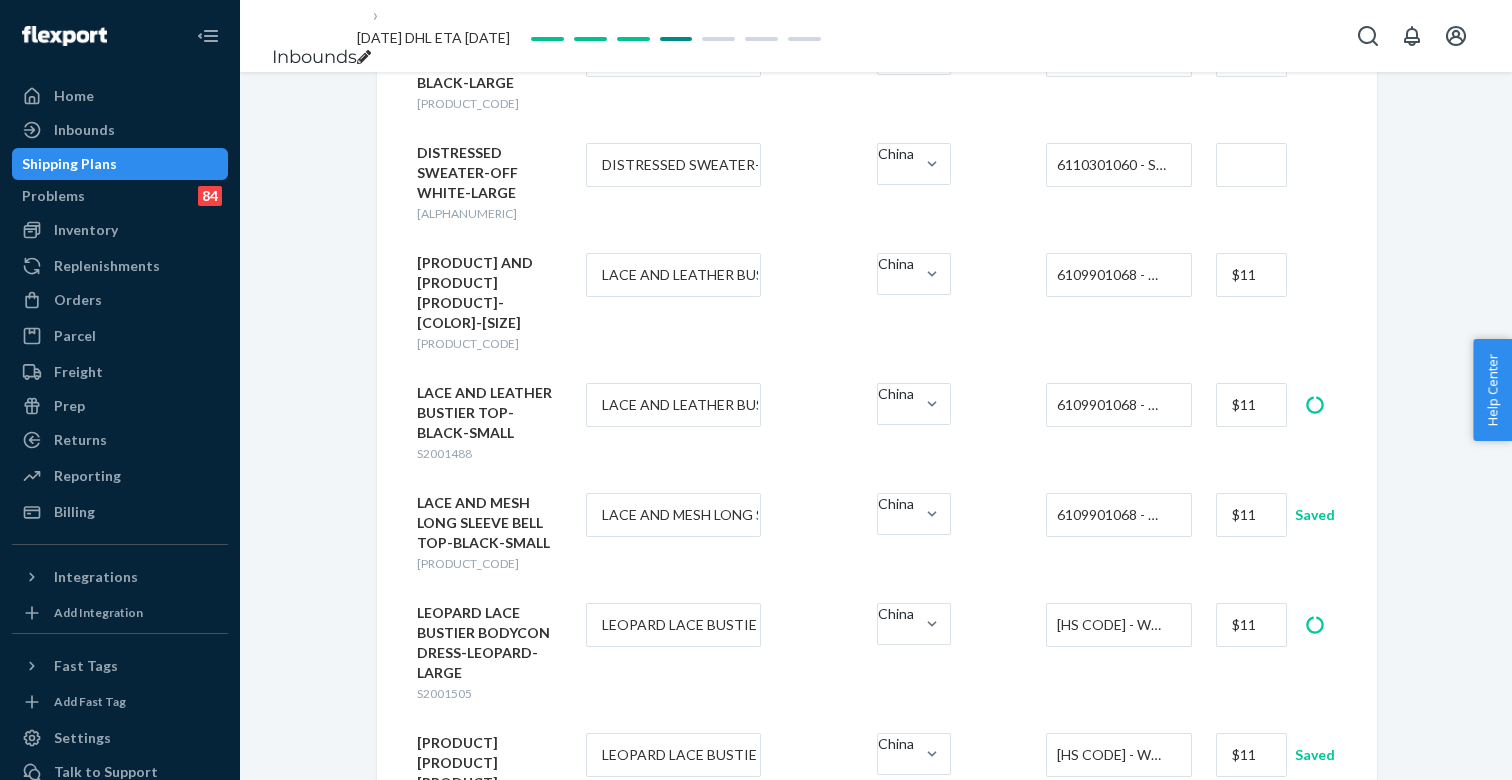type on "$11" 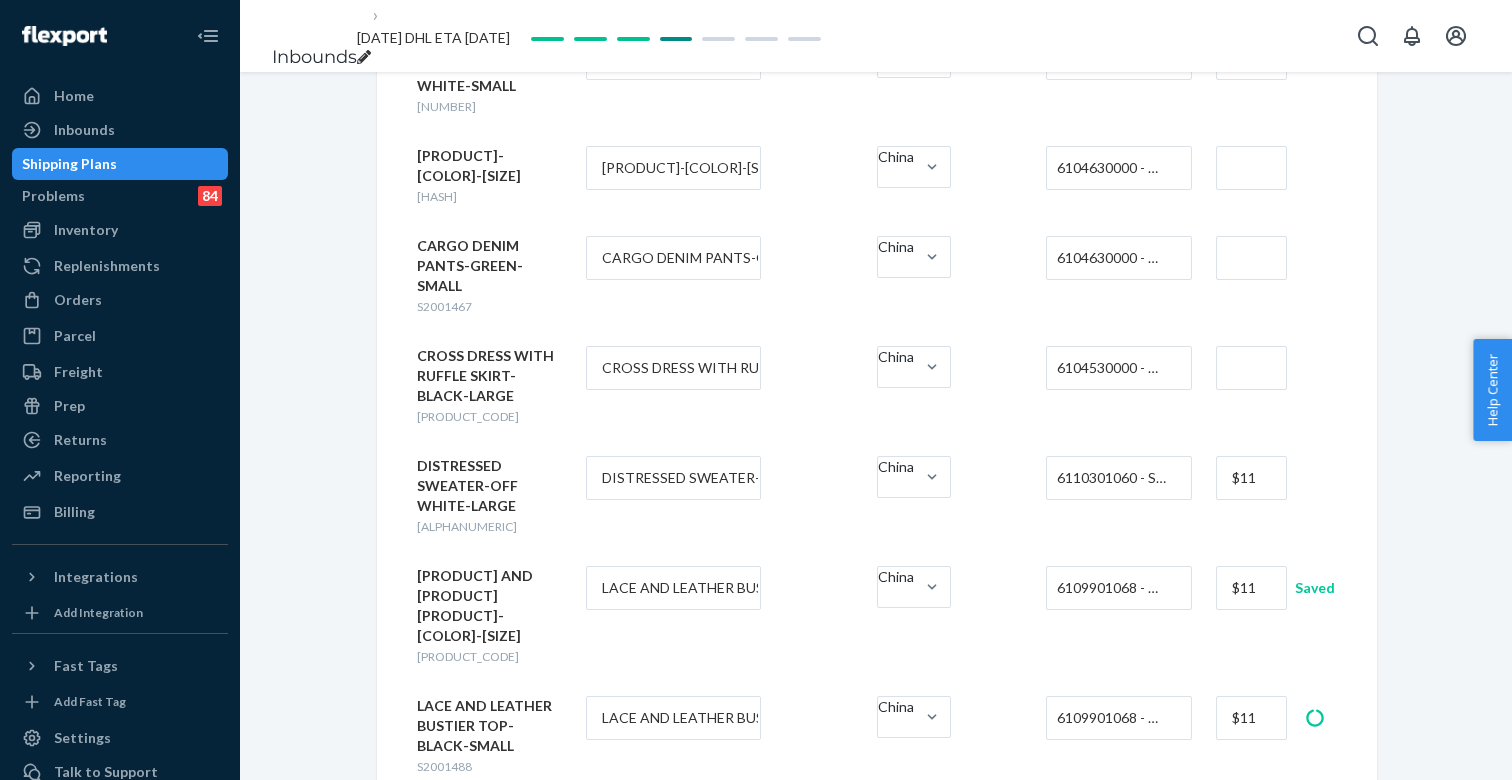 scroll, scrollTop: 251, scrollLeft: 0, axis: vertical 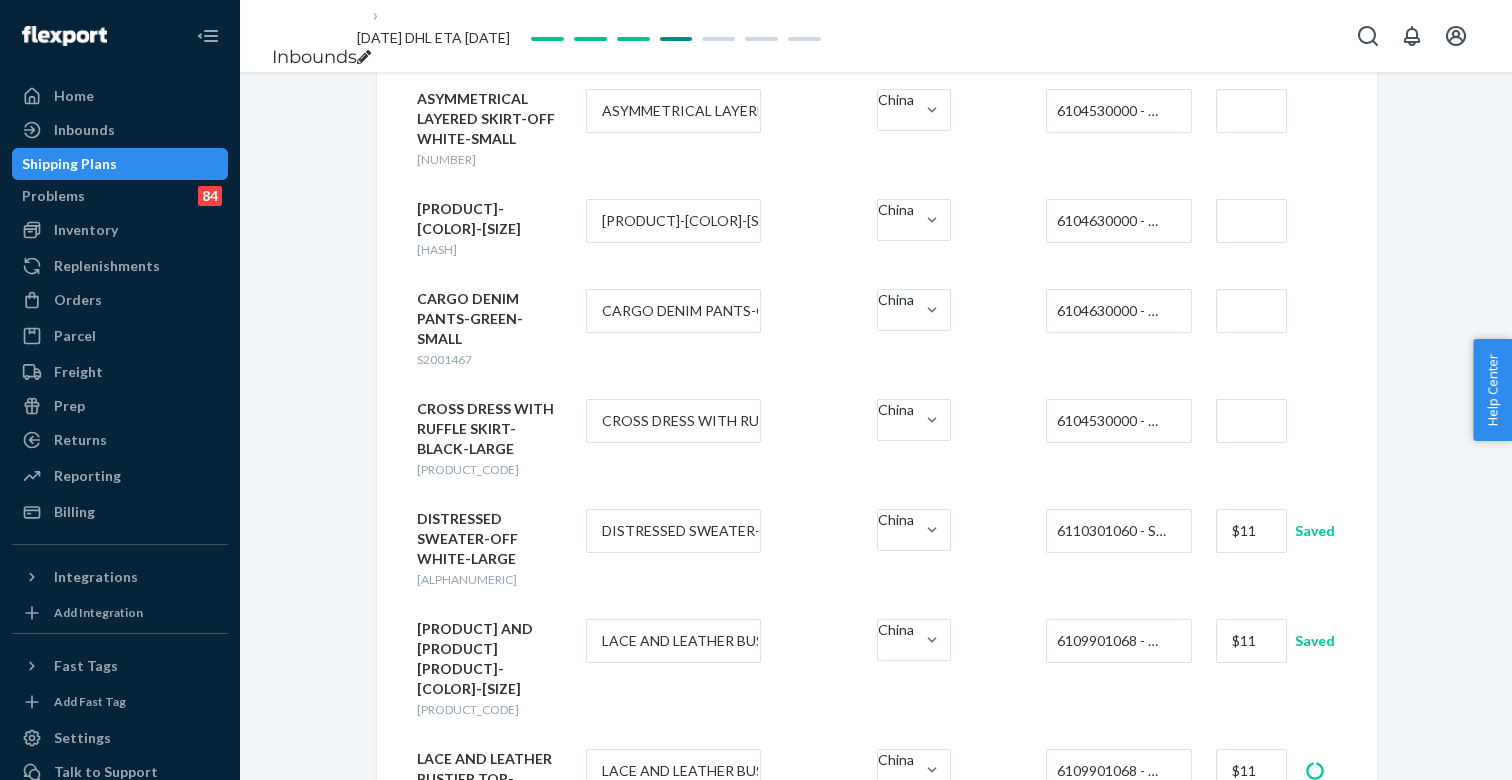 type on "$11" 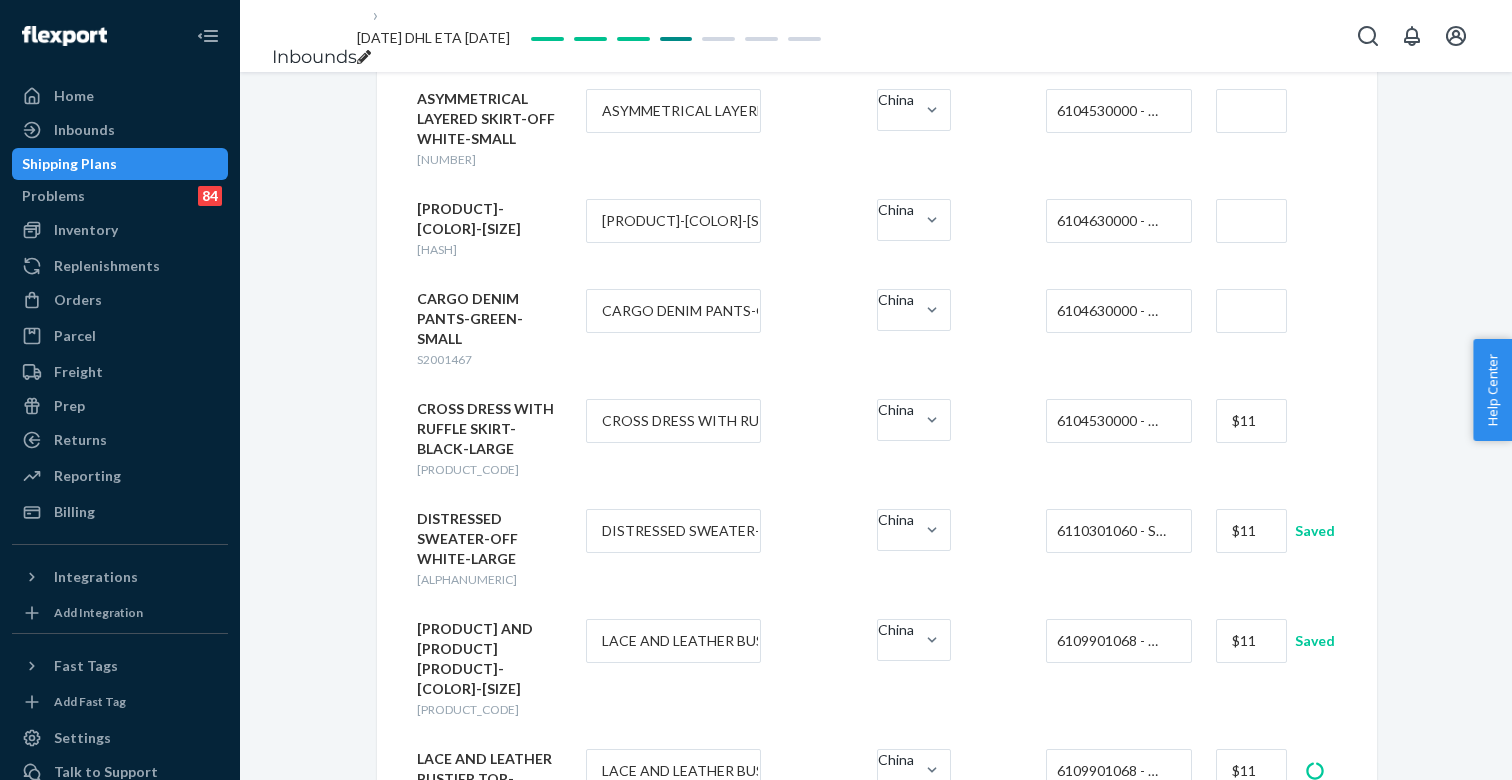 type on "$11" 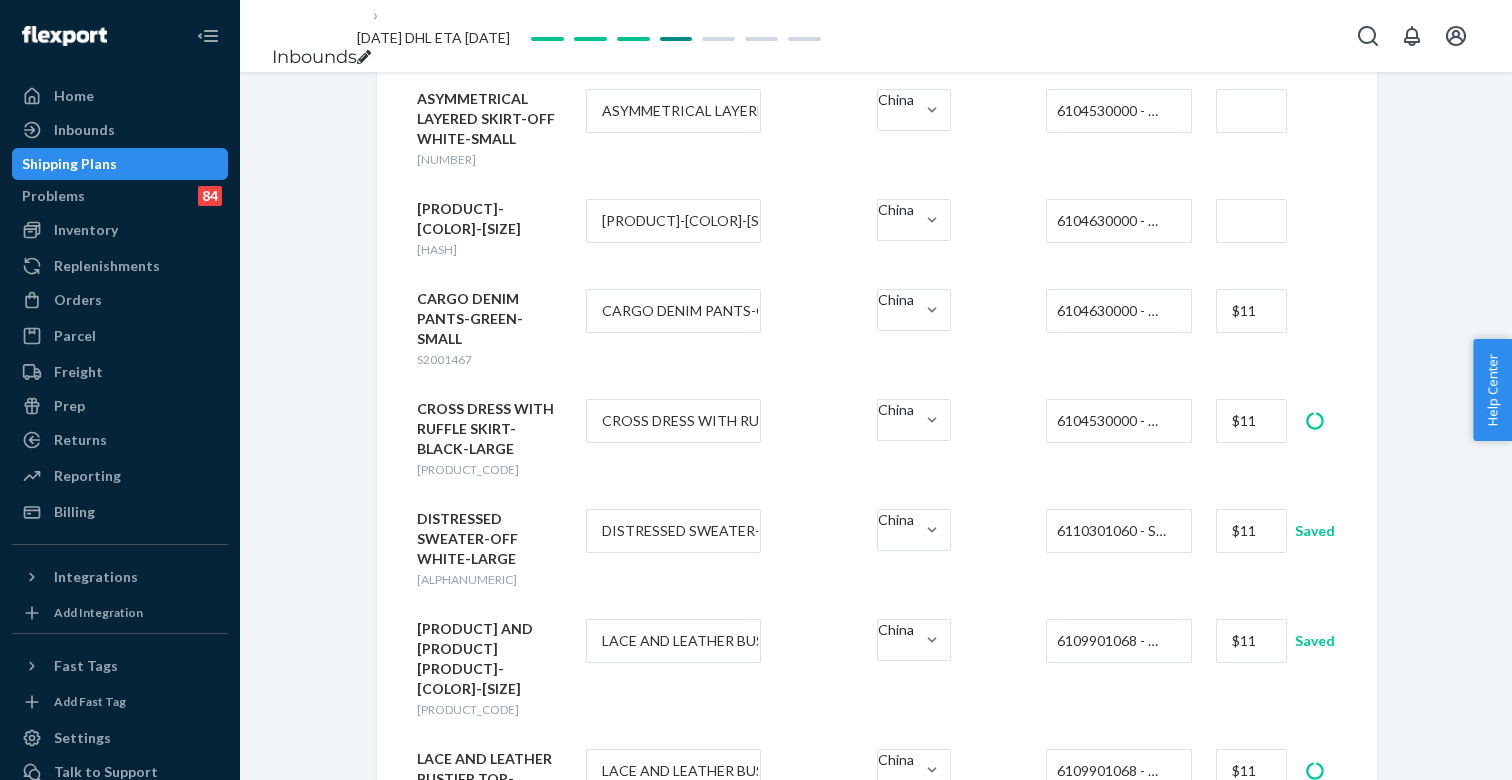 type on "$11" 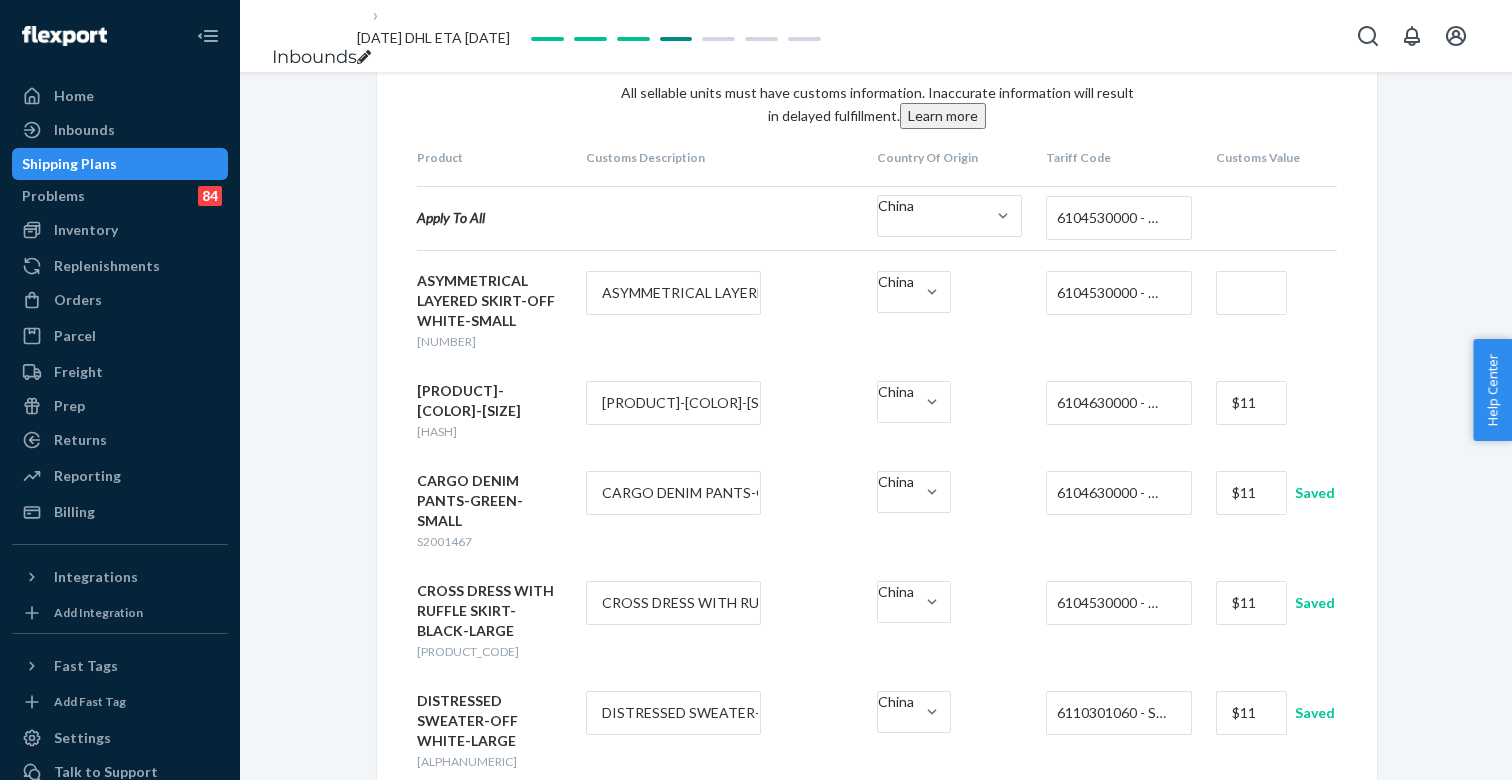 scroll, scrollTop: 0, scrollLeft: 0, axis: both 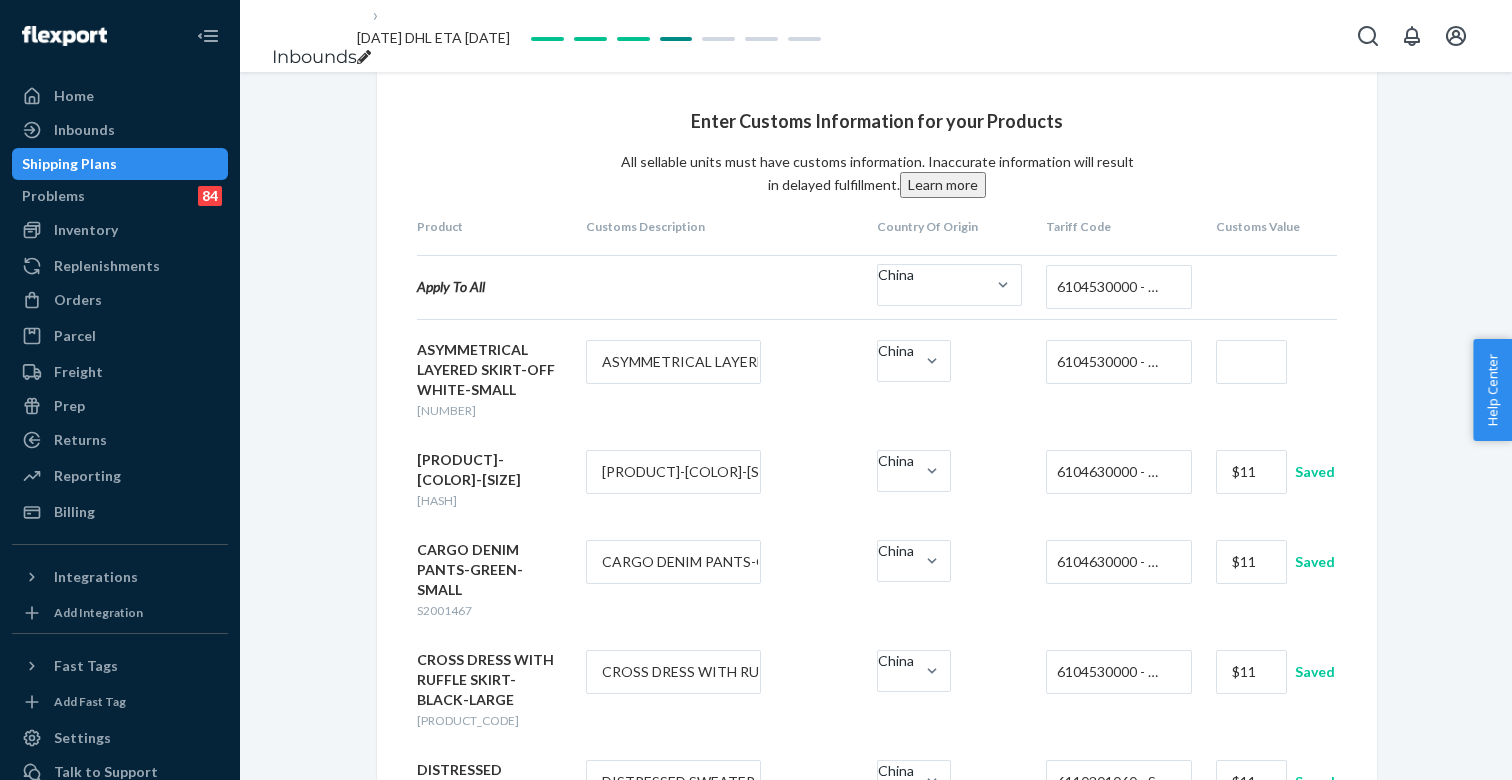 type on "$11" 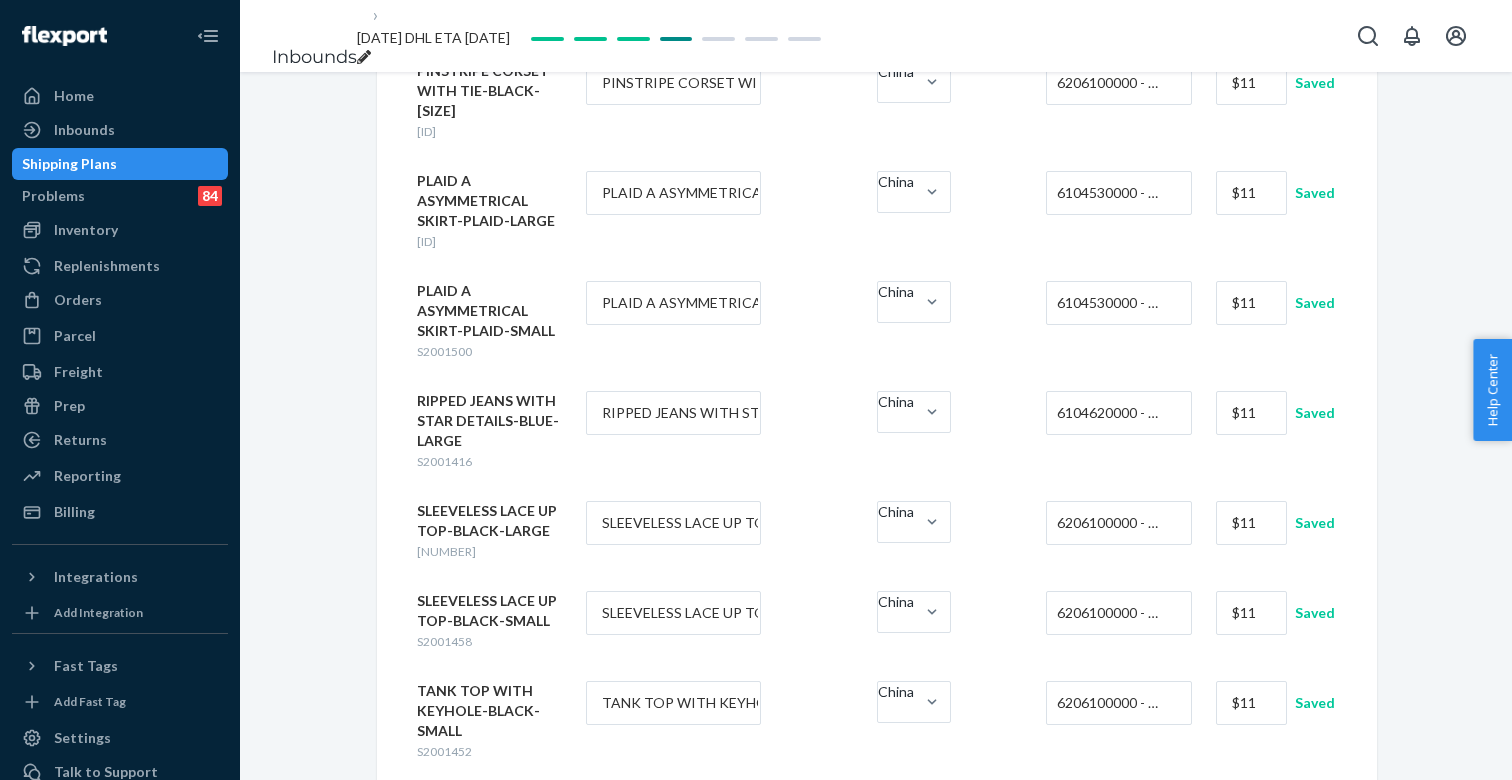 scroll, scrollTop: 2169, scrollLeft: 0, axis: vertical 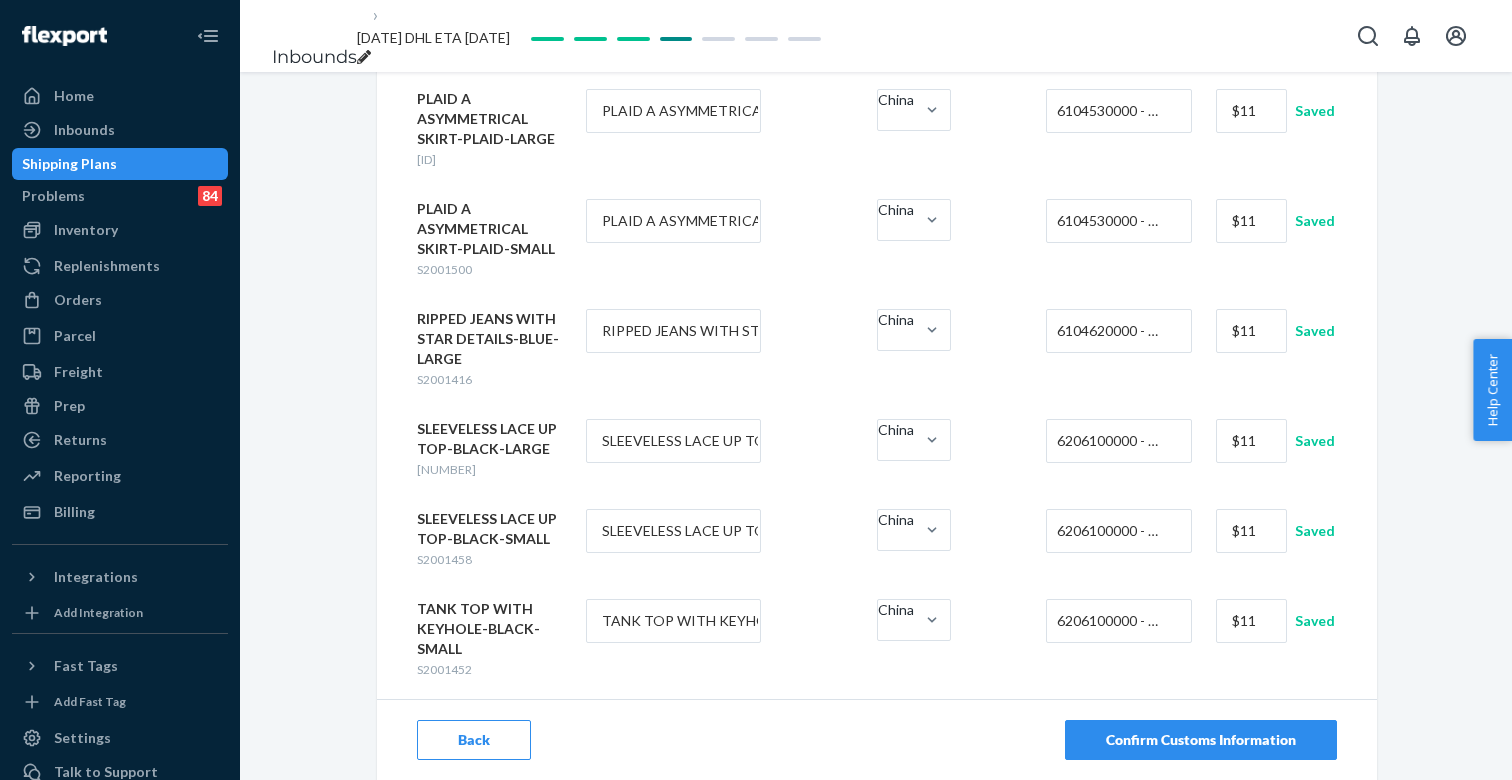 type on "$11" 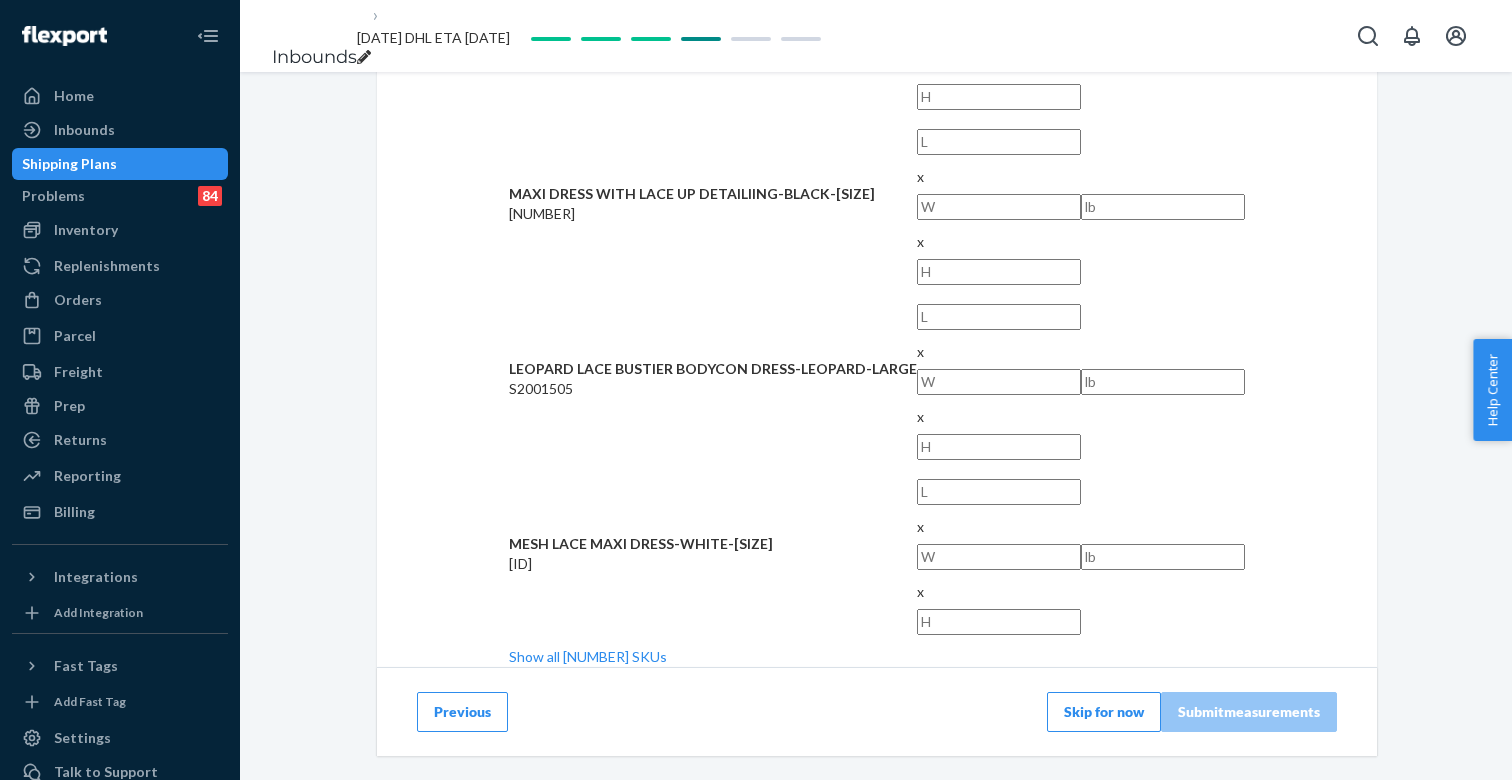 scroll, scrollTop: 0, scrollLeft: 0, axis: both 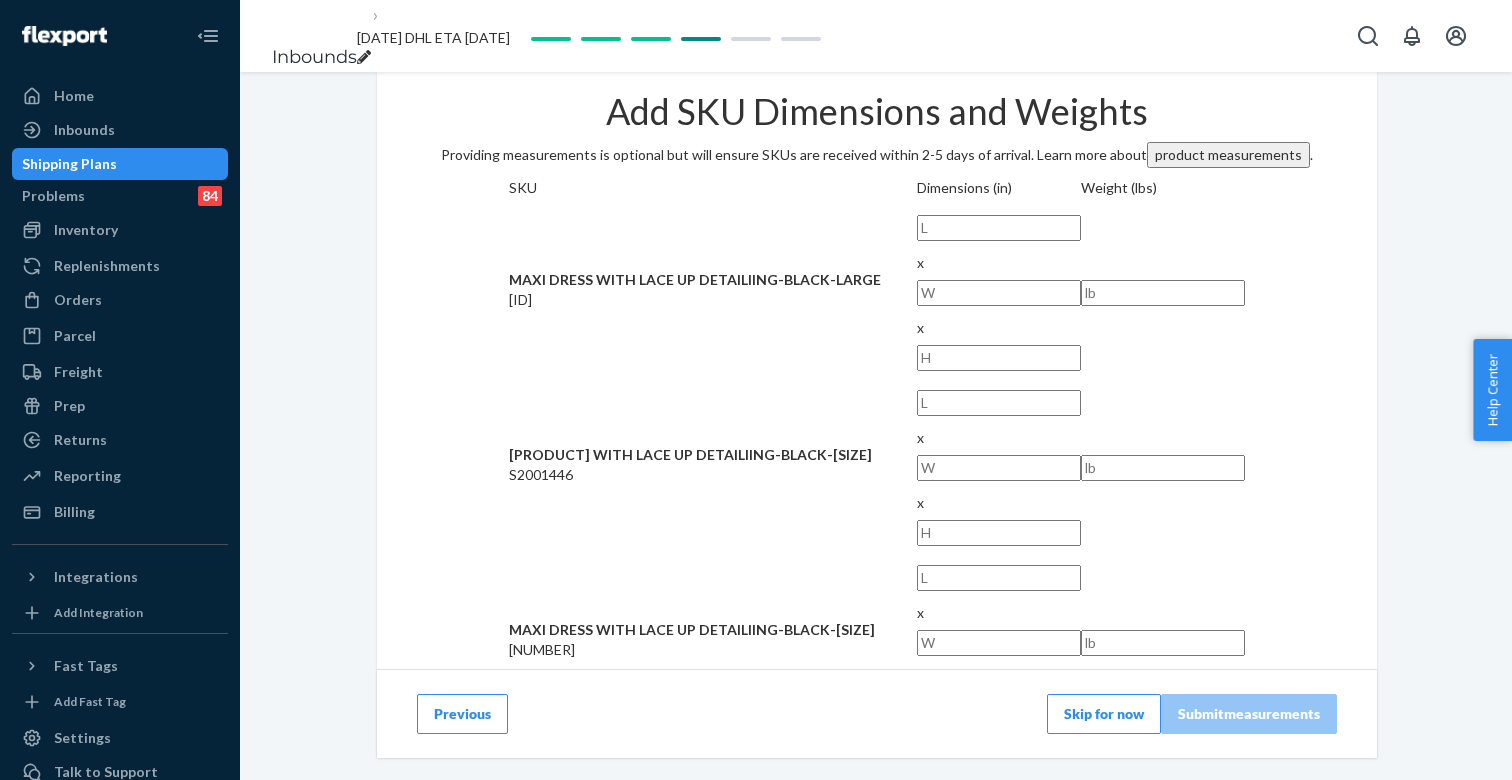 click at bounding box center [999, 228] 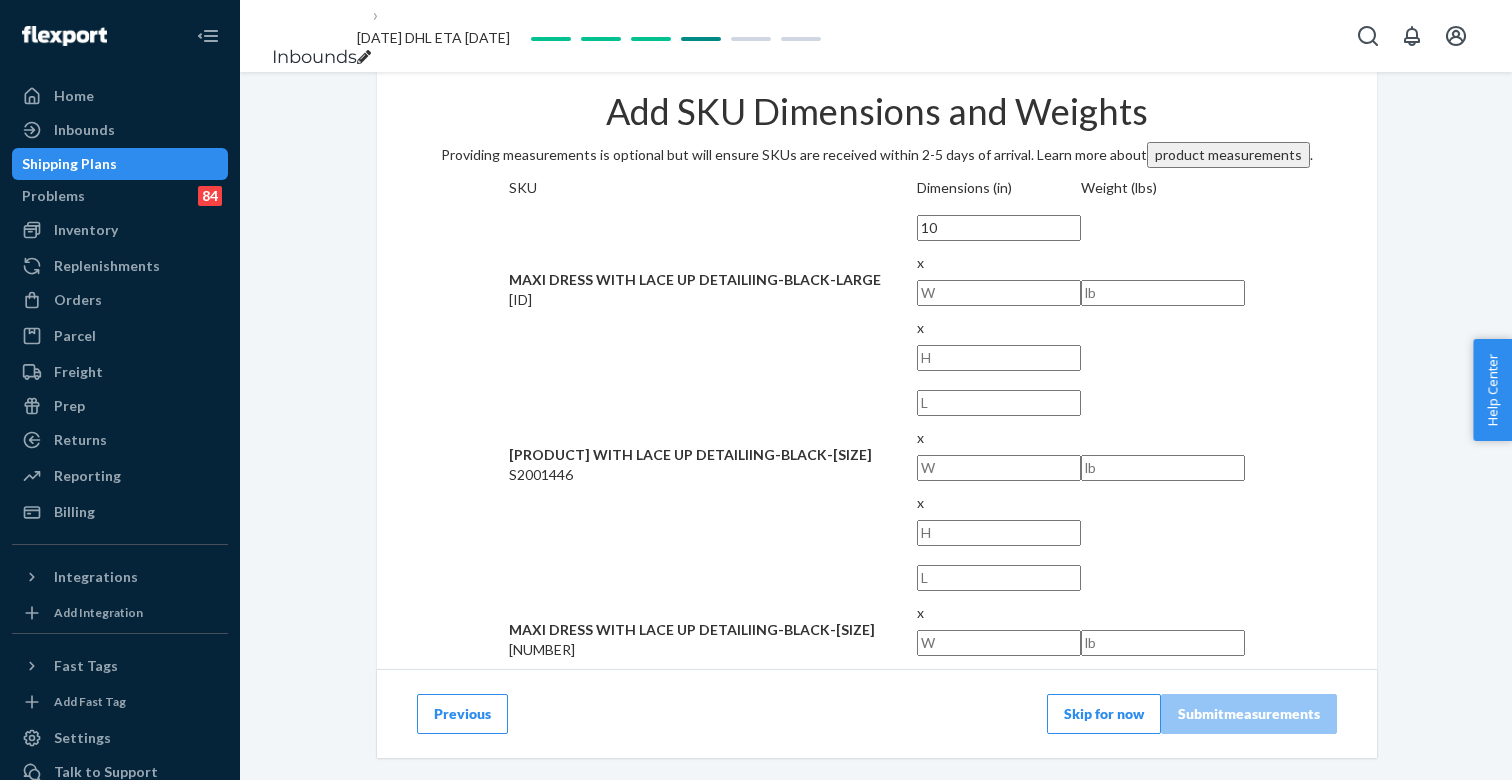 type on "10" 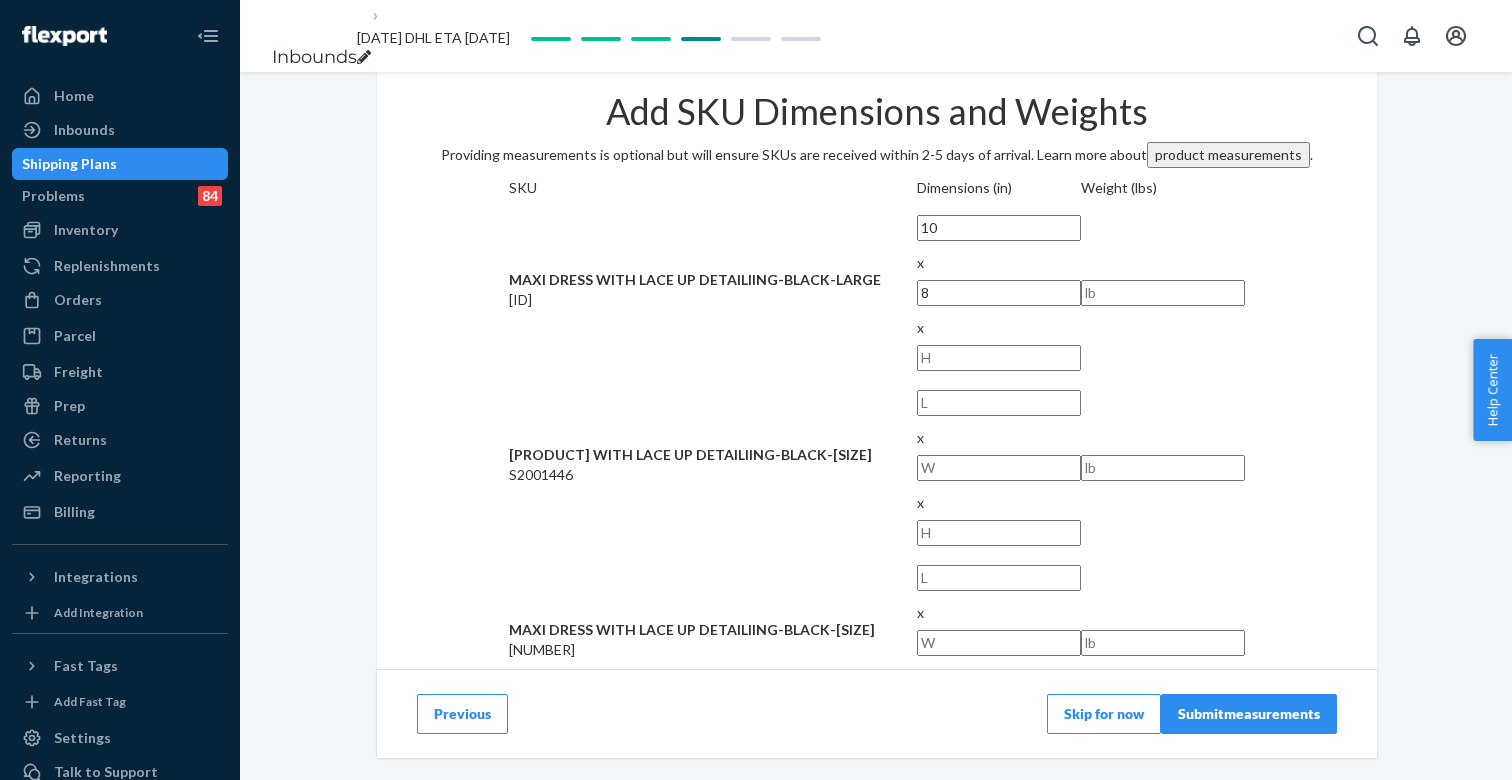 type on "8" 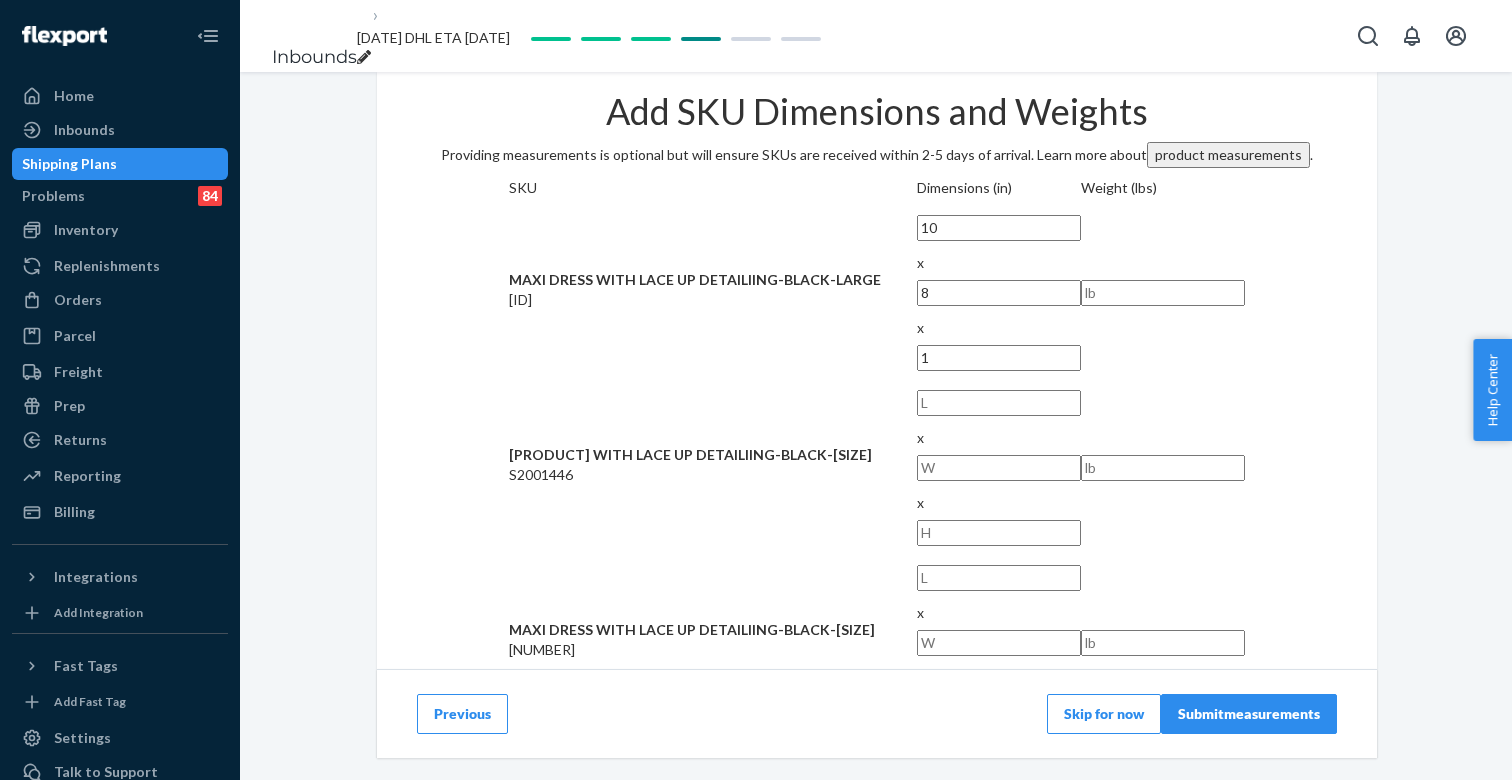 type on "1" 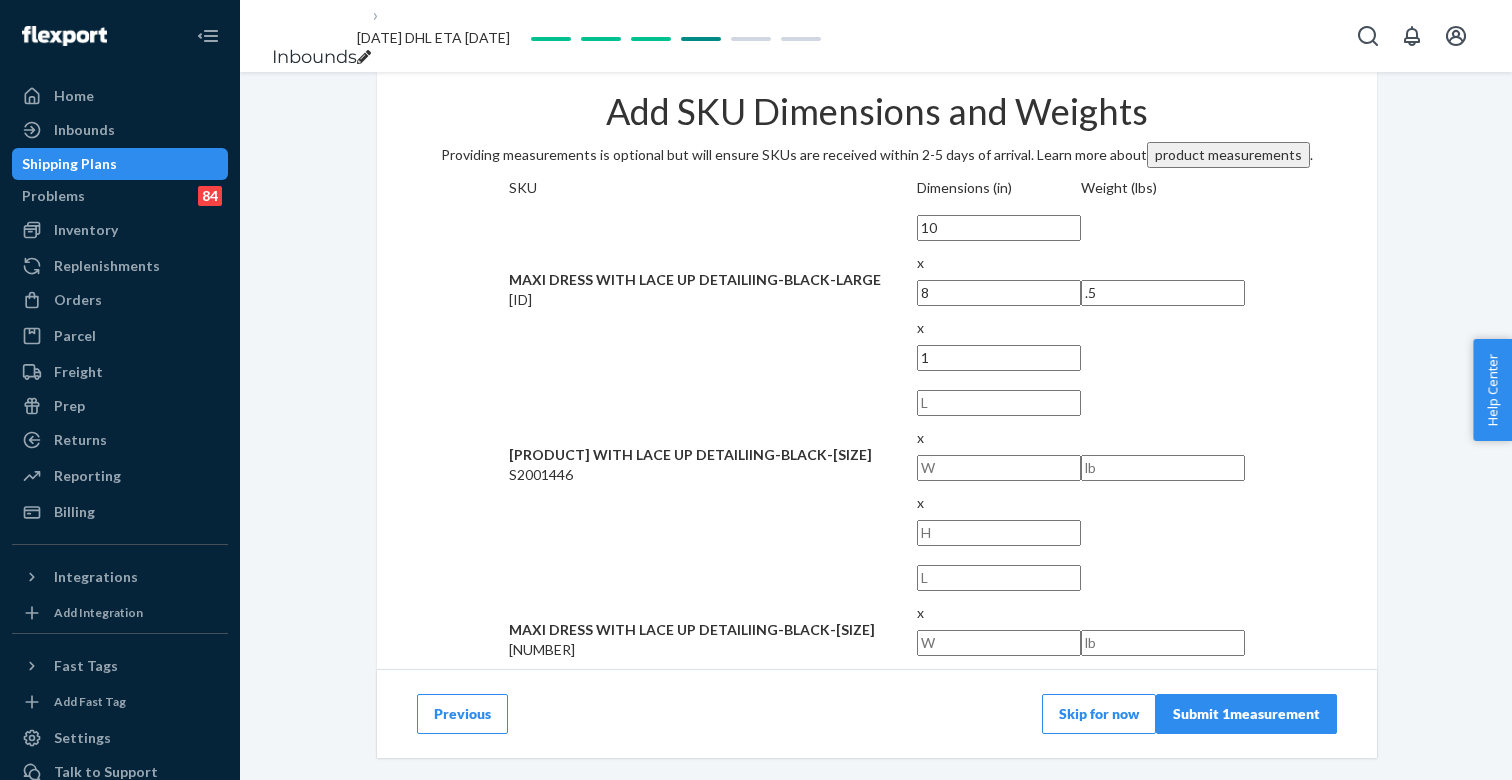 type on "0.5" 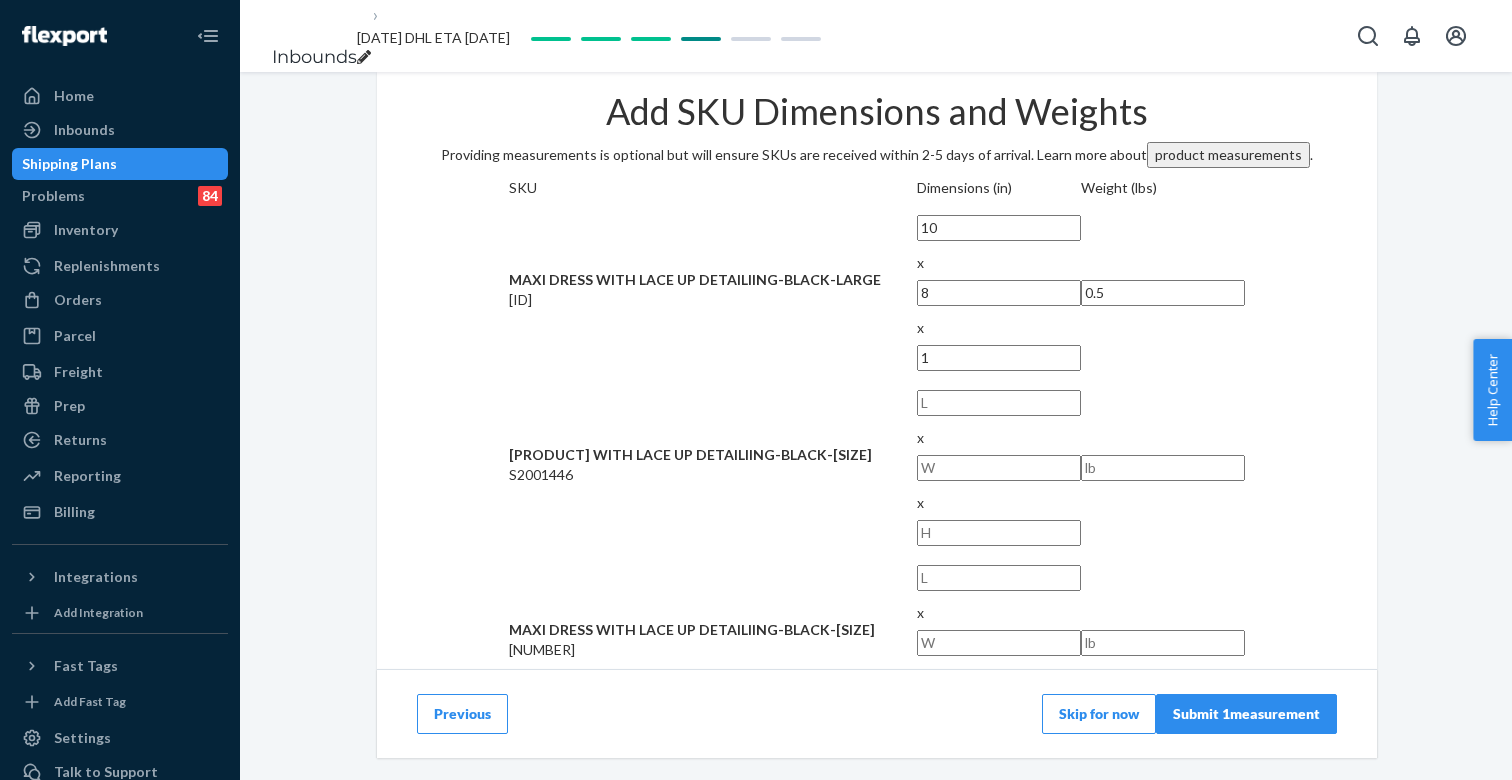 click at bounding box center [999, 403] 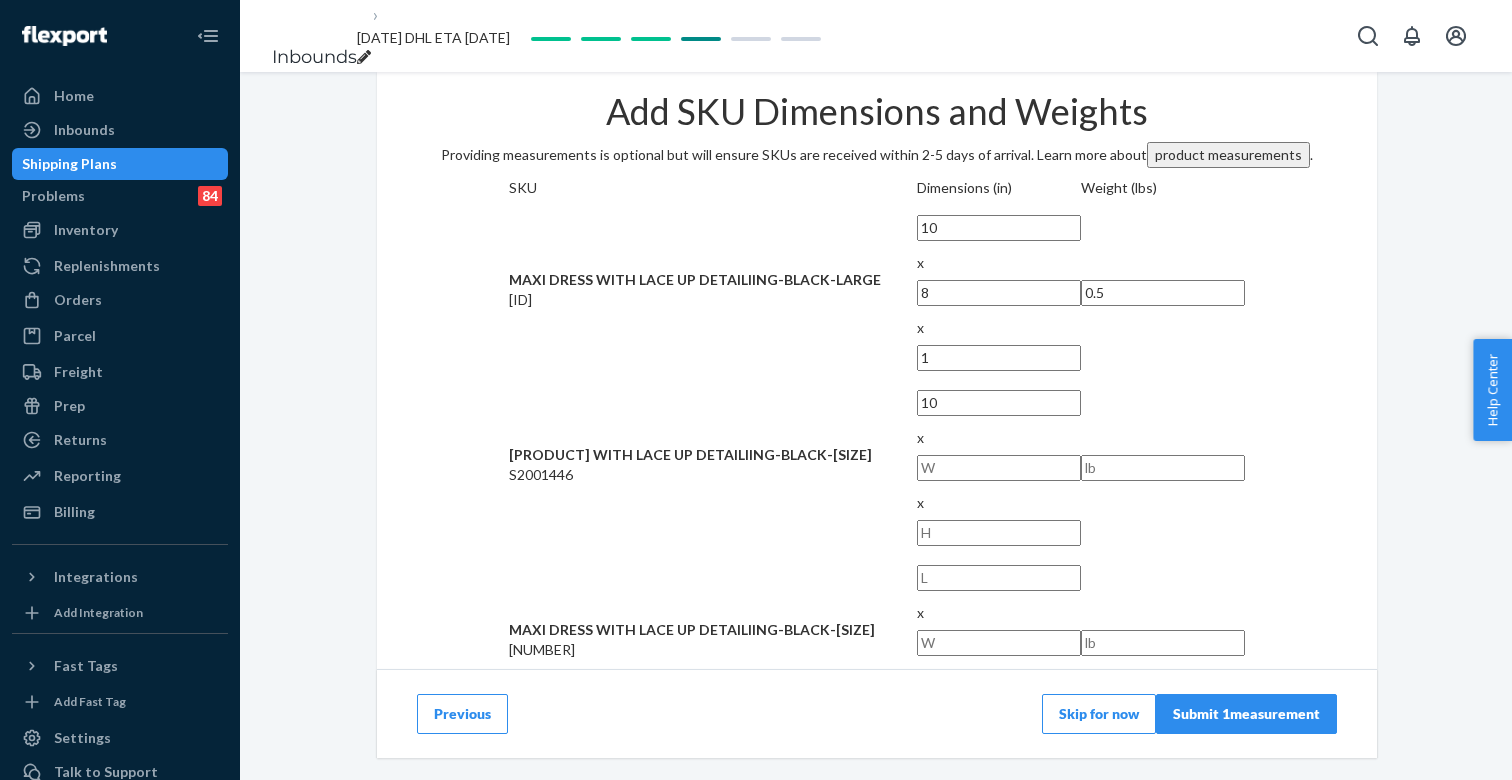 type on "10" 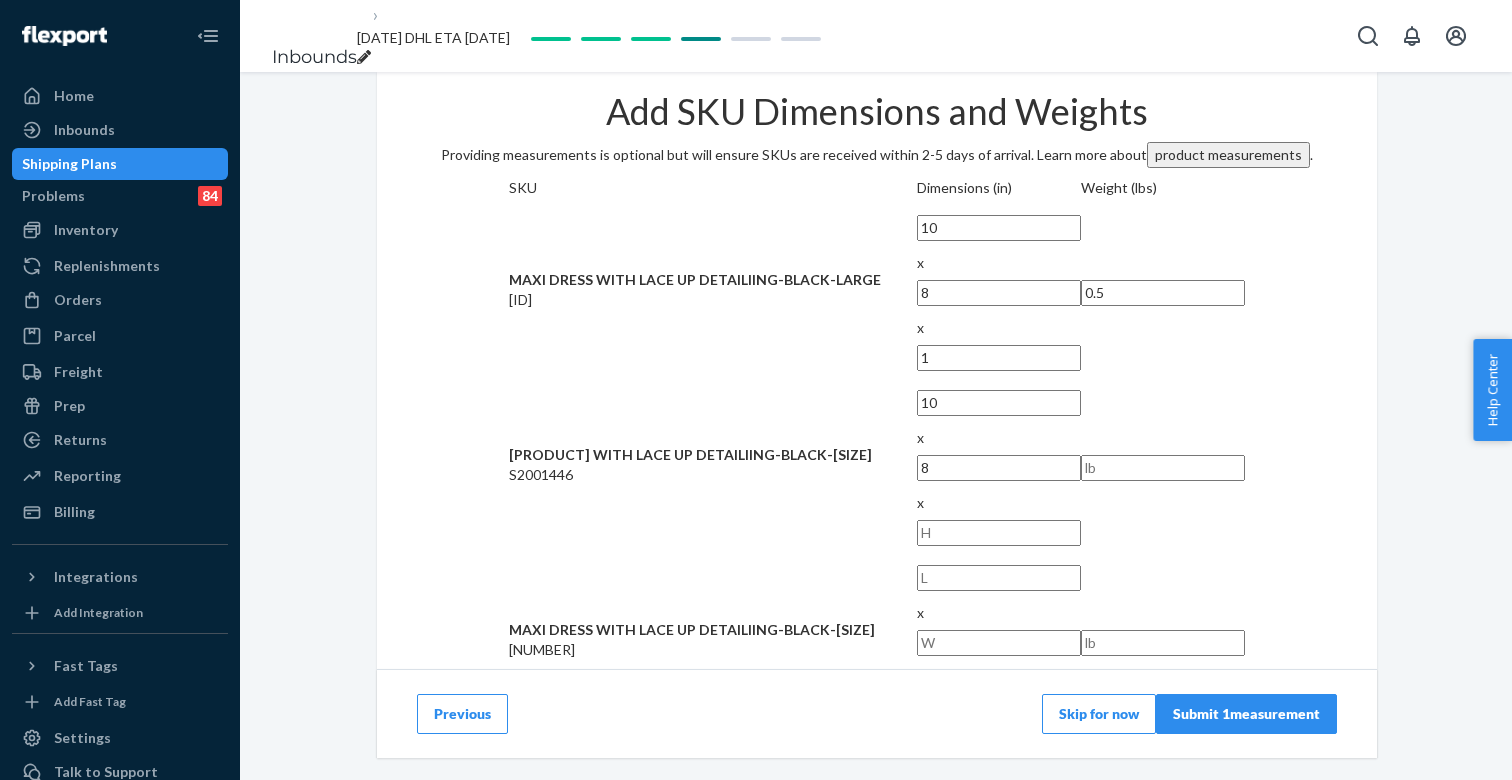 type on "8" 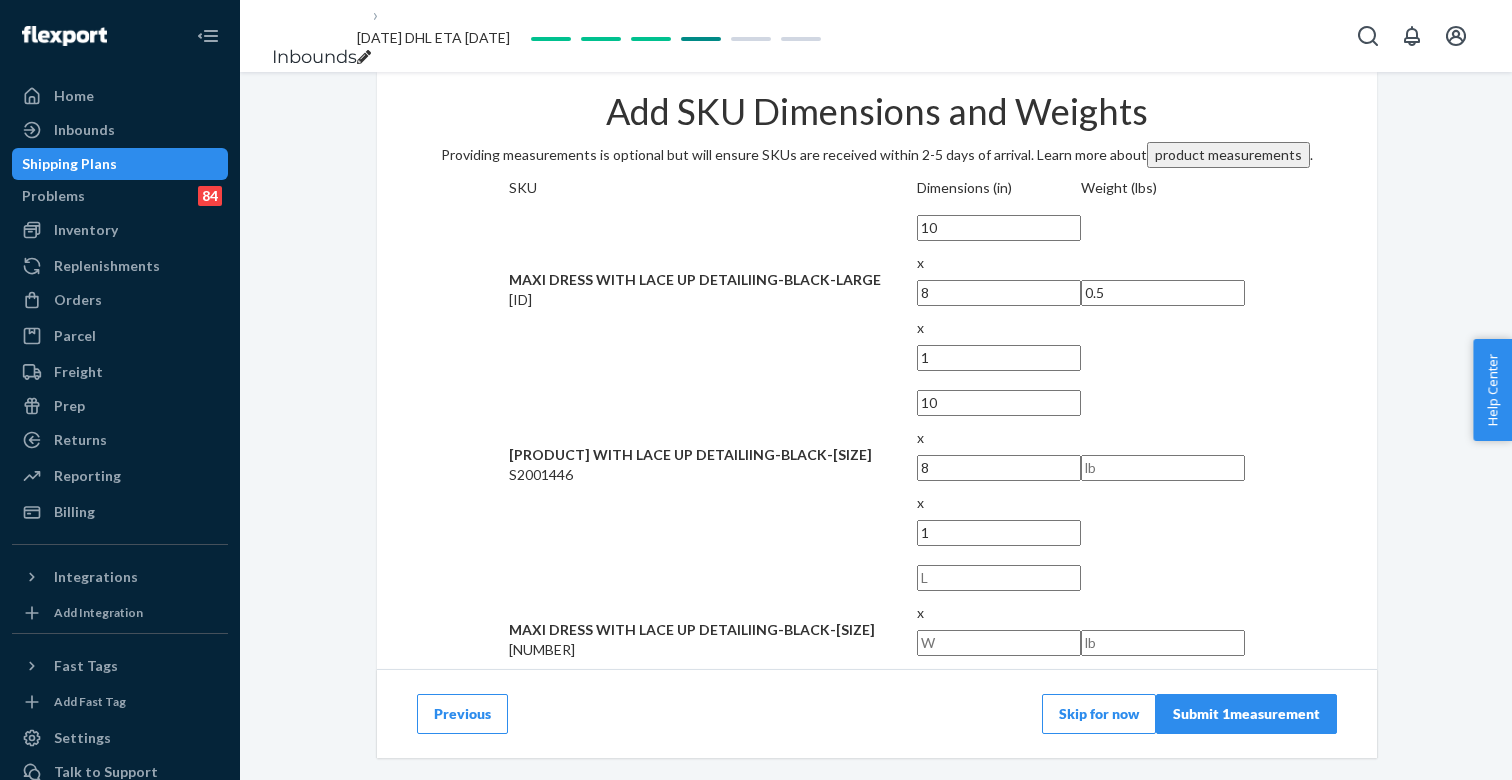 type on "1" 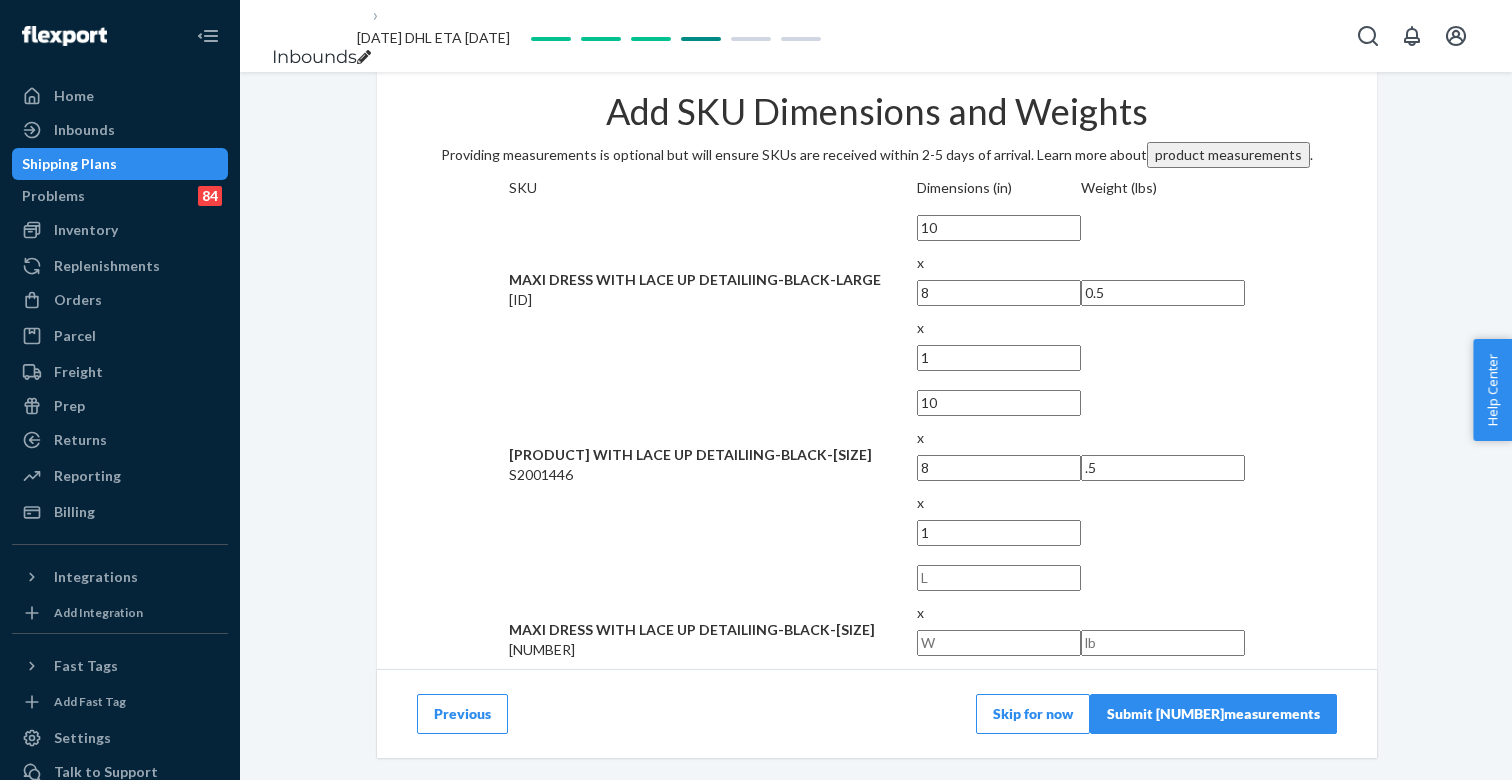 type on "0.5" 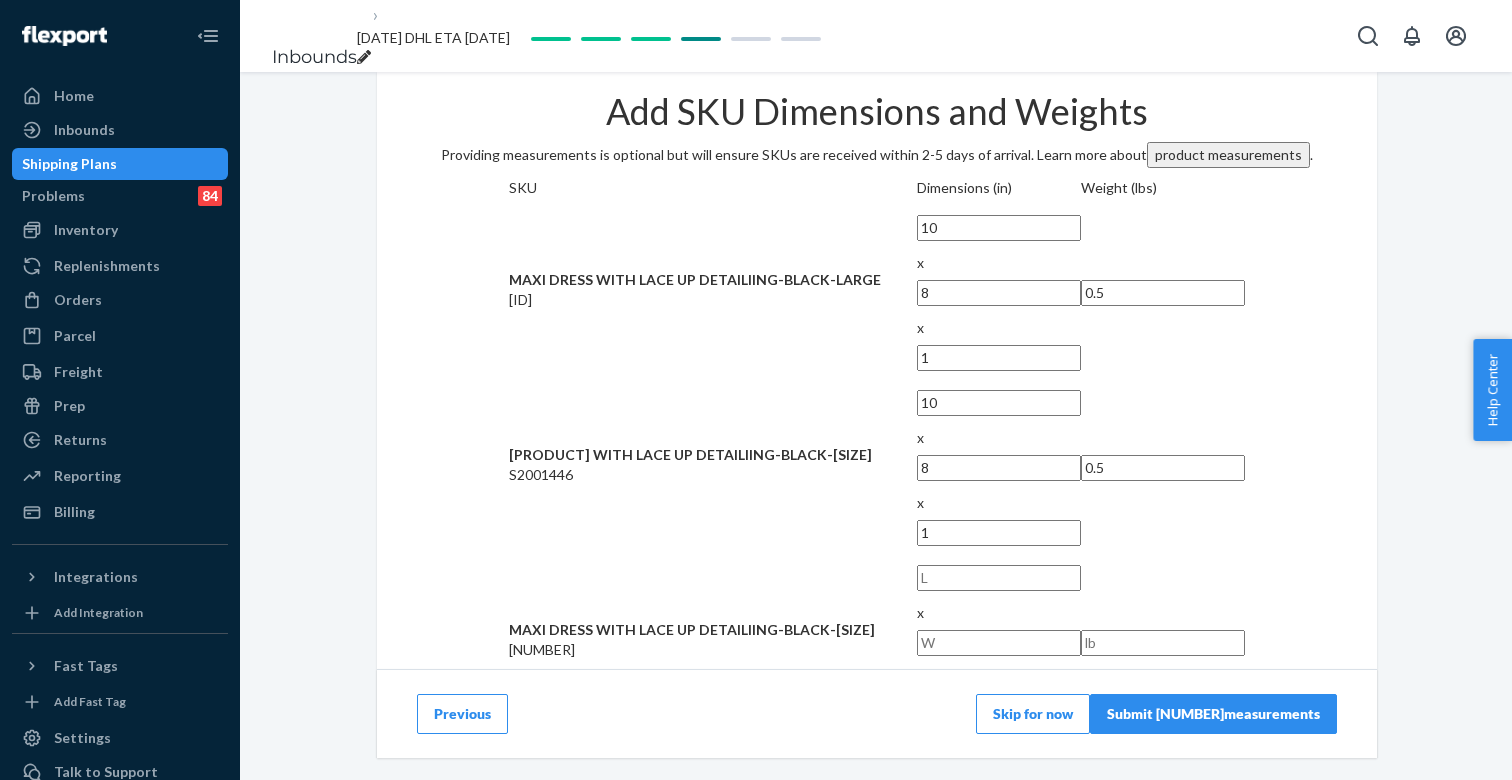 click at bounding box center [999, 578] 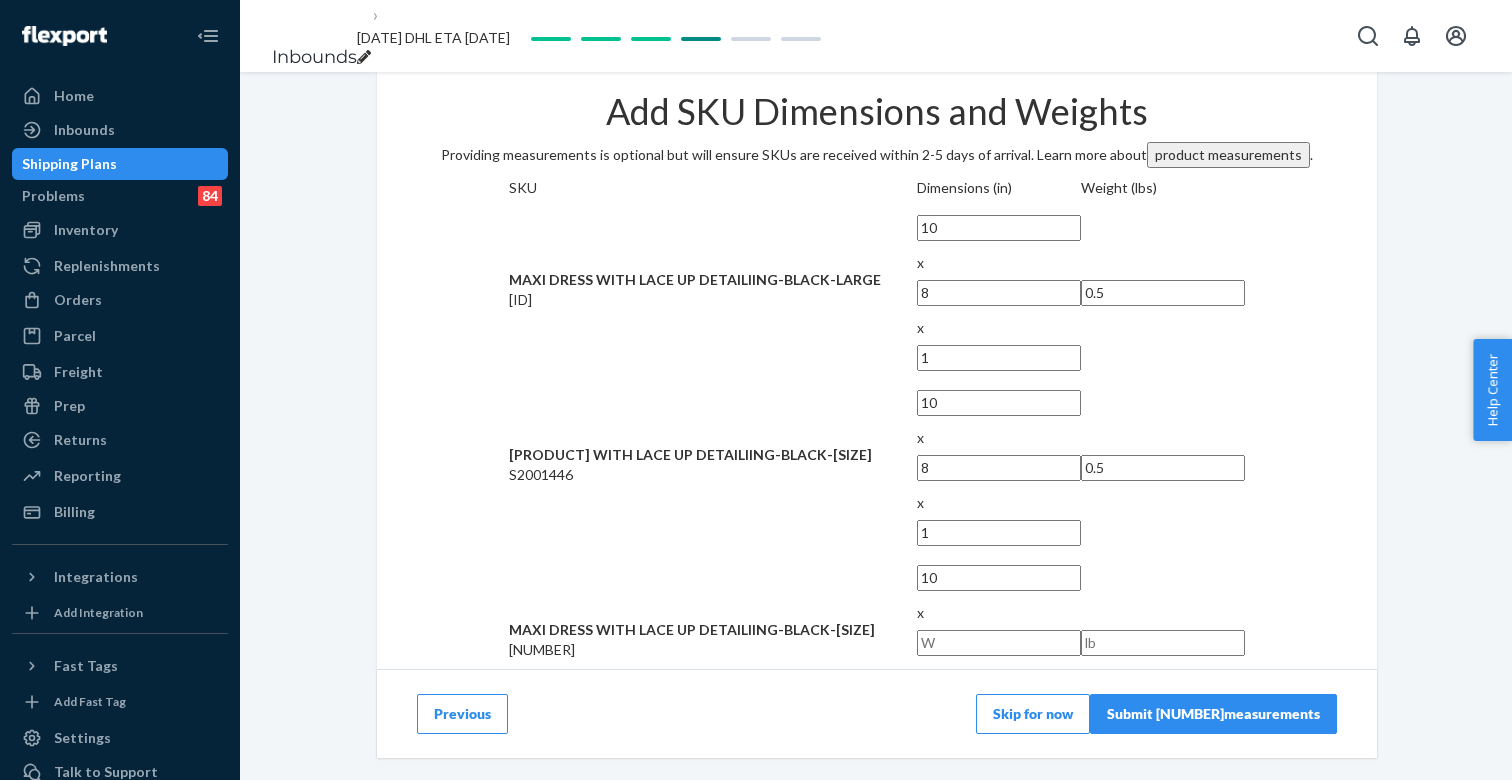 type on "10" 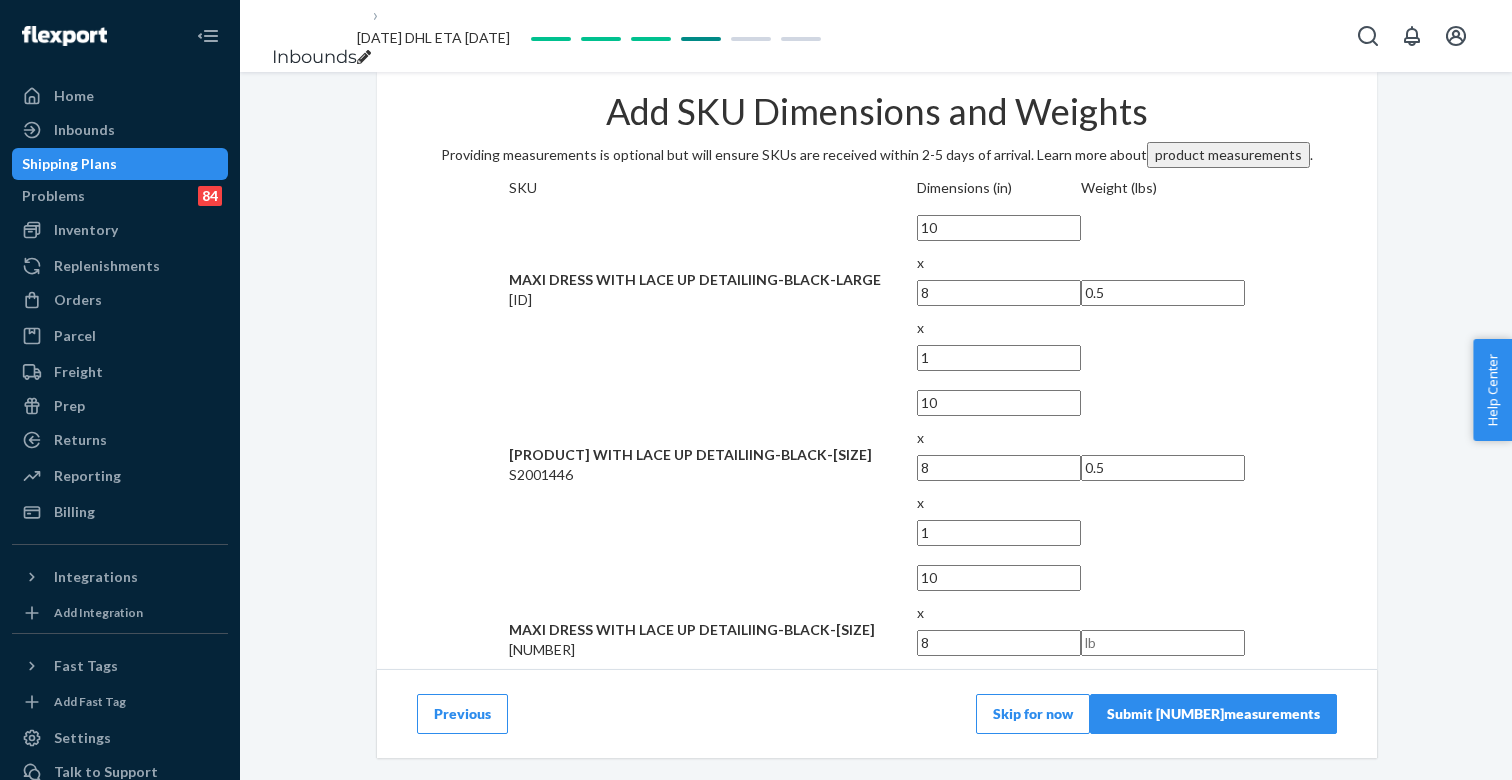 type on "8" 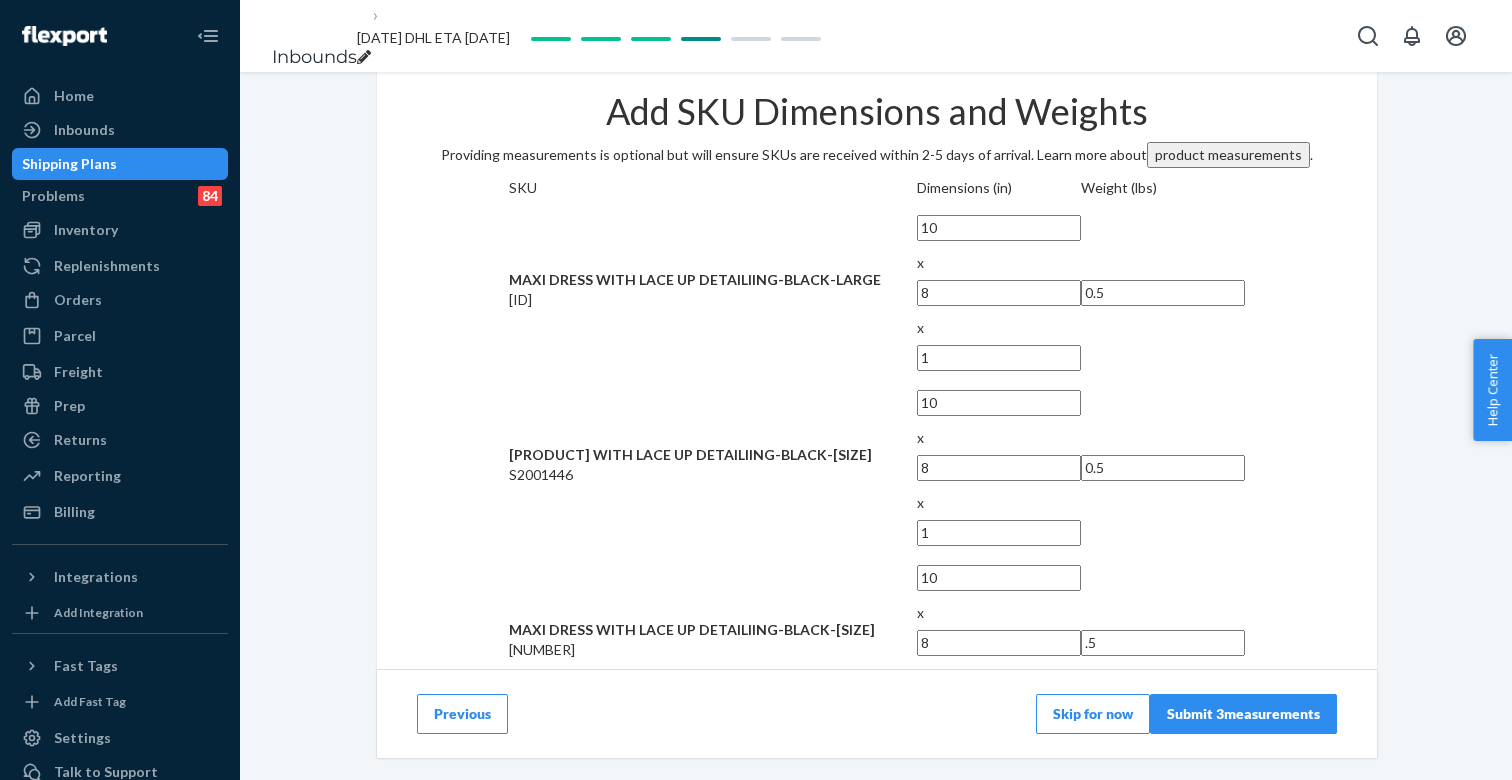 type on "0.5" 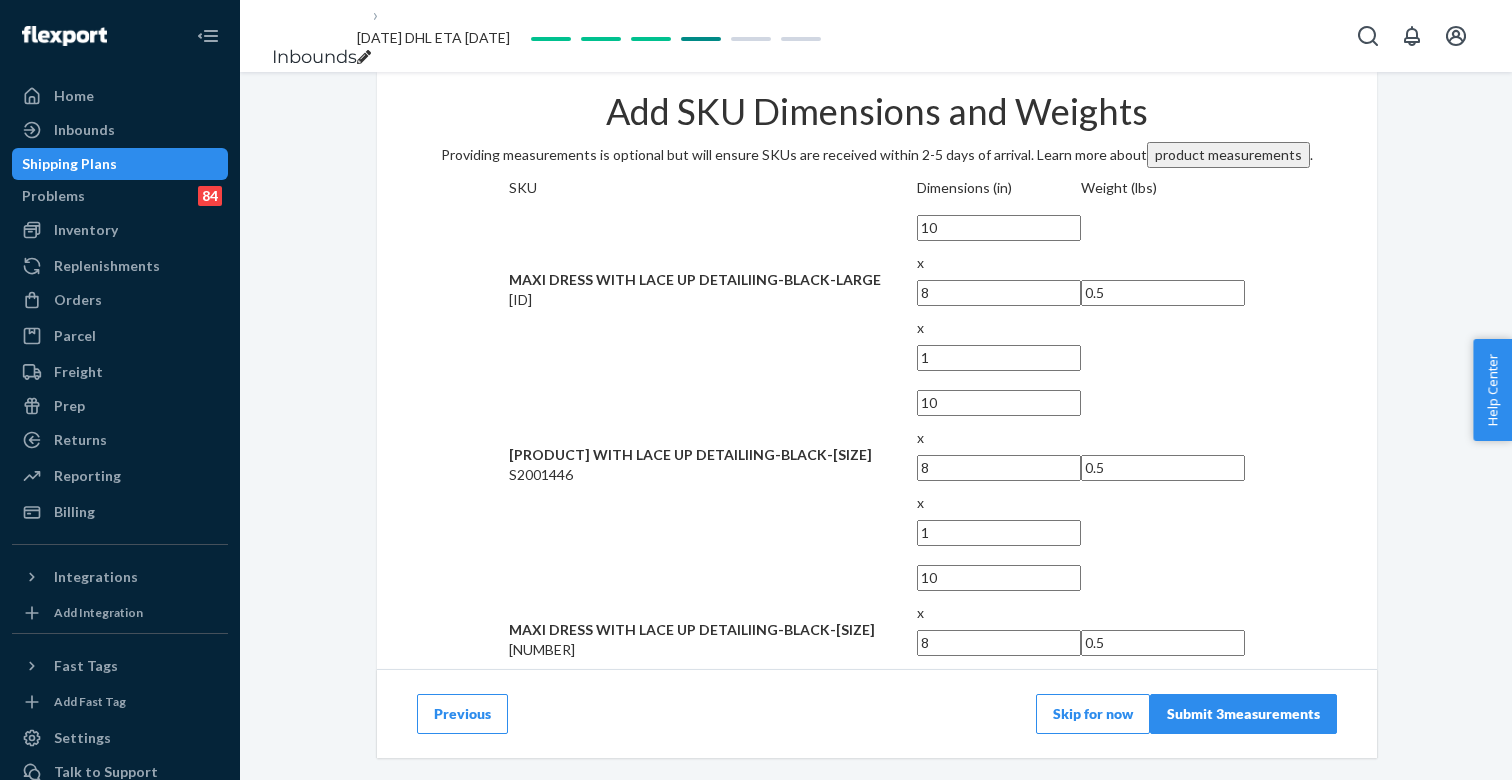 click at bounding box center (999, 753) 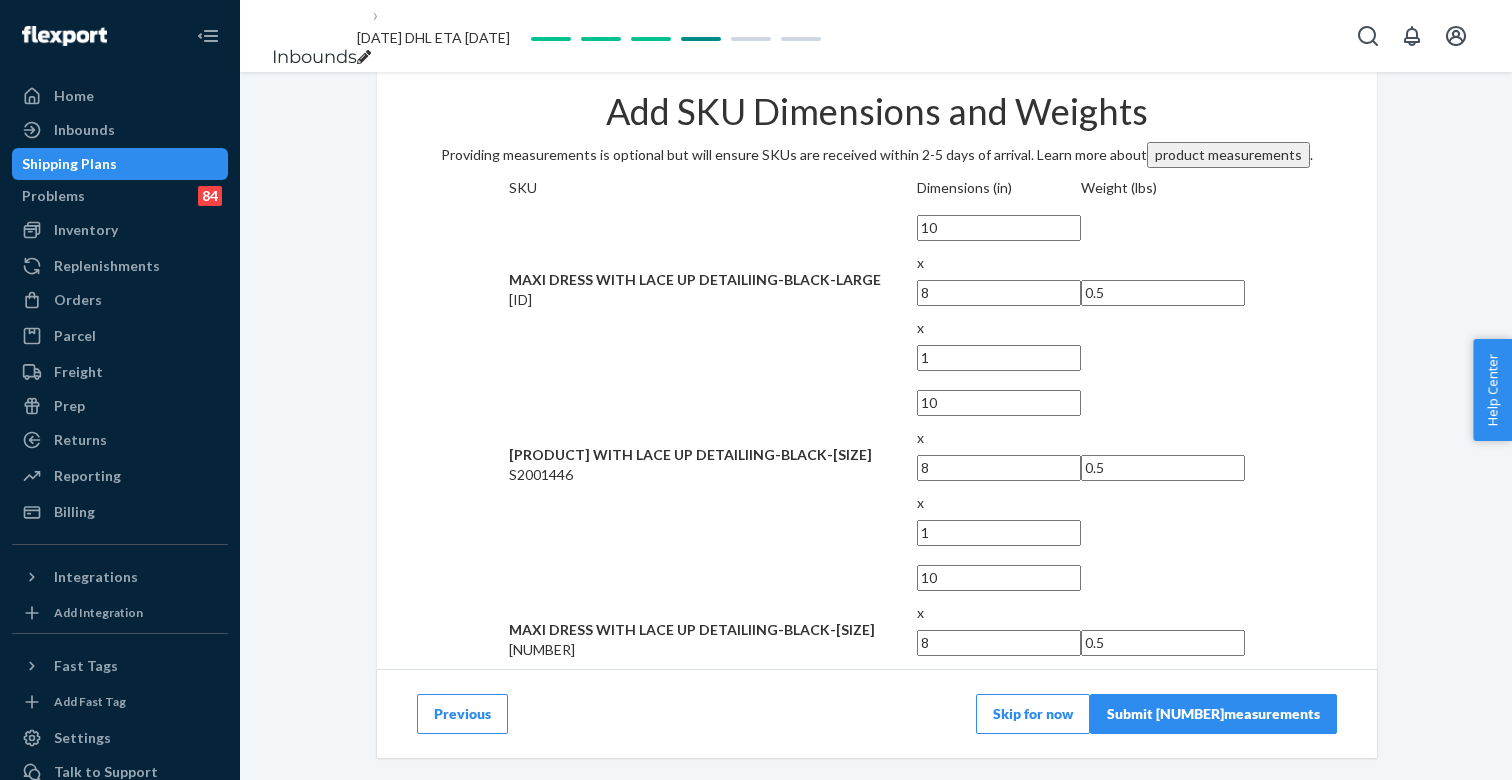type on "0.5" 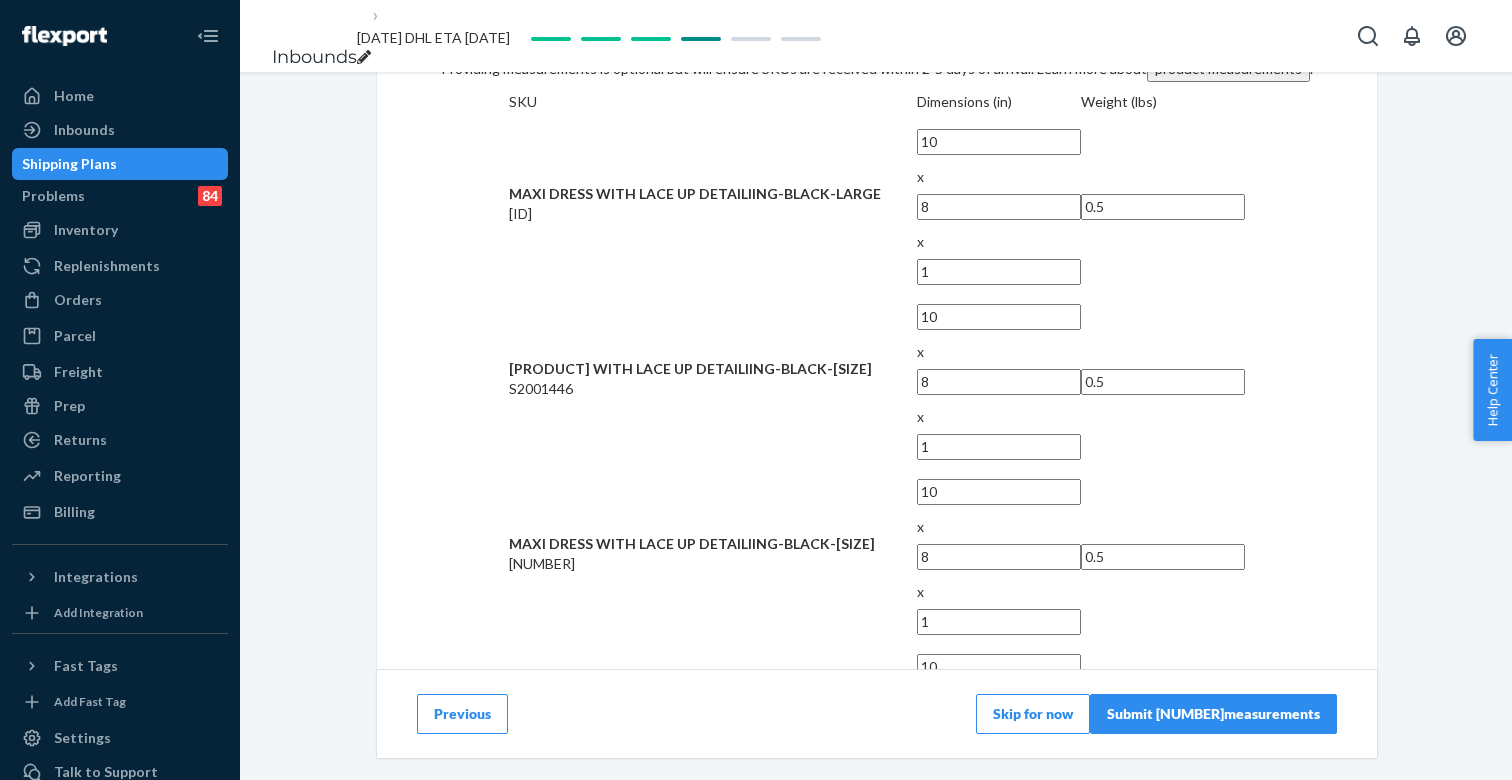 type on "0.5" 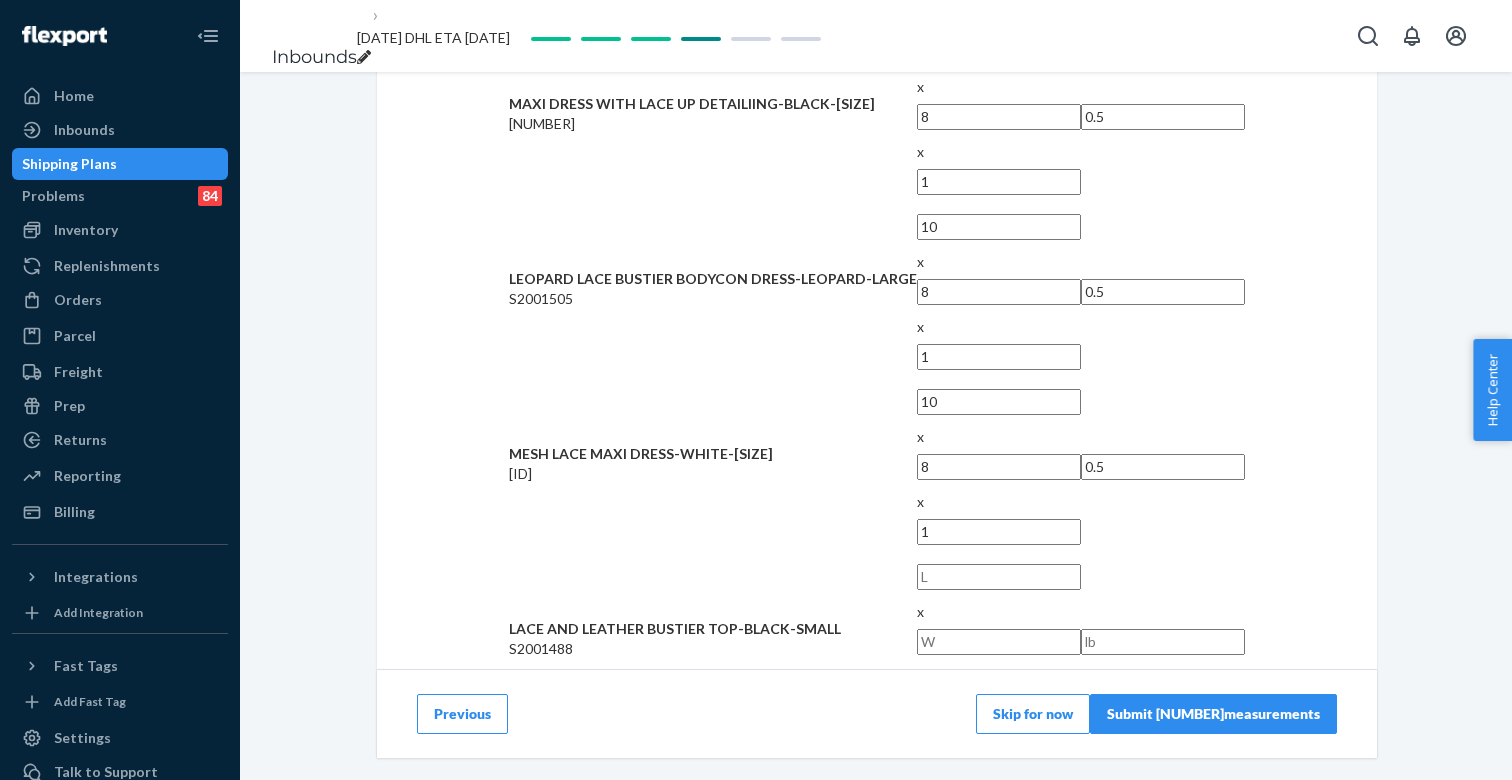 scroll, scrollTop: 477, scrollLeft: 0, axis: vertical 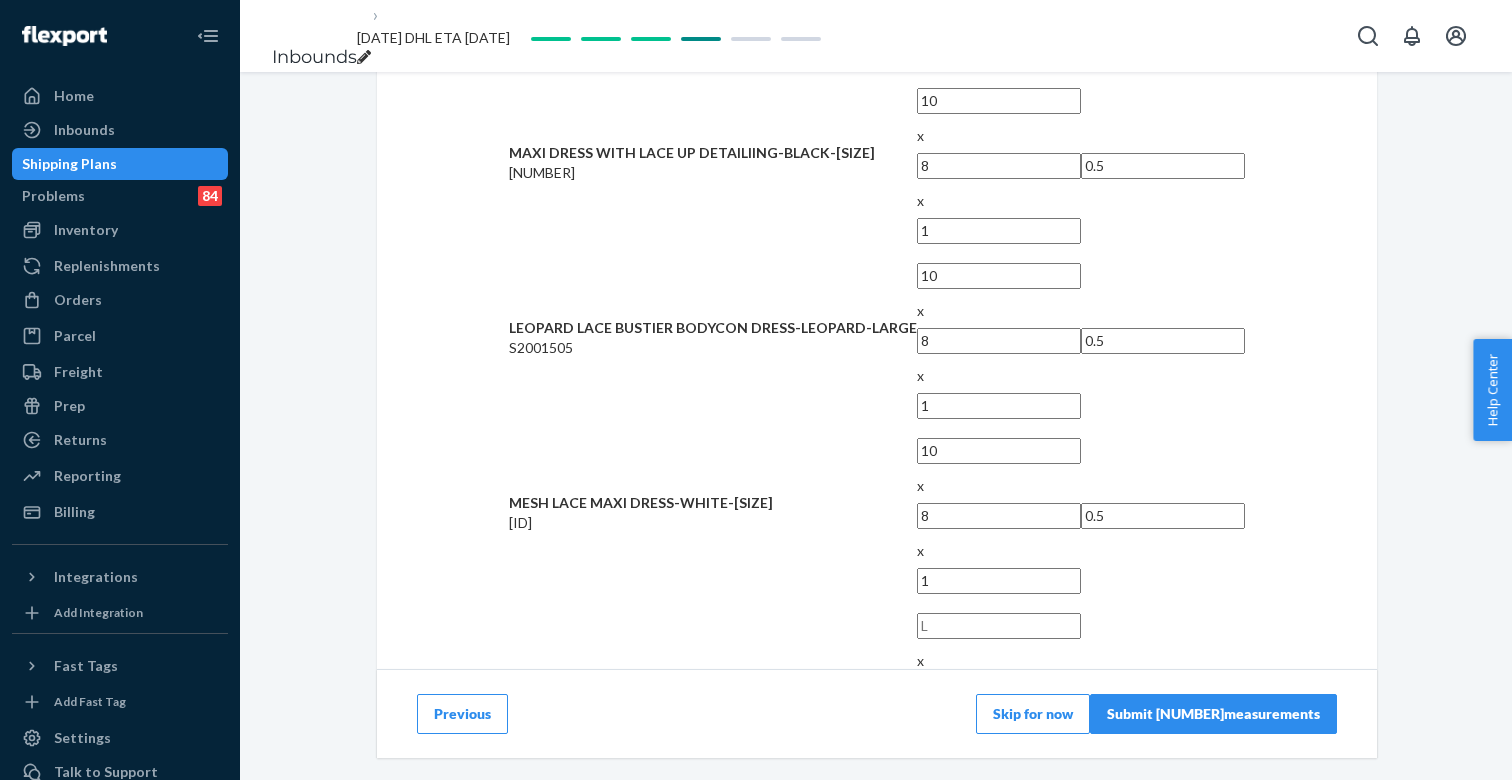click at bounding box center (999, 626) 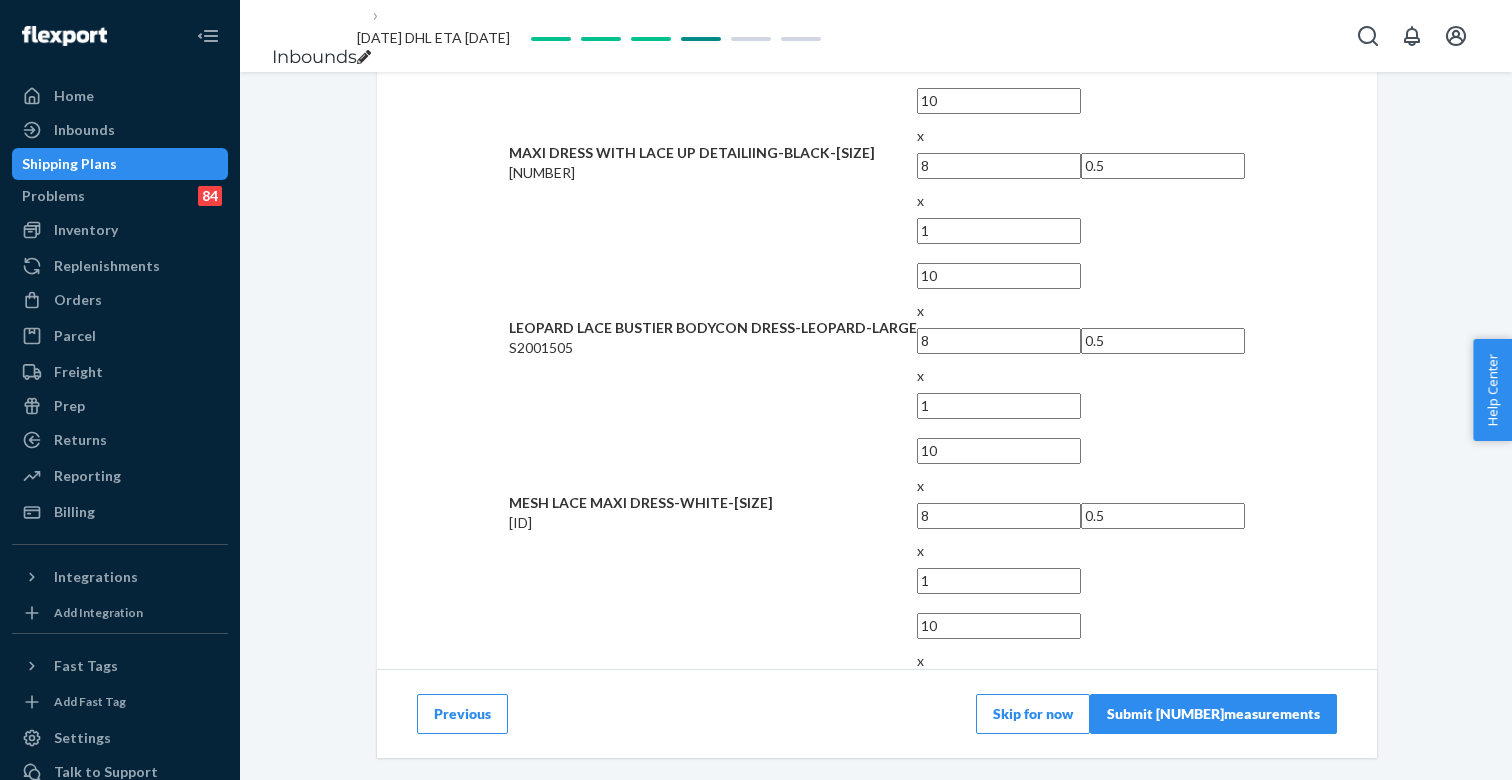 type on "10" 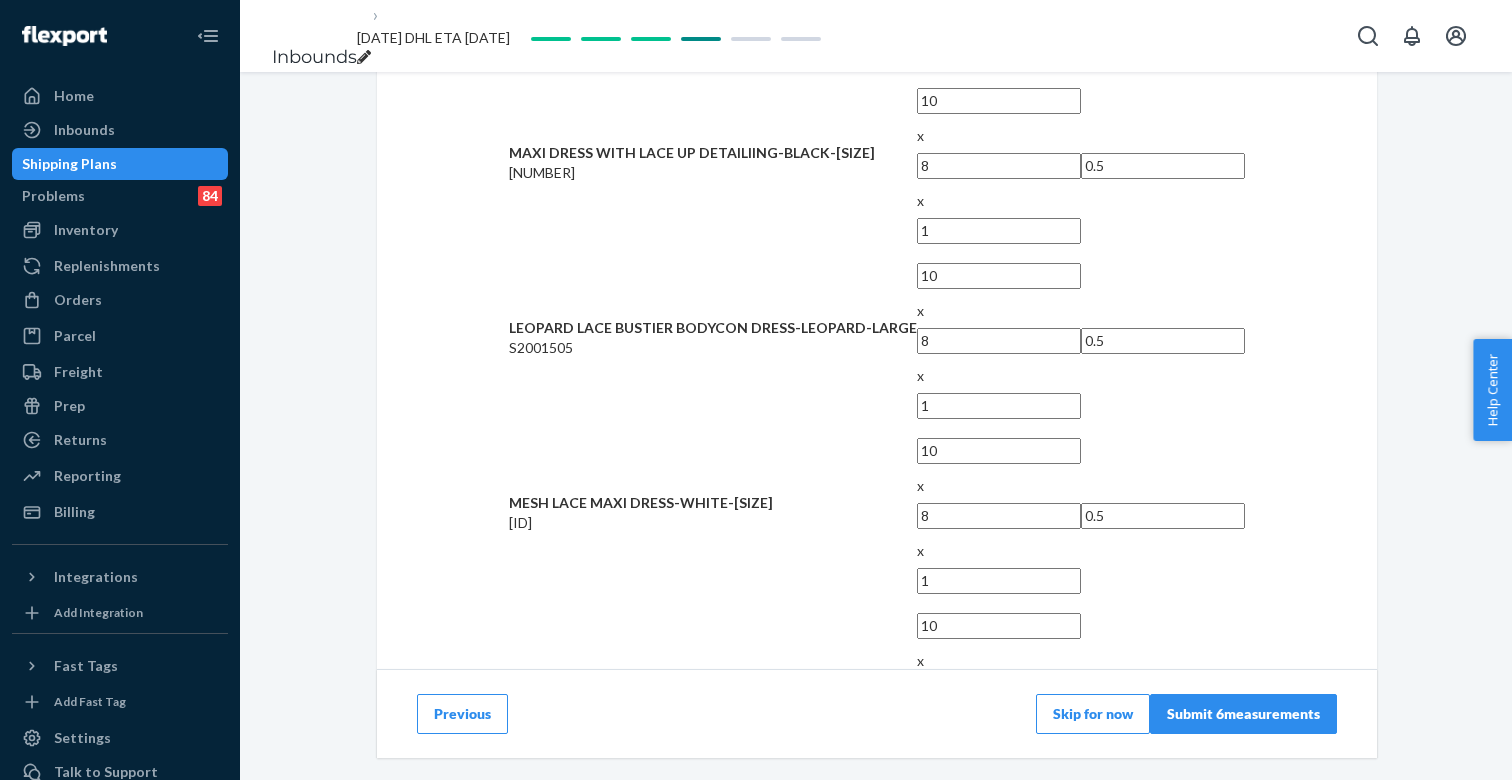 type on "0.5" 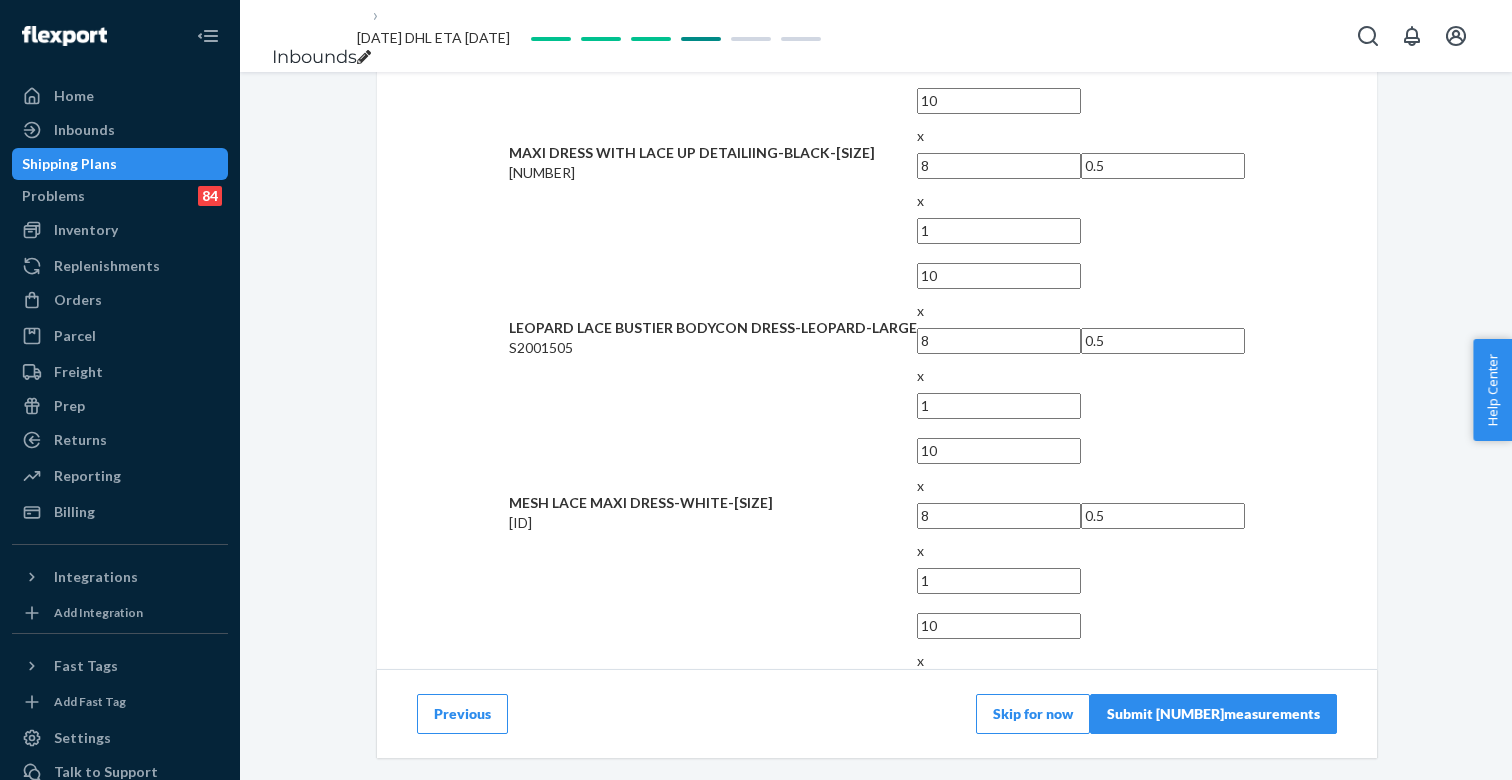 type on "0.5" 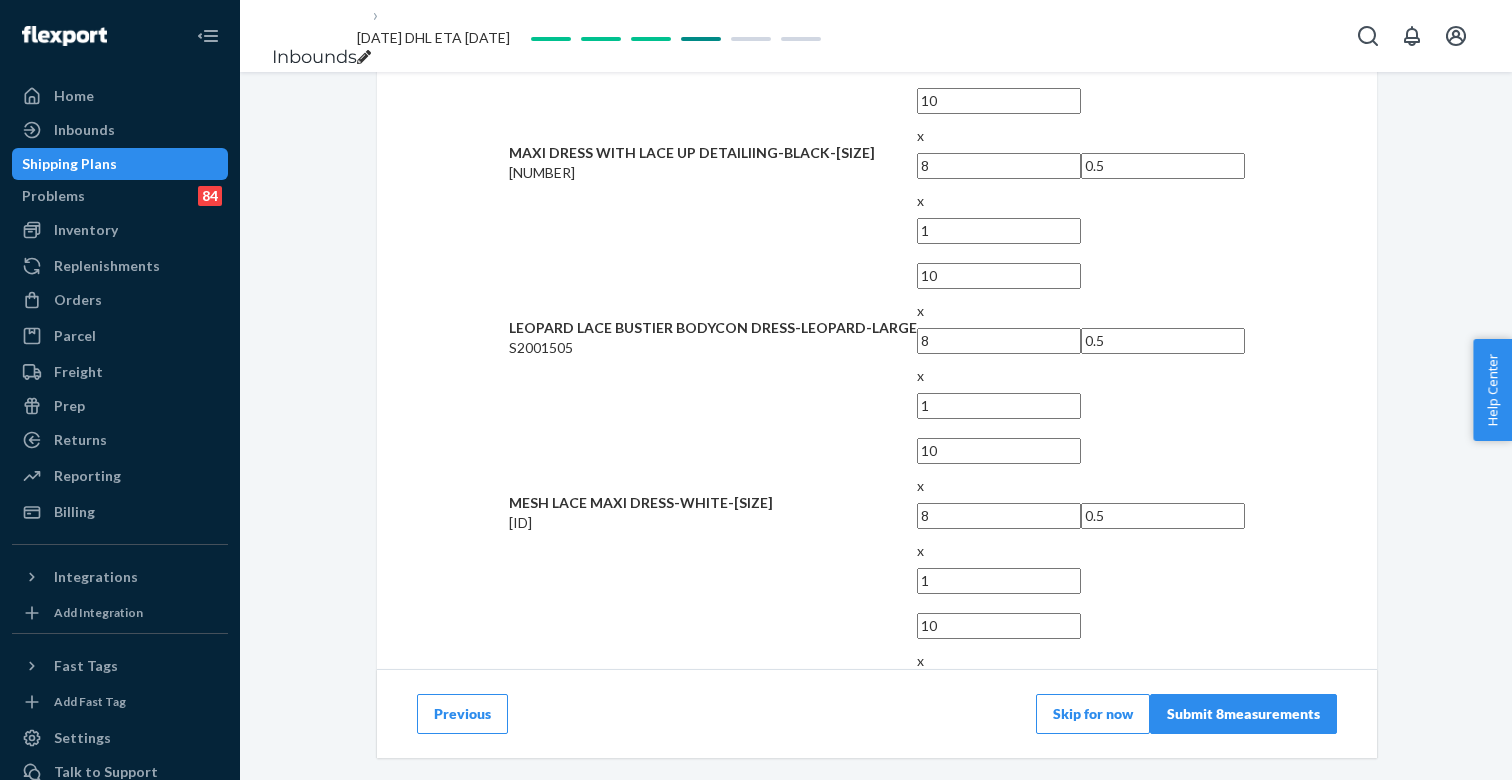 type on "0.5" 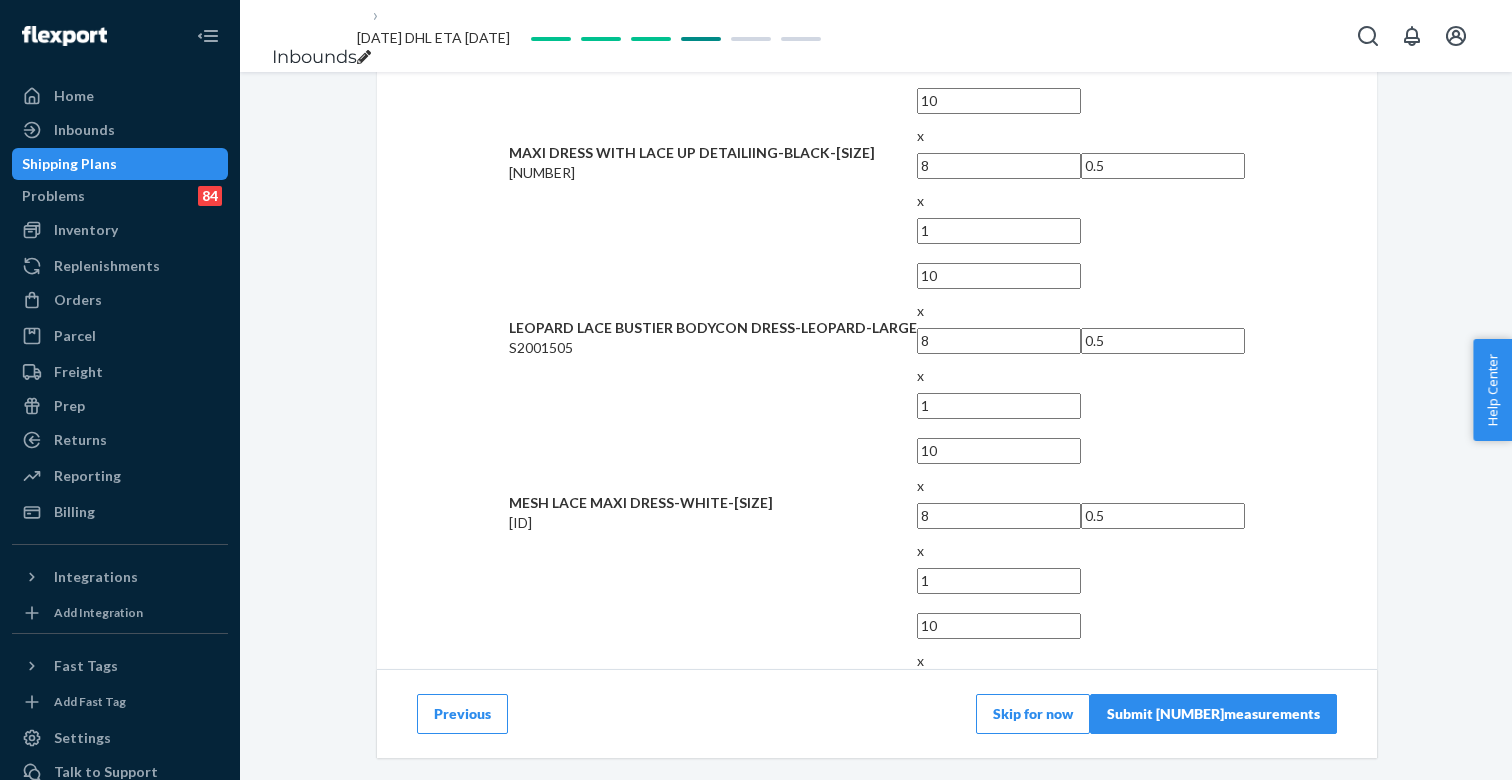 type on "0.5" 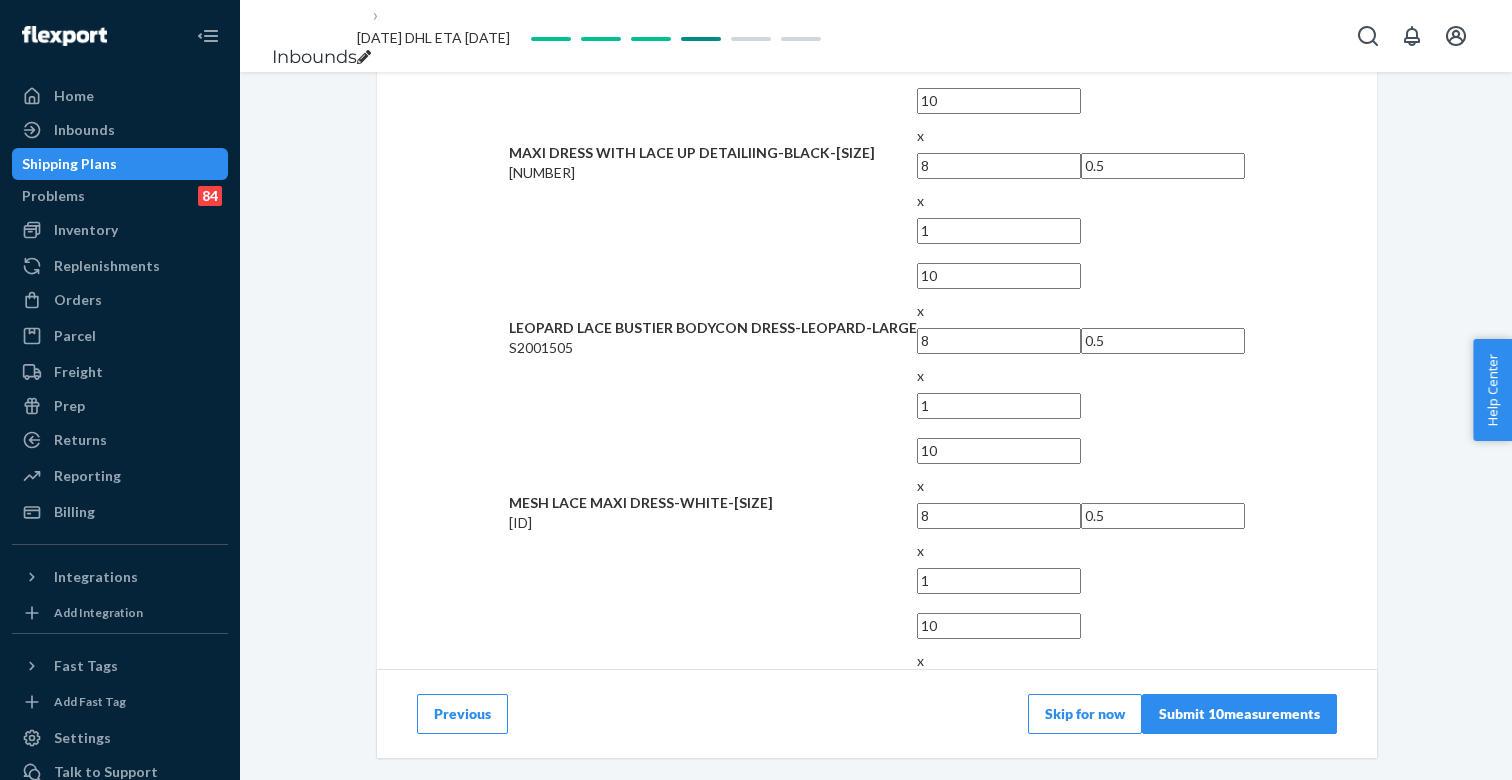 type on "0.5" 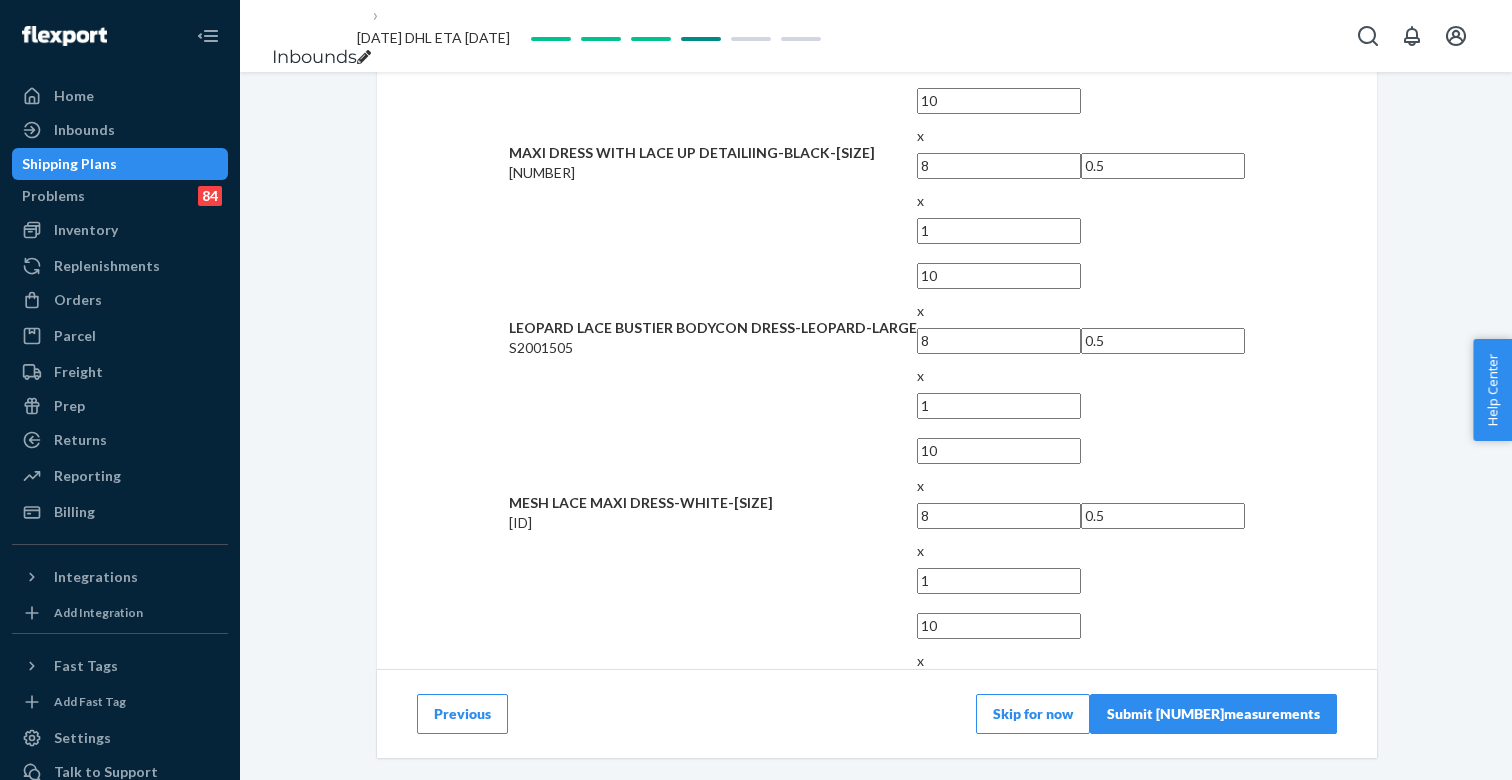 type on "0.5" 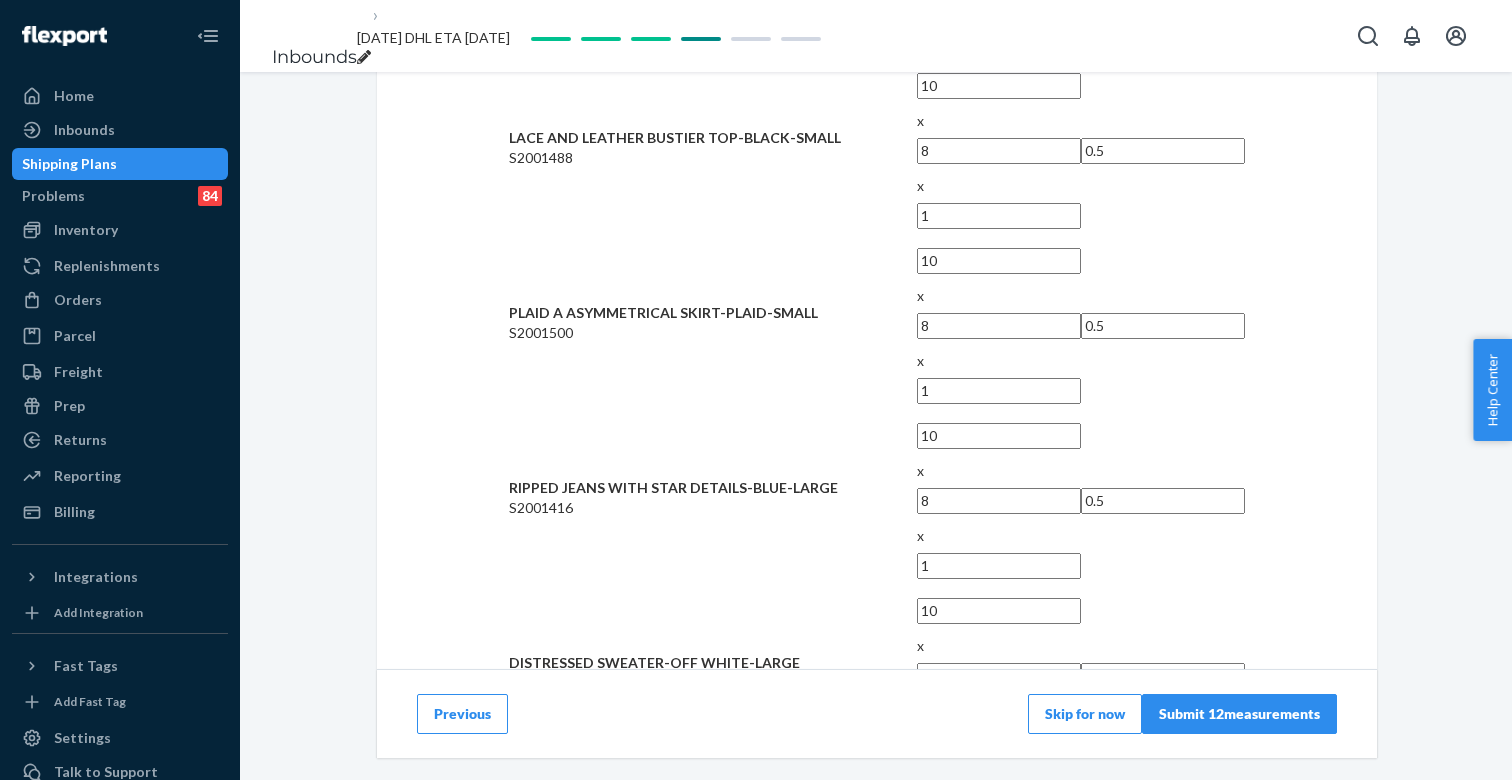 scroll, scrollTop: 1014, scrollLeft: 0, axis: vertical 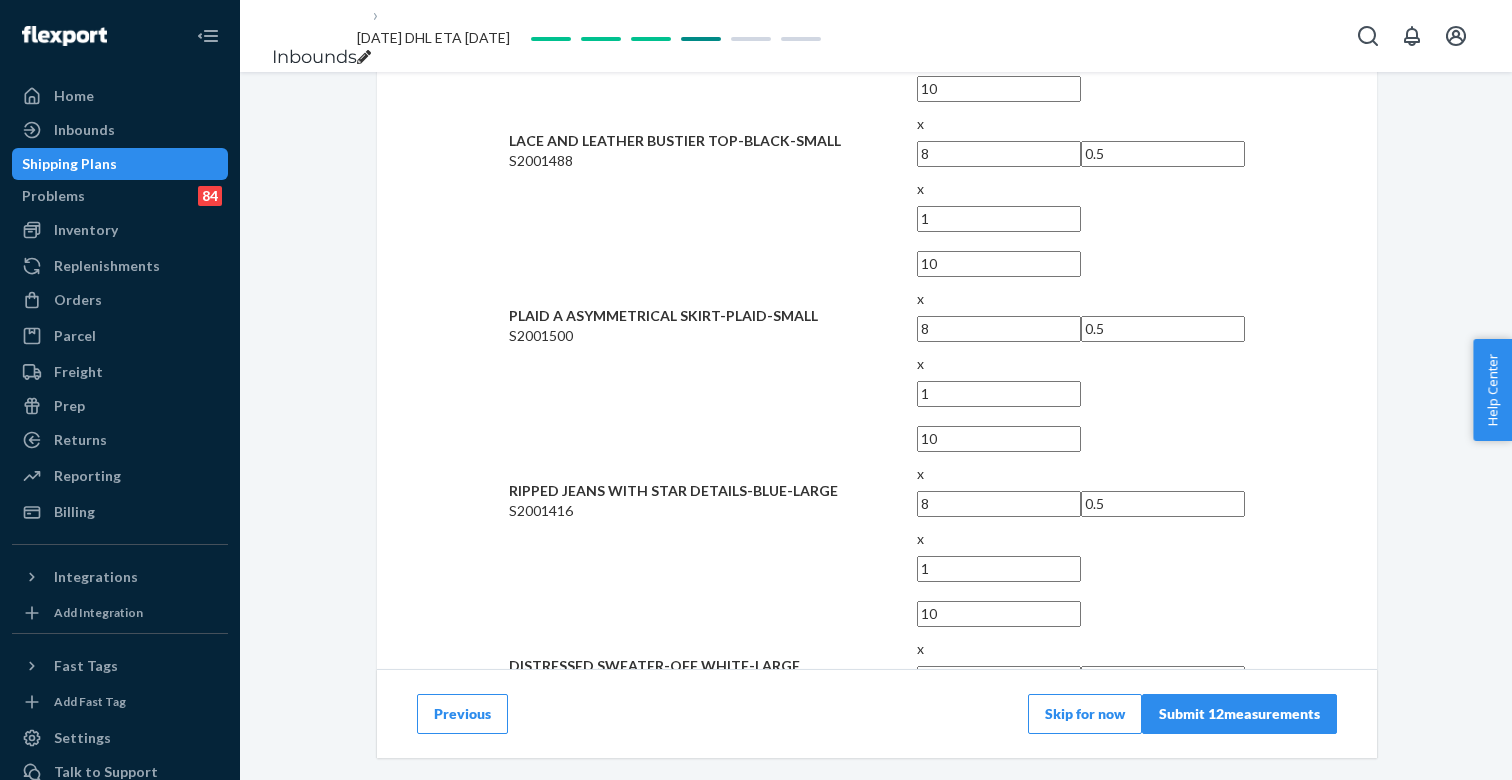 type on "0.5" 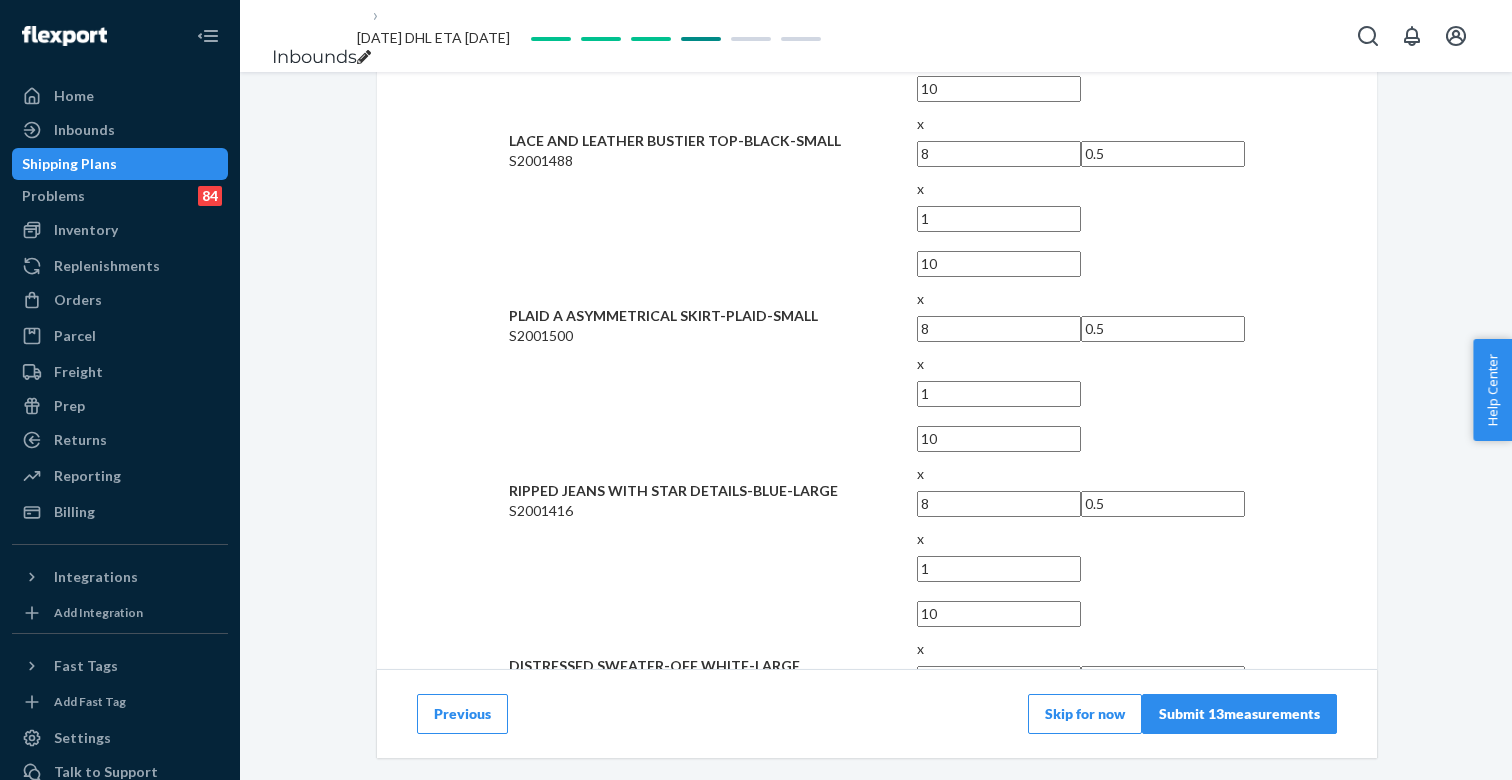 type on "0.5" 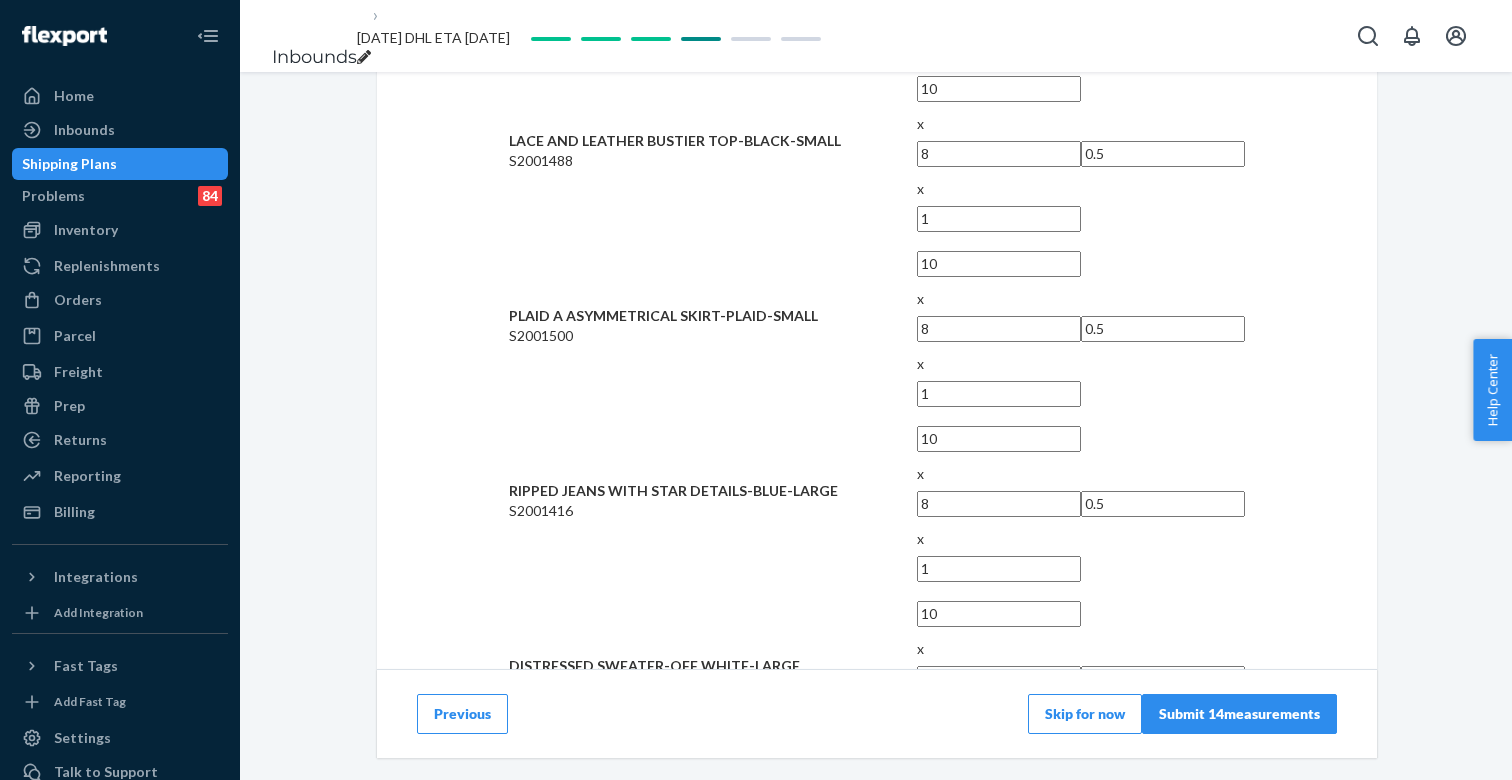 type on "0.5" 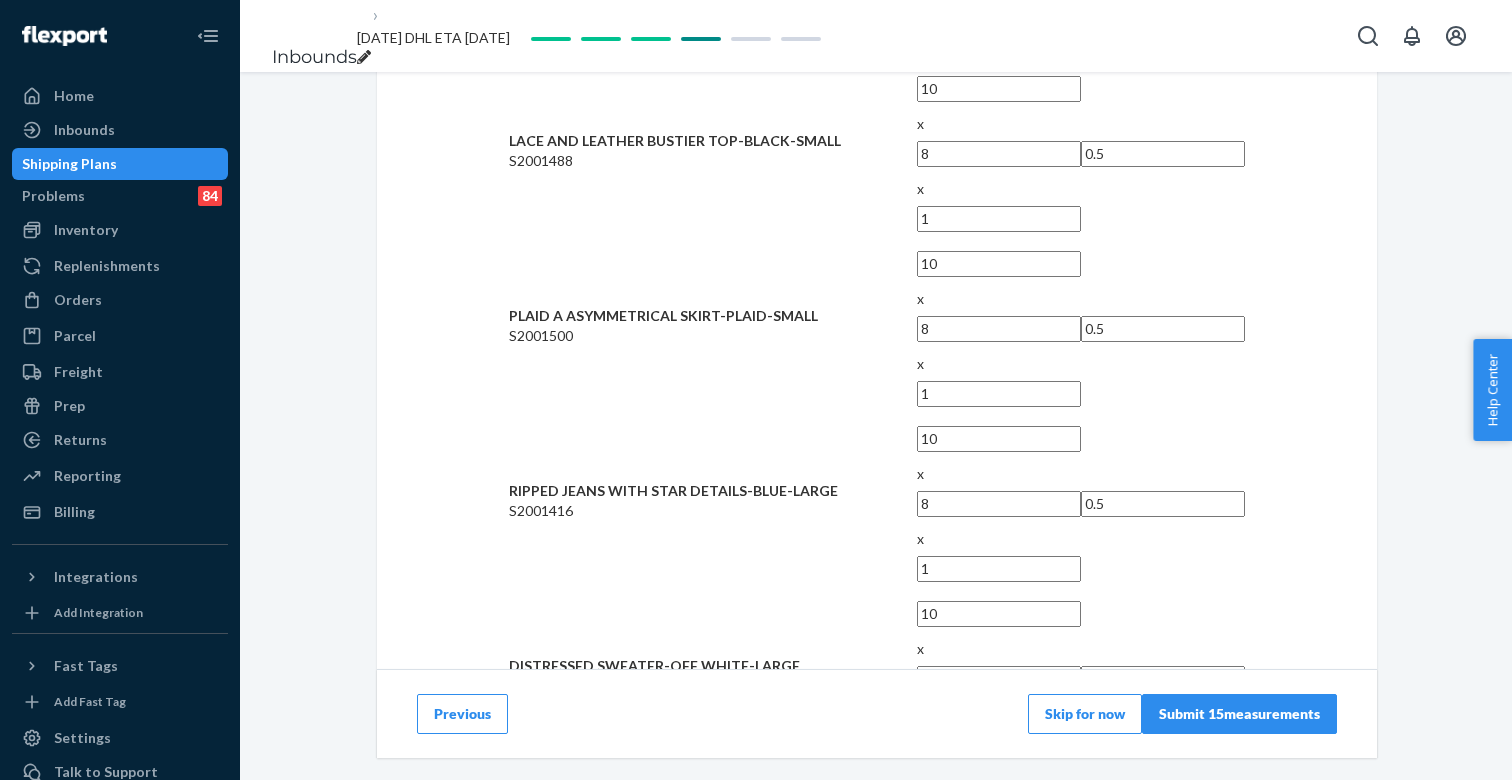 type on "0.5" 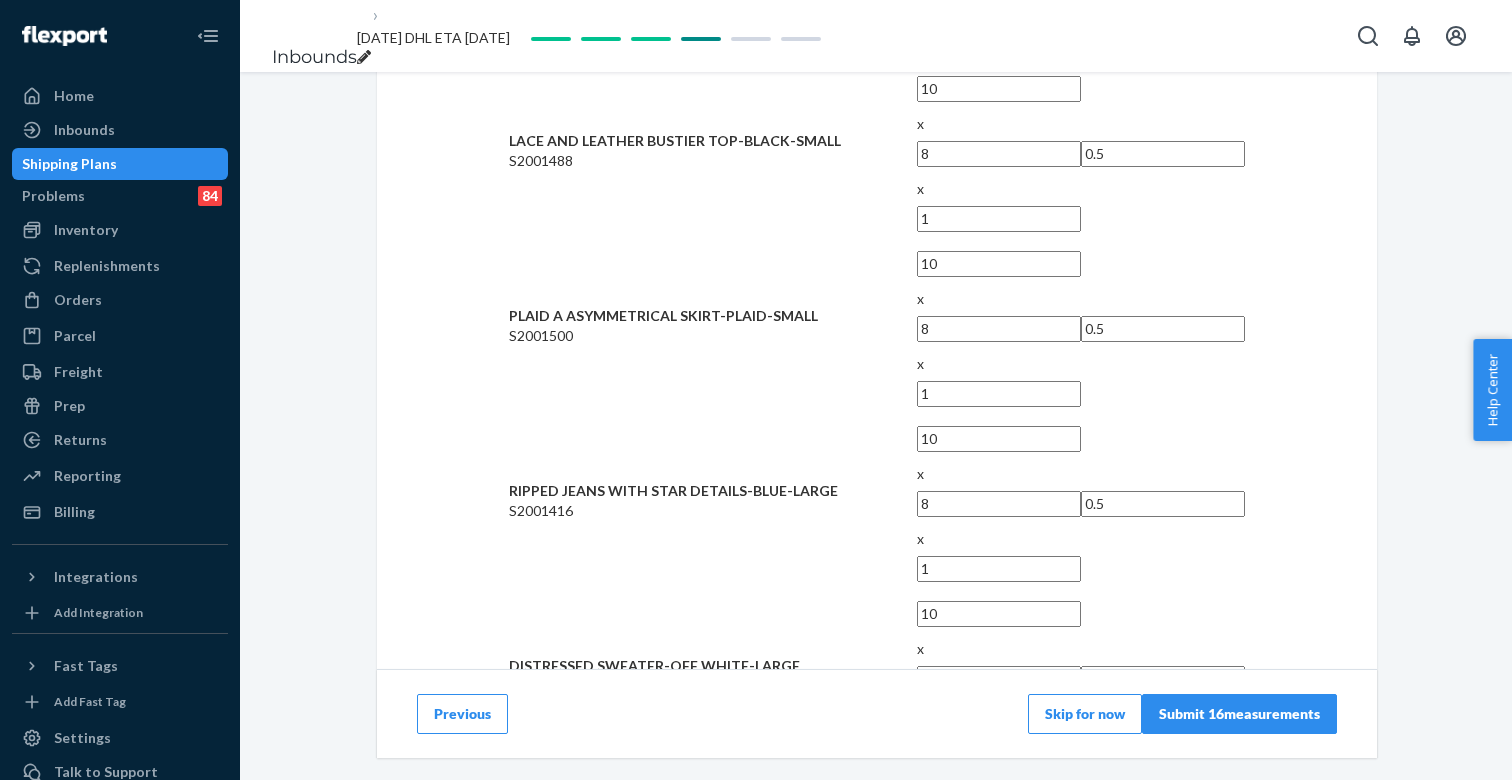 type on "0.5" 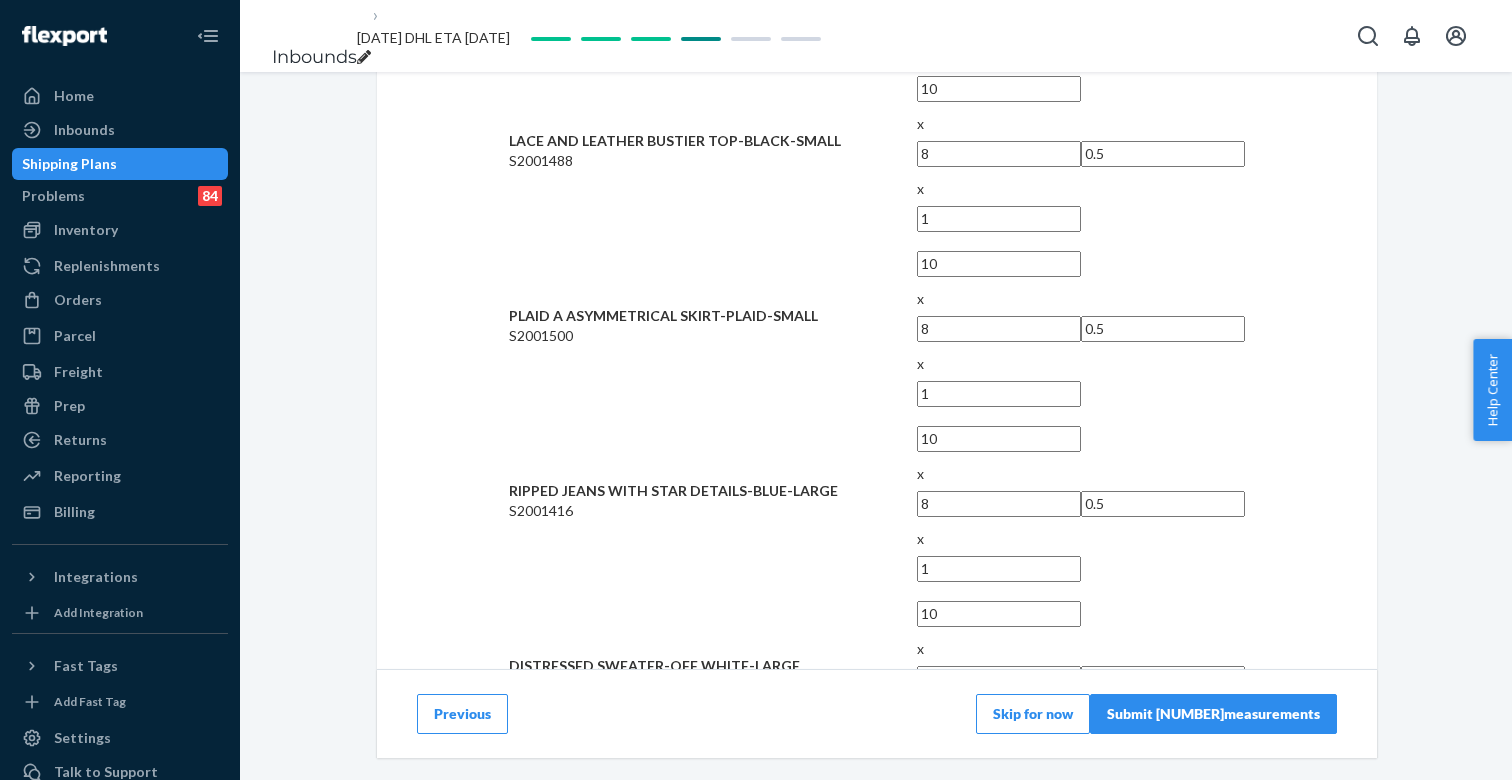 type on "0.5" 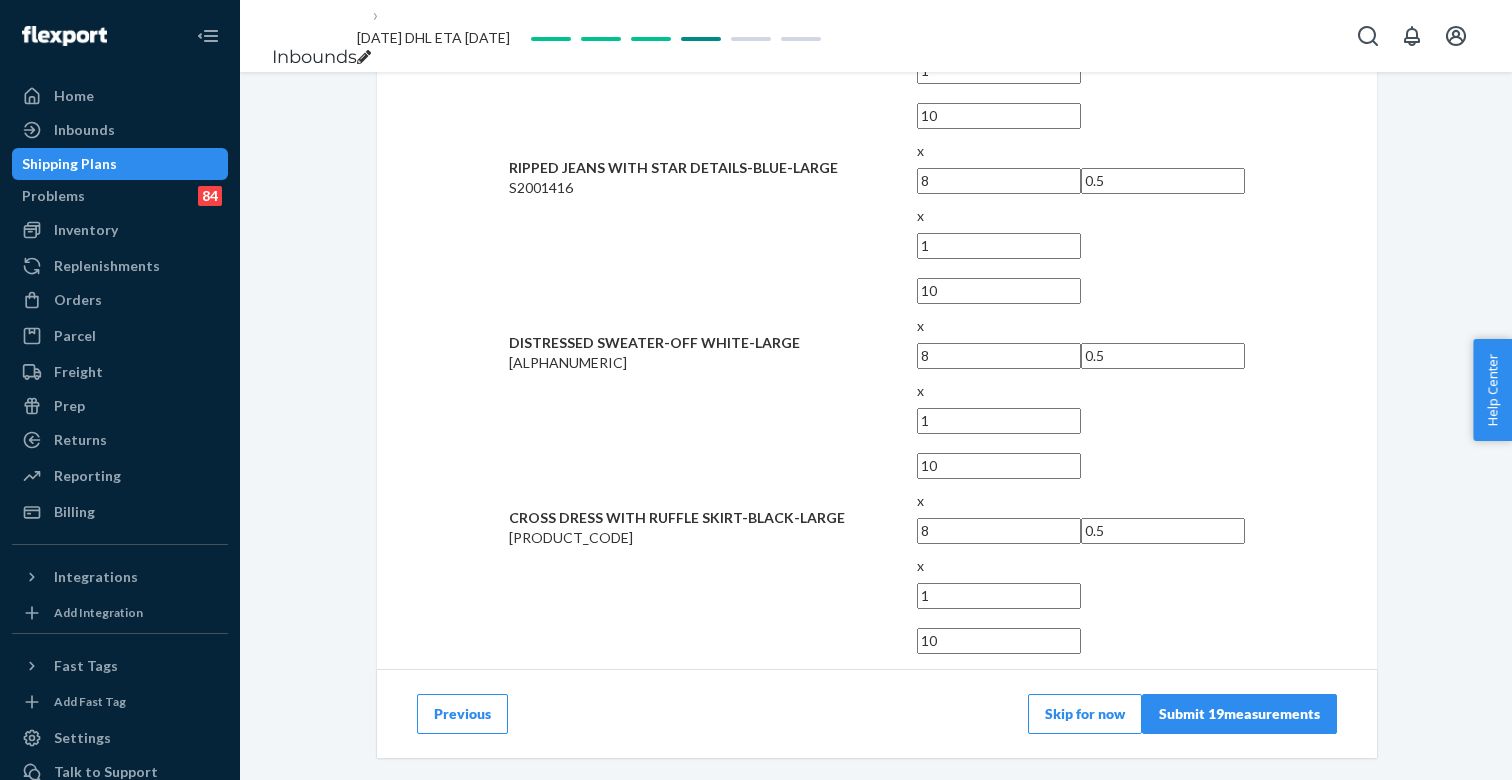 scroll, scrollTop: 1347, scrollLeft: 0, axis: vertical 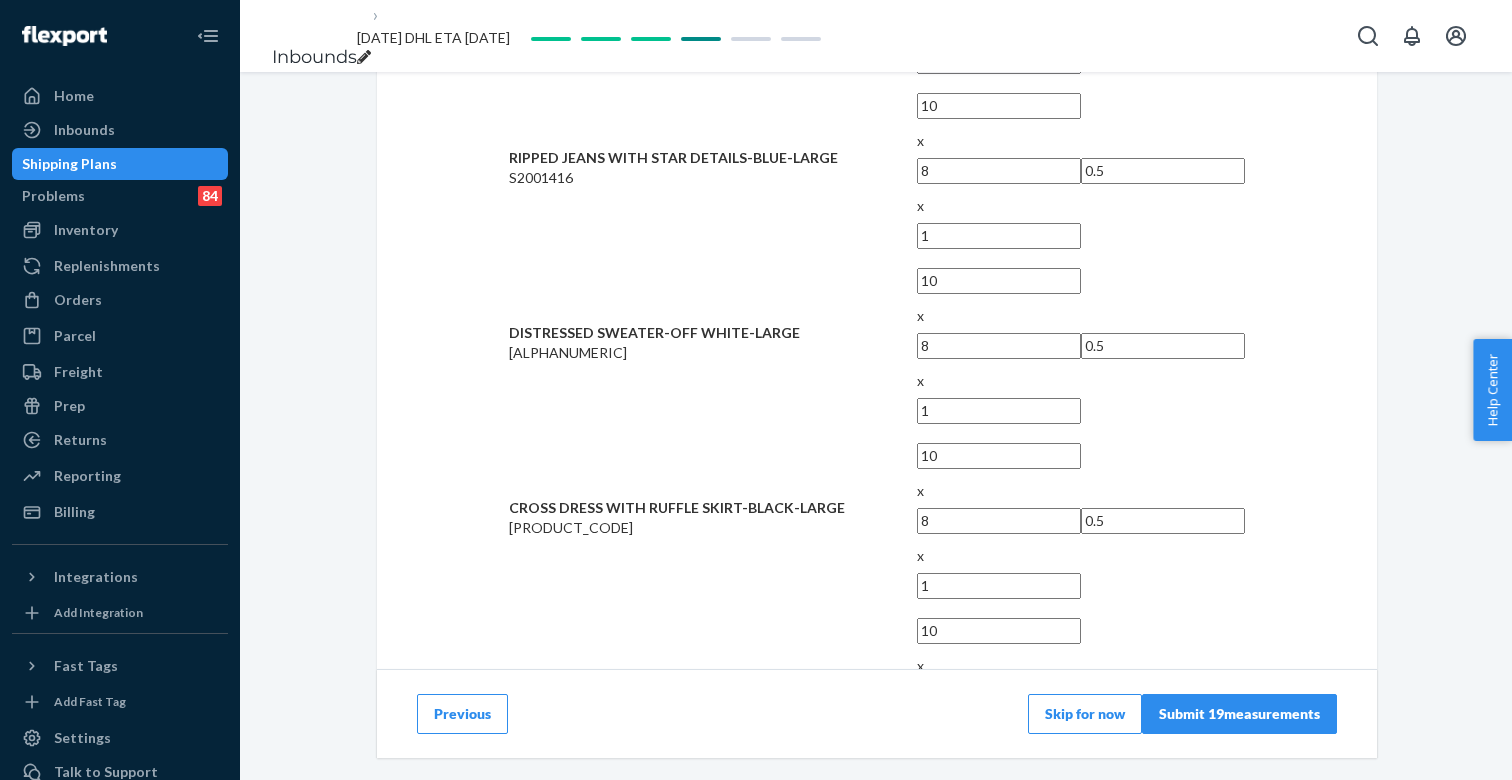 type on "0.5" 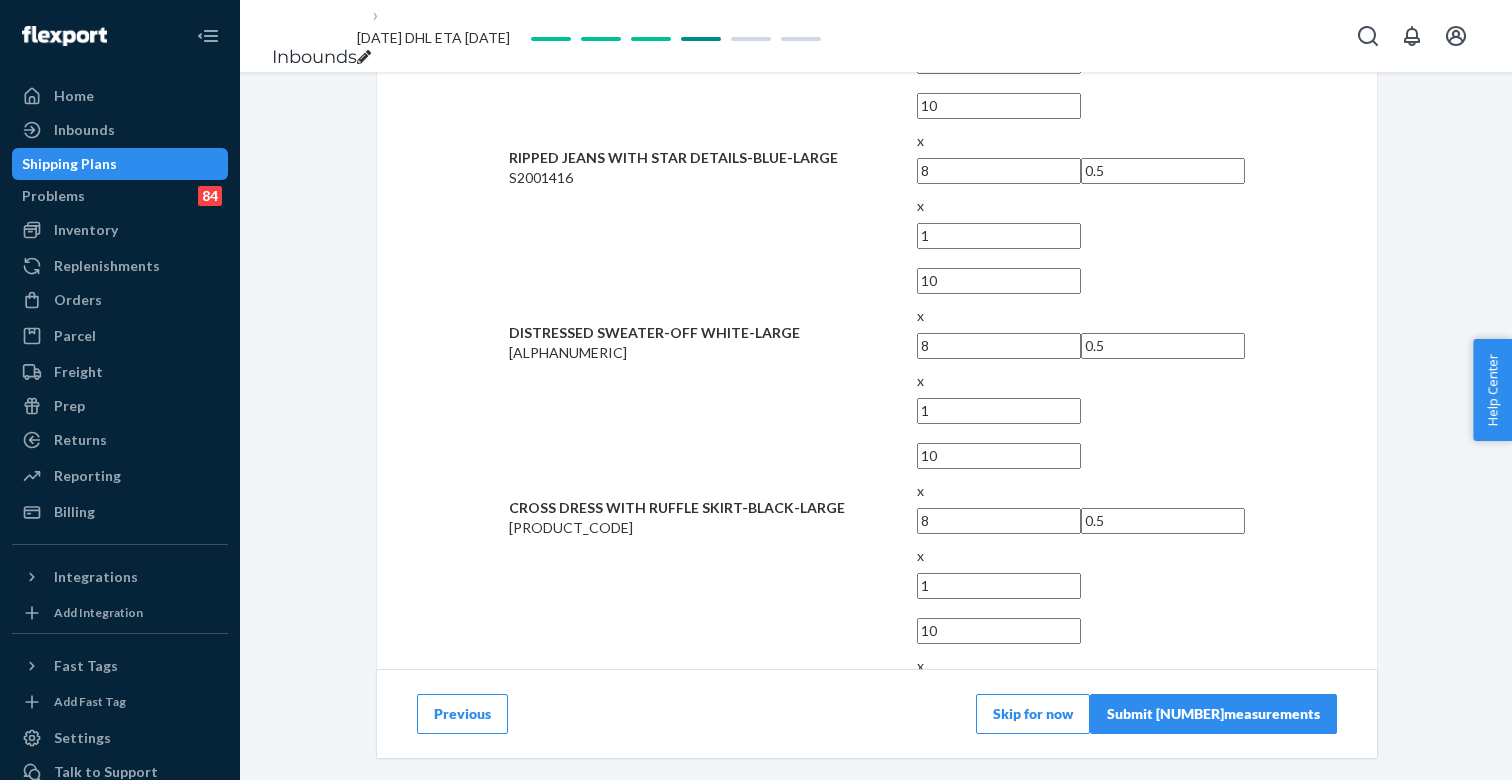 type on "0.5" 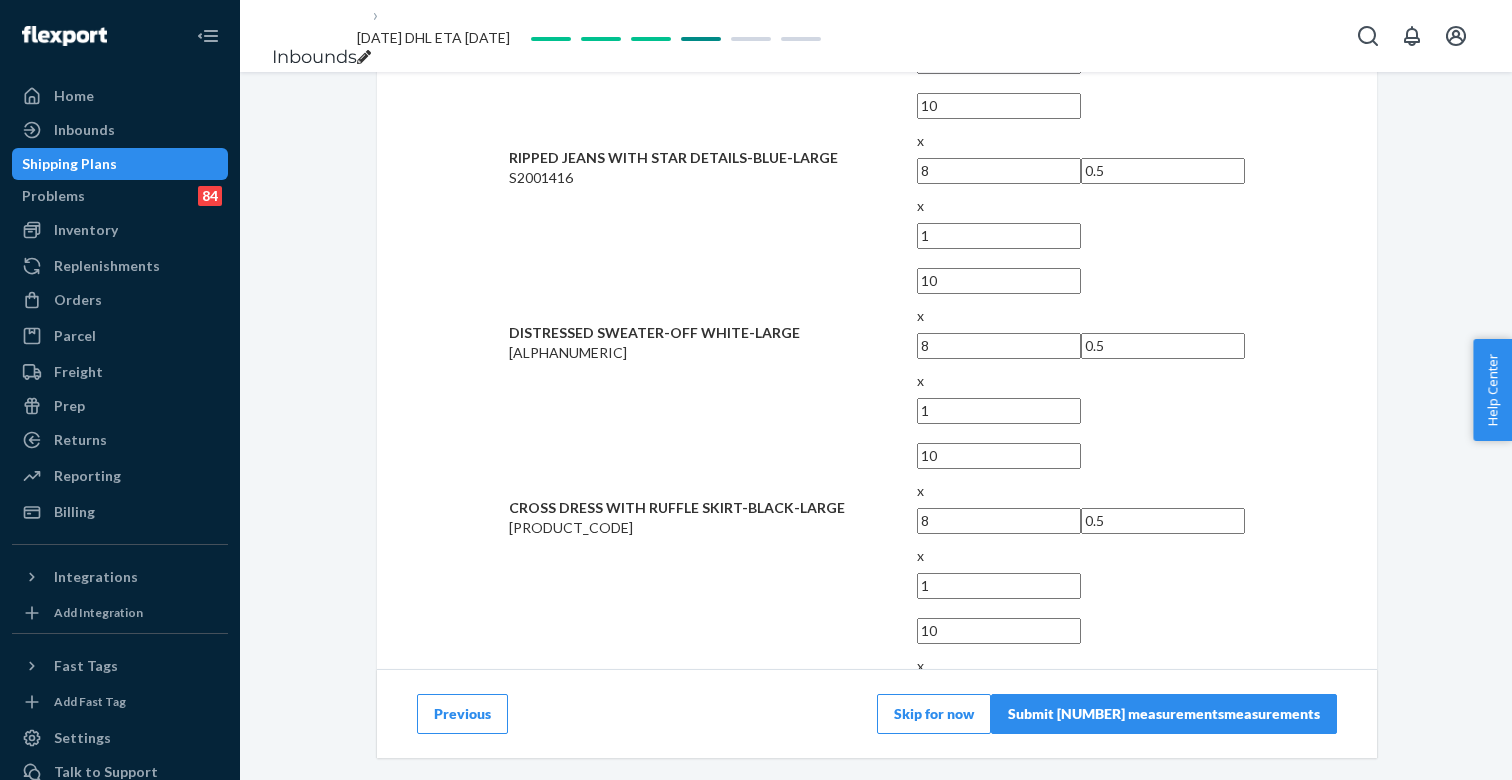 type on "0.5" 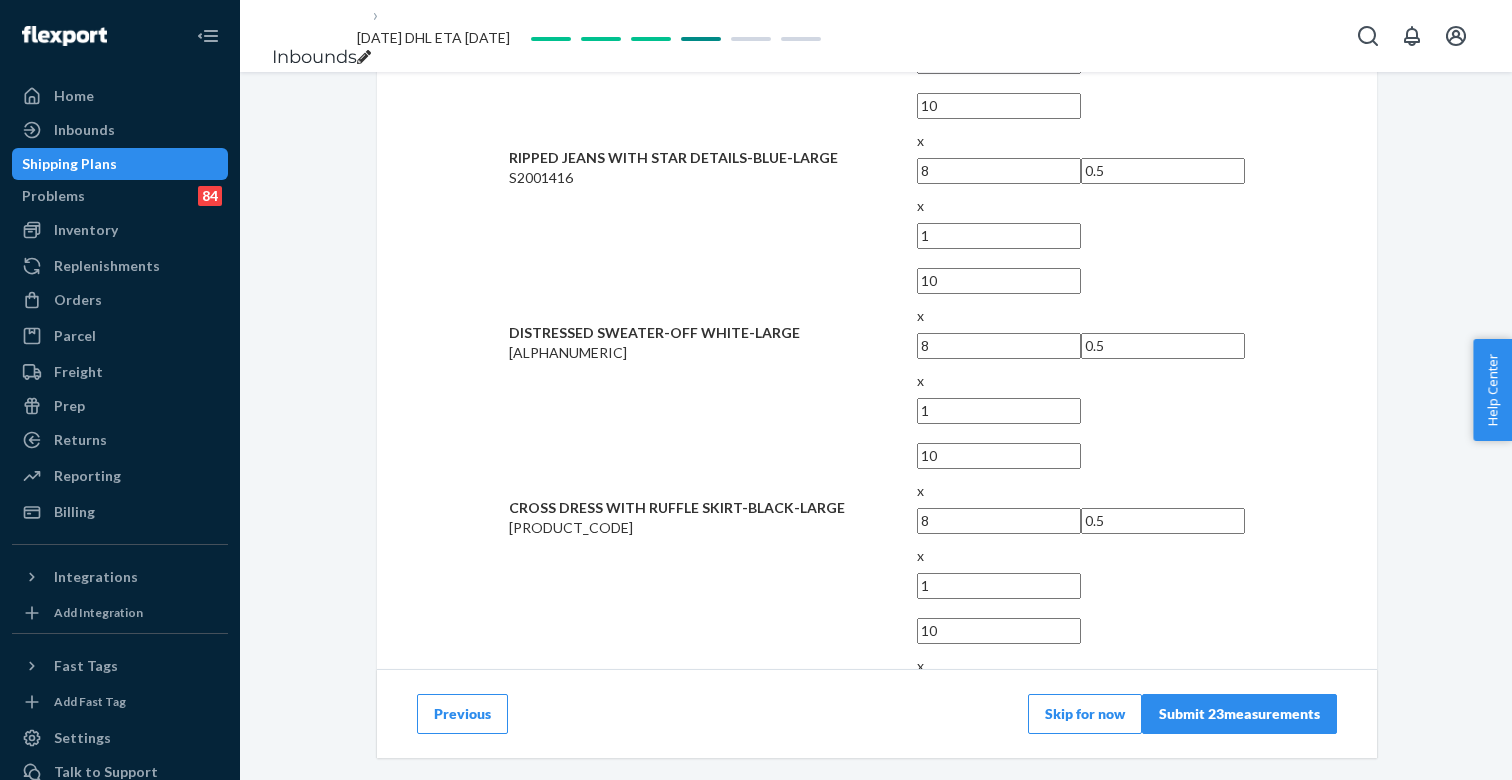 type 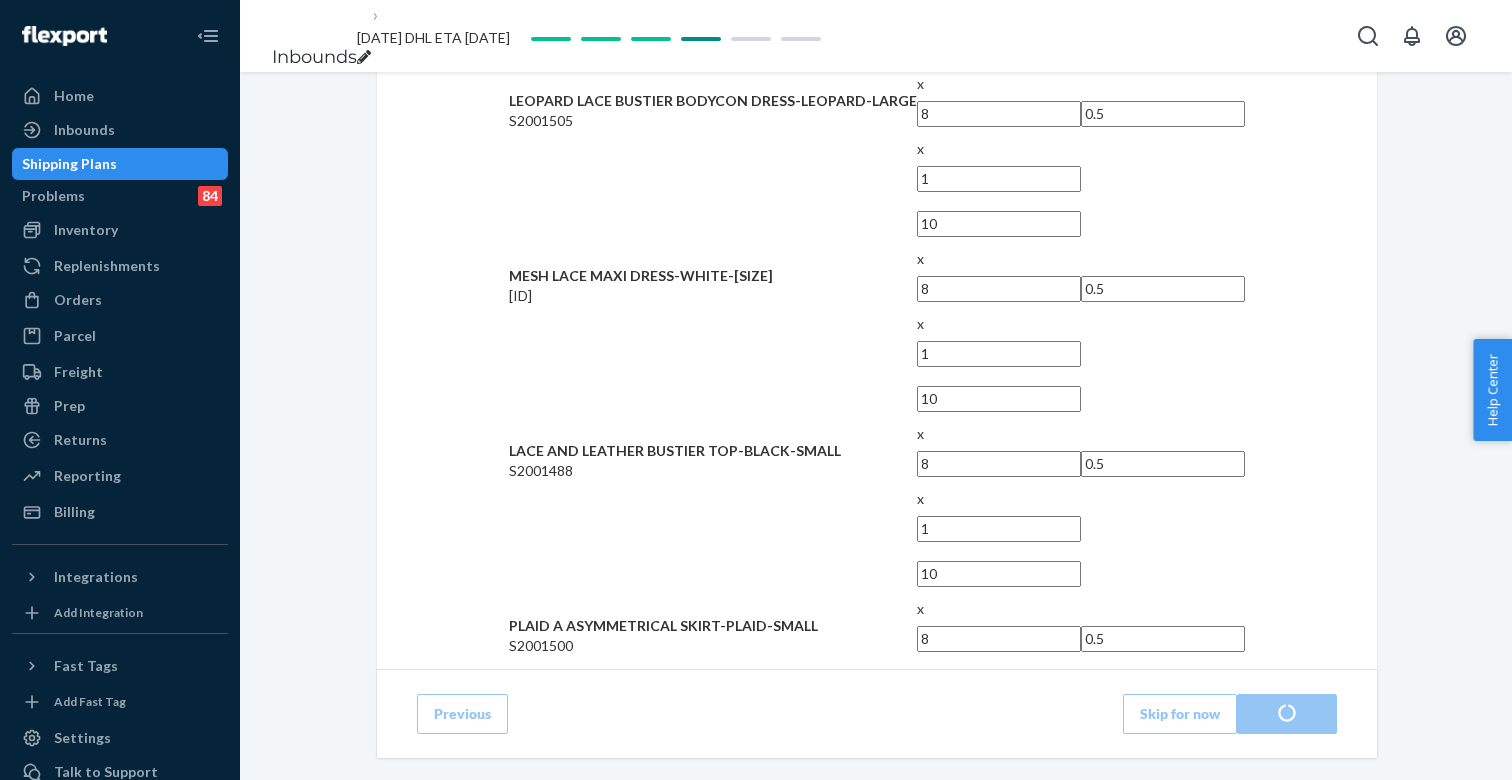 scroll, scrollTop: 0, scrollLeft: 0, axis: both 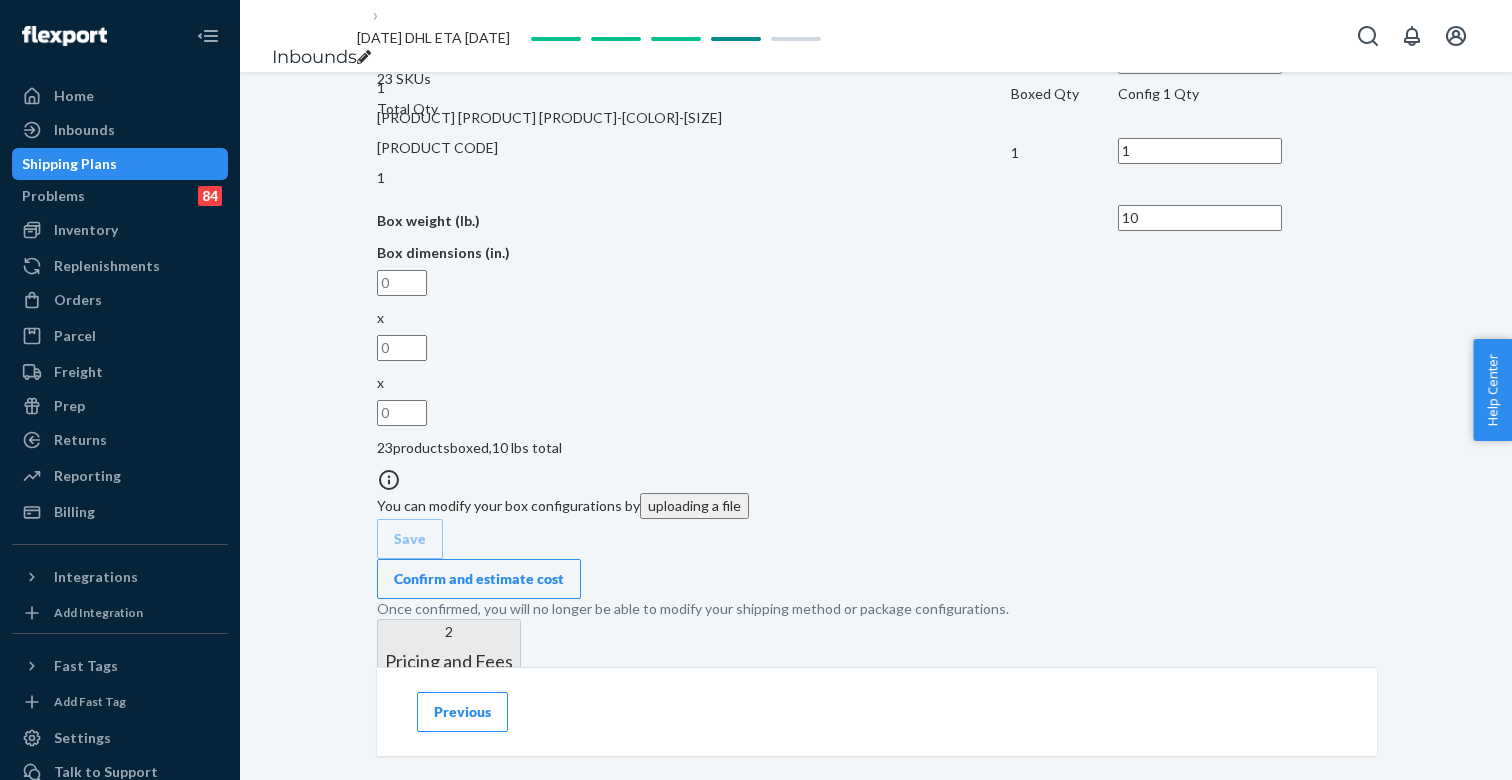 click on "Confirm and estimate cost" at bounding box center (479, 579) 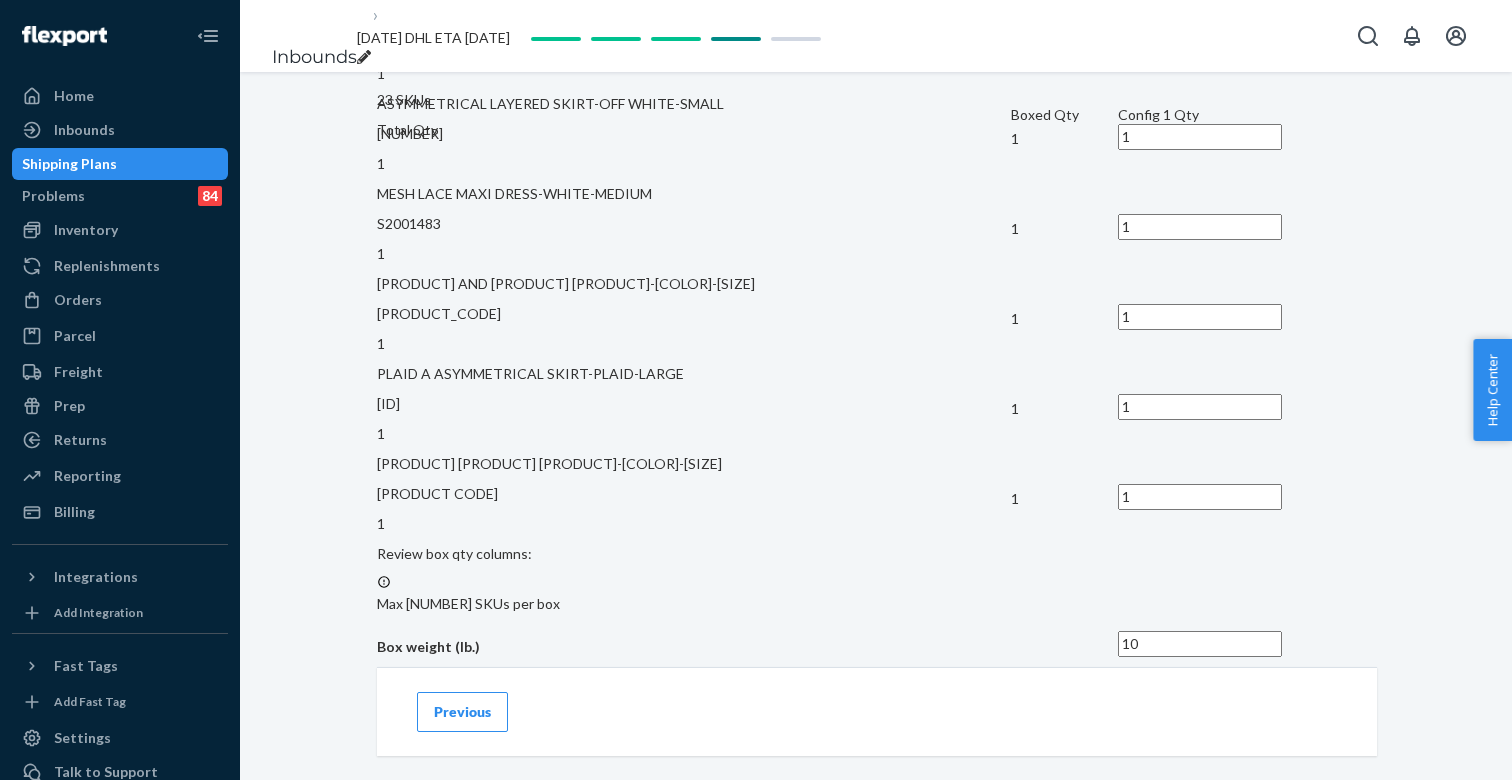 scroll, scrollTop: 3076, scrollLeft: 0, axis: vertical 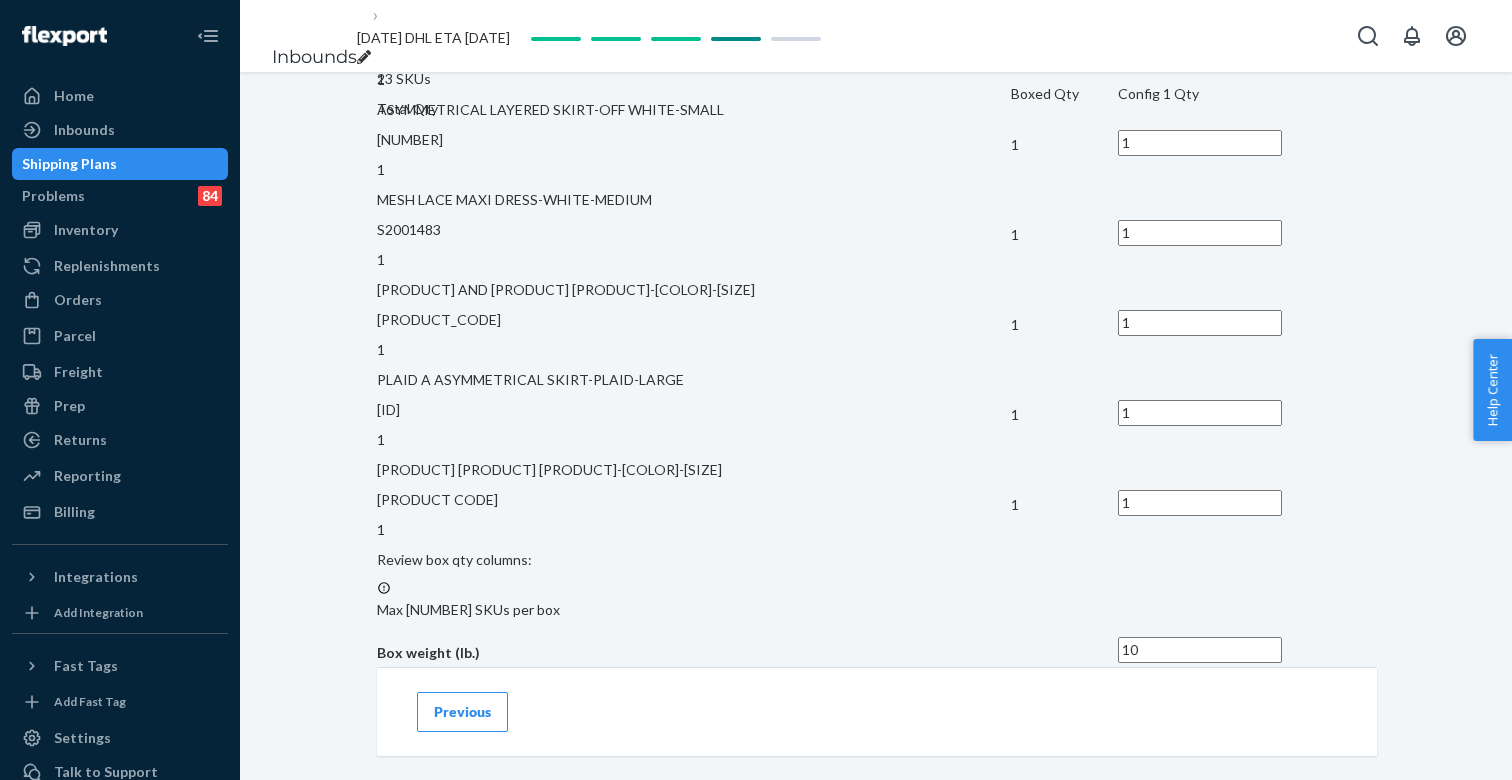 drag, startPoint x: 499, startPoint y: 358, endPoint x: 482, endPoint y: 358, distance: 17 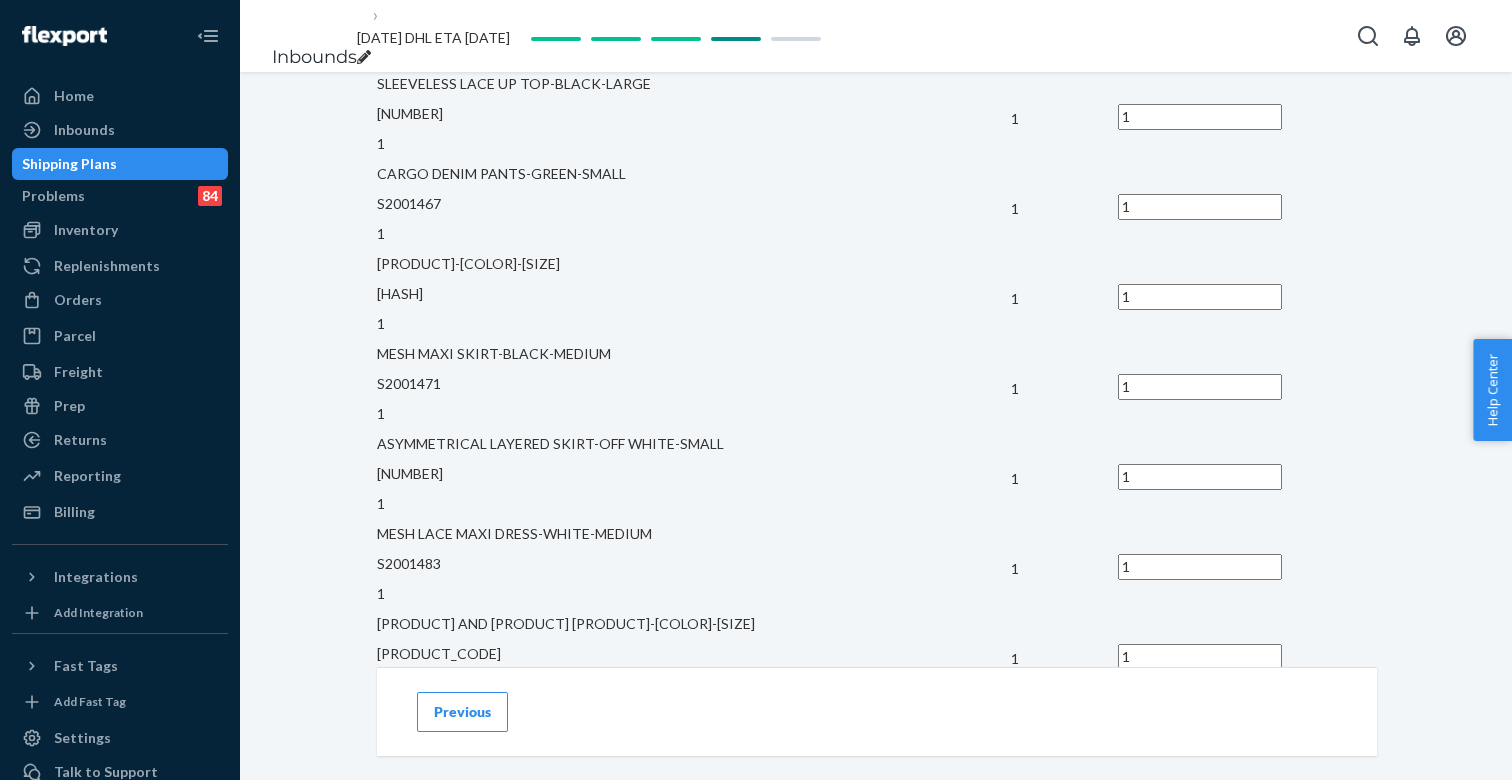 scroll, scrollTop: 2674, scrollLeft: 0, axis: vertical 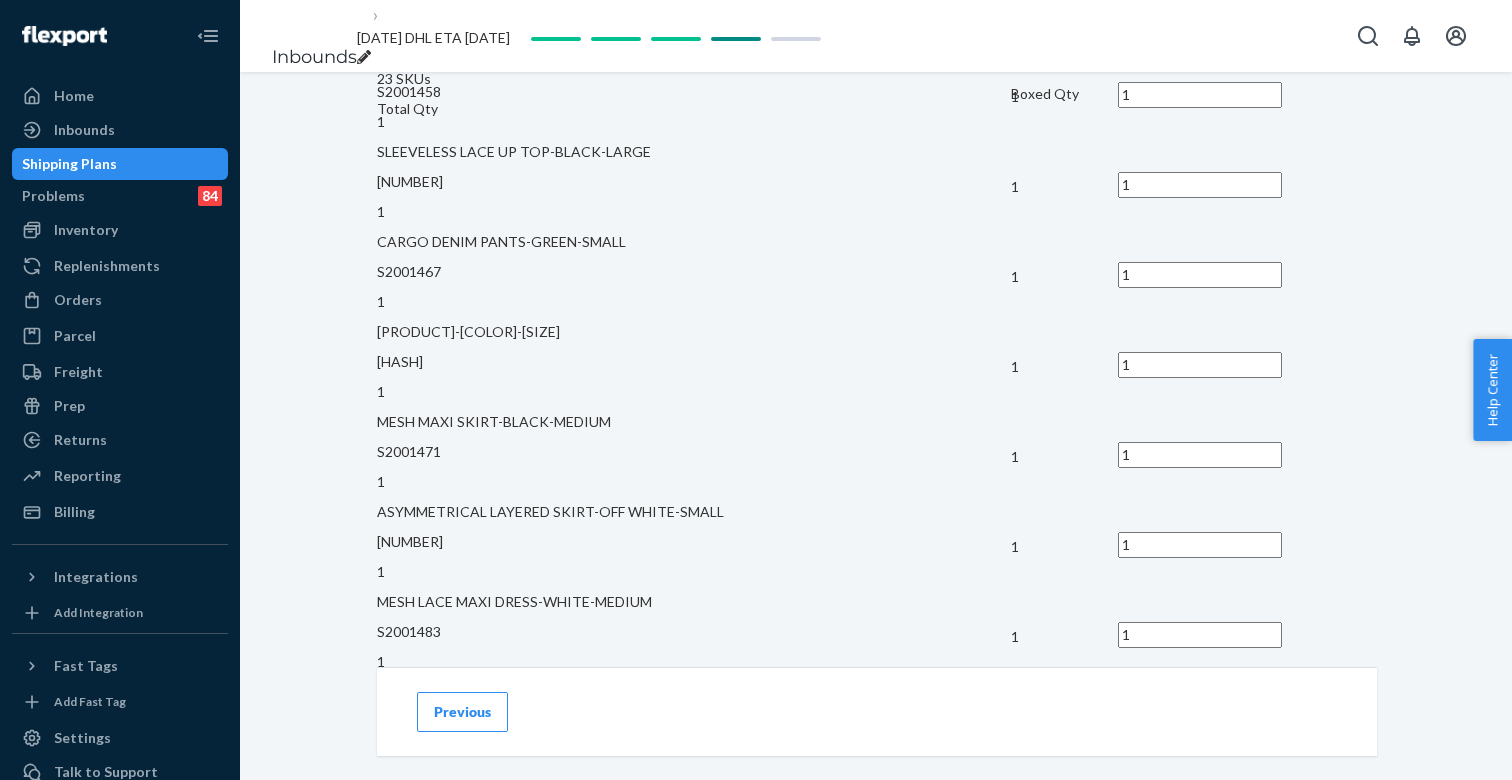 click on "How will your shipment be packed? Multiple SKUs per box To avoid receiving delays and non-compliance charges, SKUs must be separated within each box. This can be done in a few ways, such as bagging SKUs separately before packing. Upon arrival to the warehouse, SKUs cannot be mixed up, so assume boxes may be tossed around during transportation. Learn more about  packaging requirements . How many box configurations will you use? 1 23   SKUs Total Qty Boxed Qty Config 1 Qty Number of Boxes 1 MAXI DRESS WITH LACE UP DETAILIING-BLACK-LARGE S2001448 4 4 4 MAXI DRESS WITH LACE UP DETAILIING-BLACK-SMALL S2001446 3 3 3 MAXI DRESS WITH LACE UP DETAILIING-BLACK-MEDIUM S2001447 3 3 3 LEOPARD LACE BUSTIER BODYCON DRESS-LEOPARD-LARGE S2001505 3 3 3 MESH LACE MAXI DRESS-WHITE-SMALL S2001482 2 2 2 LACE AND LEATHER BUSTIER TOP-BLACK-SMALL S2001488 1 1 1 PLAID A ASYMMETRICAL SKIRT-PLAID-SMALL S2001500 2 2 2 RIPPED JEANS WITH STAR DETAILS-BLUE-LARGE S2001416 1 1 1 DISTRESSED SWEATER-OFF WHITE-LARGE S2001428 1 1 1 S2001451 1 1 1" at bounding box center (877, -228) 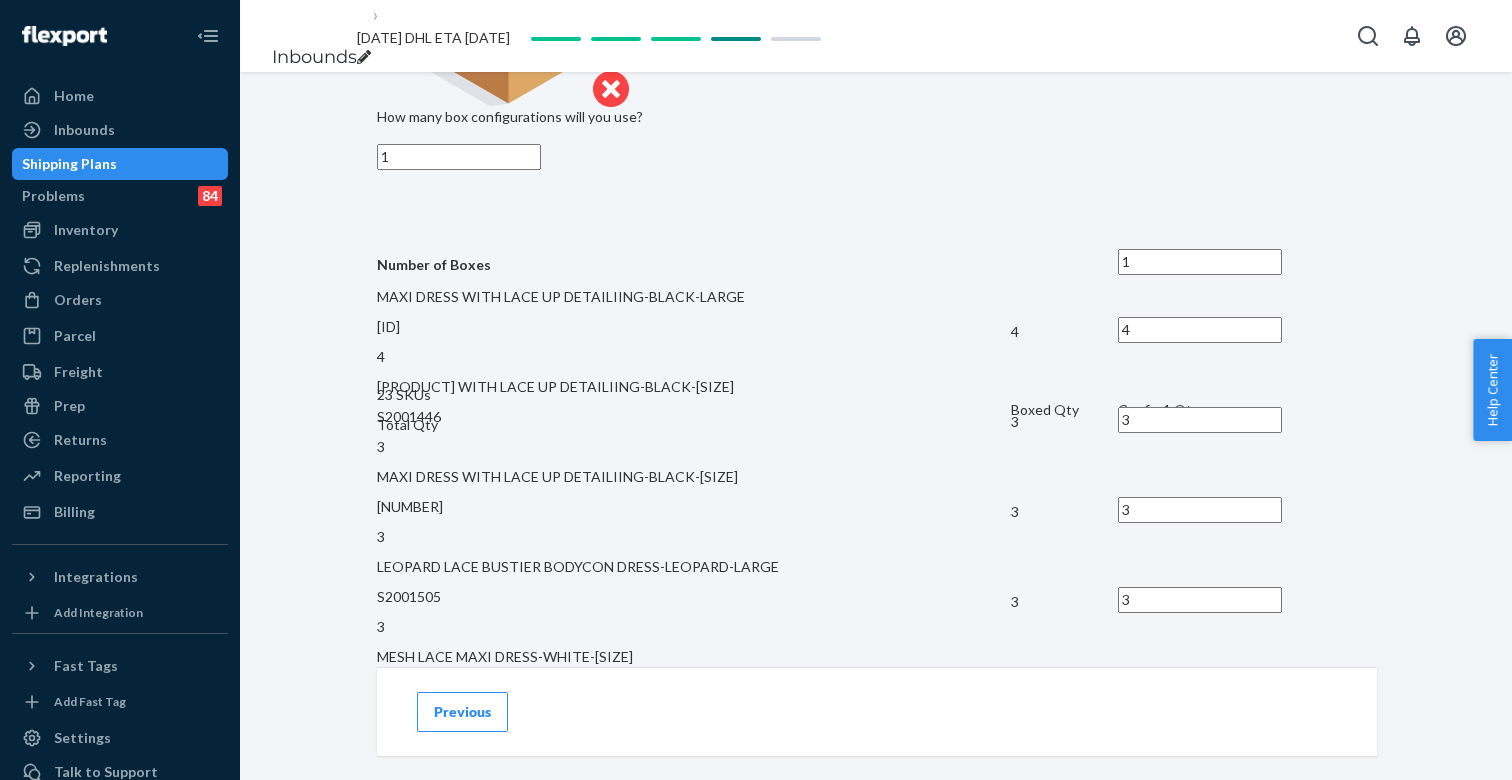 scroll, scrollTop: 1231, scrollLeft: 0, axis: vertical 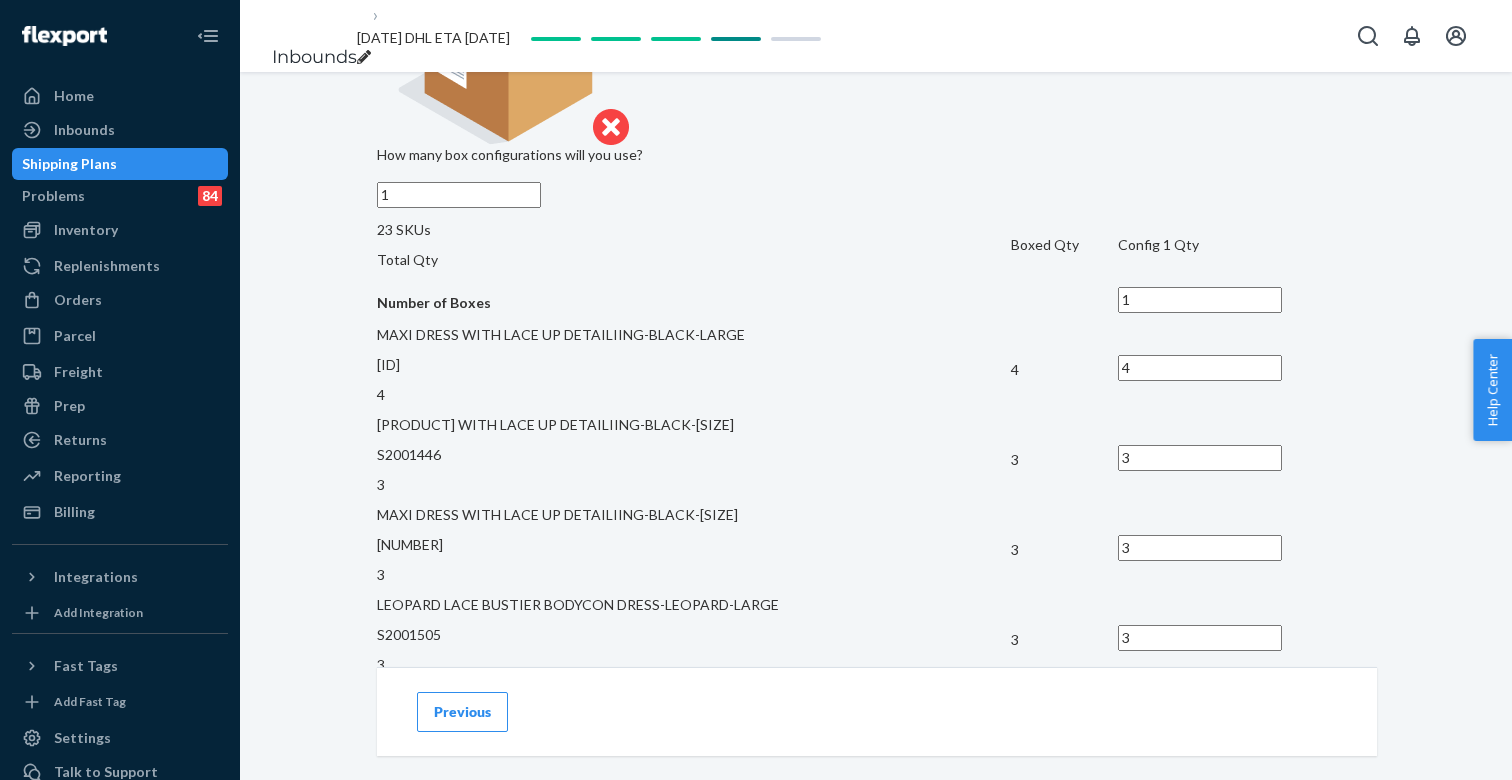 drag, startPoint x: 764, startPoint y: 206, endPoint x: 747, endPoint y: 206, distance: 17 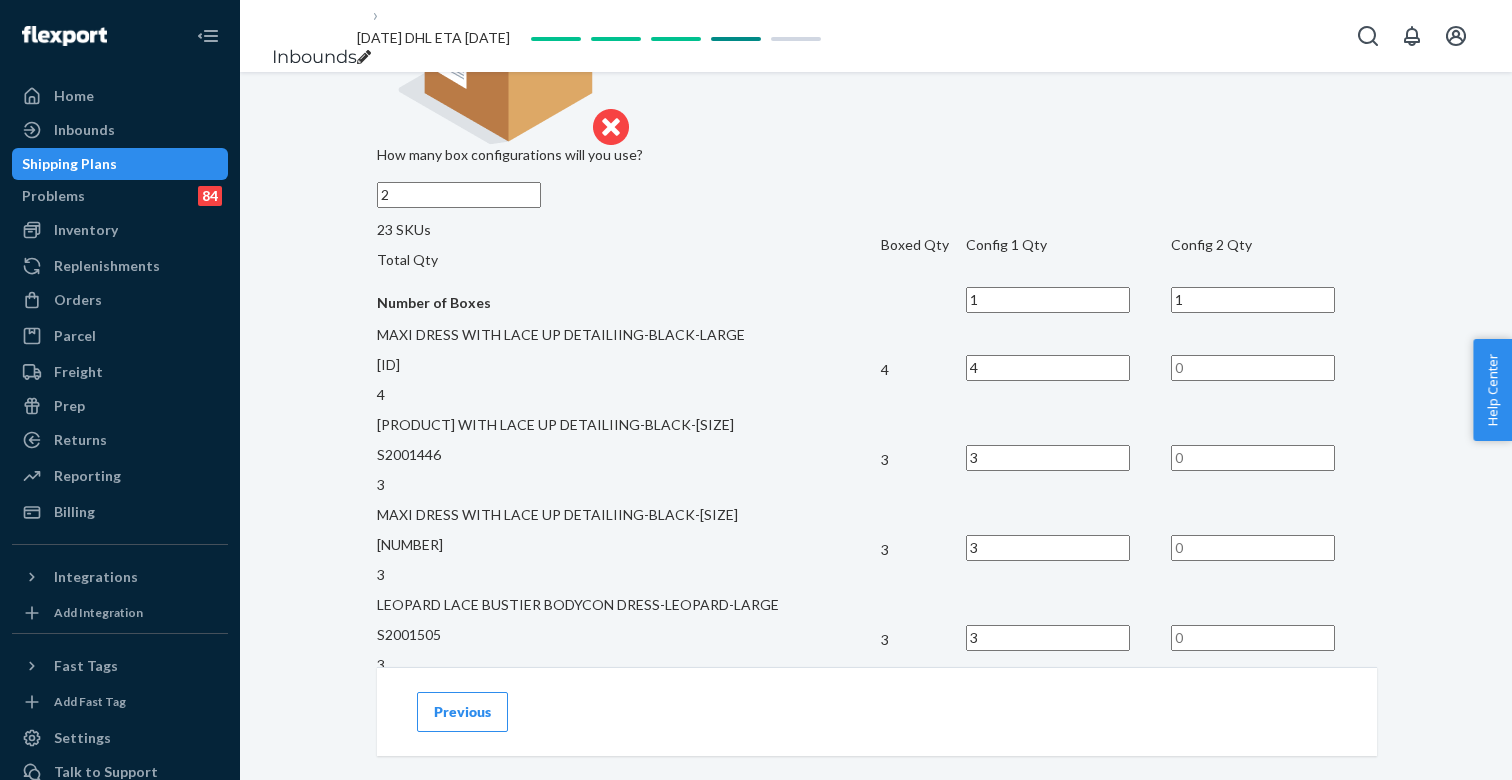 click on "Number of Boxes" at bounding box center [629, 302] 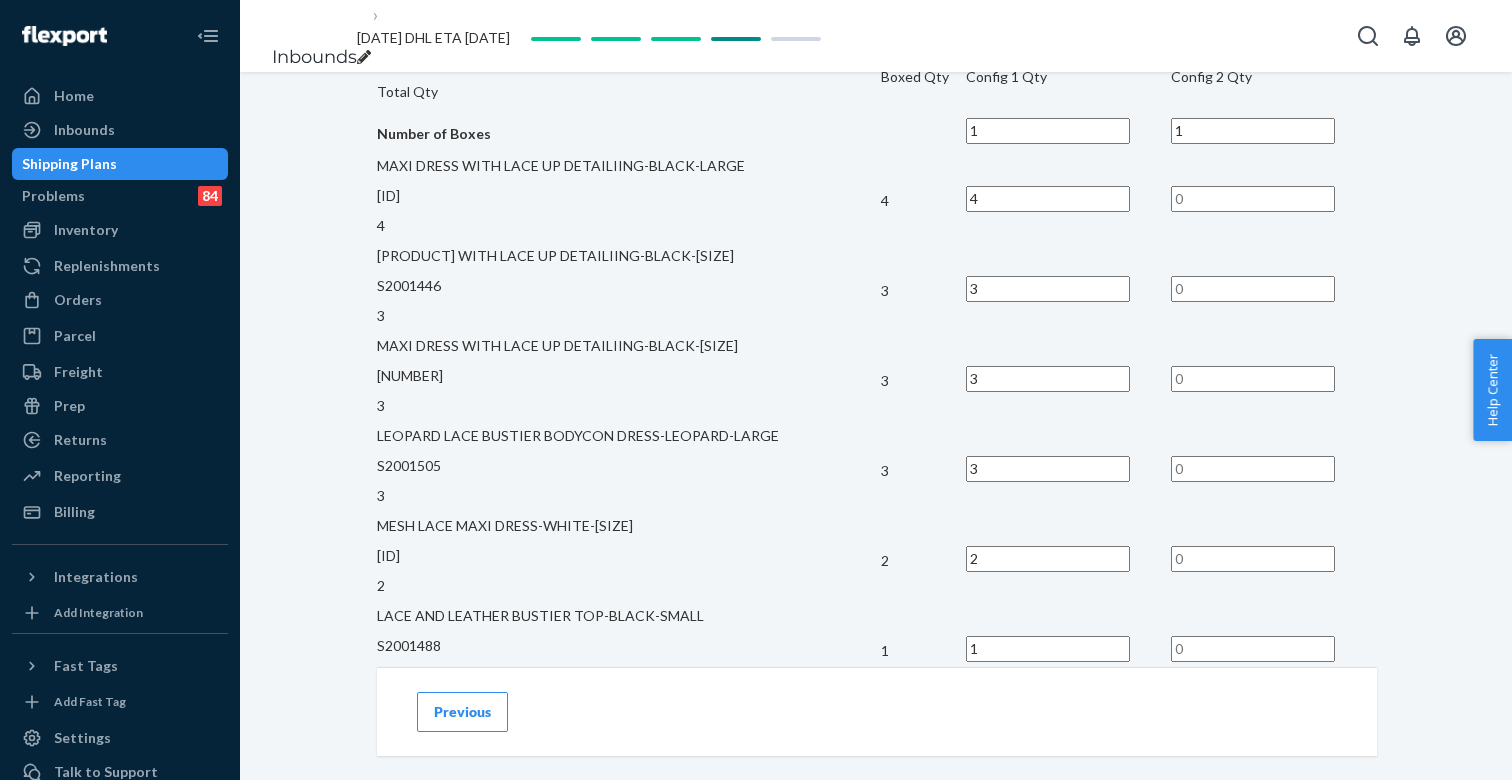 scroll, scrollTop: 1383, scrollLeft: 0, axis: vertical 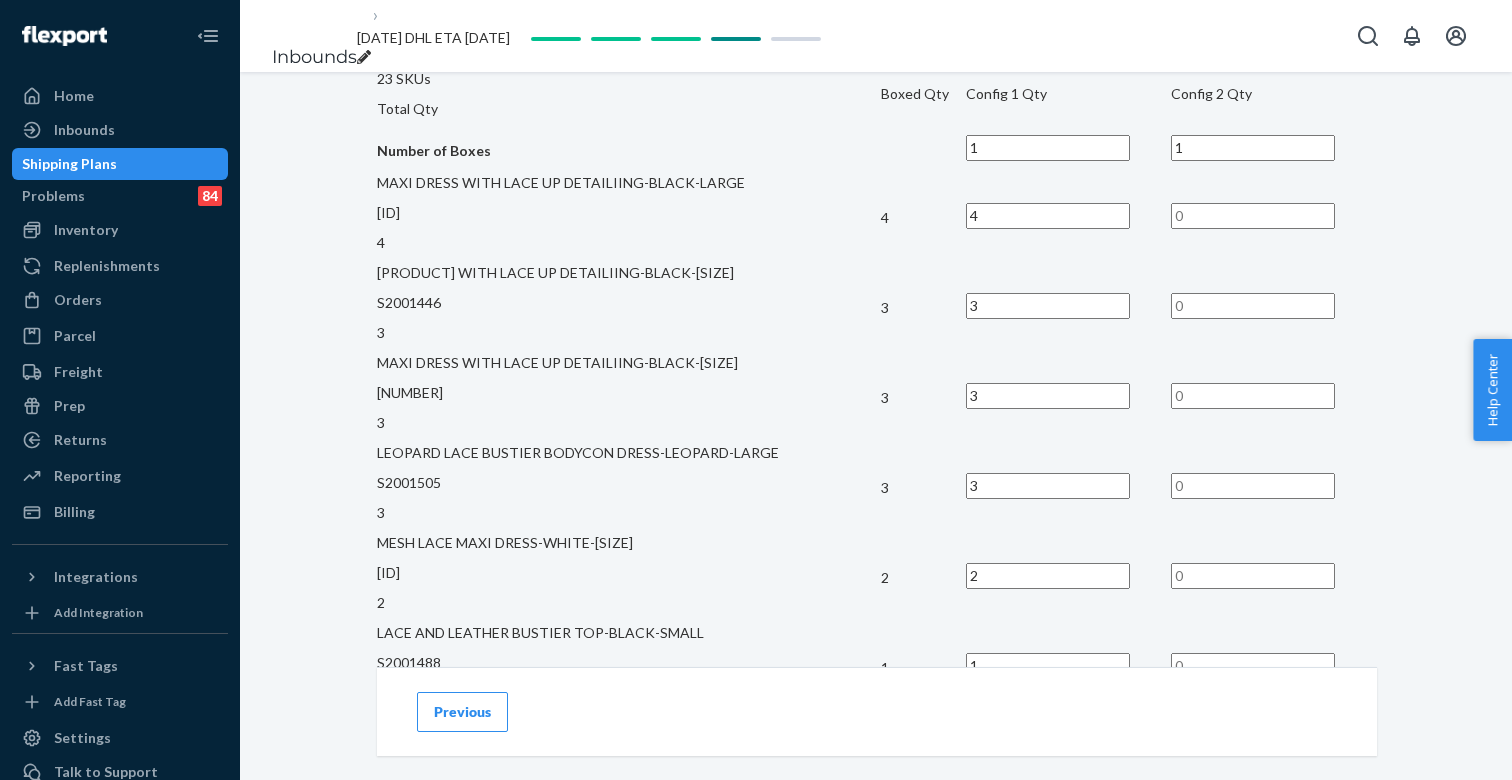click at bounding box center (1253, 216) 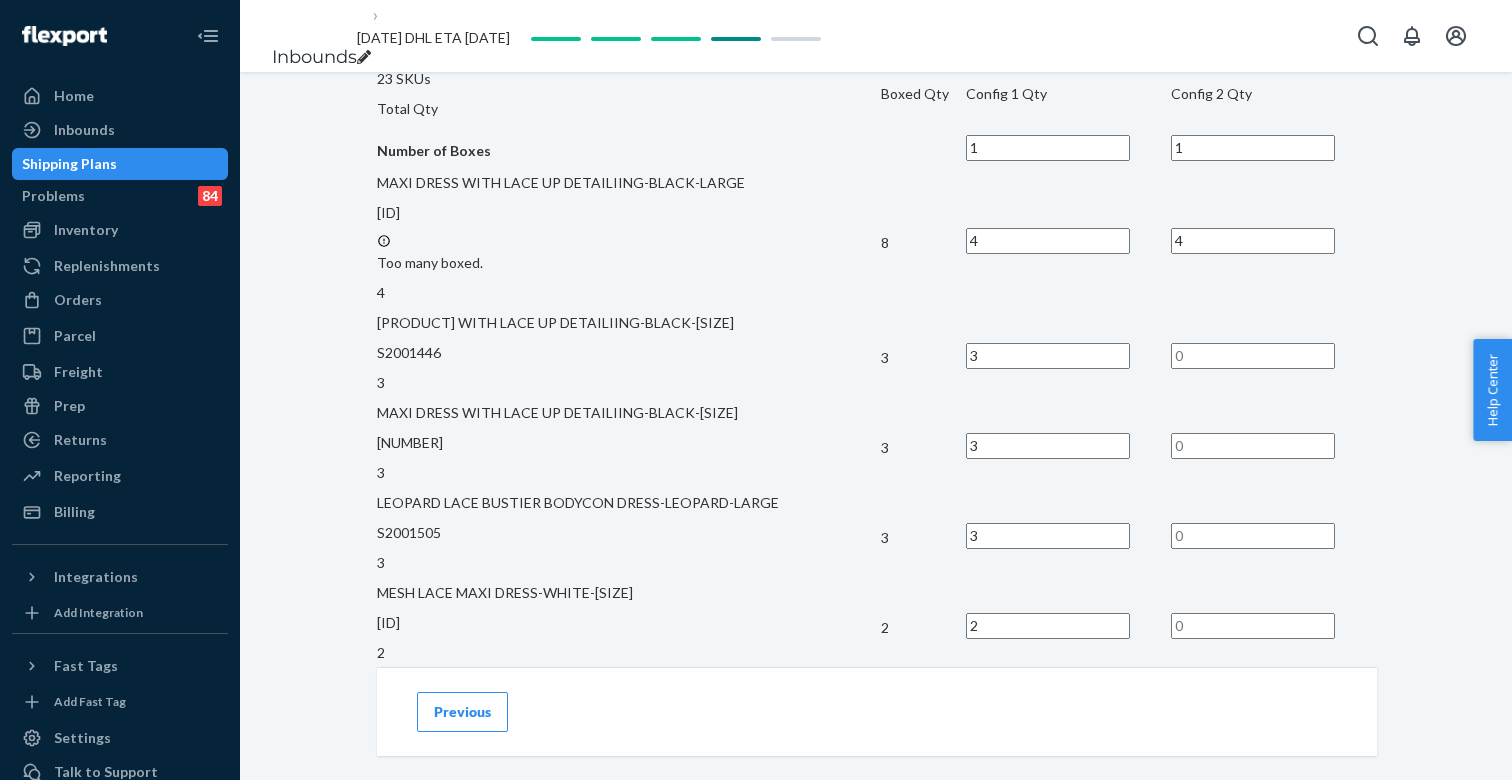 click at bounding box center [1253, 356] 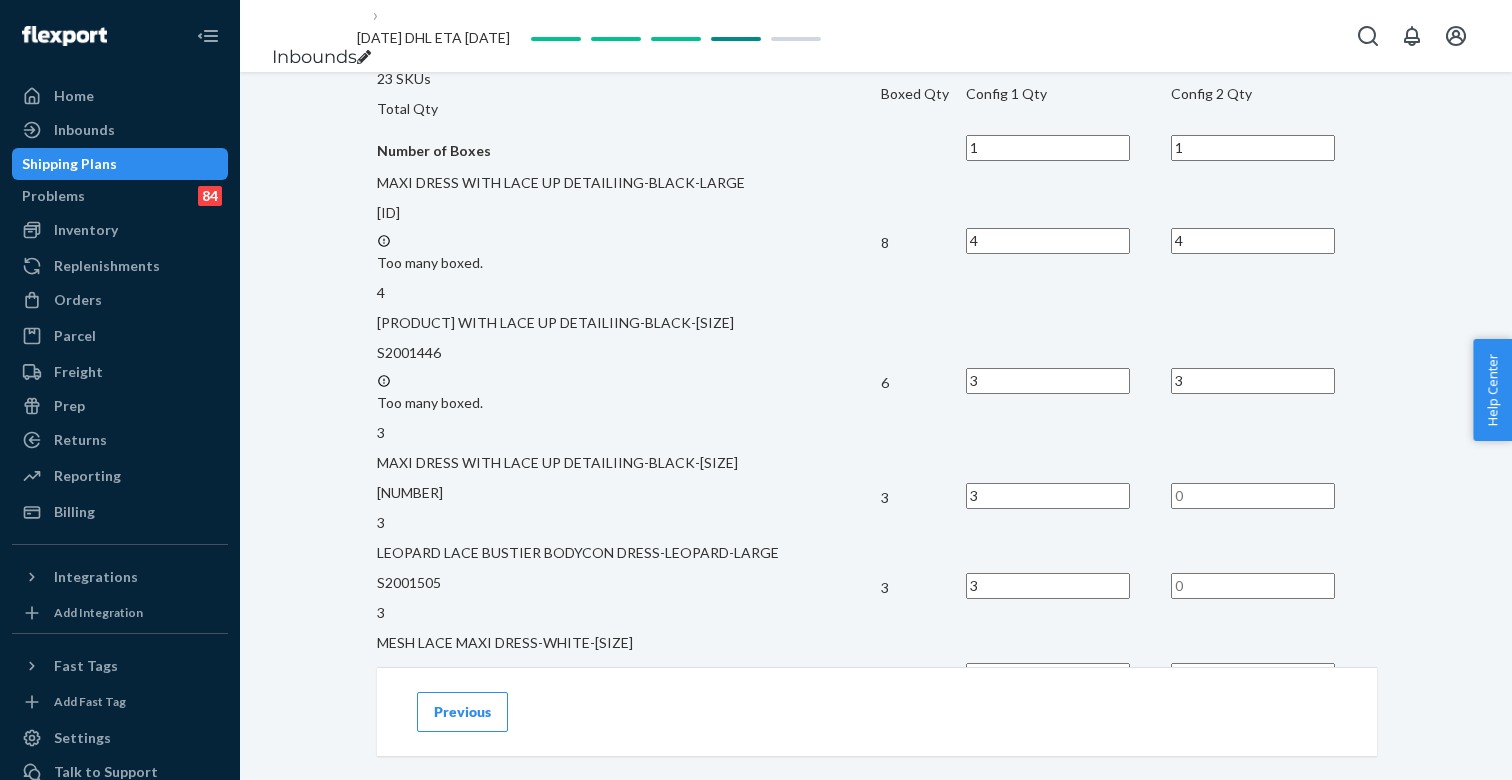 click at bounding box center [1253, 496] 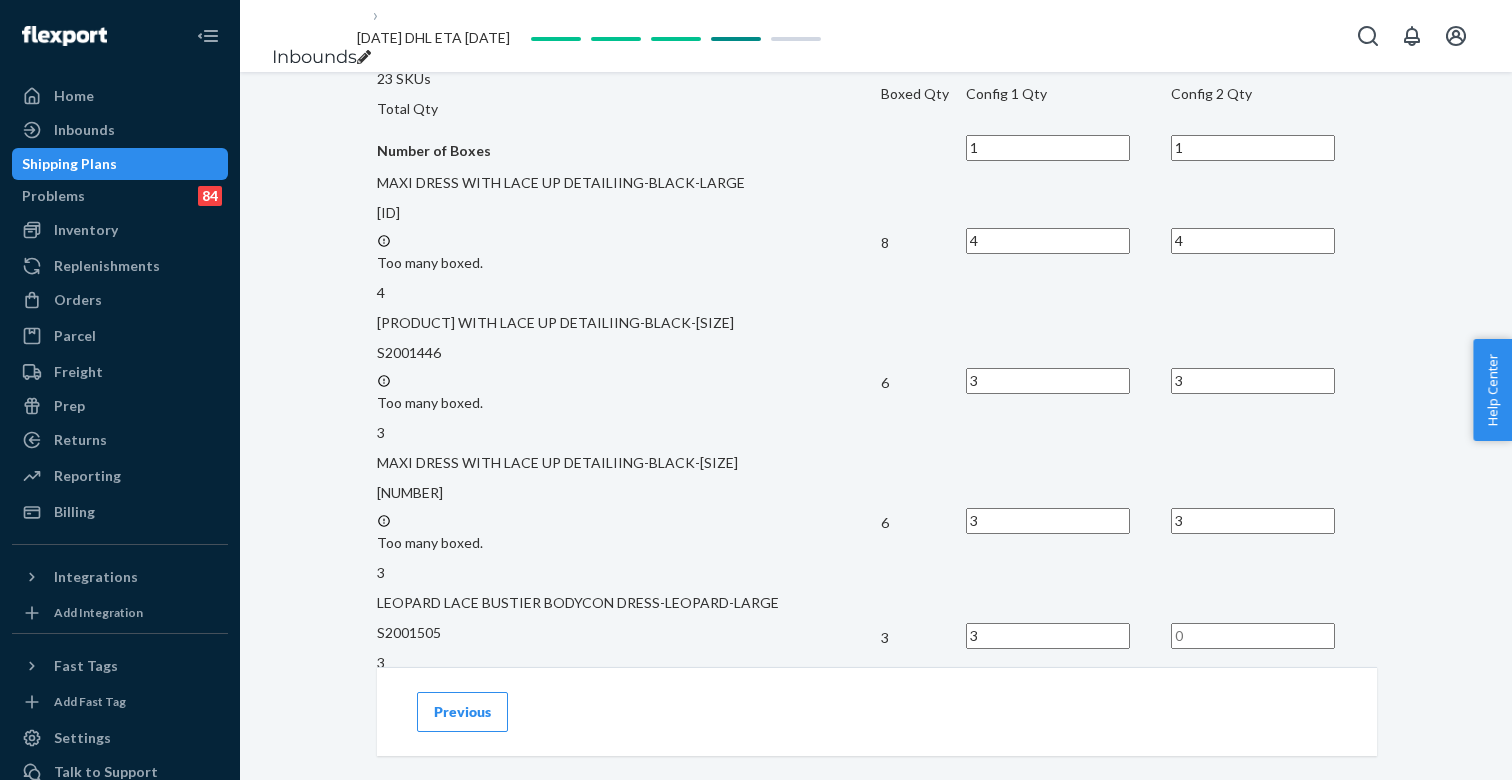 drag, startPoint x: 1075, startPoint y: 235, endPoint x: 1061, endPoint y: 235, distance: 14 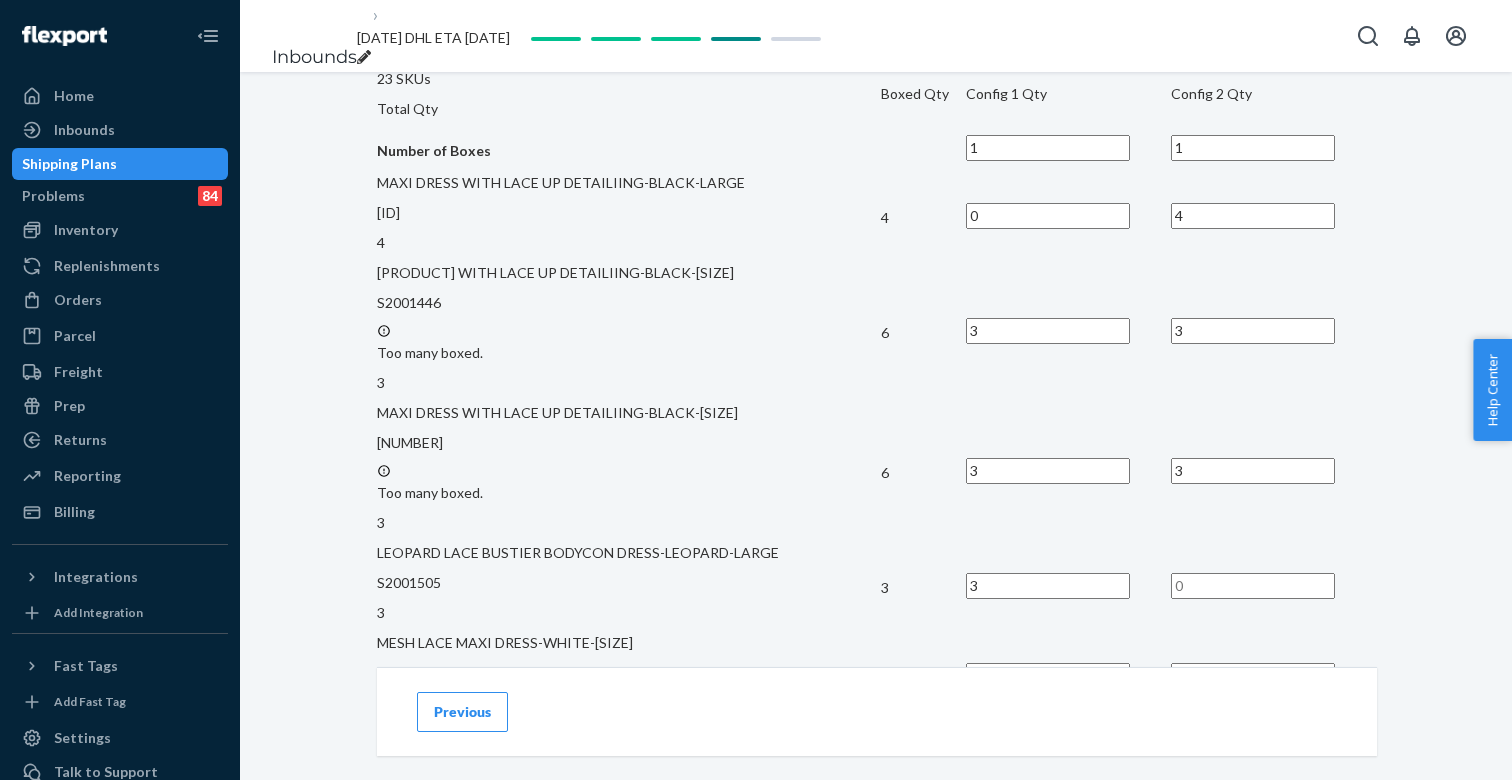 drag, startPoint x: 1090, startPoint y: 313, endPoint x: 1074, endPoint y: 313, distance: 16 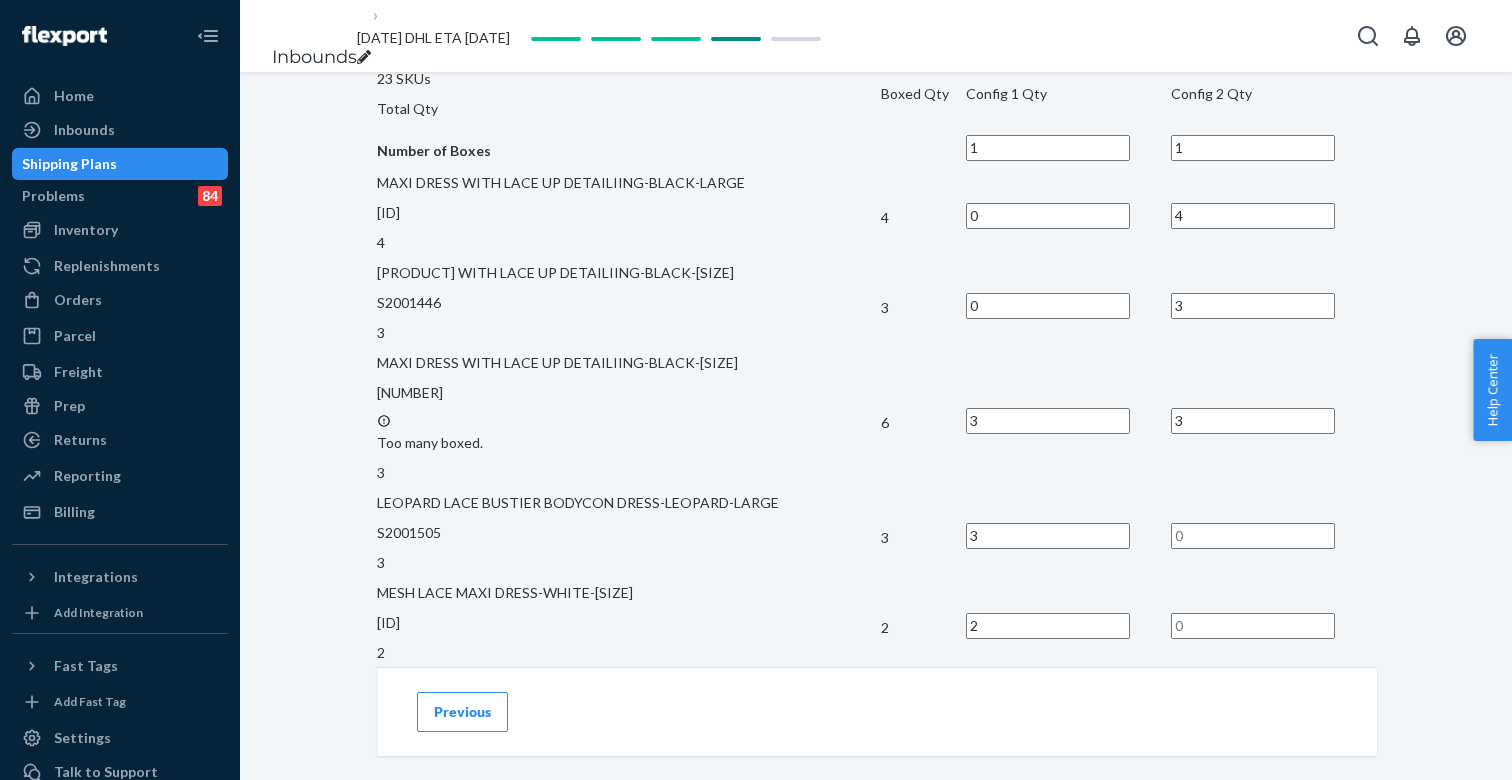 drag, startPoint x: 1098, startPoint y: 385, endPoint x: 1065, endPoint y: 385, distance: 33 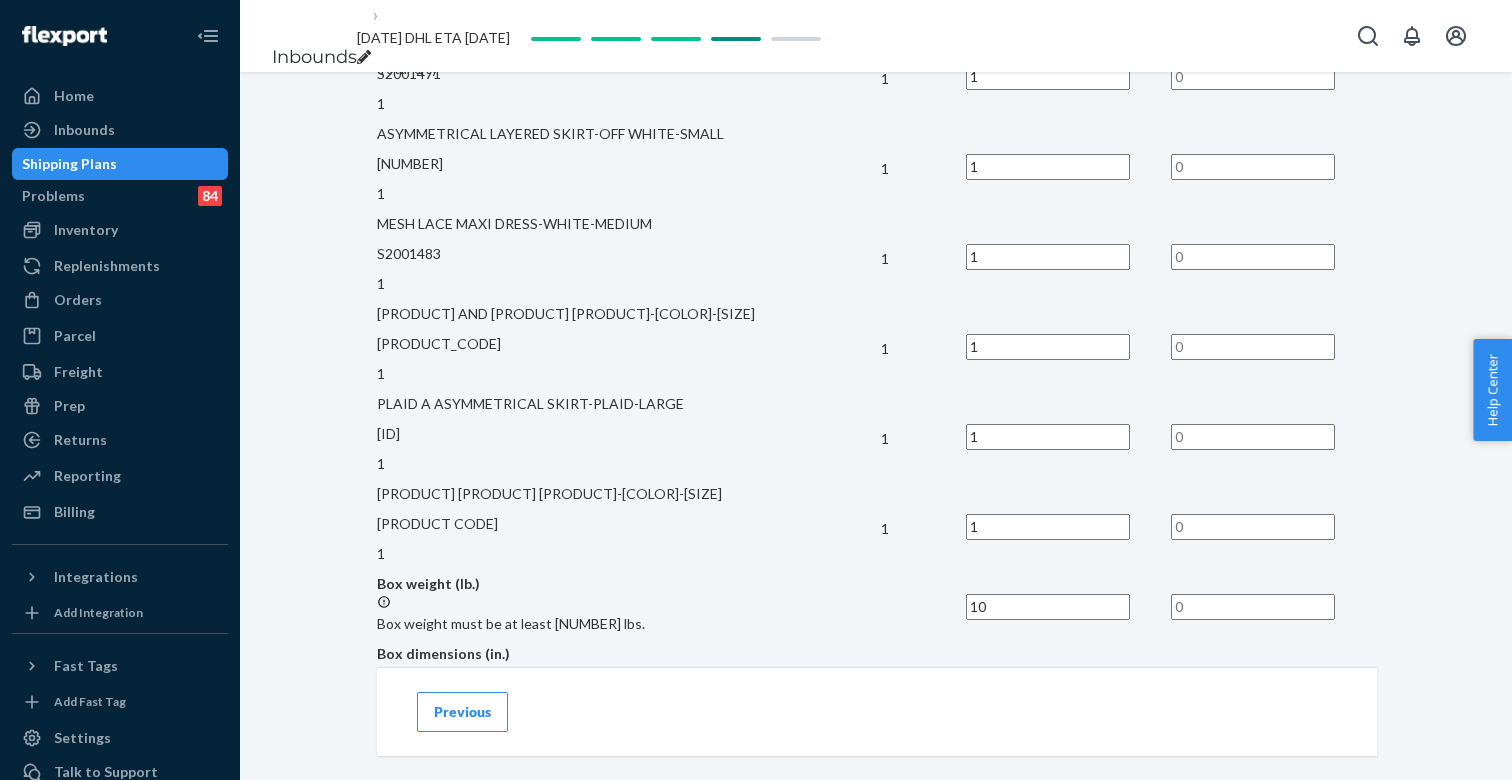scroll, scrollTop: 3012, scrollLeft: 0, axis: vertical 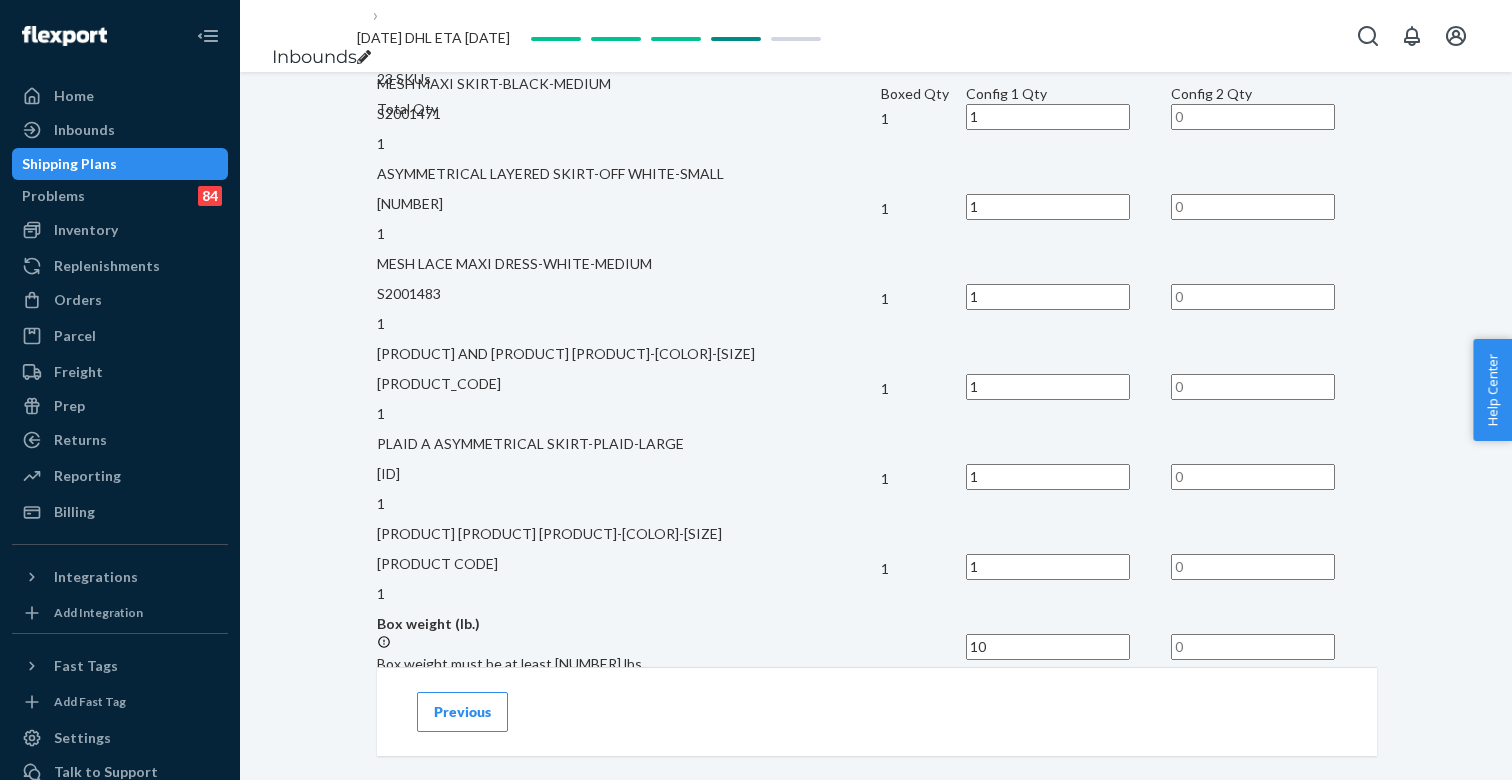click at bounding box center [1253, 647] 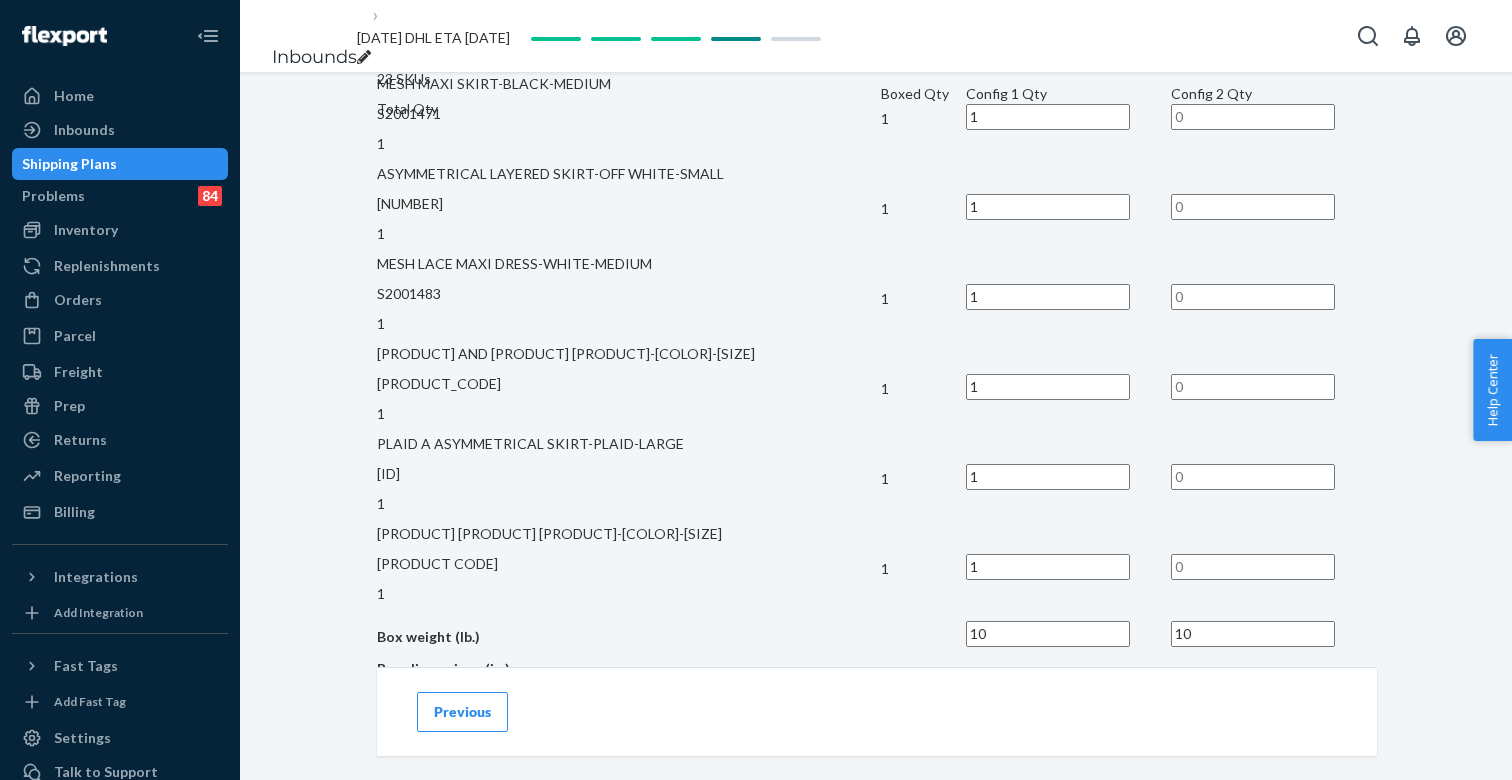 click at bounding box center [923, 756] 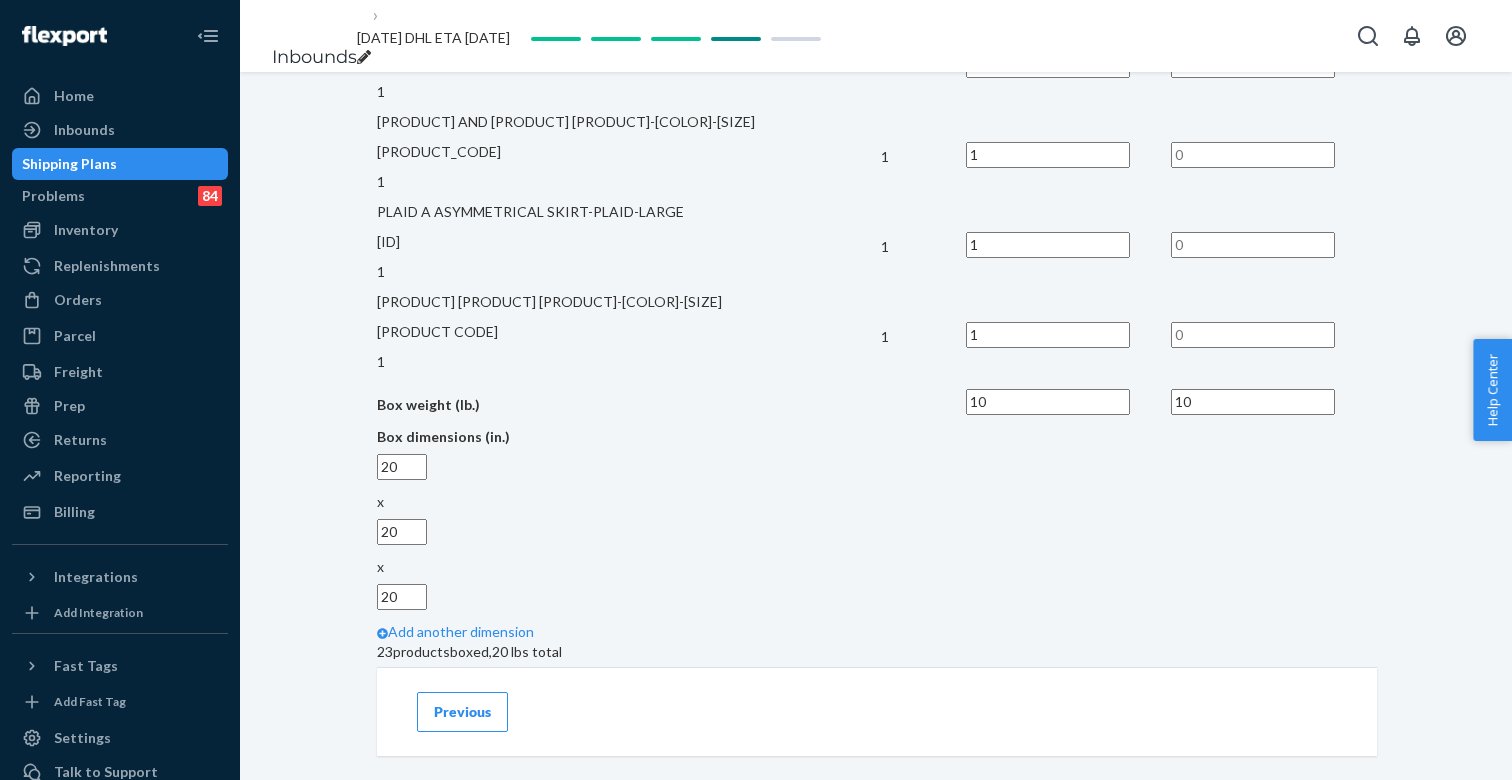 scroll, scrollTop: 3324, scrollLeft: 0, axis: vertical 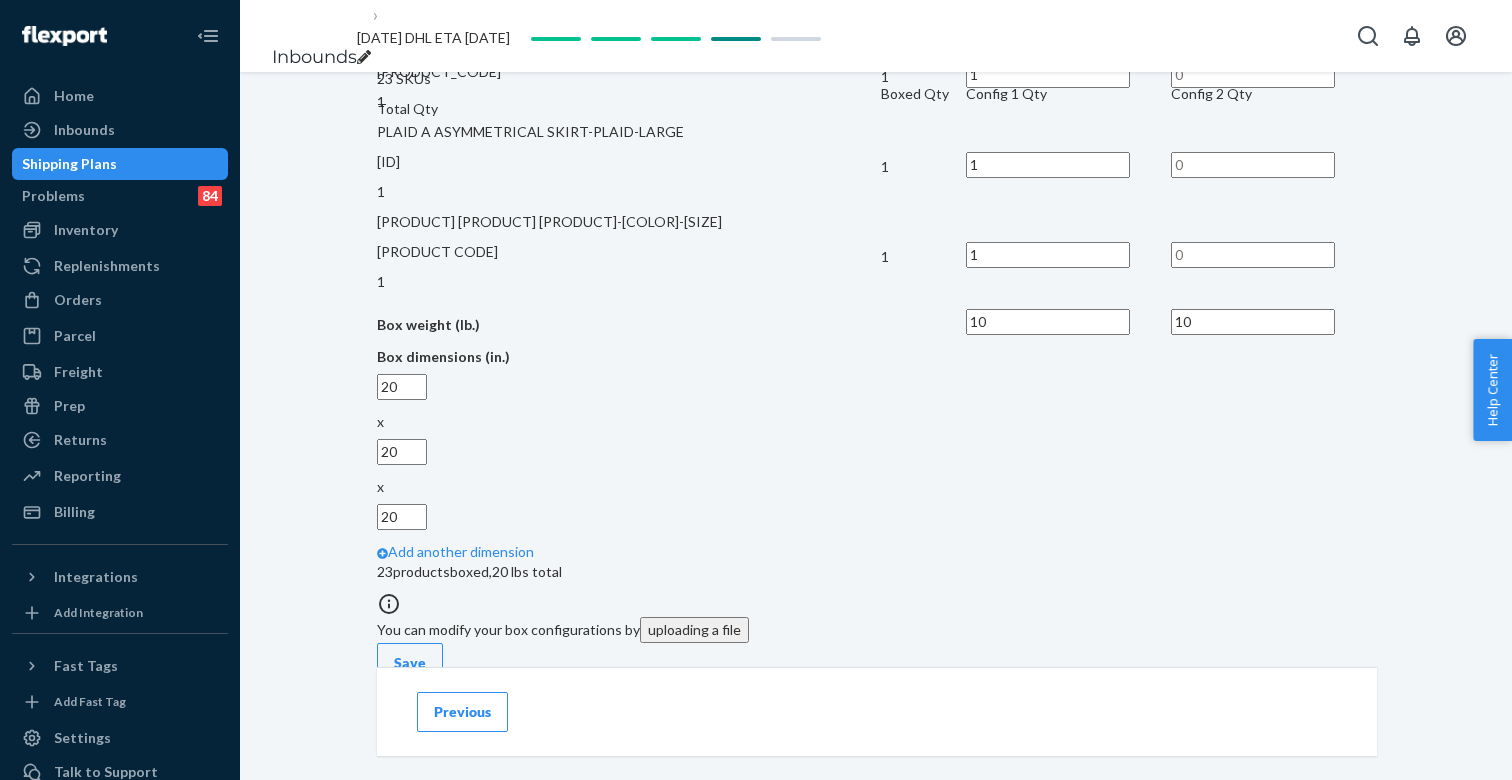 click on "Confirm and estimate cost" at bounding box center (479, 703) 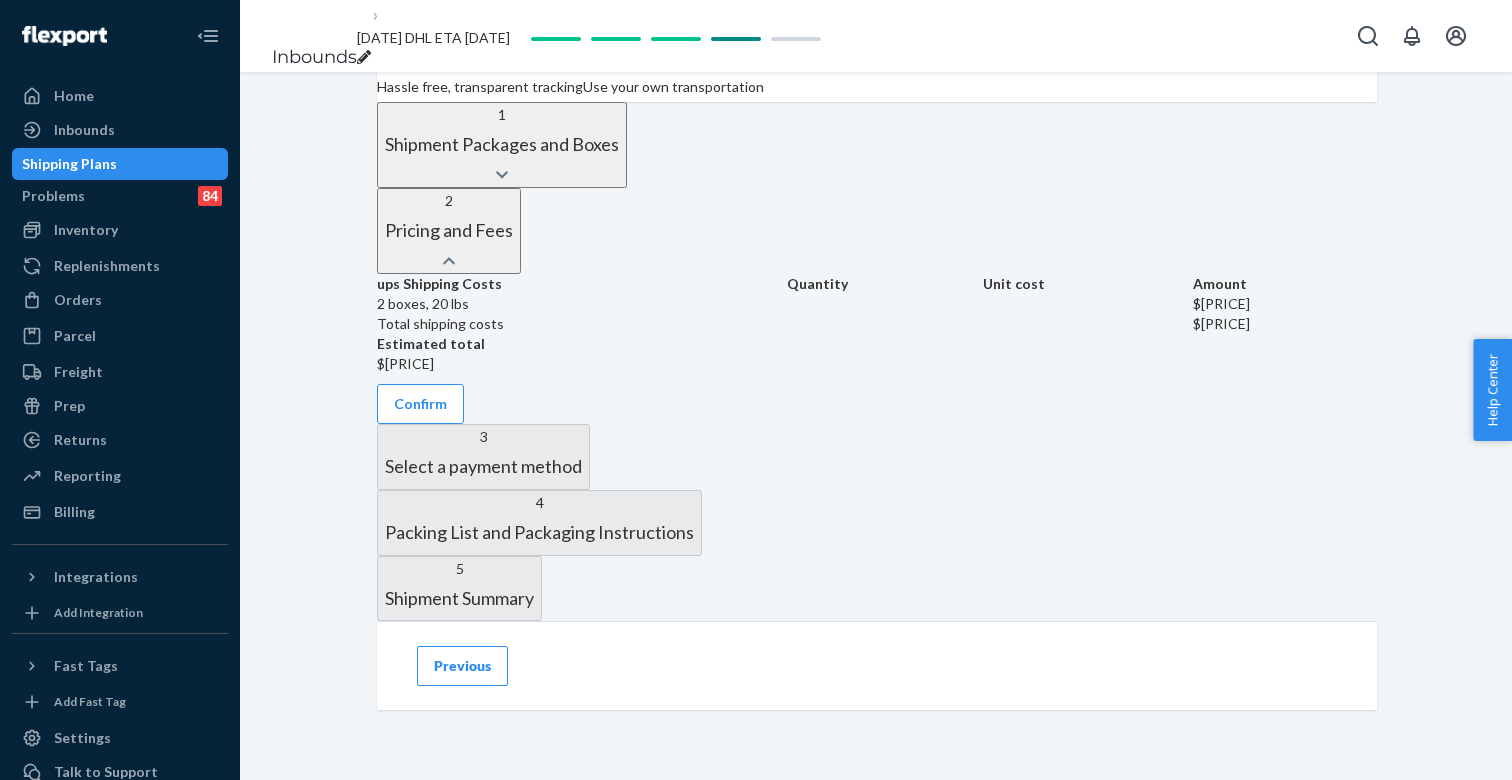 scroll, scrollTop: 659, scrollLeft: 0, axis: vertical 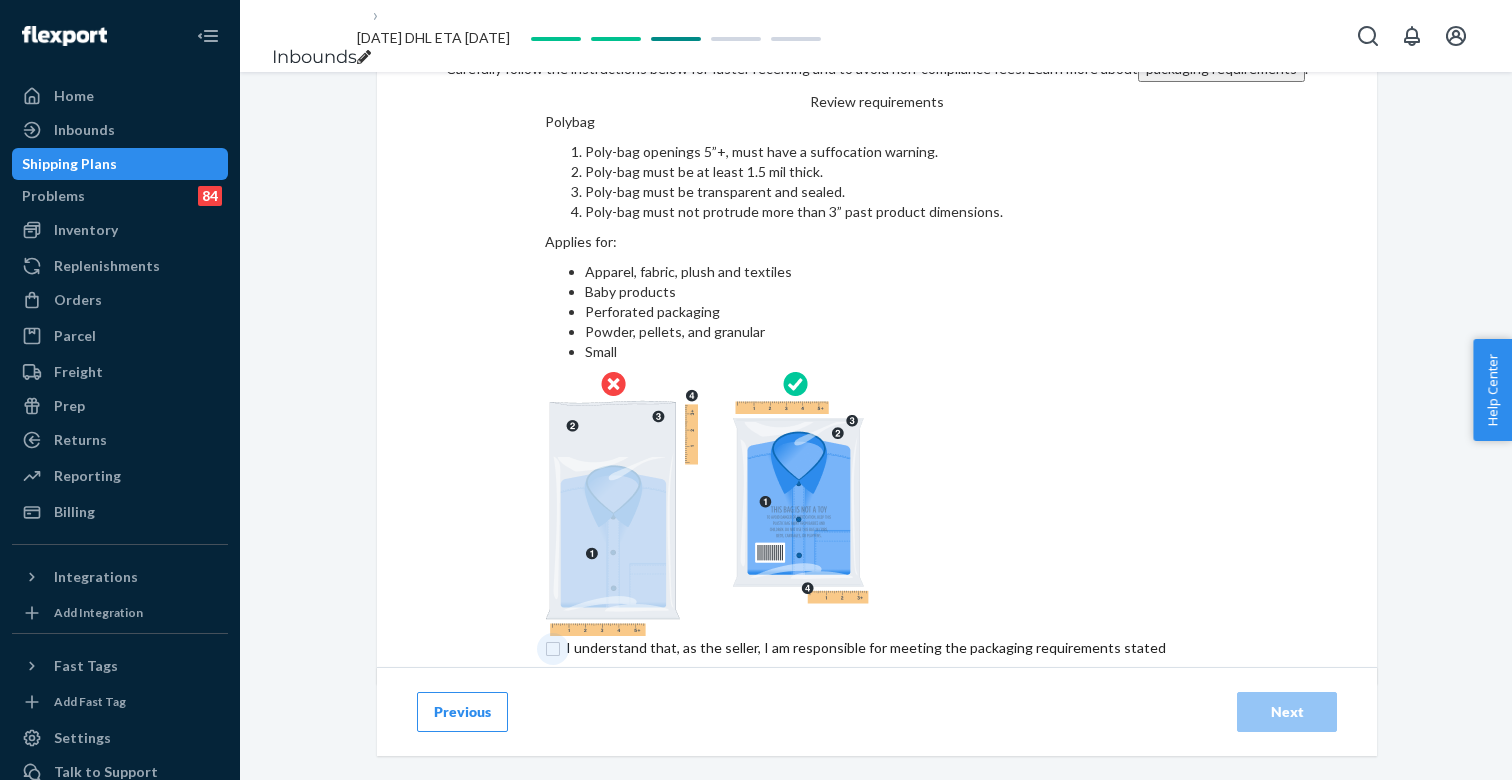 click at bounding box center (877, 660) 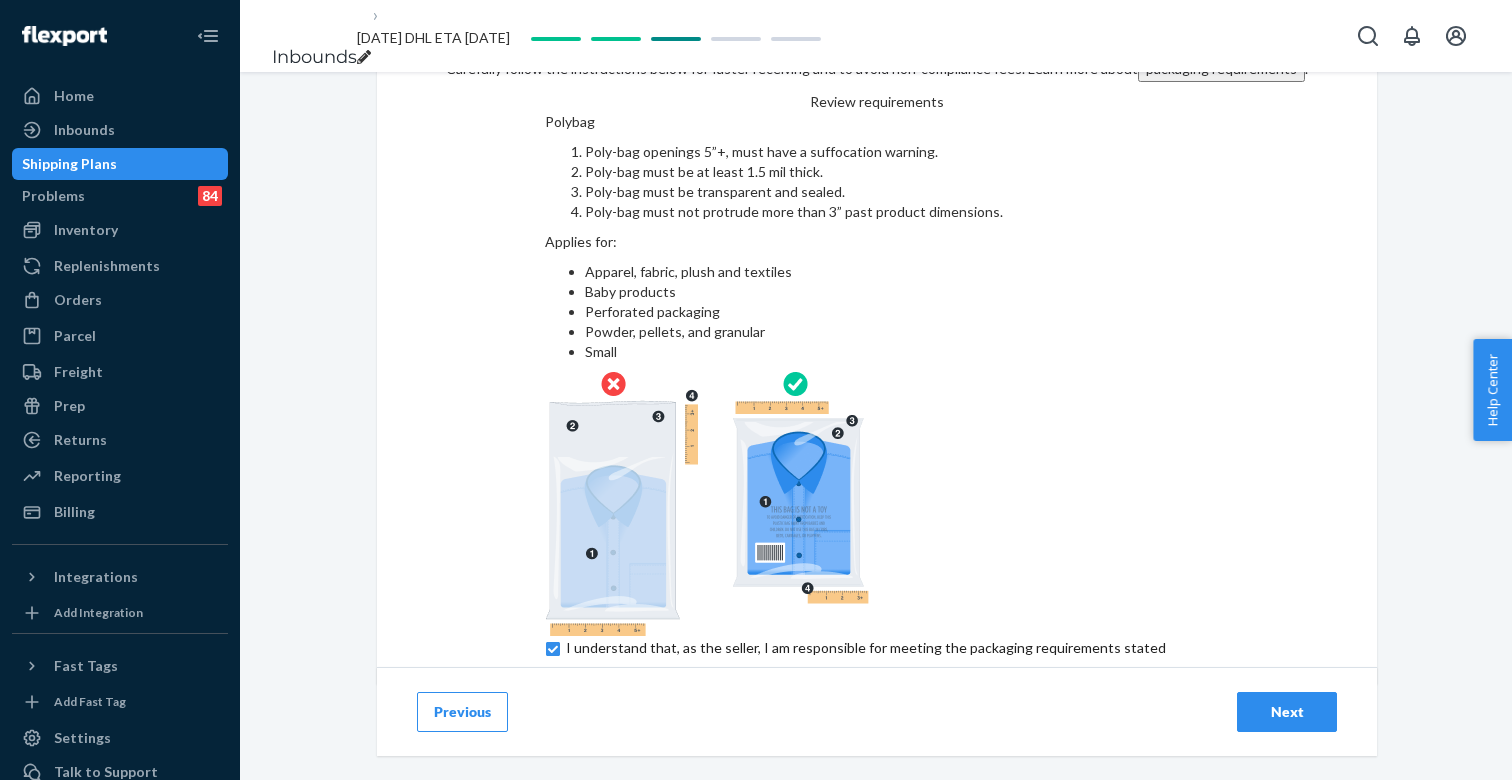 click on "Next" at bounding box center (1287, 712) 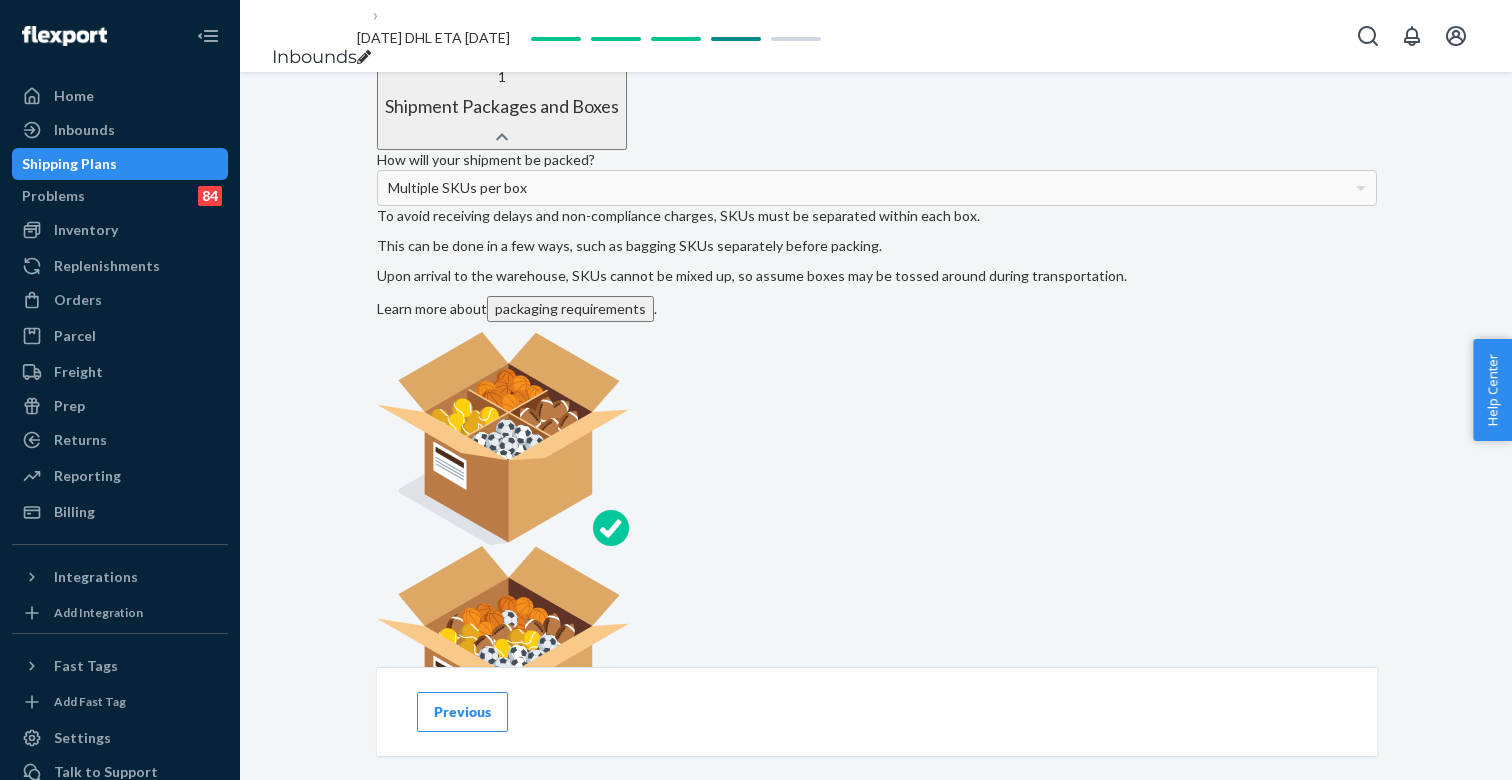 scroll, scrollTop: 377, scrollLeft: 0, axis: vertical 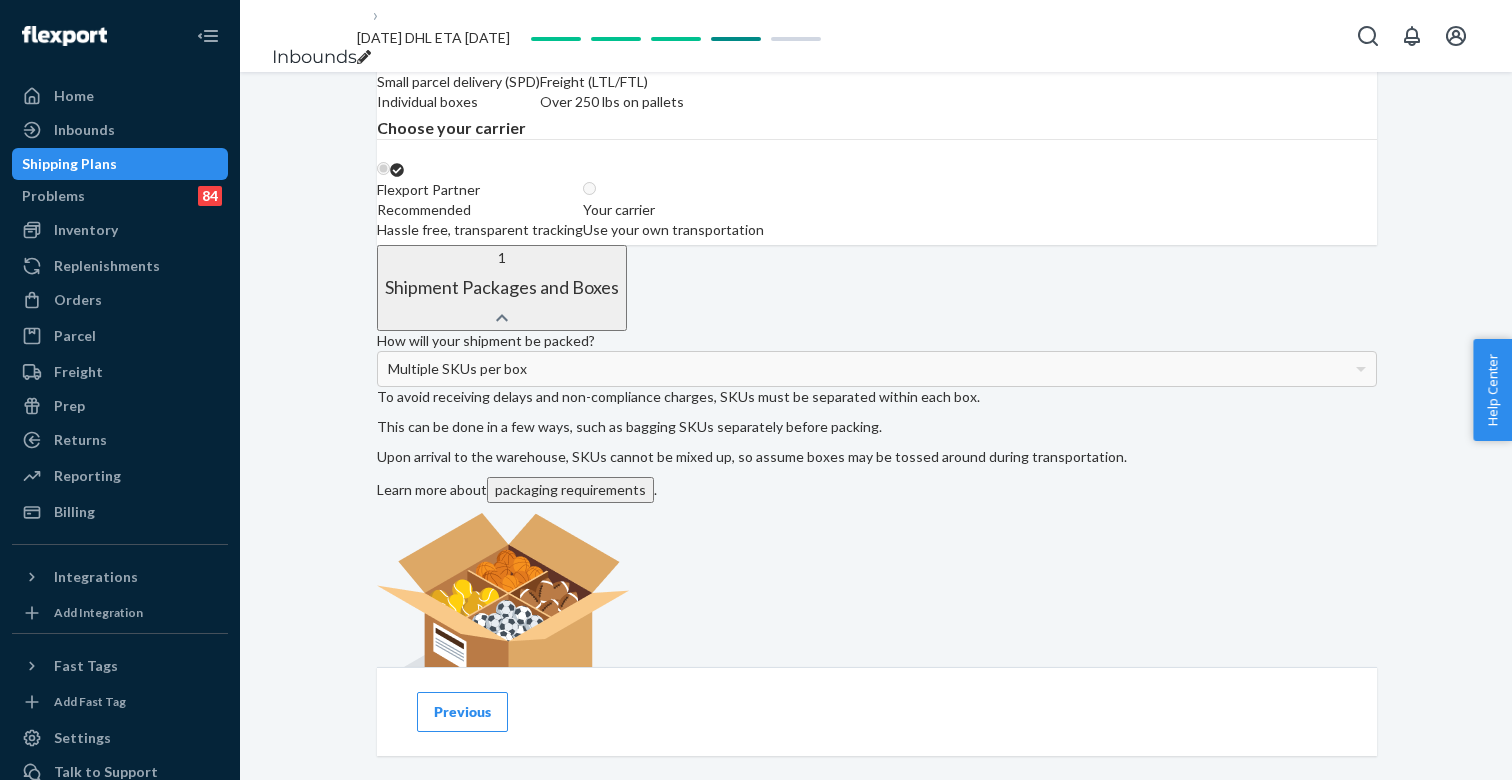 click at bounding box center (553, 61) 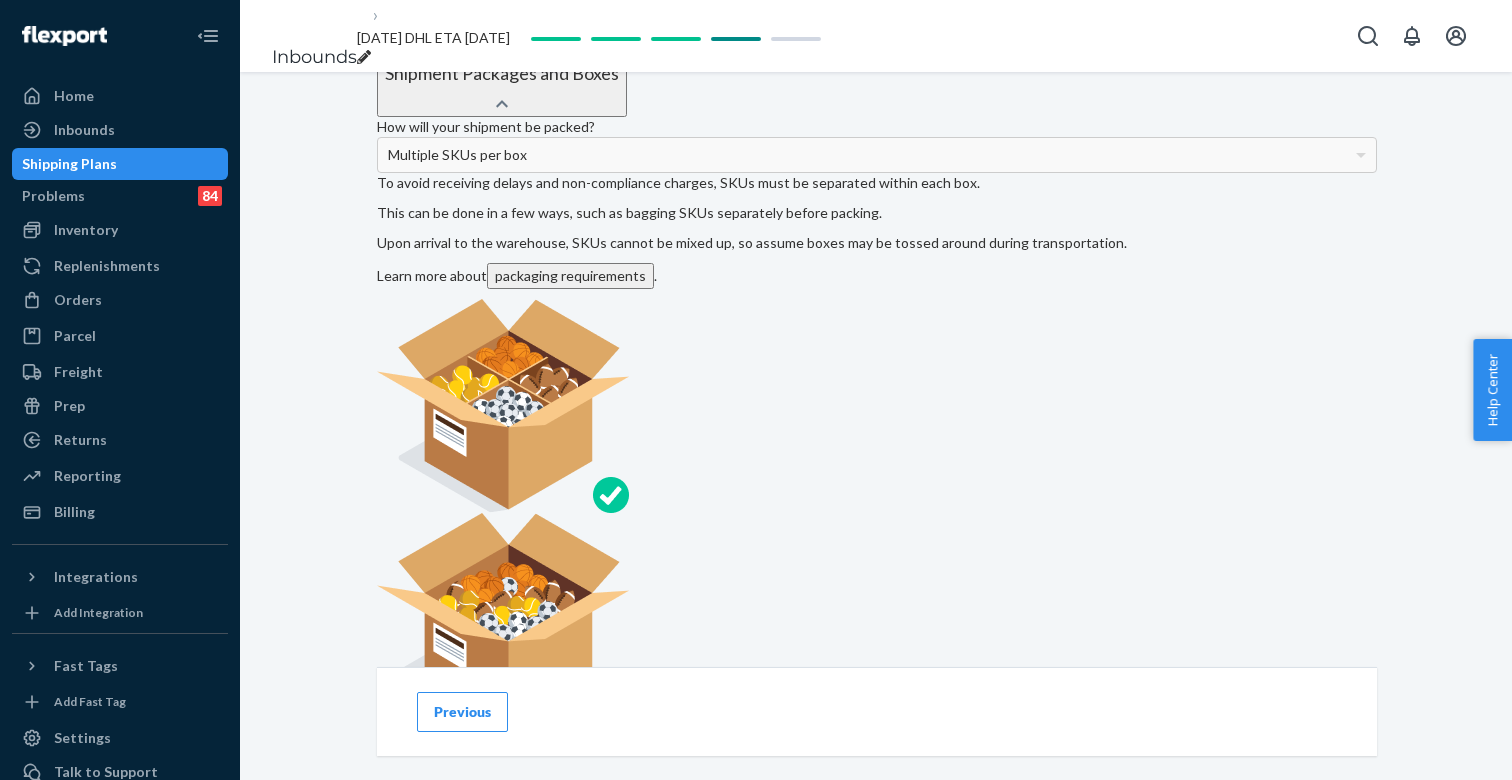 scroll, scrollTop: 659, scrollLeft: 0, axis: vertical 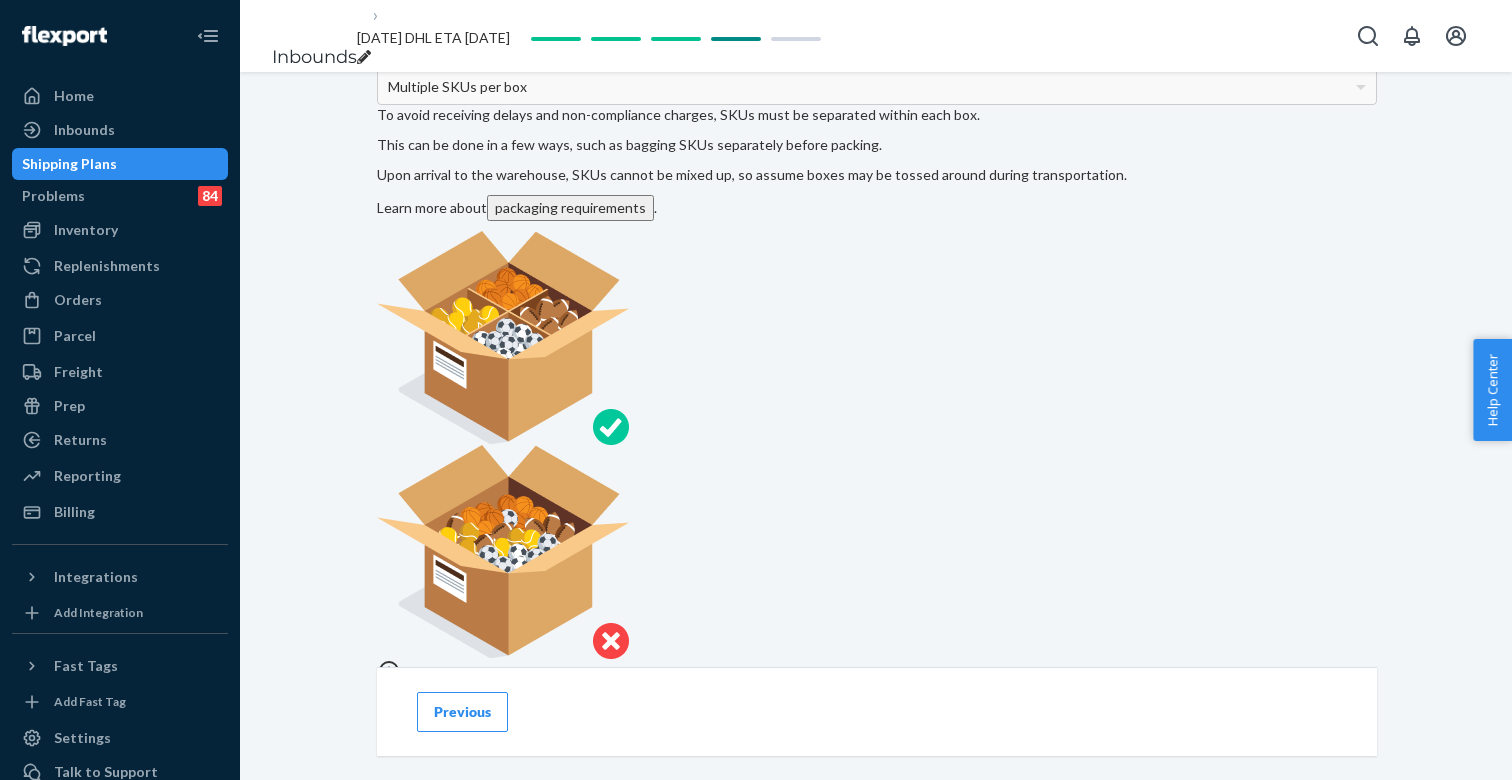 click on "Previous" at bounding box center [462, 712] 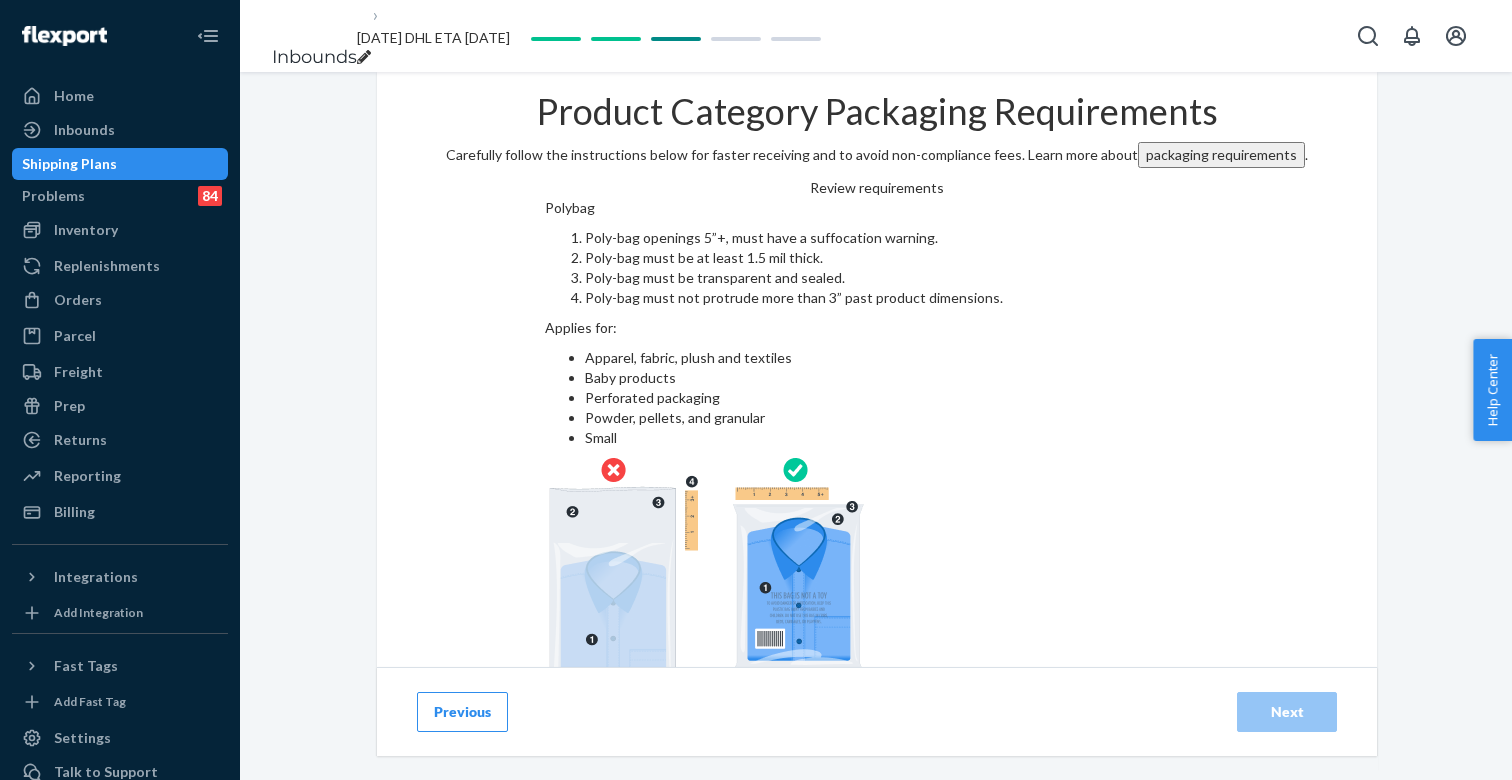 click on "Previous" at bounding box center [462, 712] 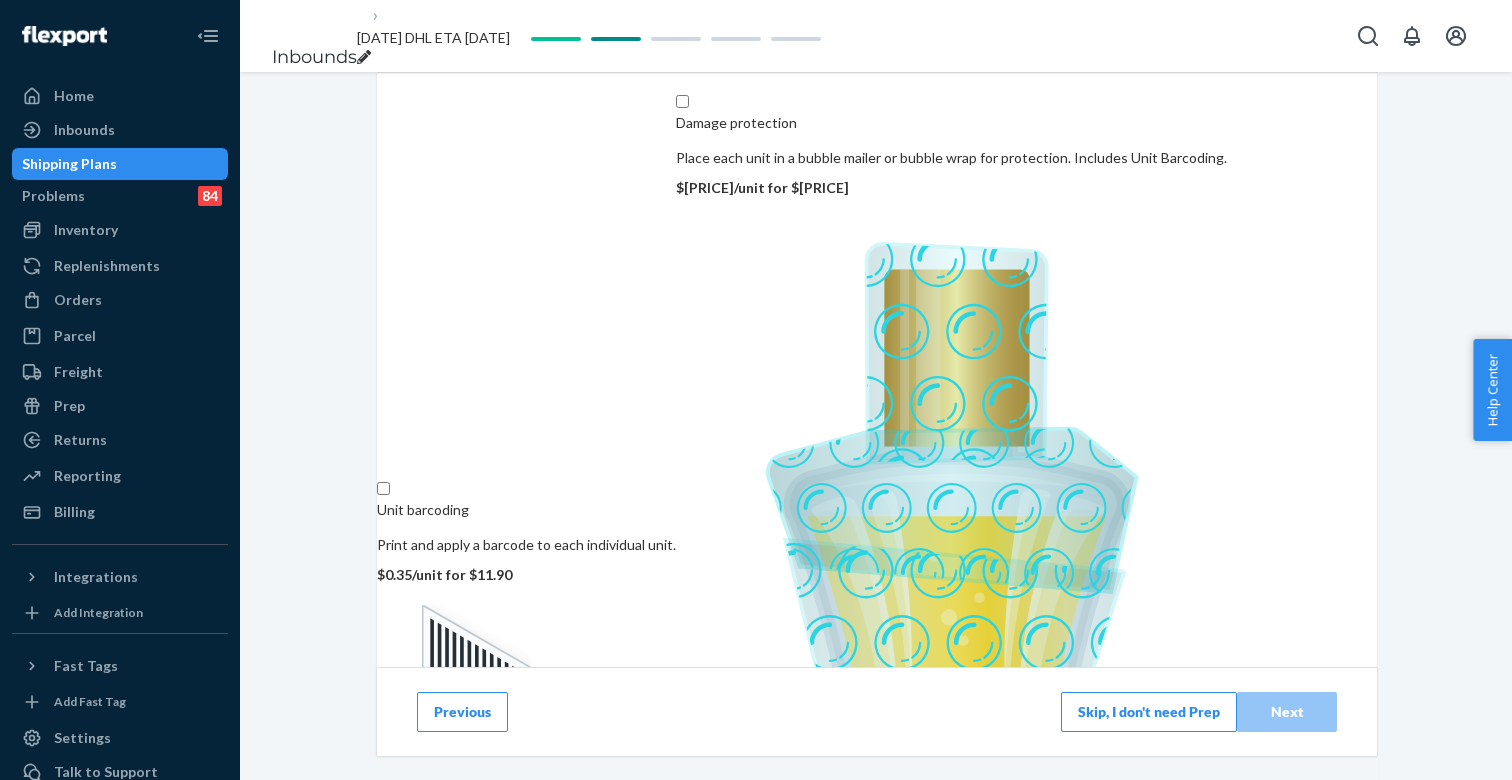 scroll, scrollTop: 344, scrollLeft: 0, axis: vertical 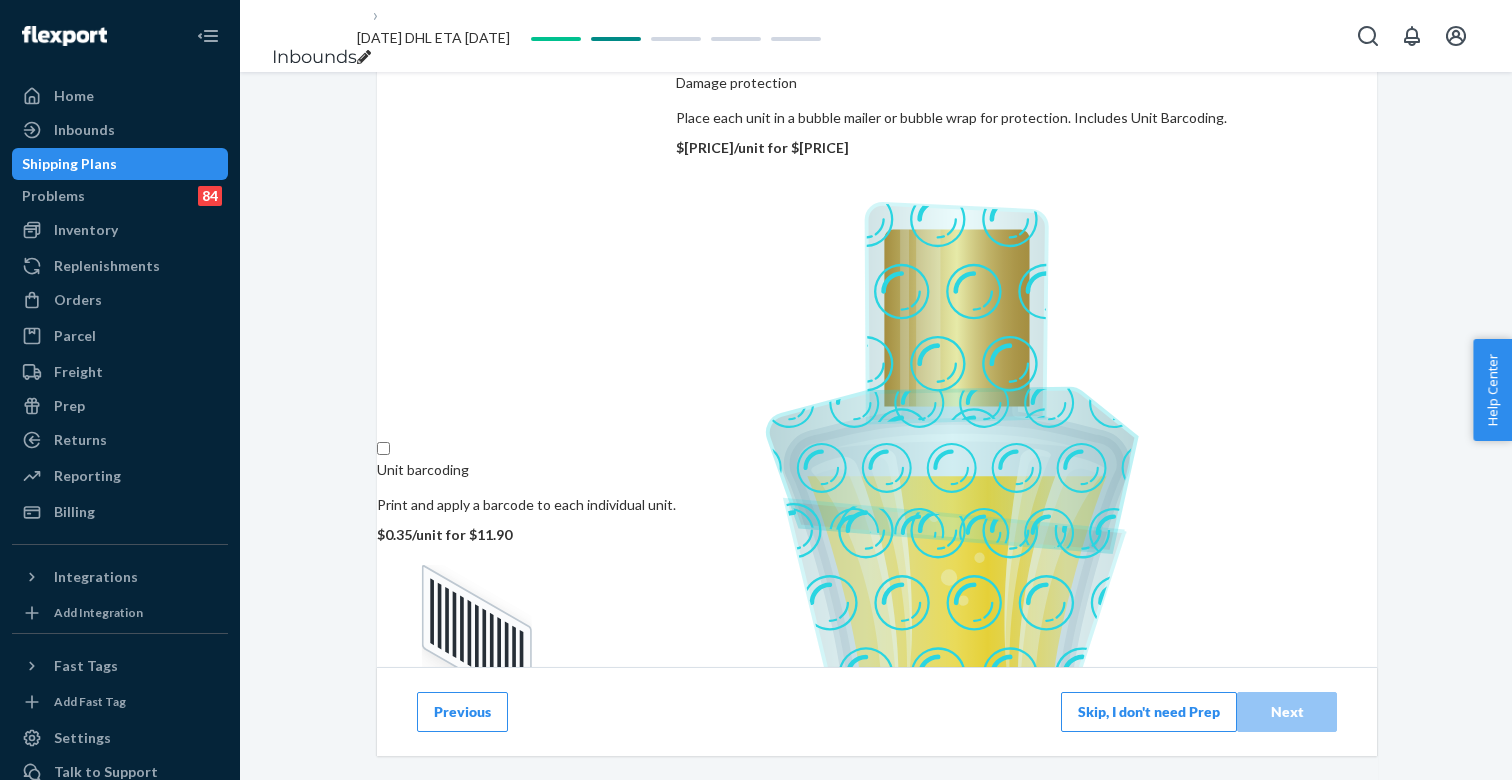 click on "Skip, I don't need Prep" at bounding box center (1149, 712) 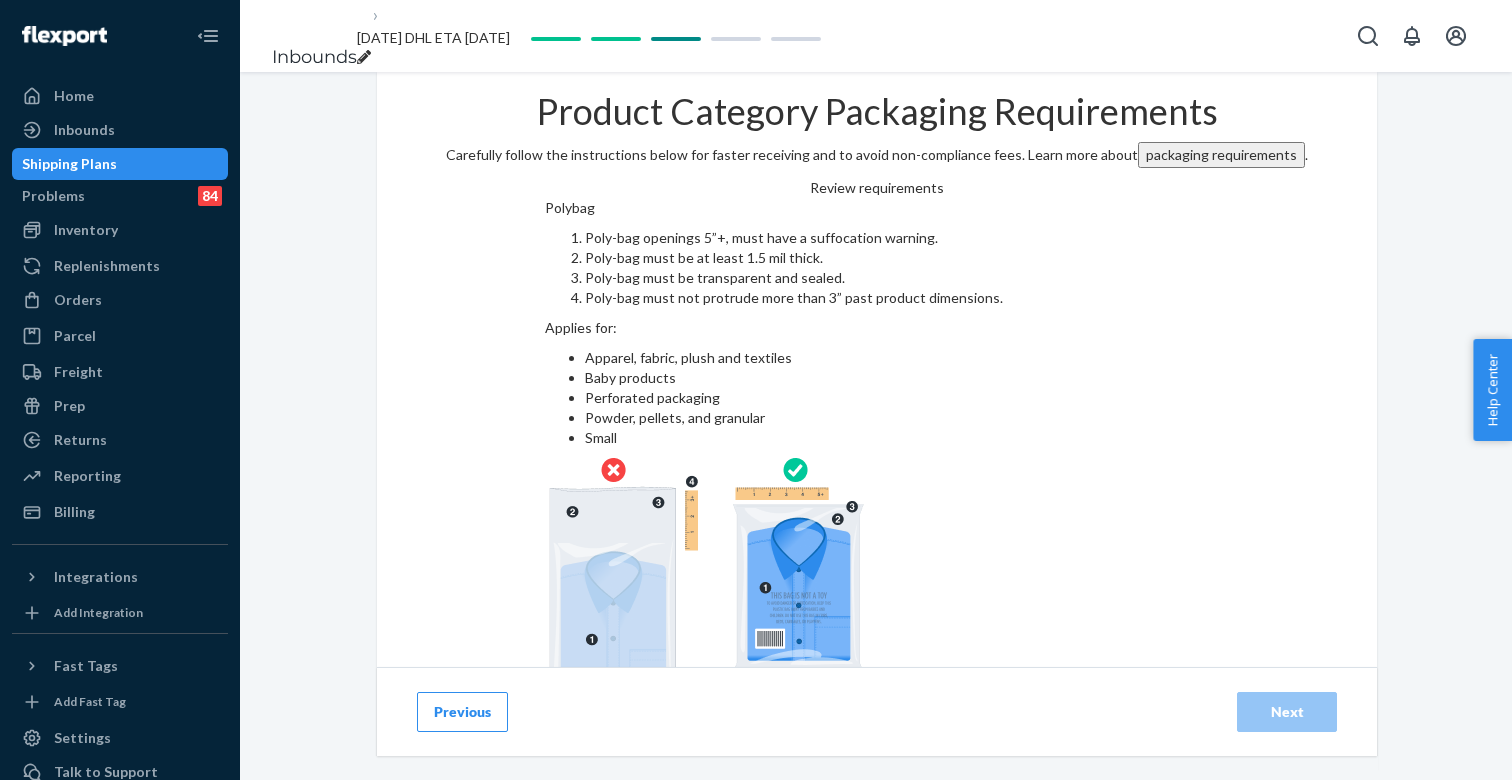 scroll, scrollTop: 86, scrollLeft: 0, axis: vertical 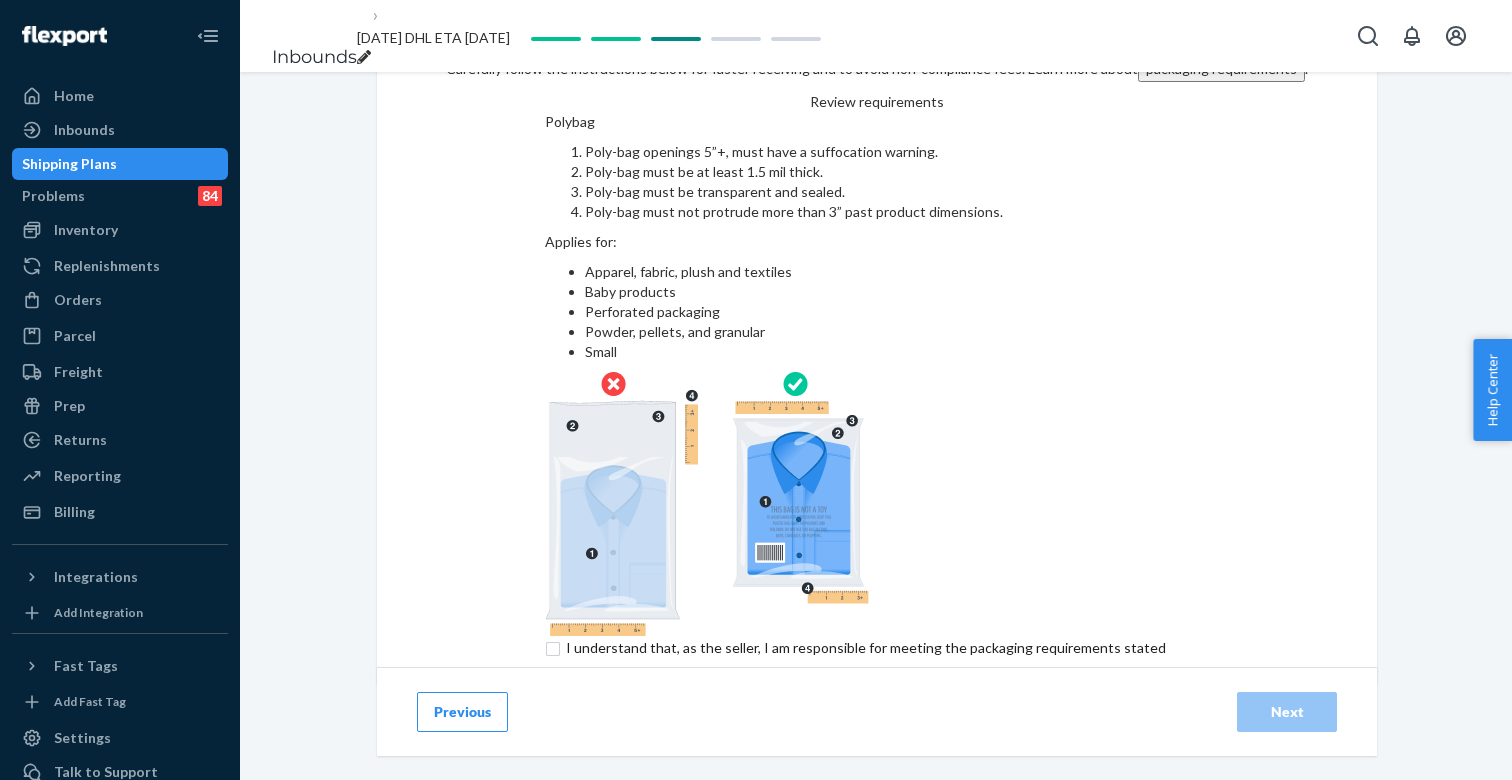 click at bounding box center [877, 660] 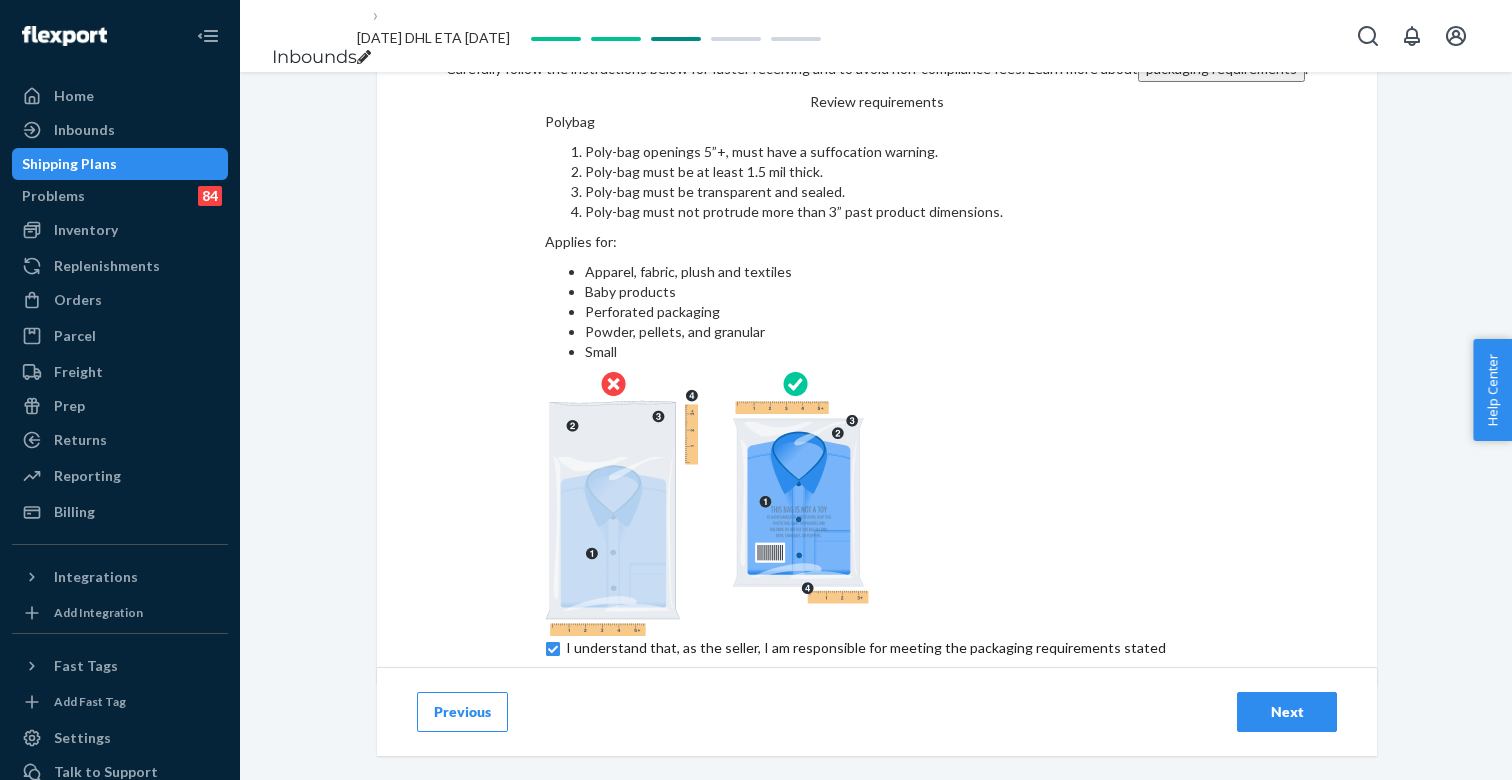 click on "Next" at bounding box center (1287, 712) 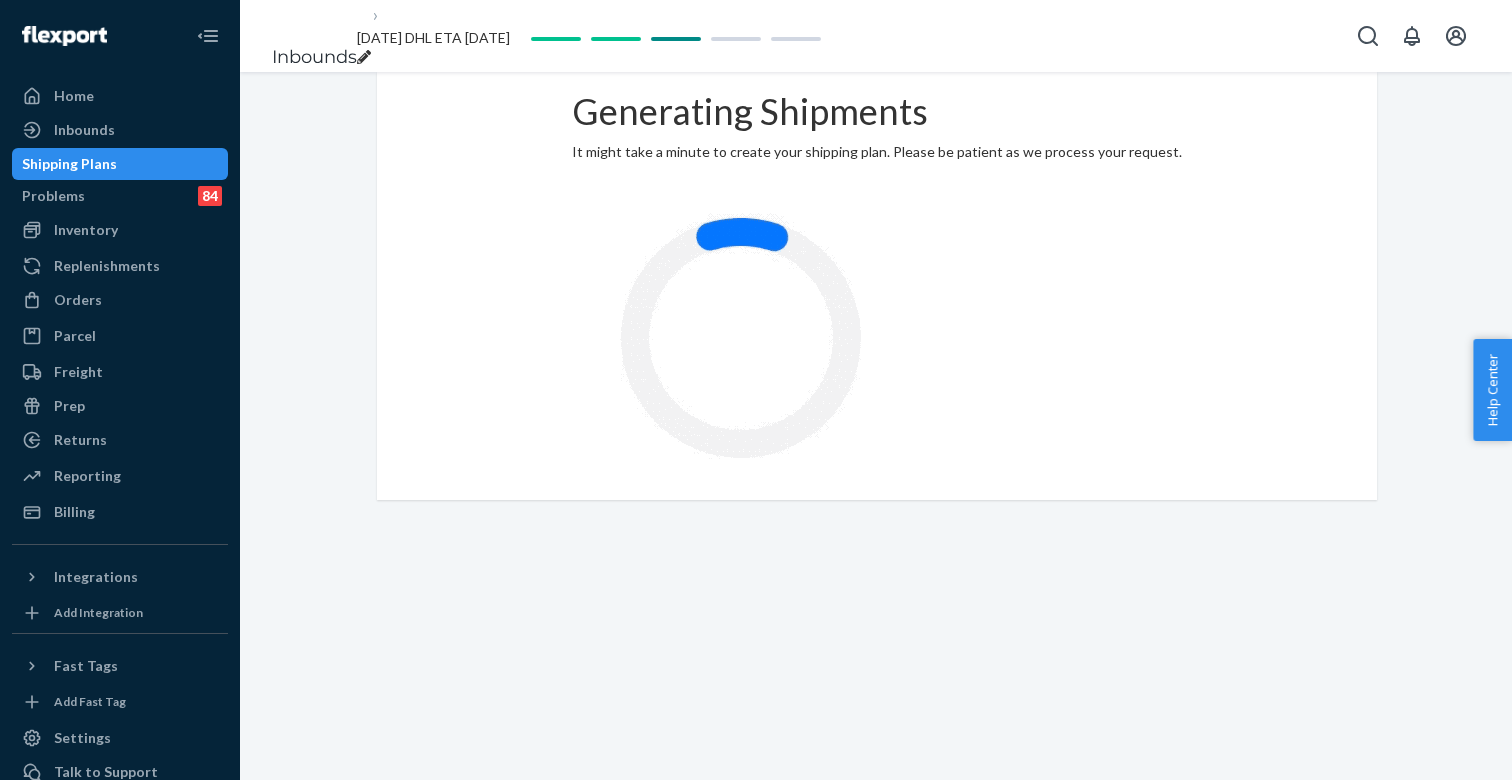 scroll, scrollTop: 0, scrollLeft: 0, axis: both 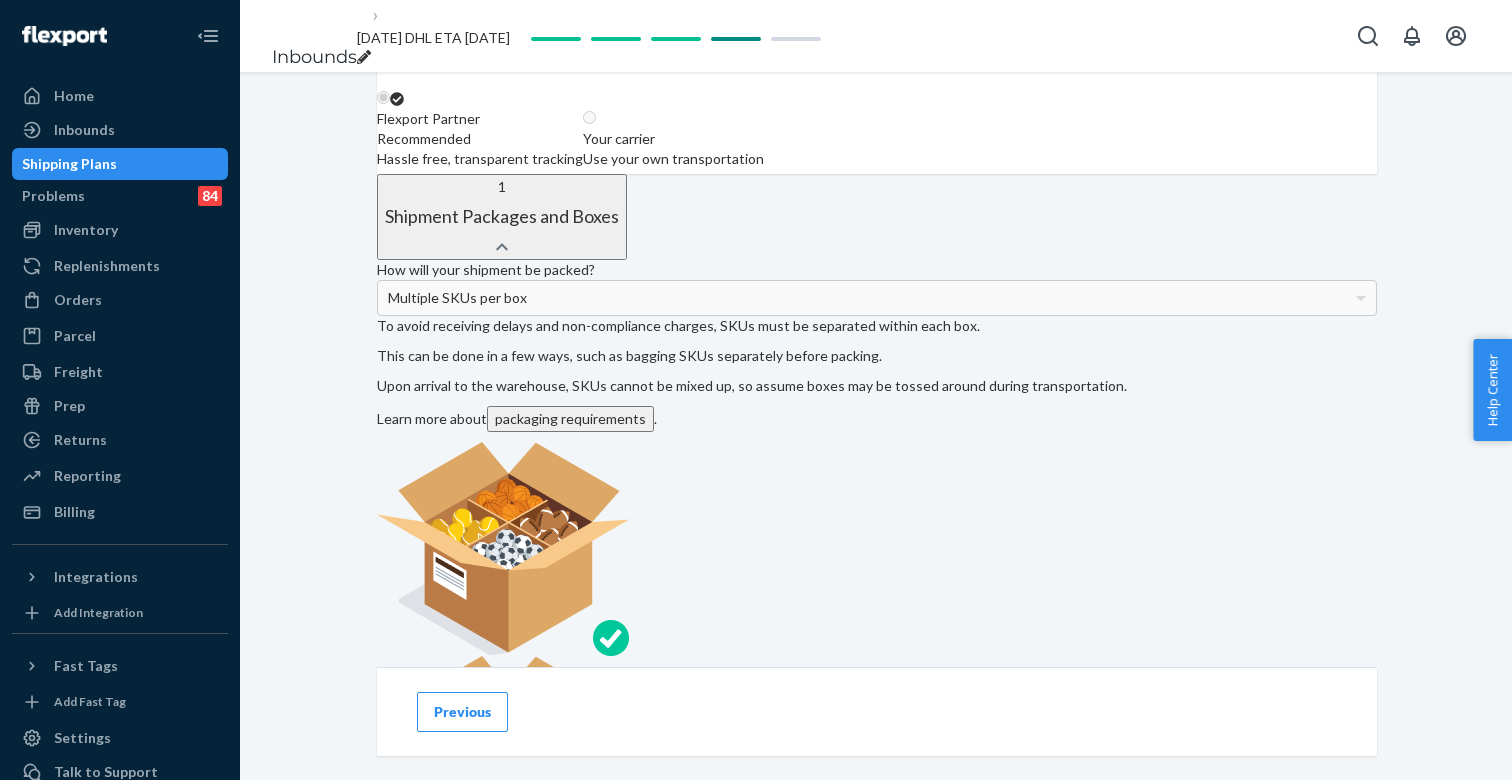 click at bounding box center (596, 118) 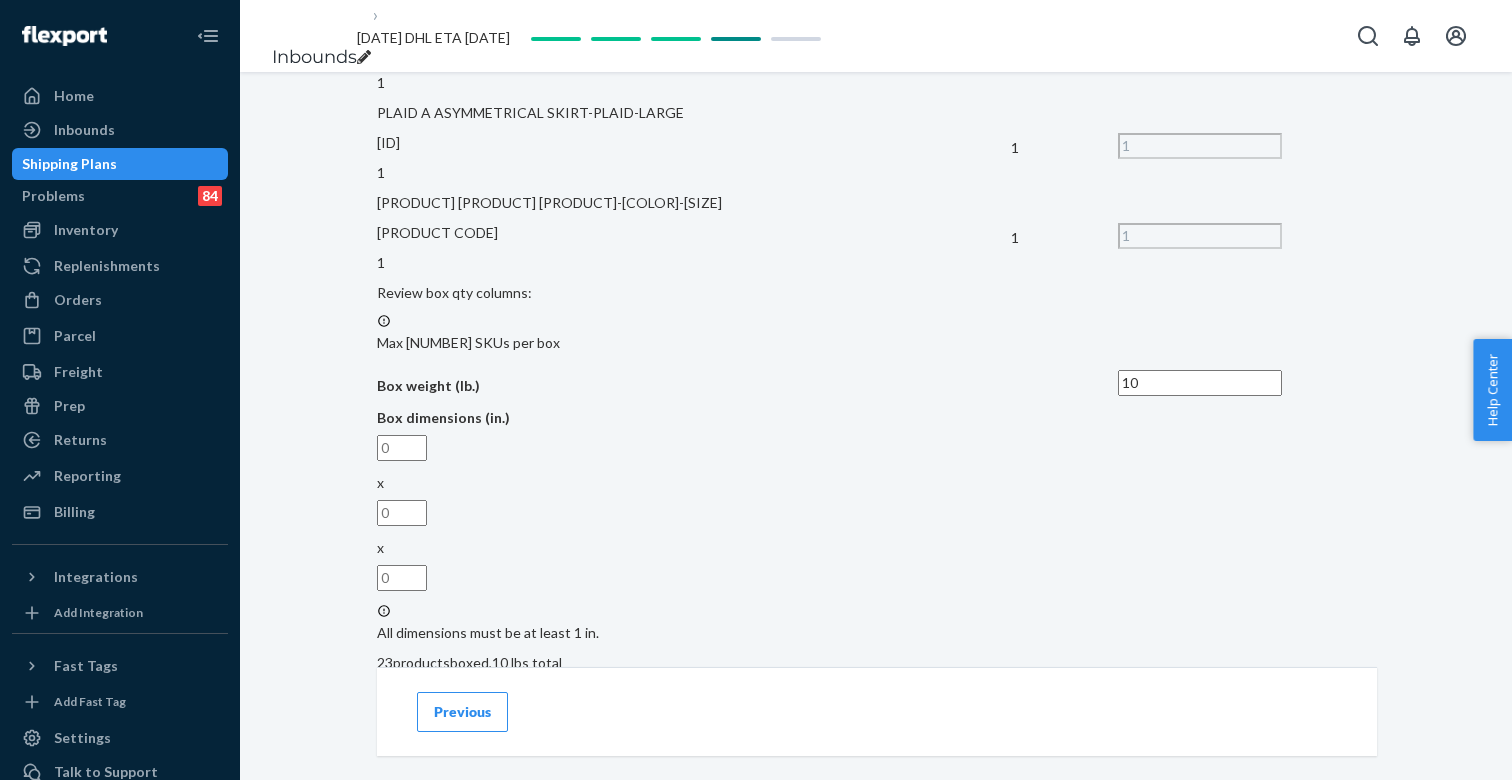 scroll, scrollTop: 3264, scrollLeft: 0, axis: vertical 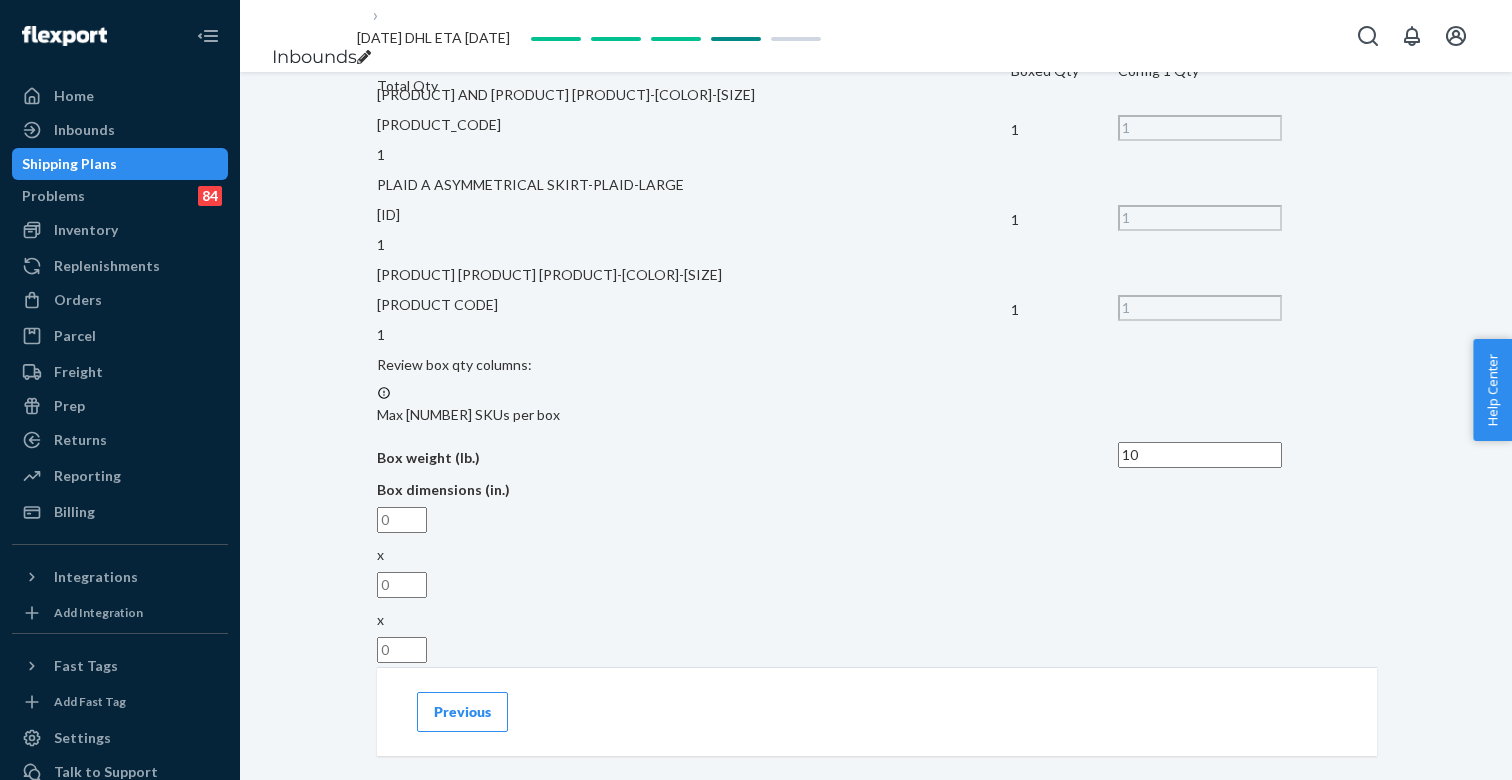 click on "Previous" at bounding box center [462, 712] 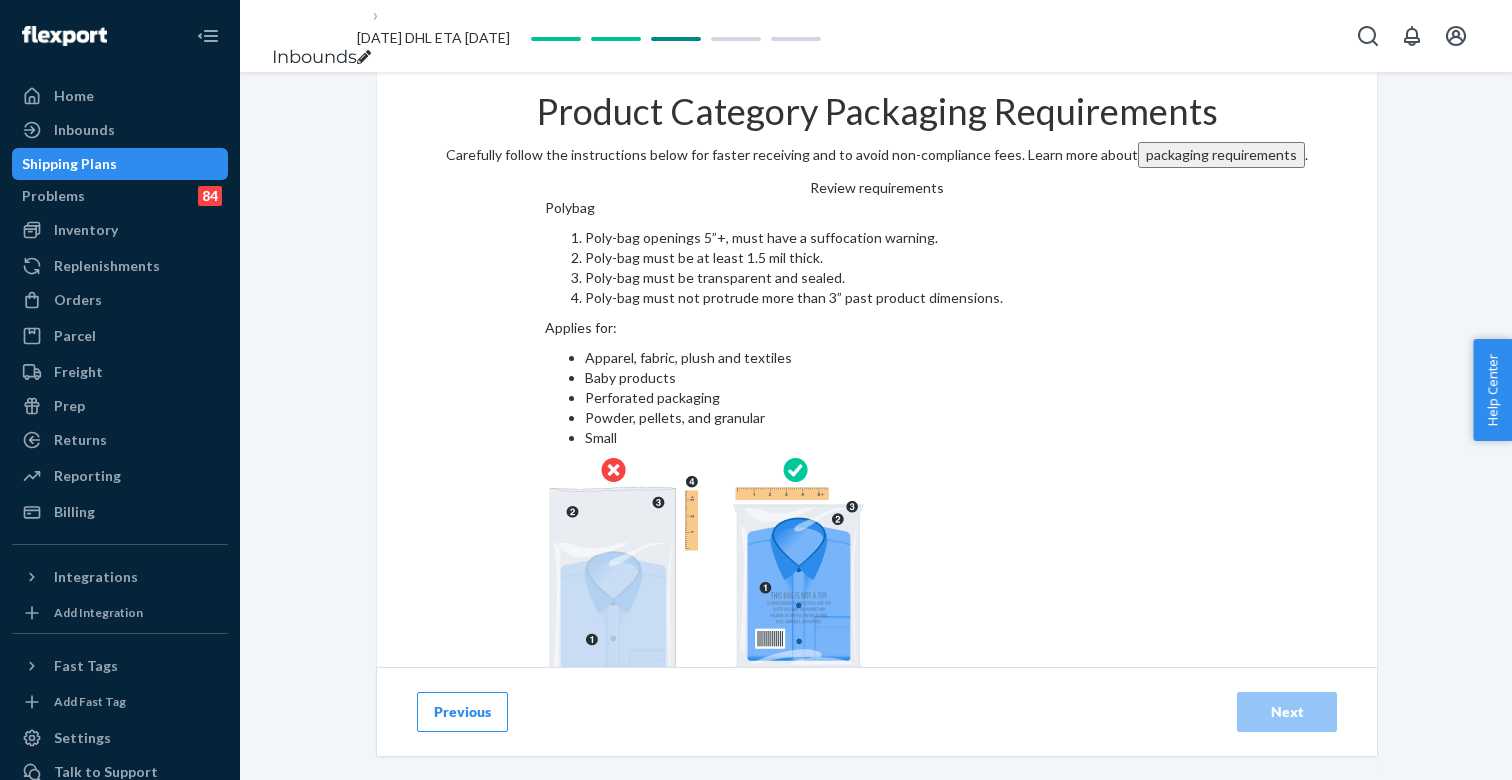 click on "Previous" at bounding box center [462, 712] 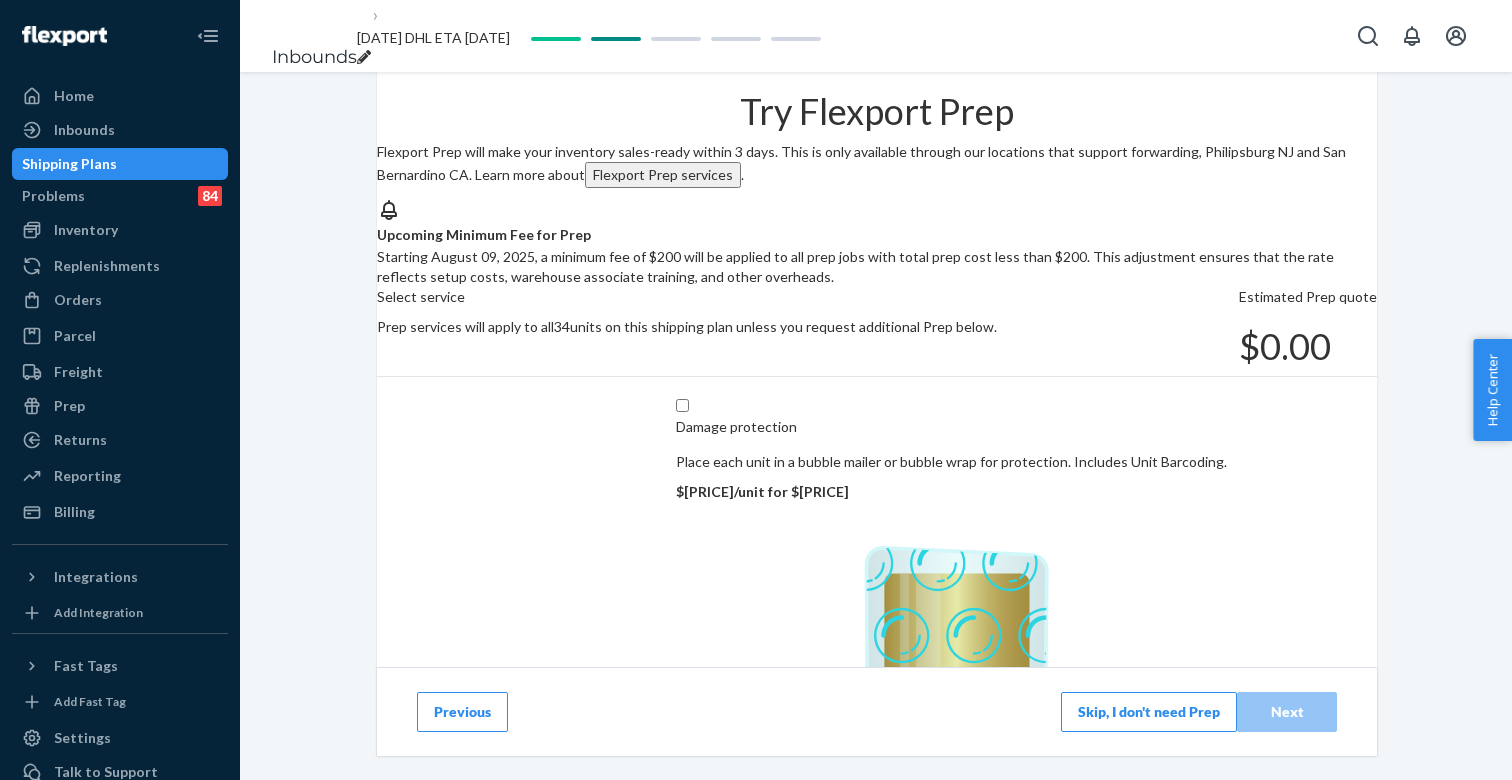 click on "Previous" at bounding box center [462, 712] 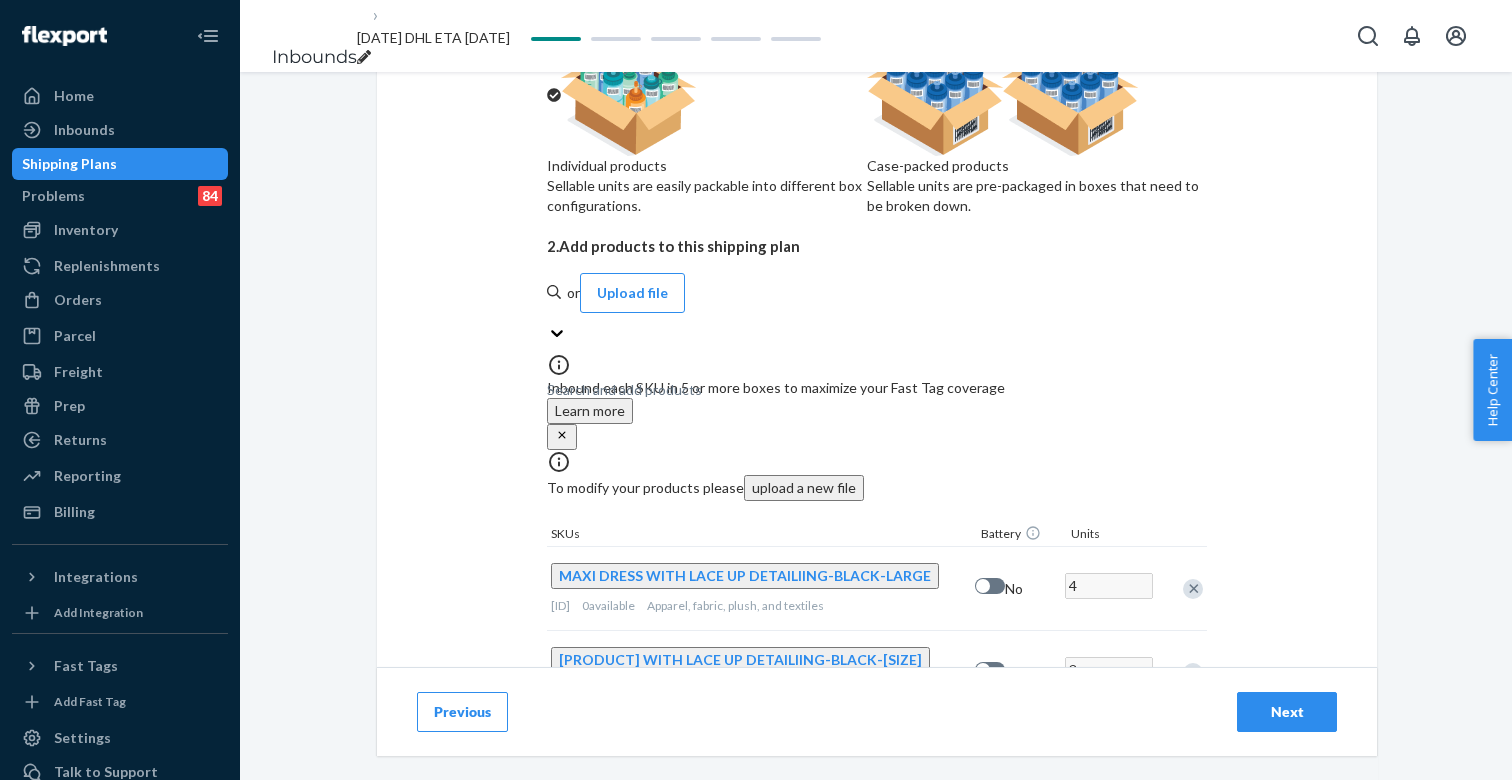 scroll, scrollTop: 374, scrollLeft: 0, axis: vertical 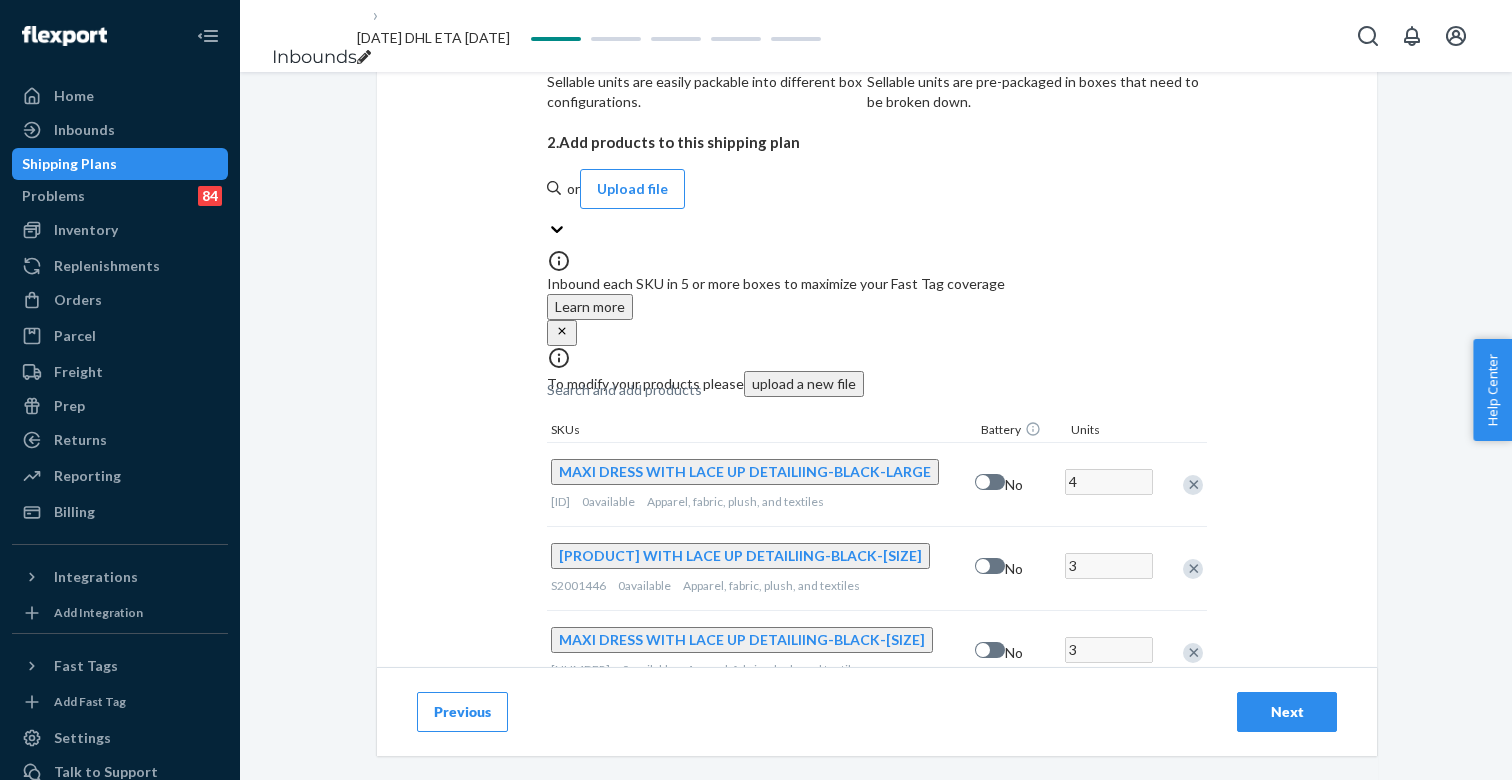 click on "Next" at bounding box center (1287, 712) 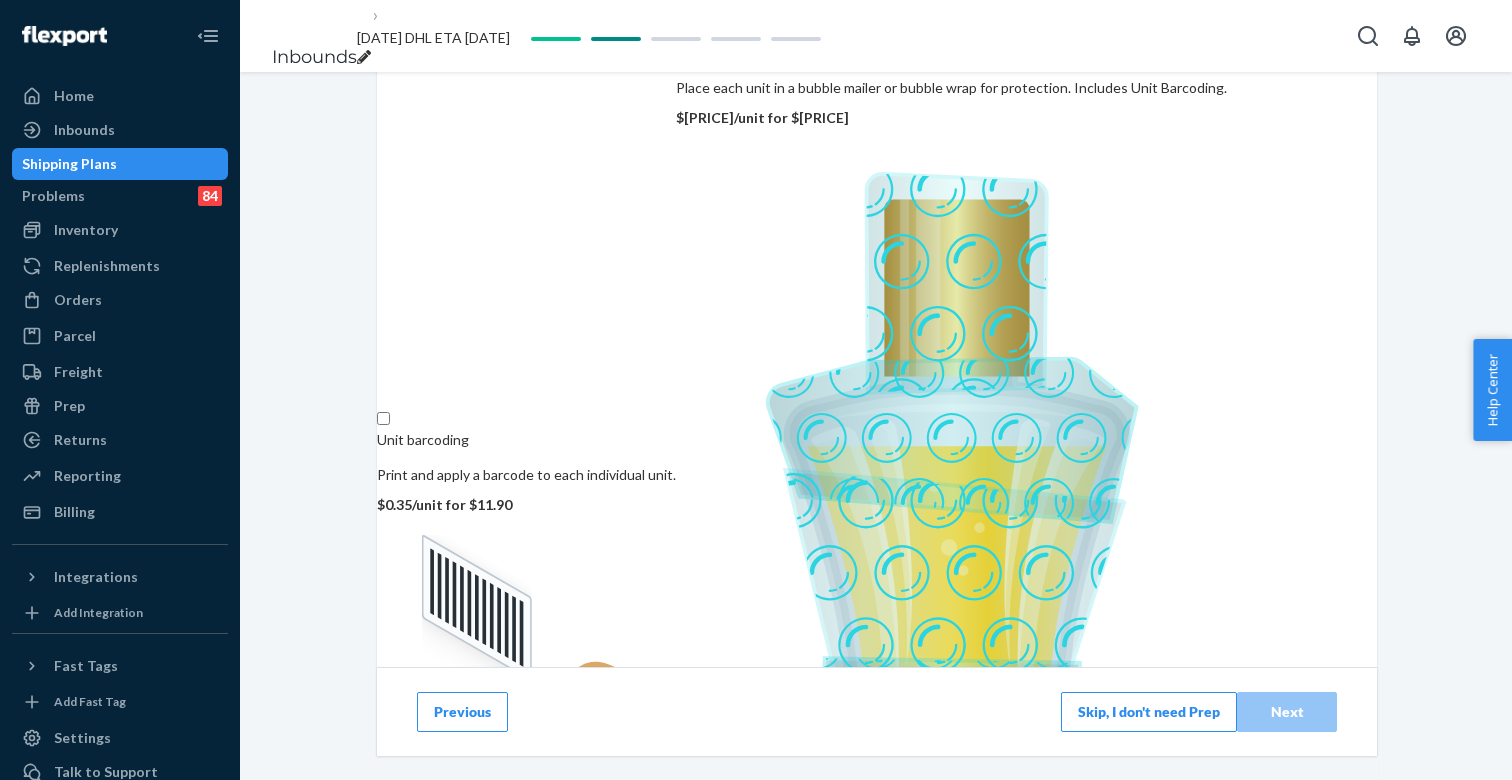 scroll, scrollTop: 0, scrollLeft: 0, axis: both 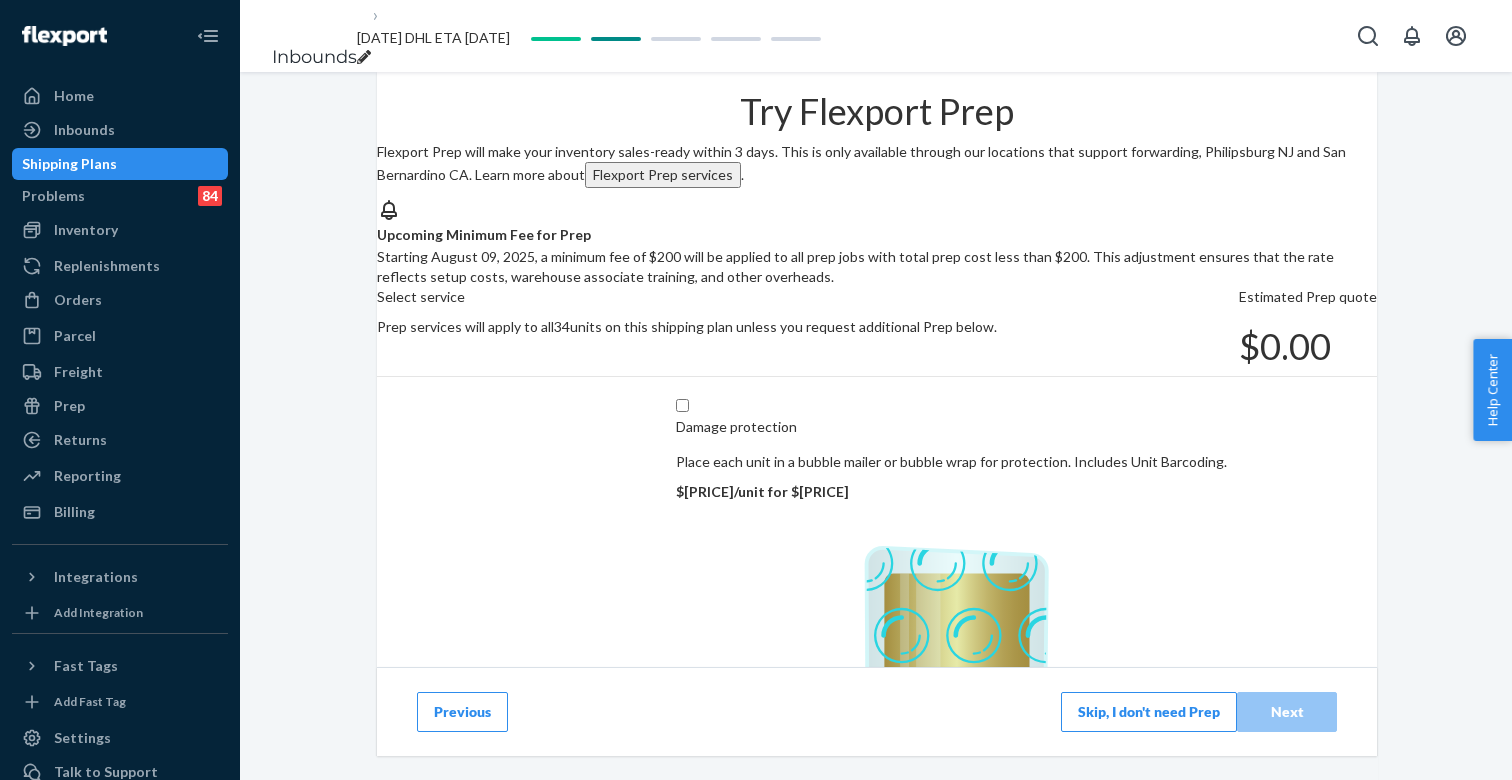 click on "Skip, I don't need Prep" at bounding box center [1149, 712] 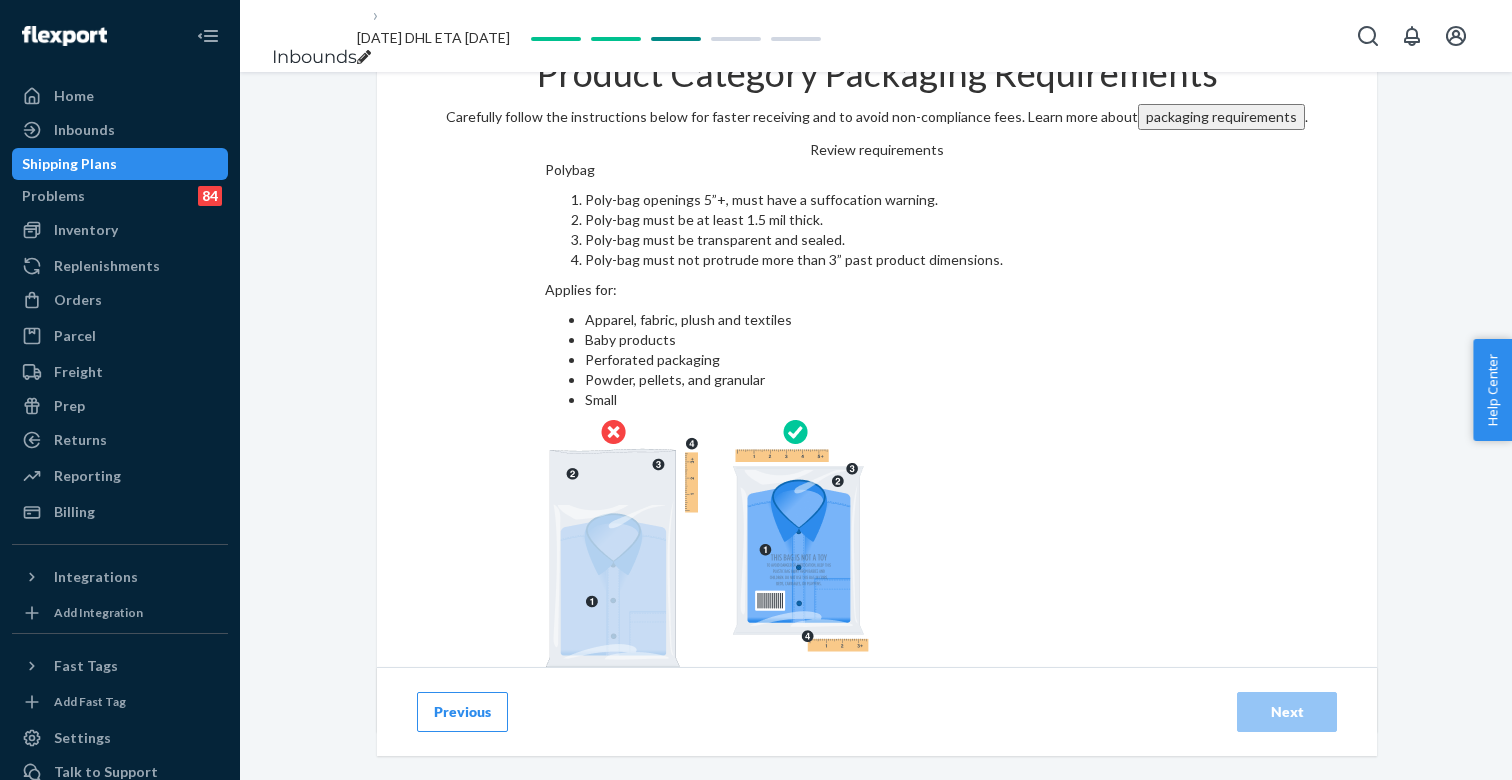 scroll, scrollTop: 86, scrollLeft: 0, axis: vertical 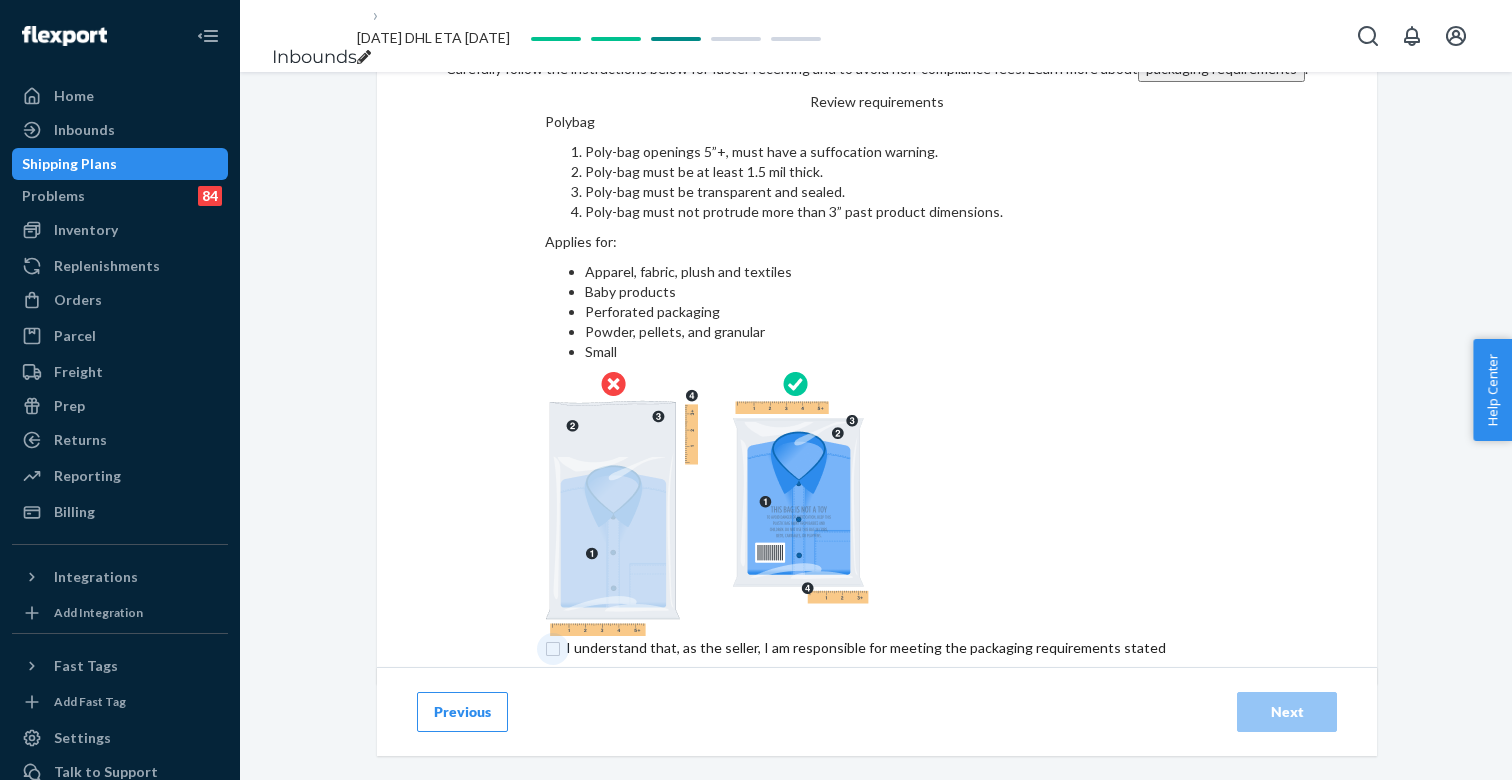 click at bounding box center [877, 660] 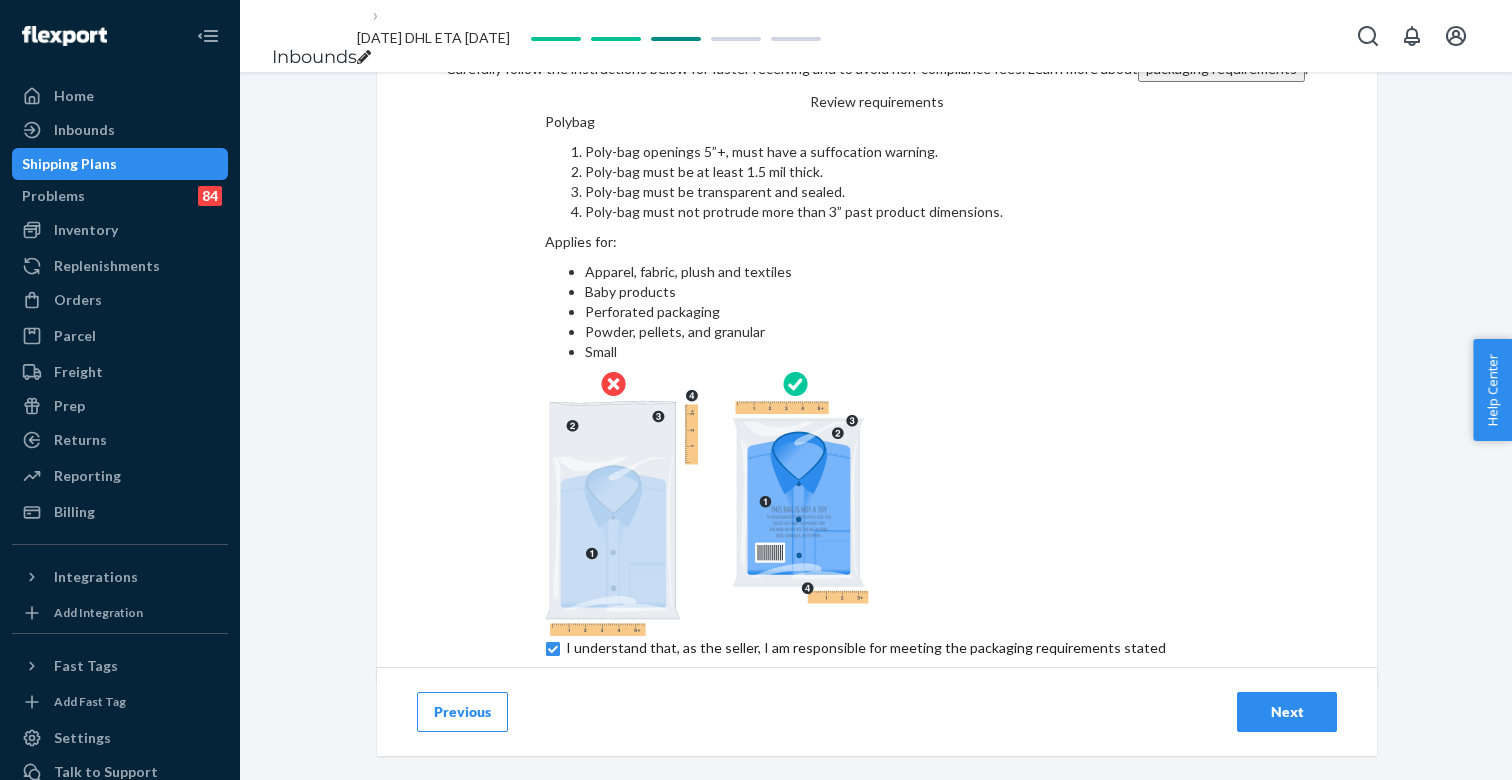 click on "Next" at bounding box center (1287, 712) 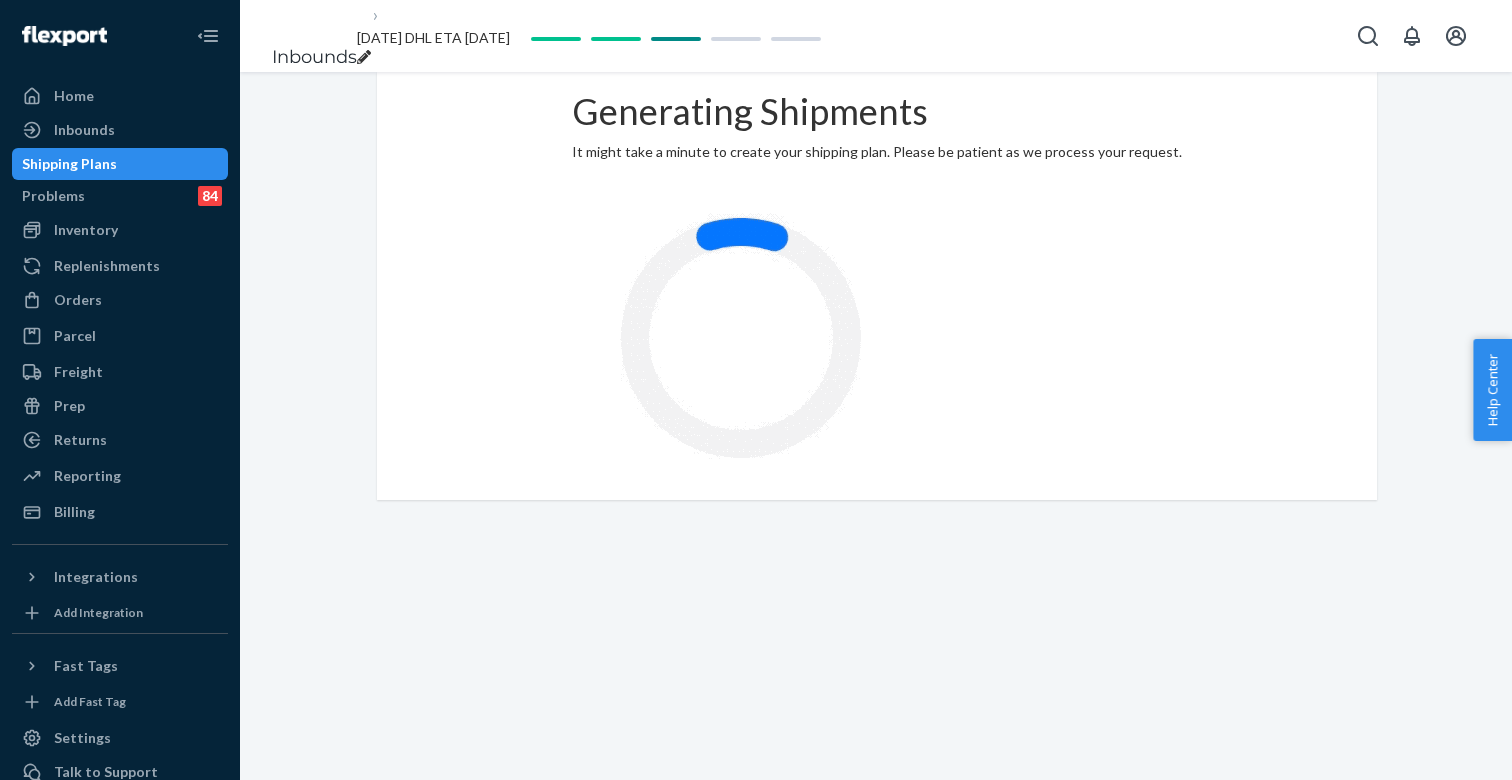 scroll, scrollTop: 0, scrollLeft: 0, axis: both 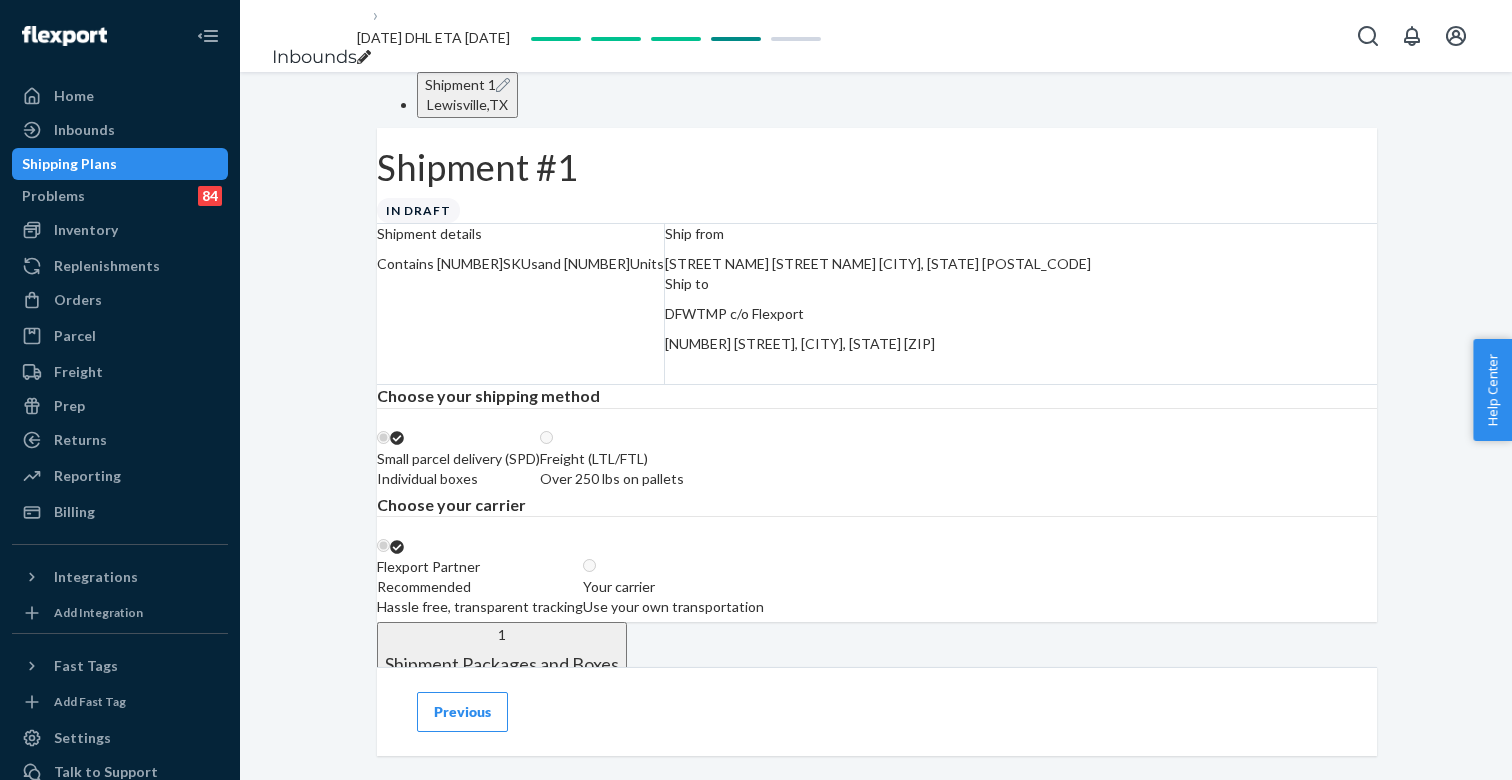 click 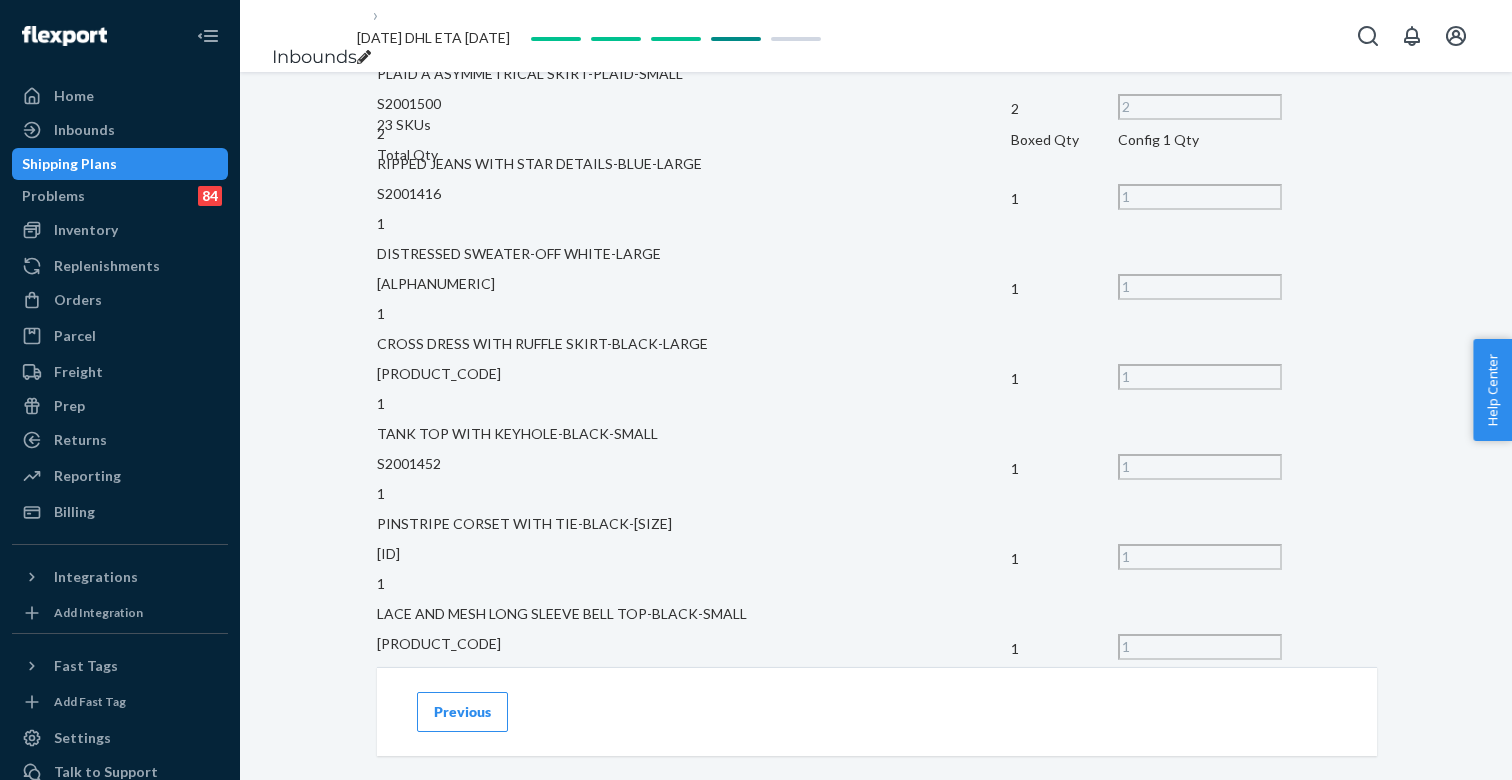 scroll, scrollTop: 2115, scrollLeft: 0, axis: vertical 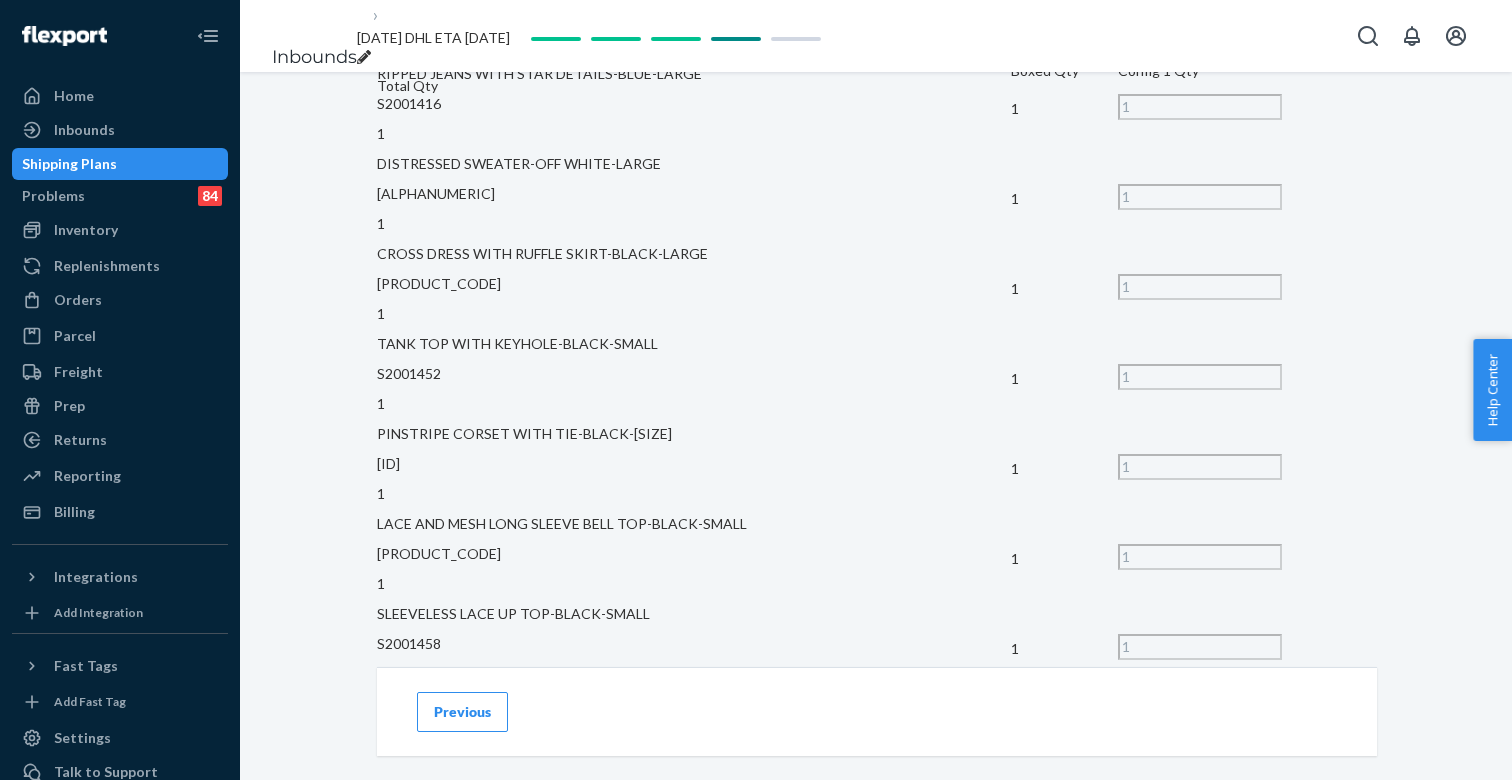click on "Previous" at bounding box center (462, 712) 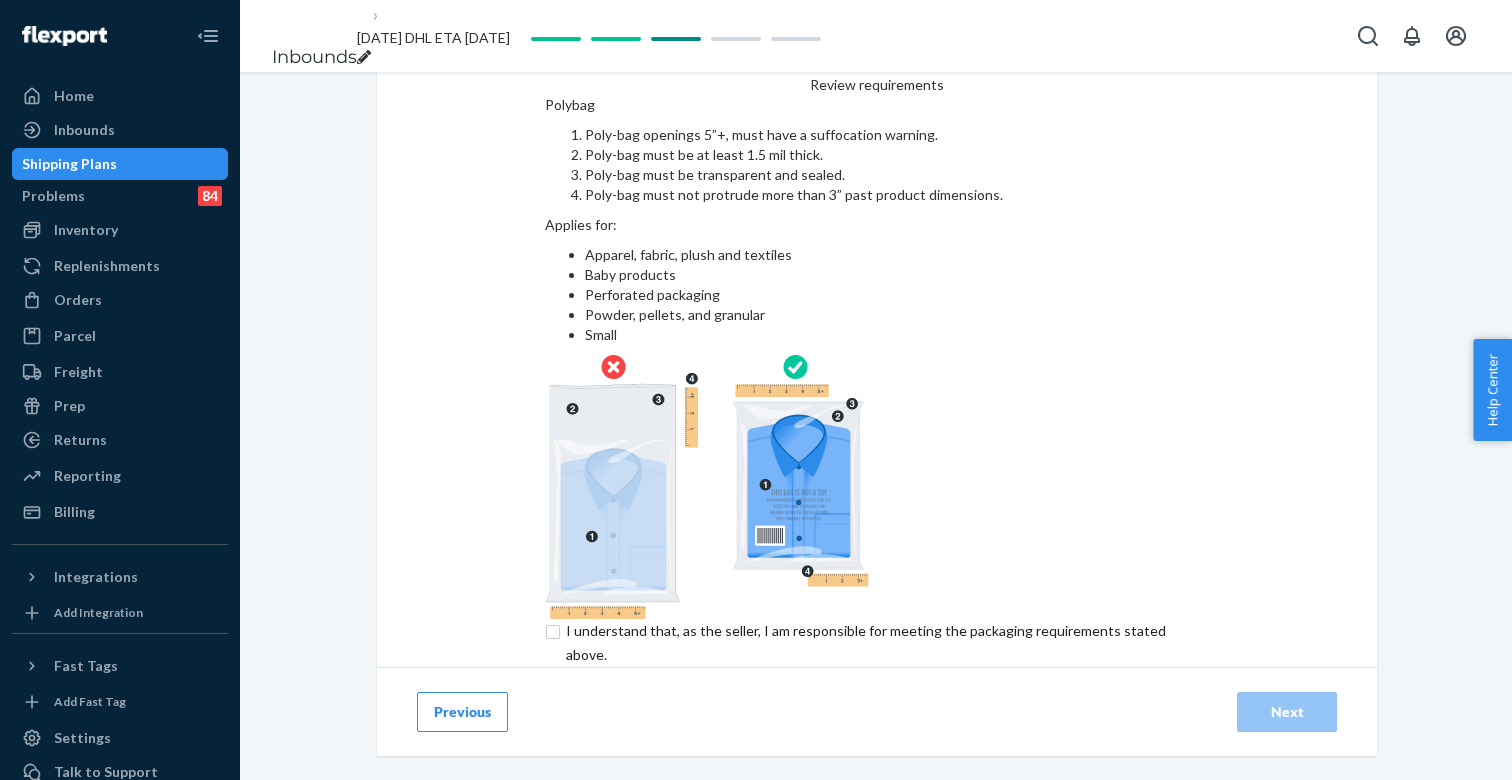 scroll, scrollTop: 0, scrollLeft: 0, axis: both 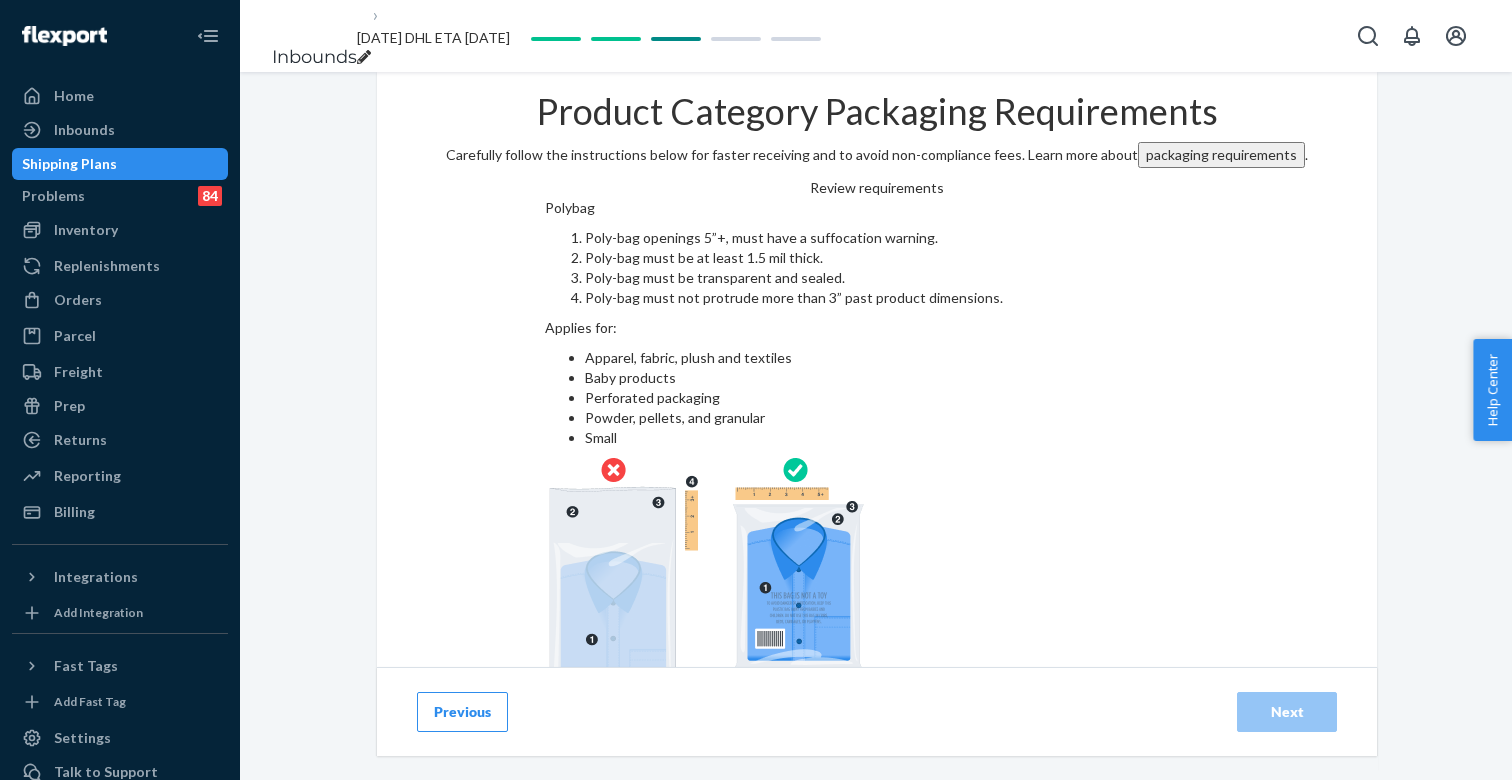 click on "Shipping Plans" at bounding box center (69, 164) 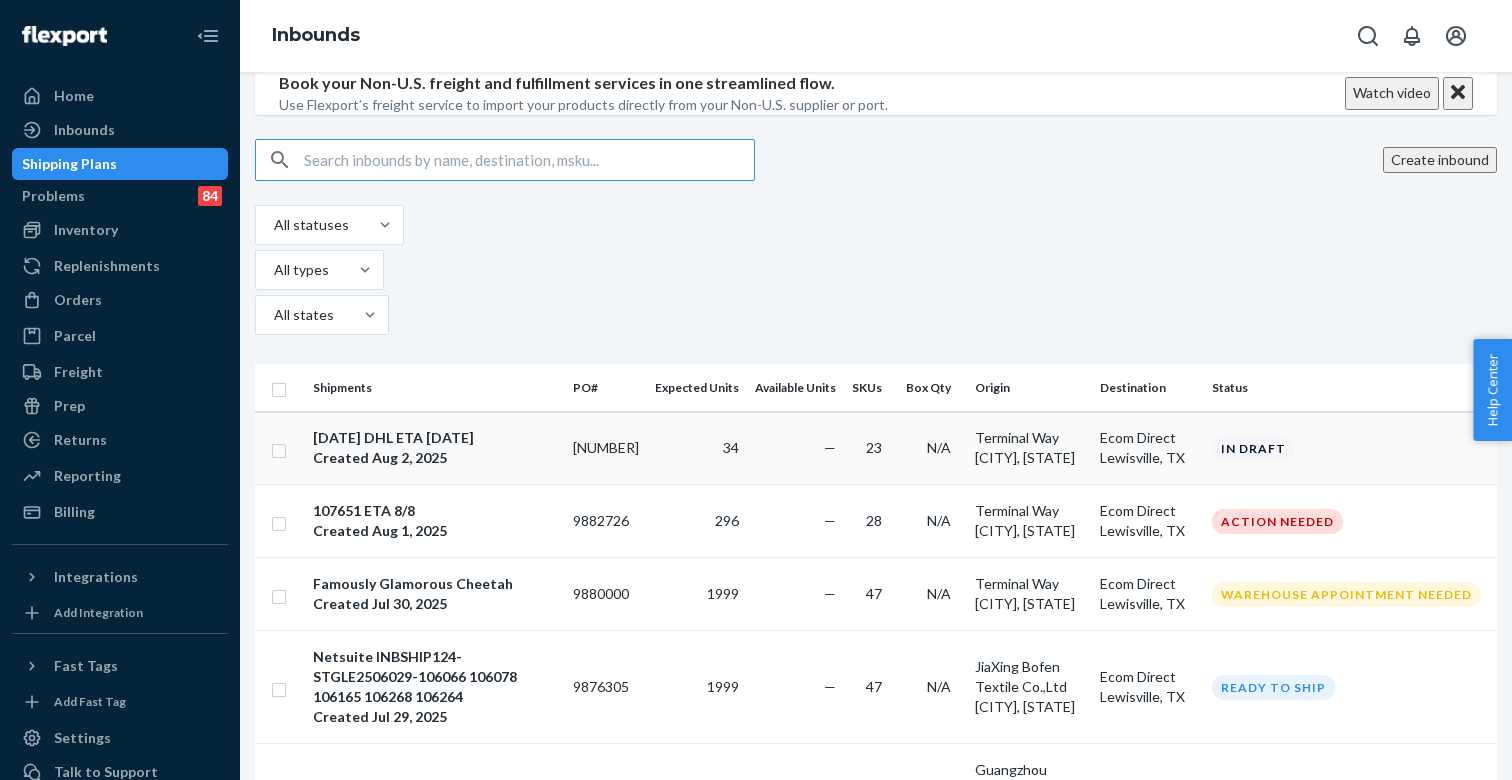 click on "34" at bounding box center (697, 448) 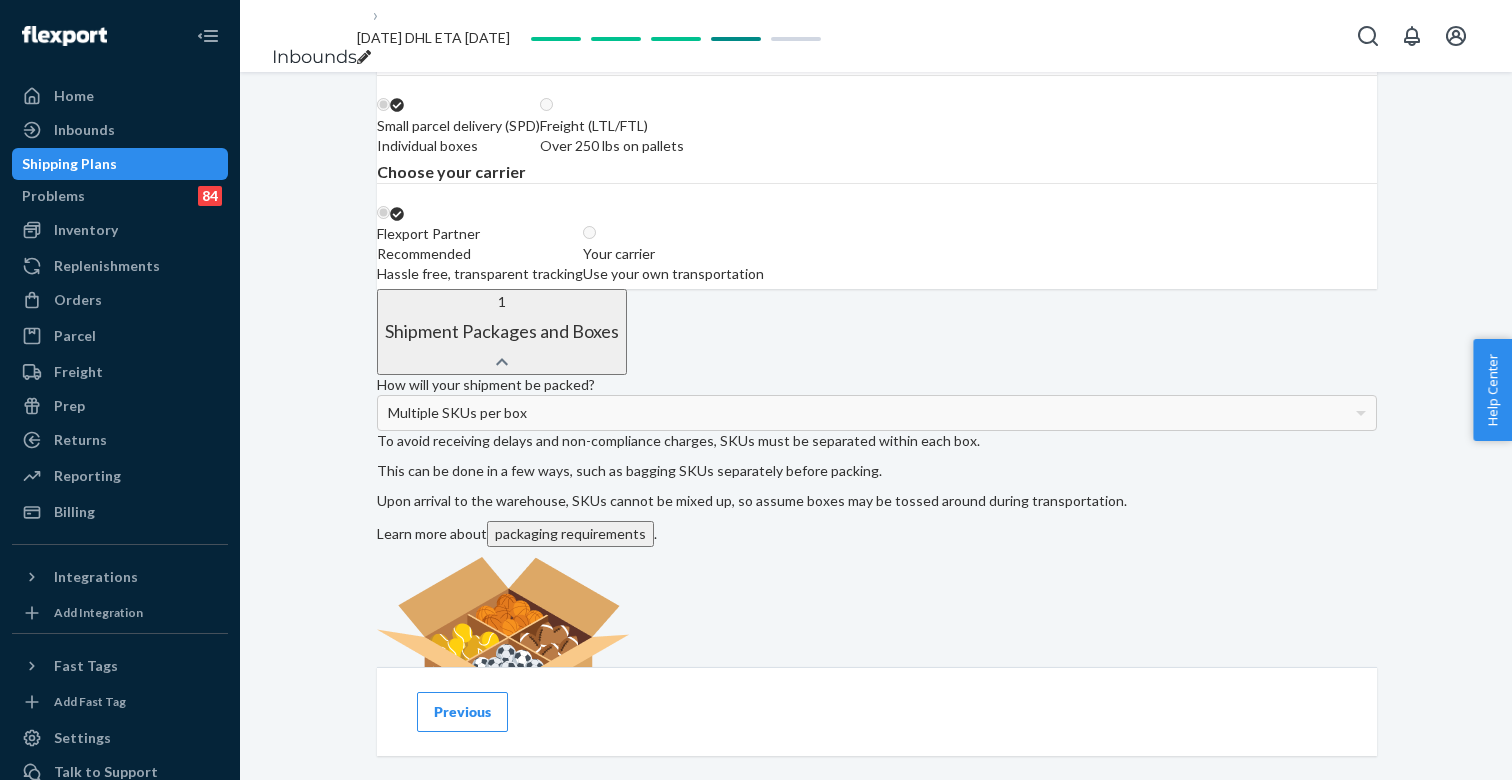 scroll, scrollTop: 498, scrollLeft: 0, axis: vertical 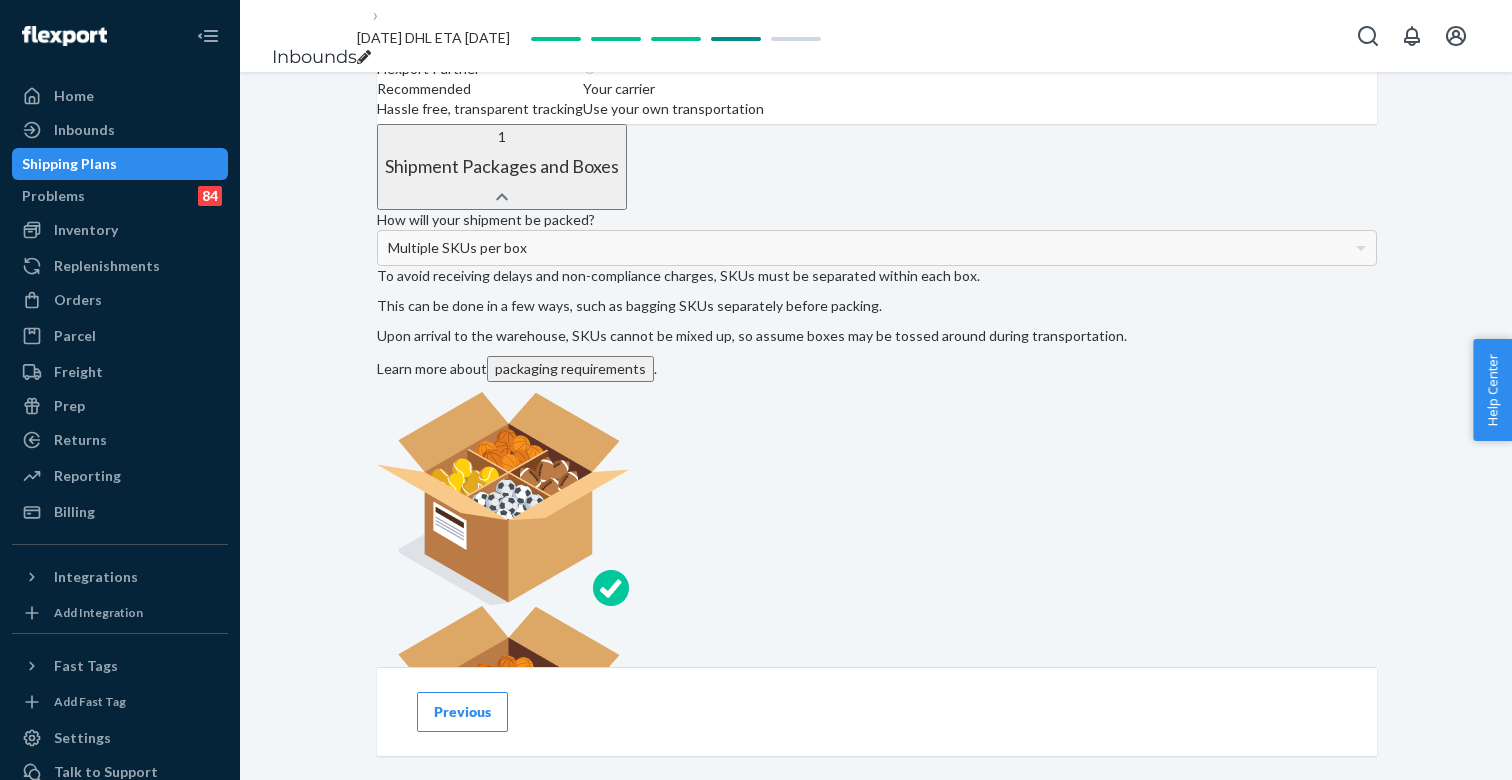click on "Your carrier Use your own transportation" at bounding box center (673, 89) 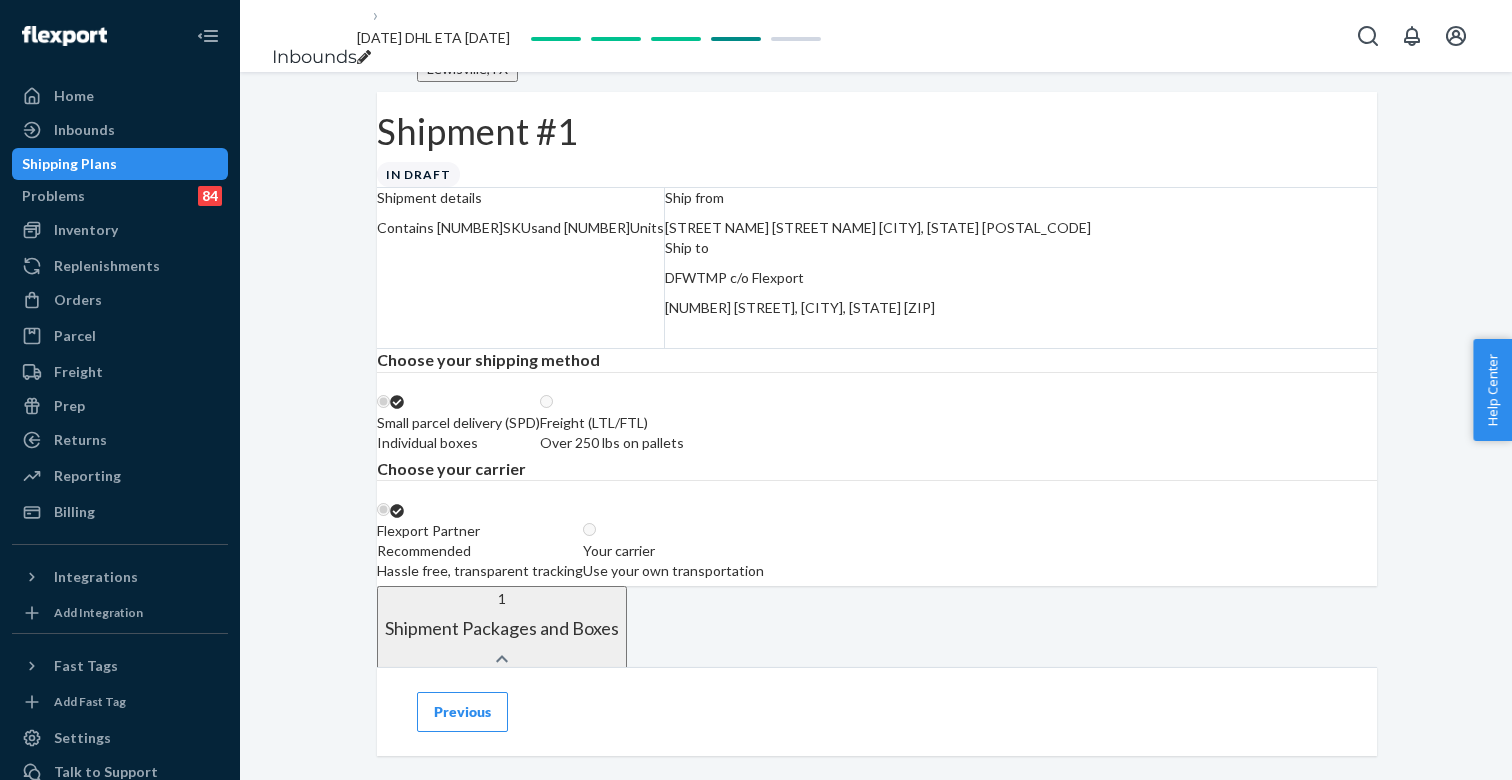 scroll, scrollTop: 0, scrollLeft: 0, axis: both 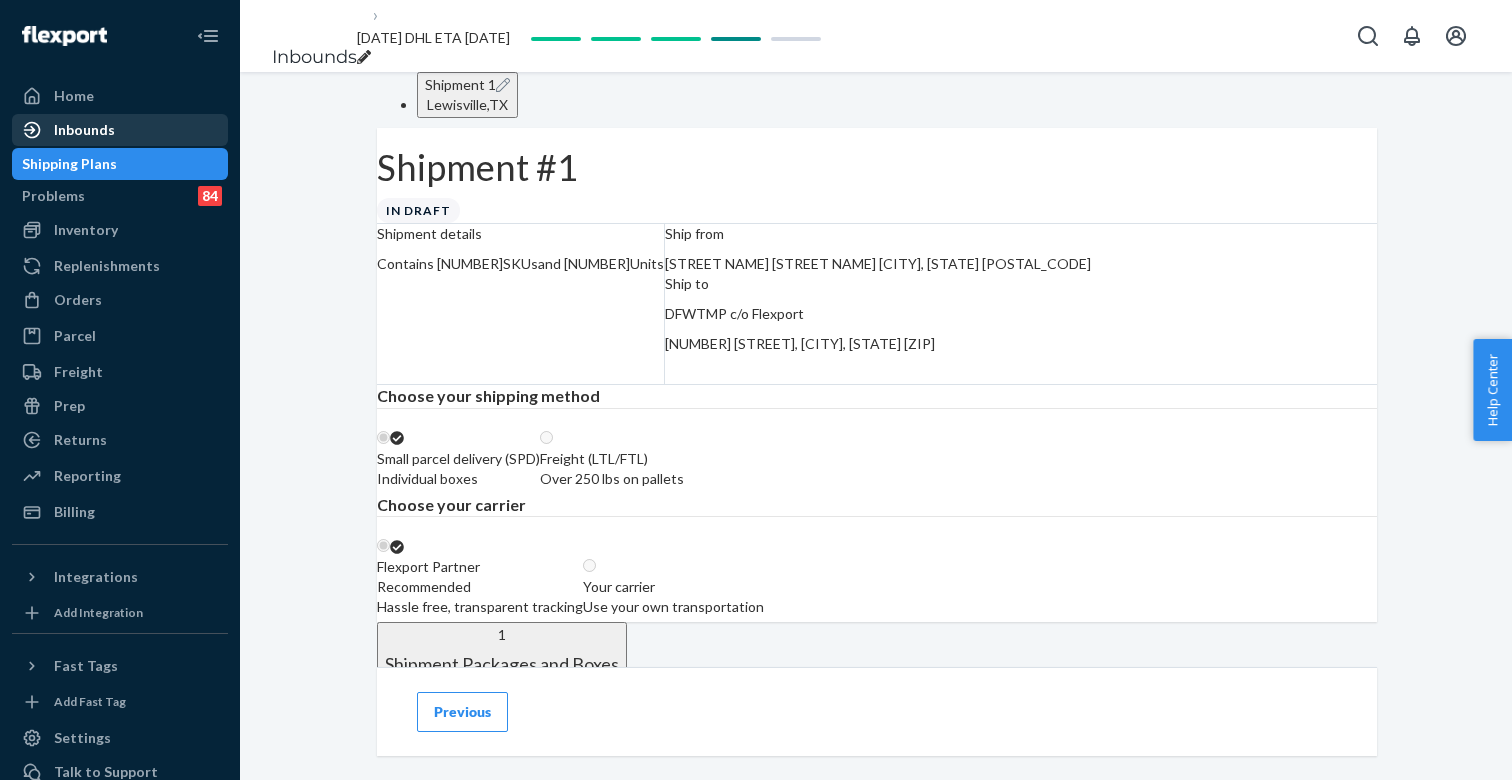 click on "Inbounds" at bounding box center (120, 130) 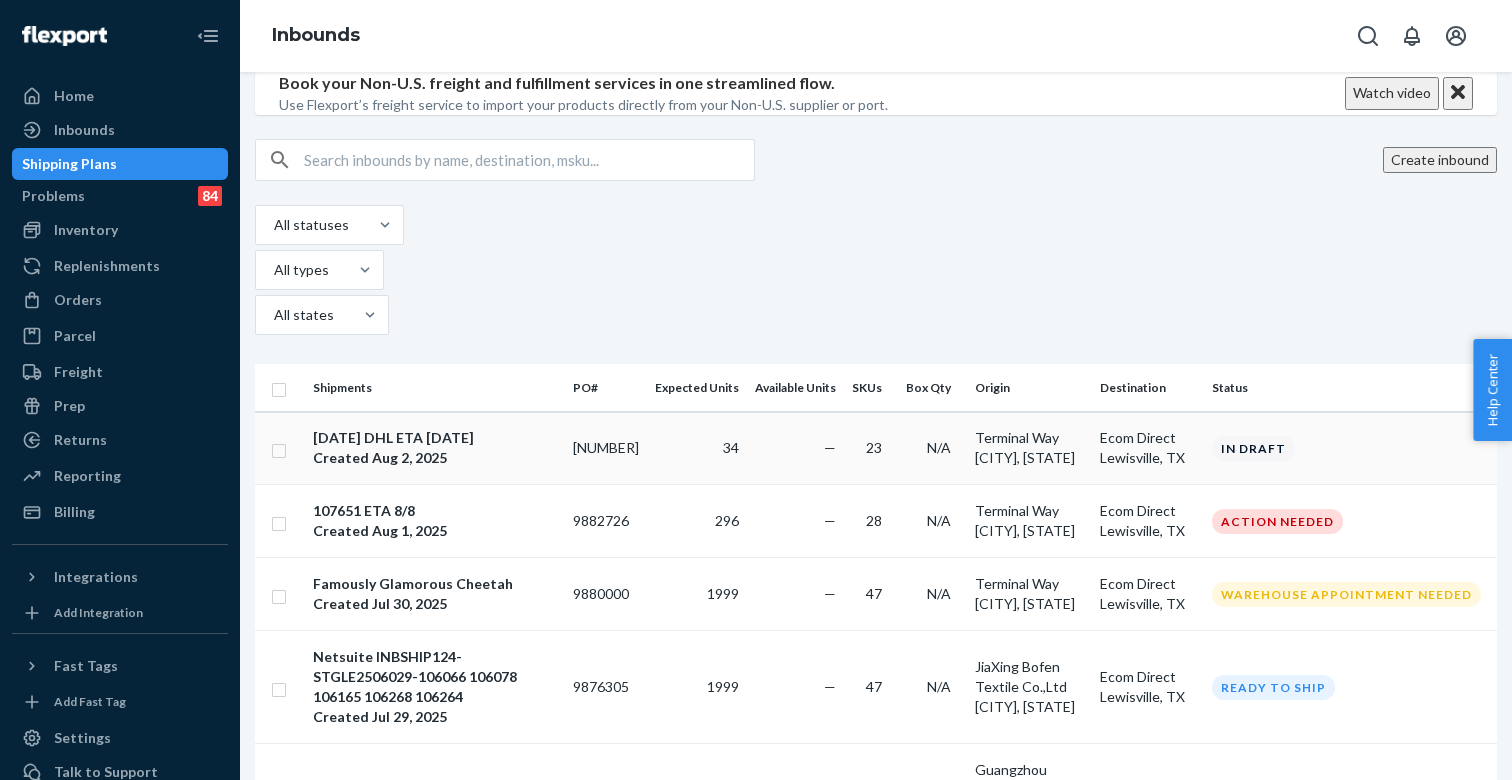 click on "[DATE] DHL ETA [DATE]" at bounding box center [435, 438] 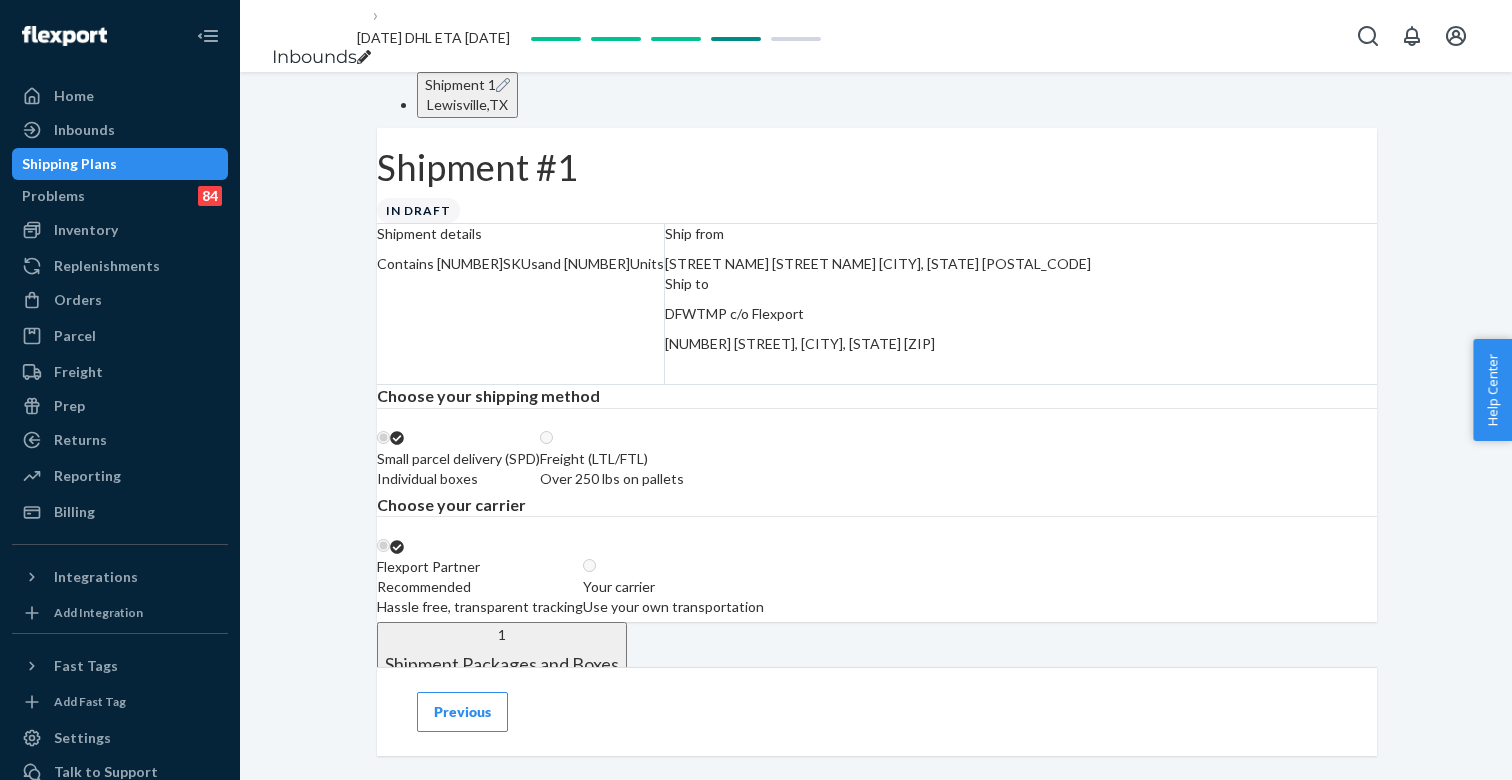 click 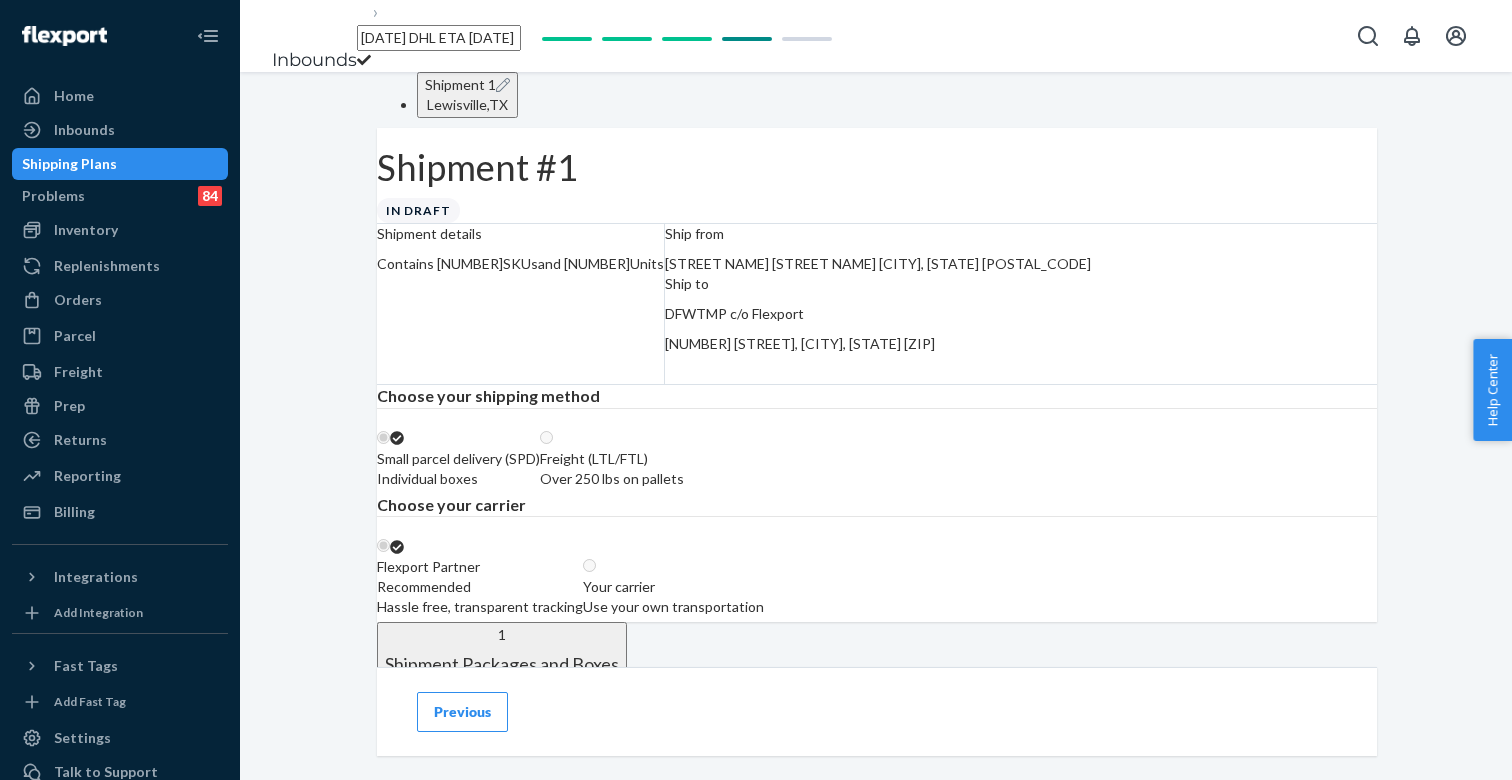 drag, startPoint x: 585, startPoint y: 37, endPoint x: 383, endPoint y: 35, distance: 202.0099 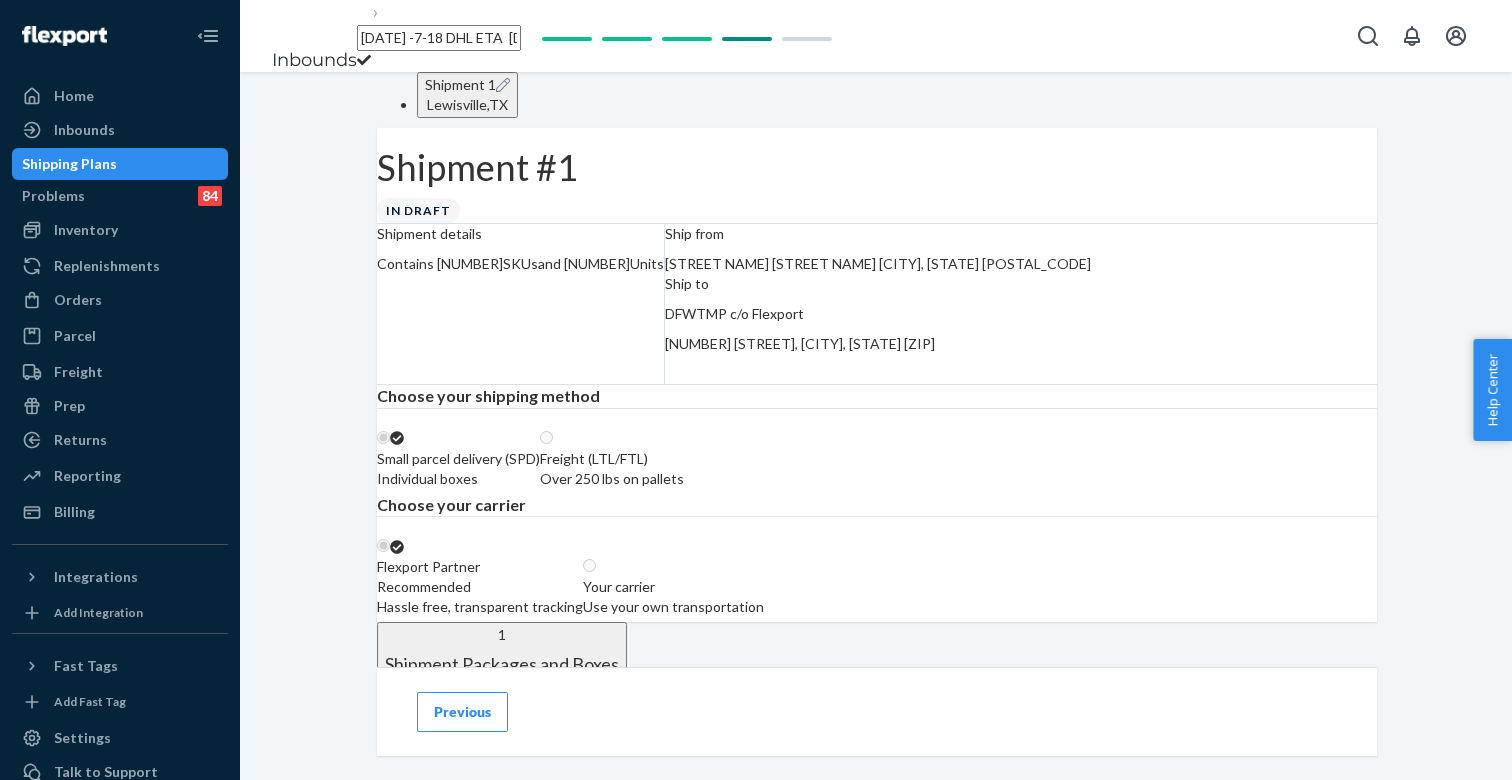 click on "[DATE] -7-18 DHL ETA  [DATE]" at bounding box center (439, 38) 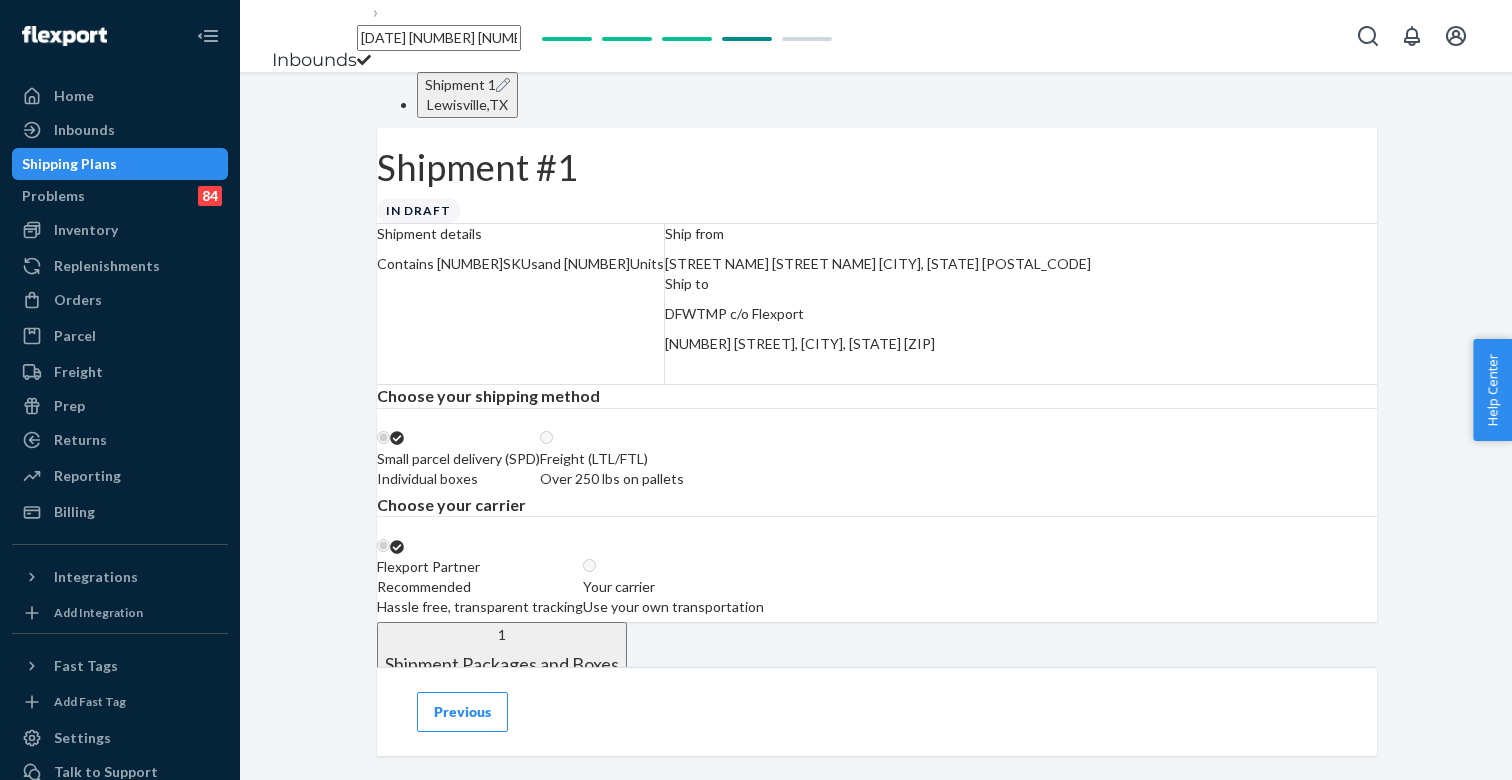 drag, startPoint x: 585, startPoint y: 38, endPoint x: 358, endPoint y: 38, distance: 227 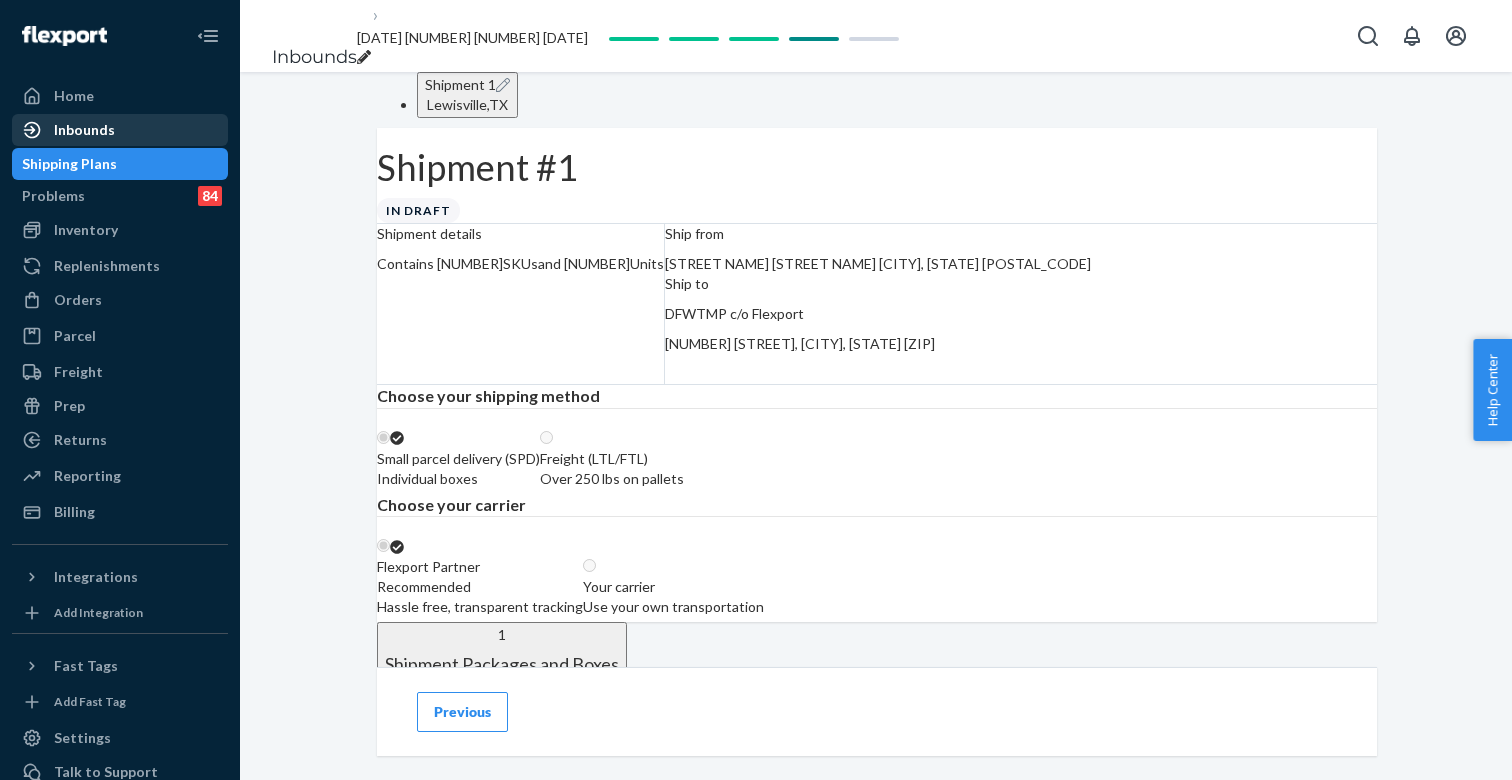 click on "Inbounds" at bounding box center [120, 130] 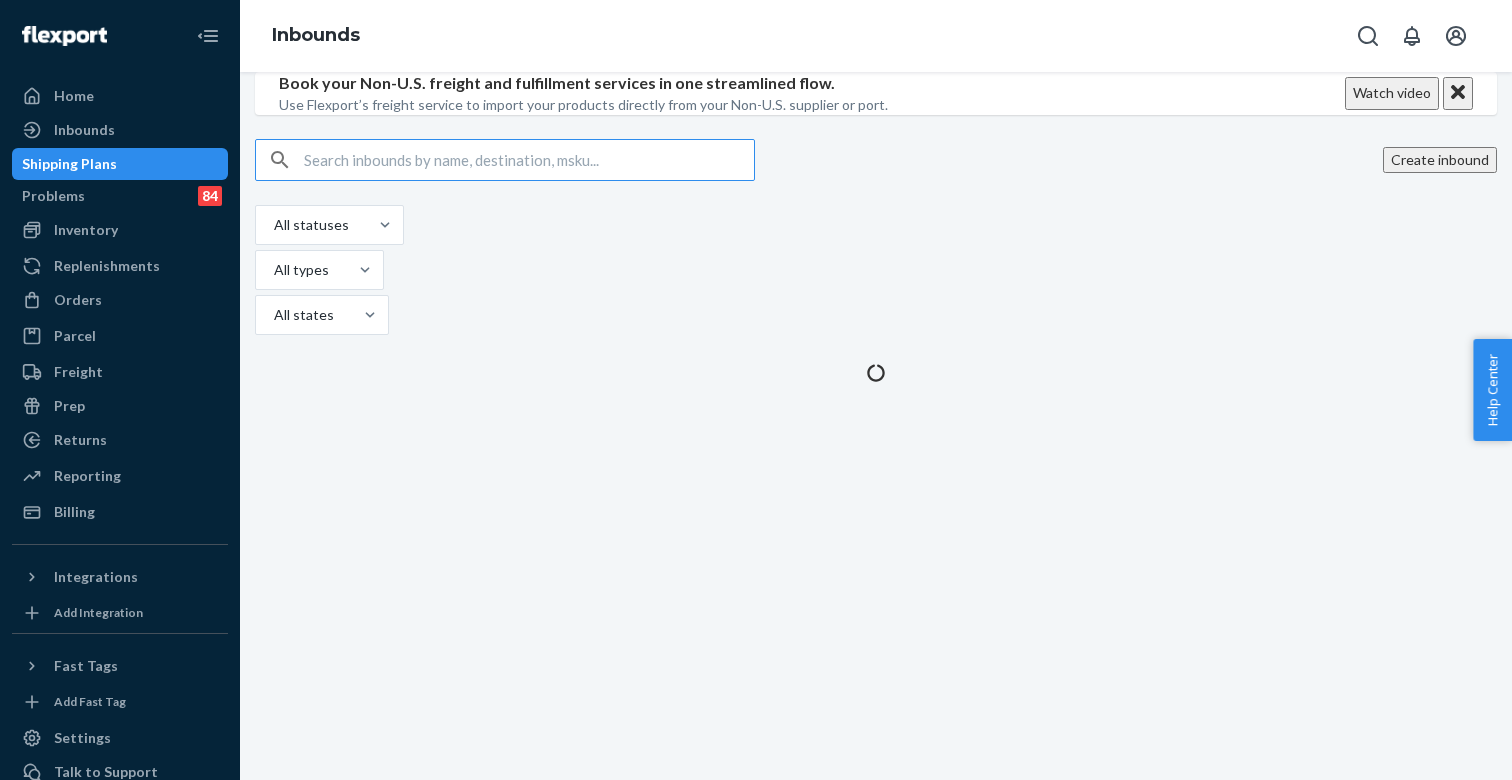 click on "Create inbound" at bounding box center (1440, 160) 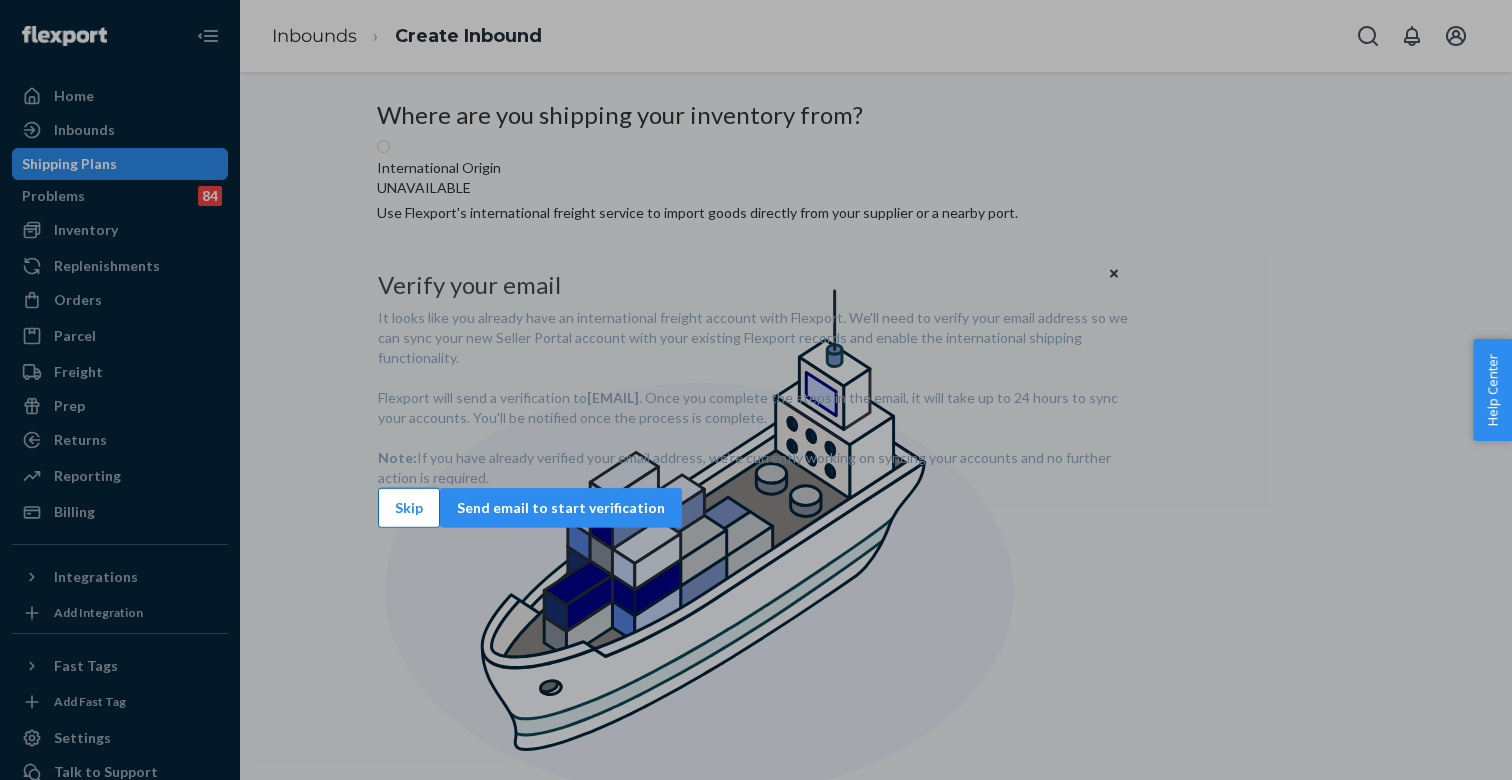 click on "Skip" at bounding box center (409, 508) 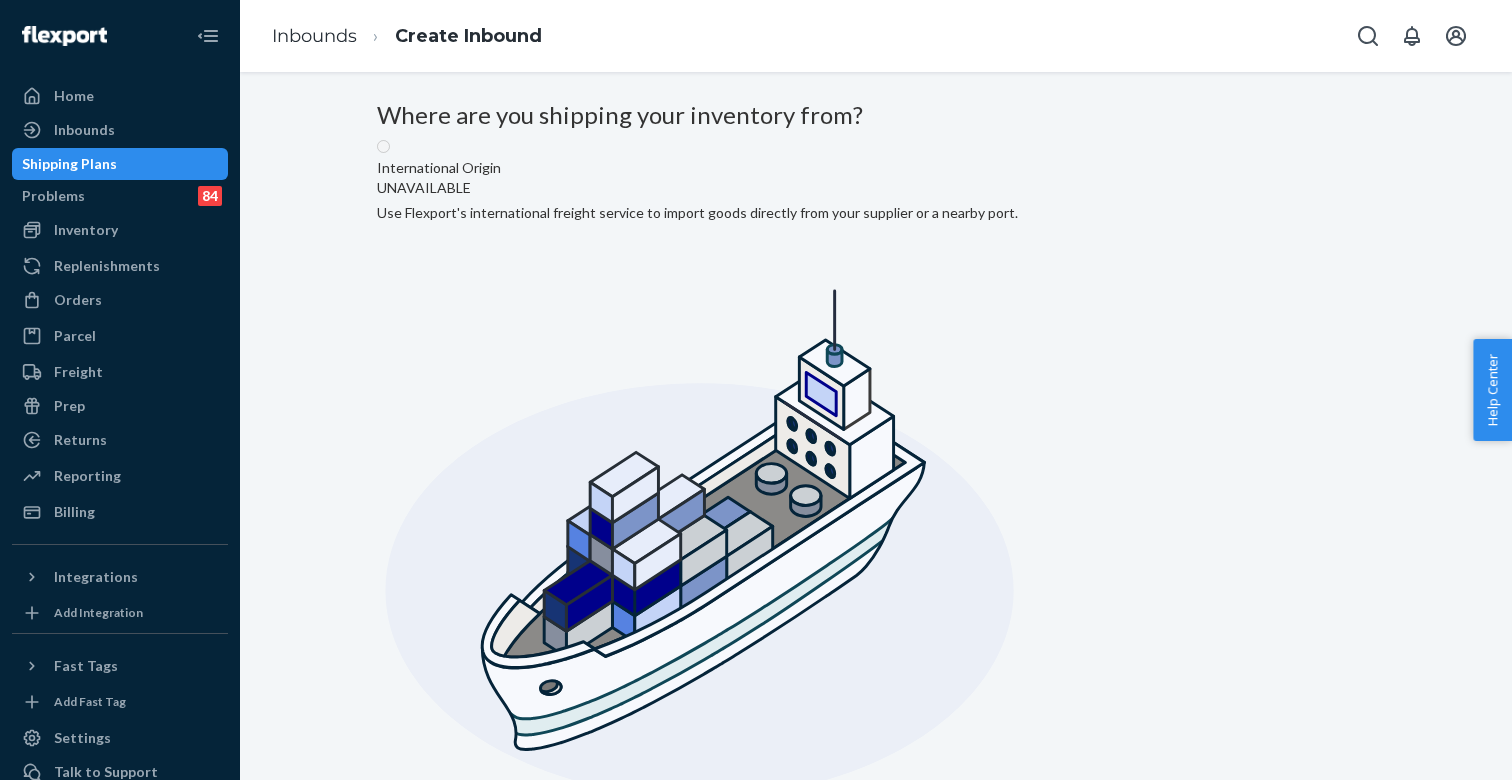 click on "Domestic Origin Use Flexport’s extensive US trucking network or your own carrier to inbound your products from any location, or ship parcel from anywhere in the world" at bounding box center (848, 1295) 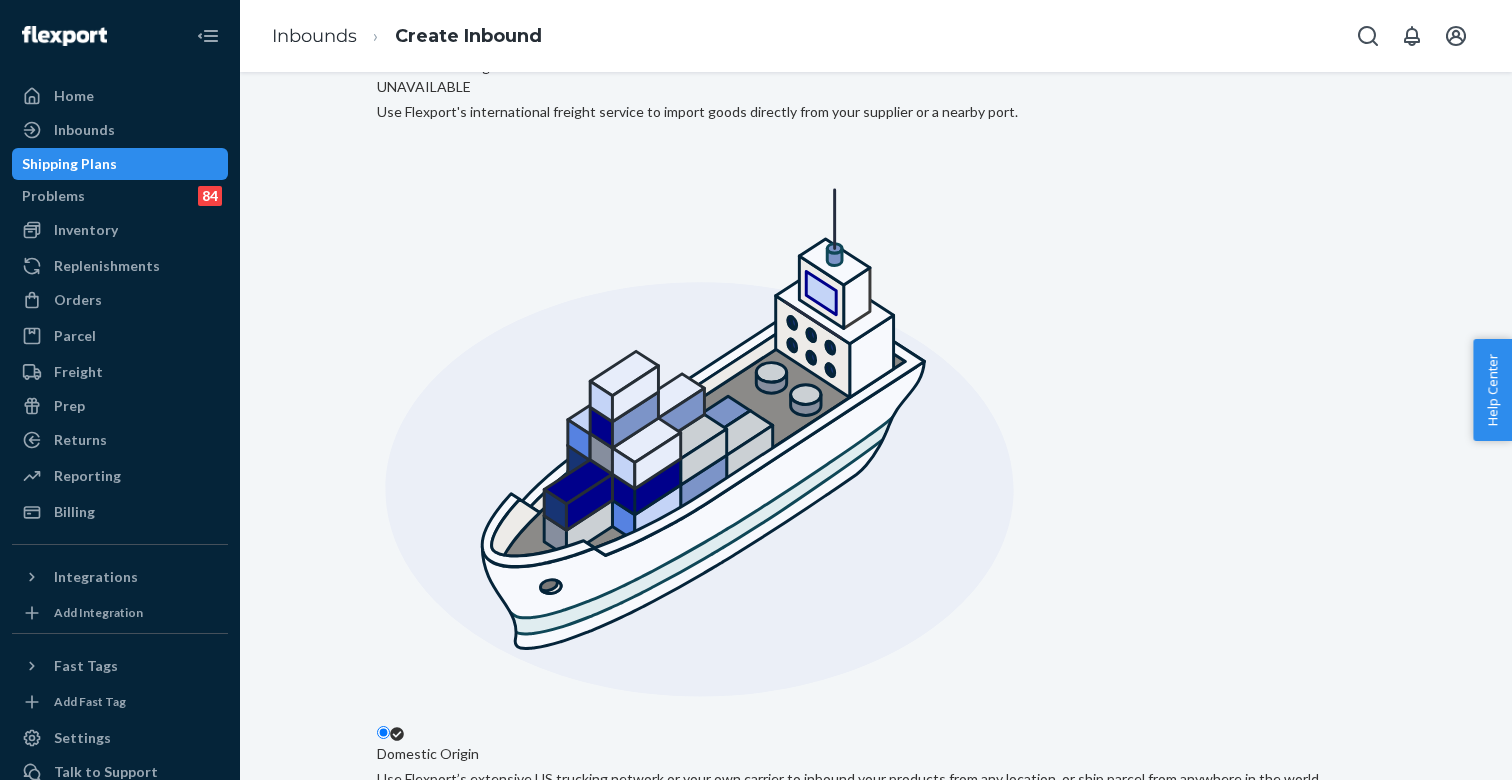 scroll, scrollTop: 280, scrollLeft: 0, axis: vertical 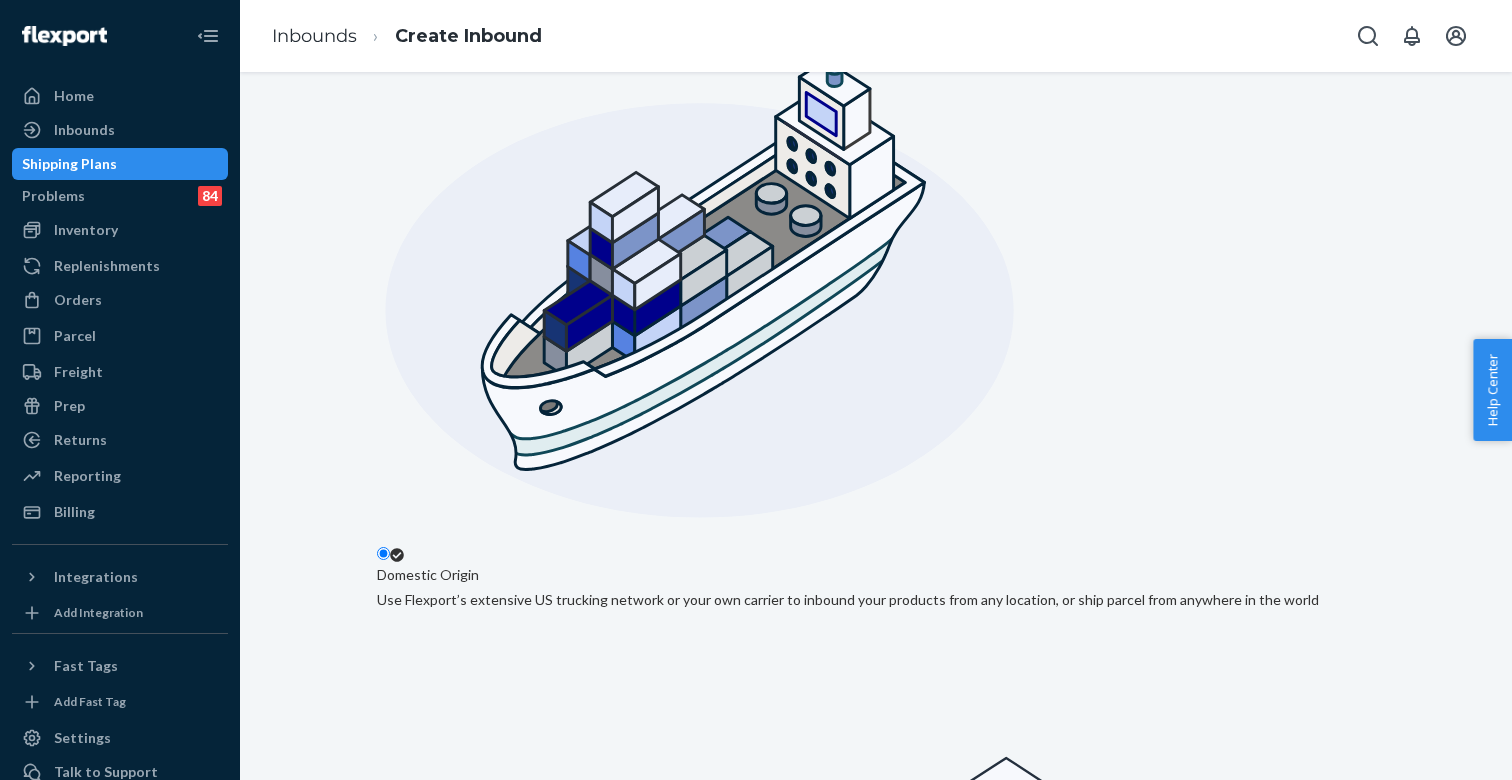 click on "Next" at bounding box center (411, 1940) 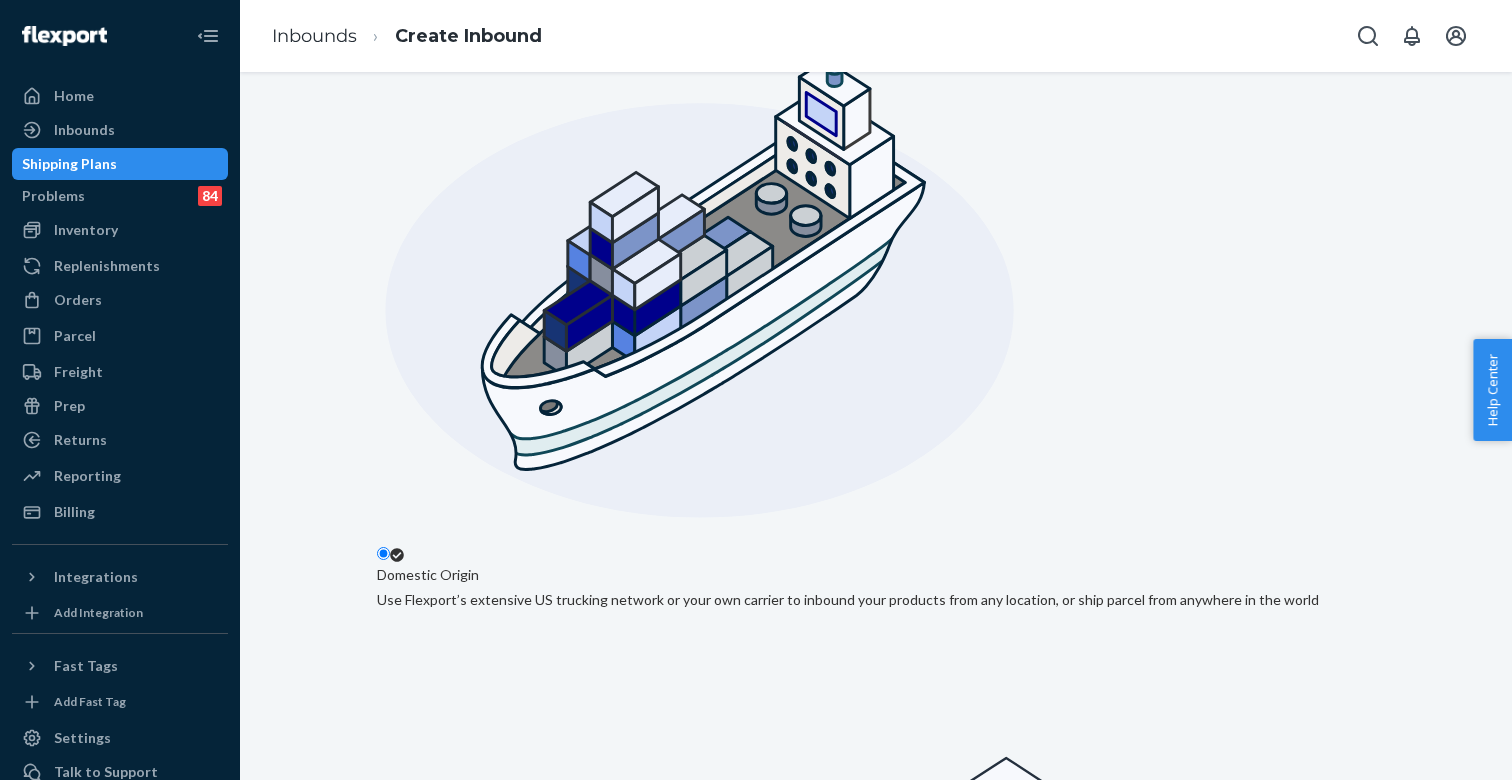 scroll, scrollTop: 0, scrollLeft: 0, axis: both 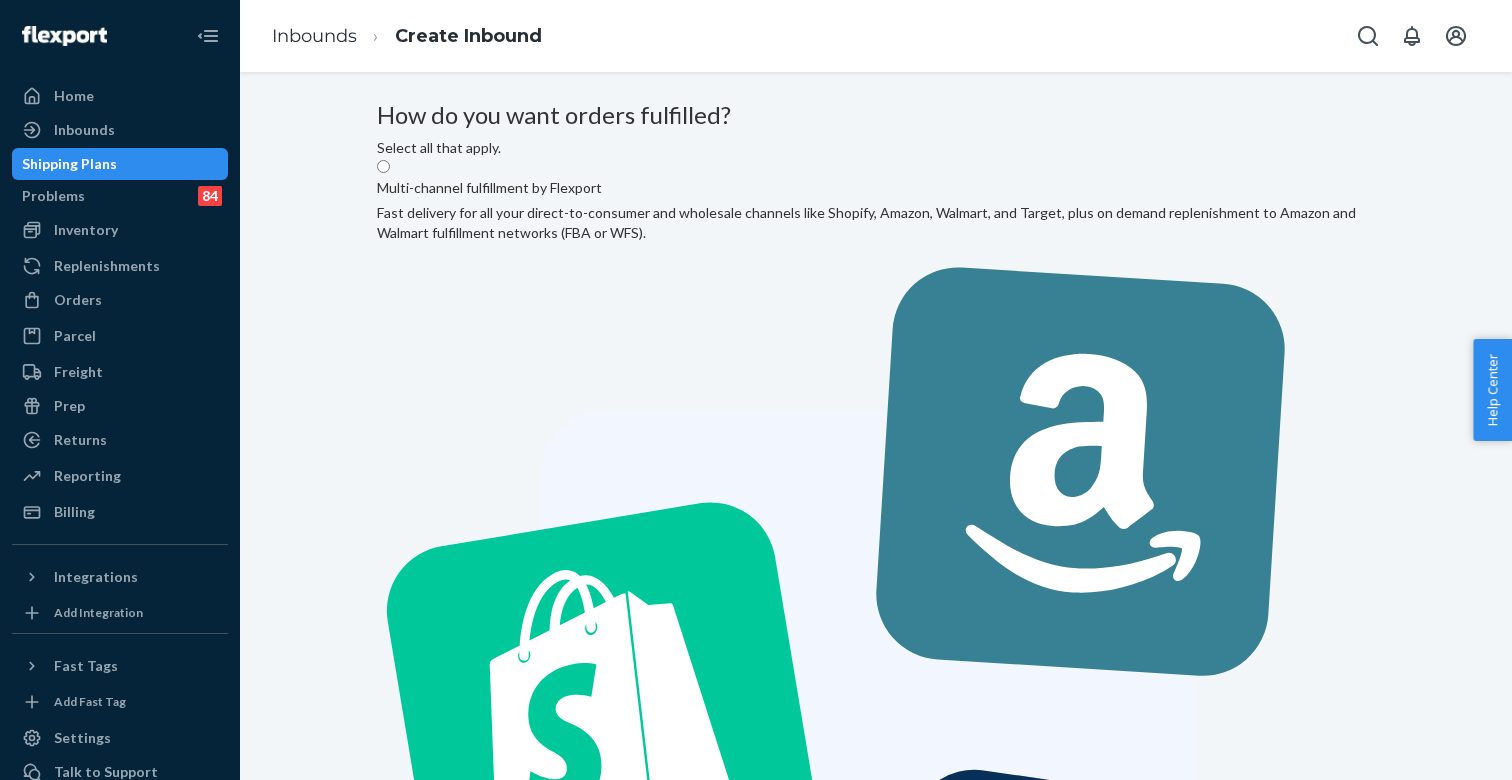 click on "Multi-channel fulfillment by Flexport Fast delivery for all your direct-to-consumer and wholesale channels like Shopify, Amazon, Walmart, and Target, plus on demand replenishment to Amazon and Walmart fulfillment networks (FBA or WFS)." at bounding box center (876, 702) 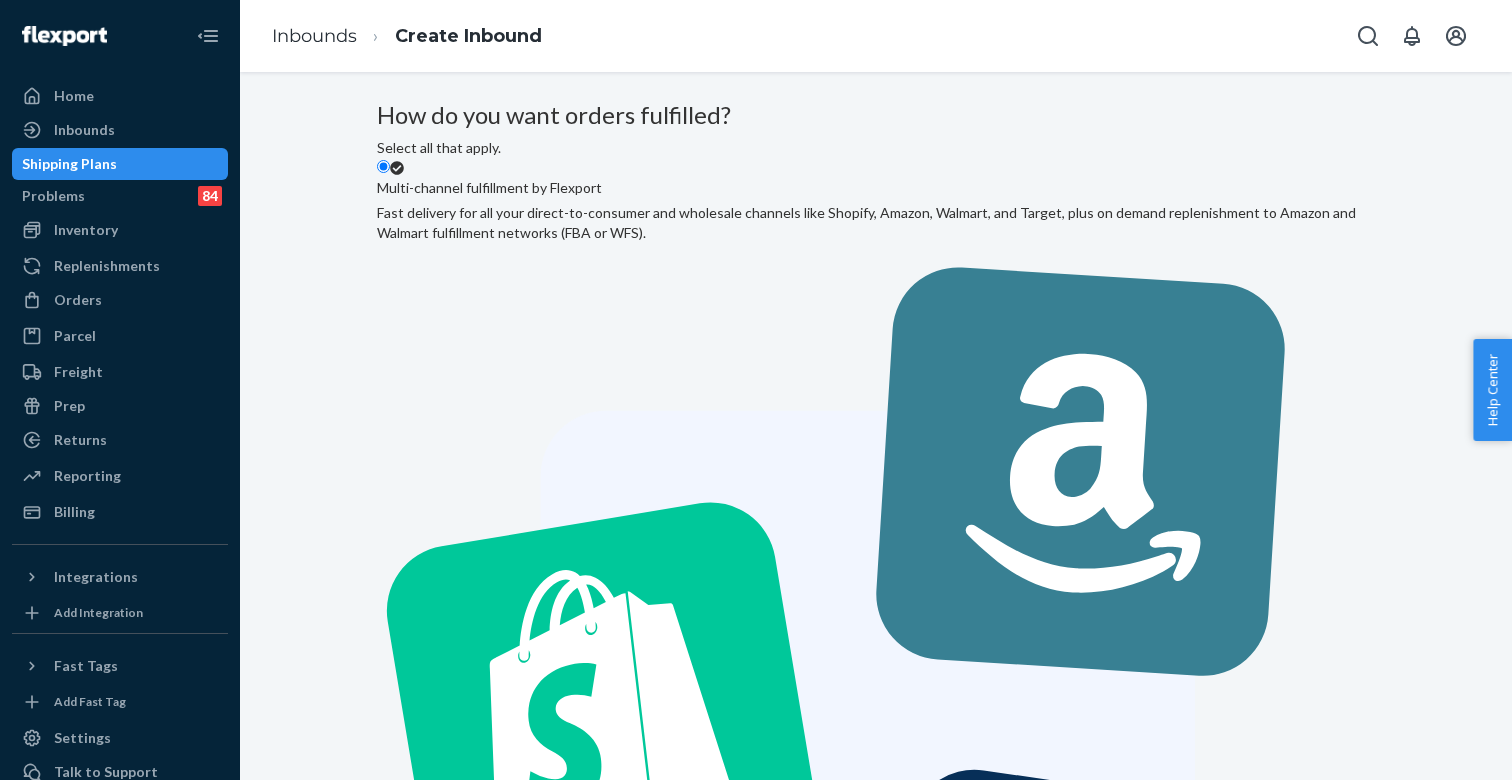 click on "Next" at bounding box center (411, 1782) 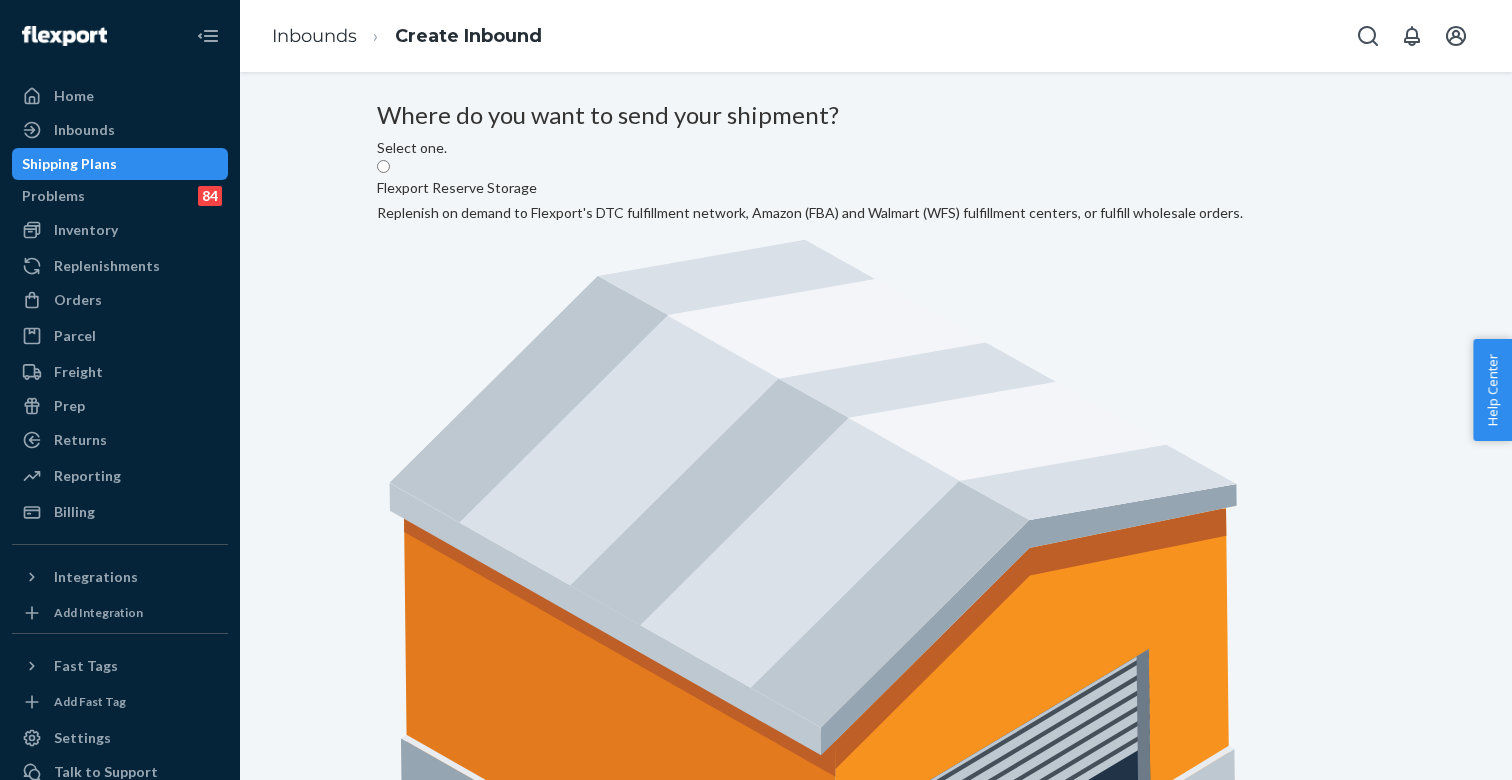 click on "Flexport DTC Fulfillment Network Send your shipment directly to Flexport's direct-to-consumer fulfillment network." at bounding box center (631, 1355) 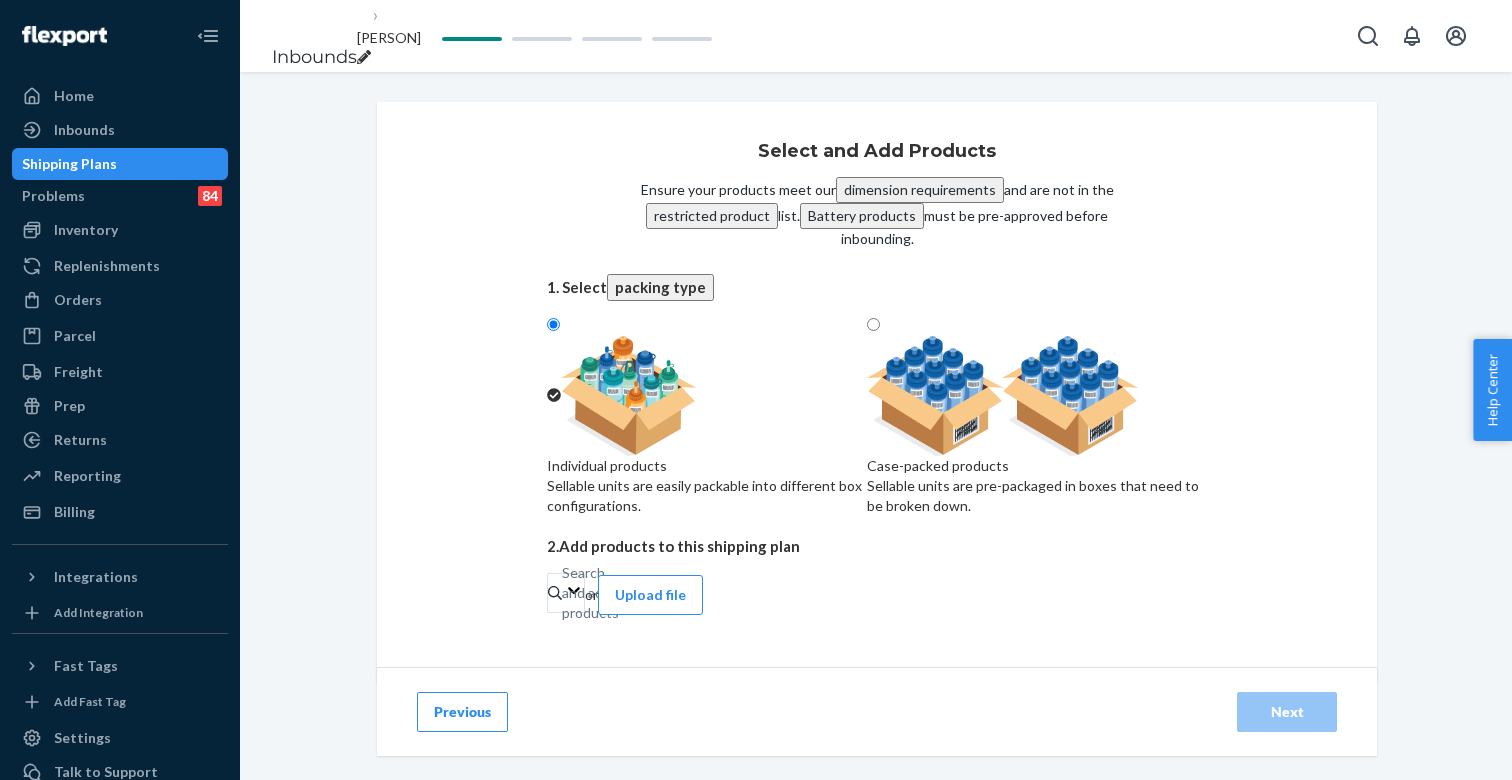 click 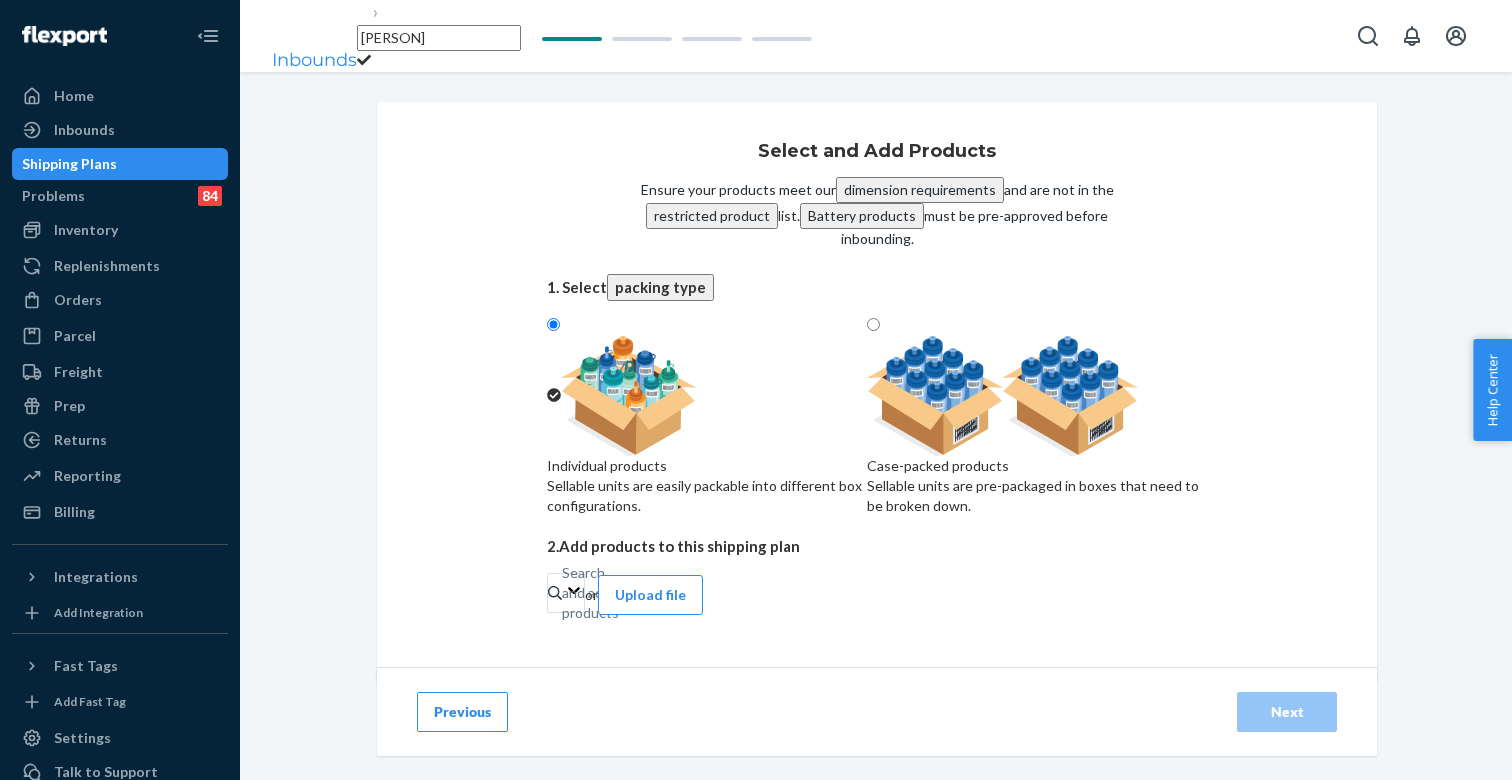 drag, startPoint x: 578, startPoint y: 35, endPoint x: 314, endPoint y: 35, distance: 264 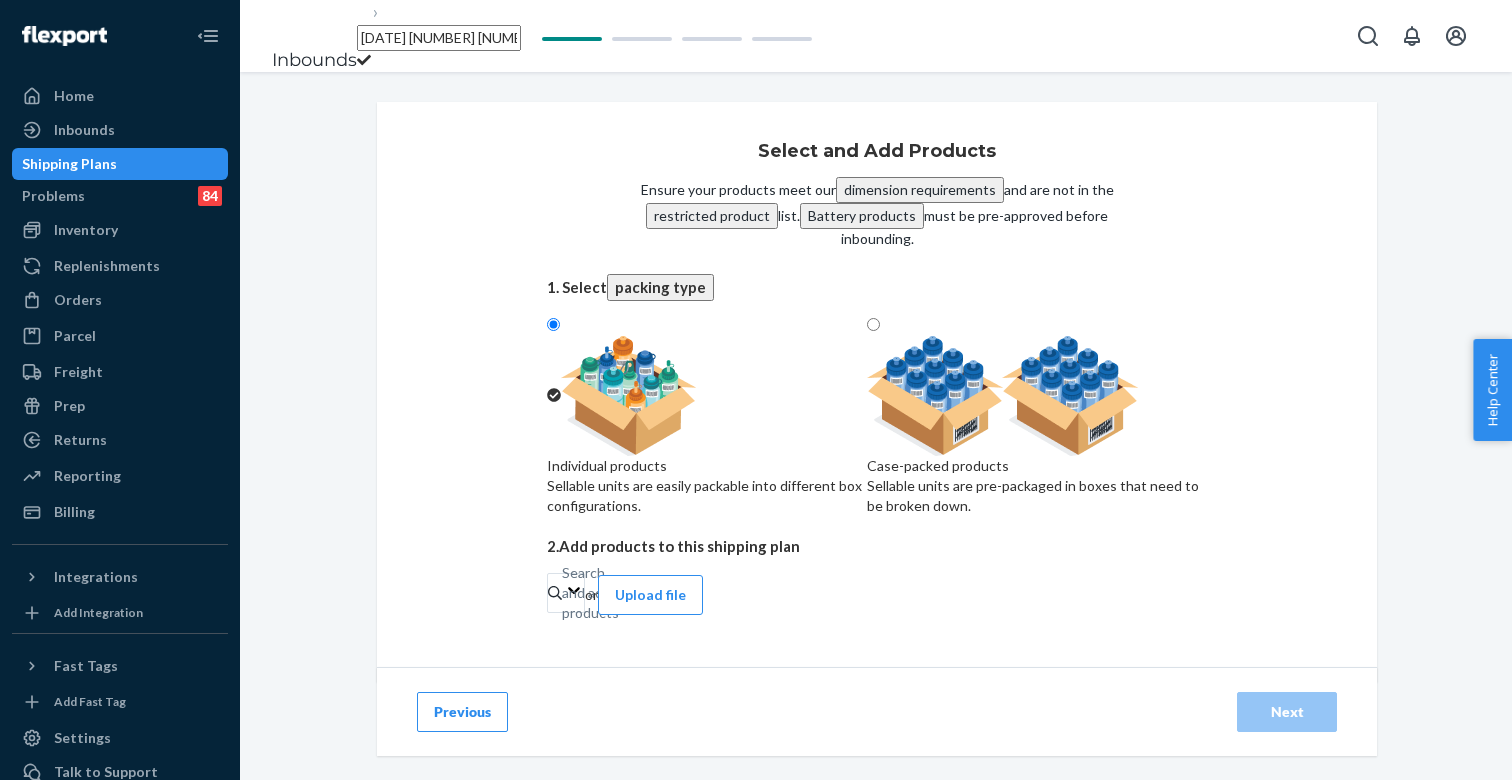 click on "[DATE] [NUMBER] [NUMBER] [DATE]" at bounding box center (439, 38) 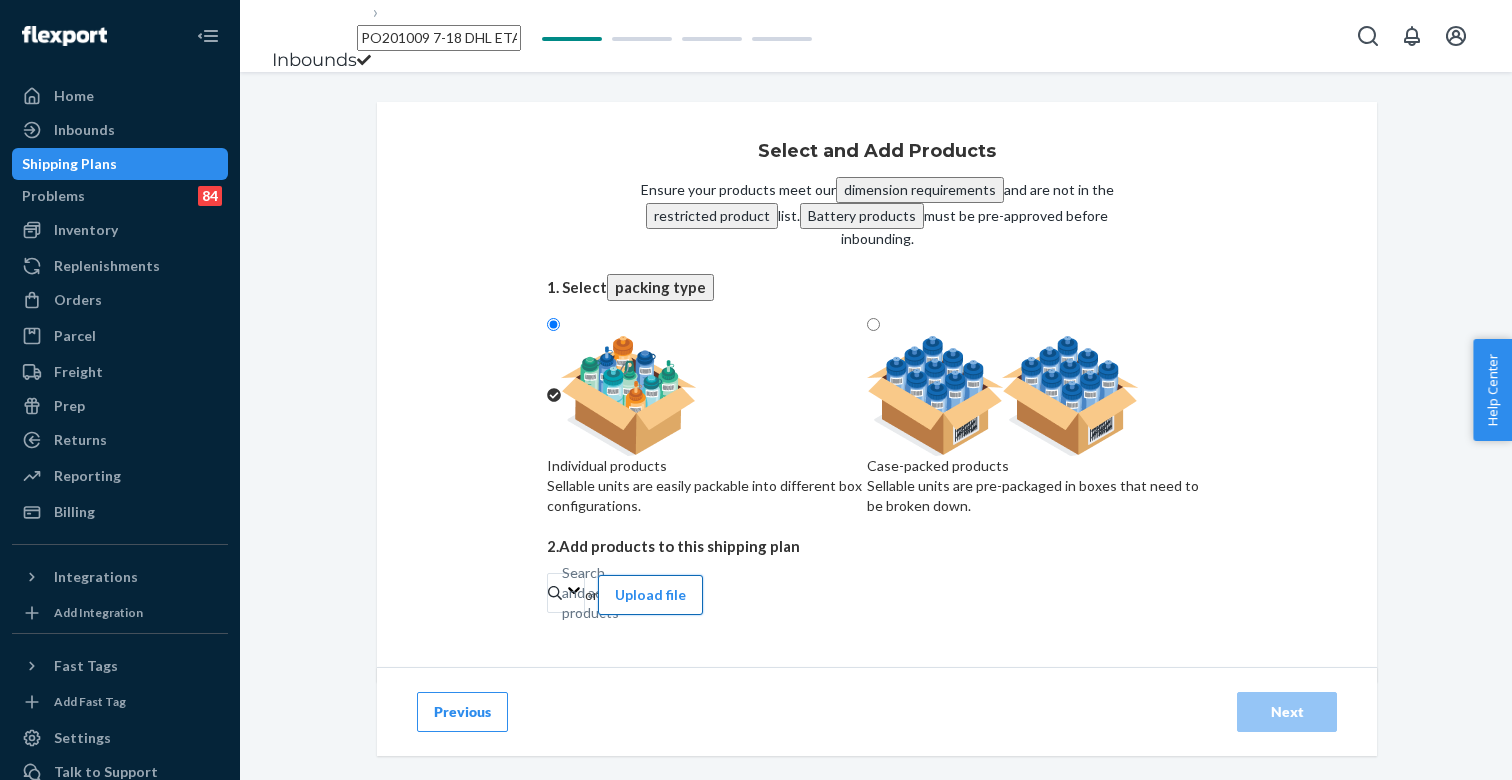 click on "Upload file" at bounding box center (650, 595) 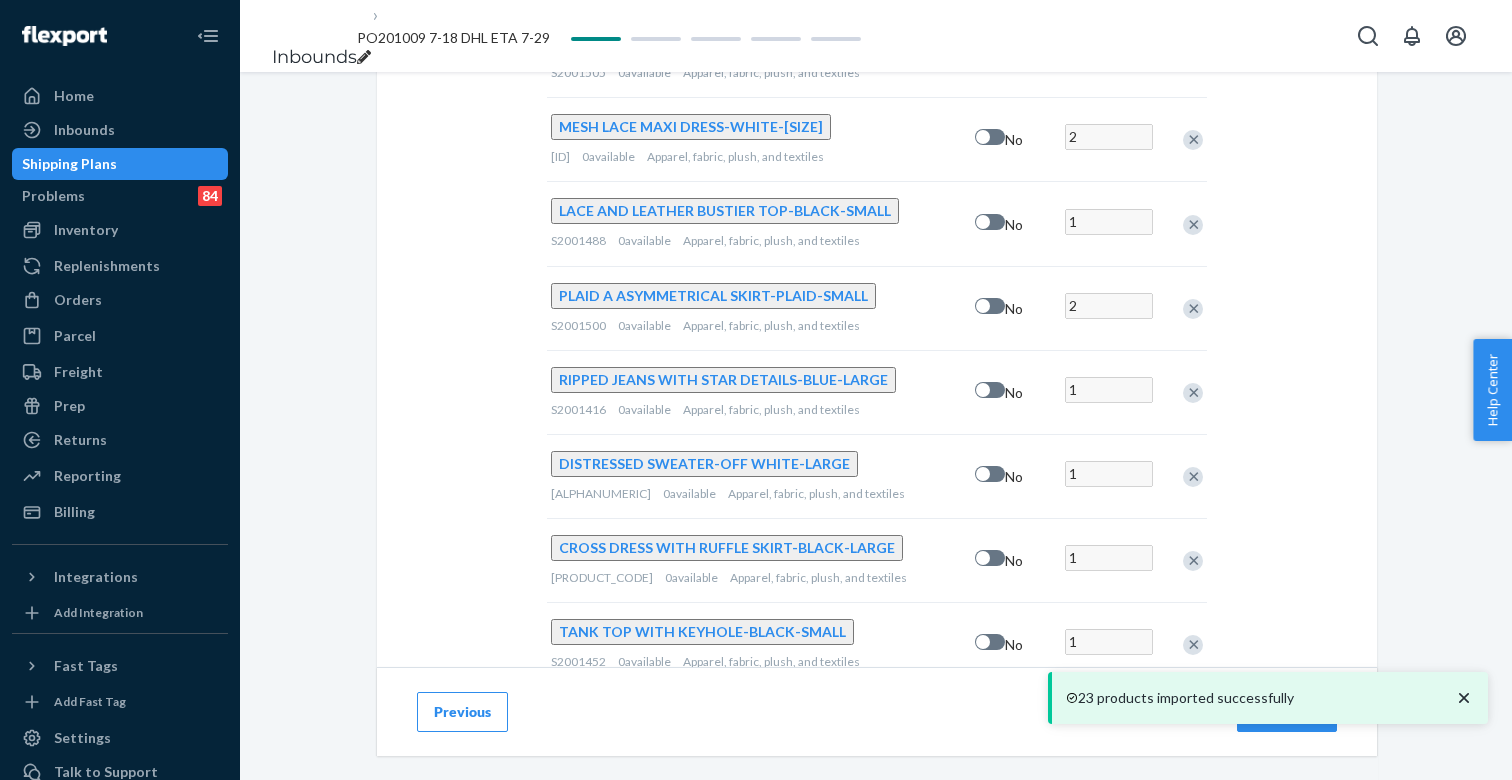 scroll, scrollTop: 2079, scrollLeft: 0, axis: vertical 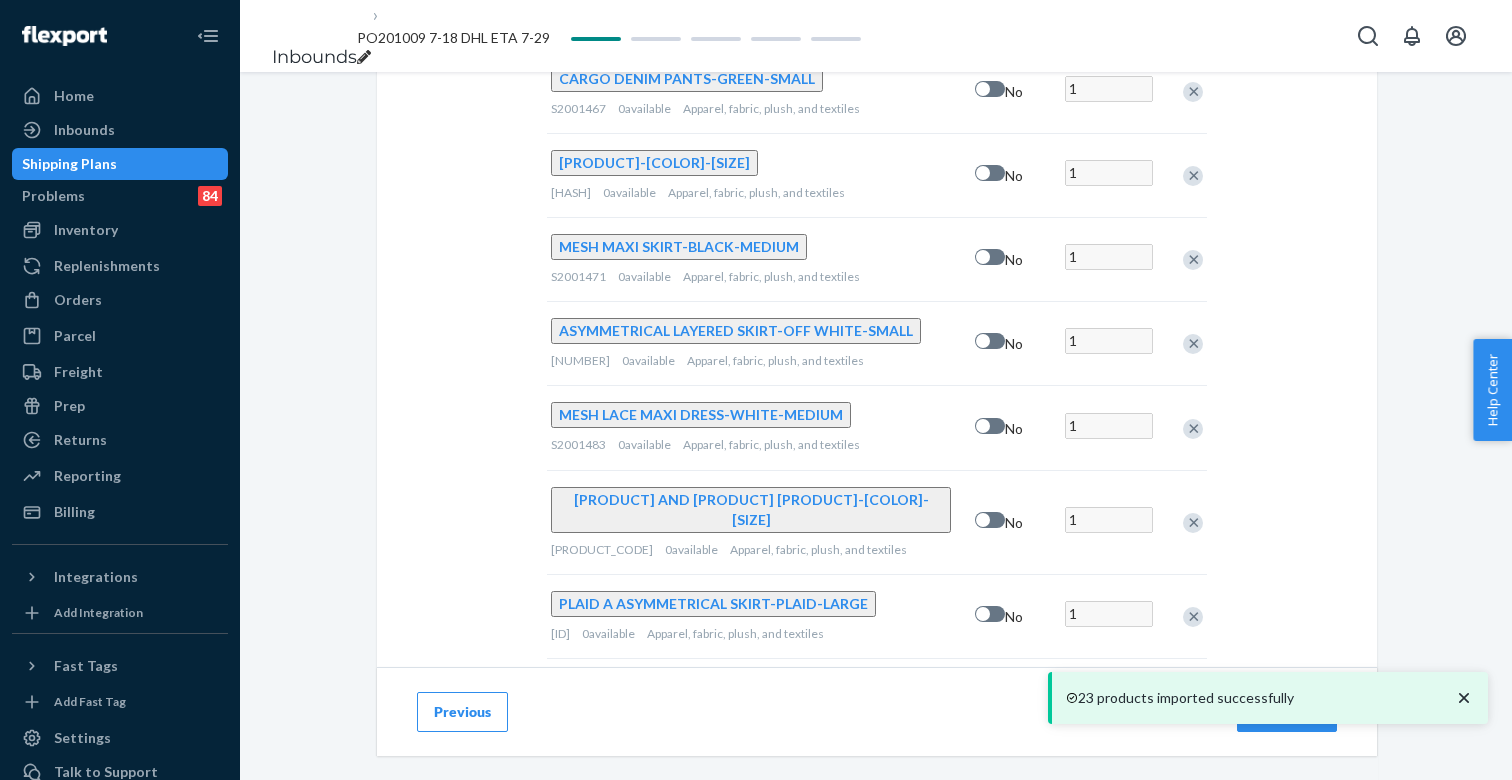 click 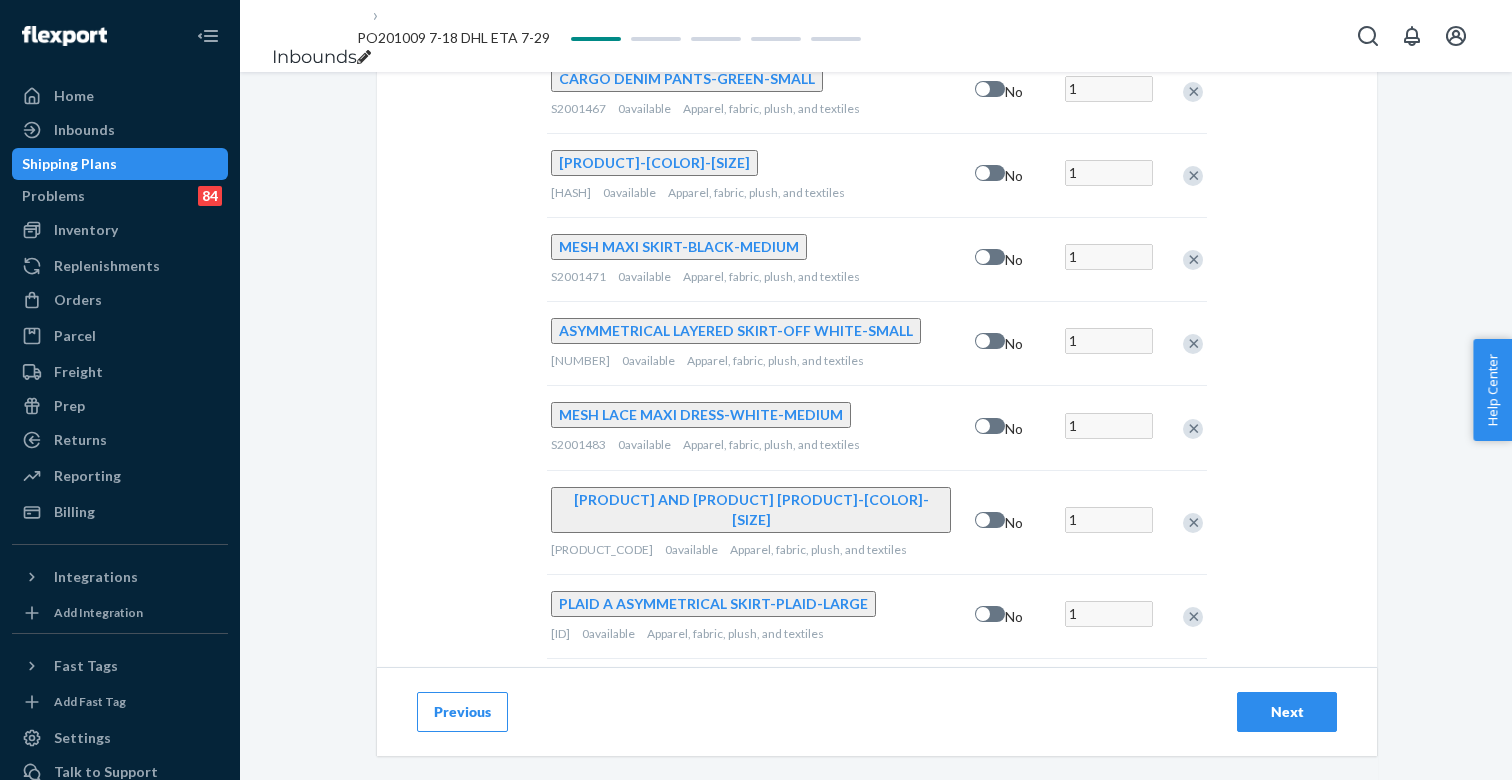 click on "23 products imported successfully" at bounding box center (1268, 698) 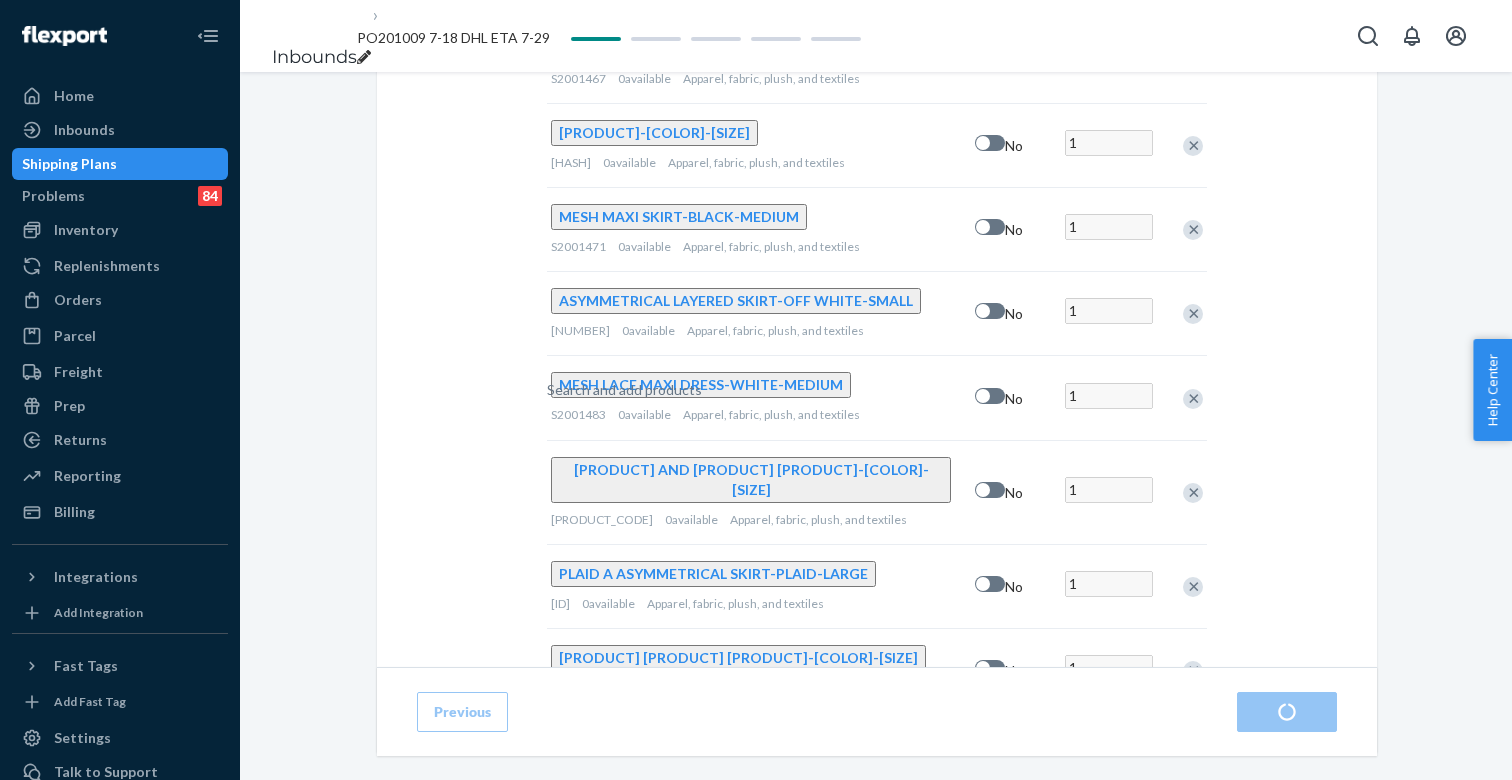 scroll, scrollTop: 0, scrollLeft: 0, axis: both 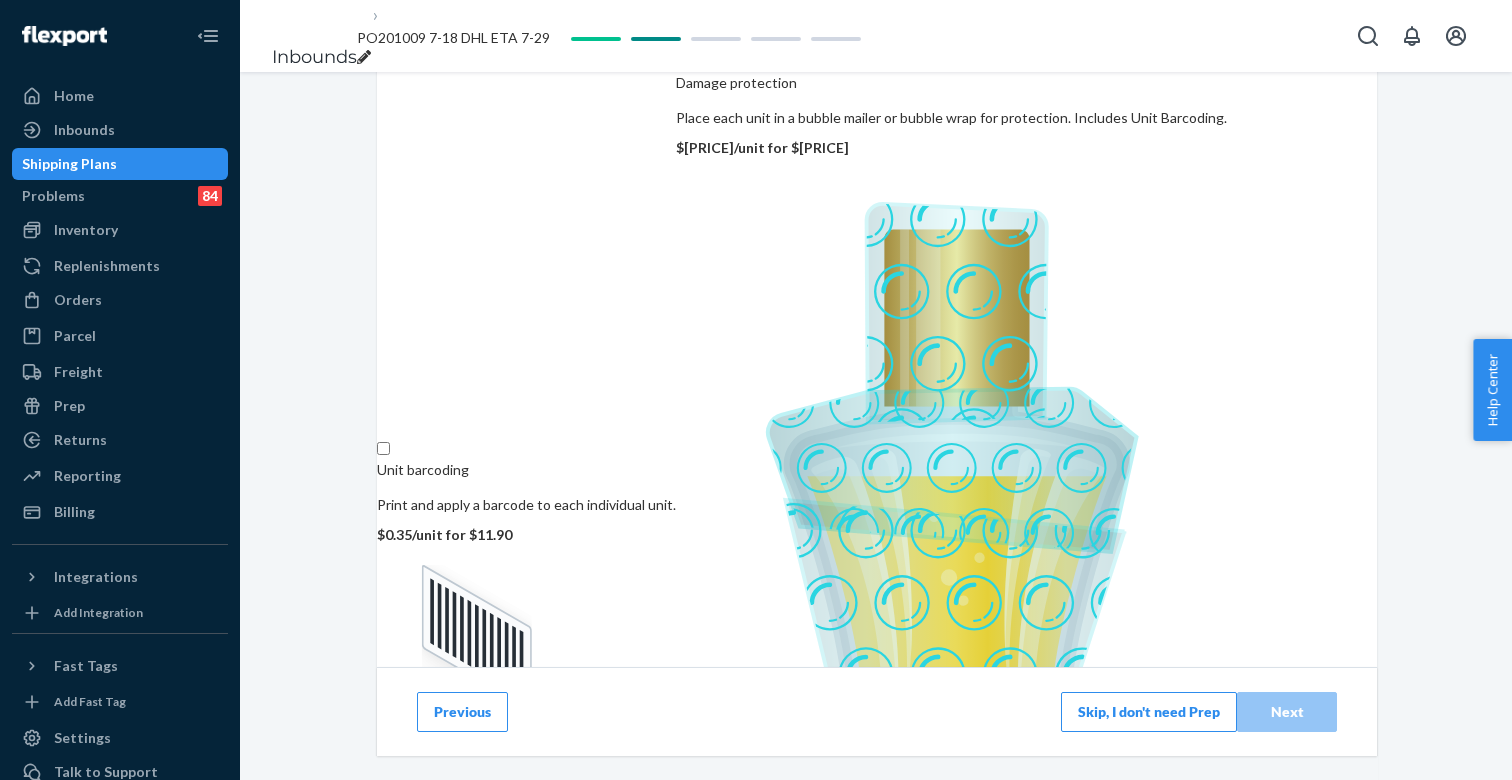 click on "Skip, I don't need Prep" at bounding box center [1149, 712] 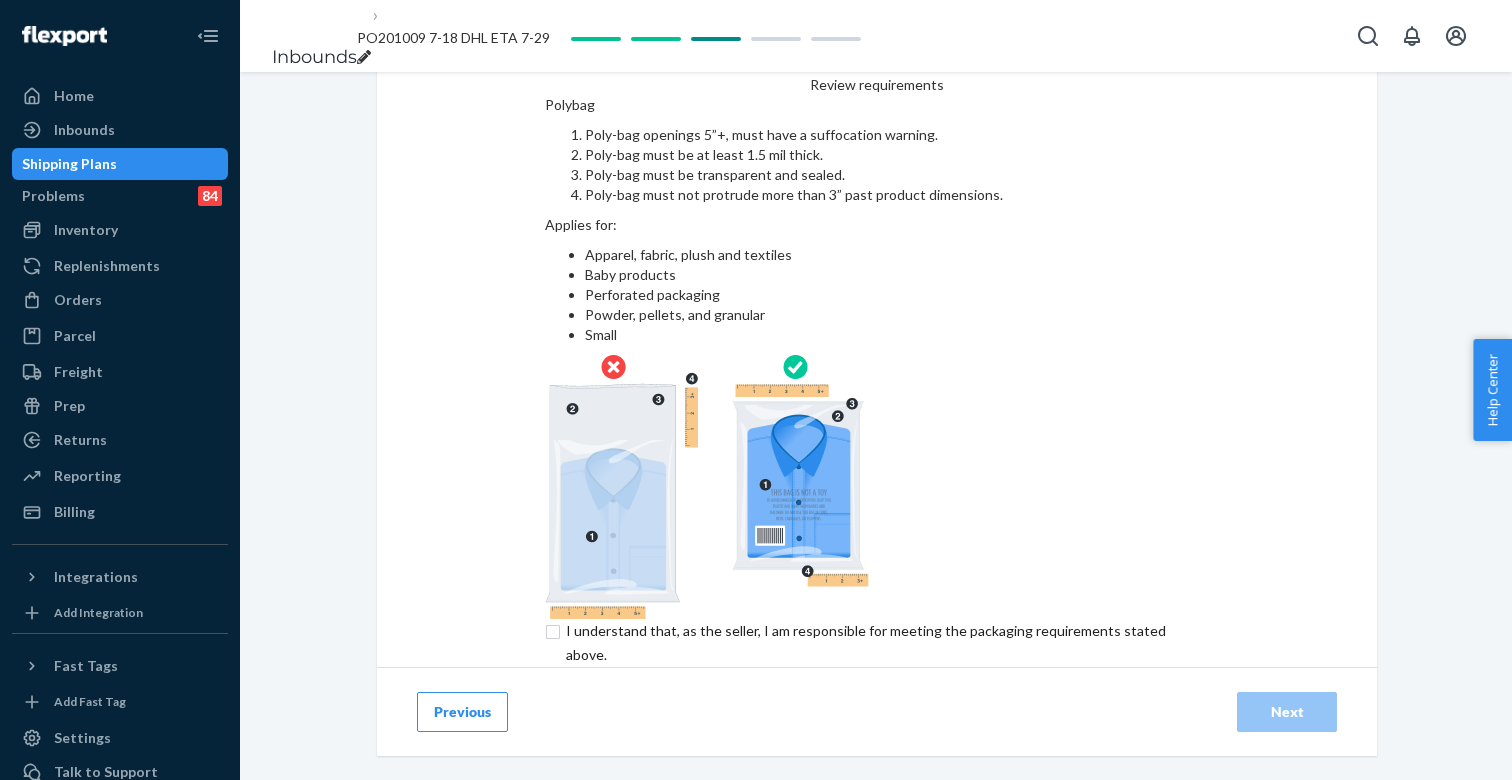 scroll, scrollTop: 0, scrollLeft: 0, axis: both 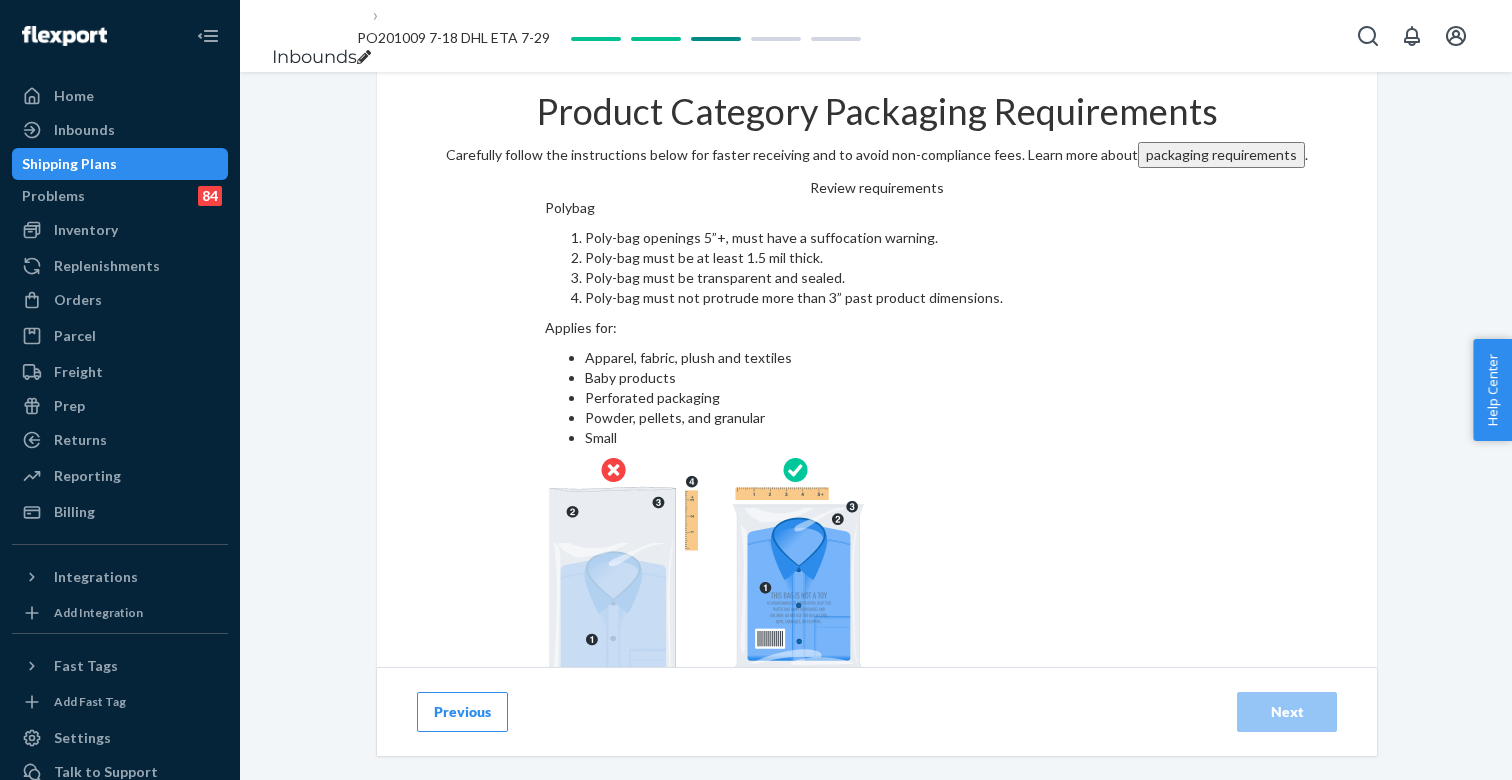 click at bounding box center [877, 746] 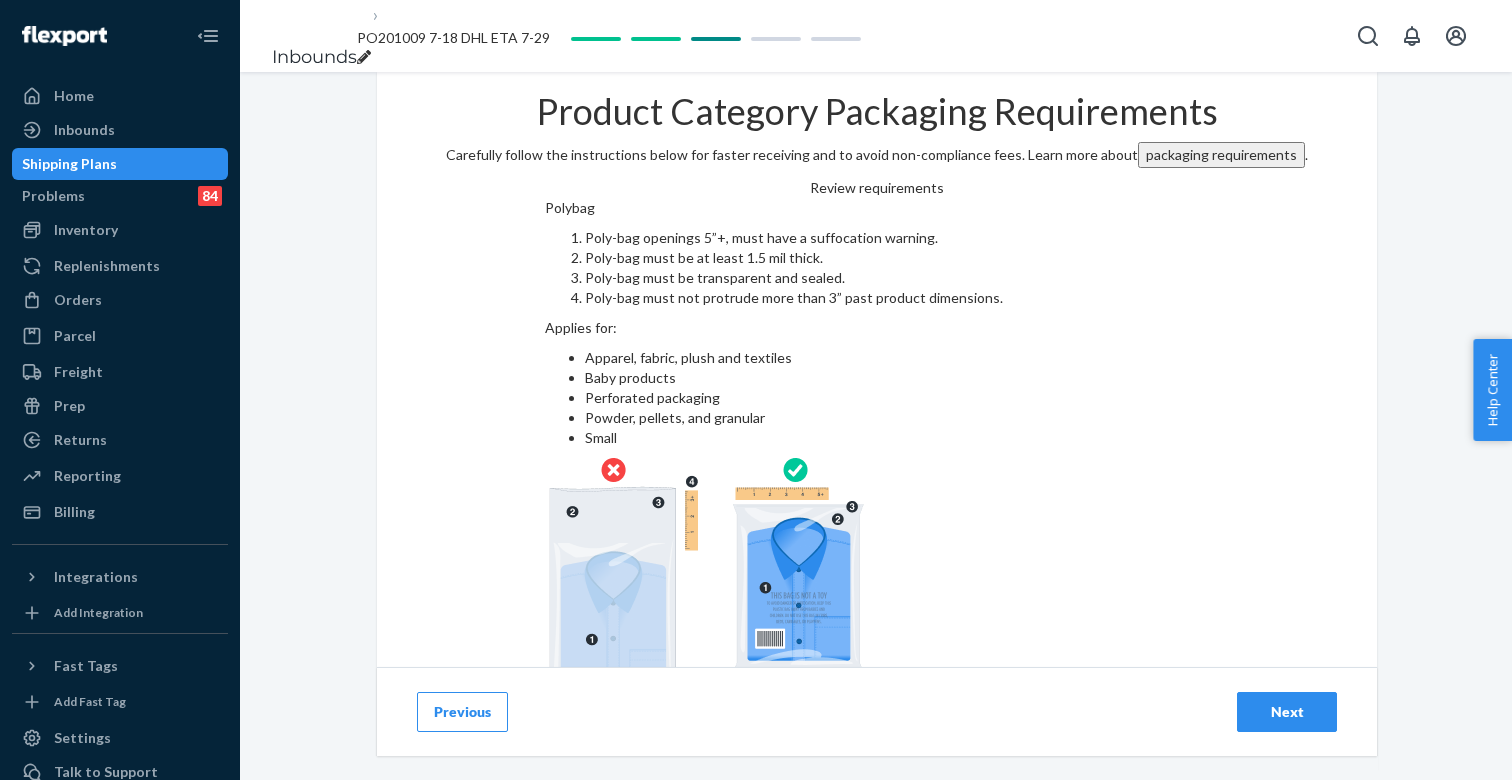 click on "Next" at bounding box center (1287, 712) 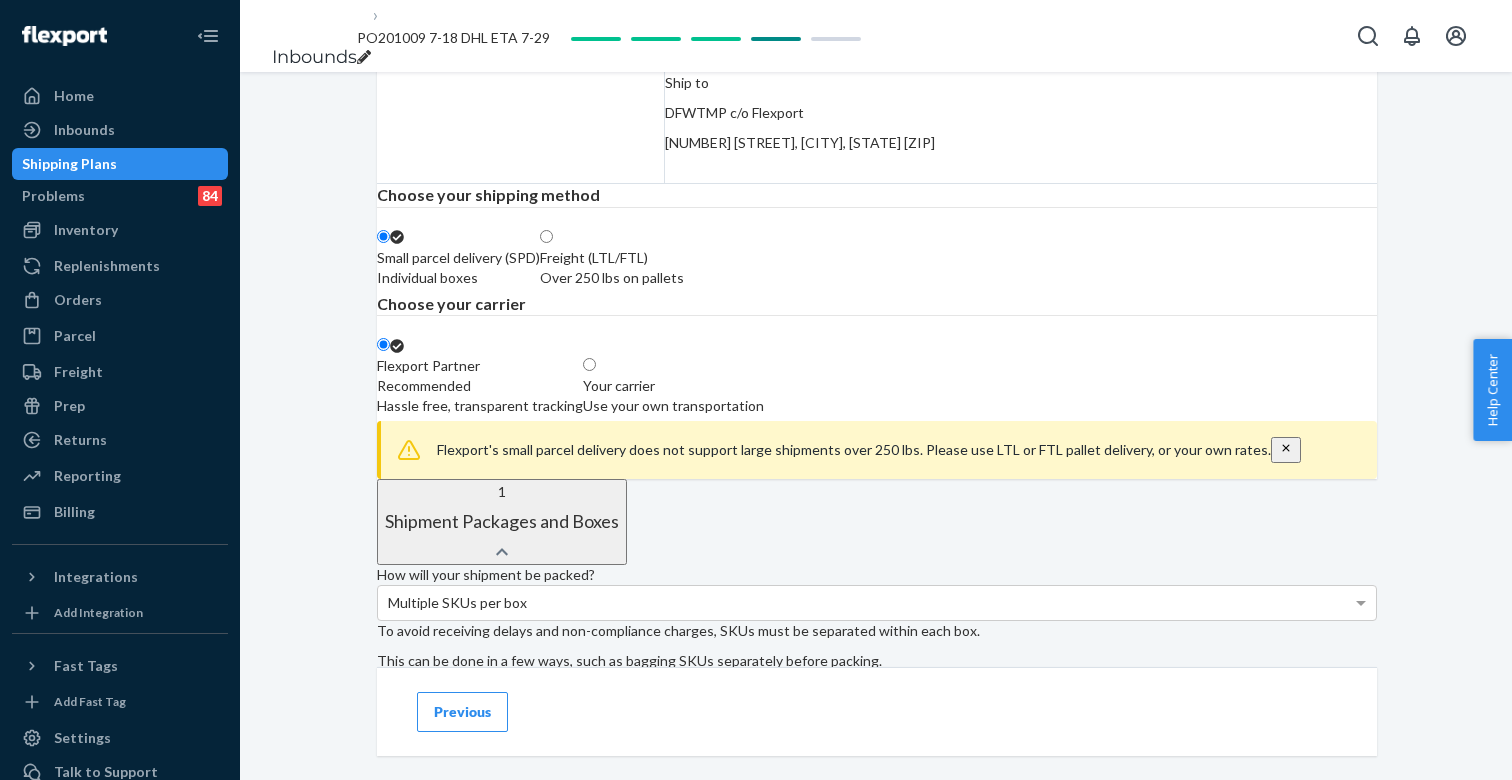 scroll, scrollTop: 324, scrollLeft: 0, axis: vertical 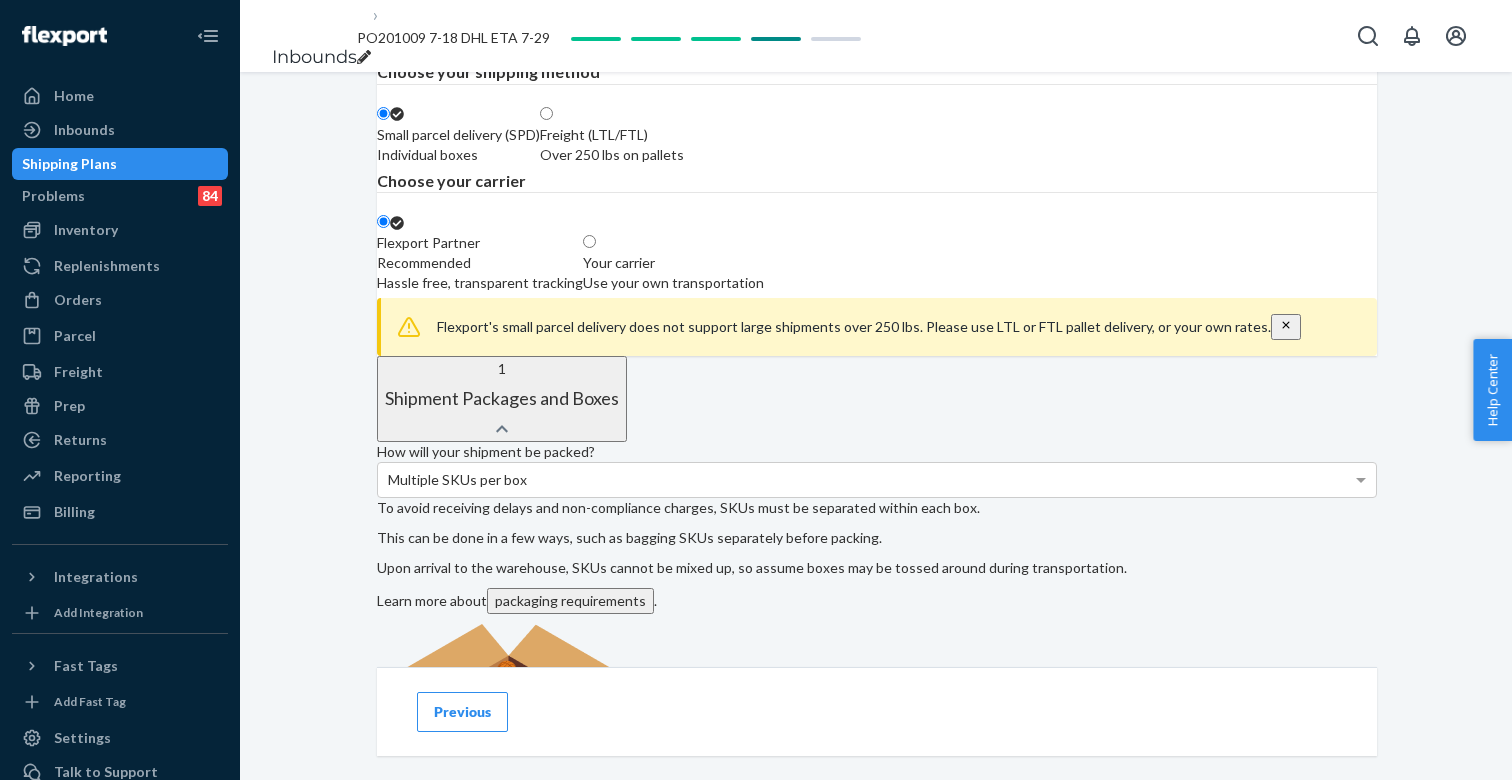 click at bounding box center (553, 114) 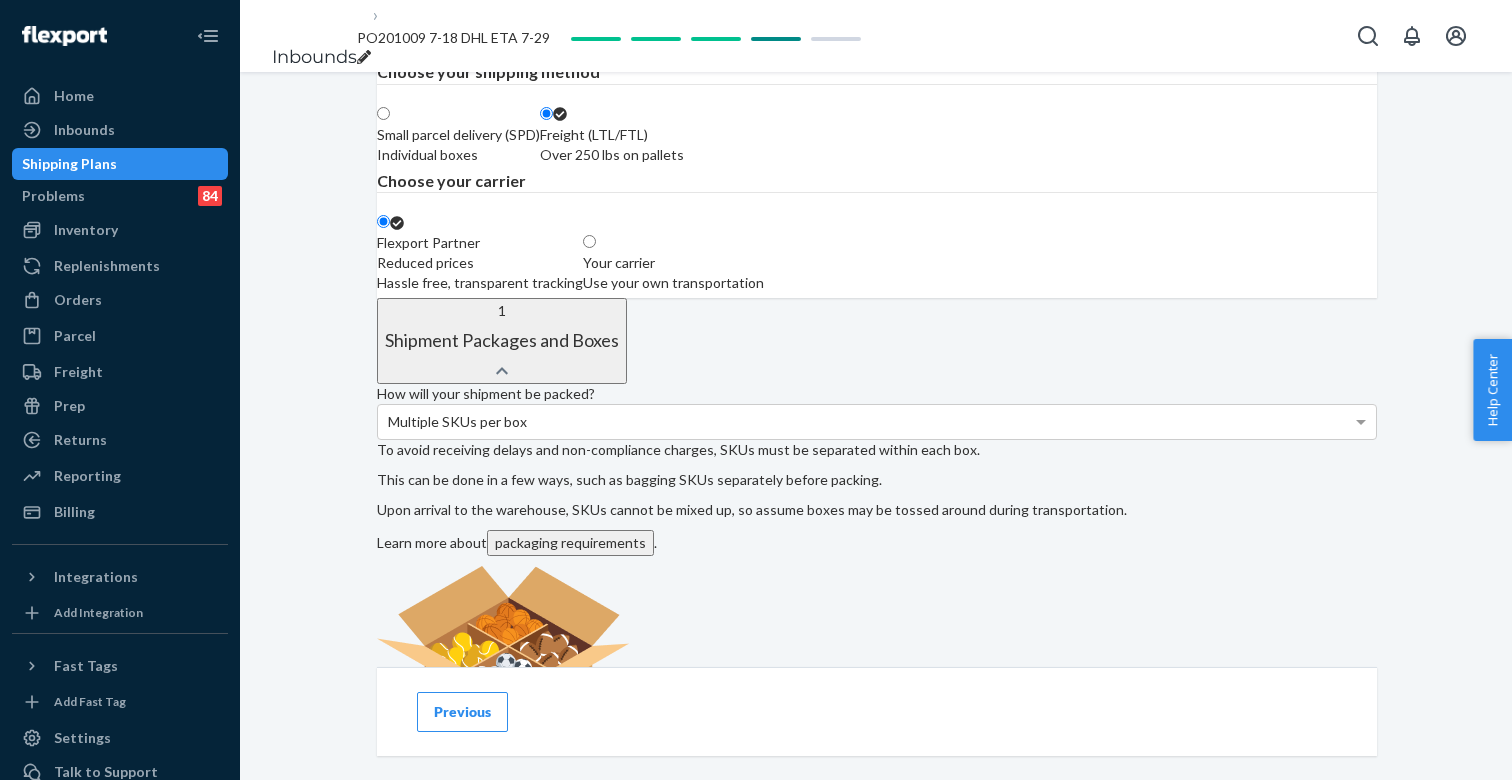 click at bounding box center [596, 242] 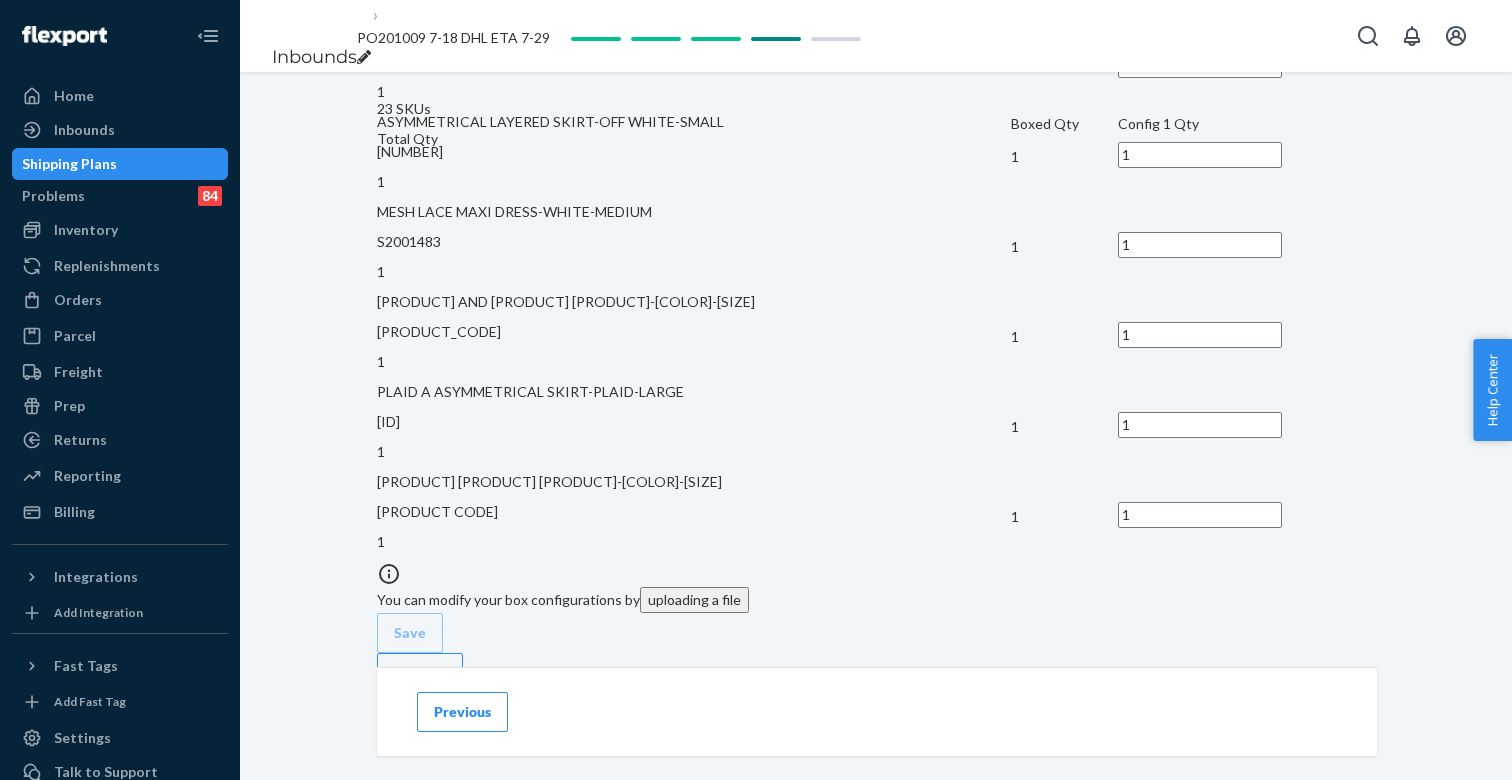 click on "Confirm" at bounding box center (420, 673) 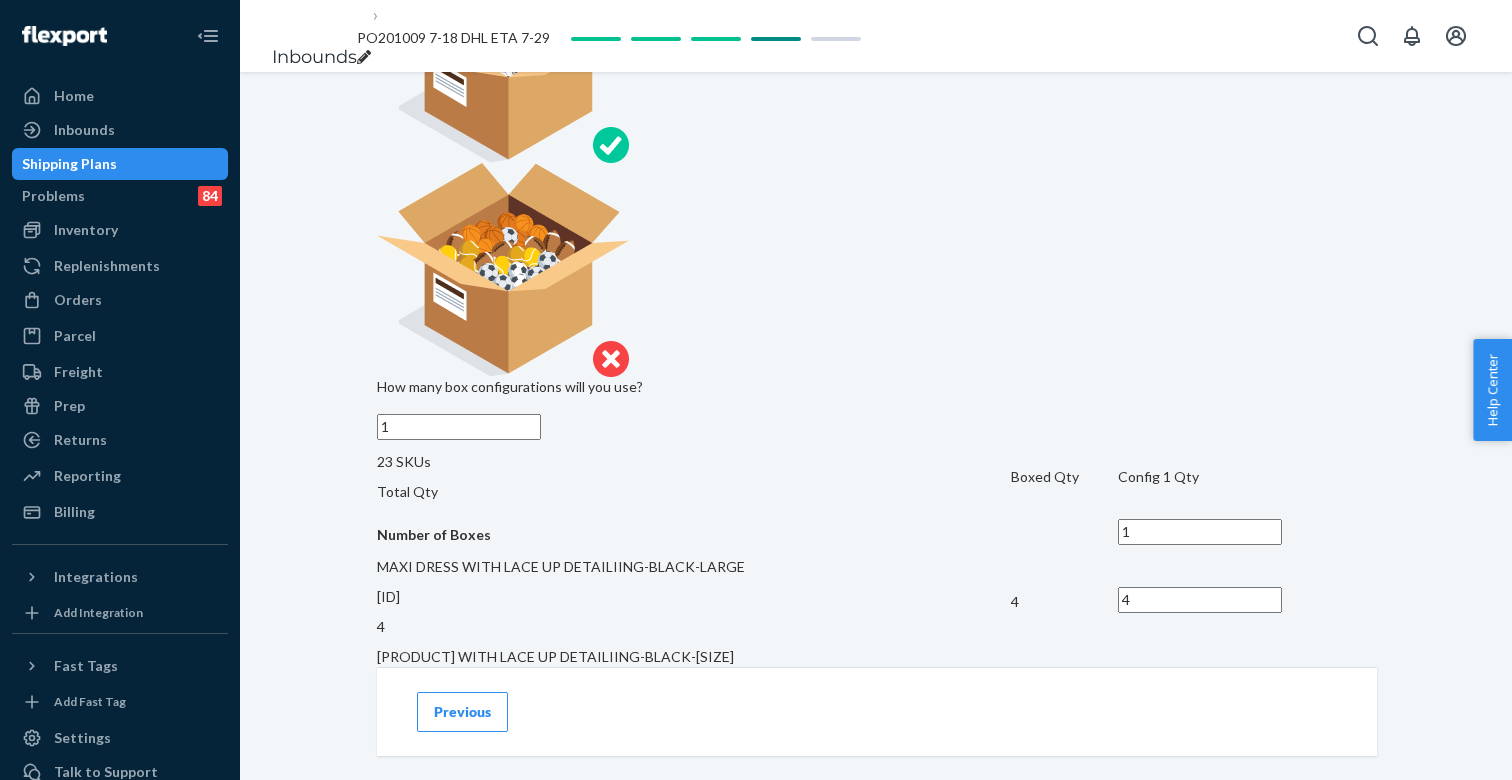 scroll, scrollTop: 1005, scrollLeft: 0, axis: vertical 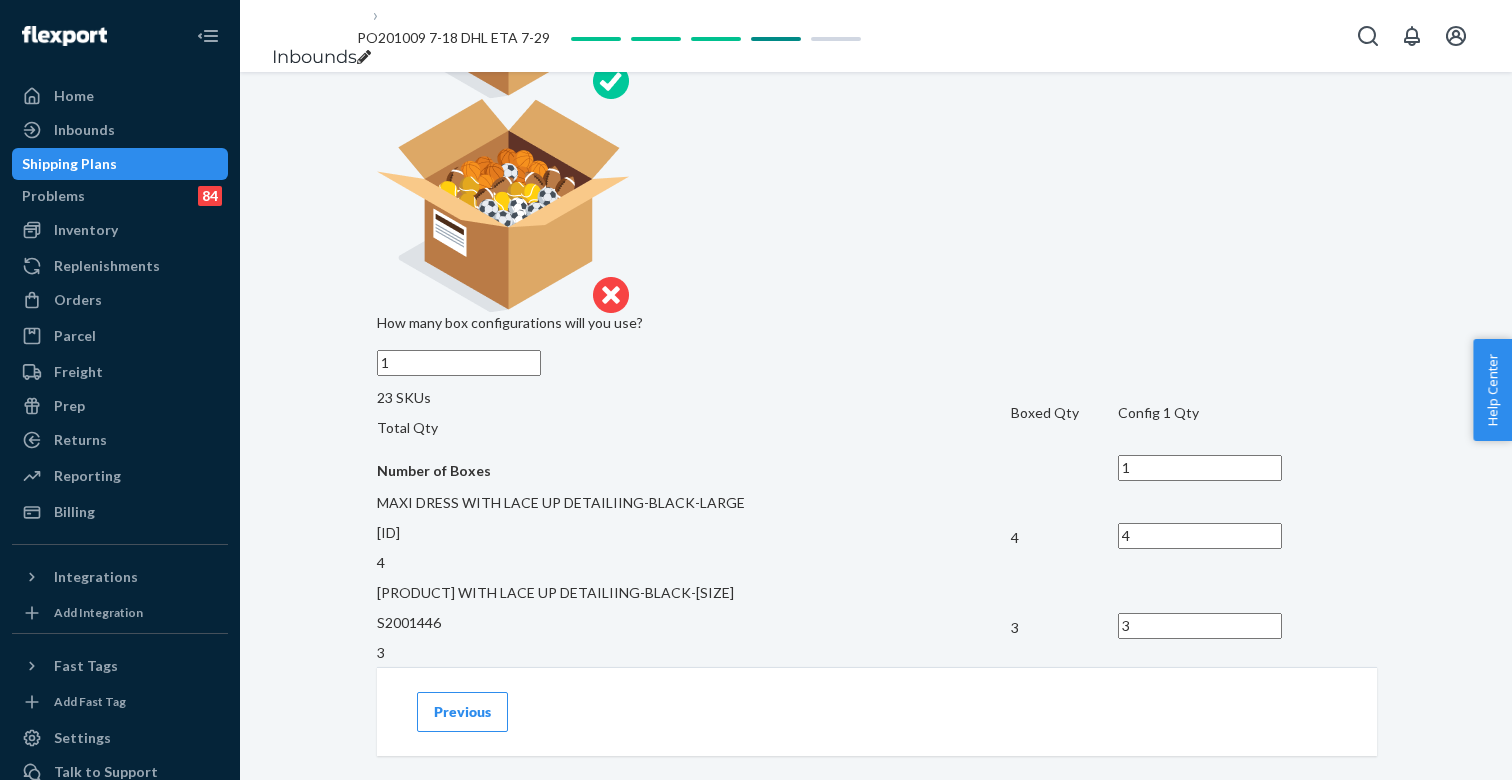 drag, startPoint x: 752, startPoint y: 334, endPoint x: 772, endPoint y: 335, distance: 20.024984 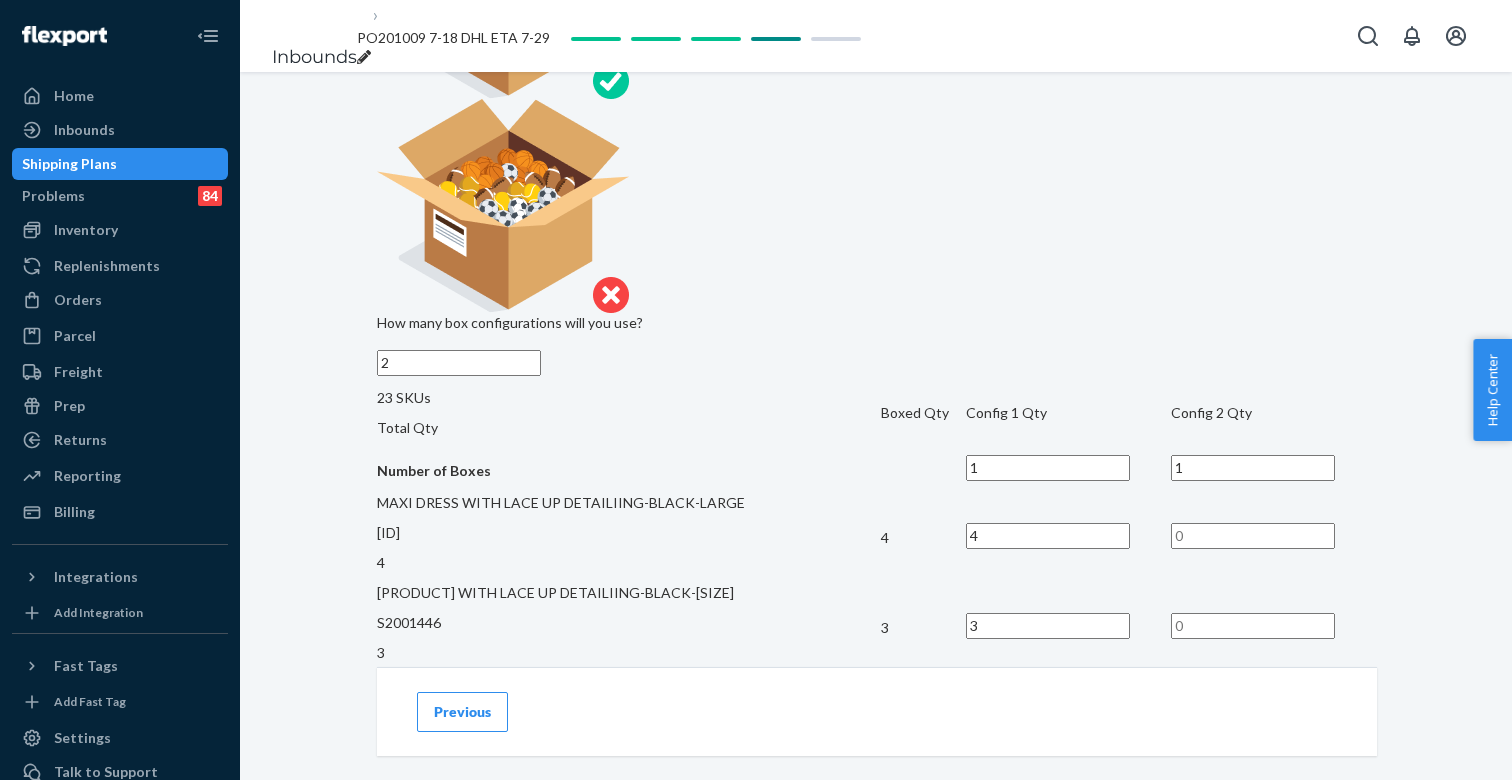 click on "How many box configurations will you use? 2" at bounding box center [877, 350] 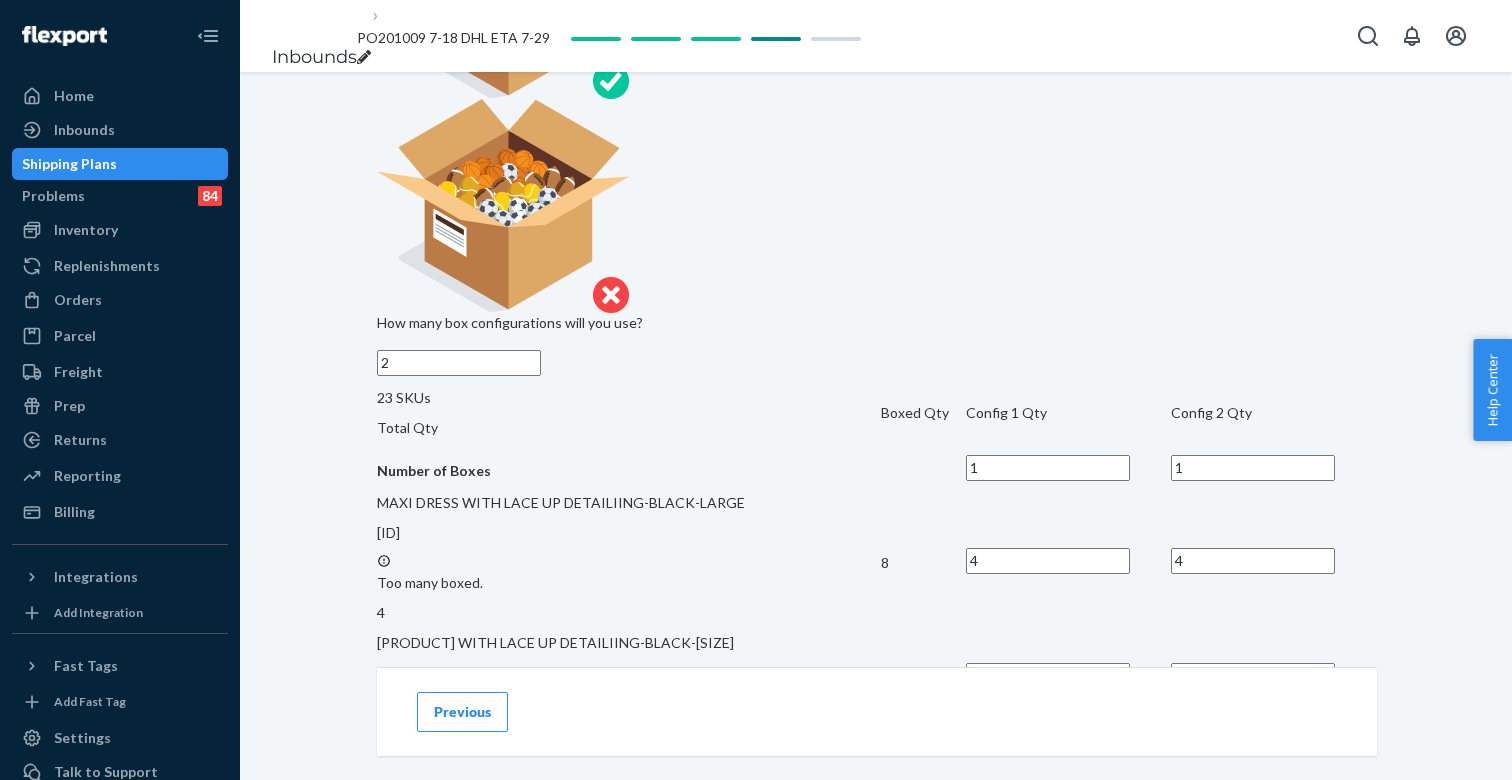 drag, startPoint x: 1209, startPoint y: 607, endPoint x: 1187, endPoint y: 607, distance: 22 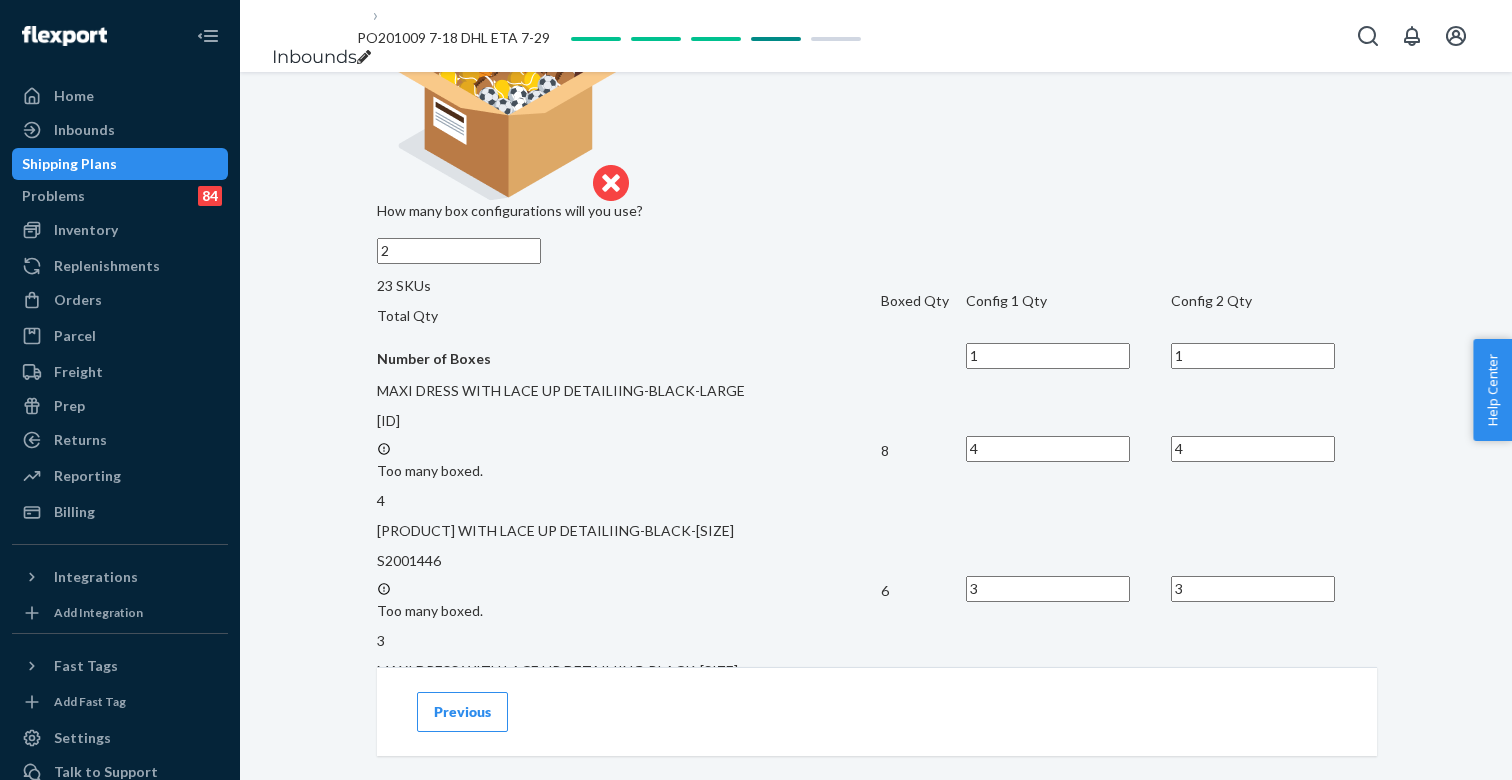 scroll, scrollTop: 1144, scrollLeft: 0, axis: vertical 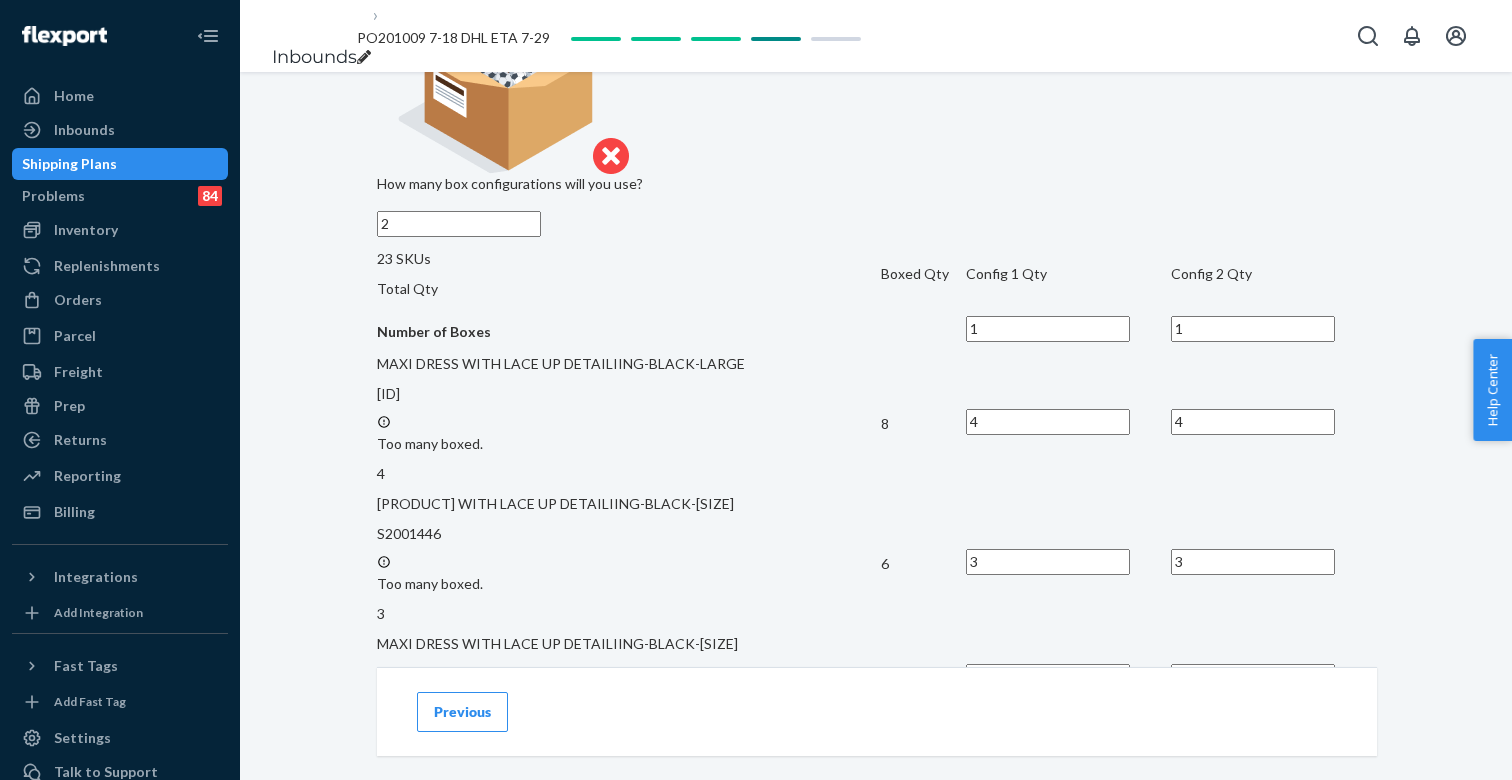 drag, startPoint x: 1211, startPoint y: 565, endPoint x: 1185, endPoint y: 565, distance: 26 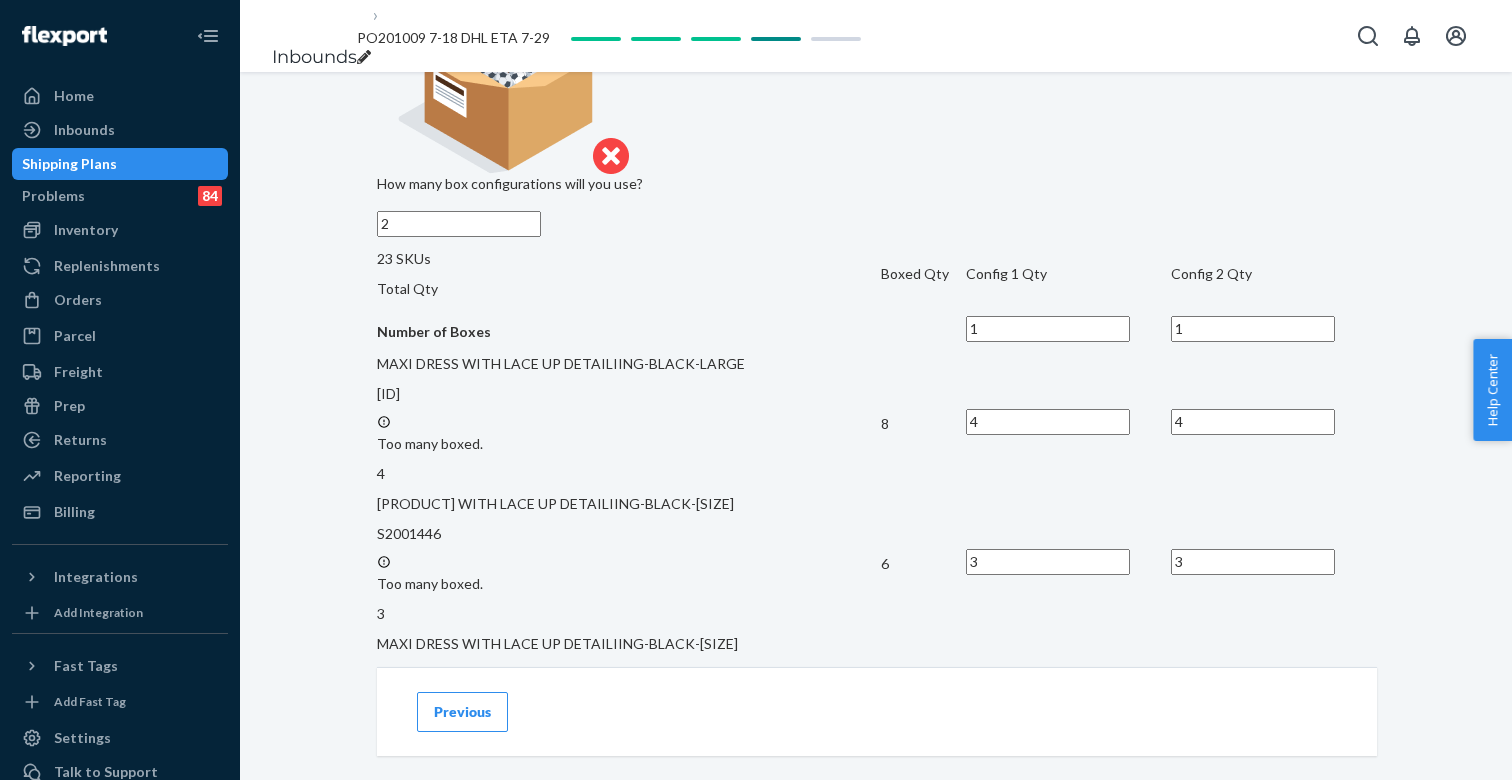 drag, startPoint x: 1094, startPoint y: 572, endPoint x: 1074, endPoint y: 572, distance: 20 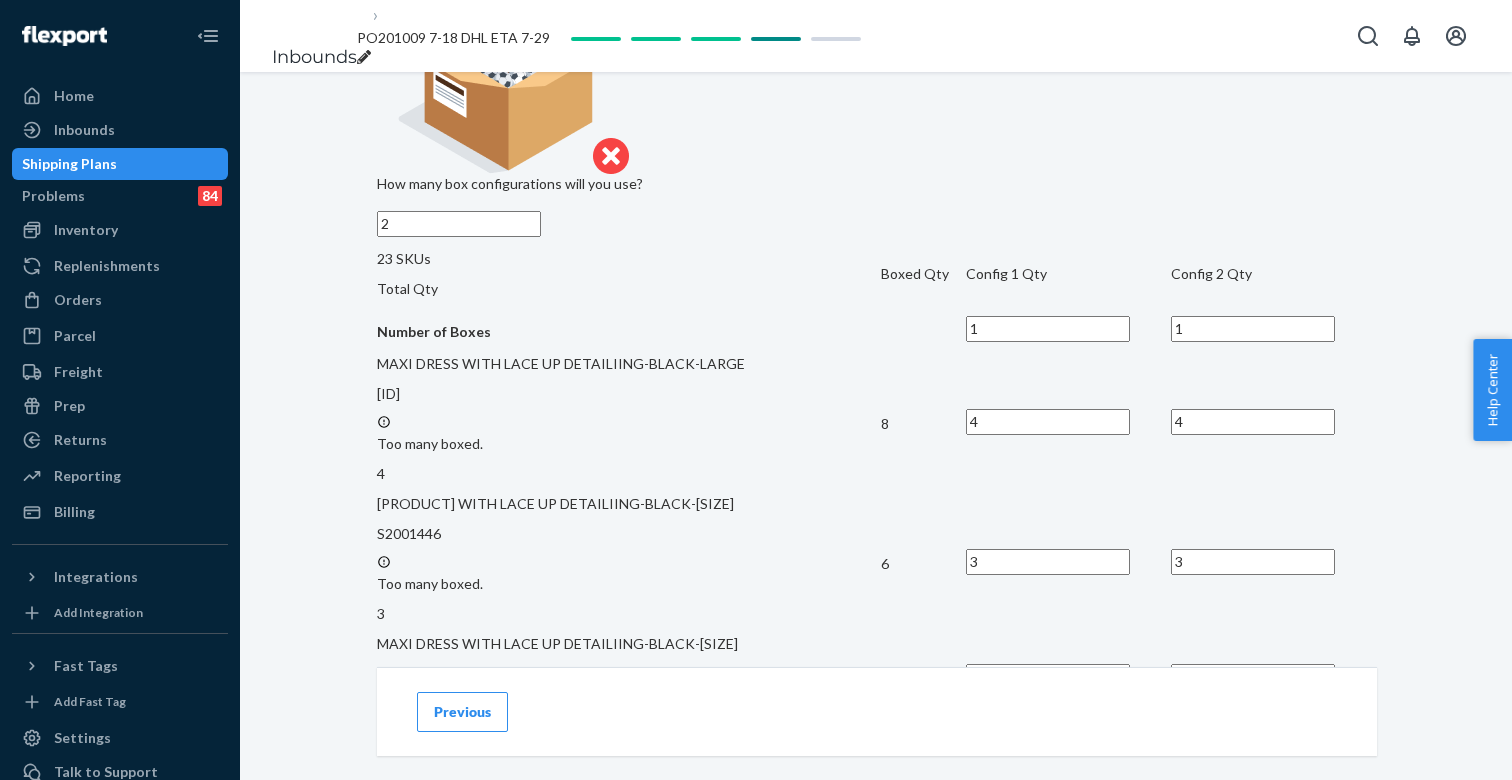 drag, startPoint x: 1096, startPoint y: 479, endPoint x: 1077, endPoint y: 479, distance: 19 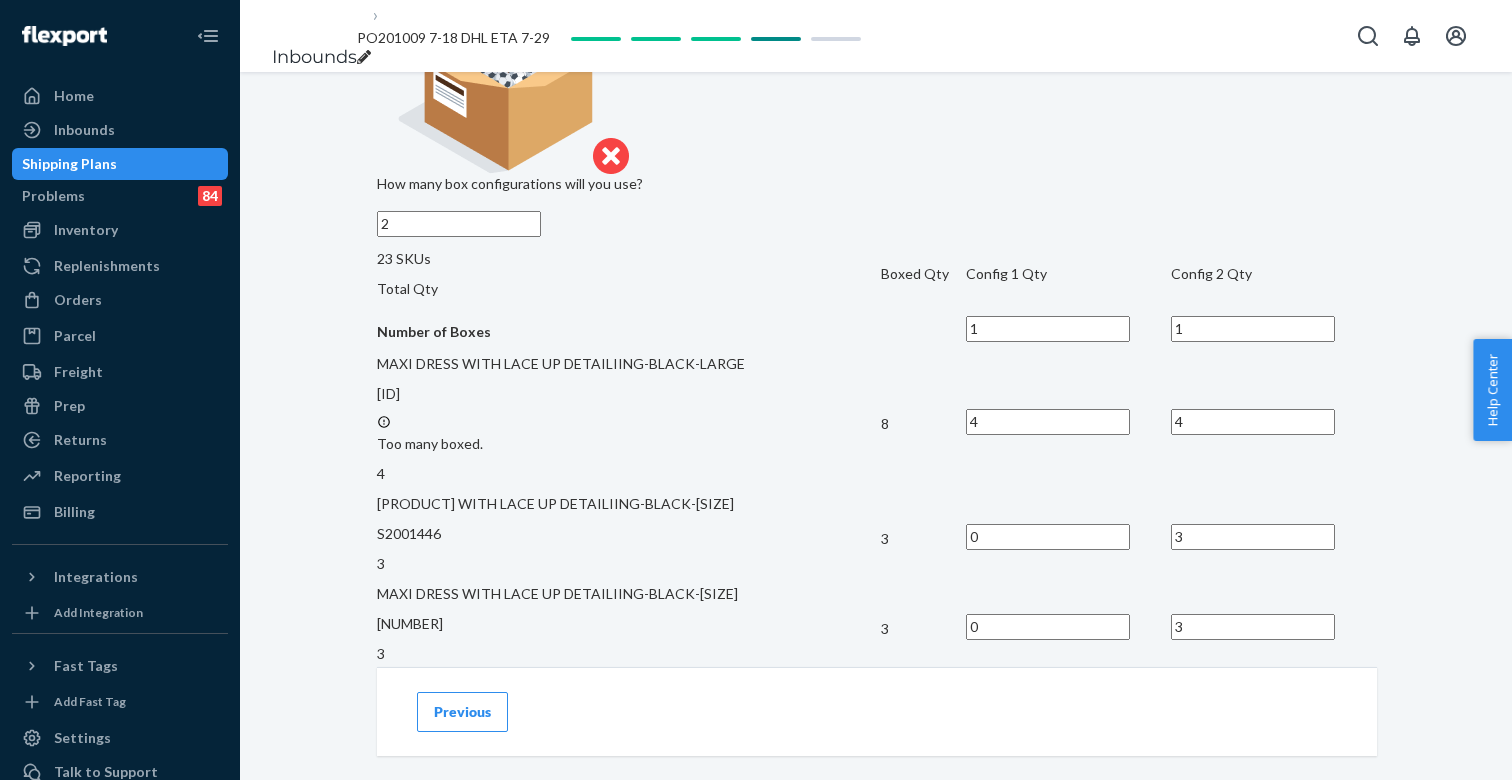 drag, startPoint x: 1098, startPoint y: 383, endPoint x: 1031, endPoint y: 387, distance: 67.11929 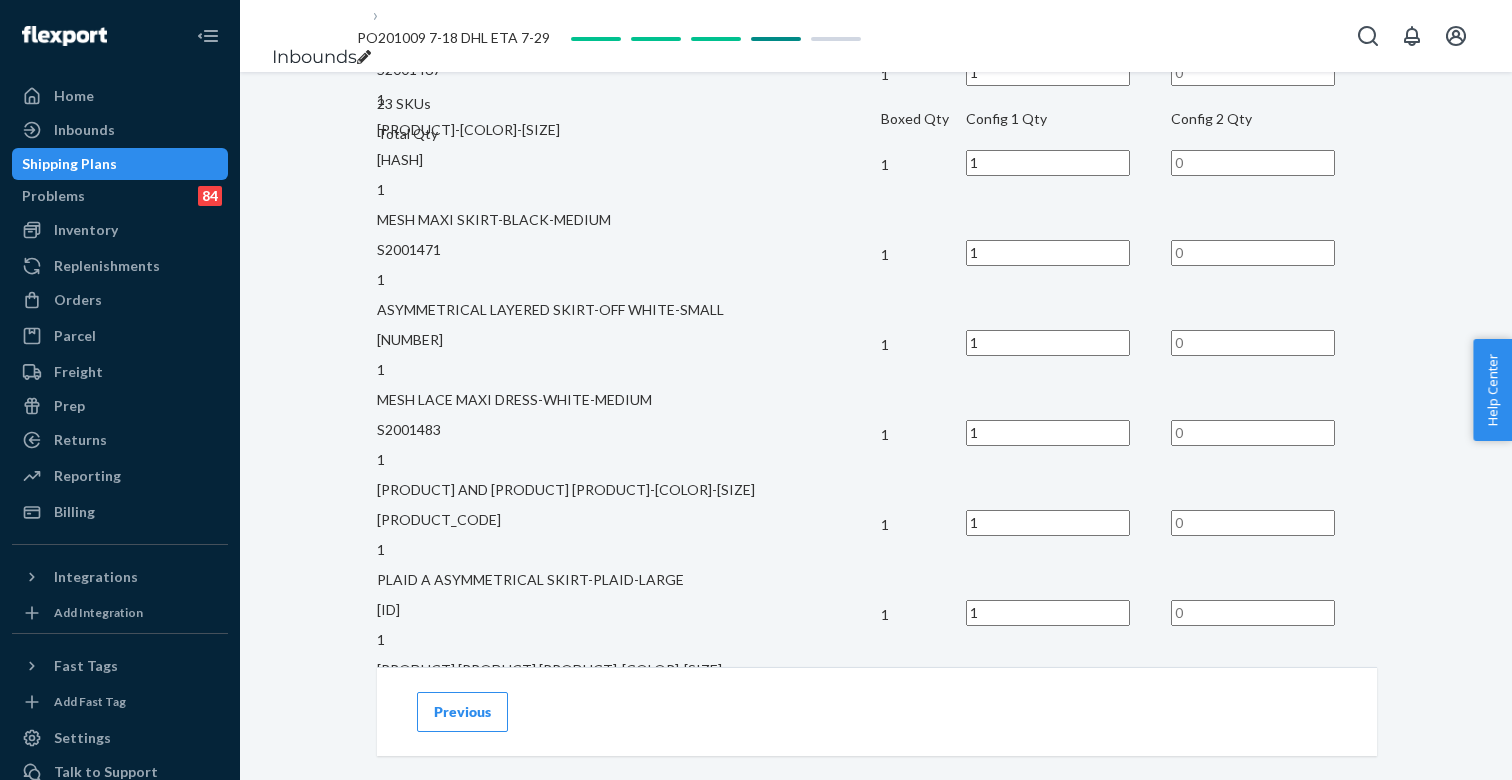 scroll, scrollTop: 2813, scrollLeft: 0, axis: vertical 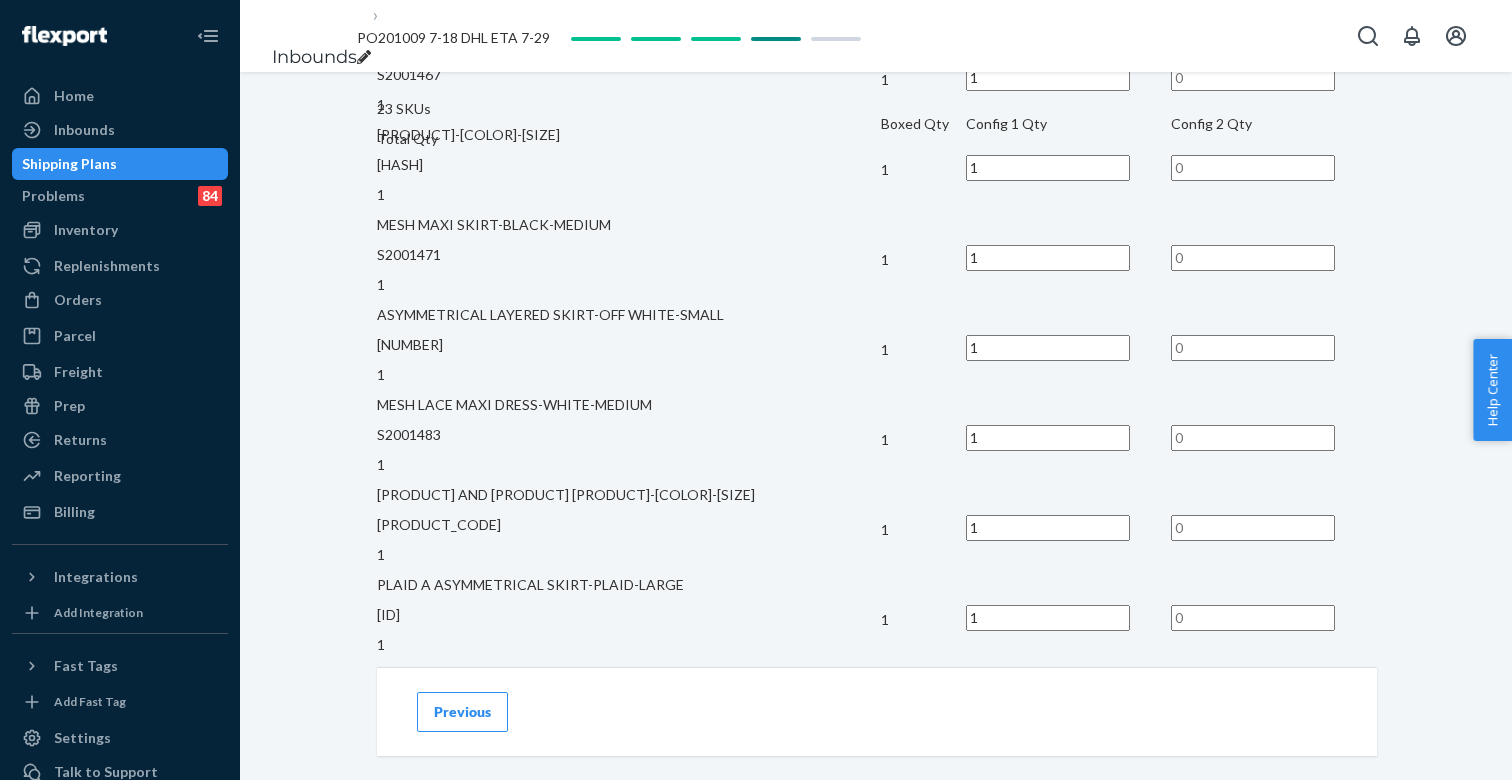 click on "Confirm" at bounding box center [420, 866] 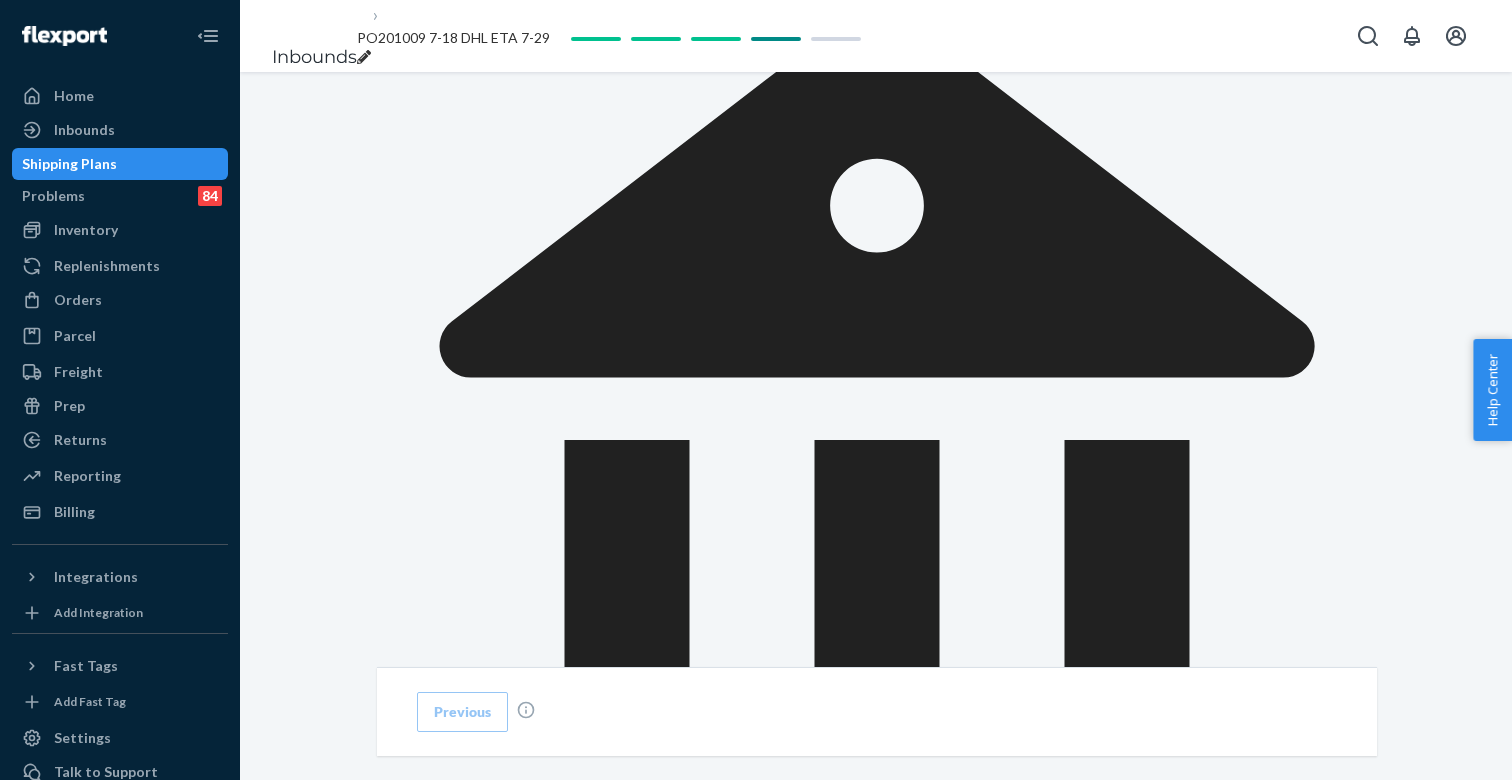 scroll, scrollTop: 925, scrollLeft: 0, axis: vertical 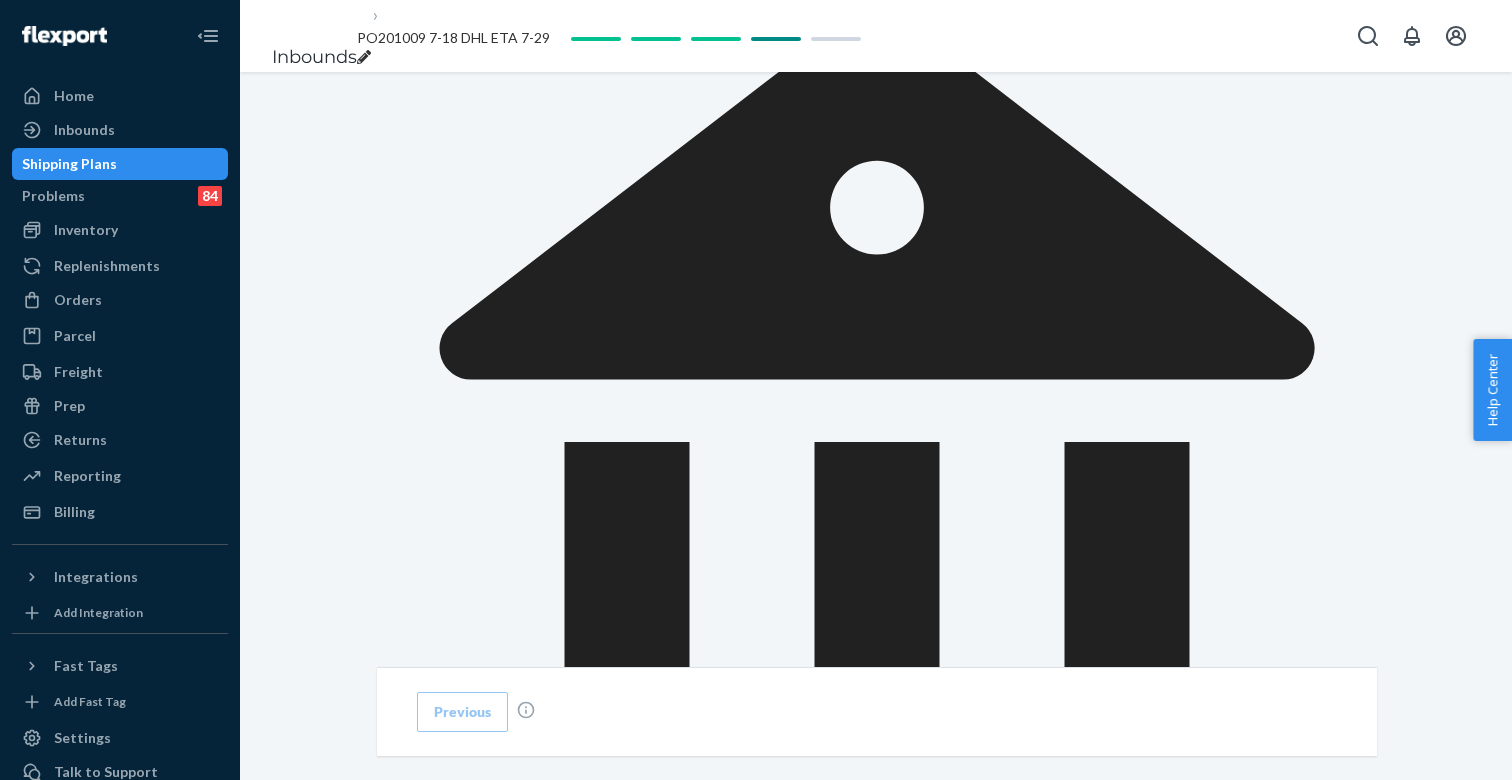 click on "Confirm payment method" at bounding box center [477, 1037] 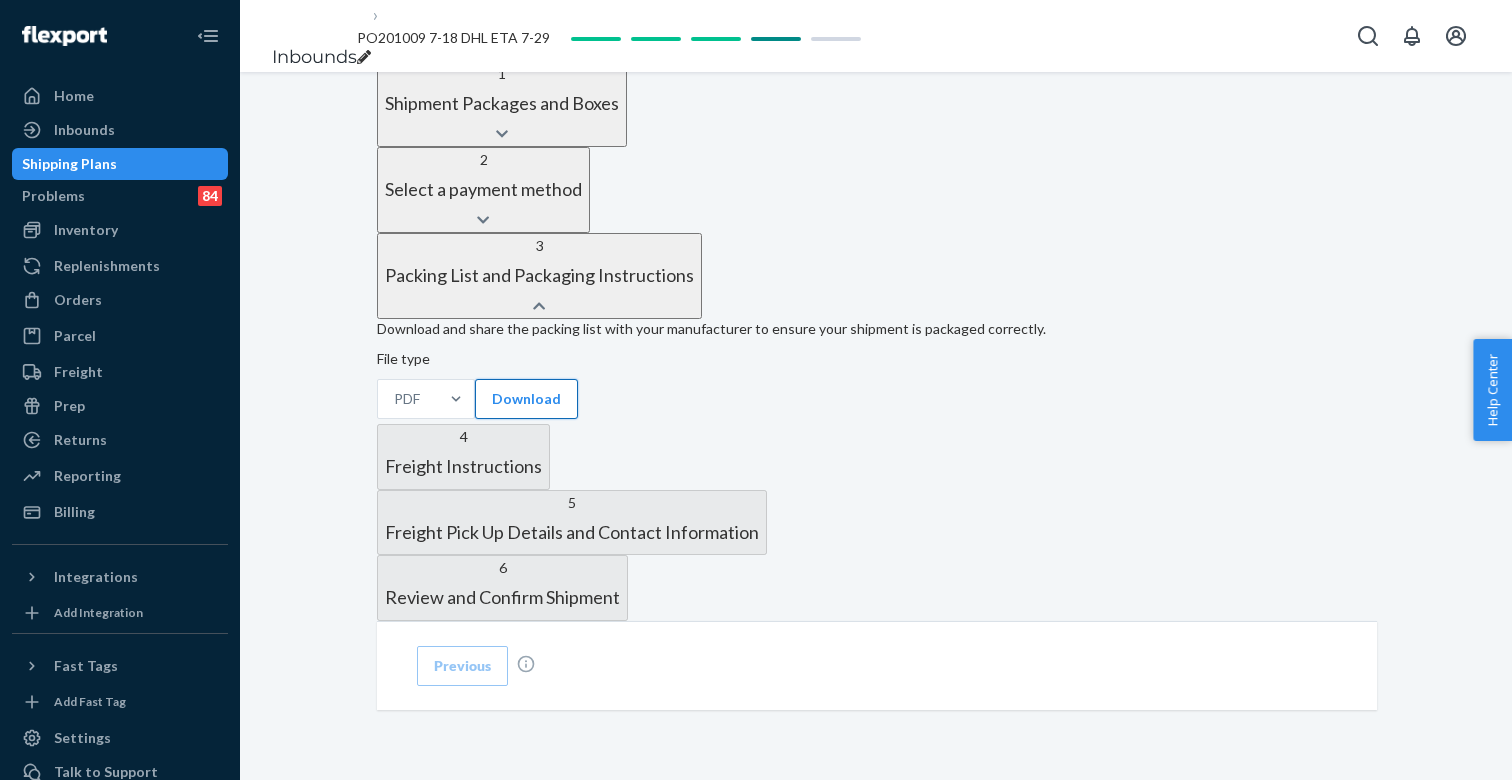 click on "Download" at bounding box center (526, 399) 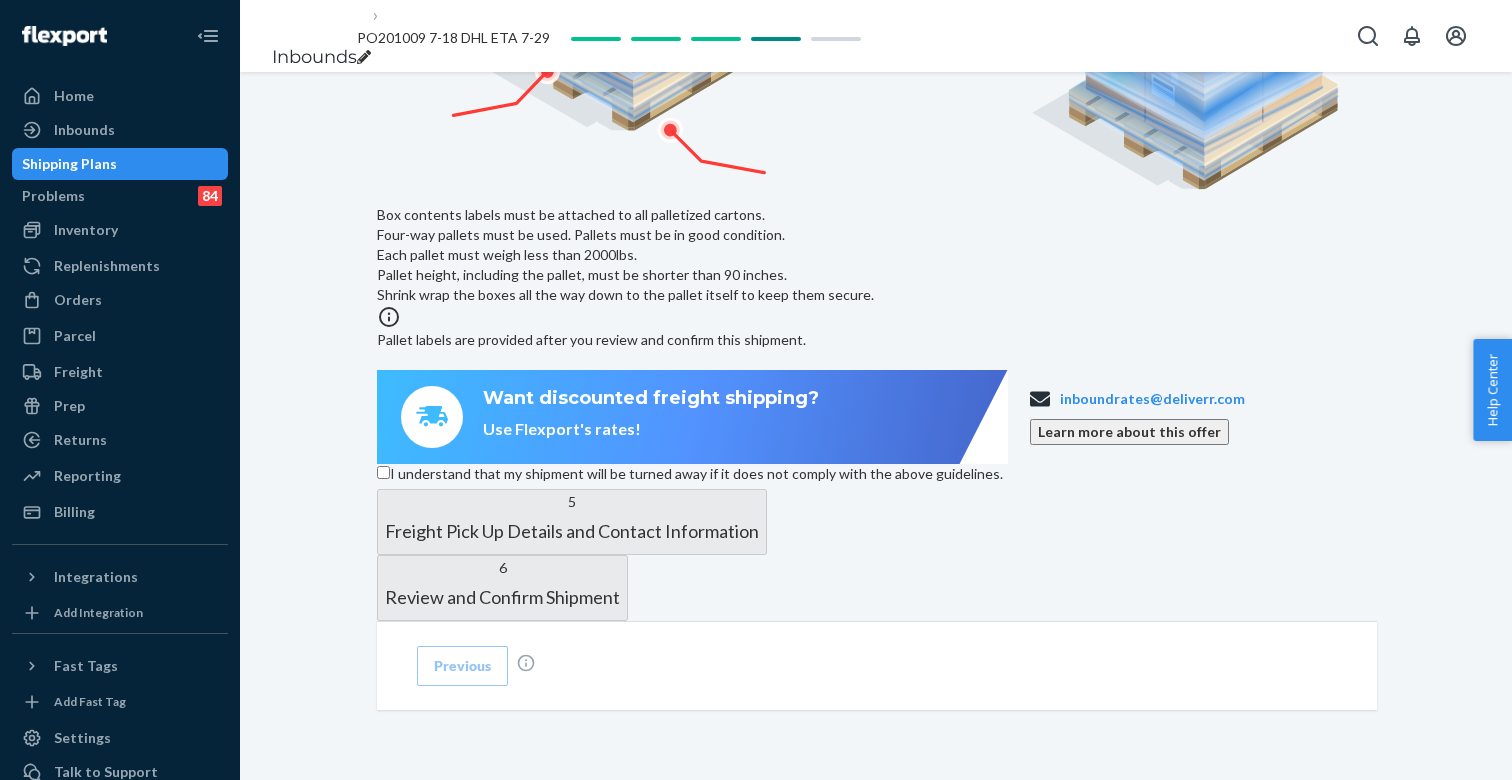 click on "I understand that my shipment will be turned away if it does not comply with the above guidelines." at bounding box center [383, 472] 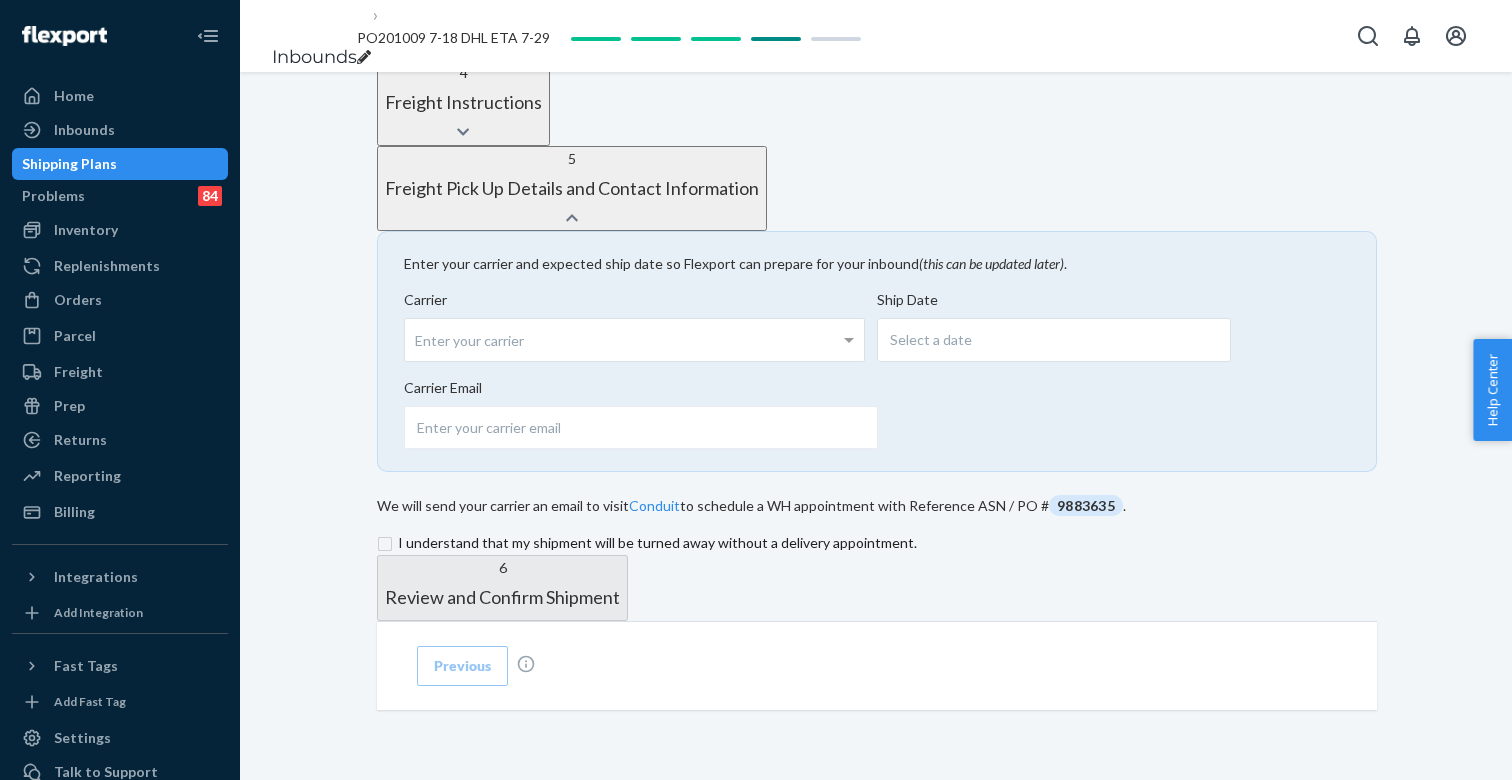 scroll, scrollTop: 1191, scrollLeft: 0, axis: vertical 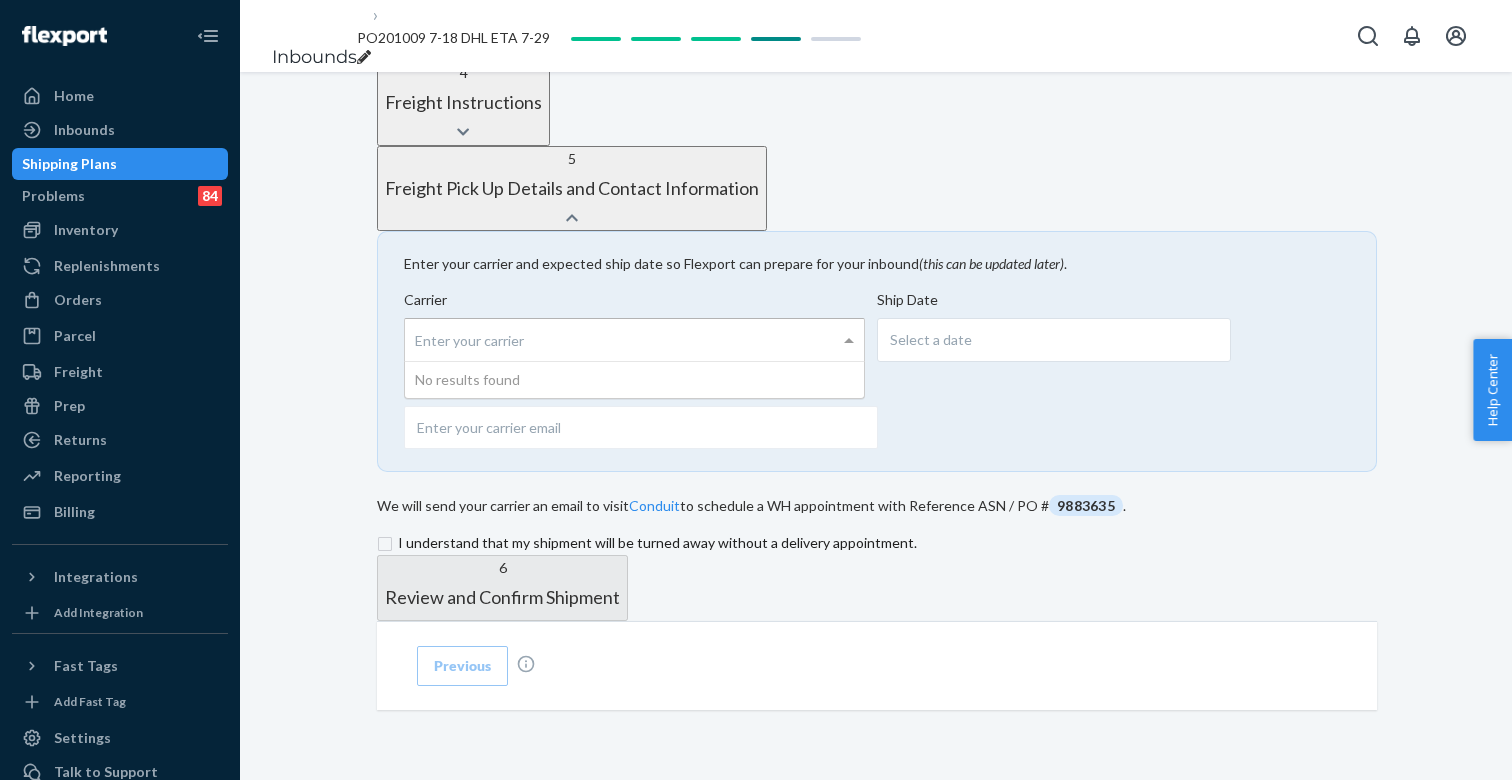 click on "Enter your carrier" at bounding box center [634, 340] 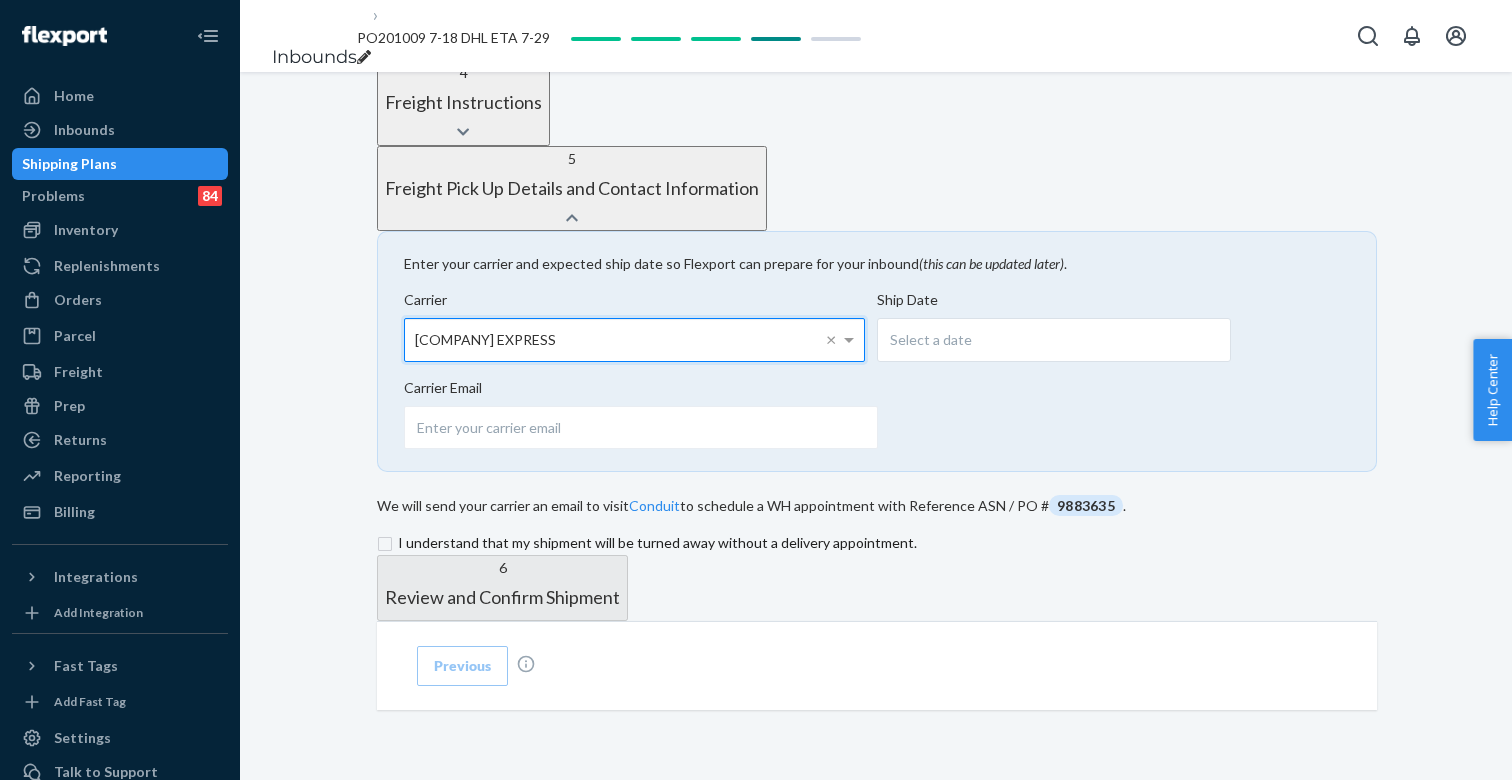 click at bounding box center (877, 543) 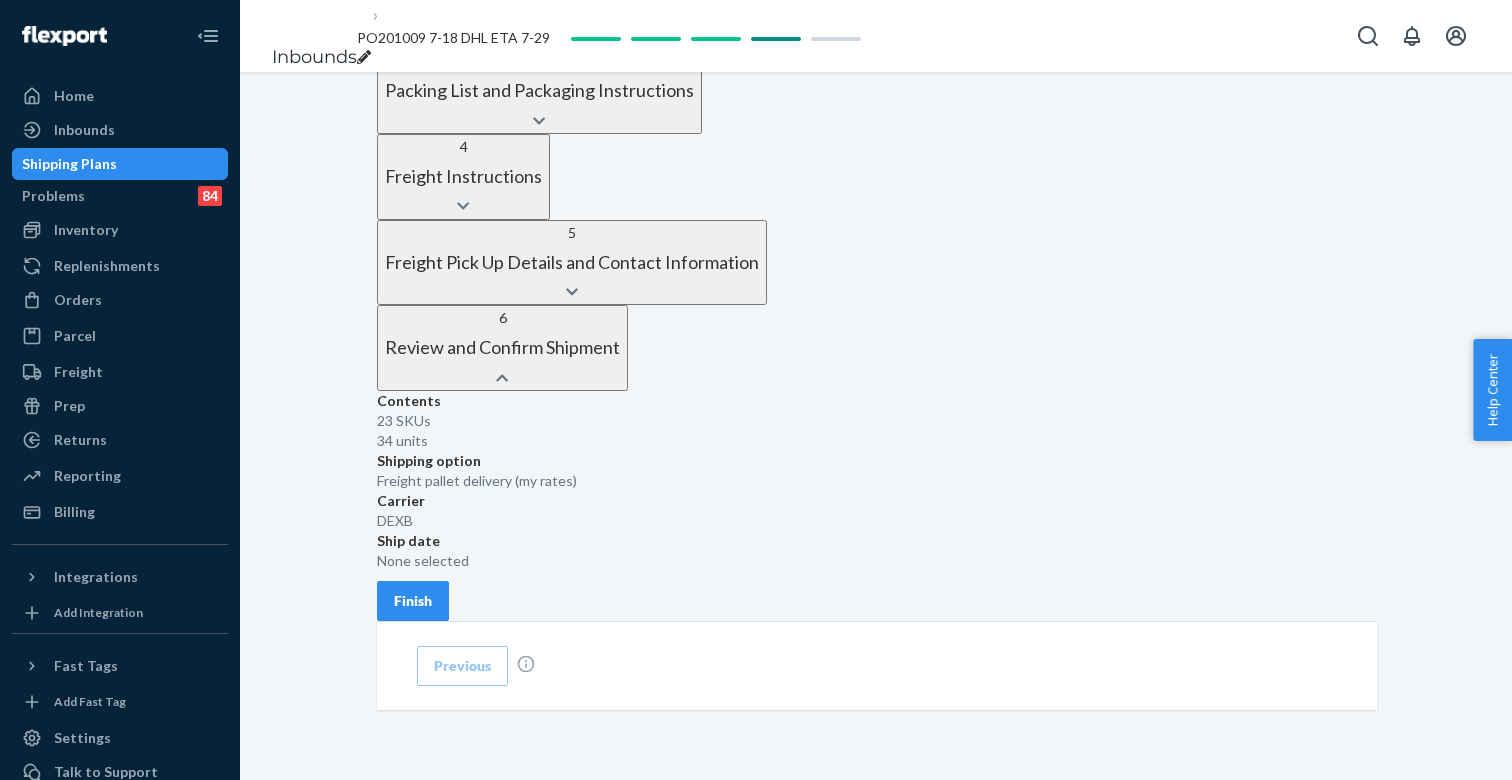 click on "Finish" at bounding box center (413, 601) 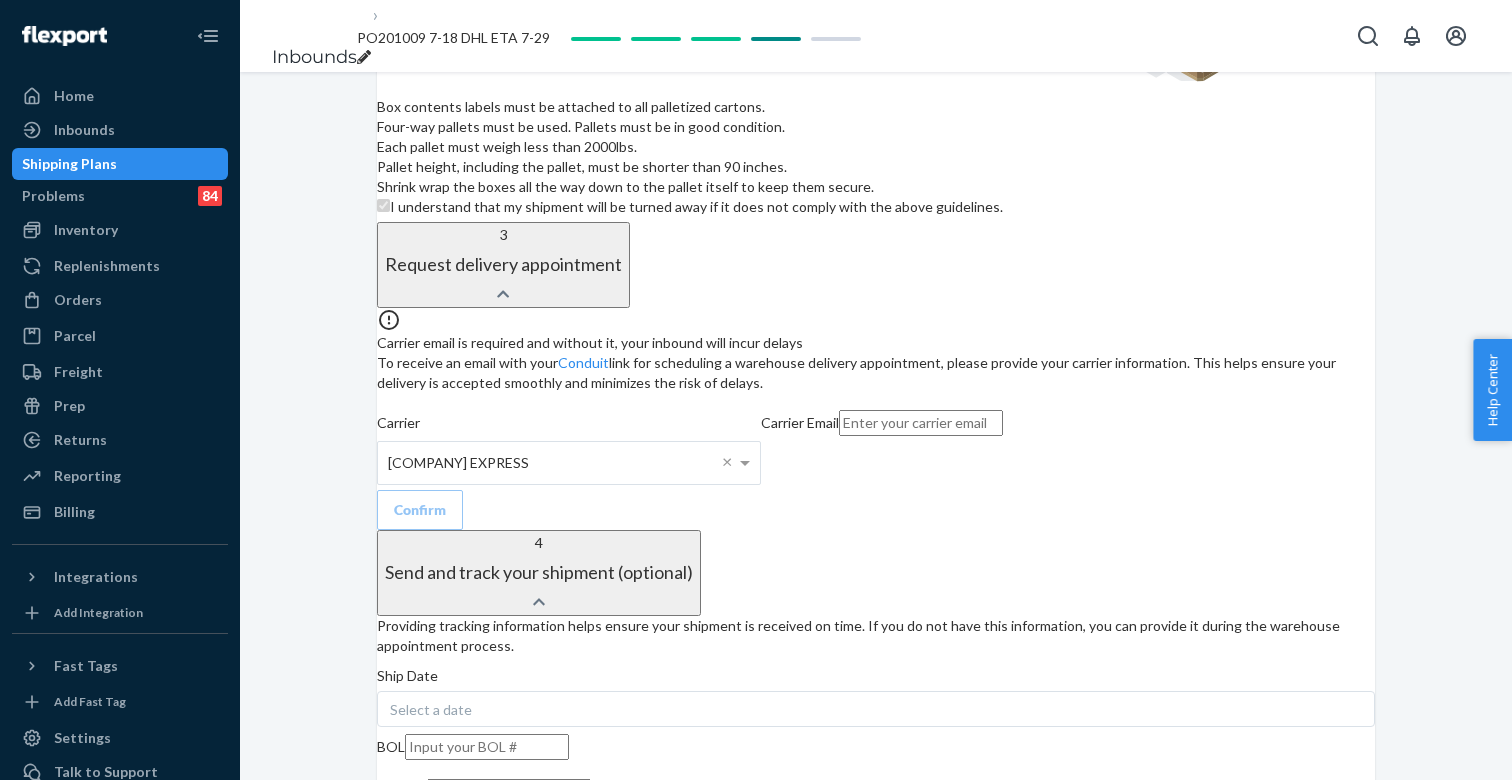 scroll, scrollTop: 1820, scrollLeft: 0, axis: vertical 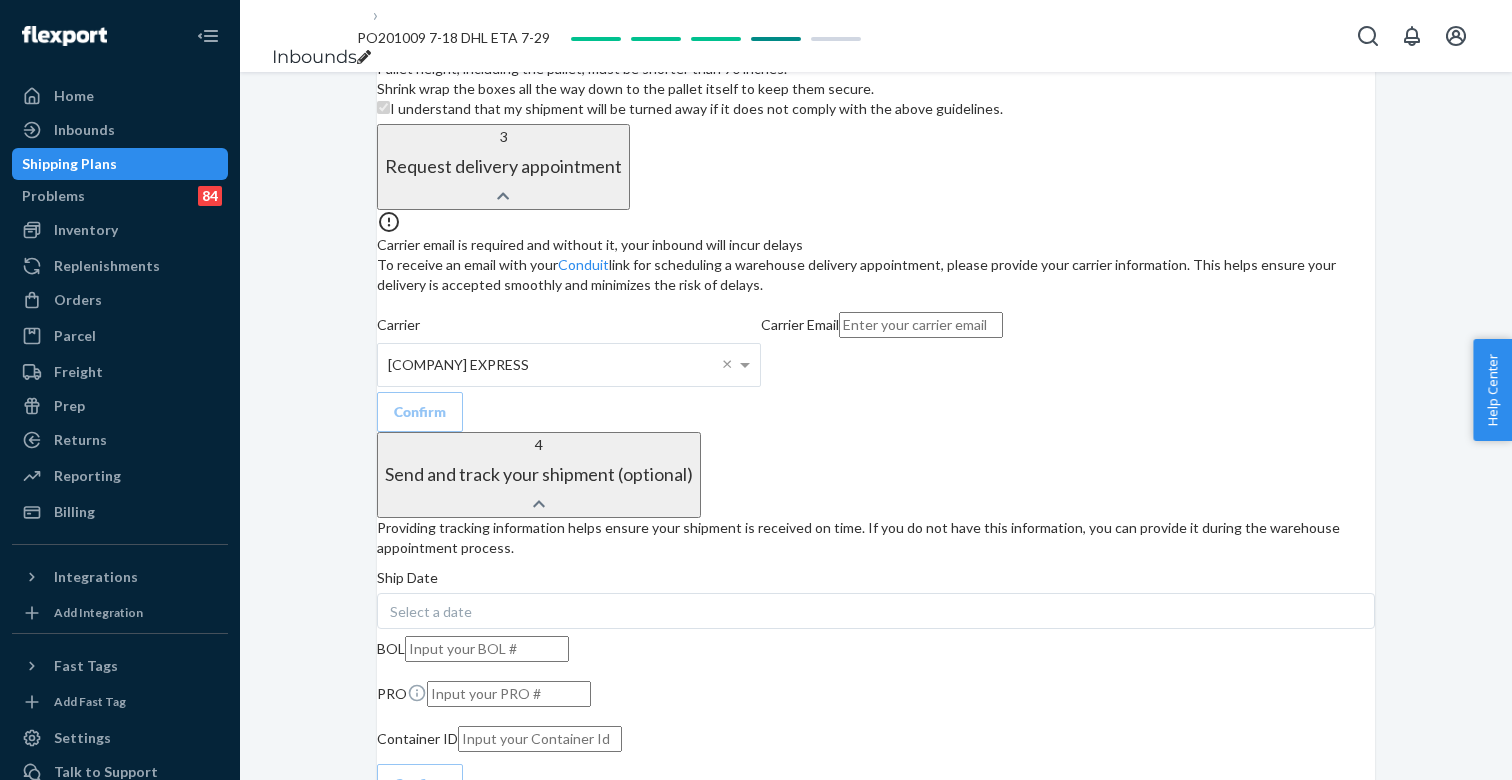 click at bounding box center [921, 325] 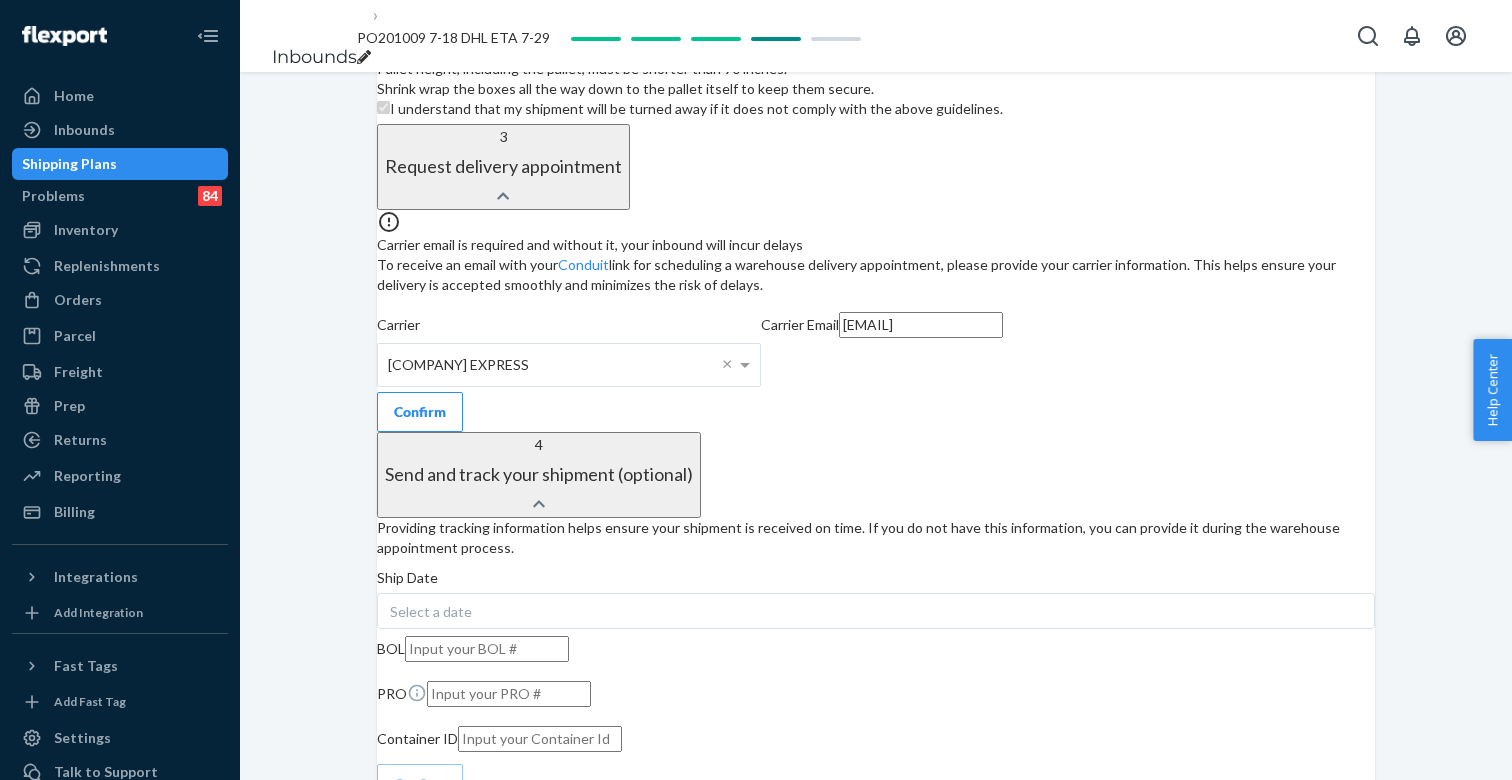click on "Select a date" at bounding box center (876, 611) 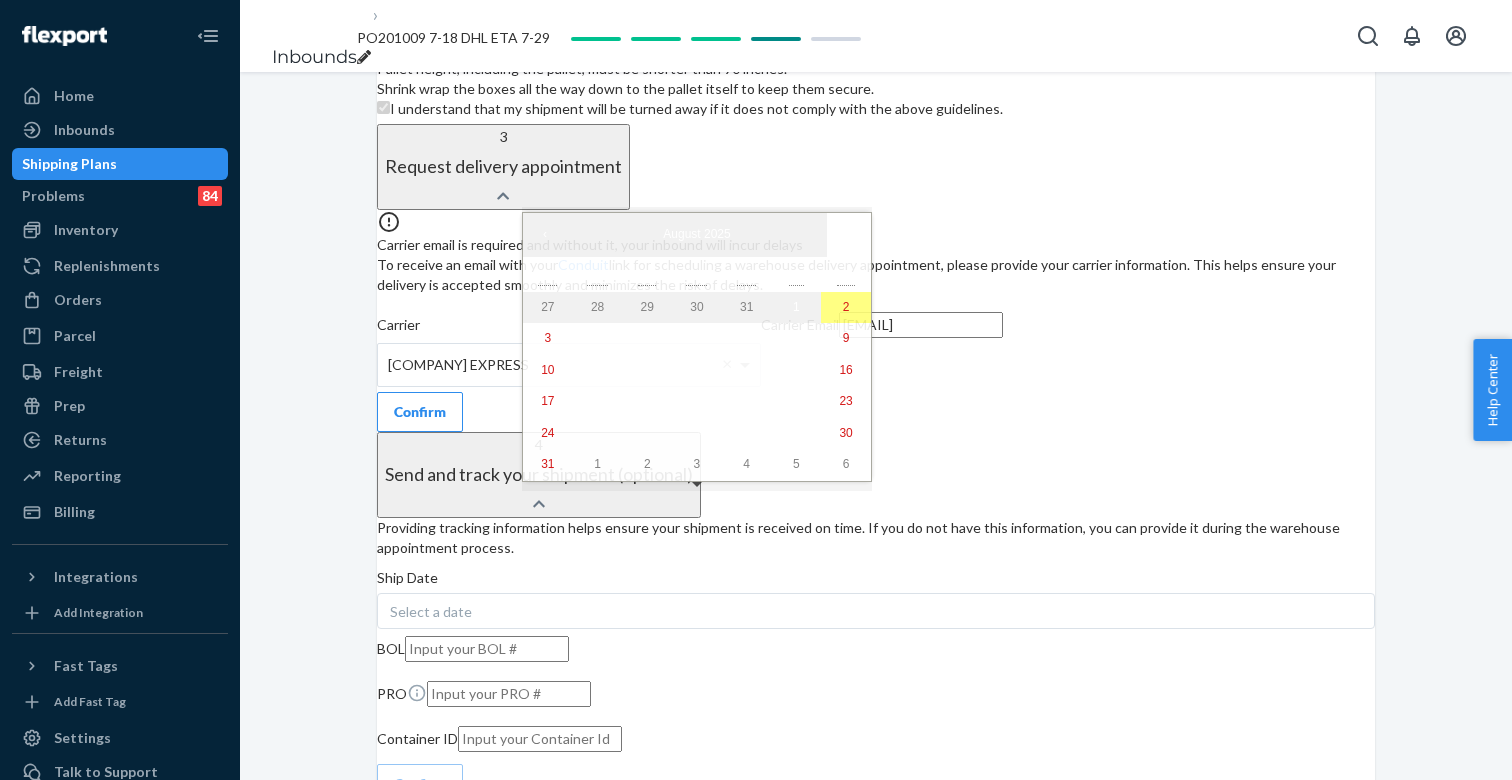 click on "Sun" at bounding box center [547, 280] 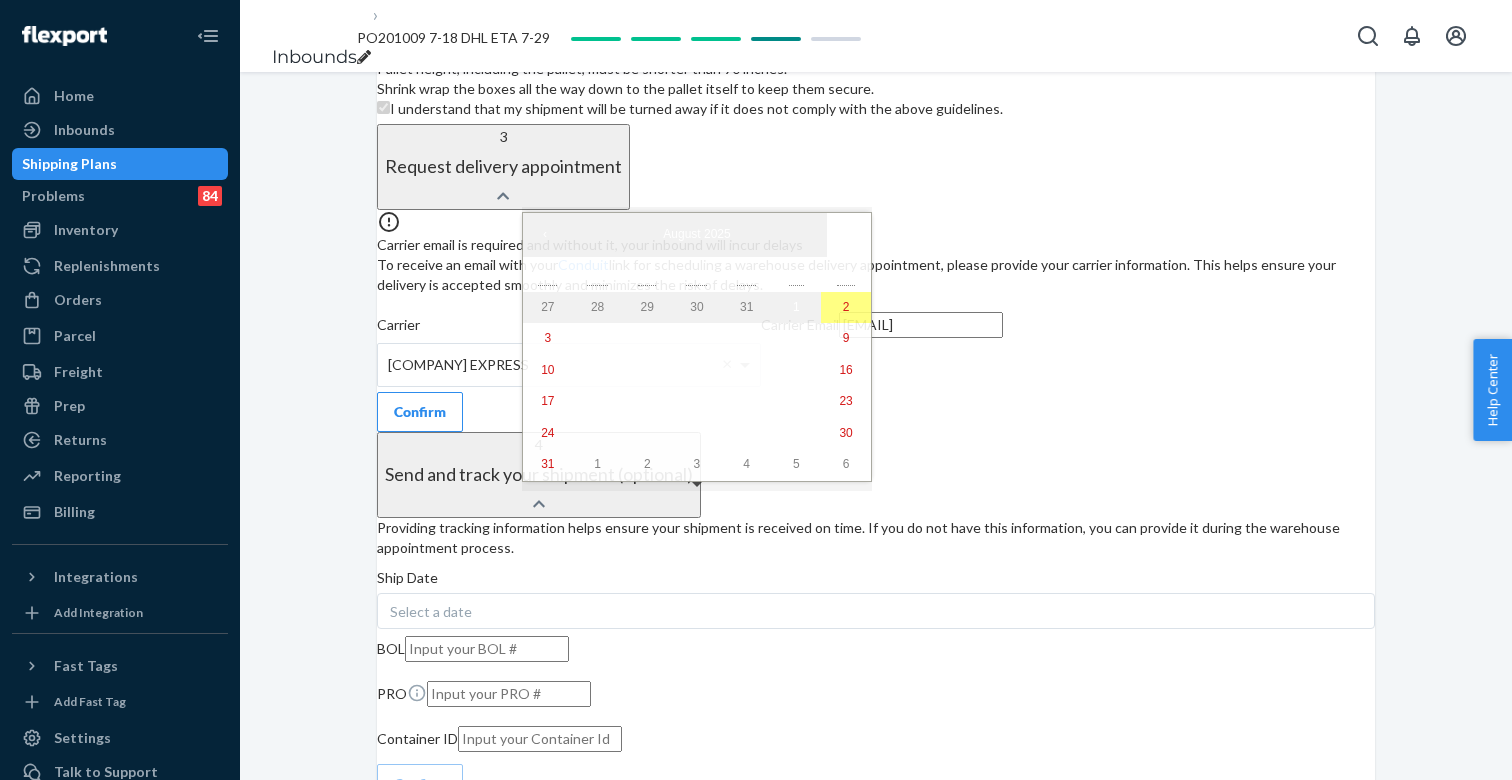 click on "4 Send and track your shipment (optional)" at bounding box center [539, 475] 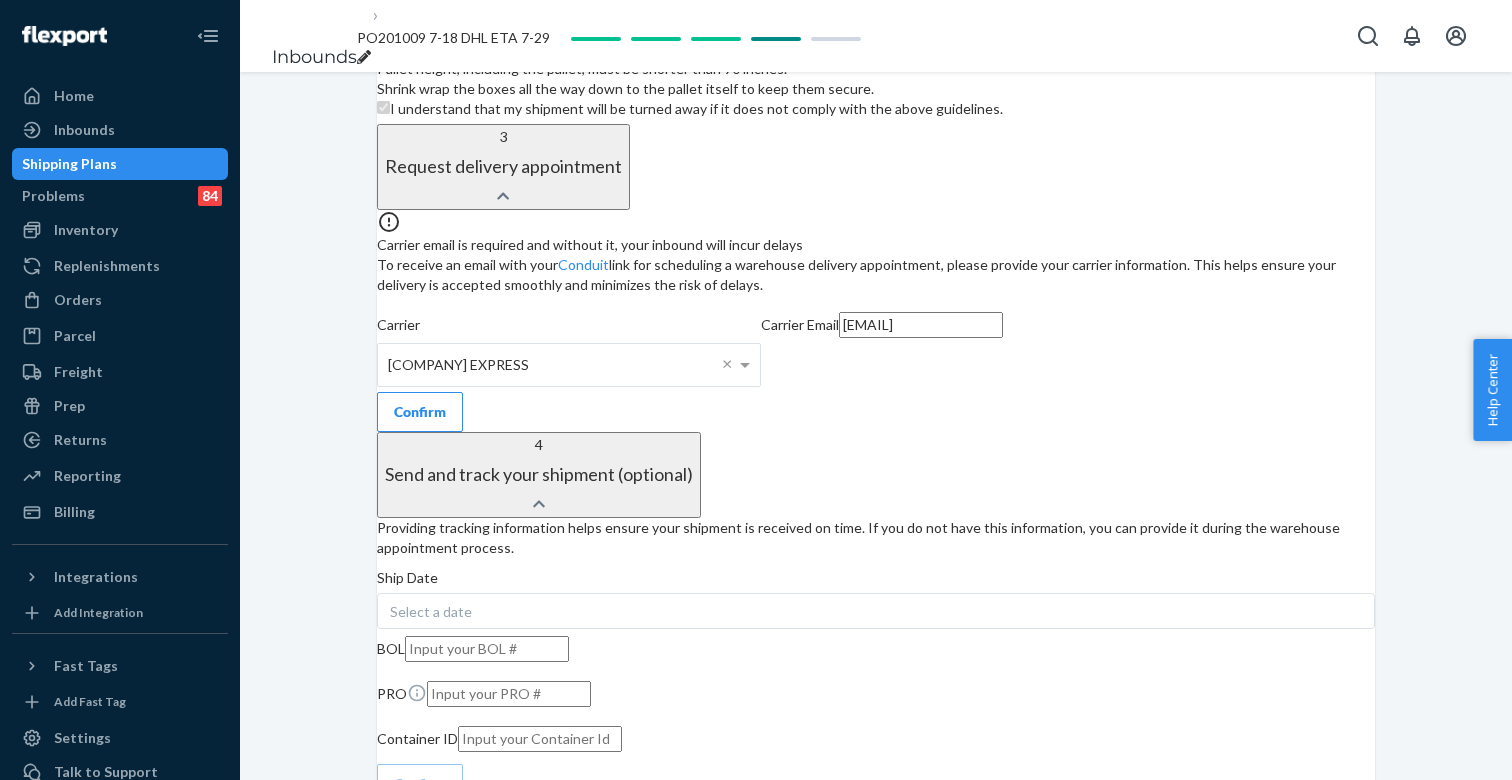 click at bounding box center (509, 694) 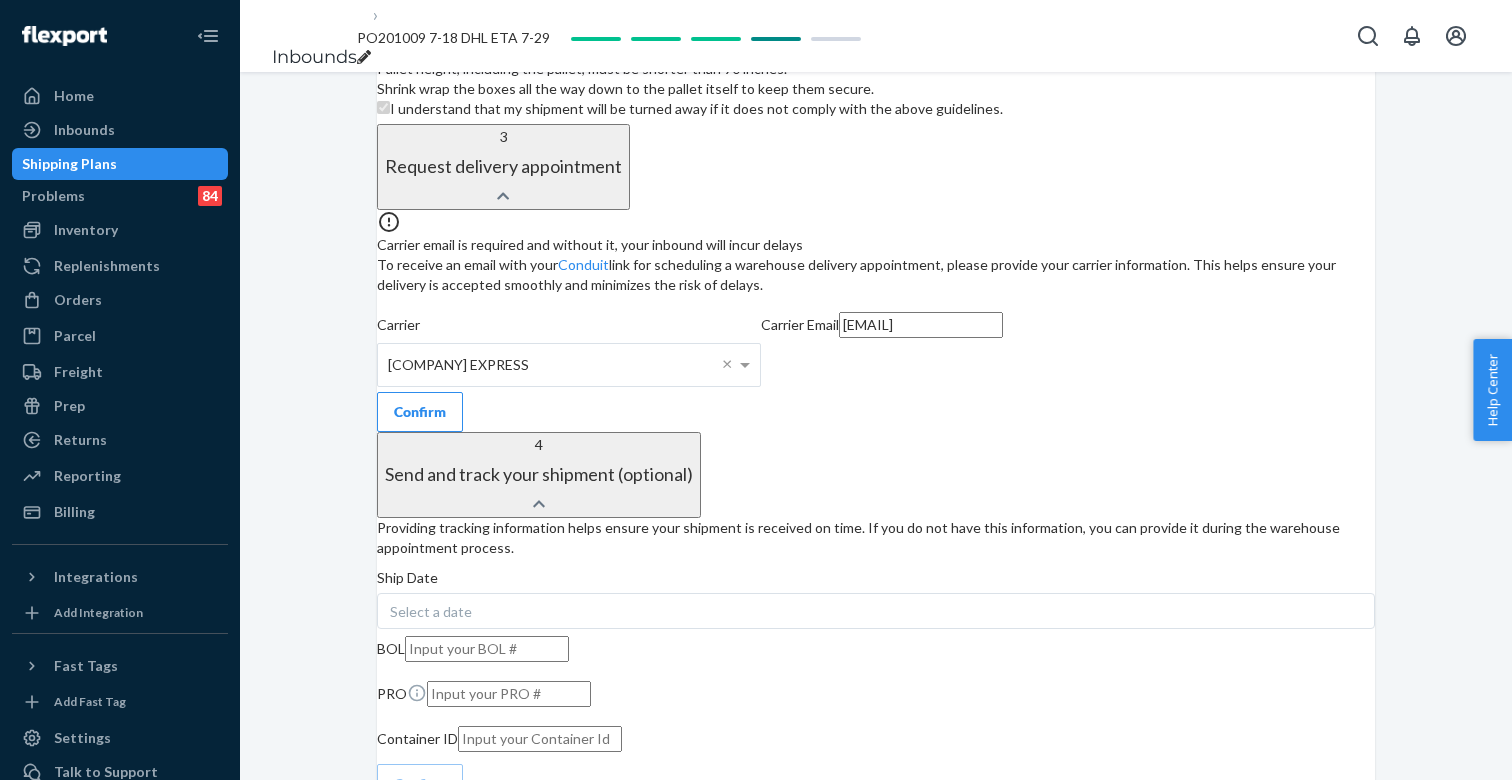 paste on "[DATE] [NUMBER] [NUMBER] [DATE]" 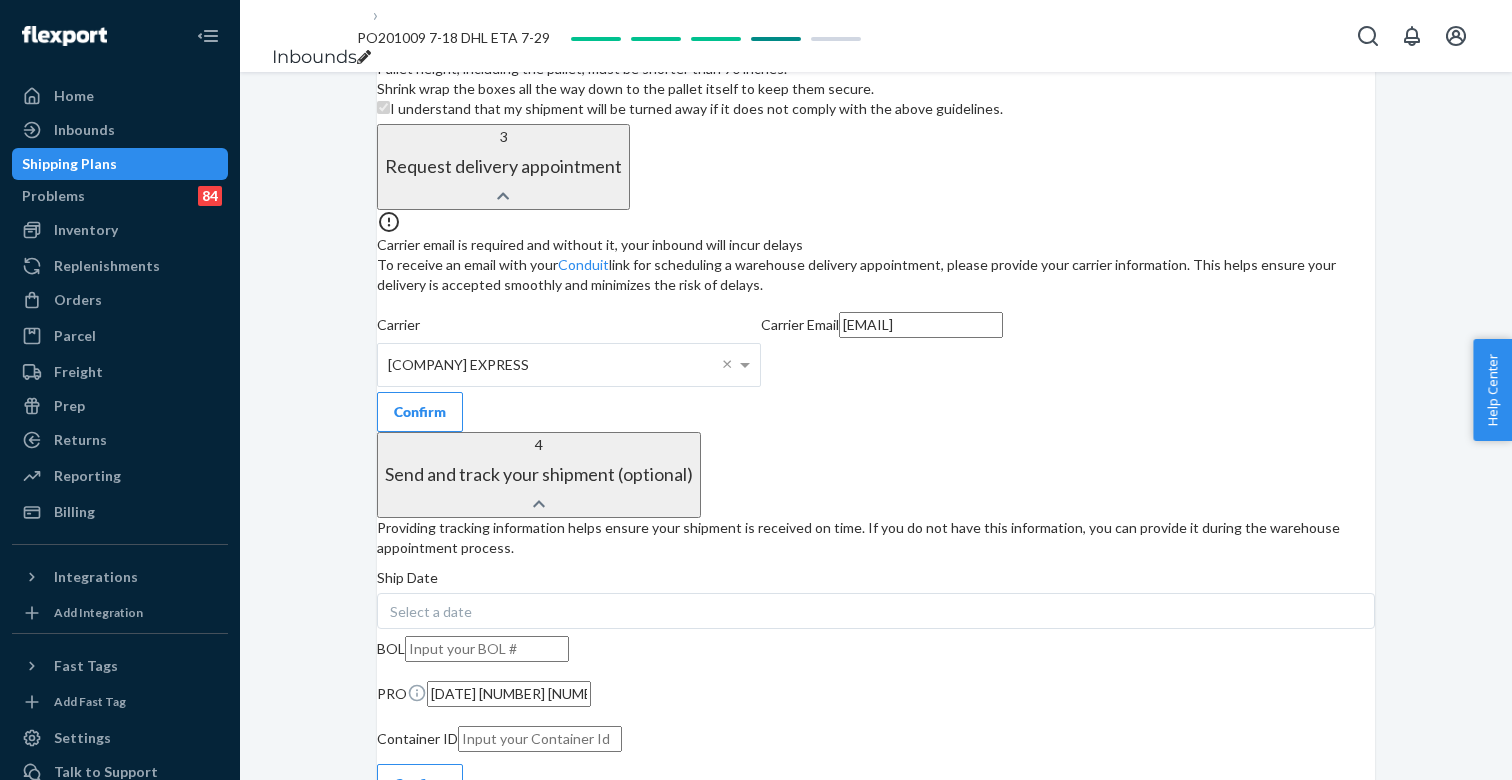 drag, startPoint x: 669, startPoint y: 614, endPoint x: 471, endPoint y: 614, distance: 198 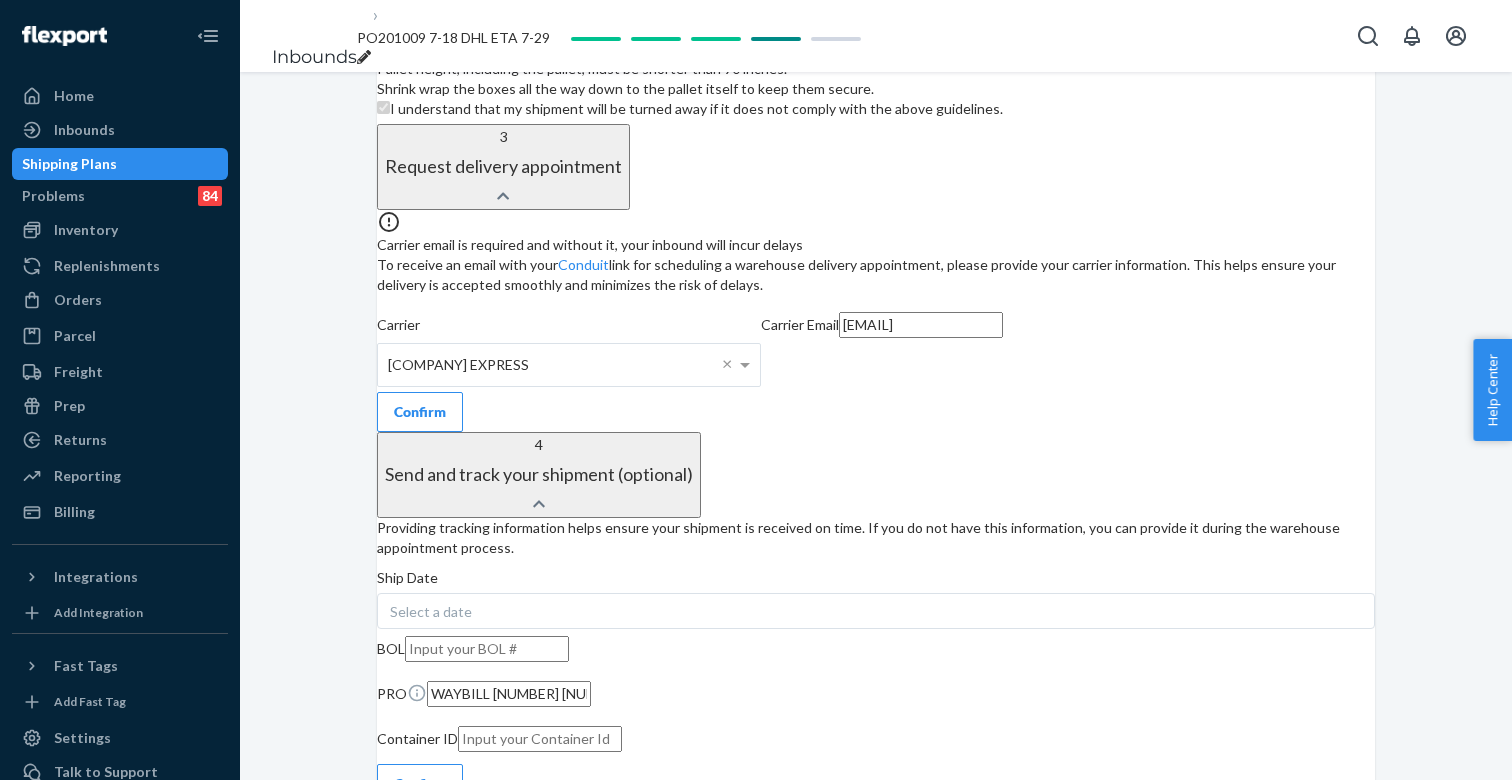 click on "Providing tracking information helps ensure your shipment is received on time. If you do not have this information, you can provide it during the warehouse appointment process. Ship Date Select a date BOL PRO WAYBILL [NUMBER] [NUMBER] [NUMBER] Container ID Confirm" at bounding box center (876, 661) 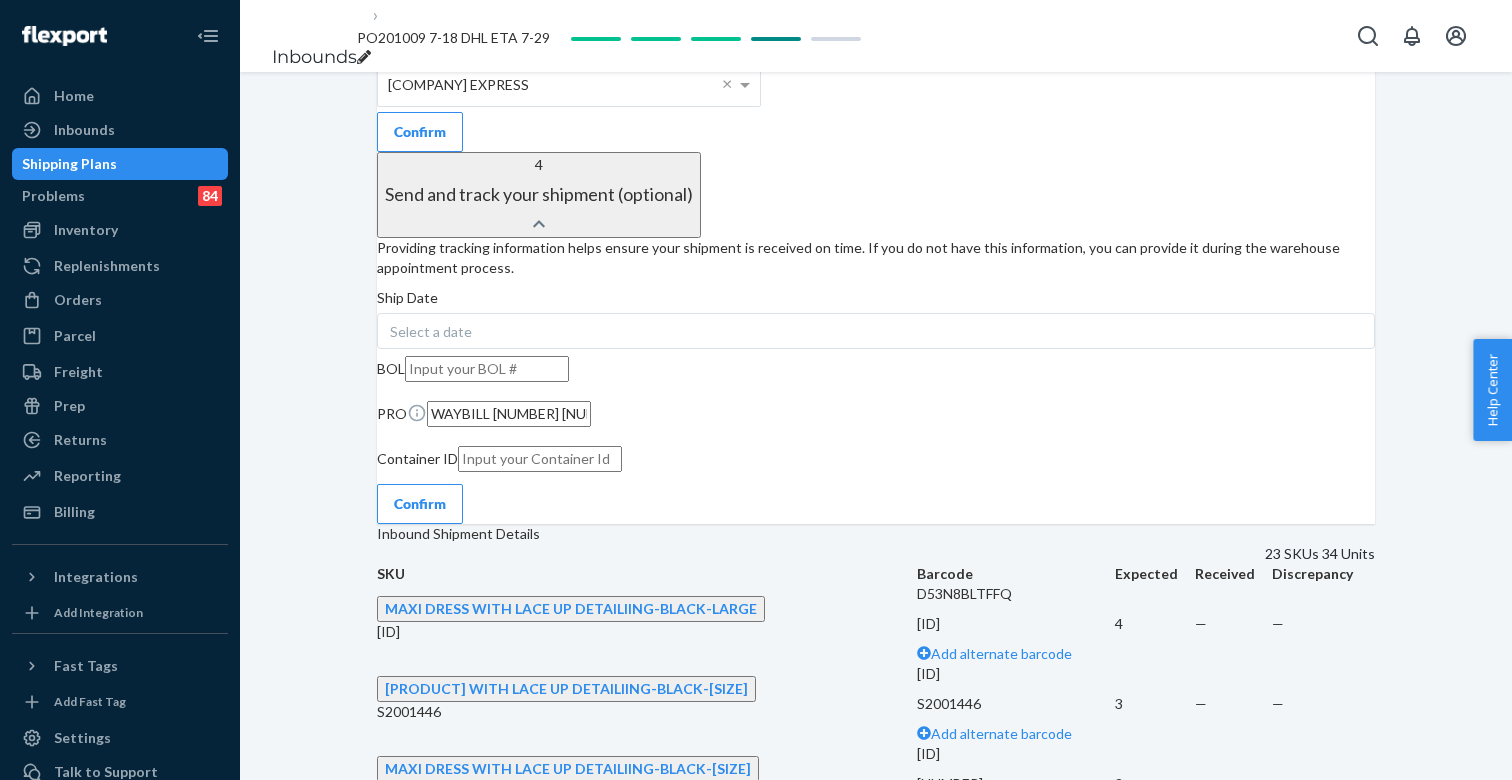 scroll, scrollTop: 2092, scrollLeft: 0, axis: vertical 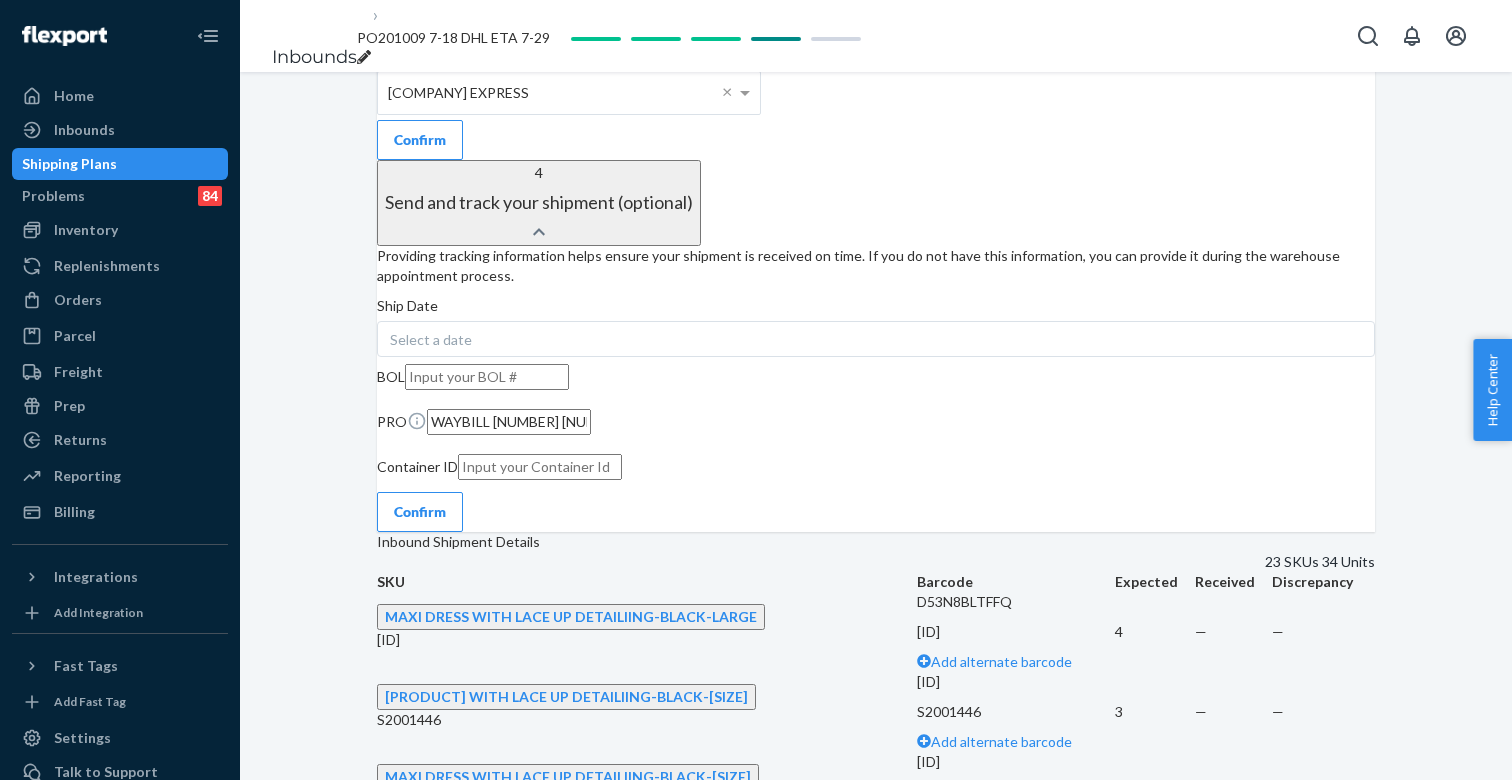 drag, startPoint x: 630, startPoint y: 349, endPoint x: 455, endPoint y: 349, distance: 175 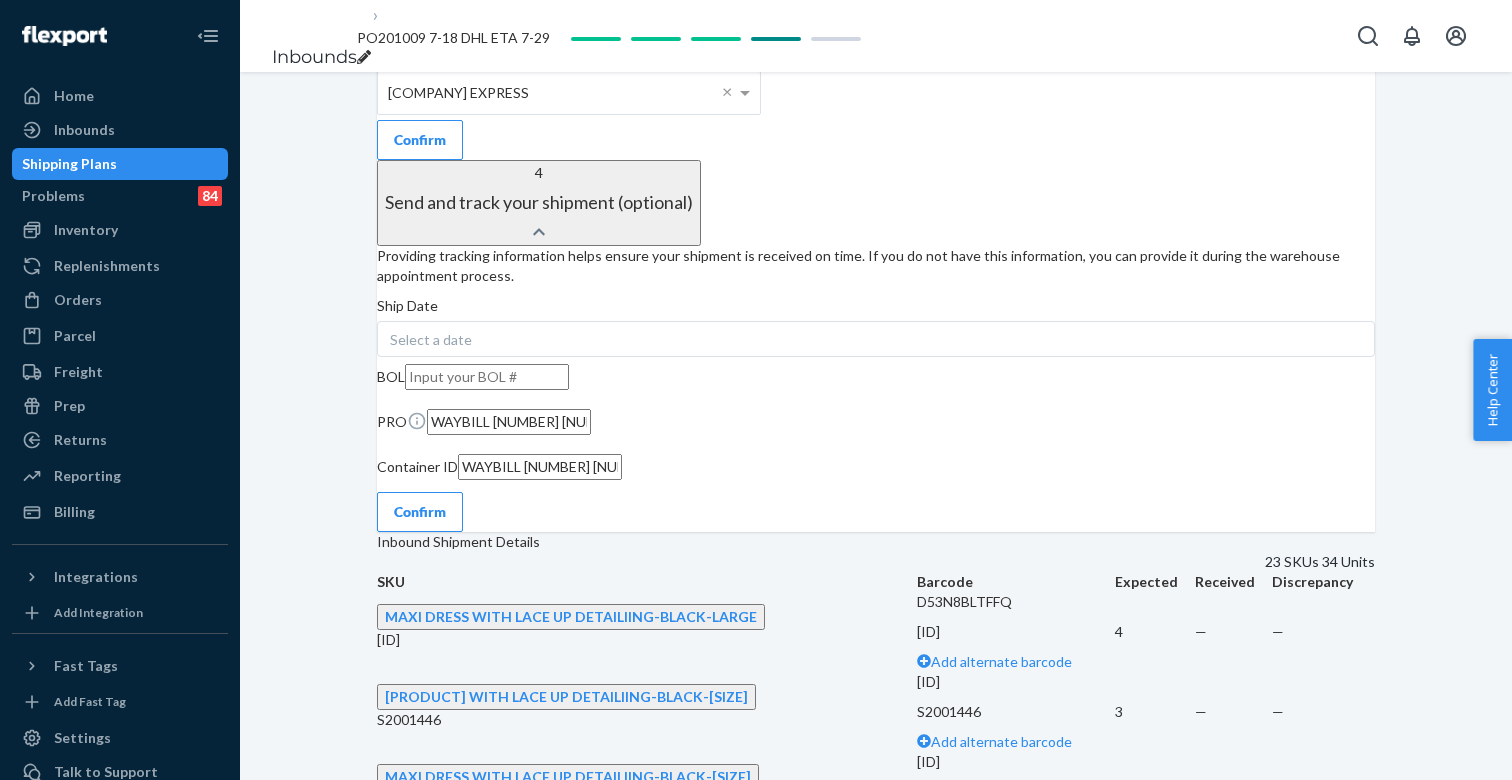 click at bounding box center (487, 377) 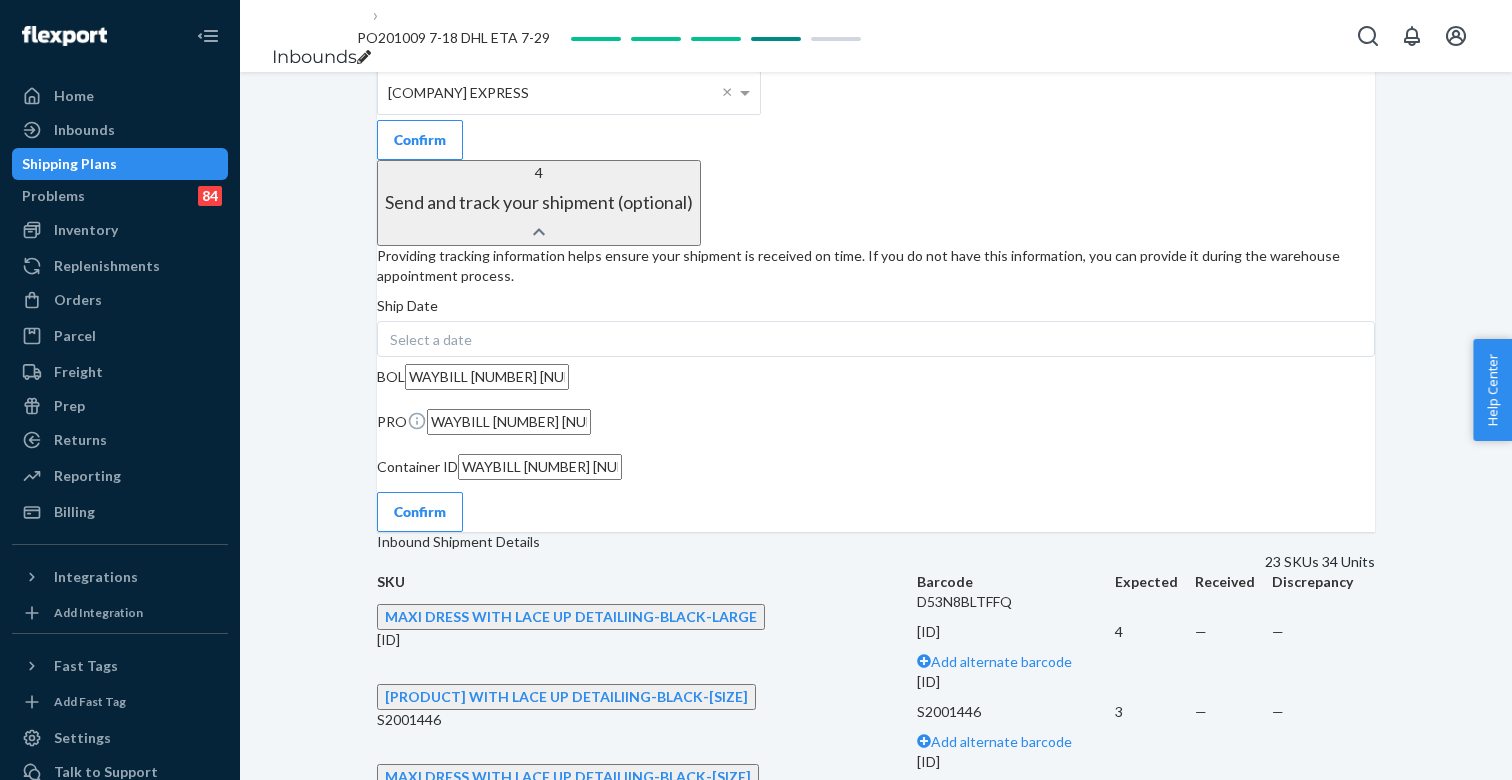 click on "Providing tracking information helps ensure your shipment is received on time. If you do not have this information, you can provide it during the warehouse appointment process. Ship Date Select a date BOL WAYBILL [ID] [ID] PRO WAYBILL [ID] [ID] Container ID WAYBILL [ID] [ID] Confirm" at bounding box center (876, 389) 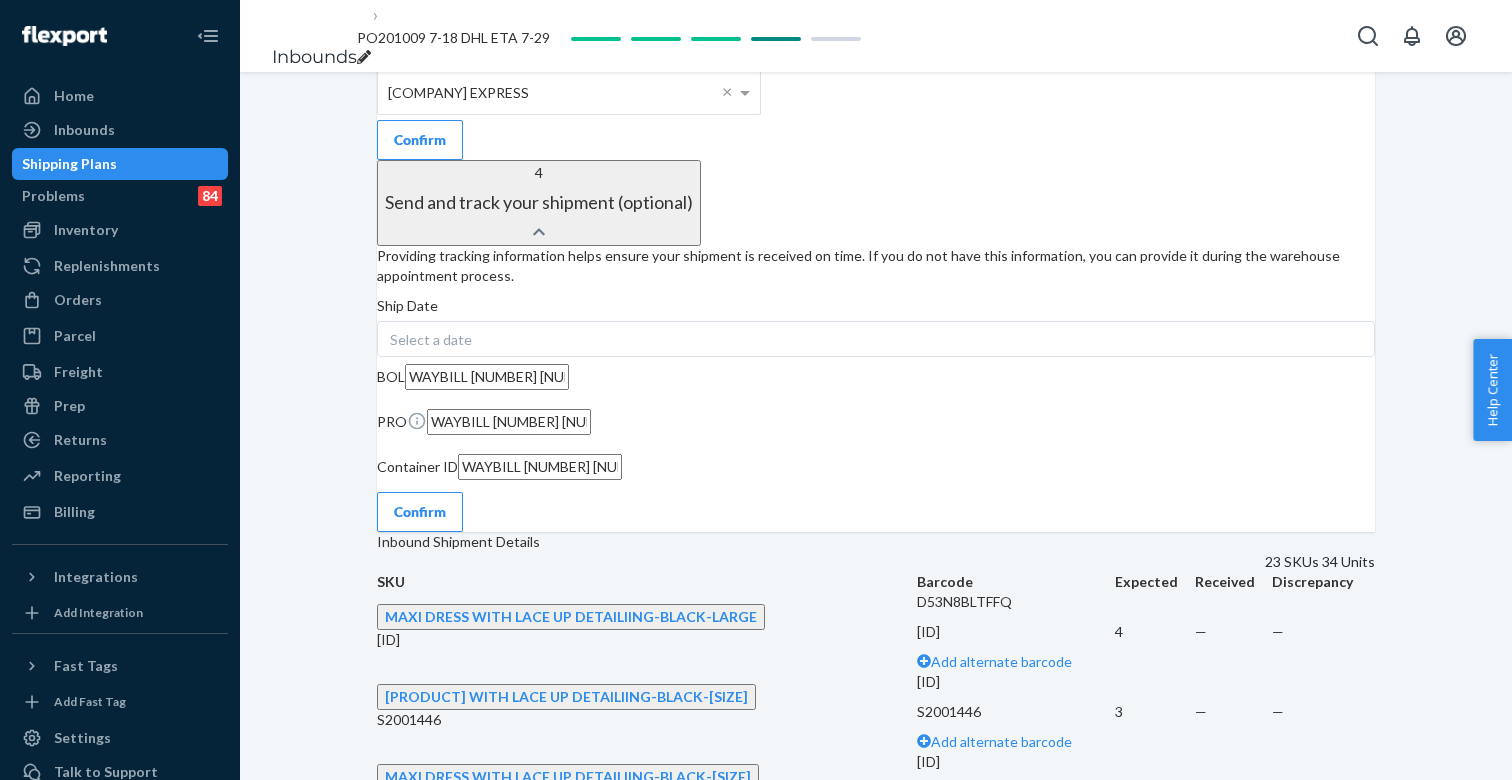 click on "Confirm" at bounding box center [420, 512] 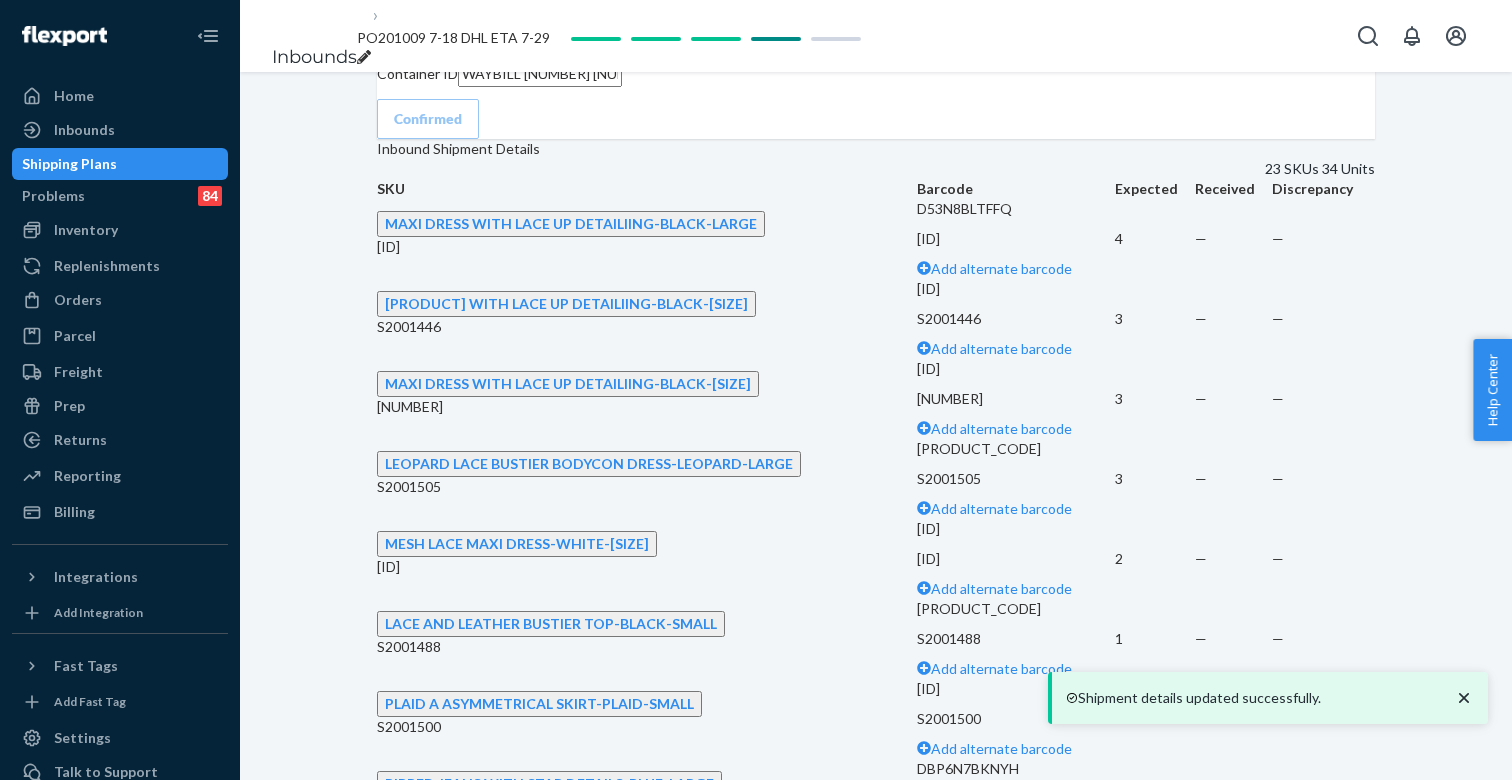 scroll, scrollTop: 2131, scrollLeft: 0, axis: vertical 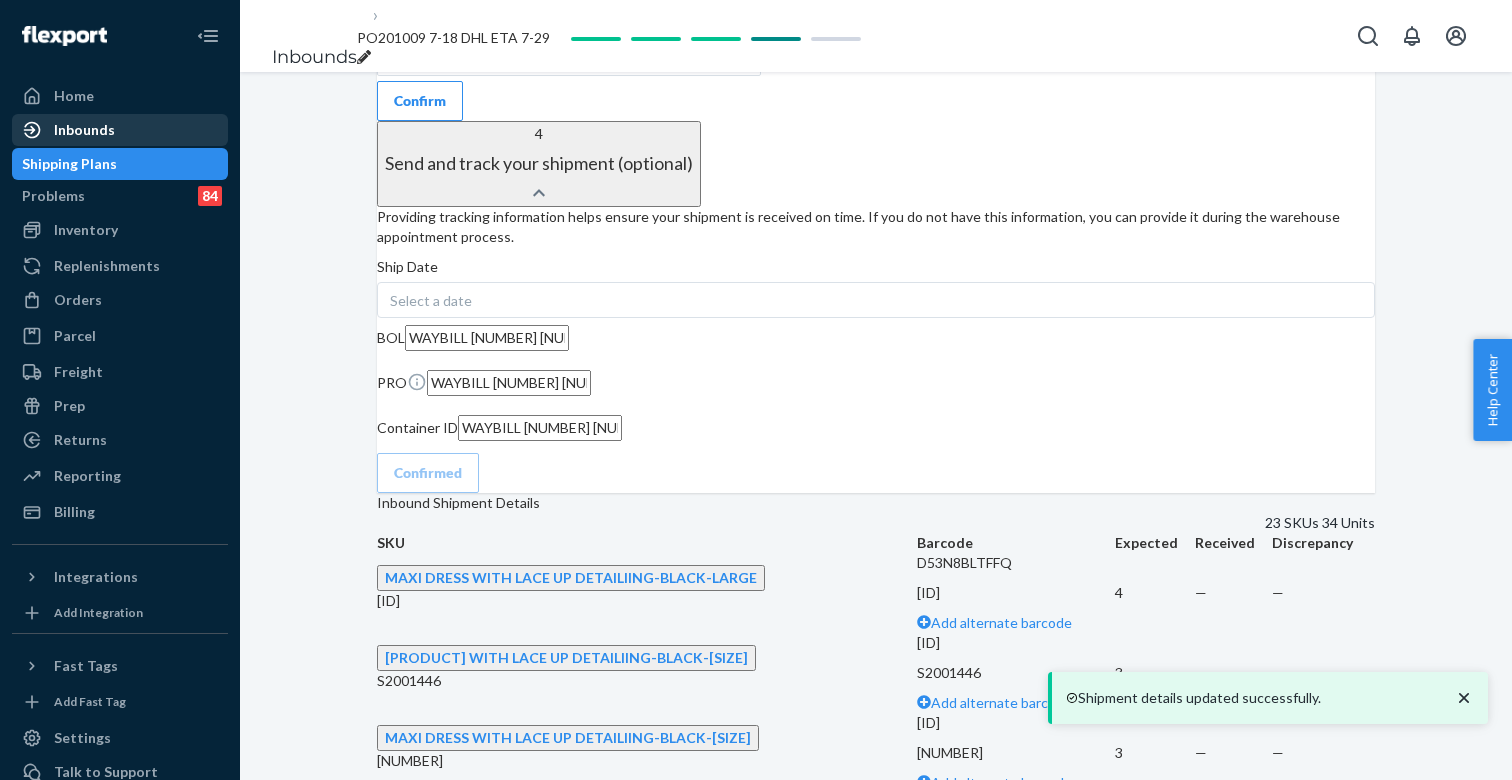 click on "Inbounds" at bounding box center [84, 130] 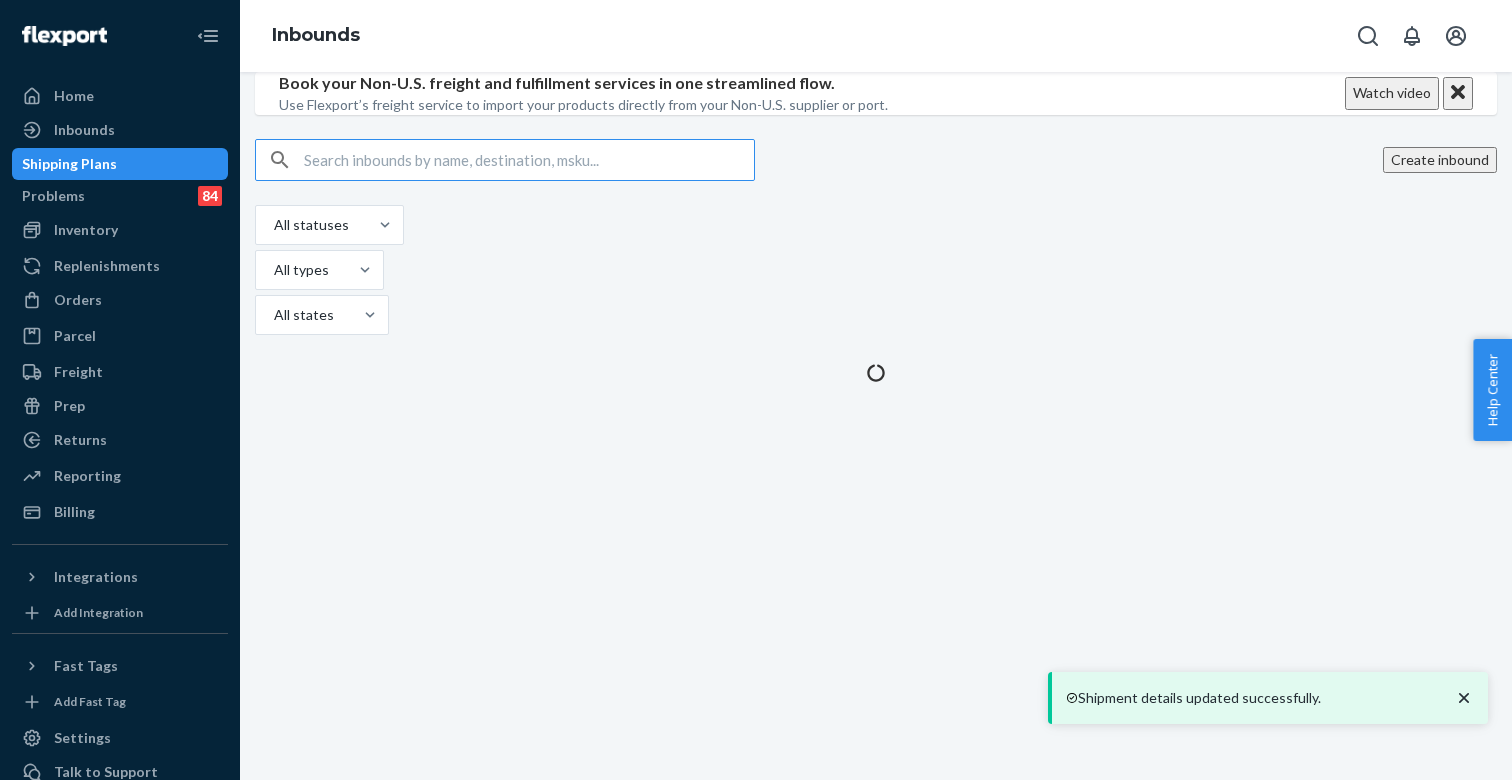 scroll, scrollTop: 0, scrollLeft: 0, axis: both 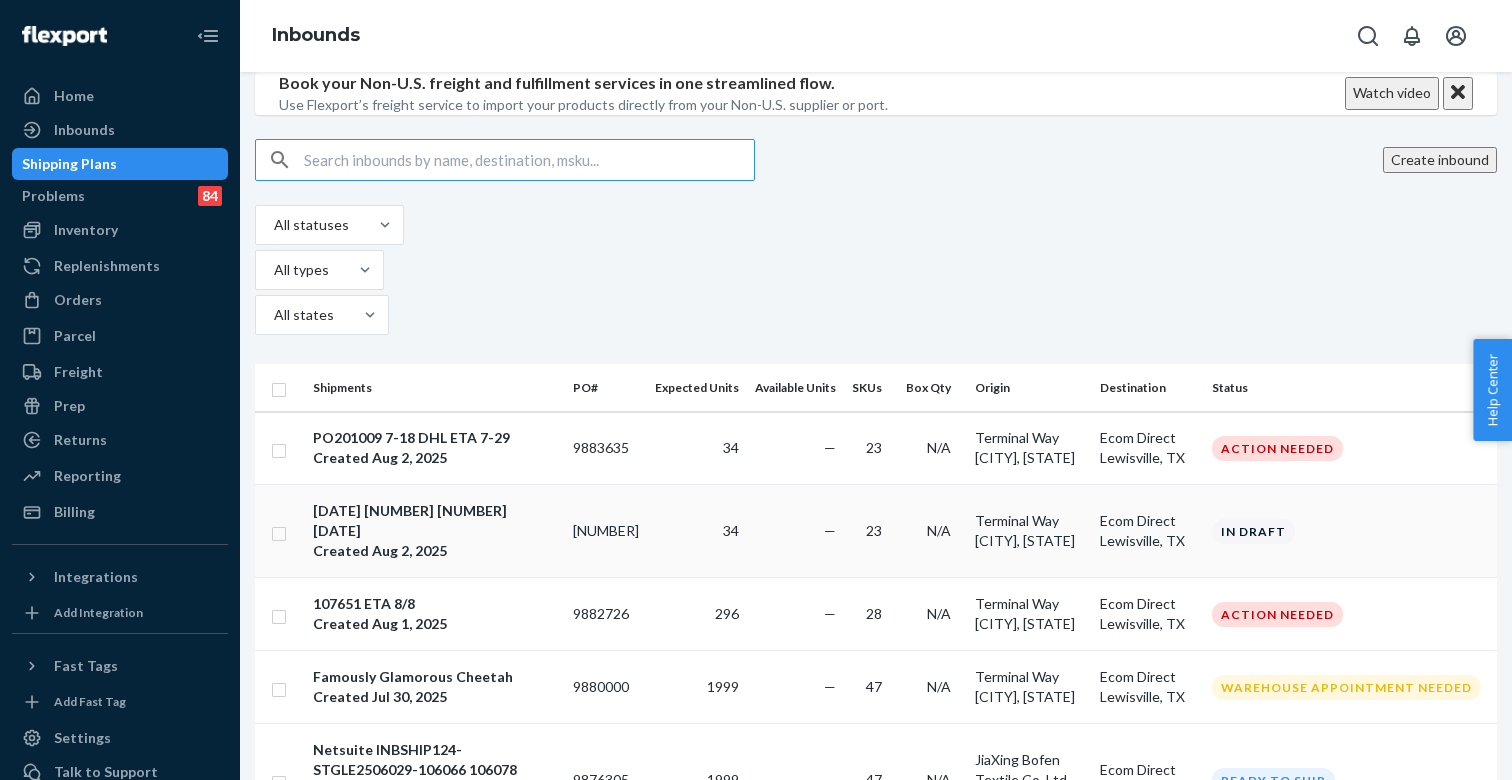 click at bounding box center (279, 531) 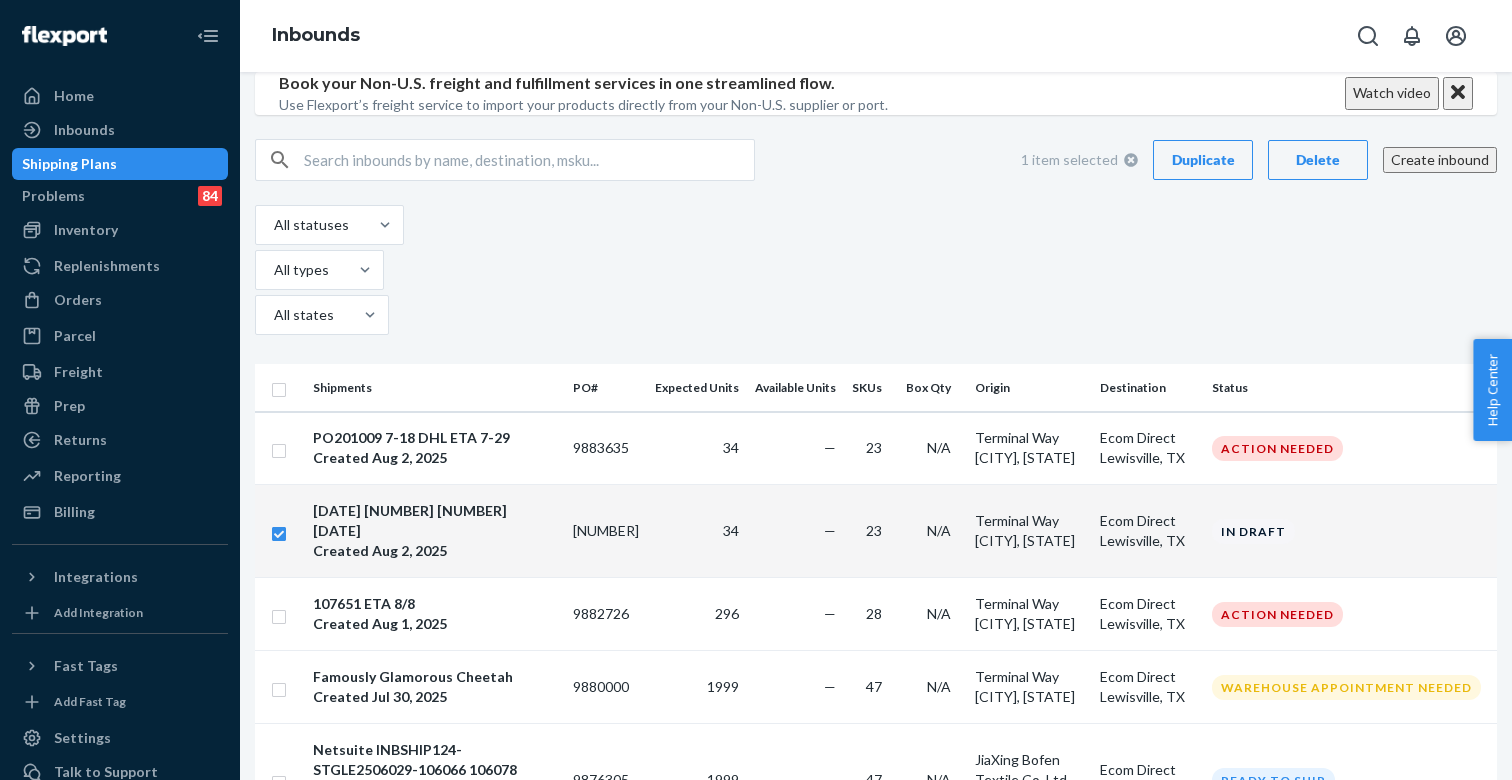 click on "Delete" at bounding box center [1318, 160] 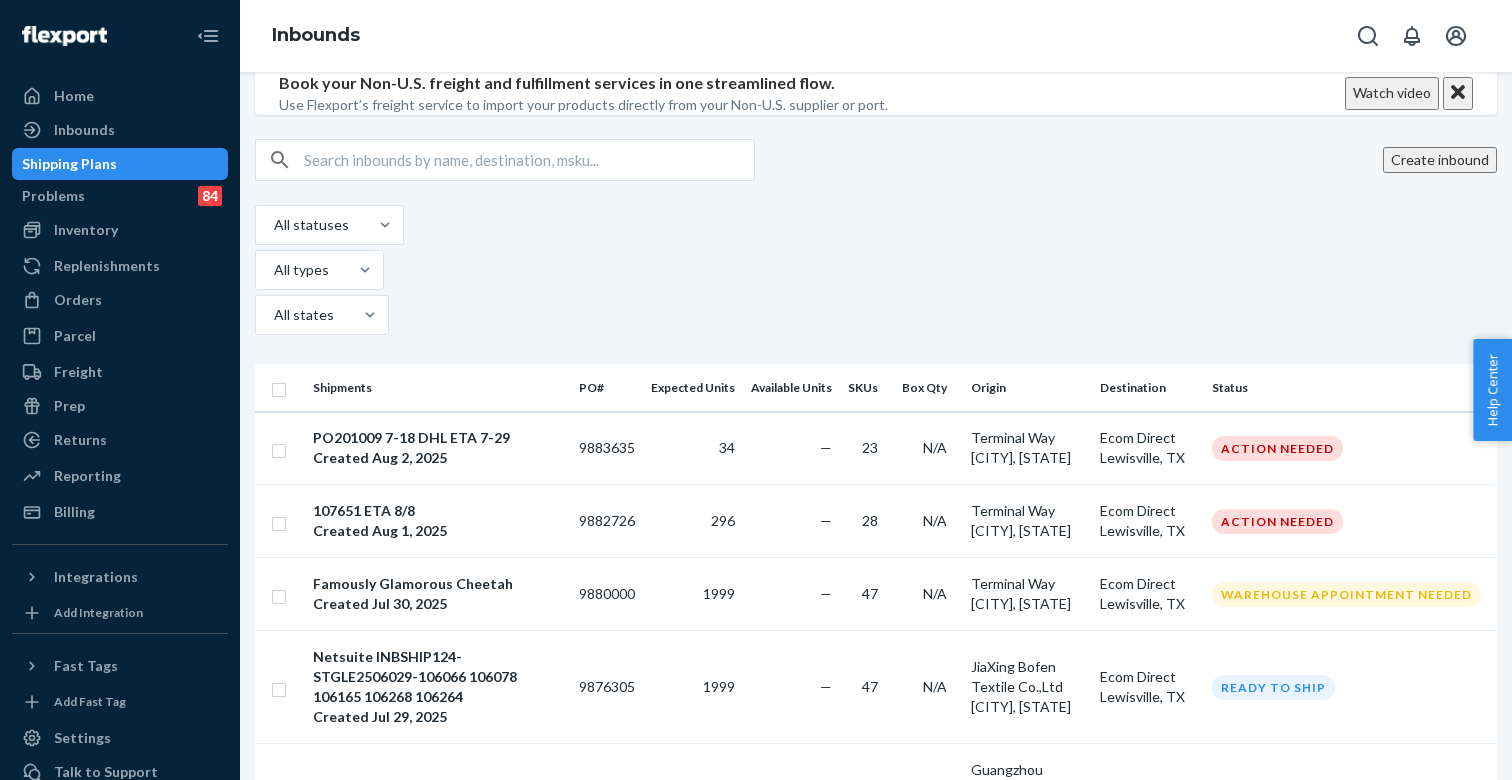 click on "Create inbound" at bounding box center [876, 160] 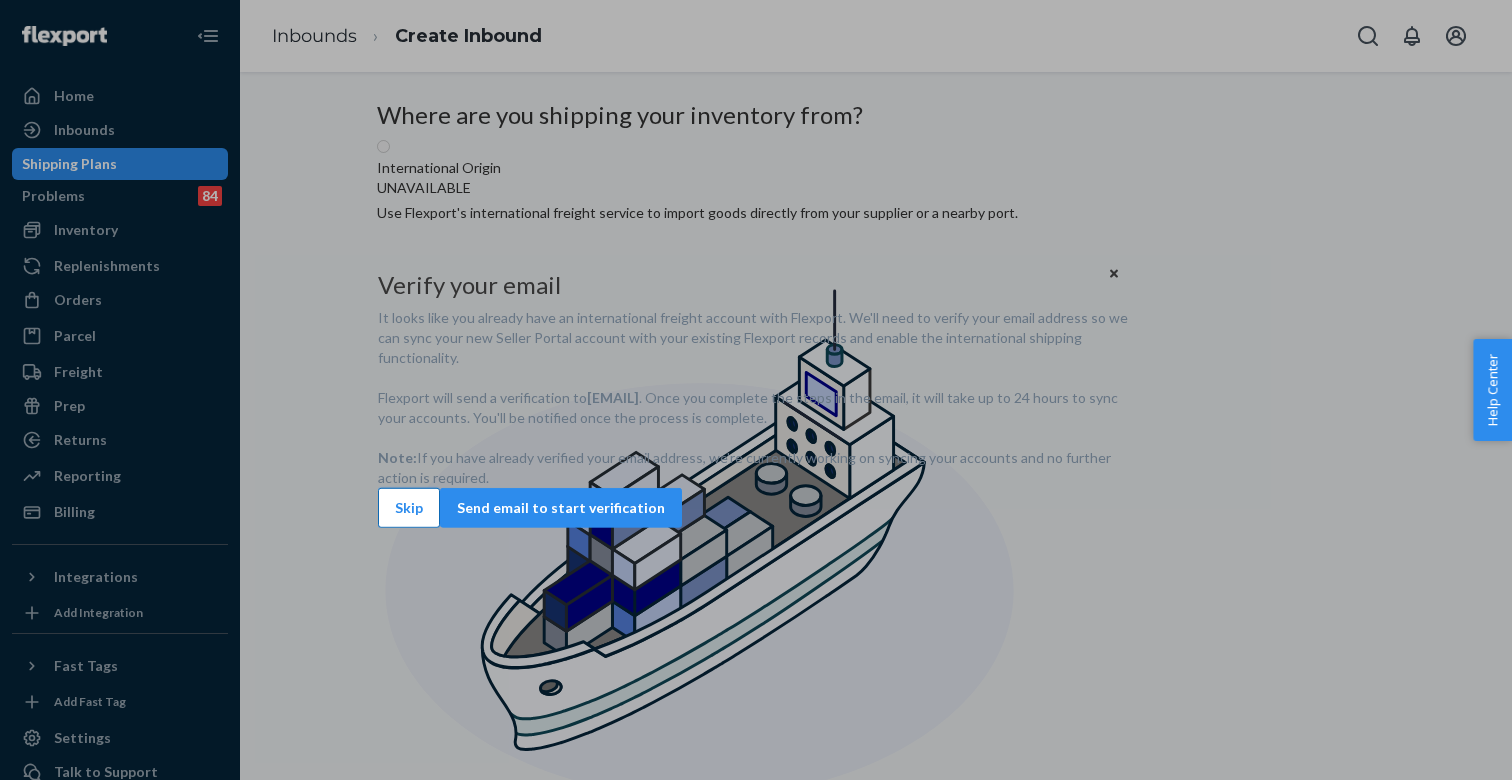 click on "Skip" at bounding box center (409, 508) 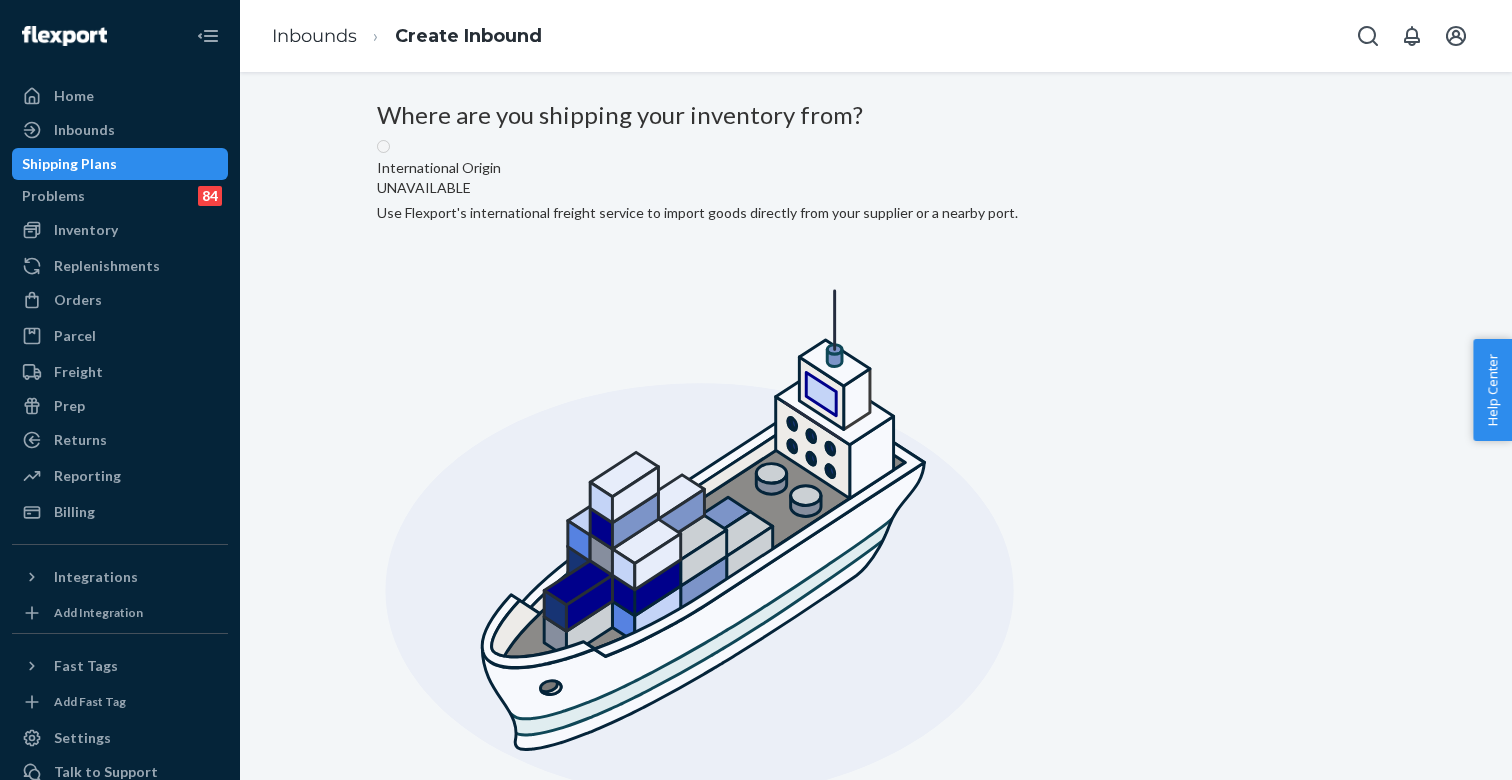 click on "Domestic Origin Use Flexport’s extensive US trucking network or your own carrier to inbound your products from any location, or ship parcel from anywhere in the world" at bounding box center (848, 1295) 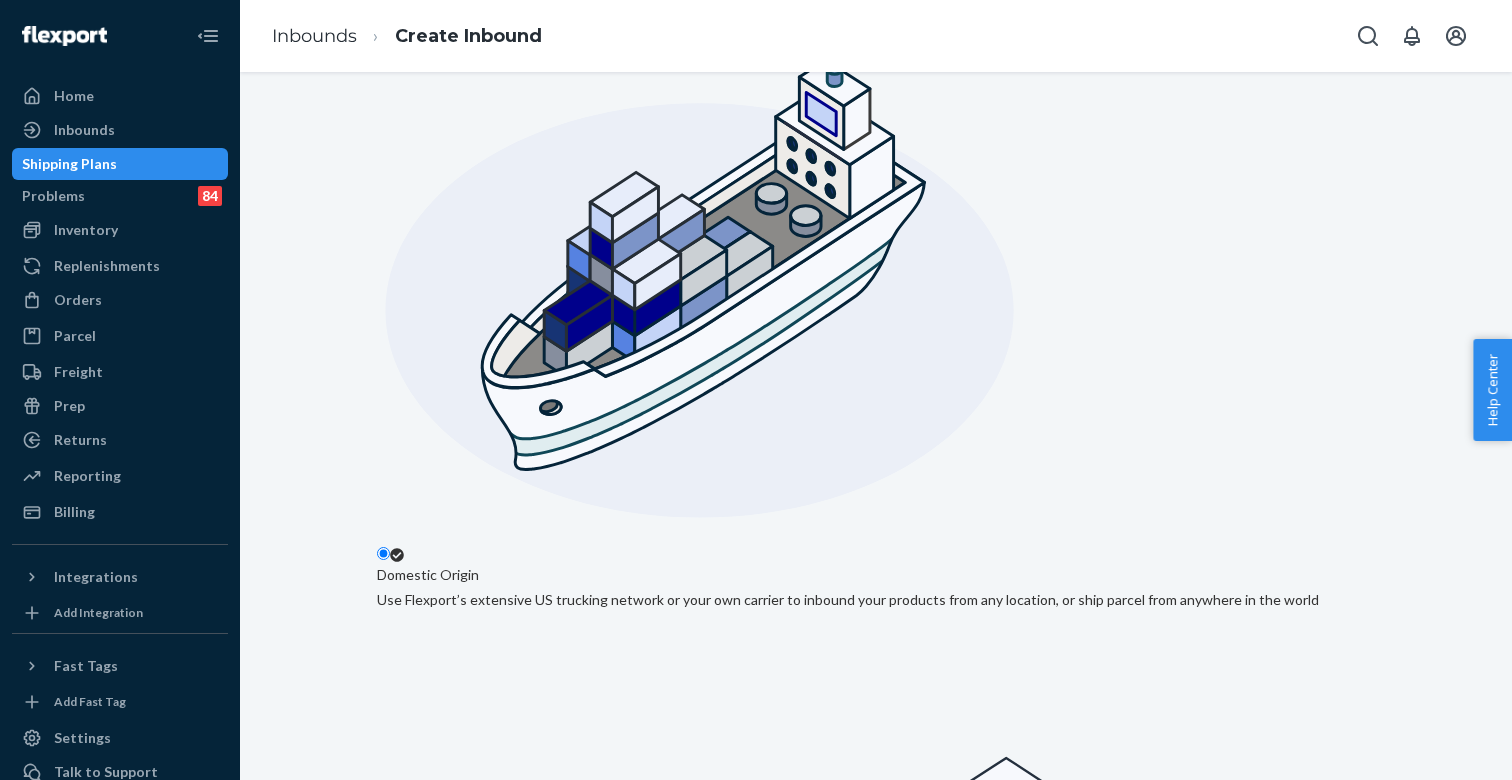 click on "Next" at bounding box center (411, 2017) 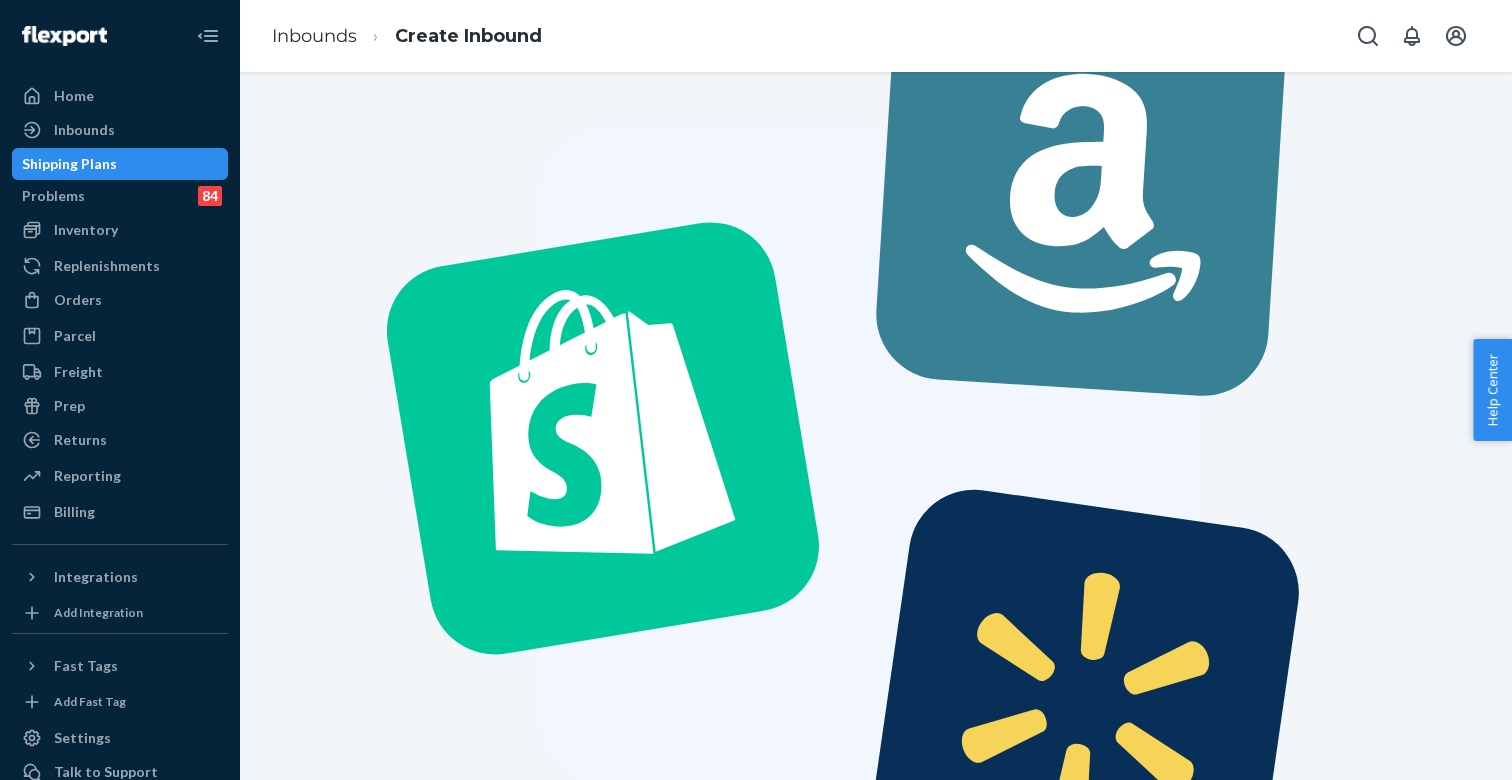 scroll, scrollTop: 0, scrollLeft: 0, axis: both 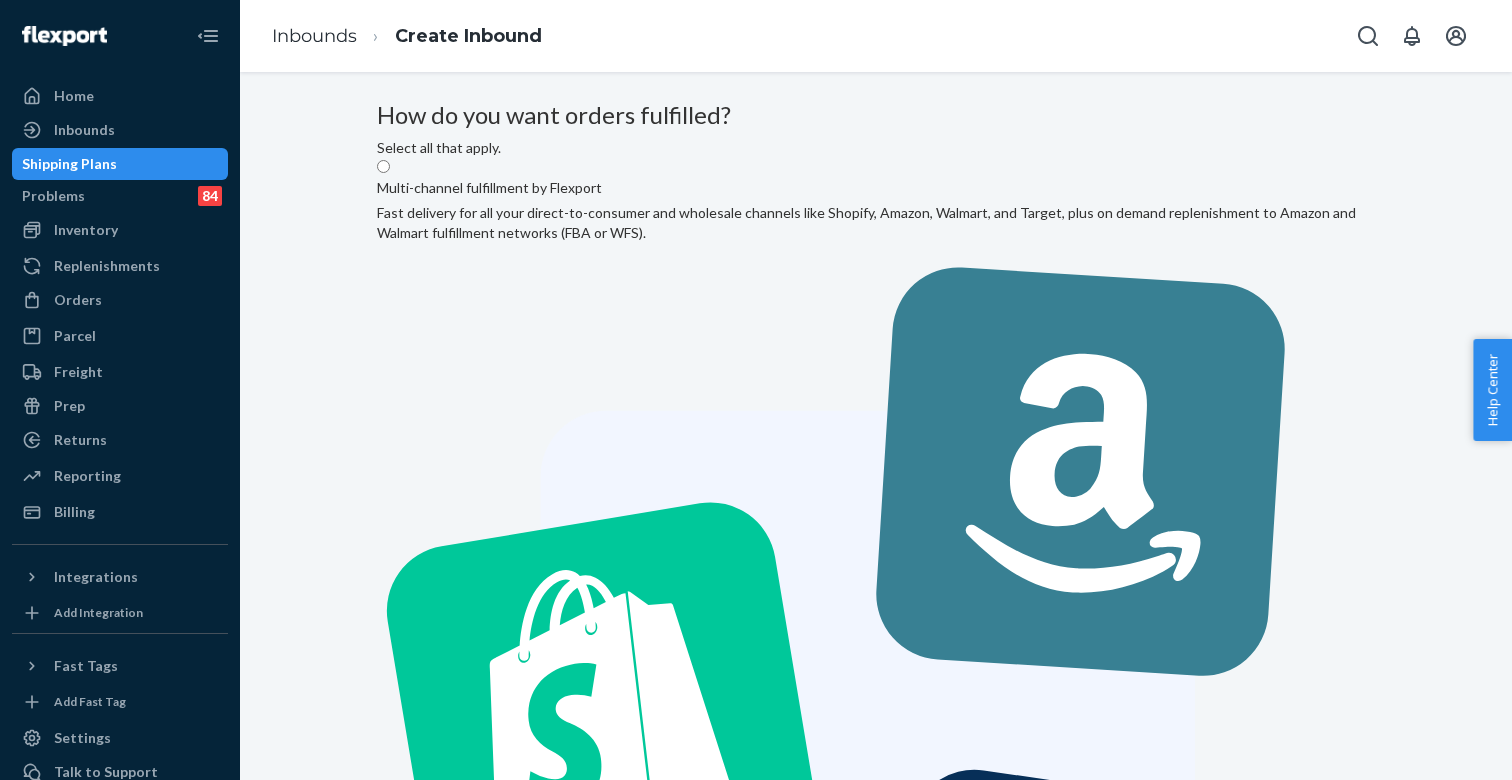 click on "Multi-channel fulfillment by Flexport Fast delivery for all your direct-to-consumer and wholesale channels like Shopify, Amazon, Walmart, and Target, plus on demand replenishment to Amazon and Walmart fulfillment networks (FBA or WFS)." at bounding box center (876, 702) 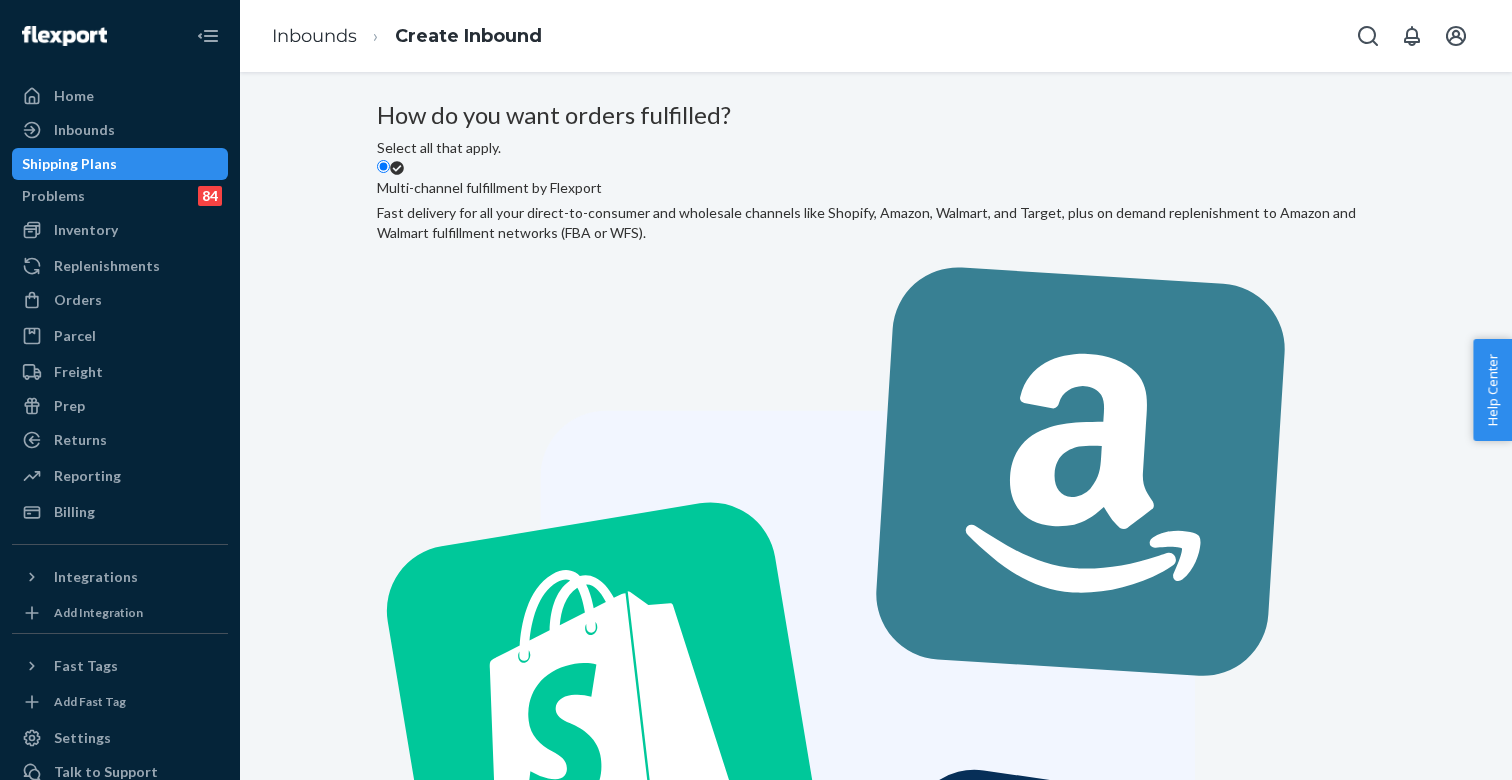 click on "Next" at bounding box center (411, 1782) 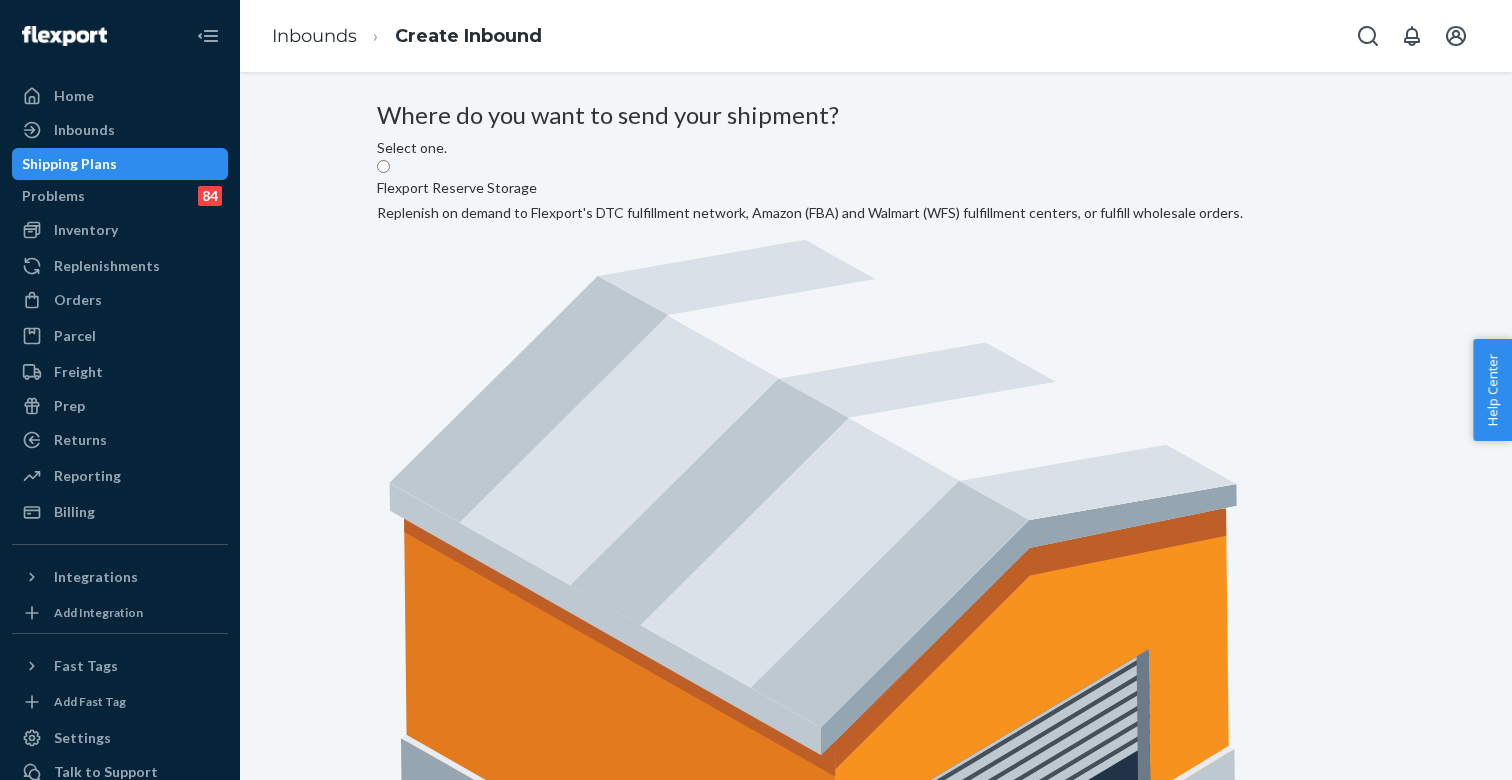click on "Flexport DTC Fulfillment Network Send your shipment directly to Flexport's direct-to-consumer fulfillment network." at bounding box center [631, 1355] 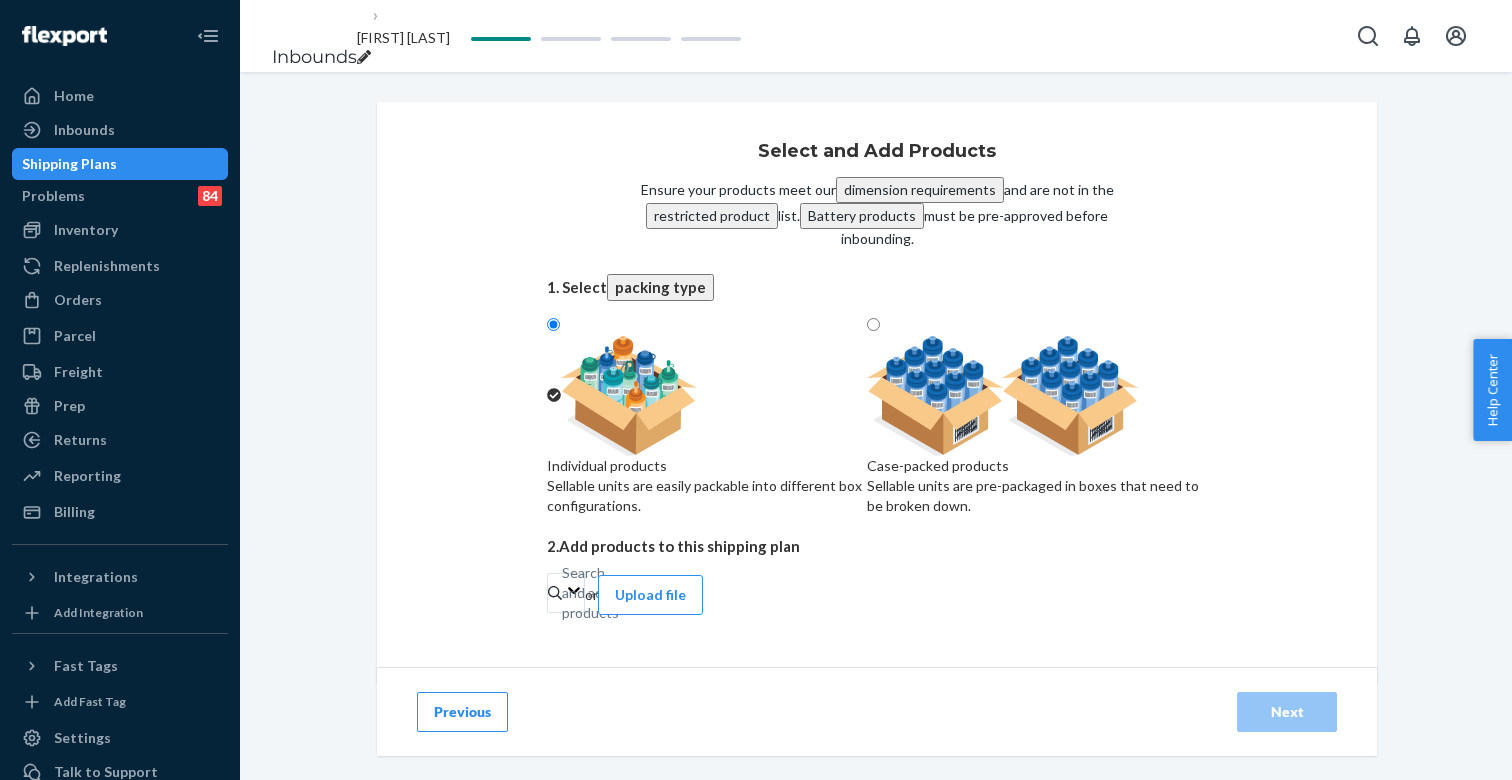 click 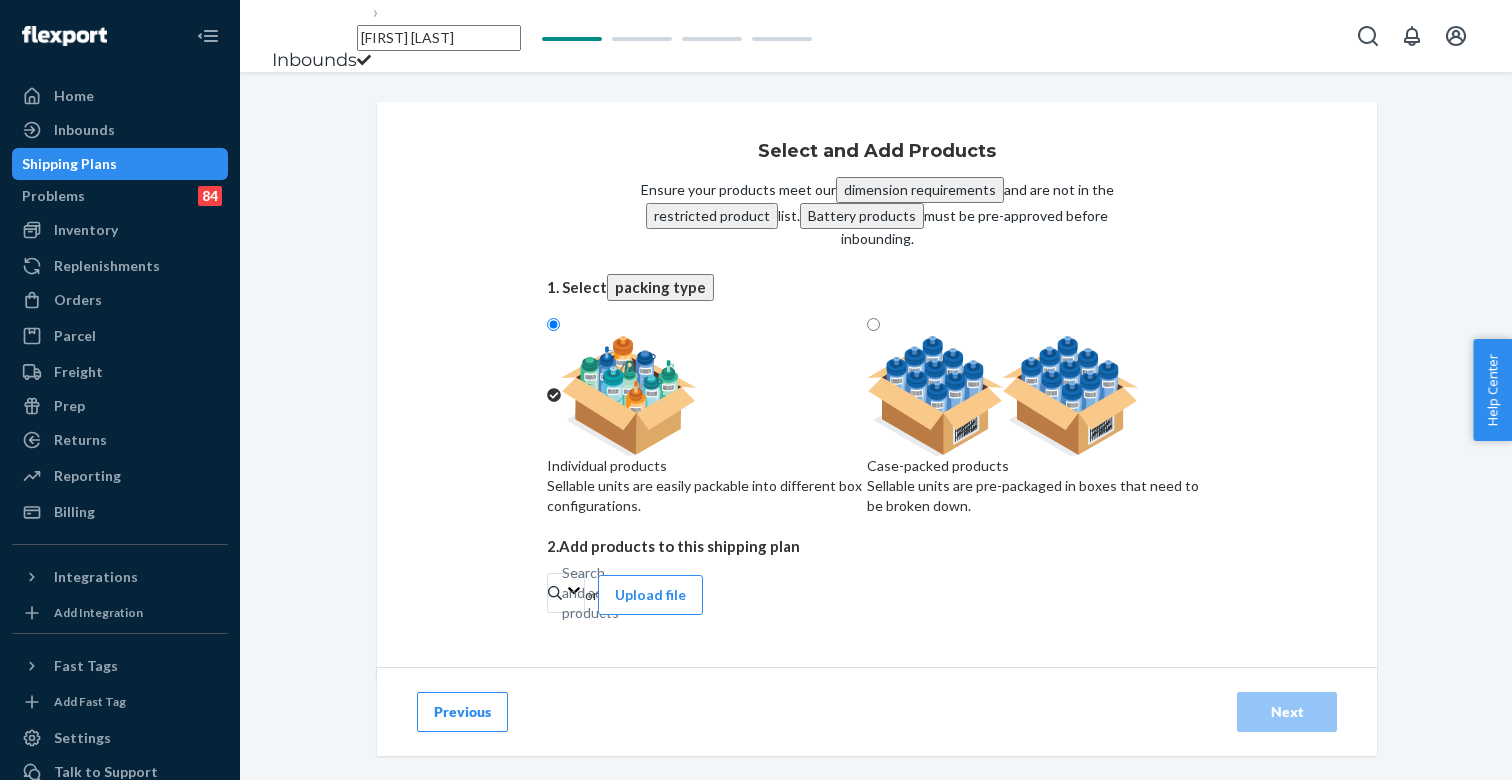 drag, startPoint x: 558, startPoint y: 36, endPoint x: 382, endPoint y: 36, distance: 176 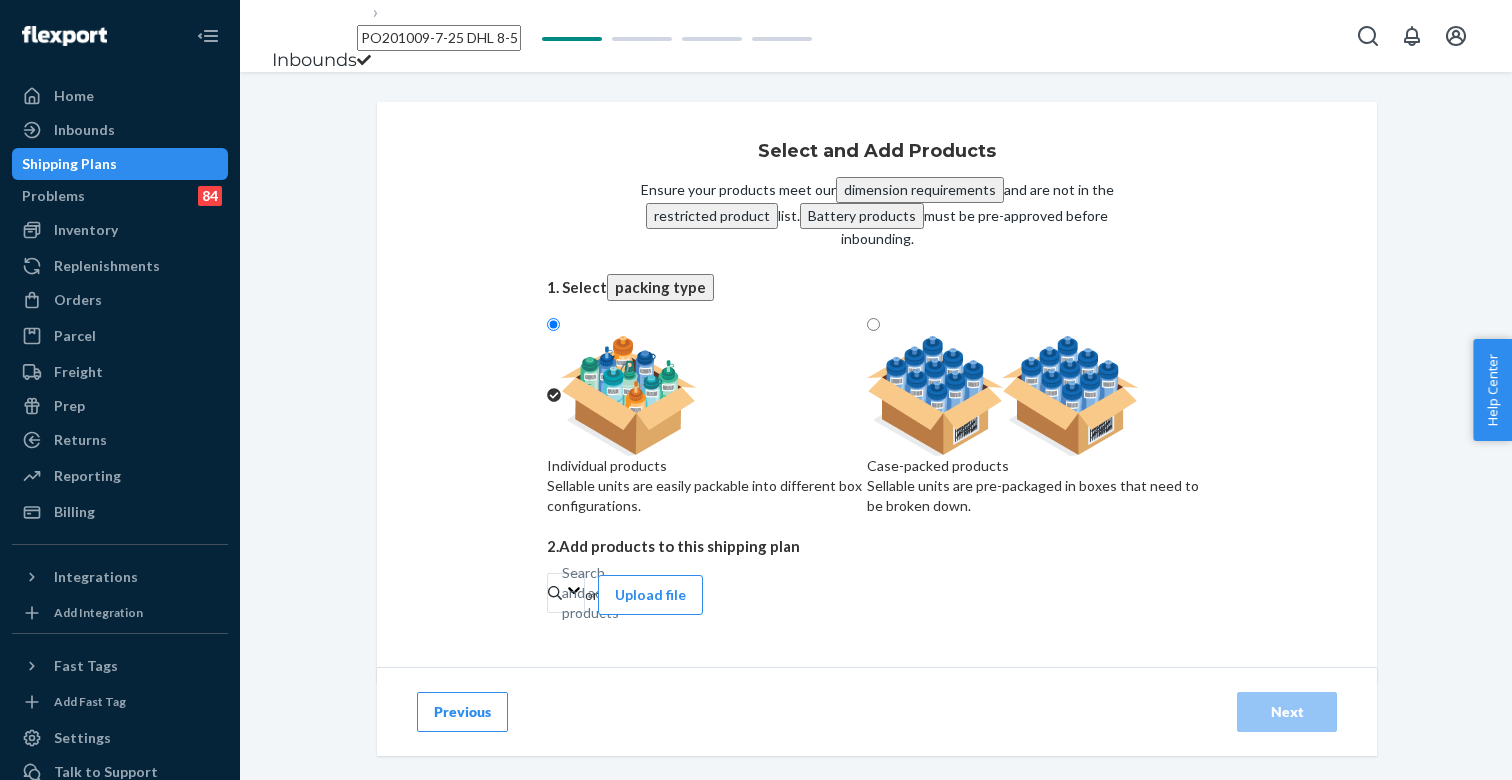 scroll, scrollTop: 0, scrollLeft: 3, axis: horizontal 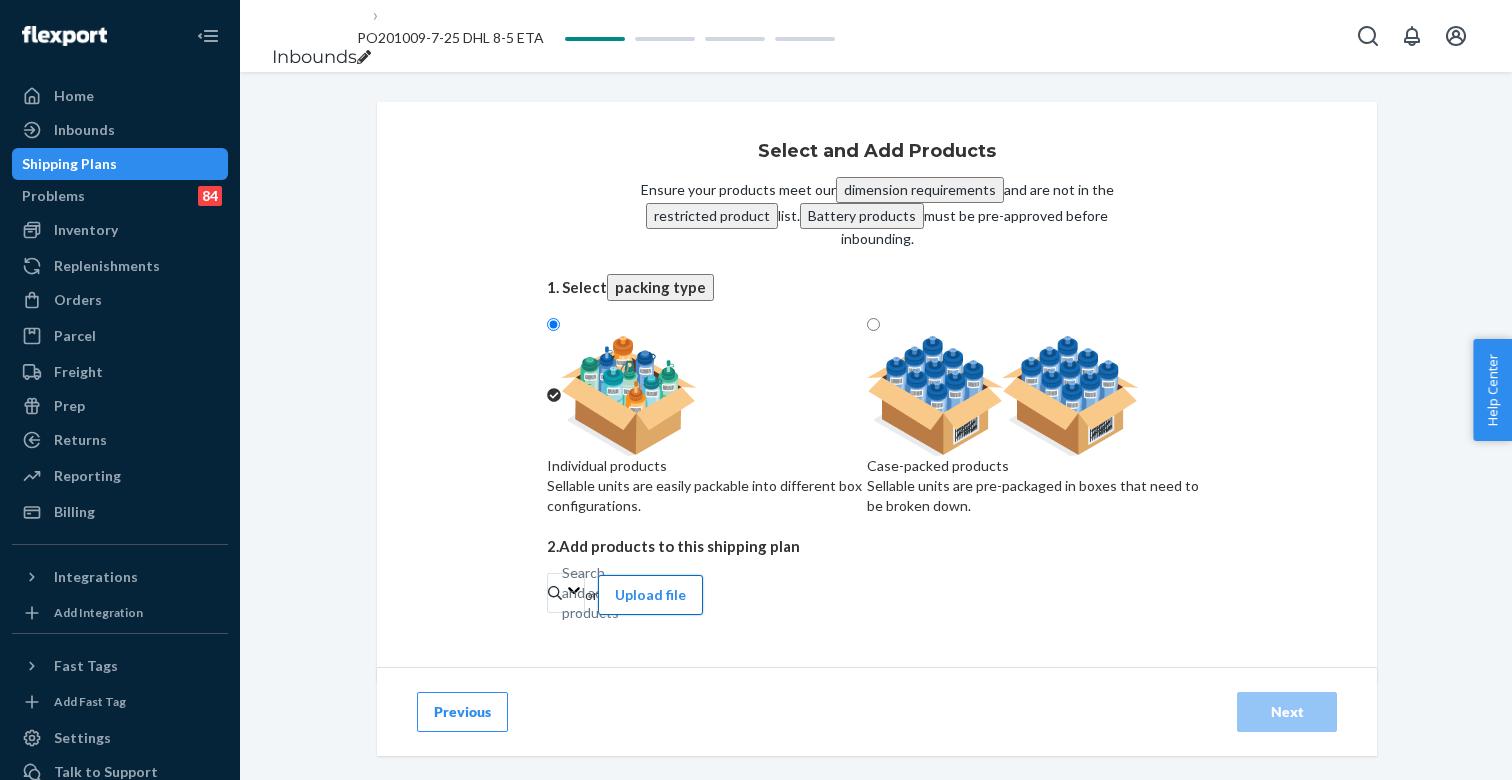 click on "Upload file" at bounding box center [650, 595] 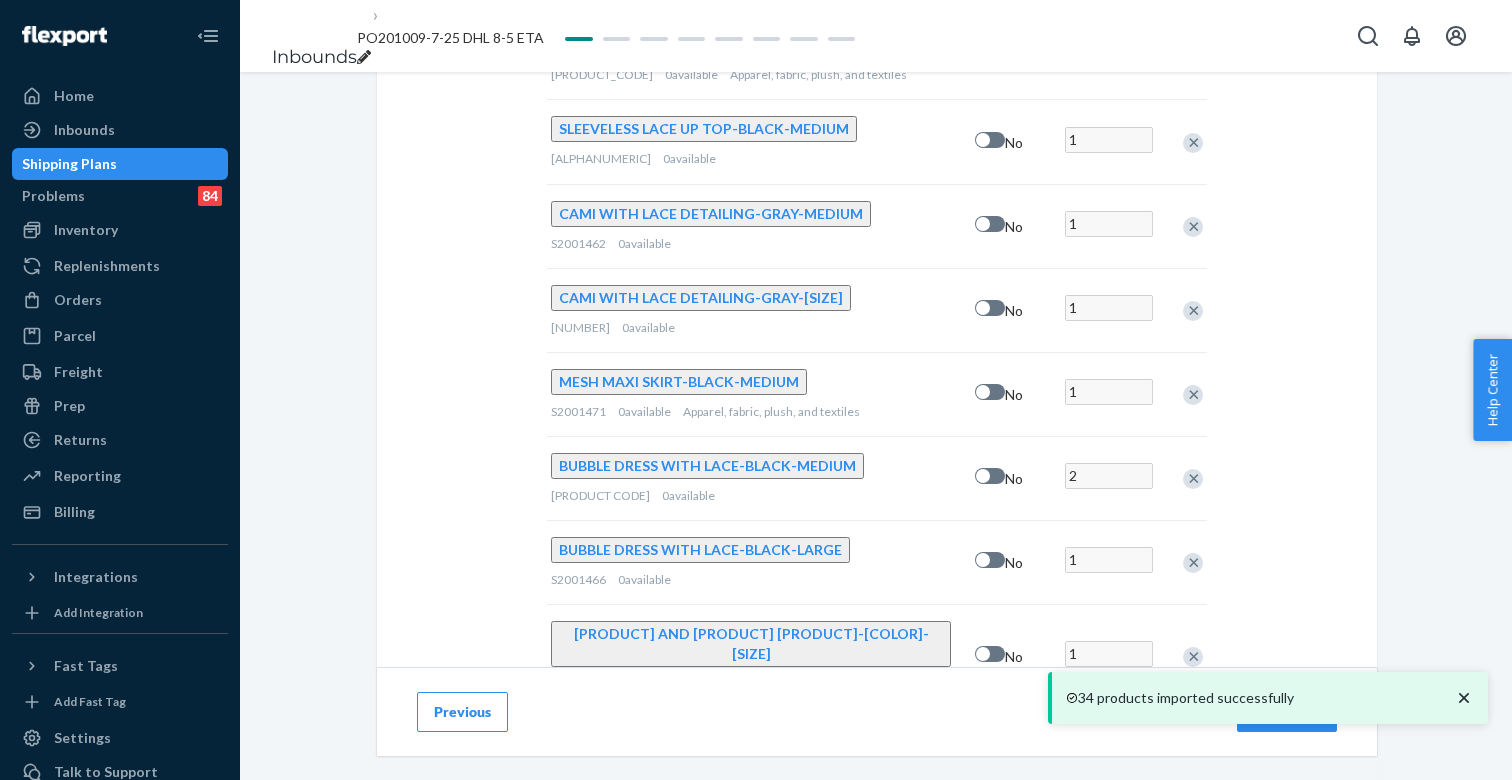 scroll, scrollTop: 2997, scrollLeft: 0, axis: vertical 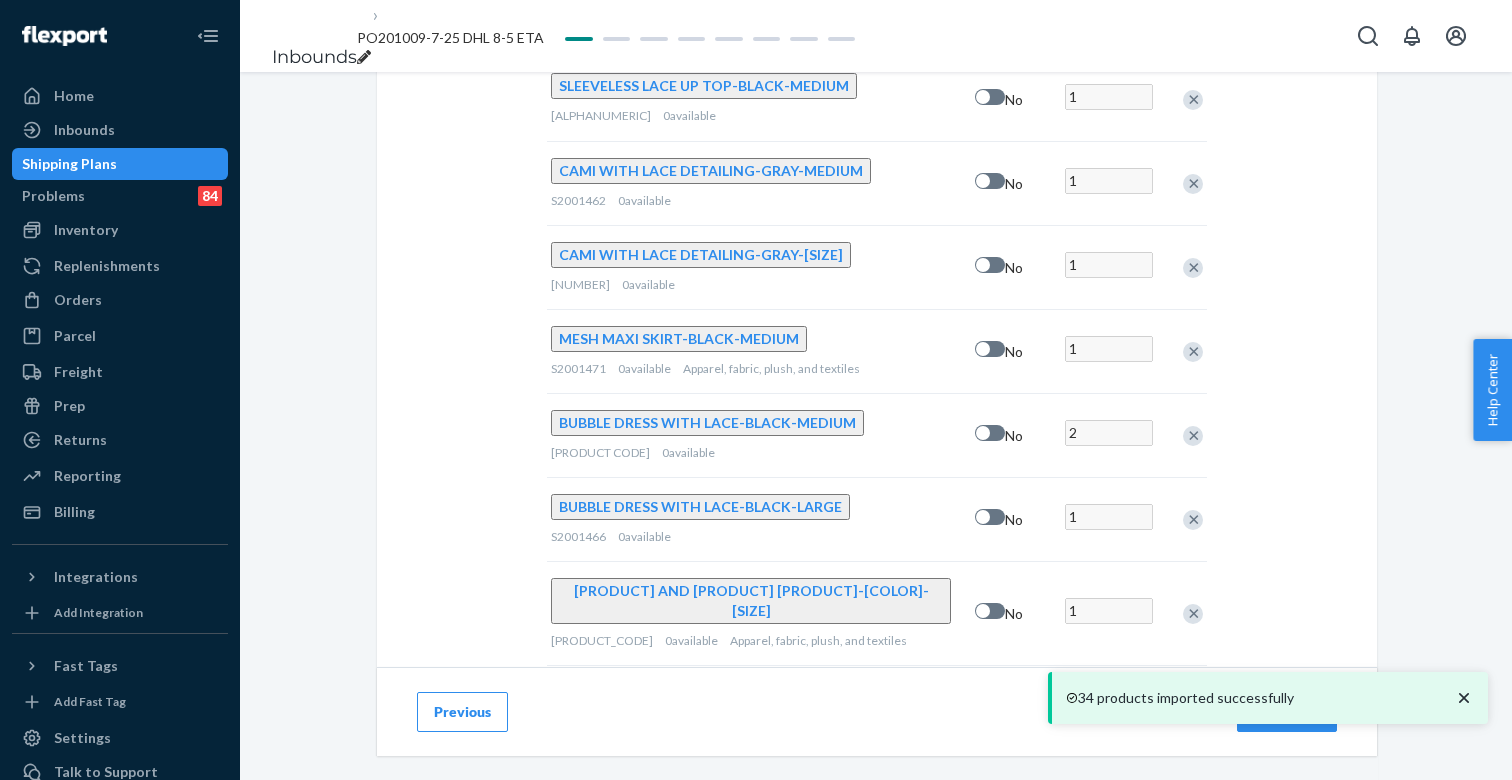 click 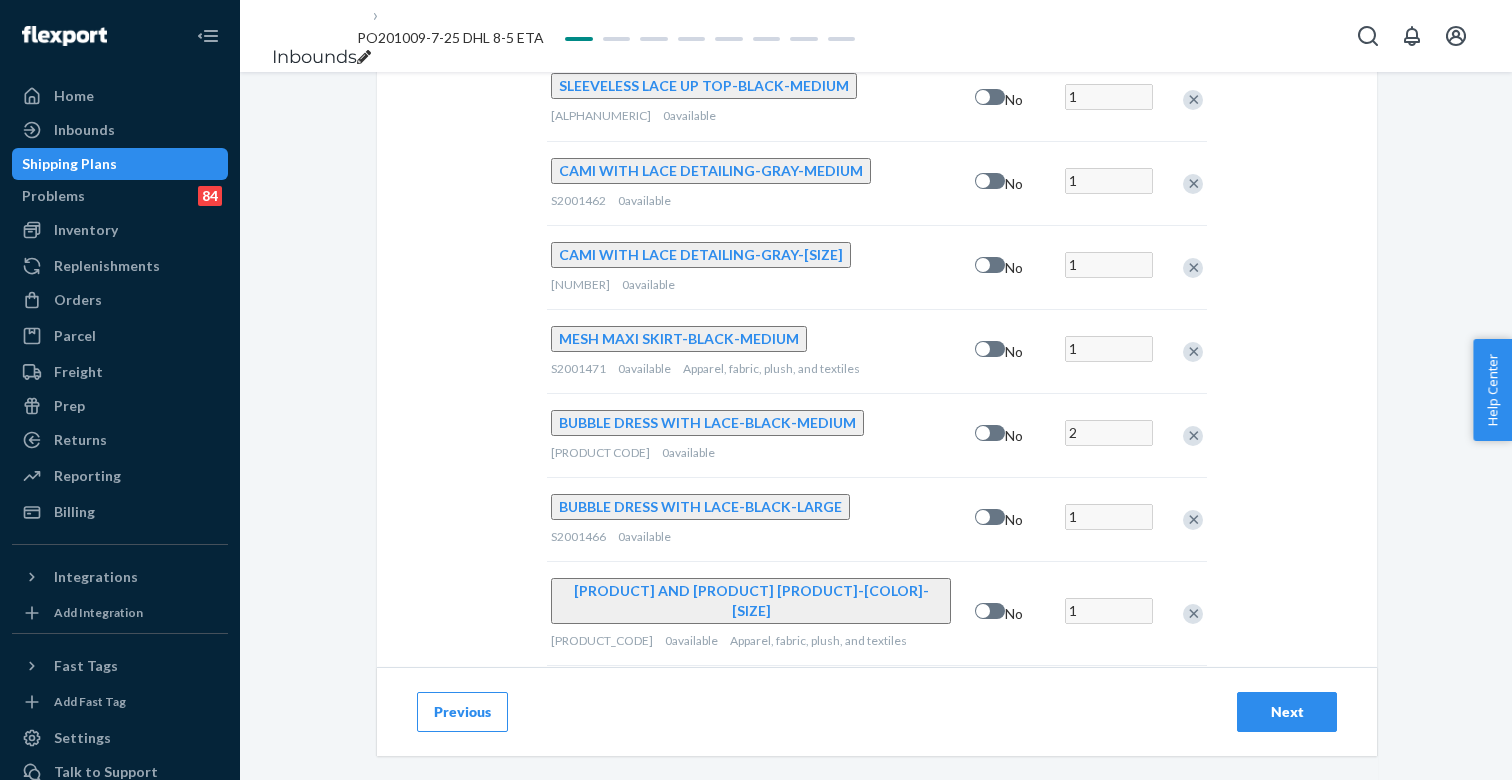 click on "34 products imported successfully" at bounding box center [1268, 698] 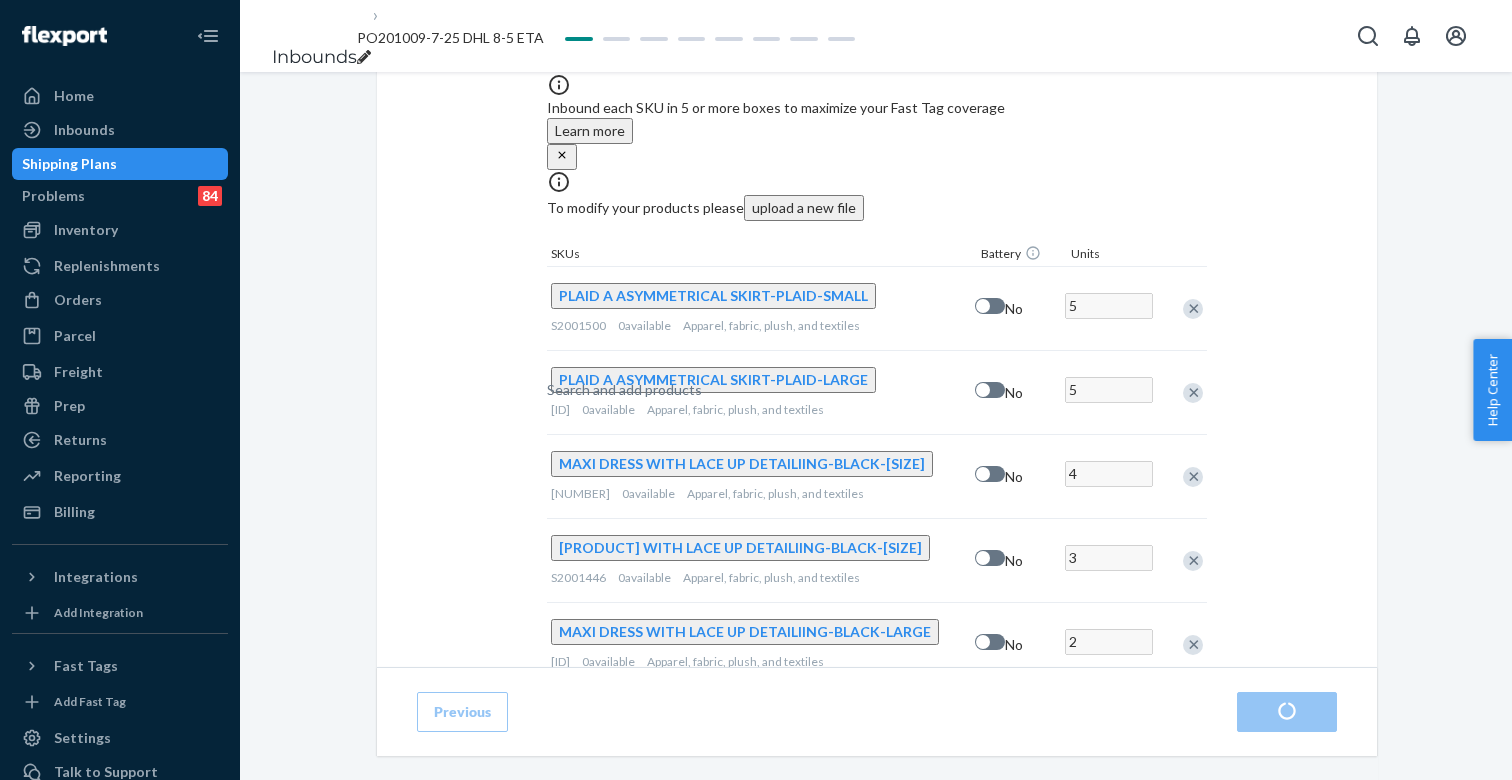 scroll, scrollTop: 694, scrollLeft: 0, axis: vertical 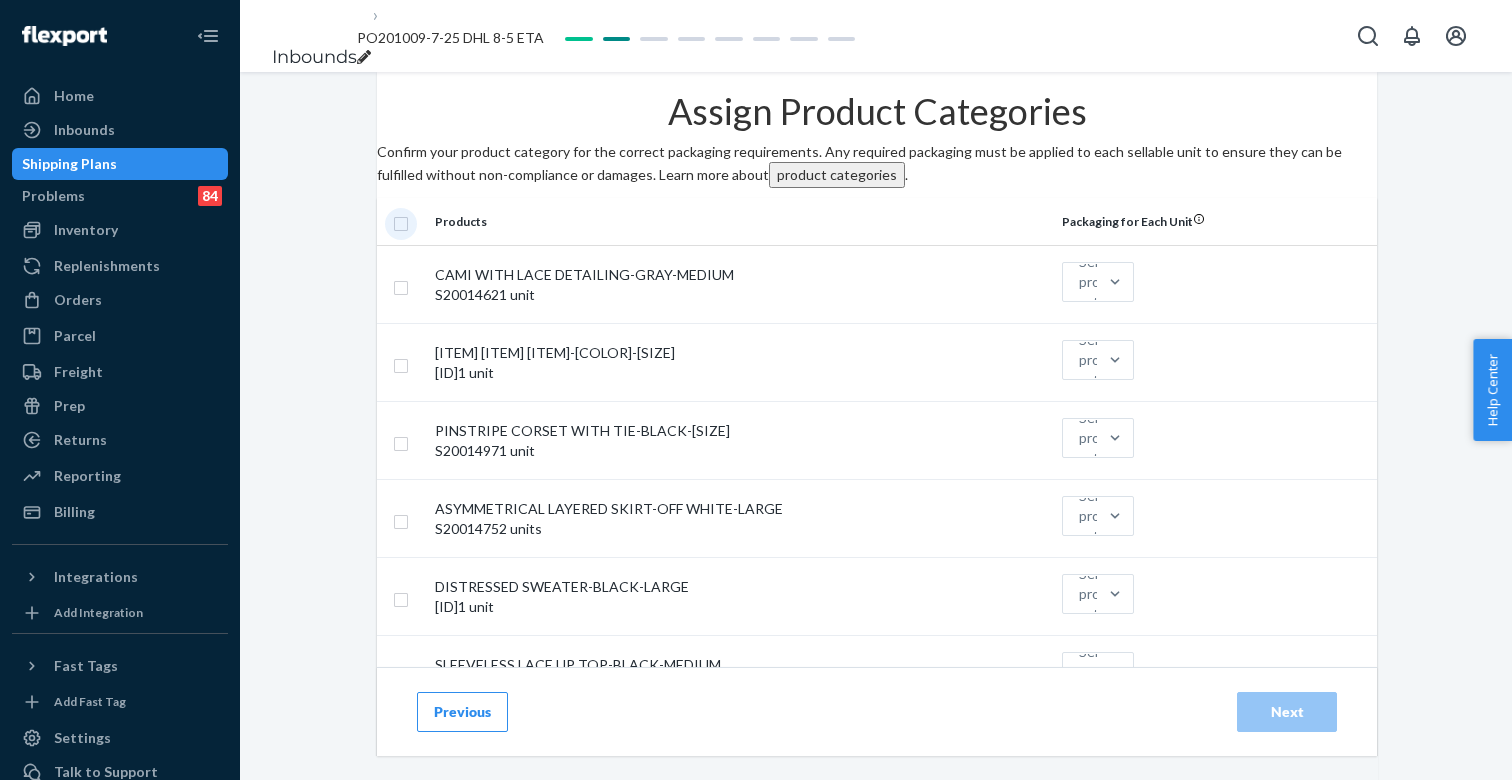 click at bounding box center [401, 221] 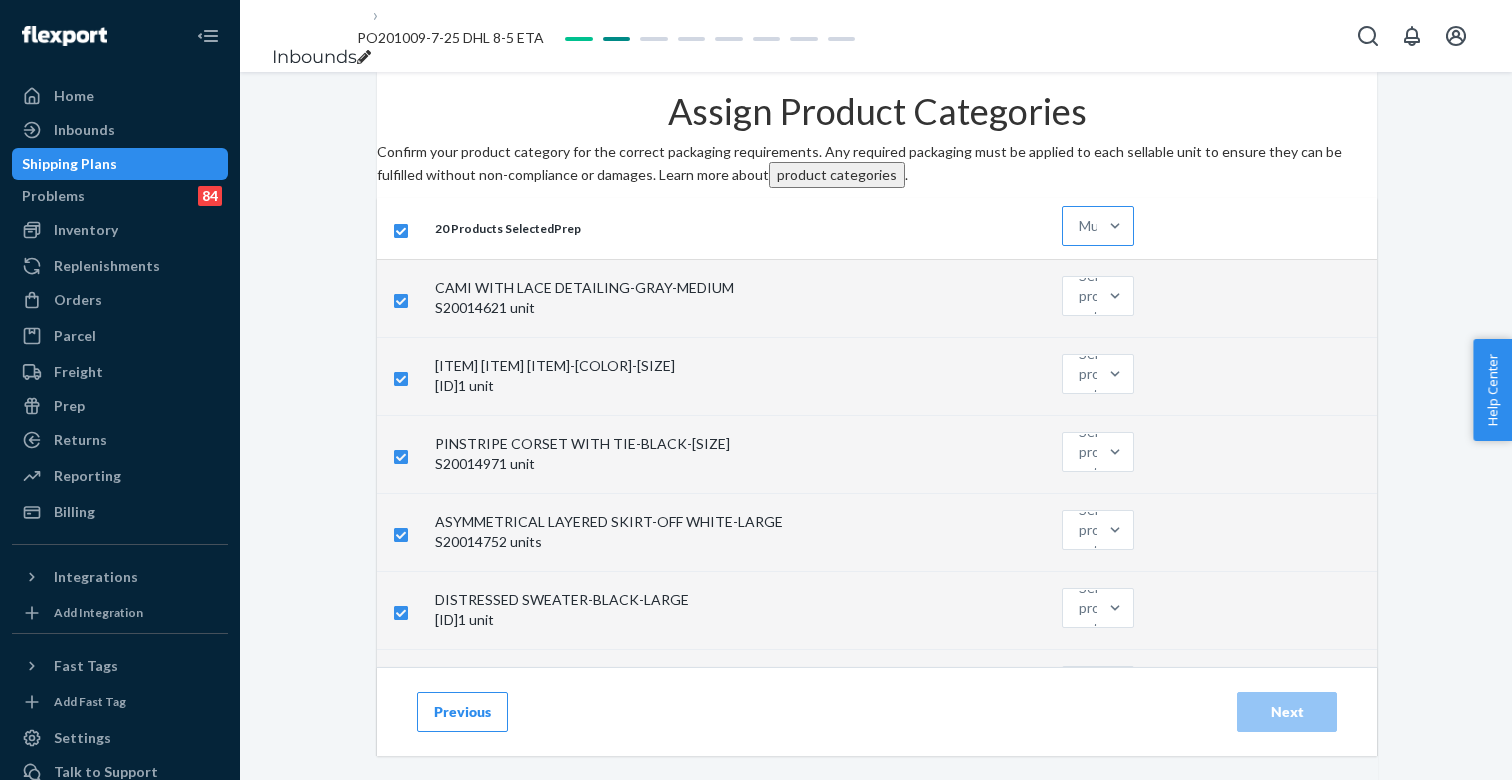 click on "Multiple categories" at bounding box center (1139, 226) 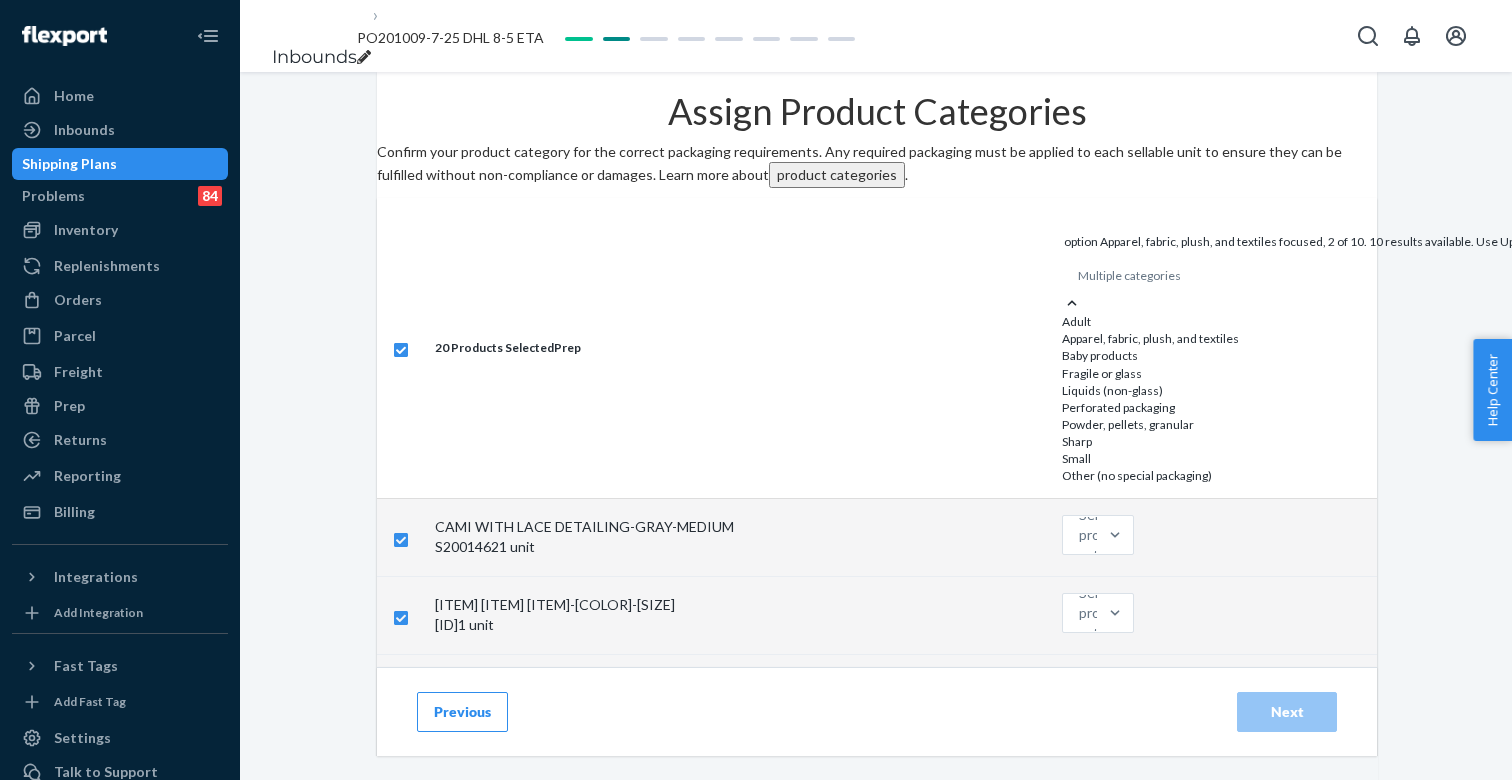 click on "Apparel, fabric, plush, and textiles" at bounding box center (1711, 338) 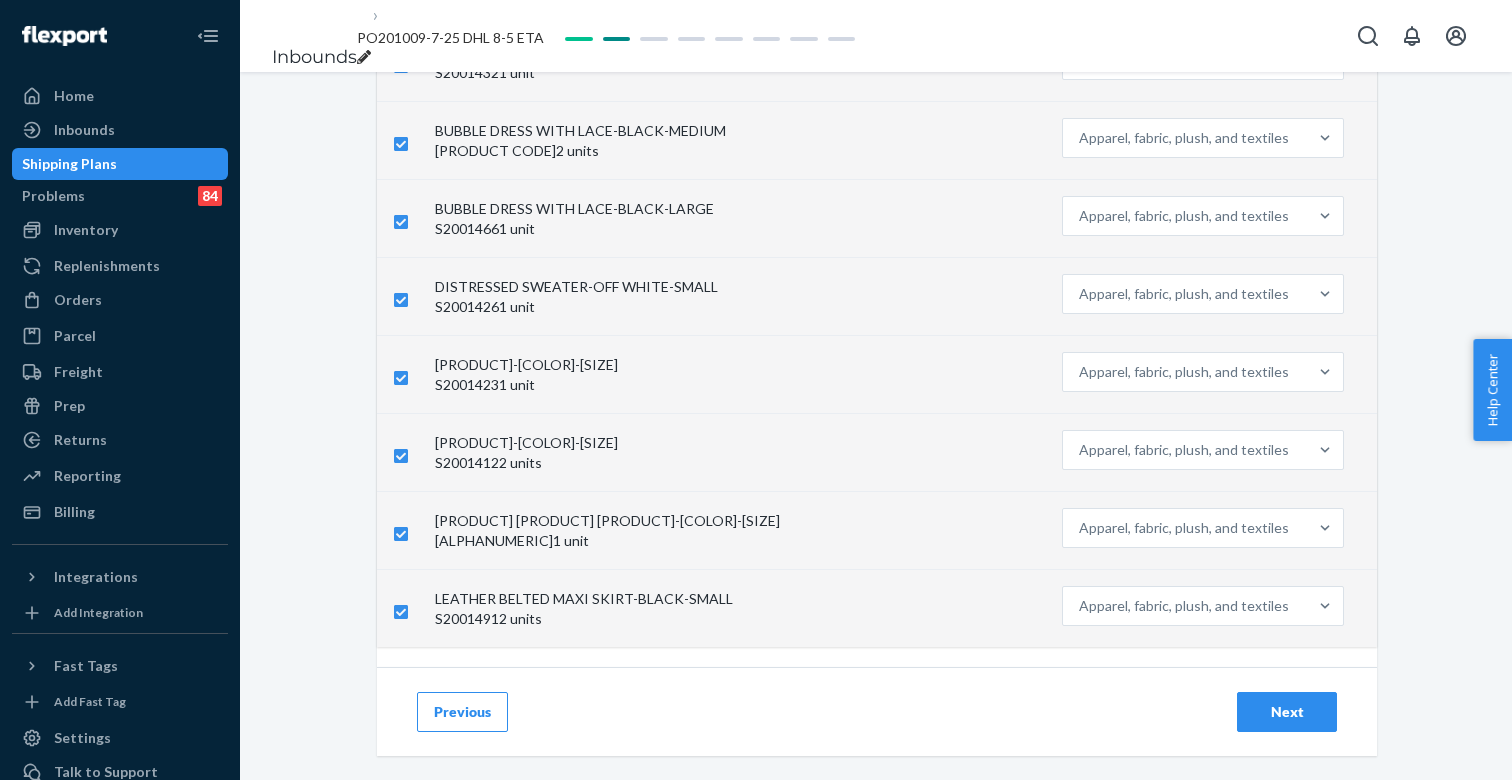 scroll, scrollTop: 1298, scrollLeft: 0, axis: vertical 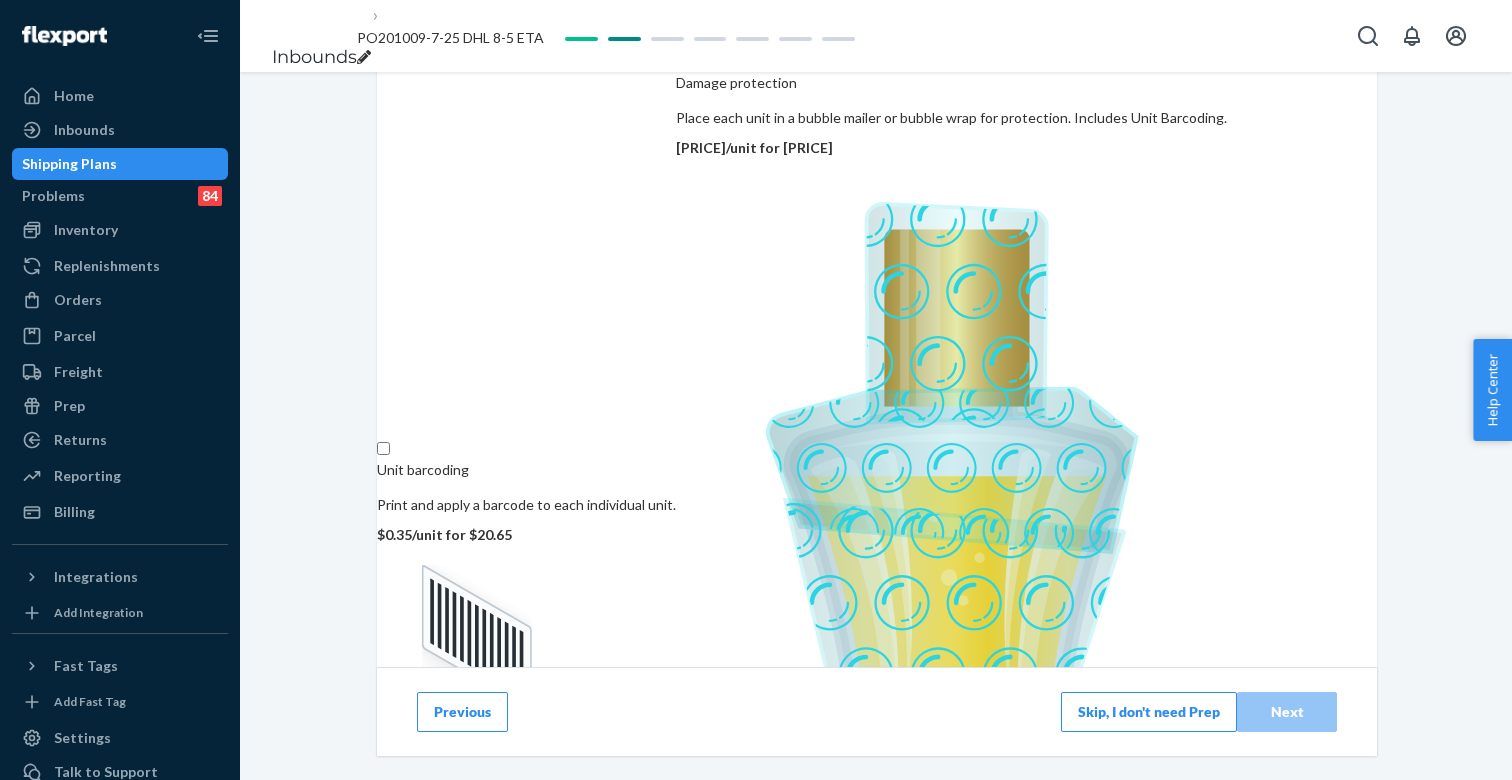 click on "Skip, I don't need Prep" at bounding box center [1149, 712] 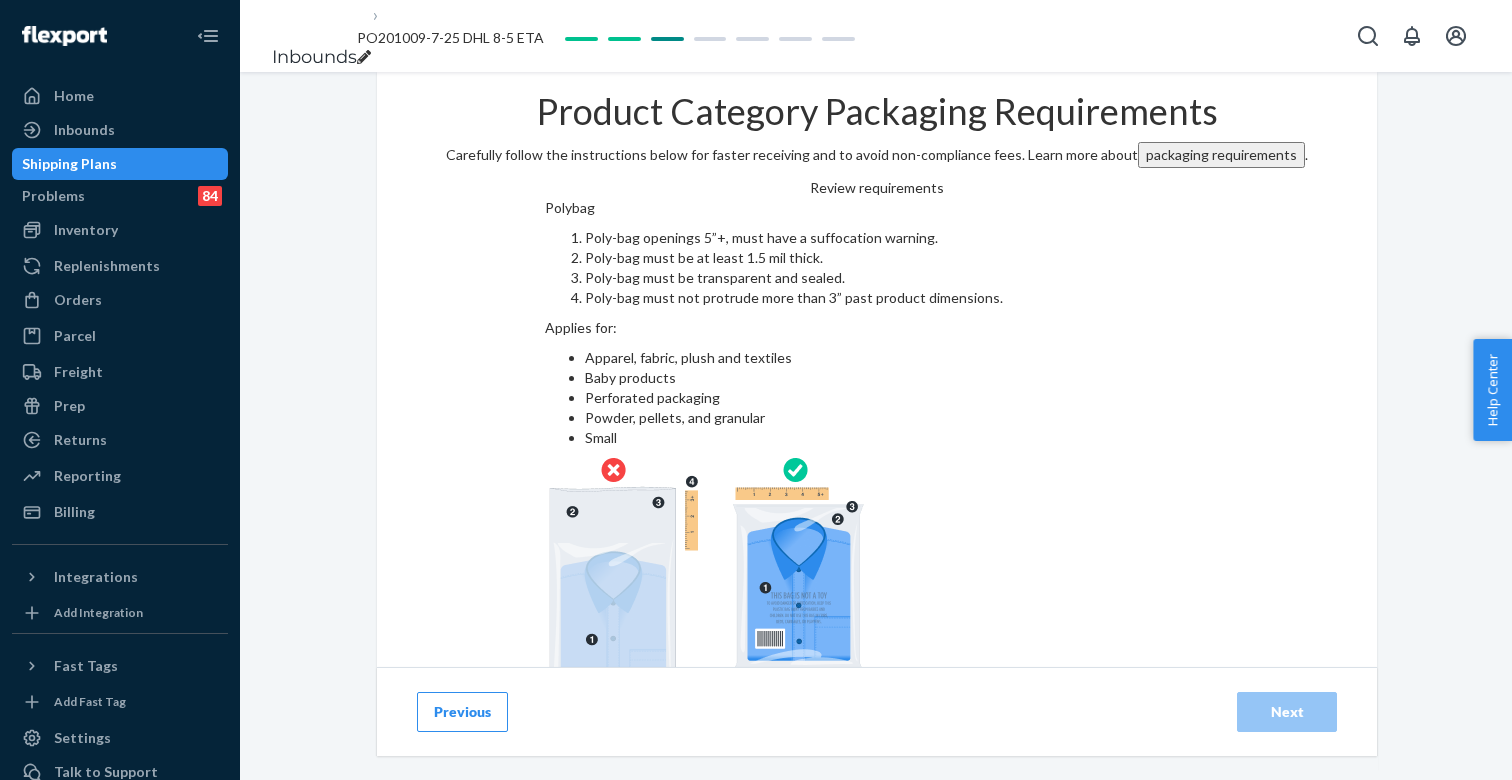 scroll, scrollTop: 86, scrollLeft: 0, axis: vertical 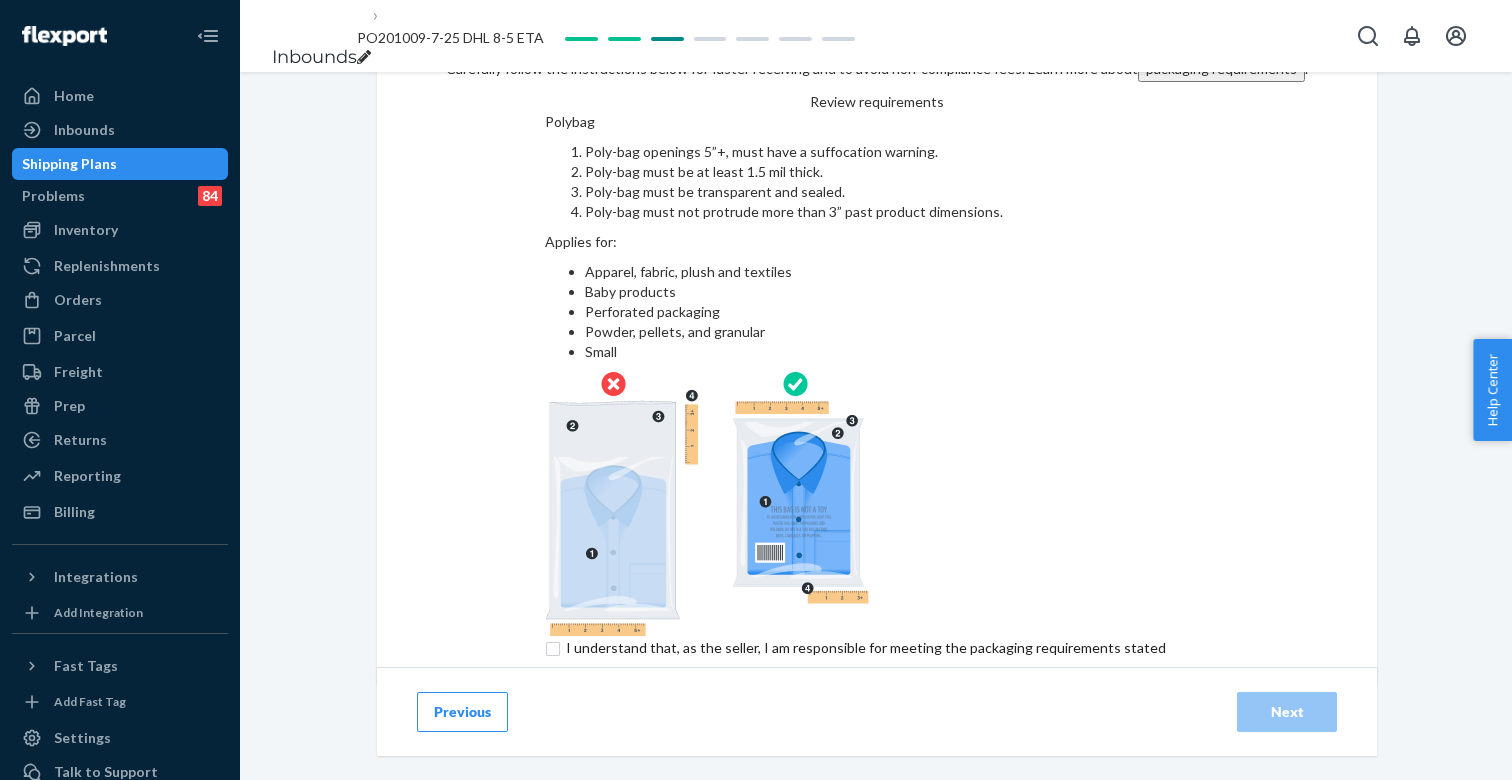 click at bounding box center (877, 660) 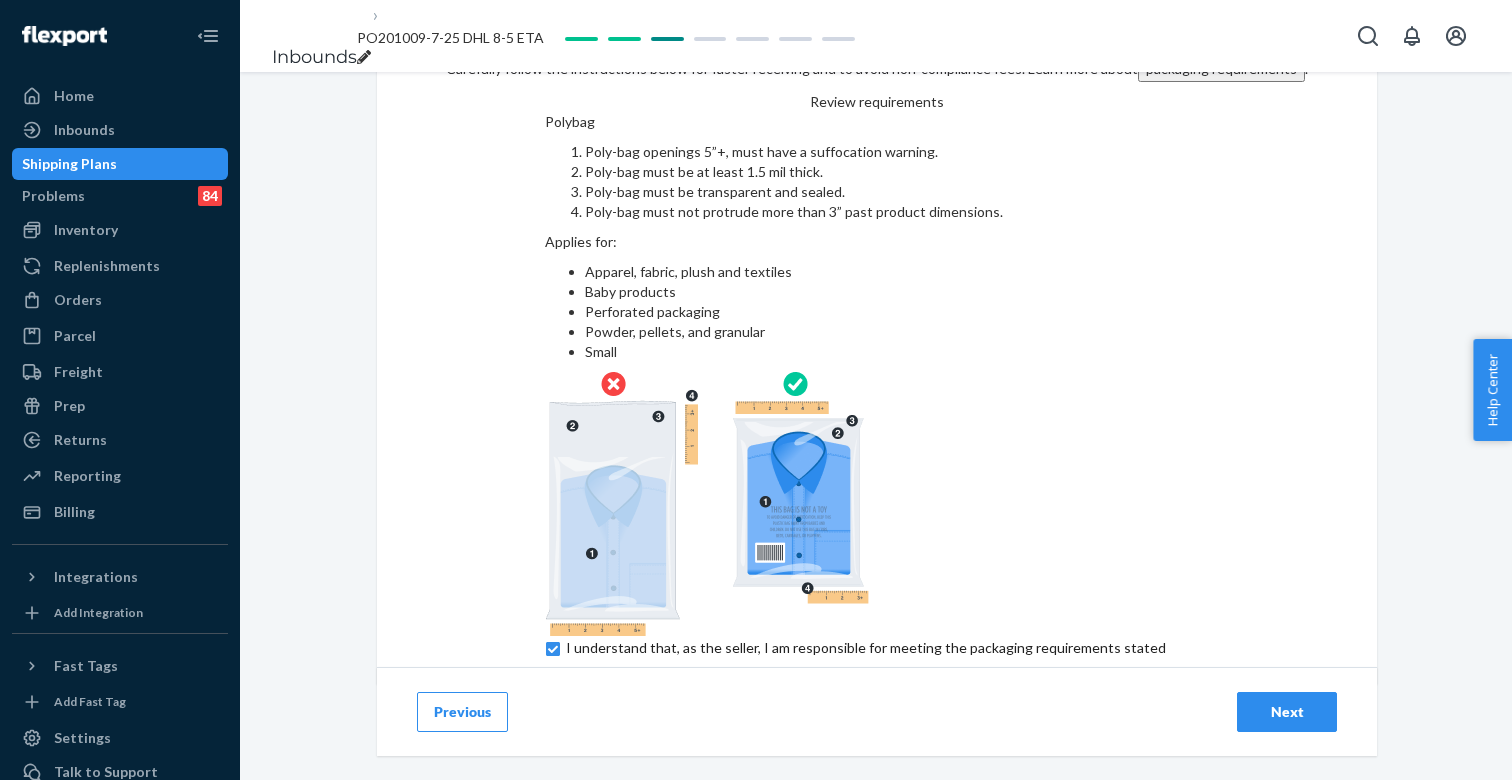 click on "Next" at bounding box center (1287, 712) 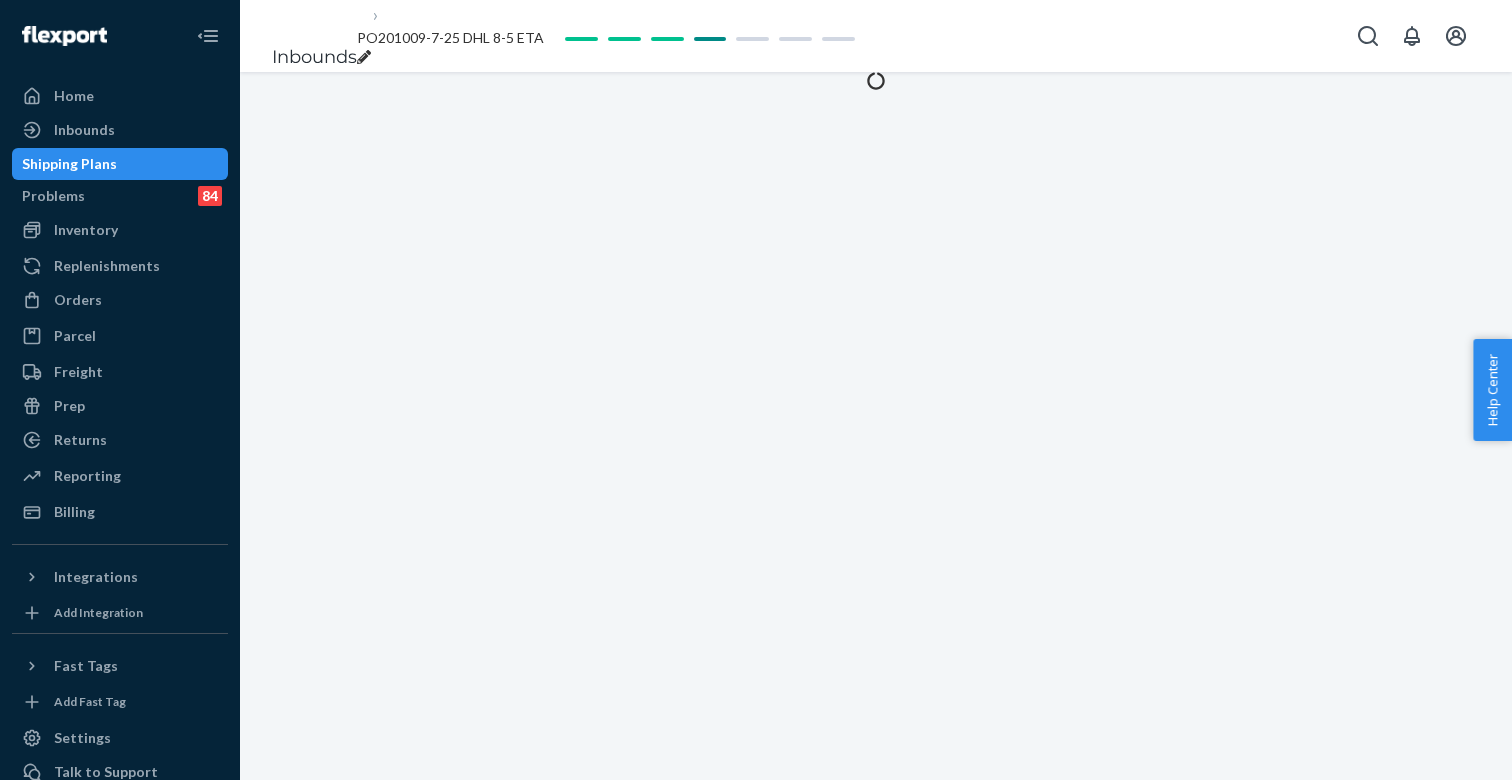 scroll, scrollTop: 0, scrollLeft: 0, axis: both 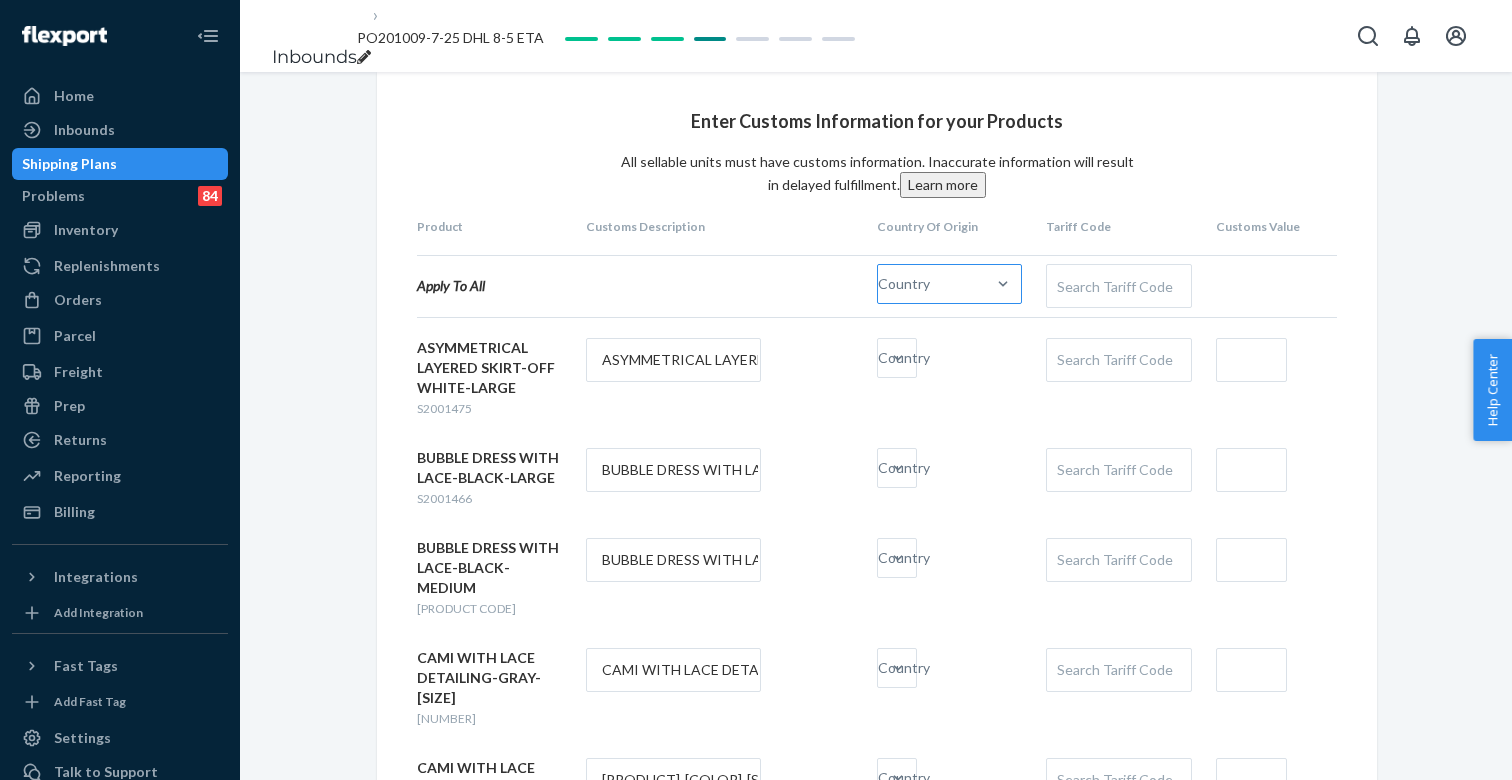 click on "Country" at bounding box center [904, 284] 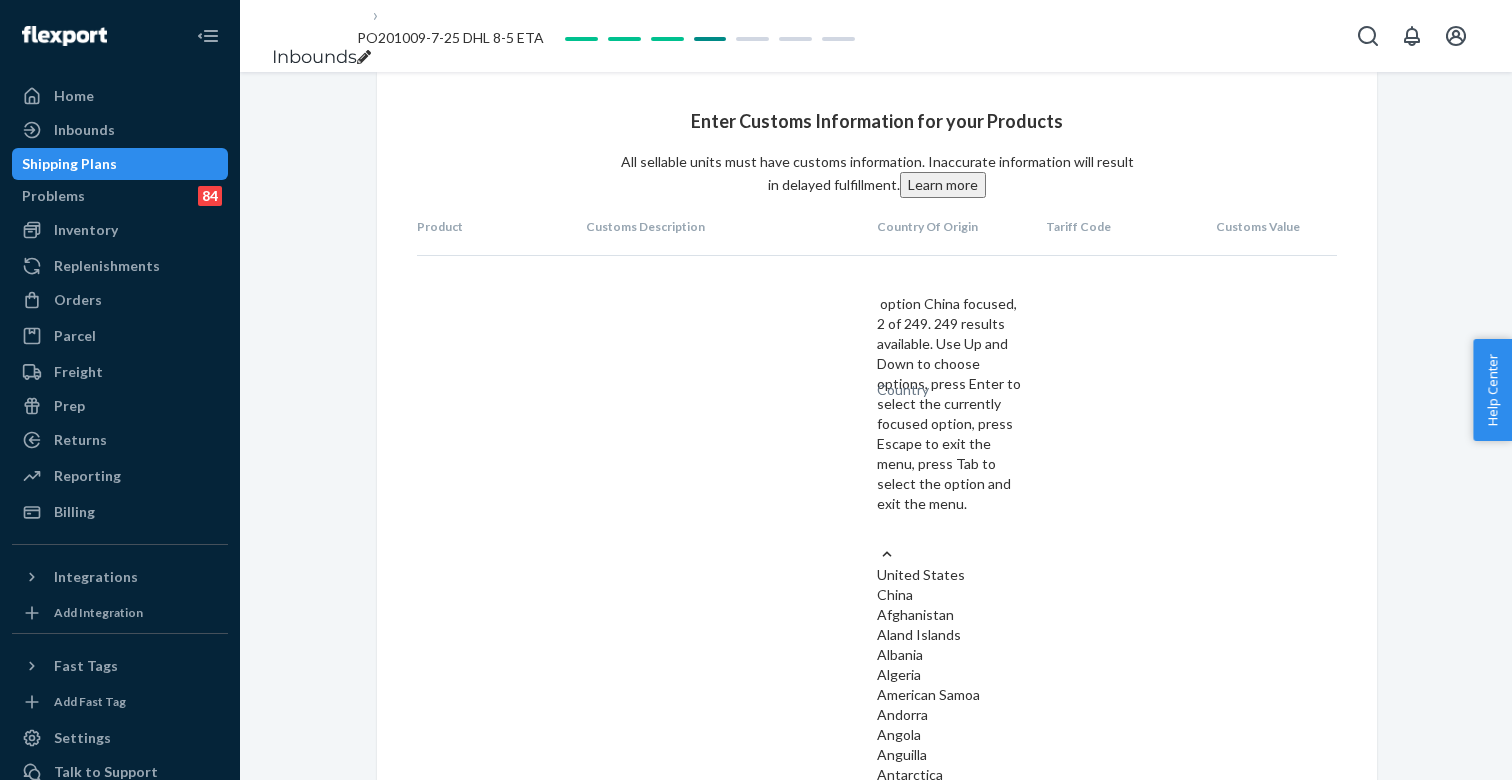click on "China" at bounding box center (949, 595) 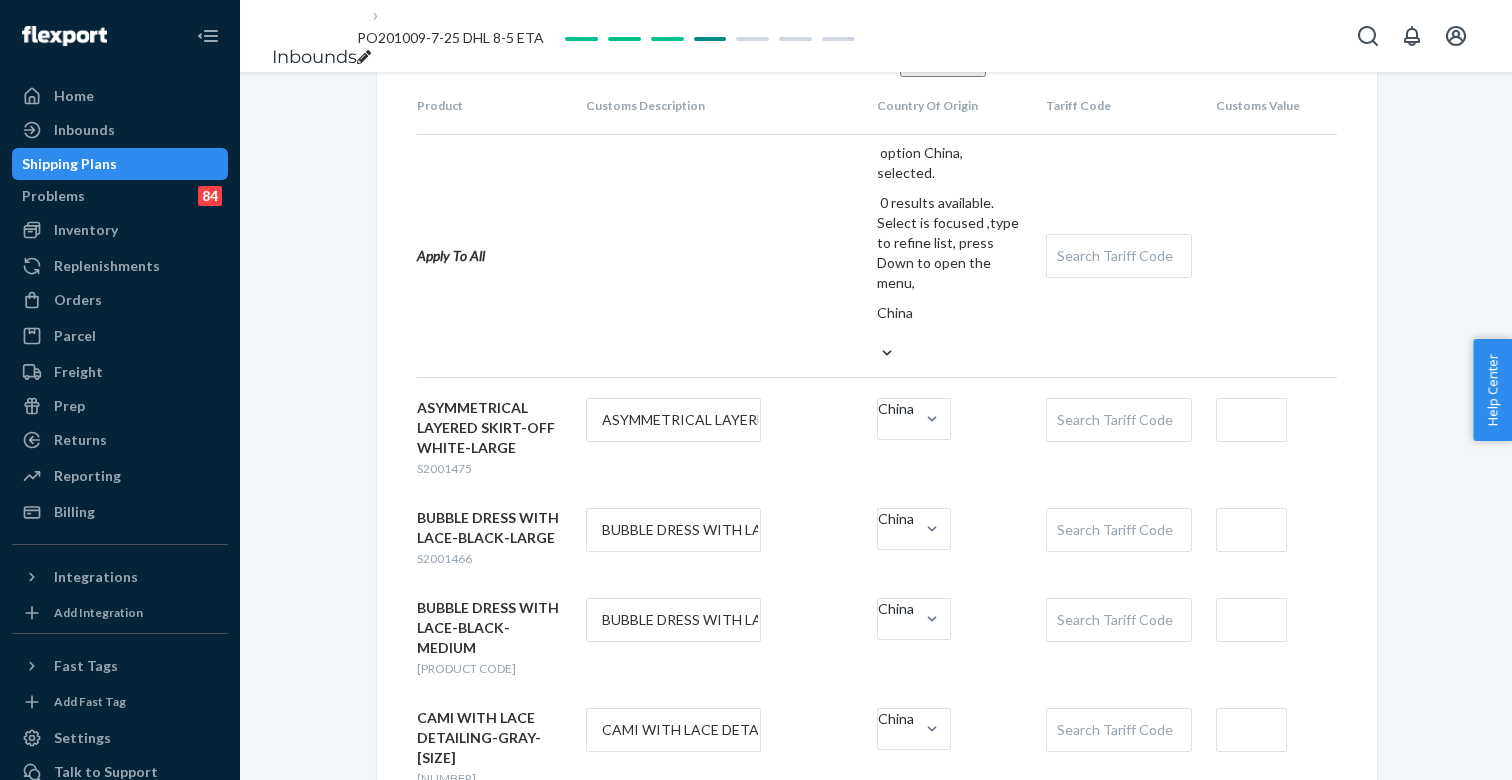 scroll, scrollTop: 0, scrollLeft: 0, axis: both 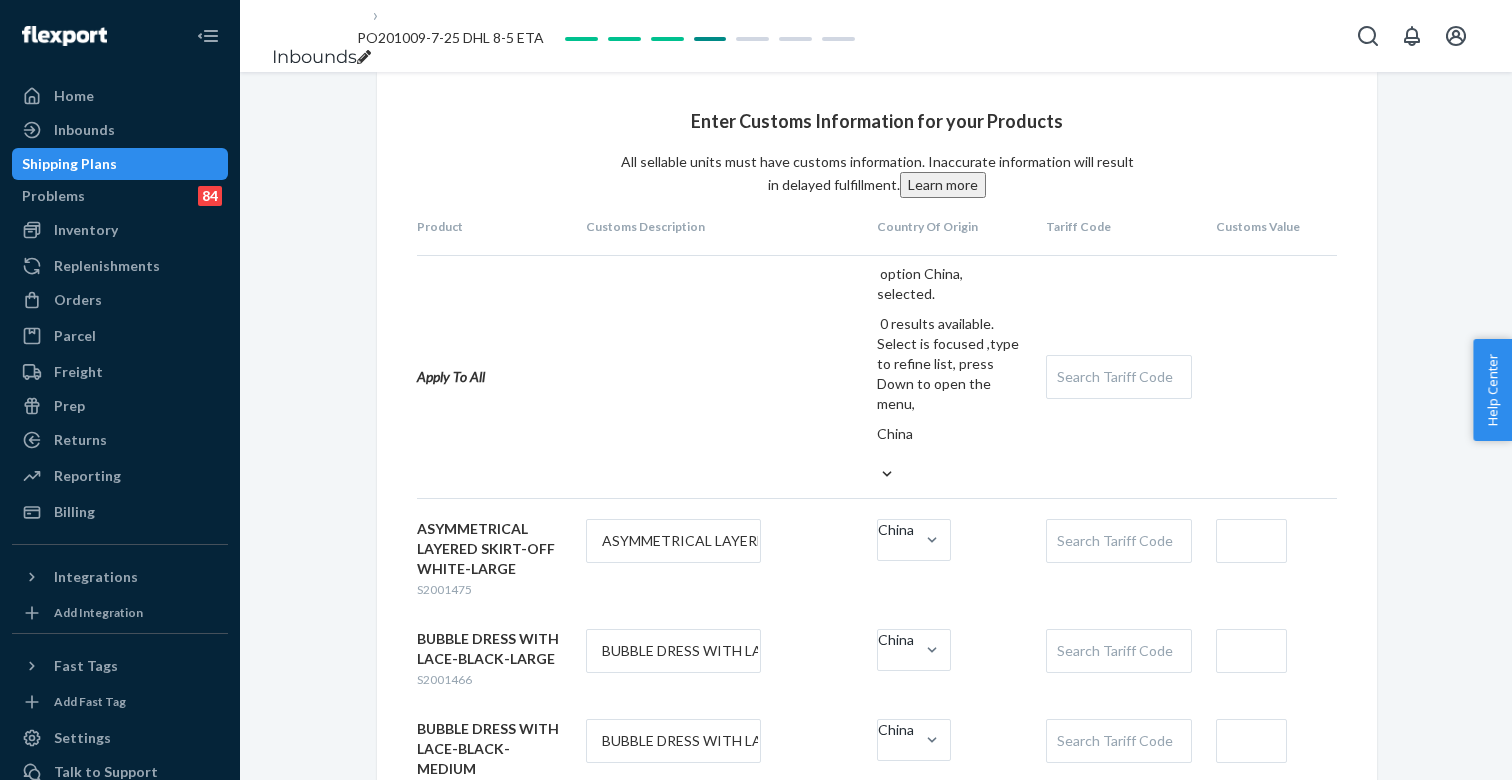 click on "Search Tariff Code" at bounding box center [1118, 377] 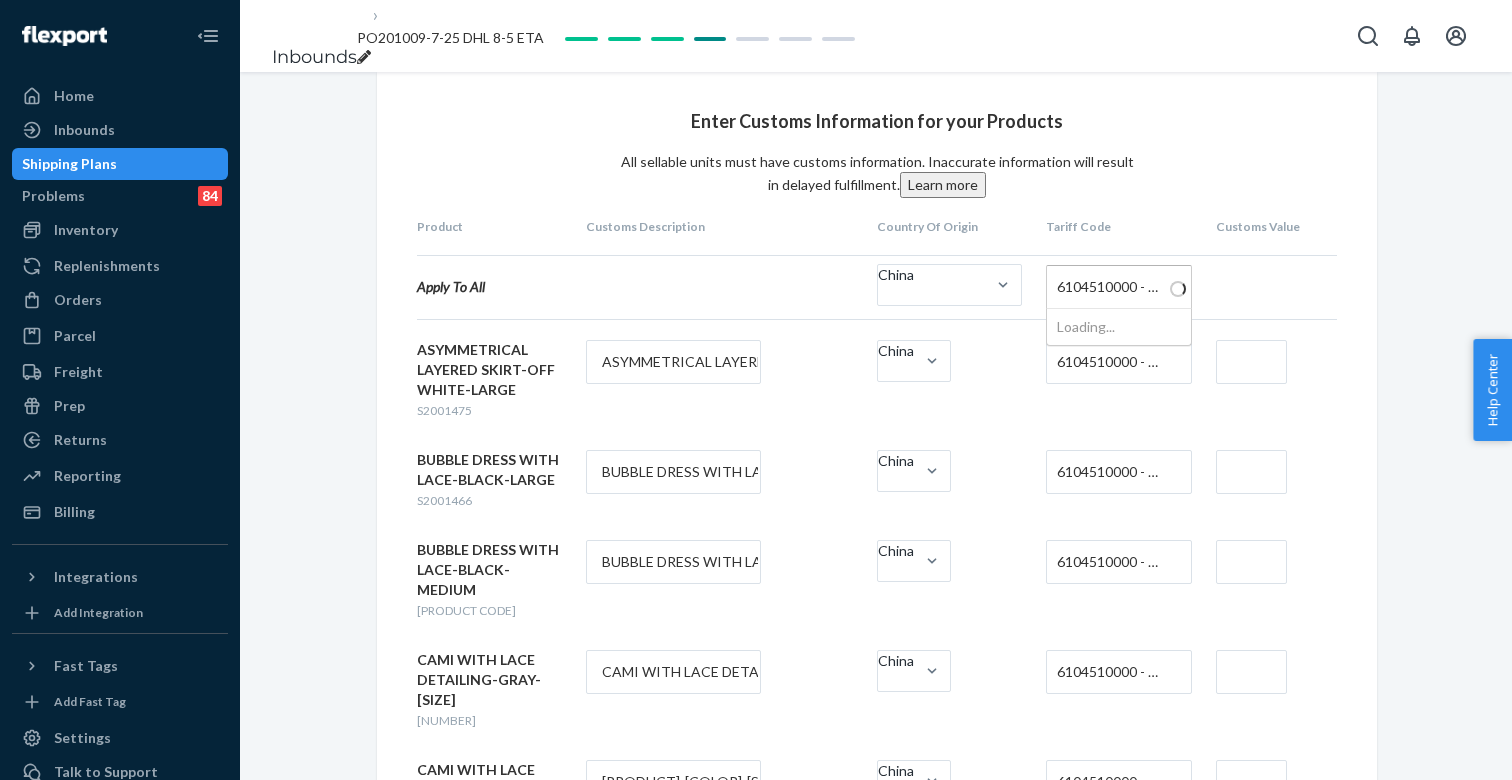 click on "6104510000 - WOMEN'S OR GIRLS' SKIRTS AND DIVIDED SKIRTS, KNITTED OR CROCHETED, OF WOOL OR FINE ANIMAL HAIR" at bounding box center [1113, 287] 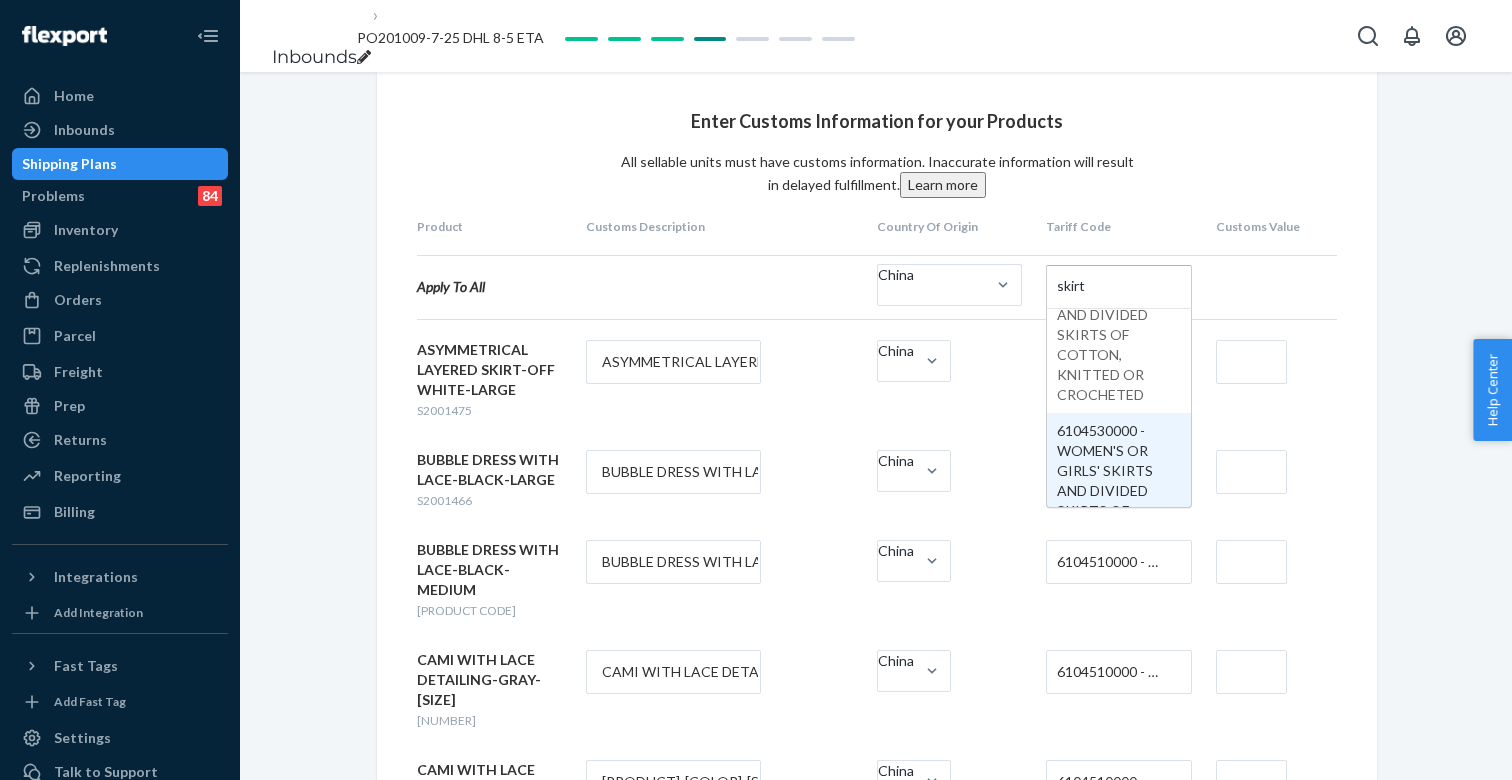 scroll, scrollTop: 299, scrollLeft: 0, axis: vertical 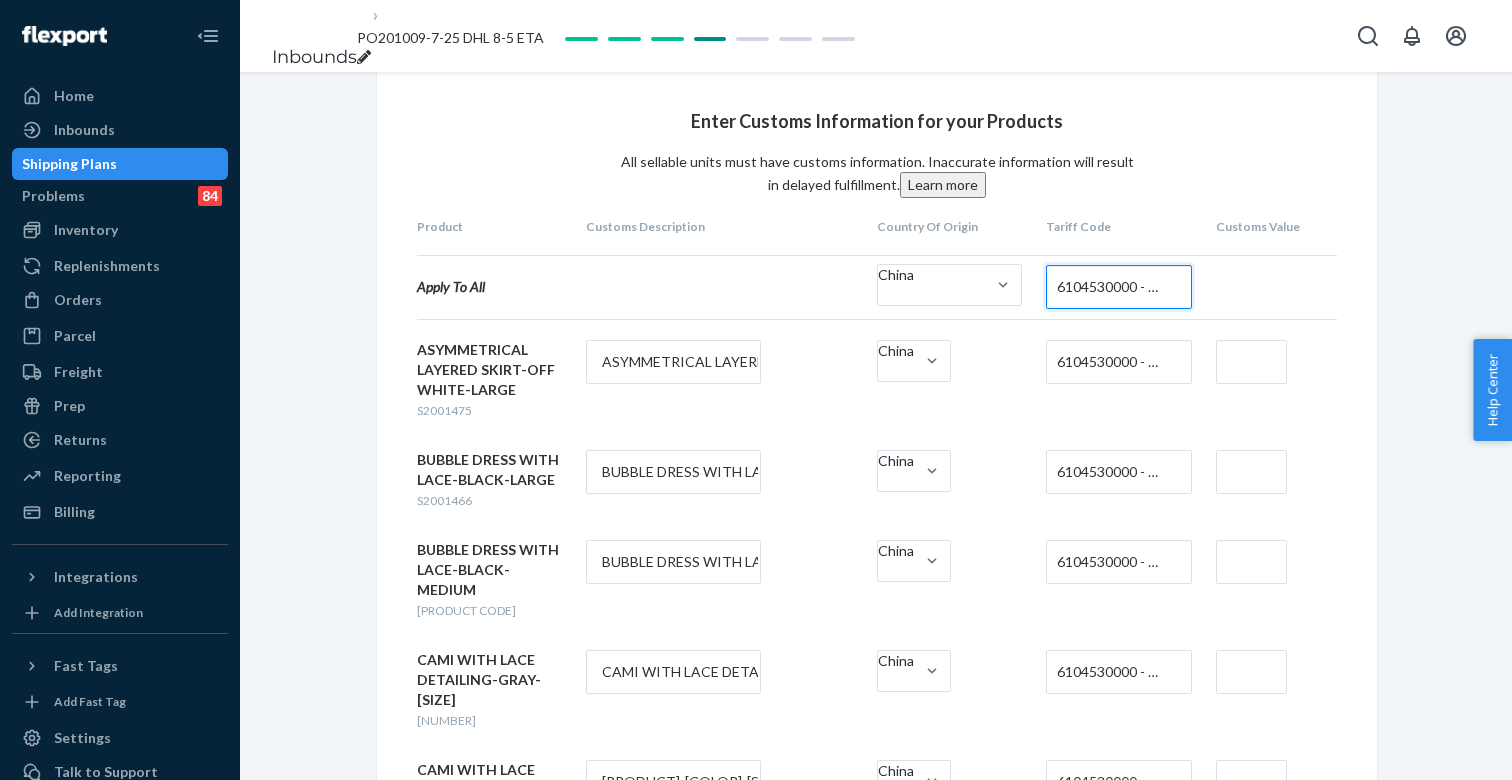 click on "6104530000 - WOMEN'S OR GIRLS' SKIRTS AND DIVIDED SKIRTS OF SYNTHETIC FIBERS, KNITTED OR CROCHETED" at bounding box center (1113, 472) 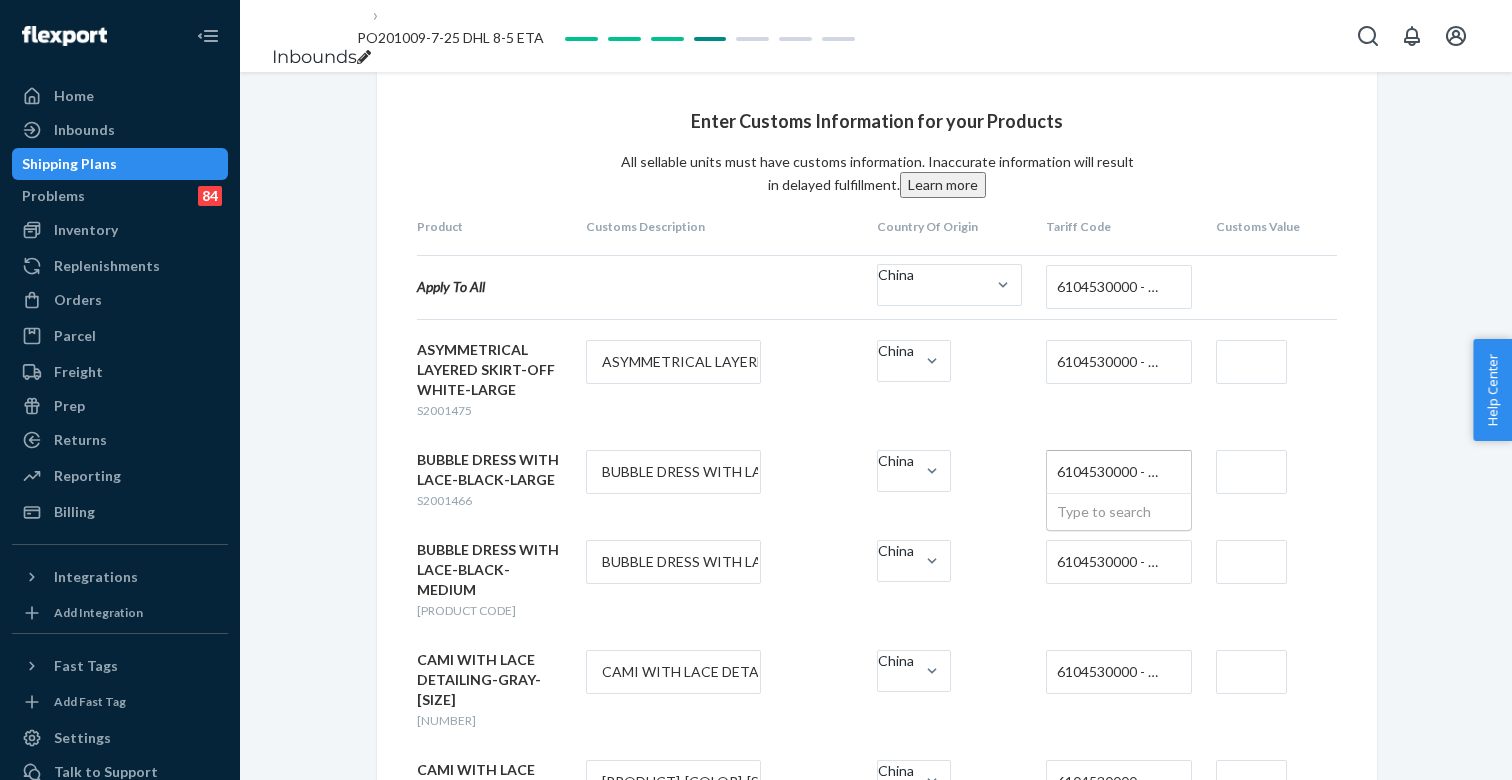 paste on "[NUMBER]" 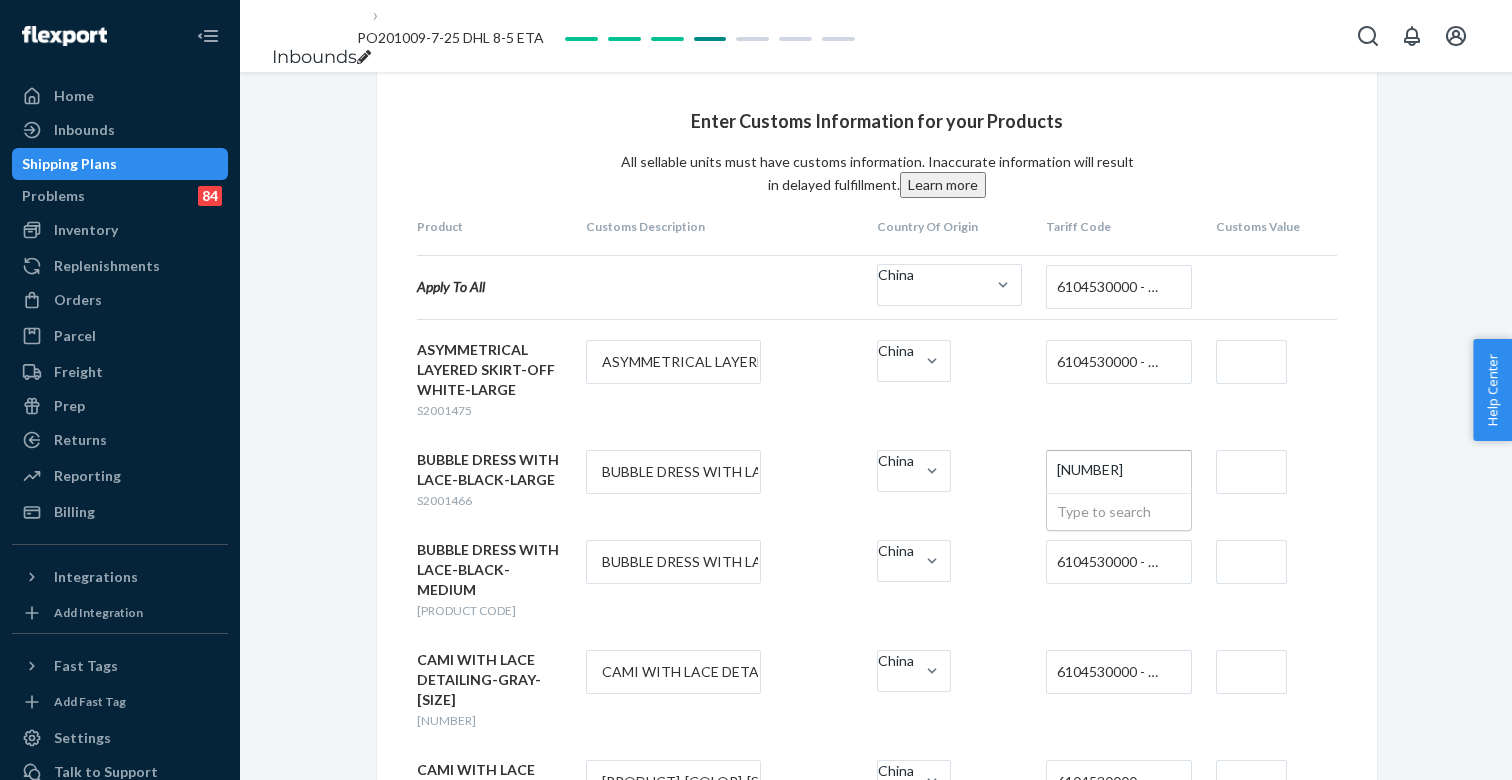click on "[NUMBER]" at bounding box center (1112, 471) 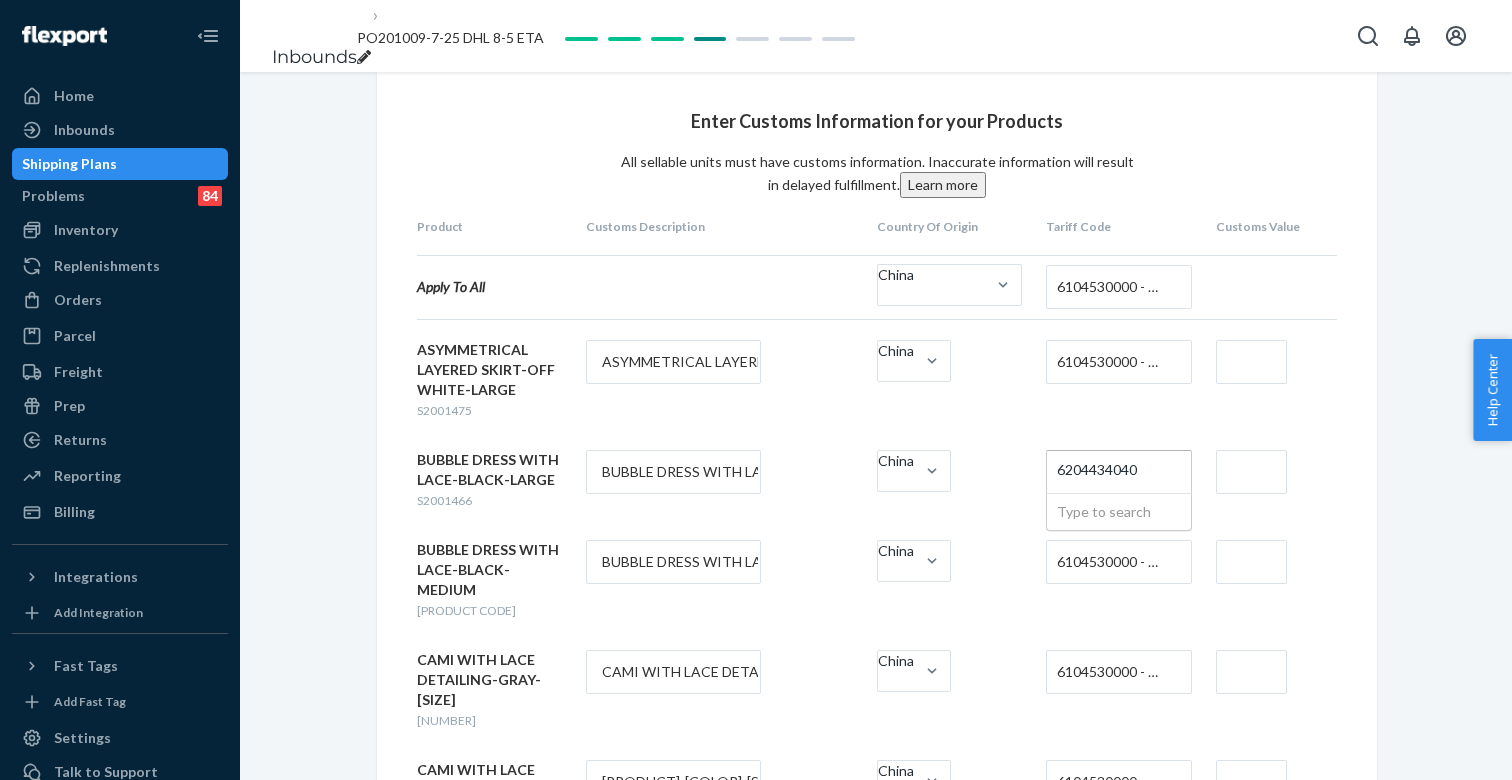 click on "[NUMBER] [NUMBER]" at bounding box center (1098, 472) 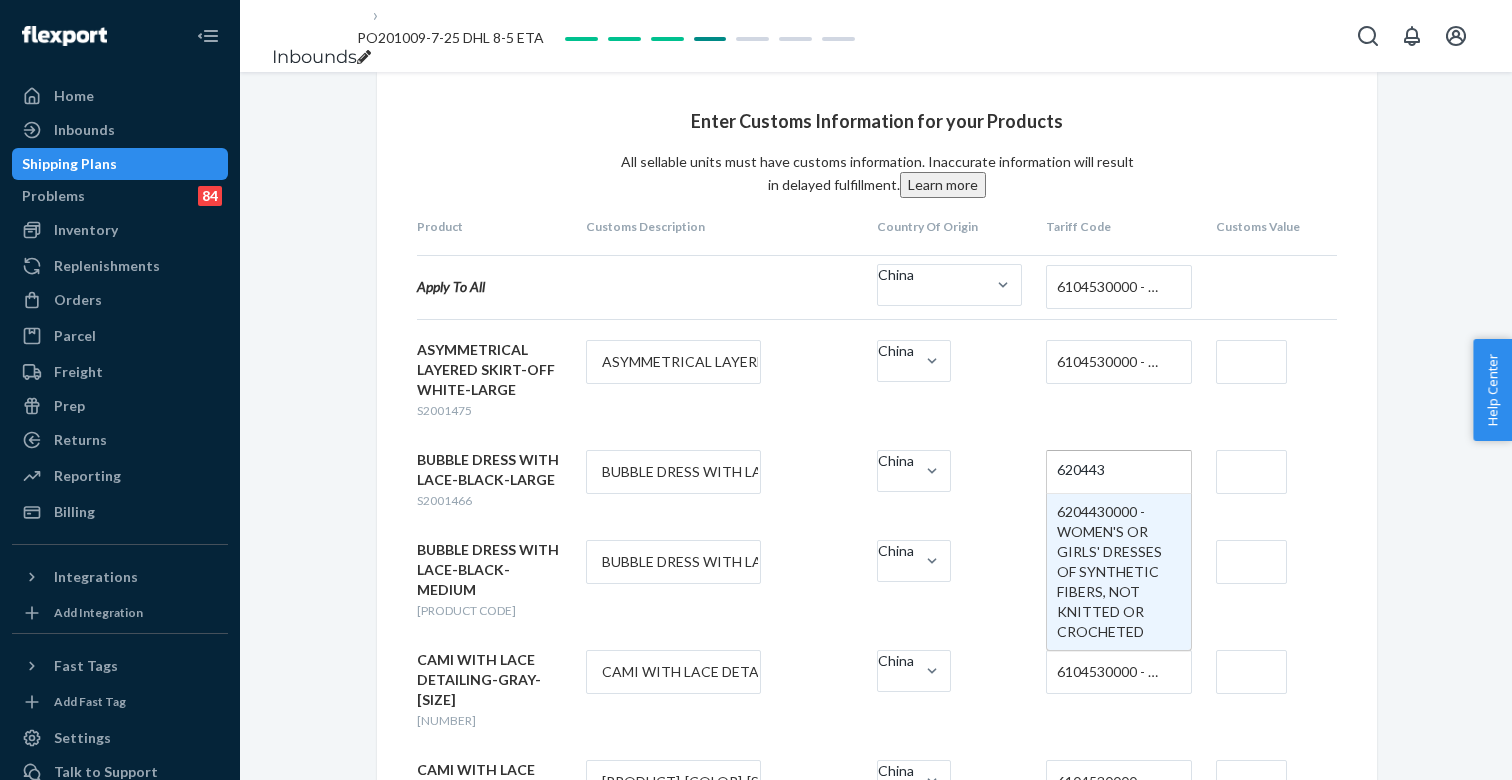 click on "620443" at bounding box center (1082, 471) 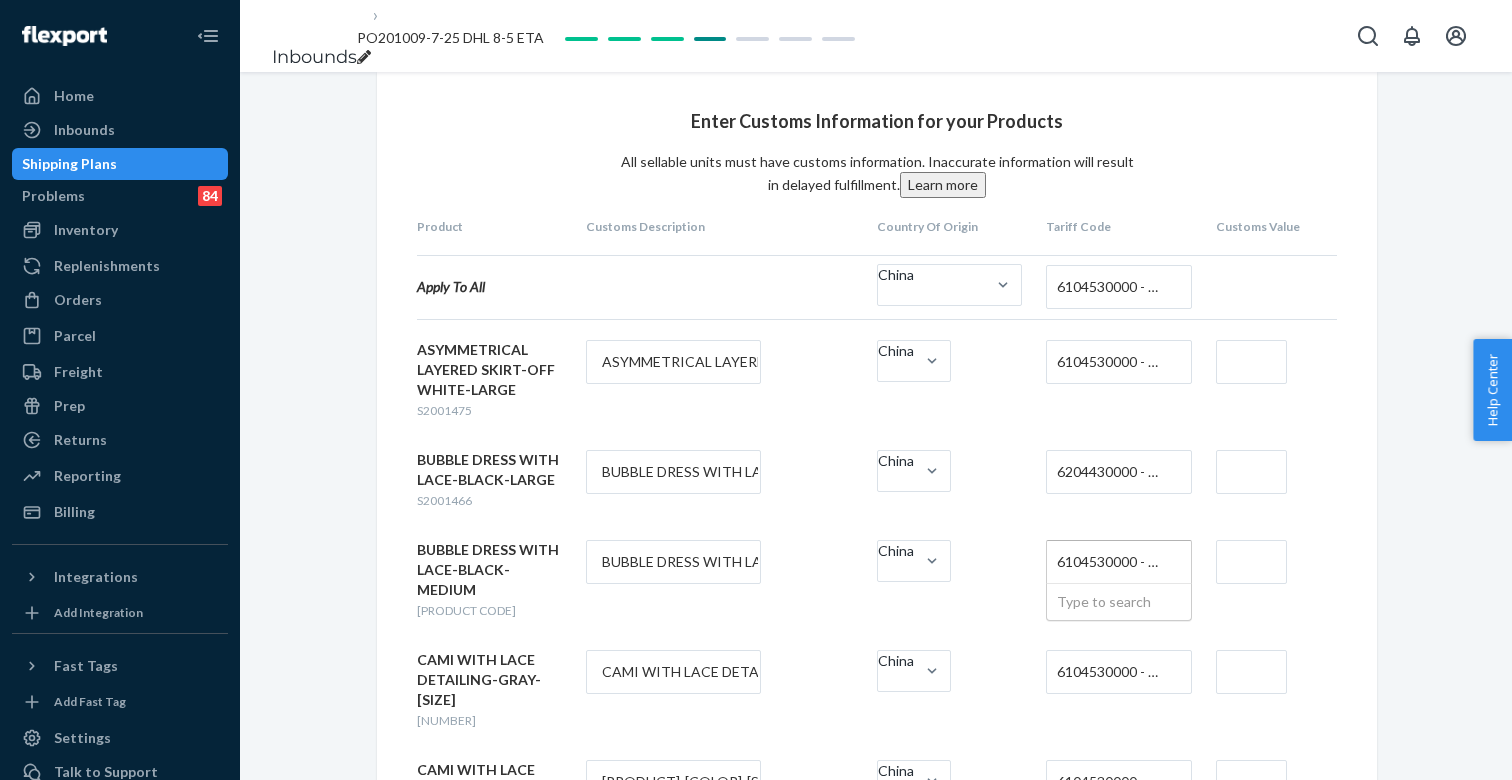 click on "6104530000 - WOMEN'S OR GIRLS' SKIRTS AND DIVIDED SKIRTS OF SYNTHETIC FIBERS, KNITTED OR CROCHETED" at bounding box center [1113, 562] 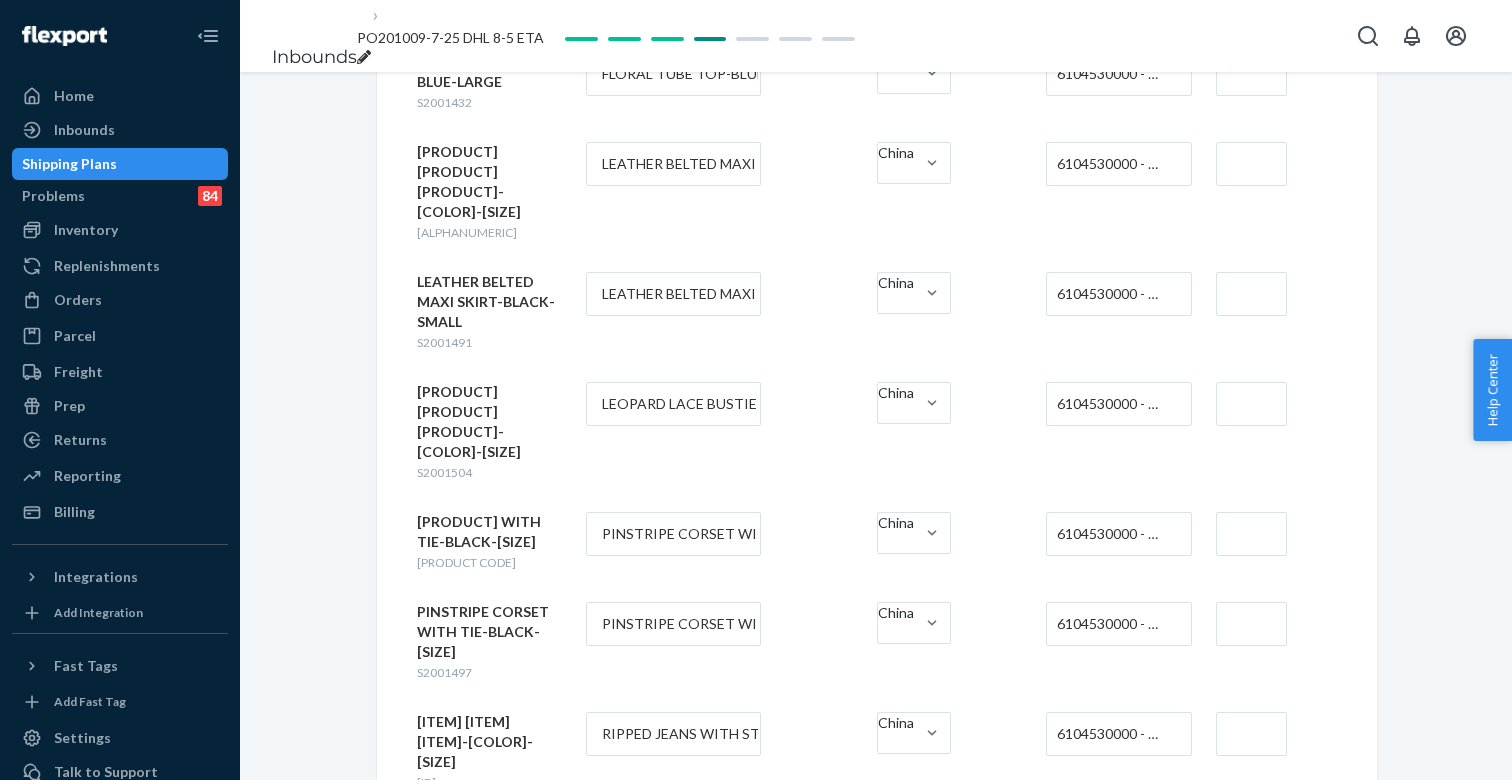 scroll, scrollTop: 1562, scrollLeft: 0, axis: vertical 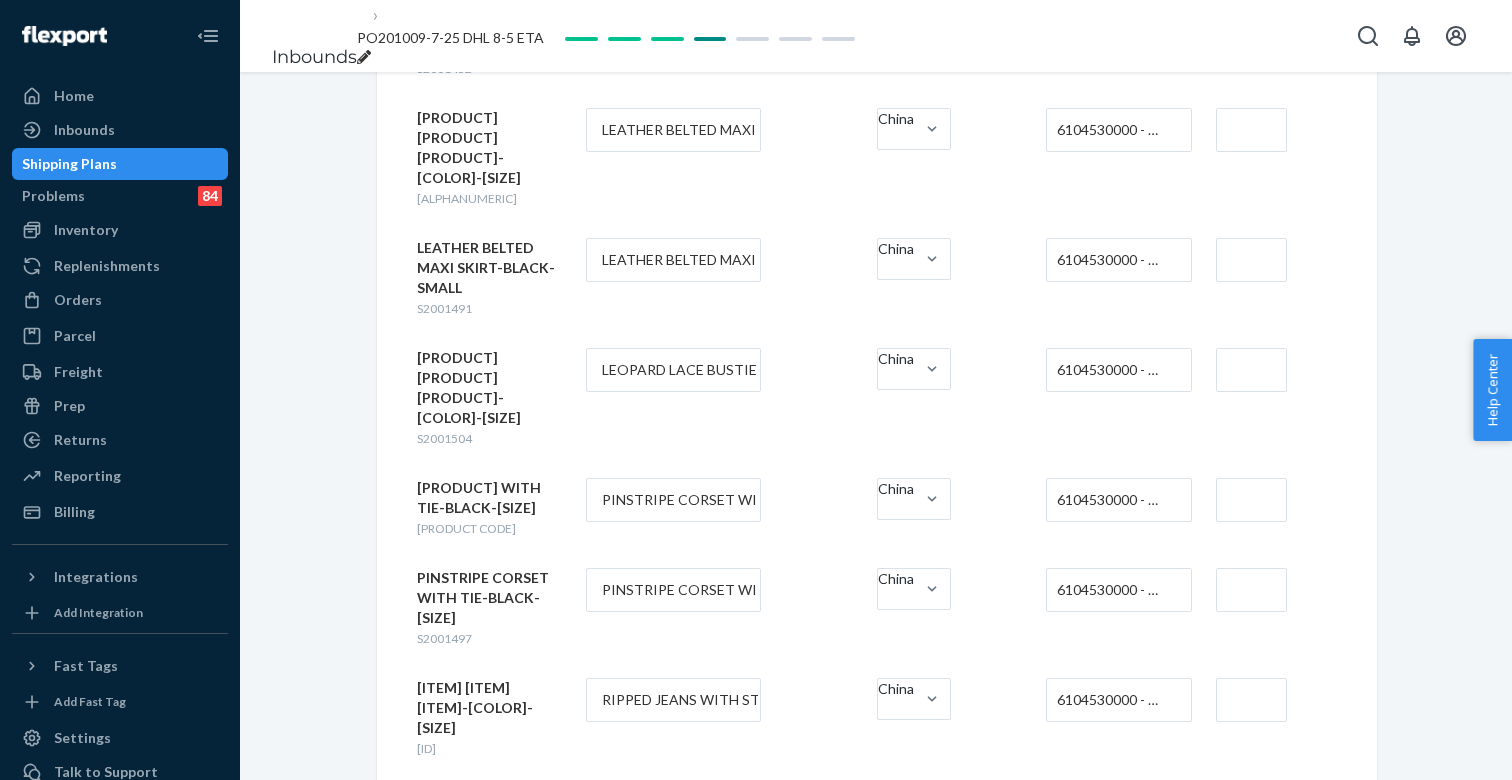 click on "6104530000 - WOMEN'S OR GIRLS' SKIRTS AND DIVIDED SKIRTS OF SYNTHETIC FIBERS, KNITTED OR CROCHETED" at bounding box center (1113, 370) 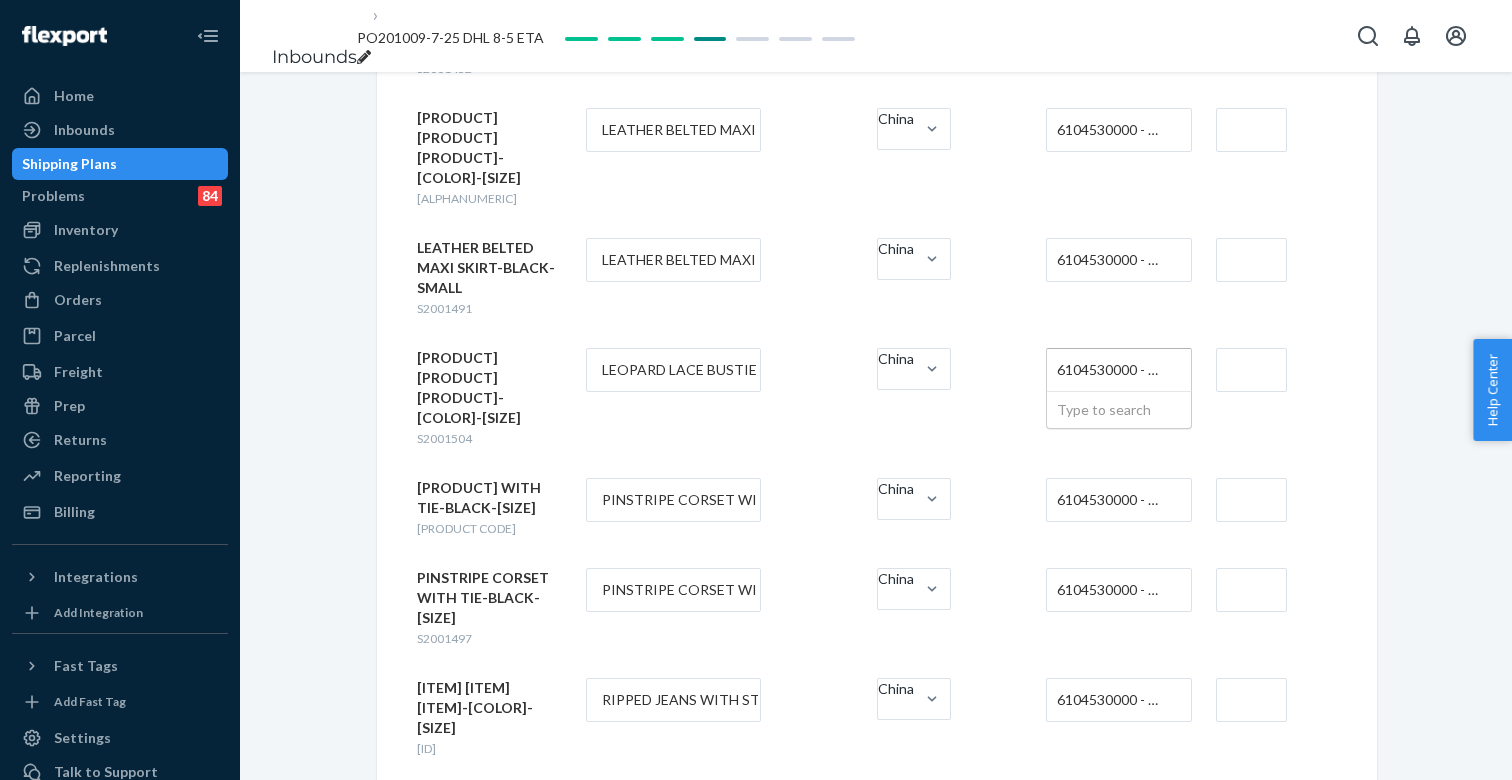 paste on "620443" 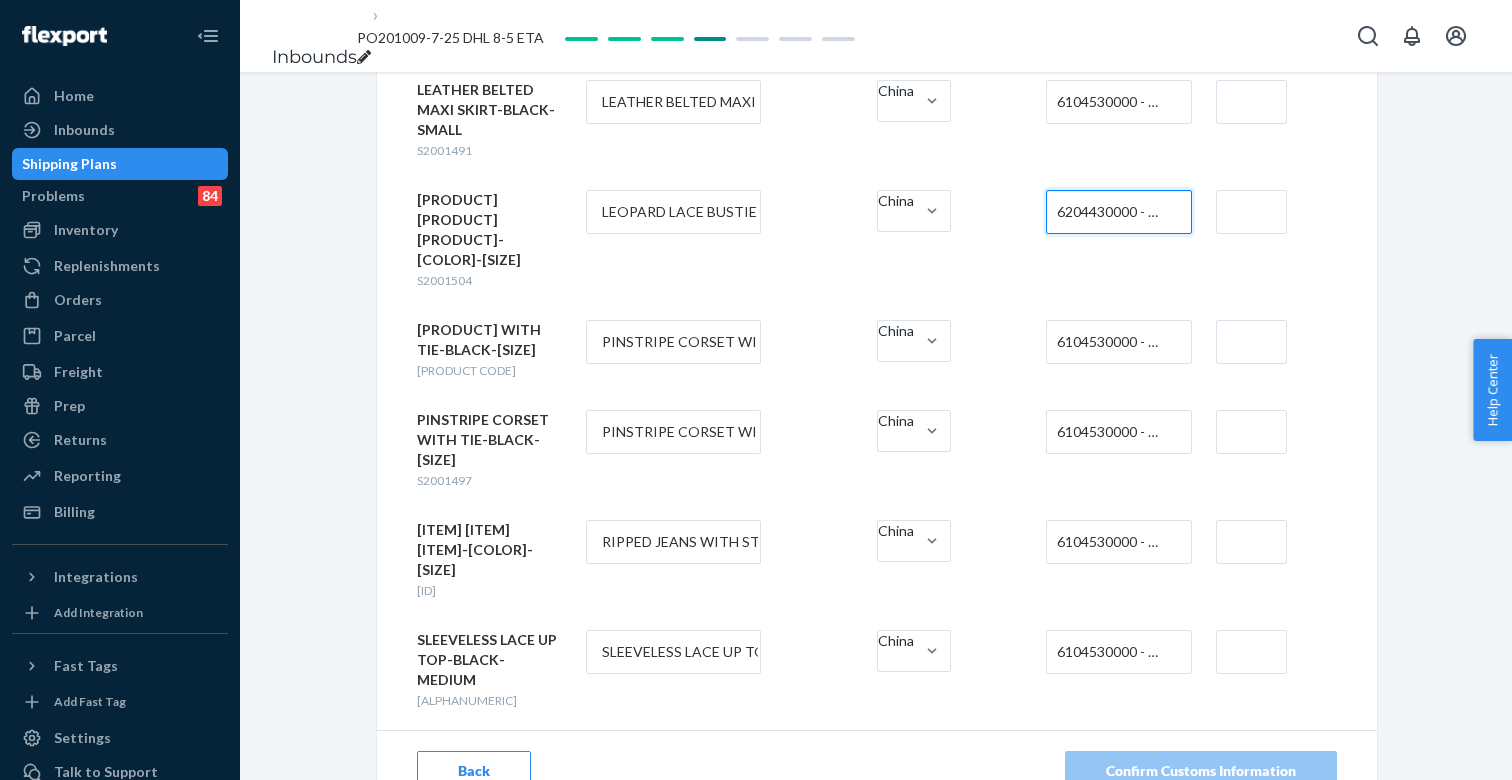 scroll, scrollTop: 1755, scrollLeft: 0, axis: vertical 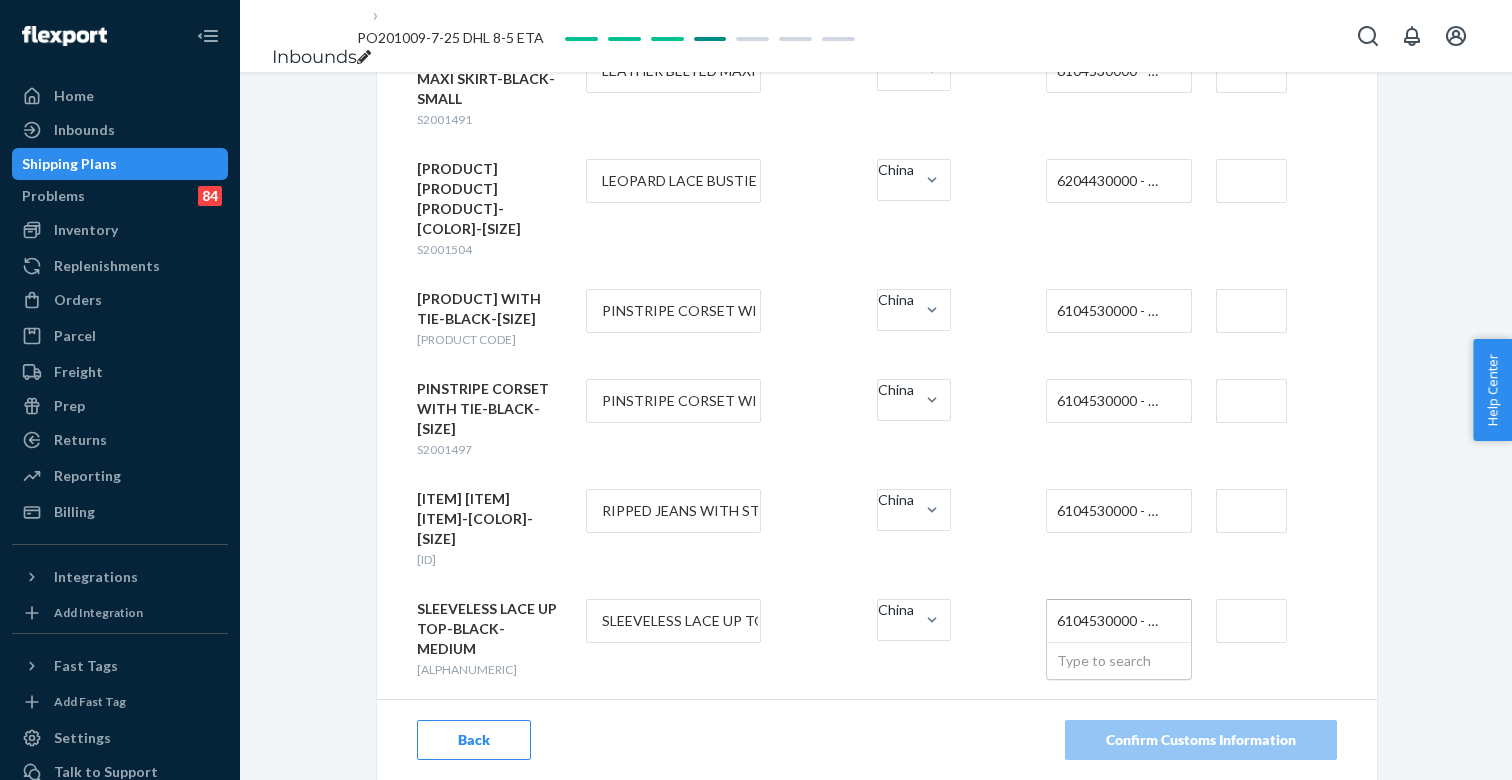 click on "6104530000 - WOMEN'S OR GIRLS' SKIRTS AND DIVIDED SKIRTS OF SYNTHETIC FIBERS, KNITTED OR CROCHETED" at bounding box center (1113, 621) 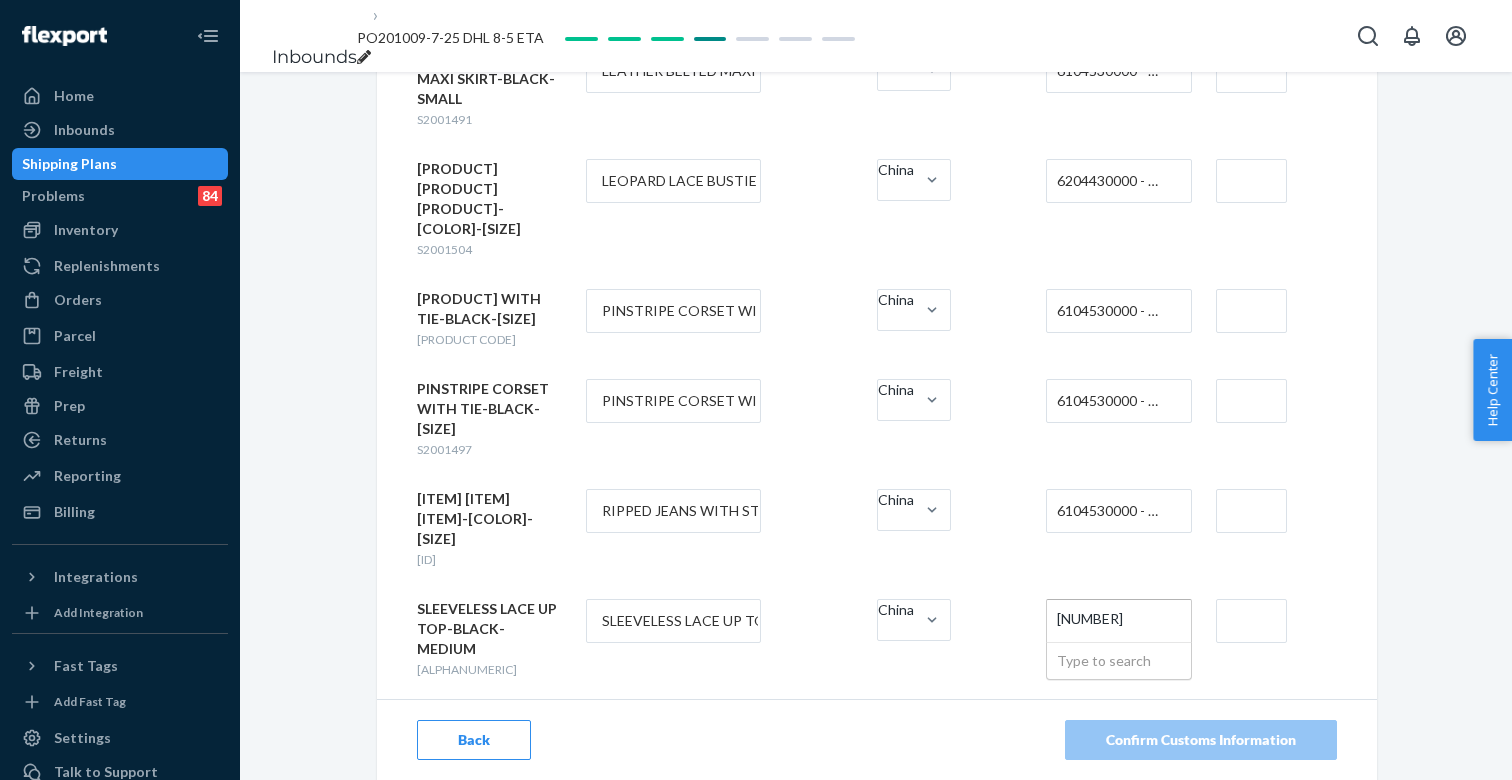 click on "[NUMBER]" at bounding box center [1101, 620] 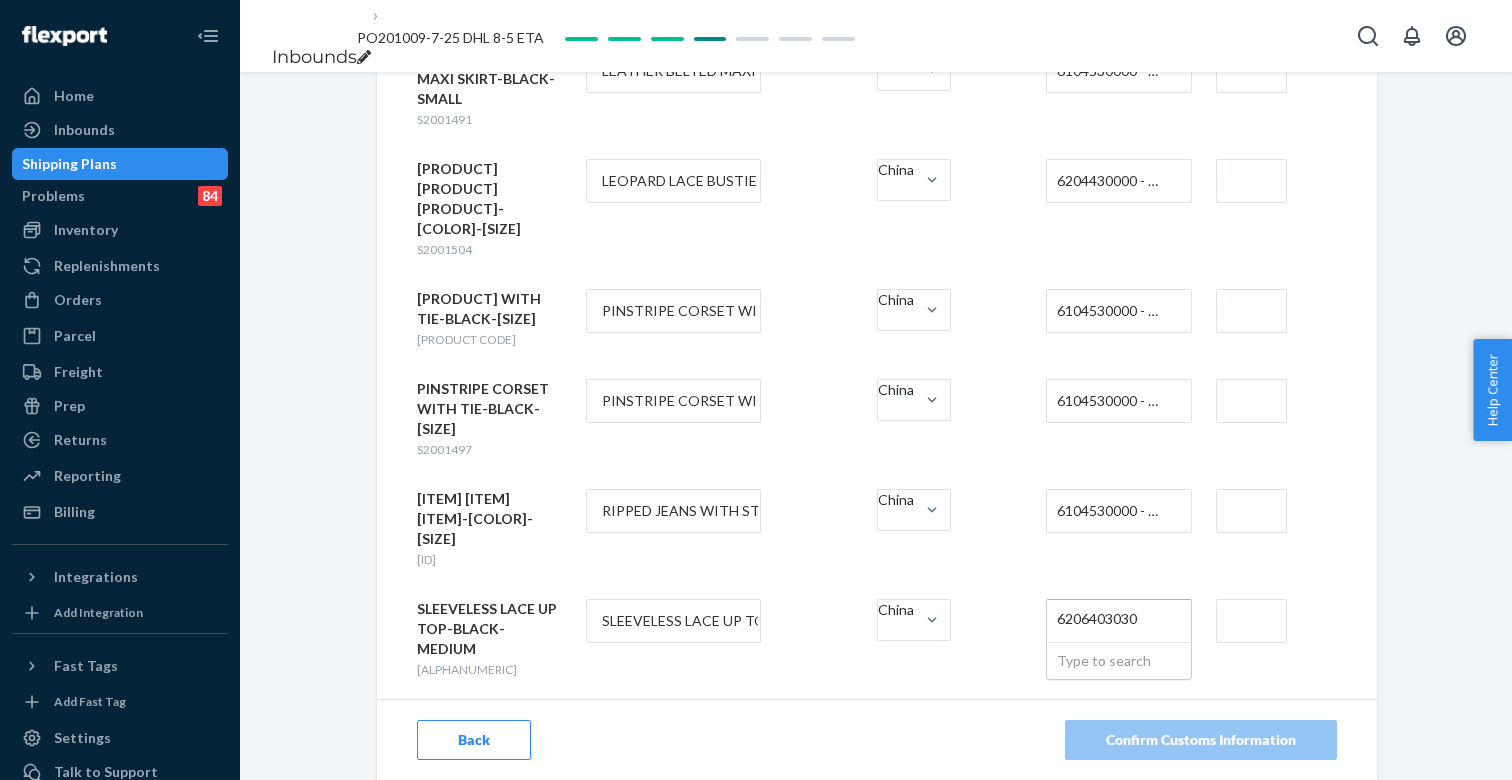 click on "[NUMBER] [NUMBER]" at bounding box center [1098, 621] 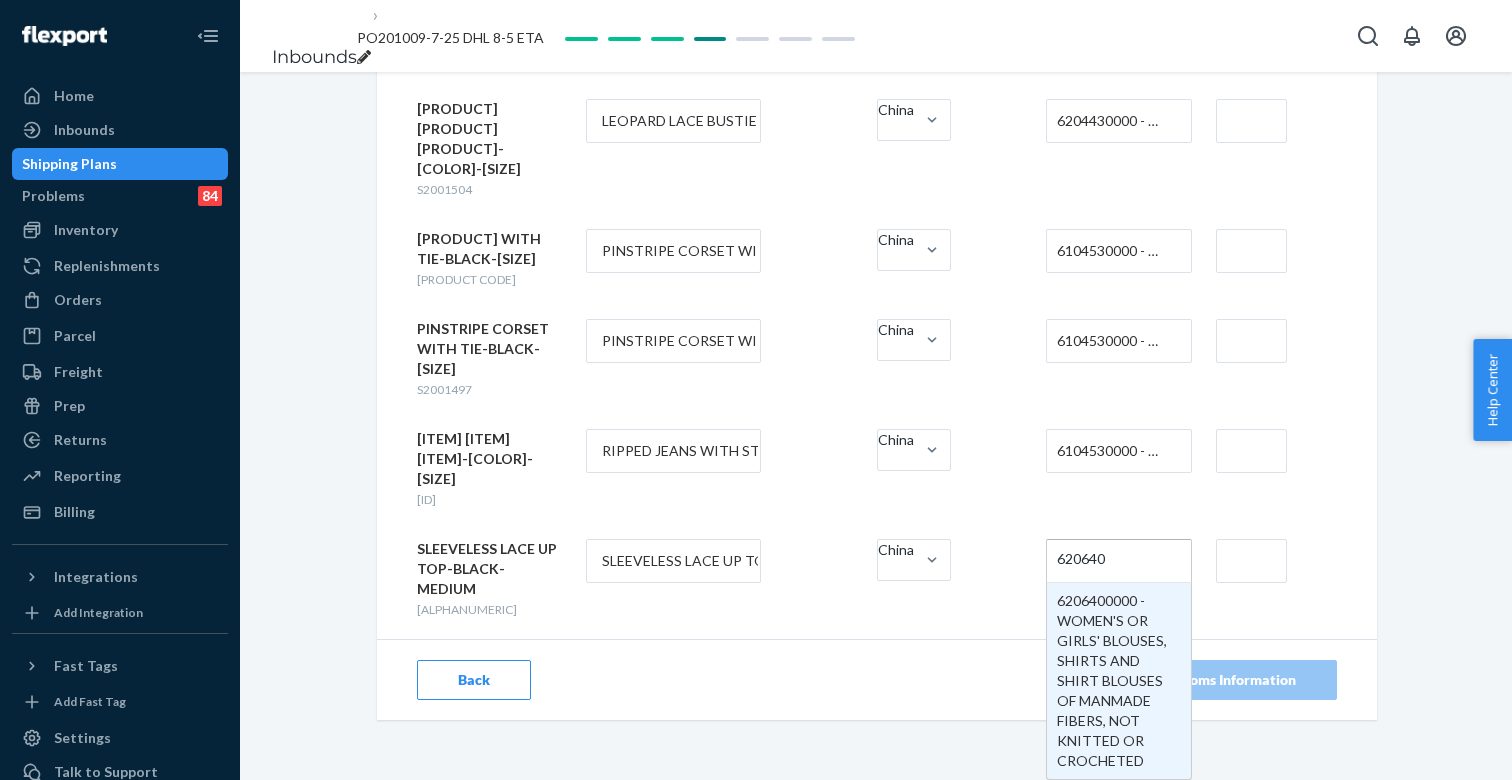 click on "620640" at bounding box center [1082, 560] 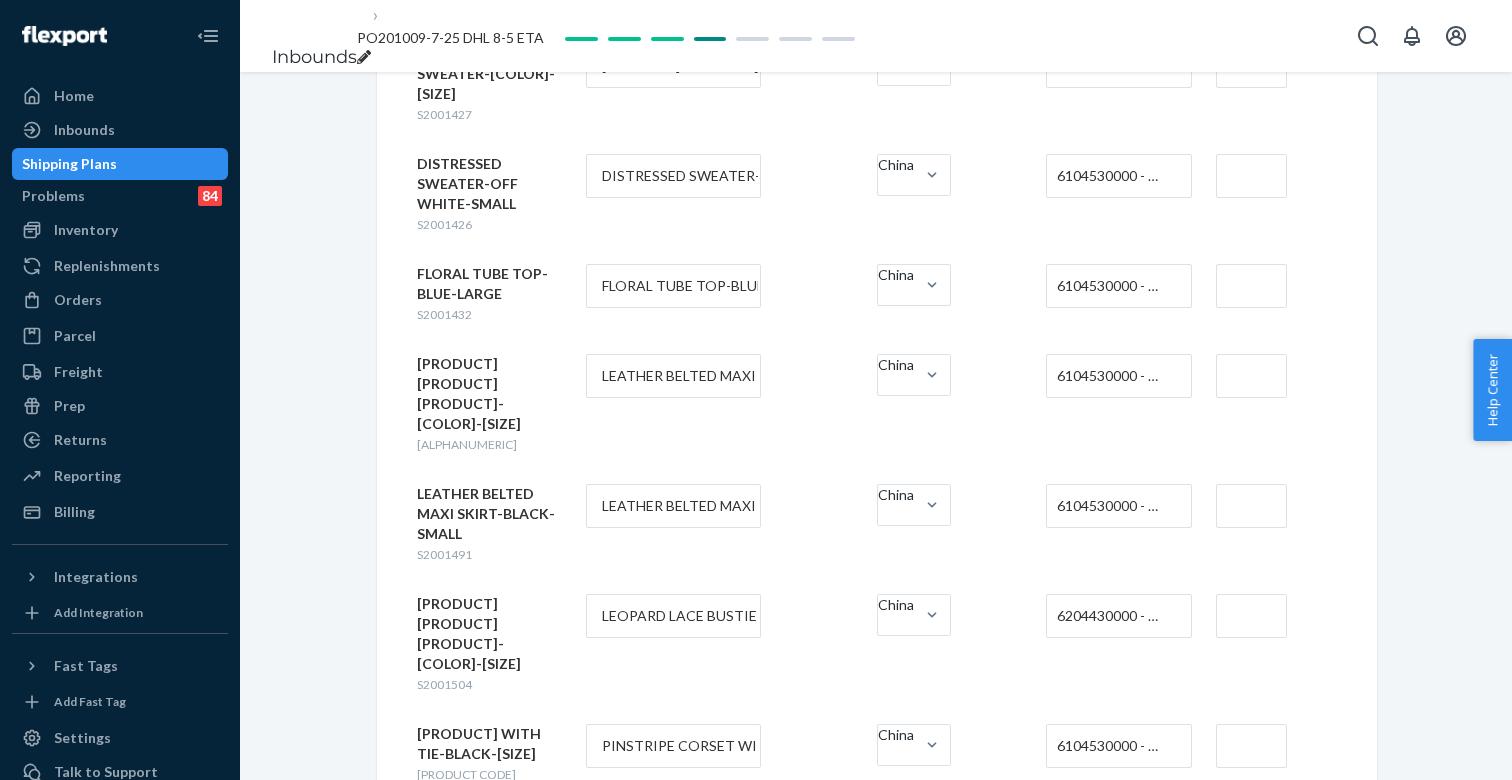 scroll, scrollTop: 1273, scrollLeft: 0, axis: vertical 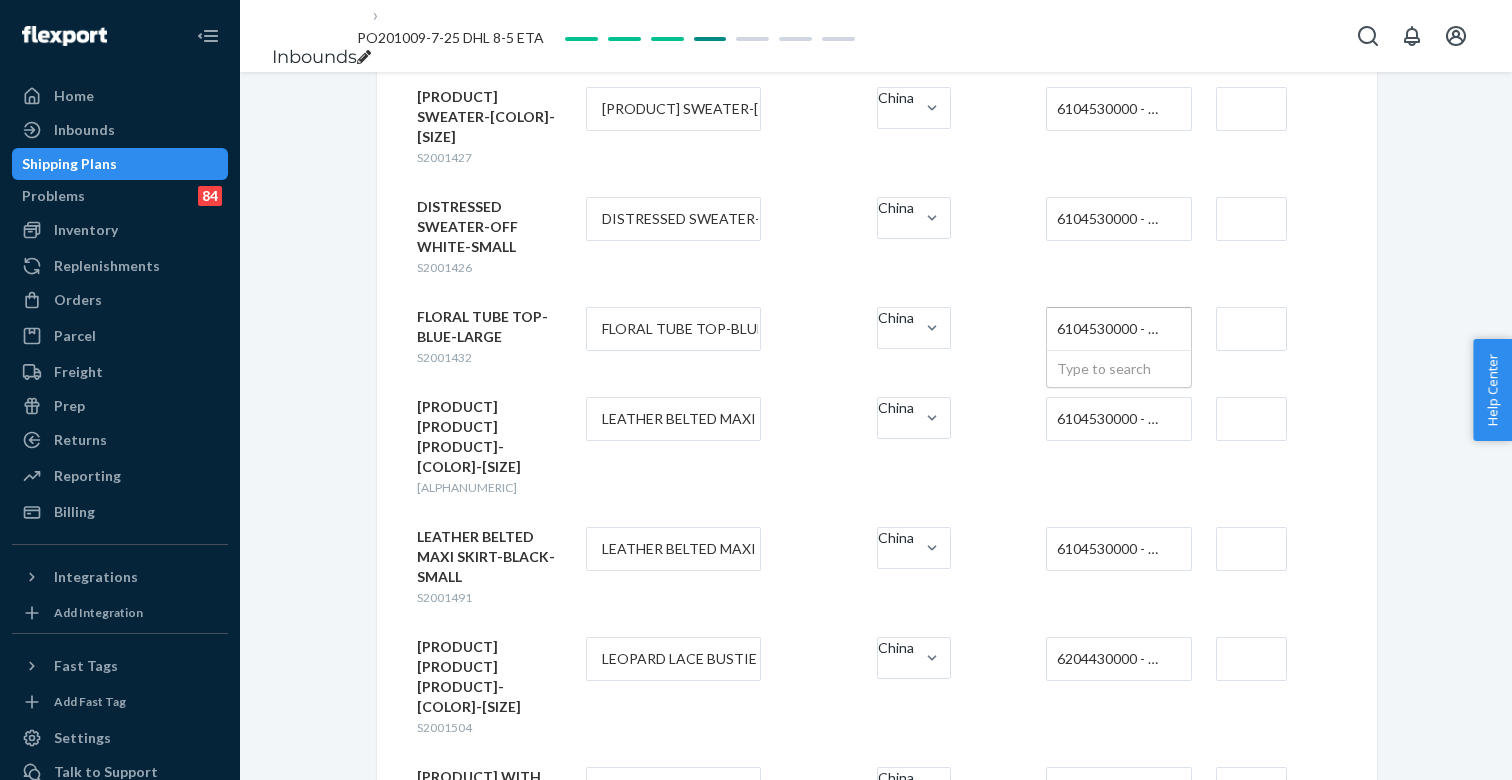 click on "6104530000 - WOMEN'S OR GIRLS' SKIRTS AND DIVIDED SKIRTS OF SYNTHETIC FIBERS, KNITTED OR CROCHETED" at bounding box center (1113, 329) 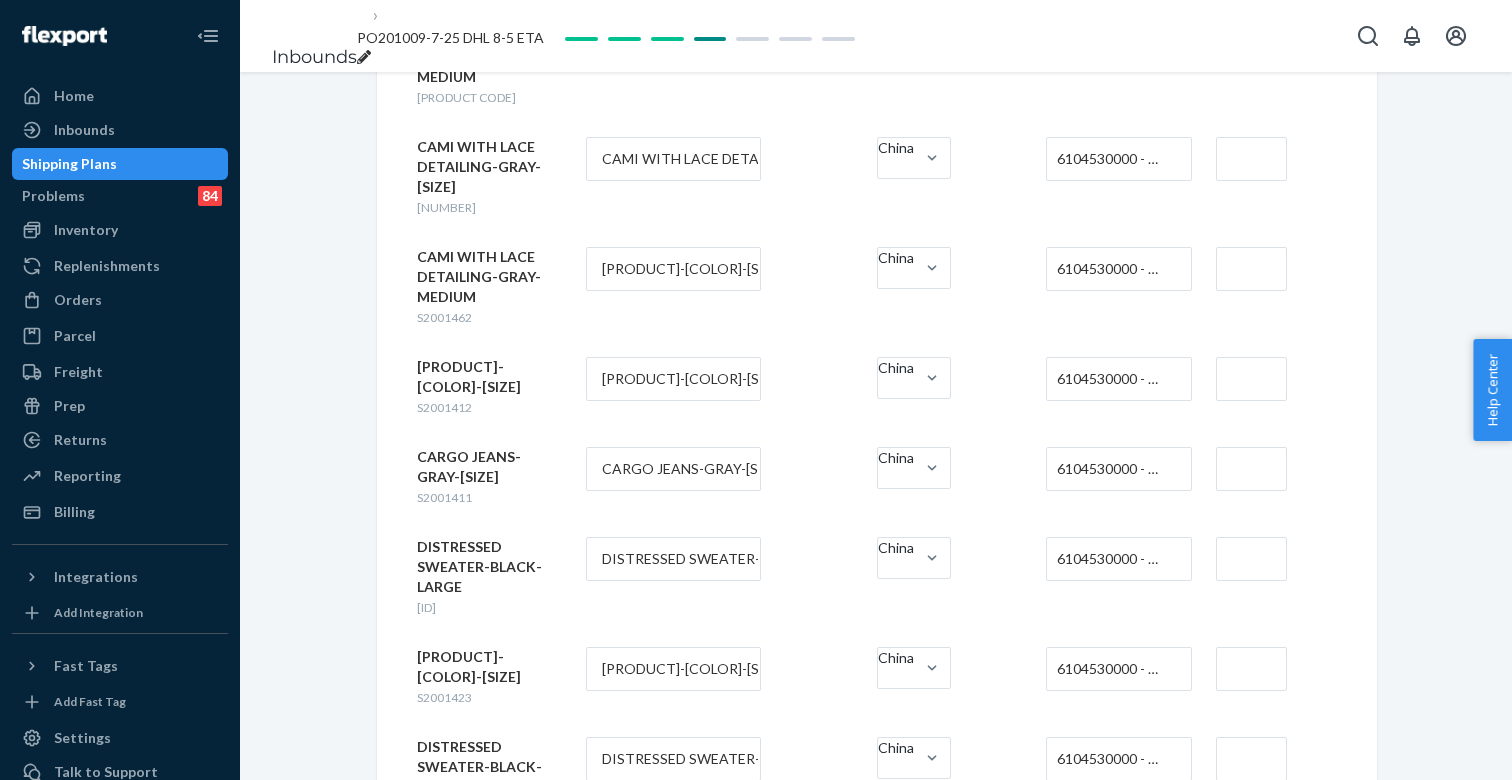 scroll, scrollTop: 500, scrollLeft: 0, axis: vertical 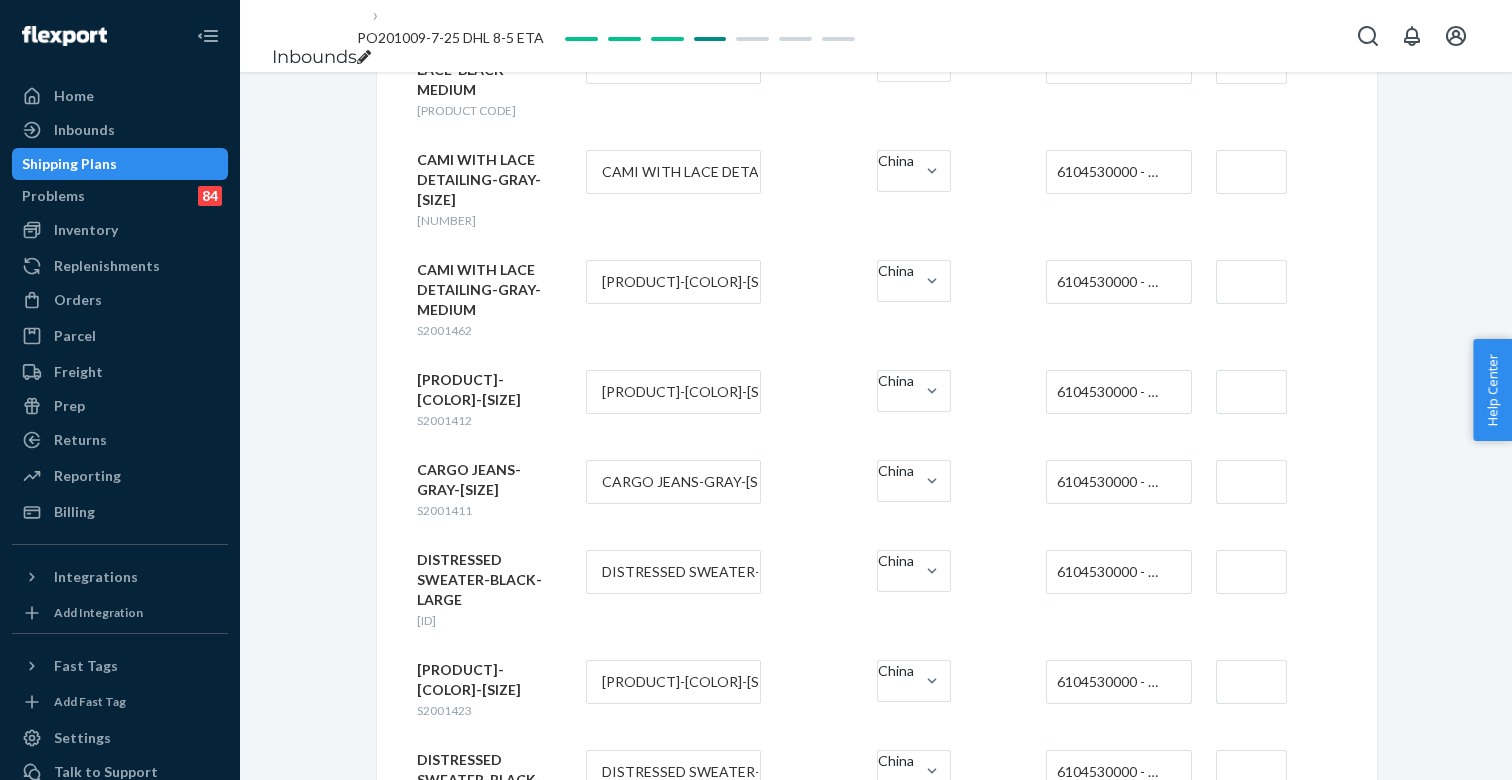 click on "6104530000 - WOMEN'S OR GIRLS' SKIRTS AND DIVIDED SKIRTS OF SYNTHETIC FIBERS, KNITTED OR CROCHETED" at bounding box center (1113, 282) 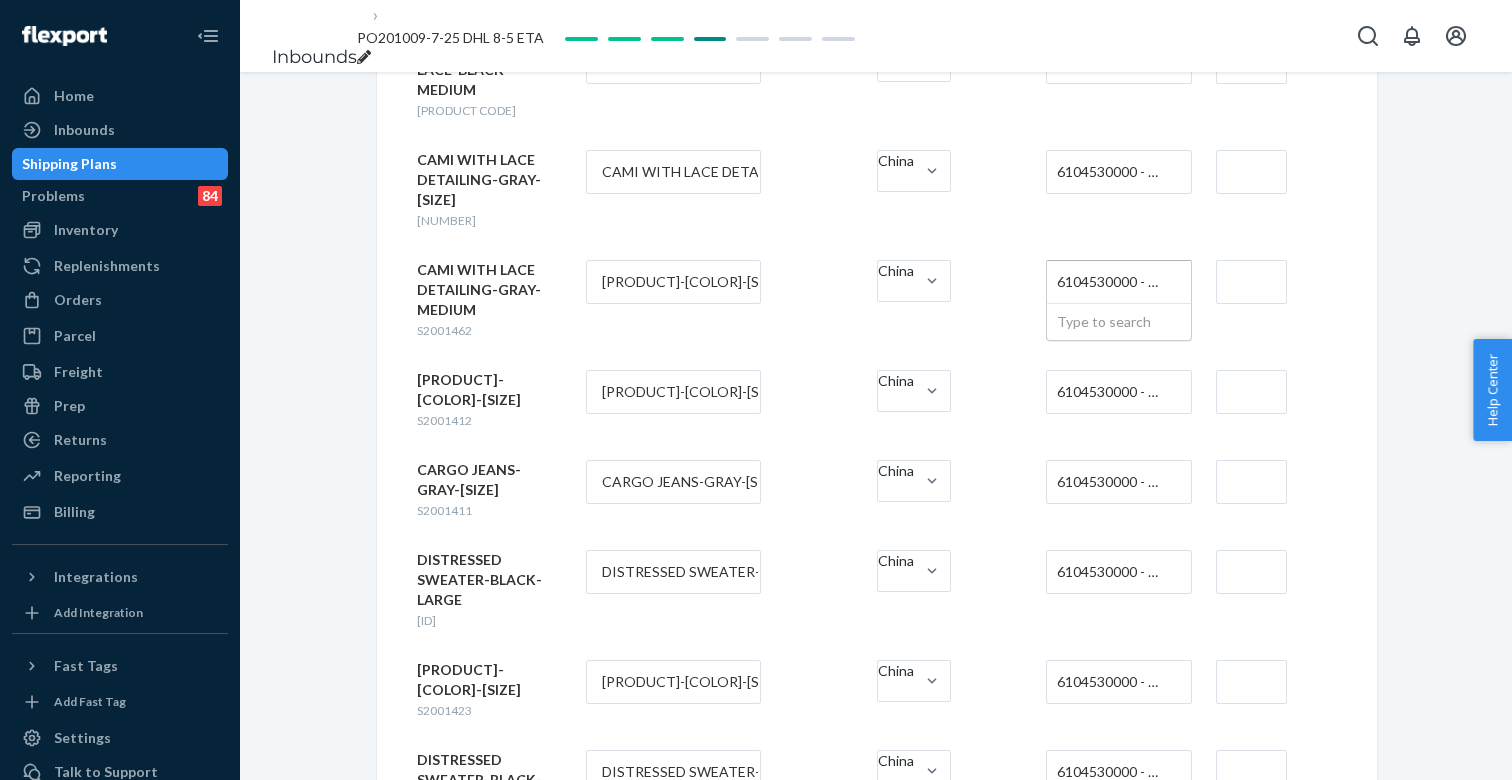 paste on "620640" 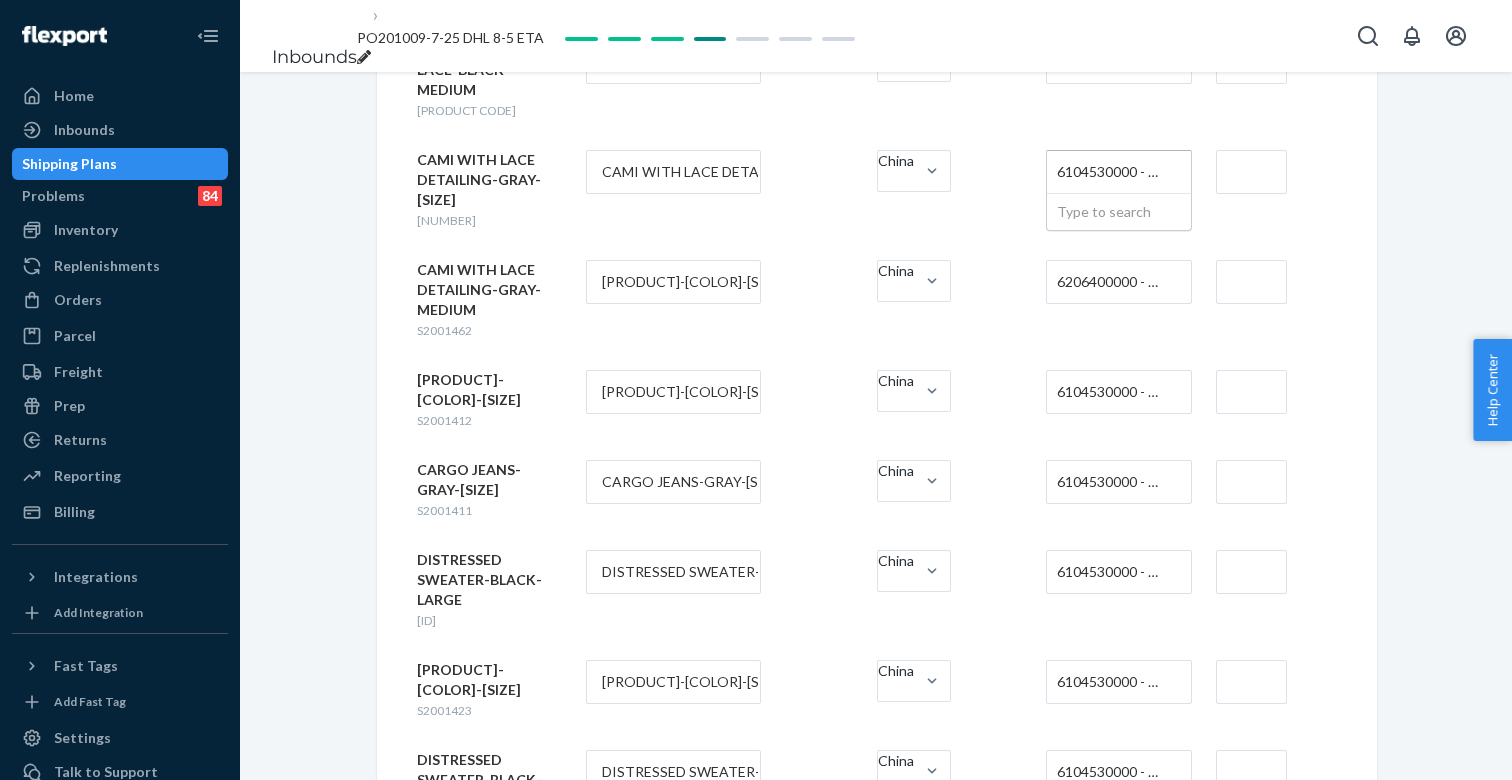 click on "6104530000 - WOMEN'S OR GIRLS' SKIRTS AND DIVIDED SKIRTS OF SYNTHETIC FIBERS, KNITTED OR CROCHETED" at bounding box center (1113, 172) 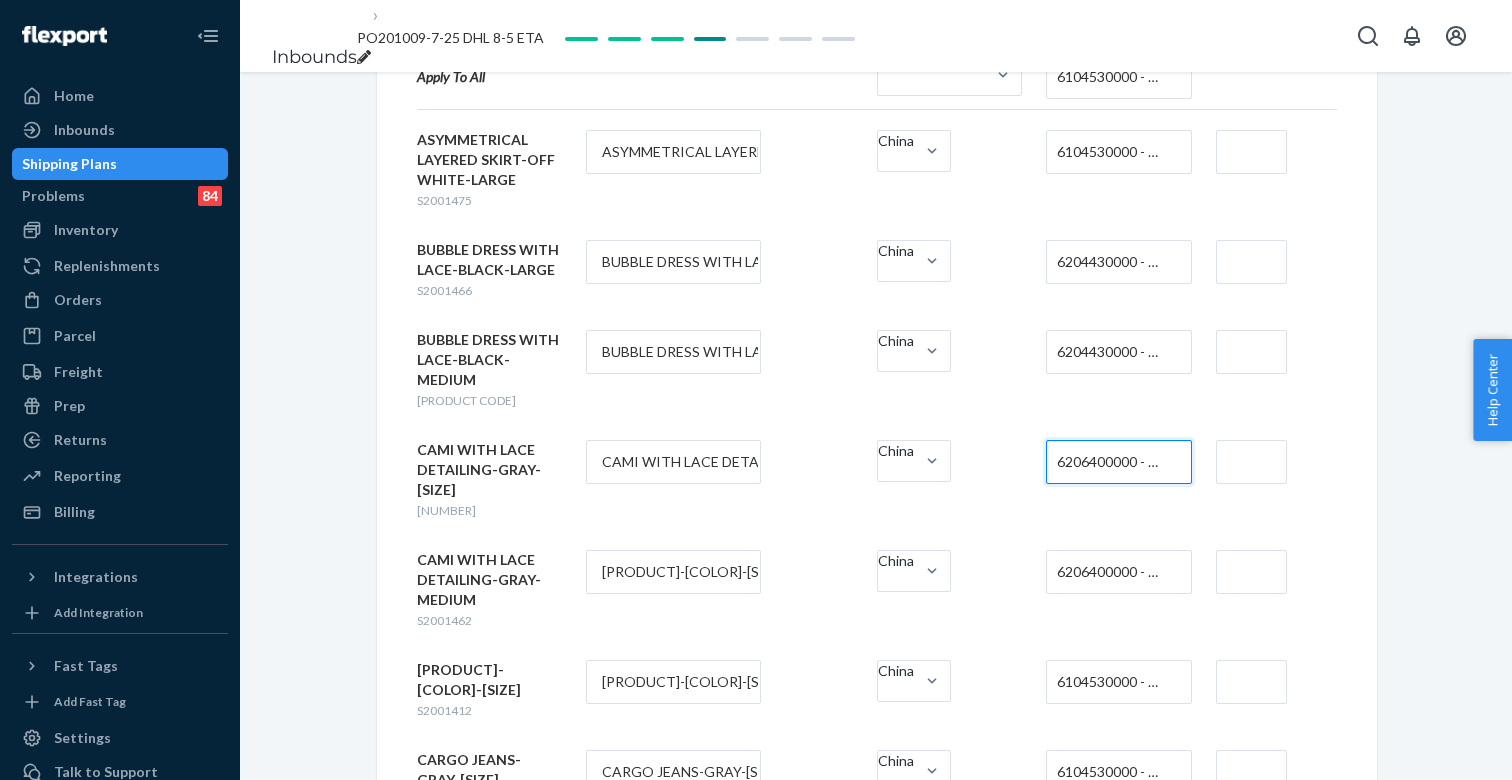 scroll, scrollTop: 191, scrollLeft: 0, axis: vertical 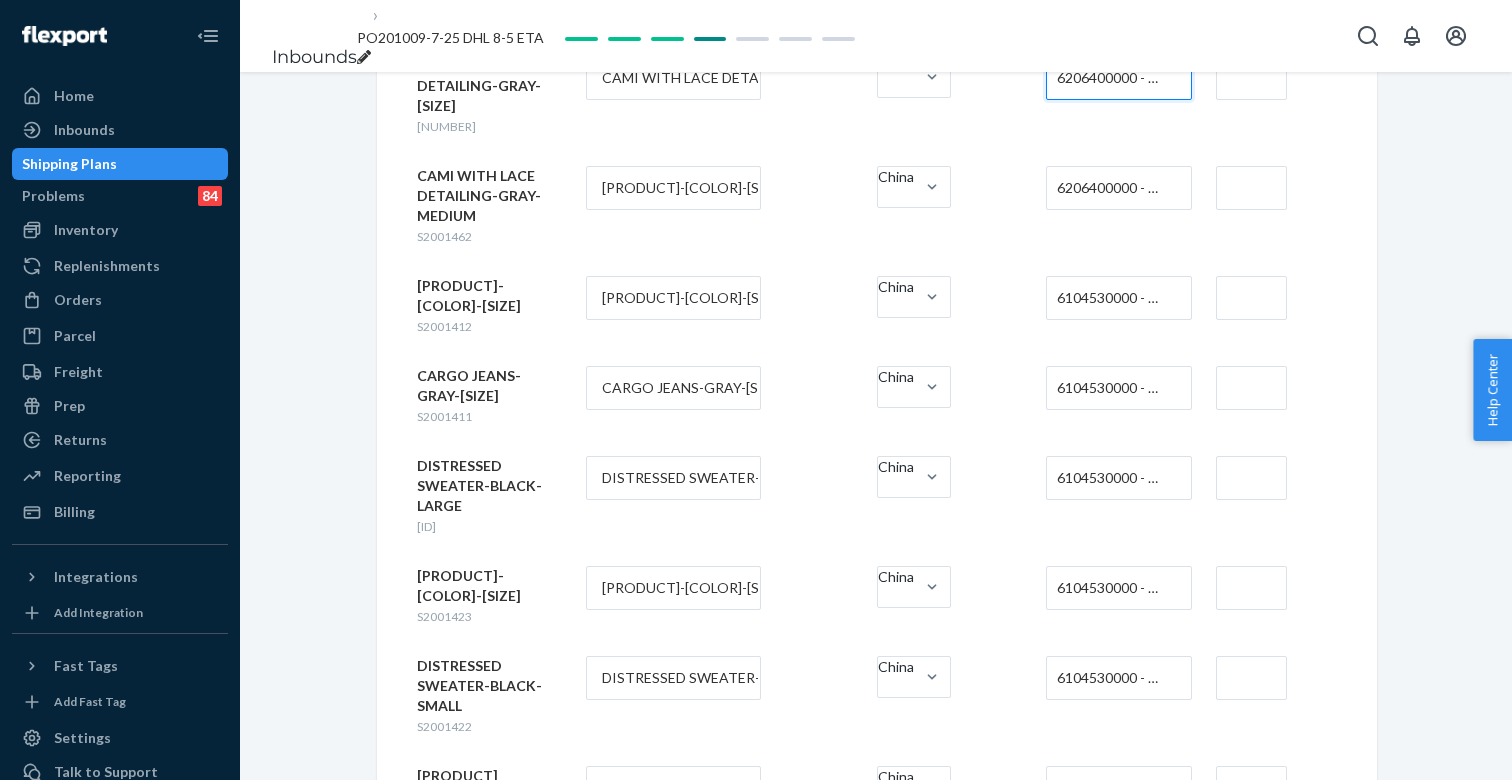 click on "6104530000 - WOMEN'S OR GIRLS' SKIRTS AND DIVIDED SKIRTS OF SYNTHETIC FIBERS, KNITTED OR CROCHETED" at bounding box center [1113, 298] 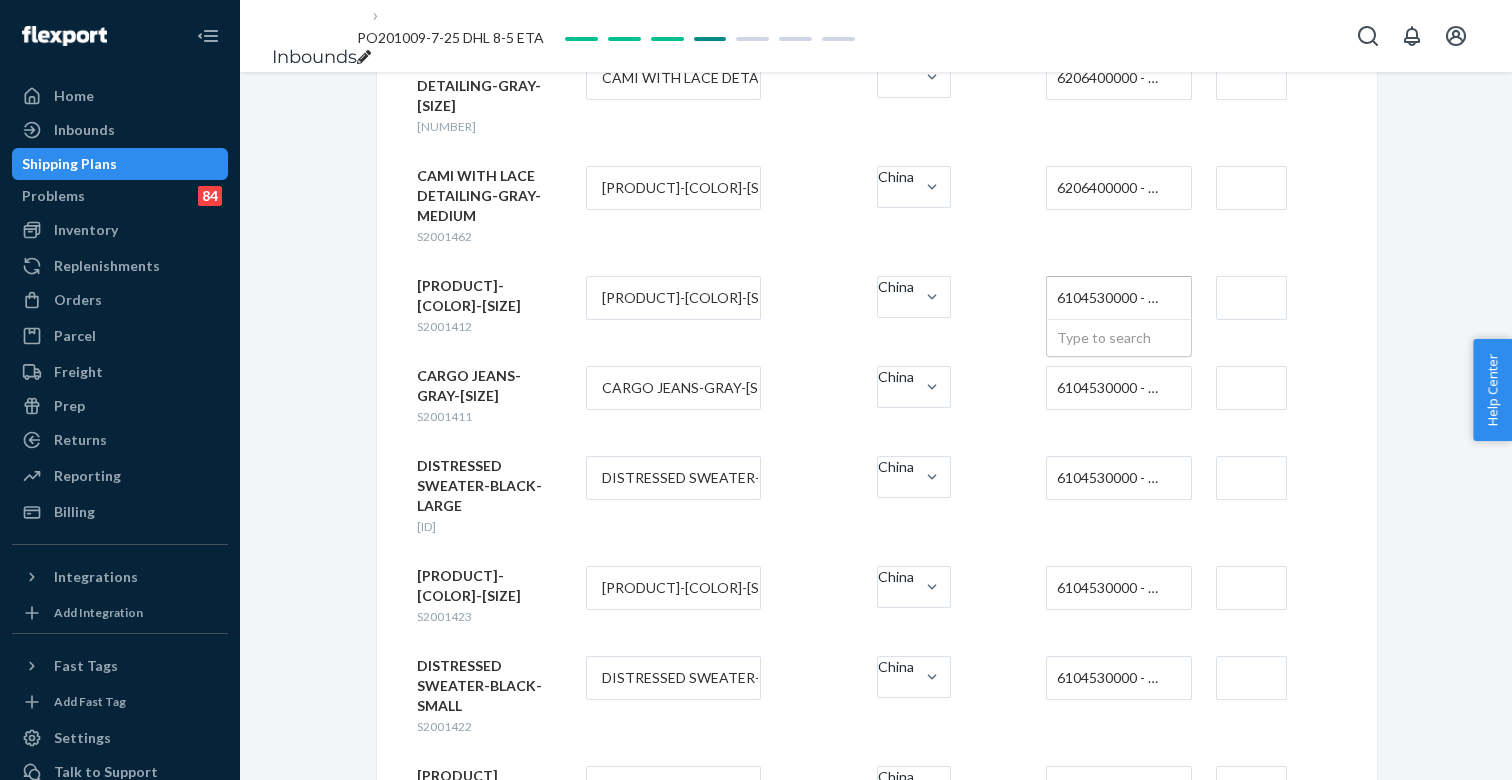 paste on "6204.62.4011" 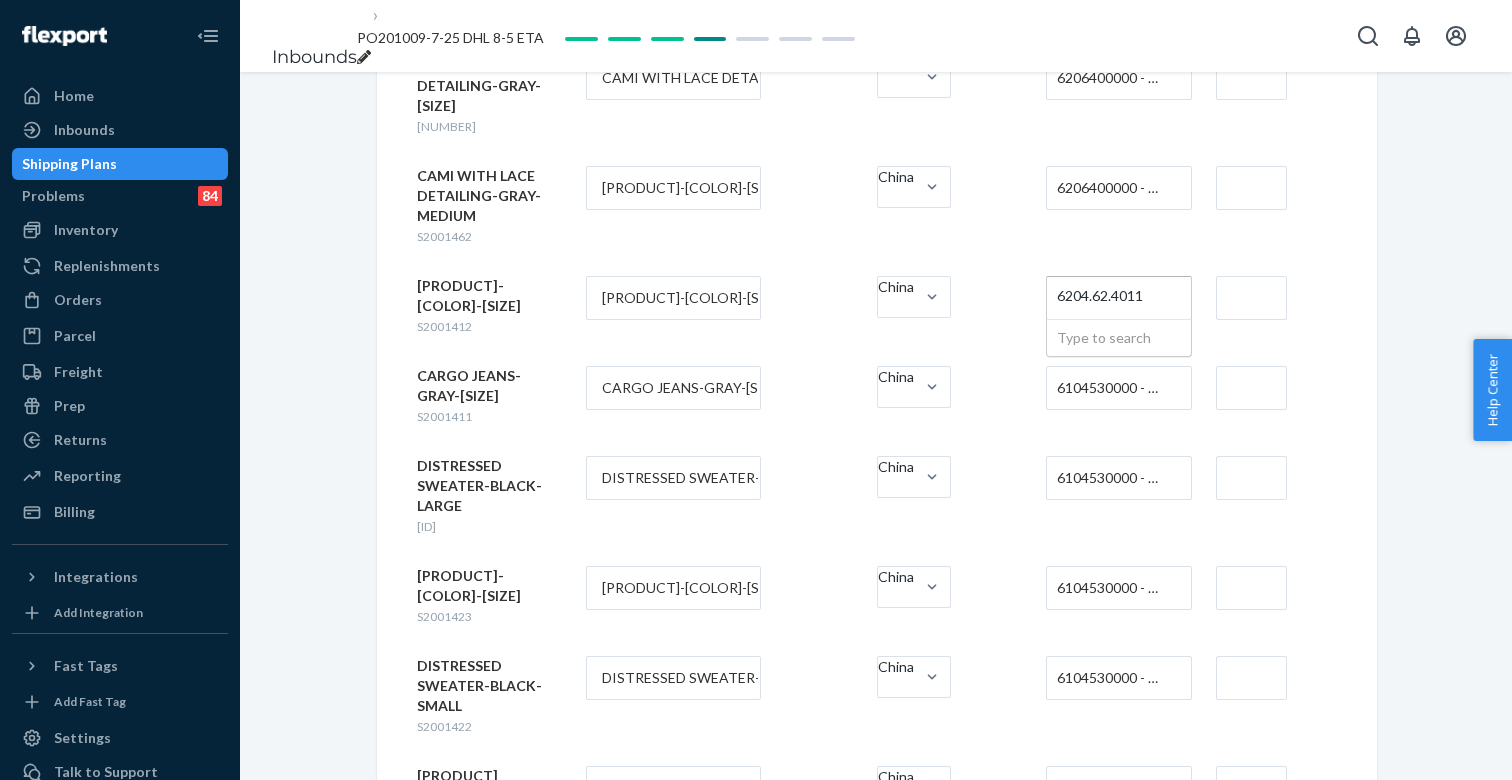 click on "6204.62.4011" at bounding box center (1101, 297) 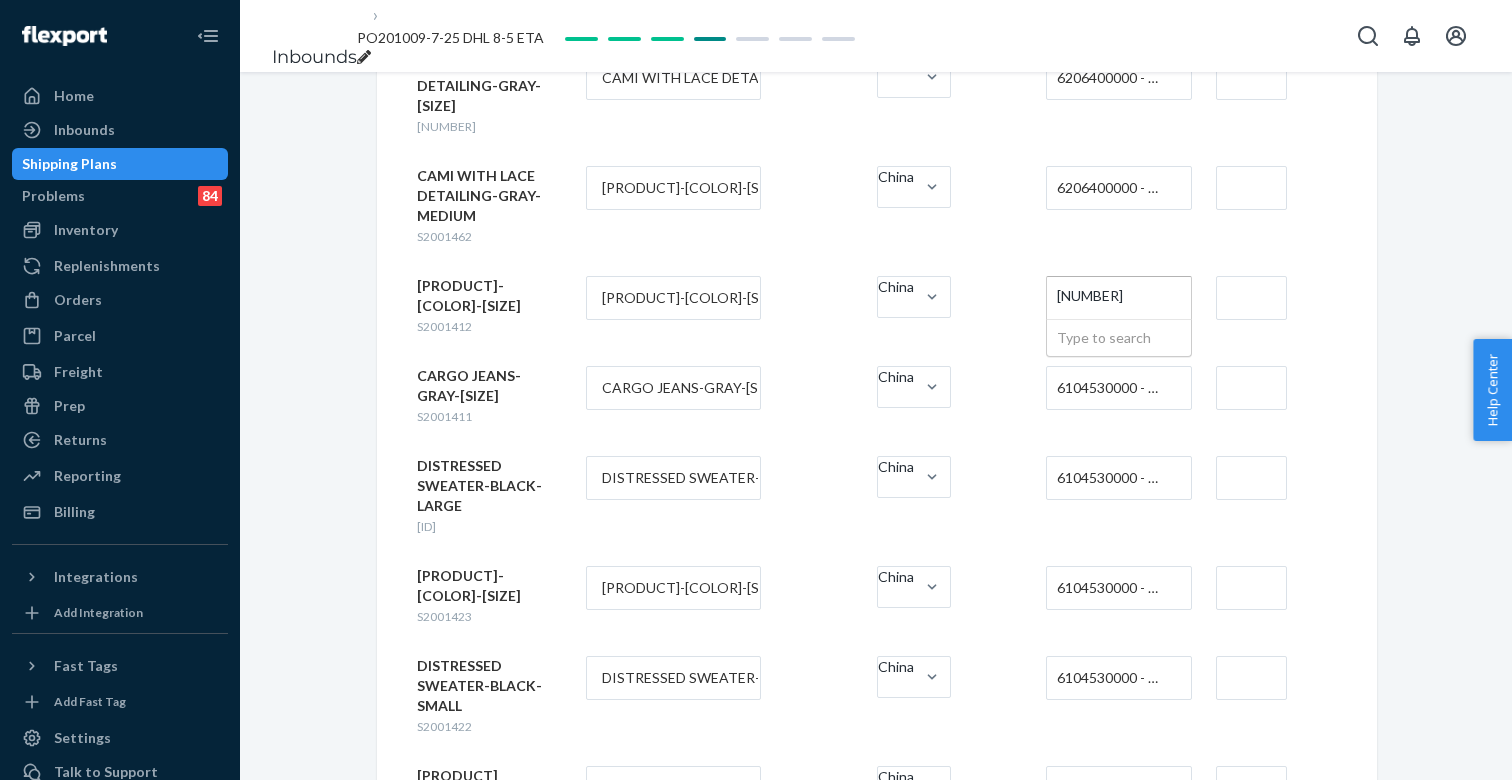 click on "6204624011 6204624011" at bounding box center (1098, 298) 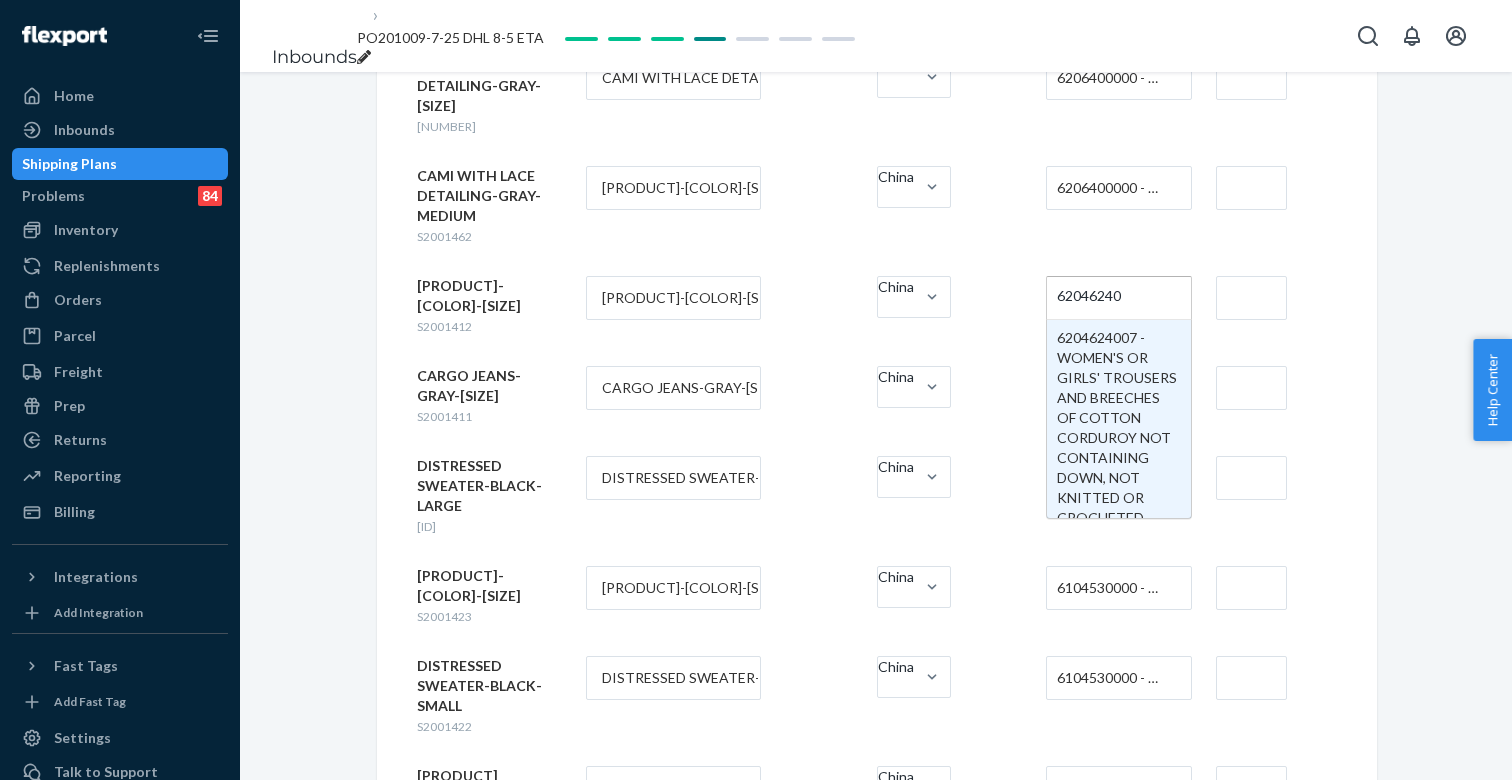 click on "62046240" at bounding box center [1090, 297] 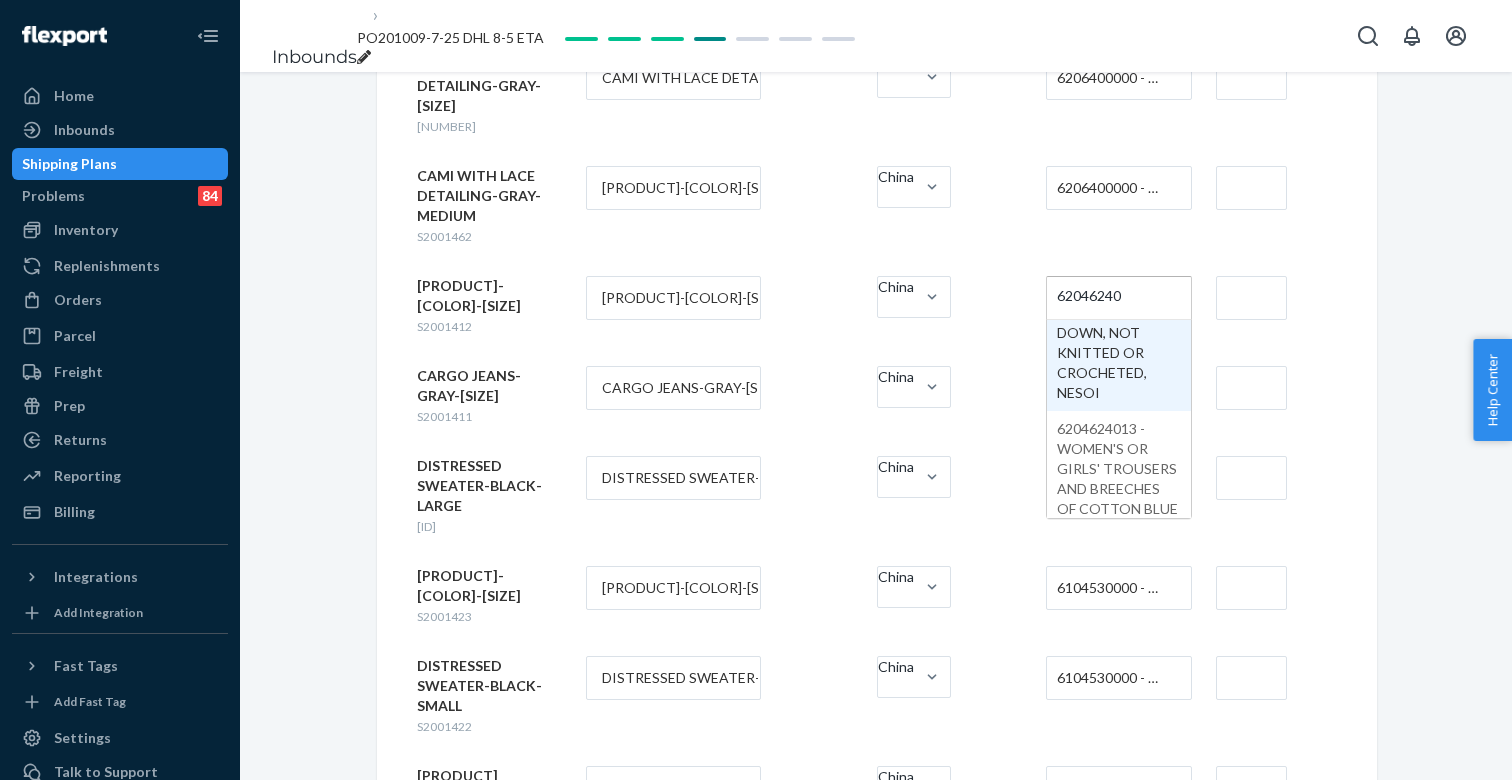 scroll, scrollTop: 164, scrollLeft: 0, axis: vertical 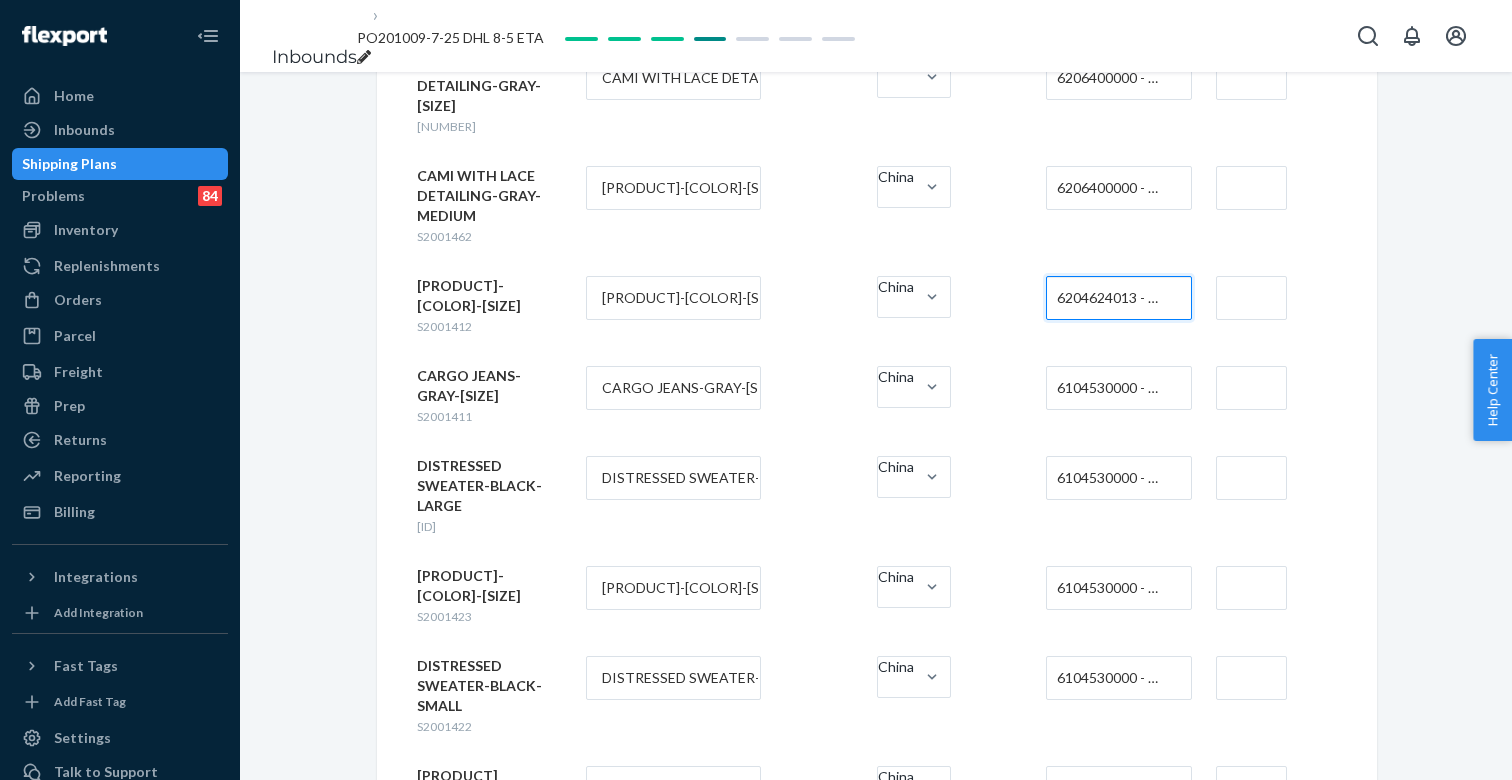 click on "6104530000 - WOMEN'S OR GIRLS' SKIRTS AND DIVIDED SKIRTS OF SYNTHETIC FIBERS, KNITTED OR CROCHETED" at bounding box center (1113, 388) 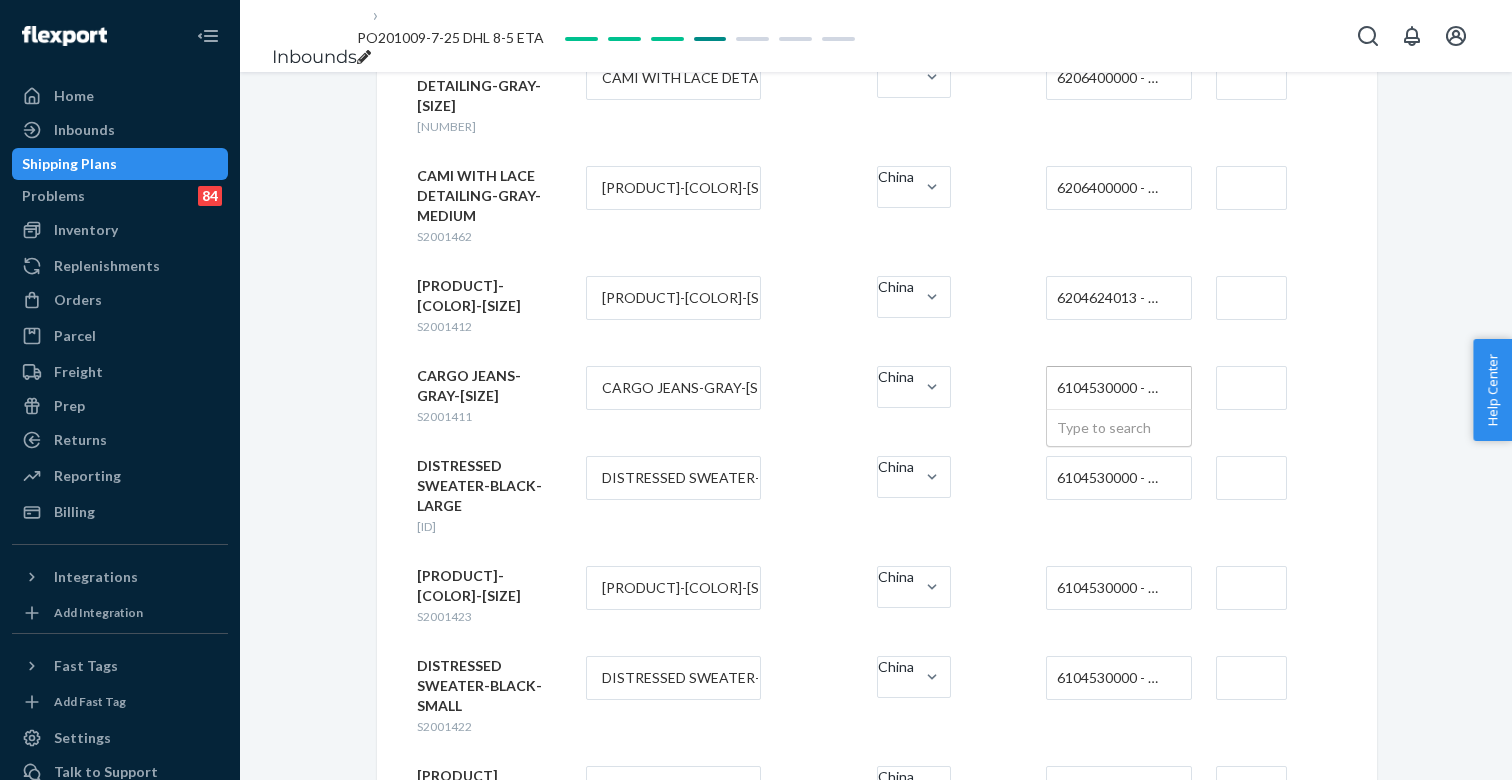 paste on "62046240" 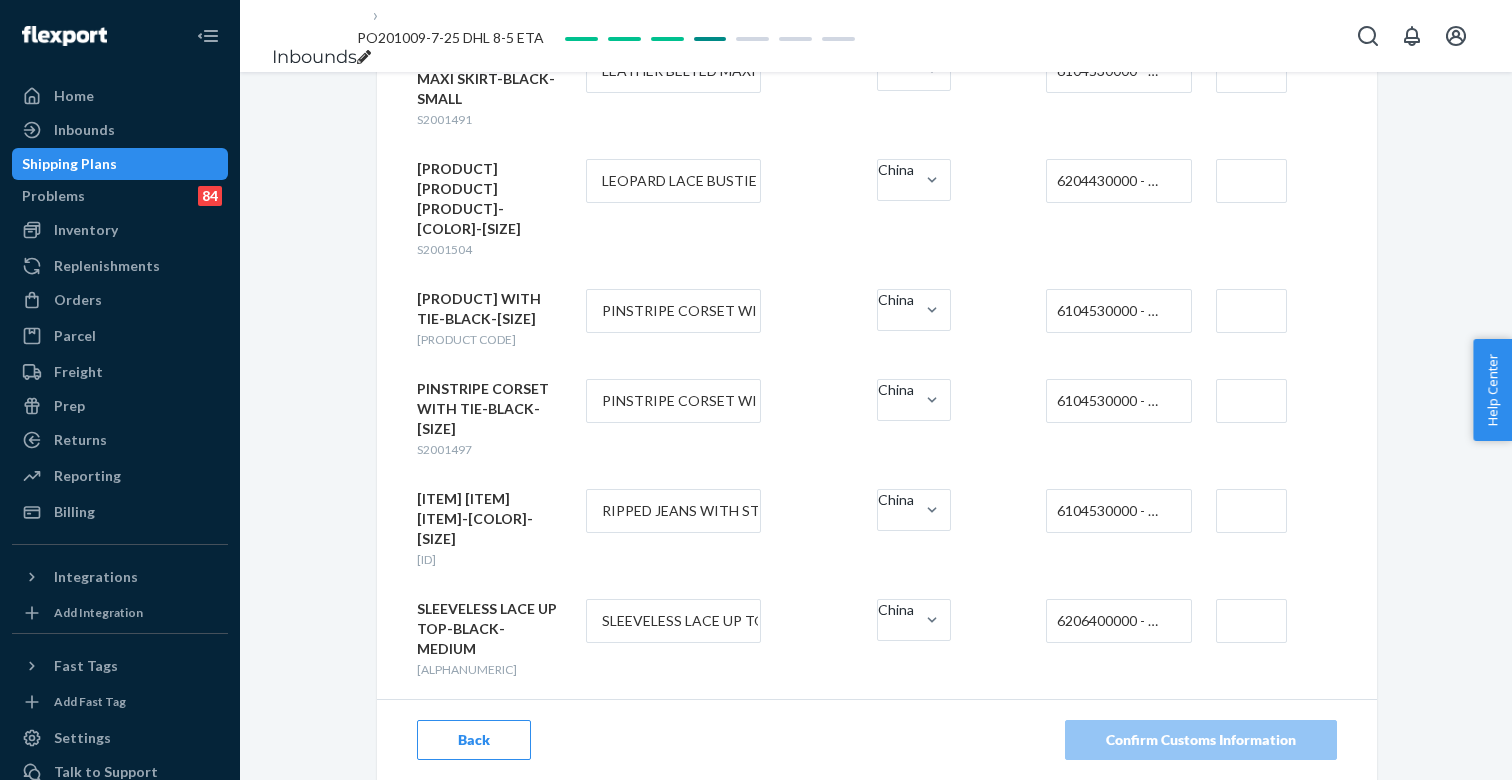 scroll, scrollTop: 1839, scrollLeft: 0, axis: vertical 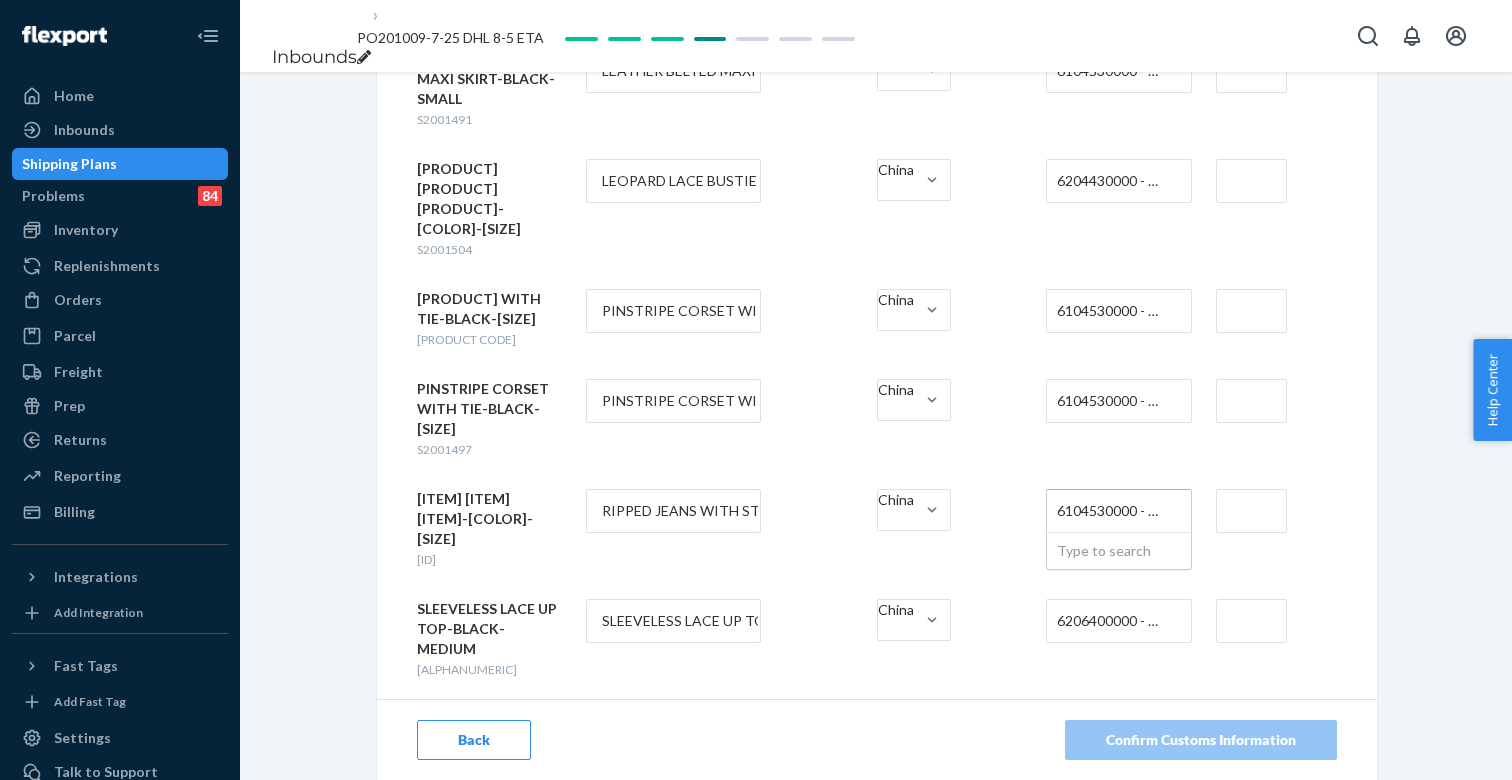 paste on "62046240" 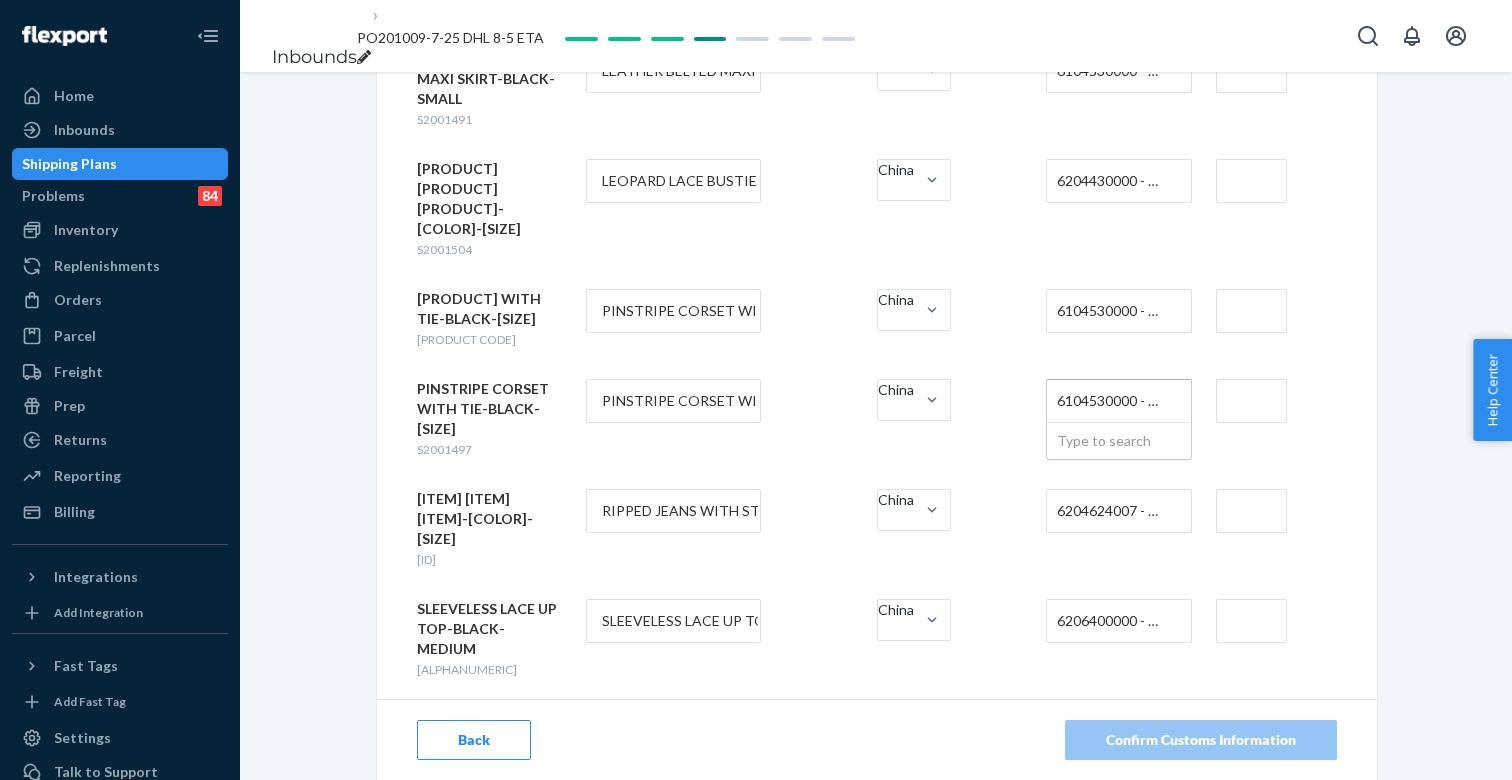 click on "6104530000 - WOMEN'S OR GIRLS' SKIRTS AND DIVIDED SKIRTS OF SYNTHETIC FIBERS, KNITTED OR CROCHETED" at bounding box center [1113, 401] 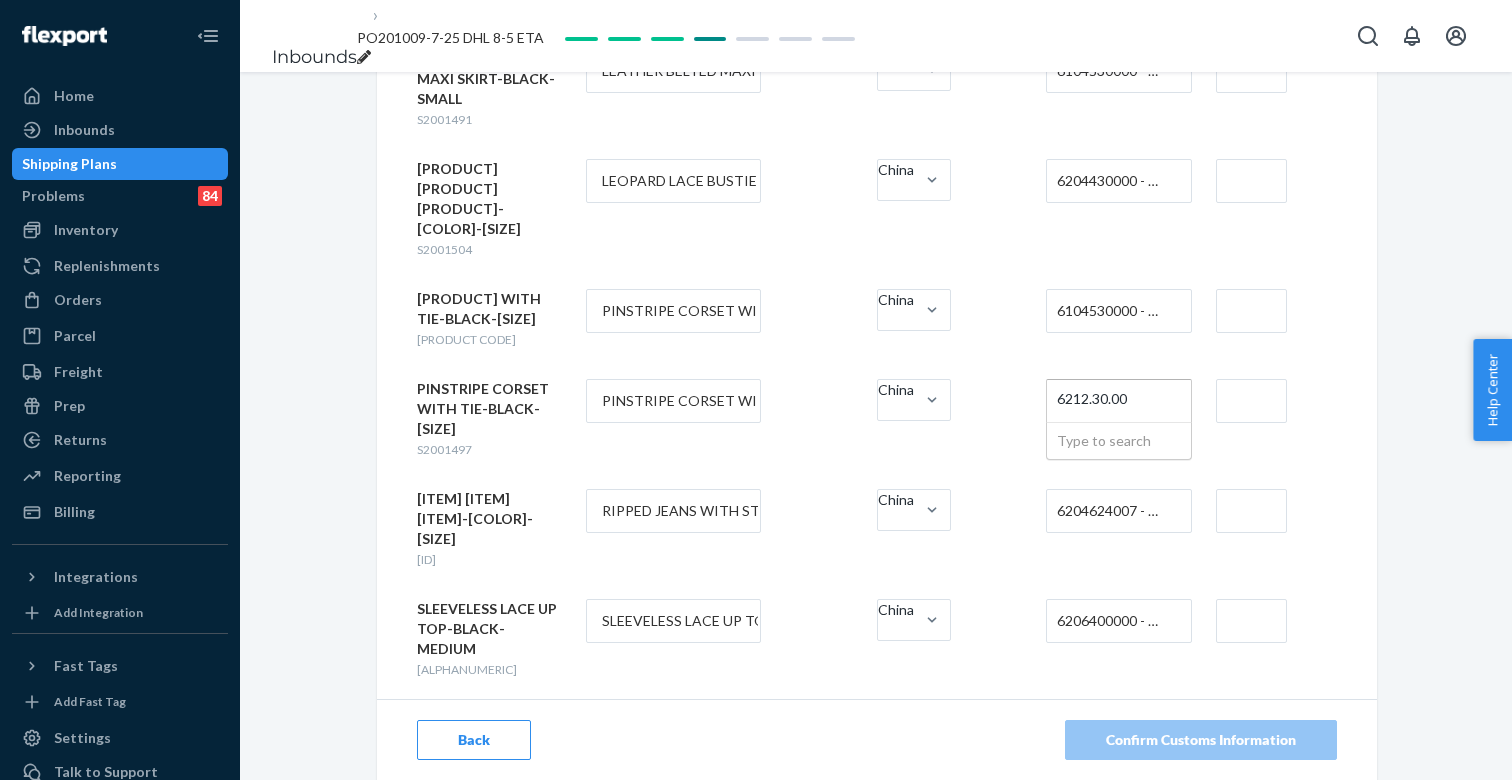 click on "6212.30.00" at bounding box center [1093, 400] 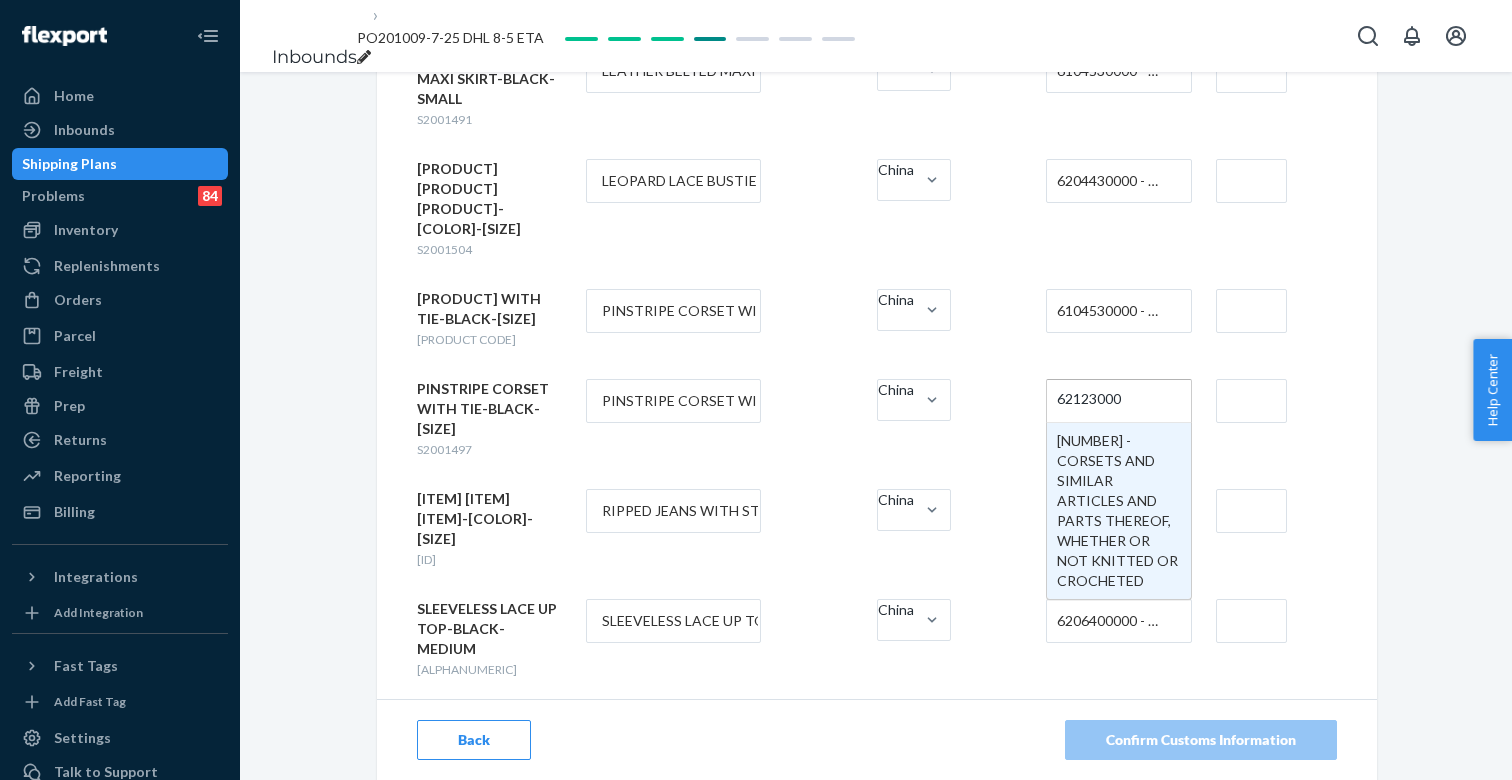click on "62123000" at bounding box center (1090, 400) 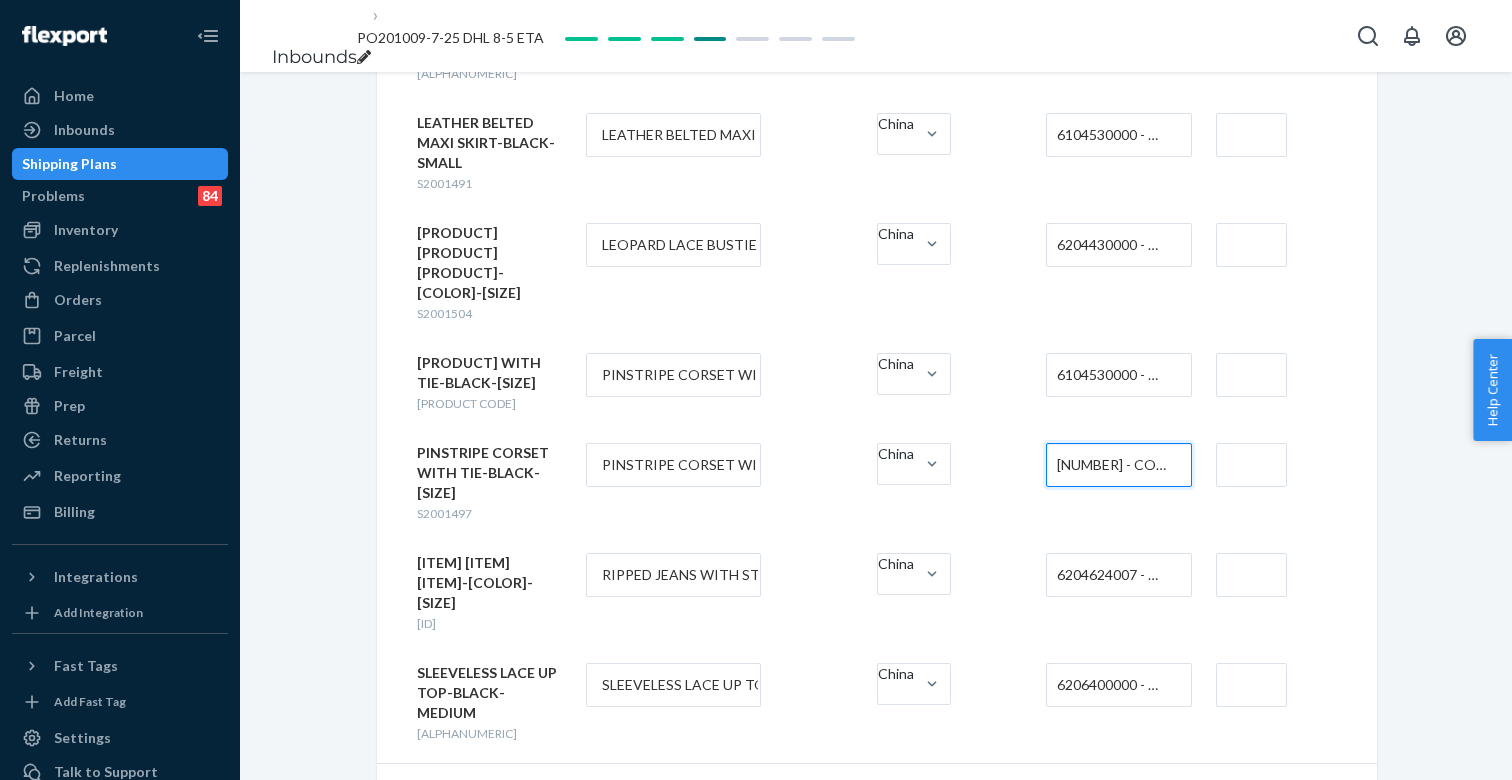scroll, scrollTop: 1673, scrollLeft: 0, axis: vertical 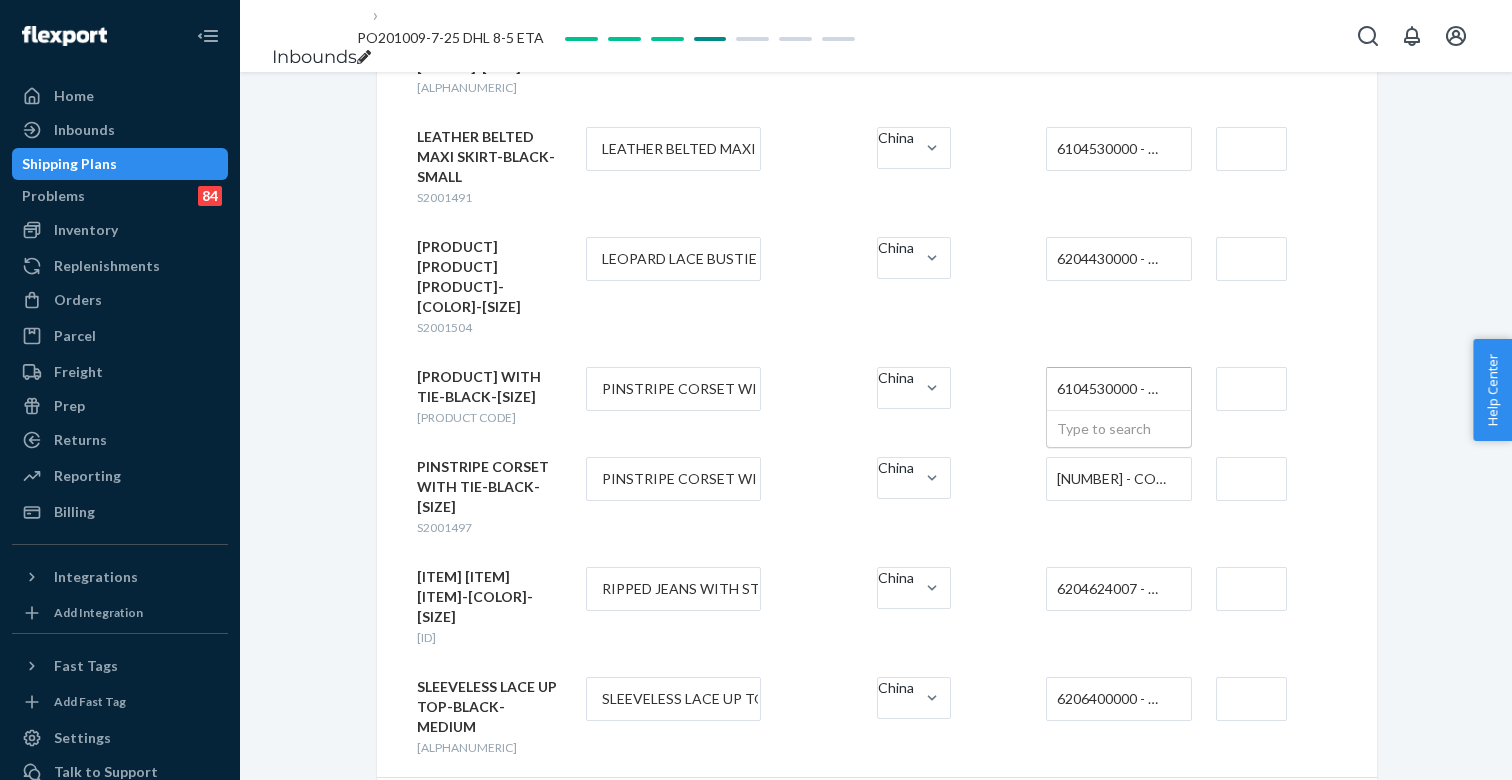 click on "6104530000 - WOMEN'S OR GIRLS' SKIRTS AND DIVIDED SKIRTS OF SYNTHETIC FIBERS, KNITTED OR CROCHETED" at bounding box center [1113, 389] 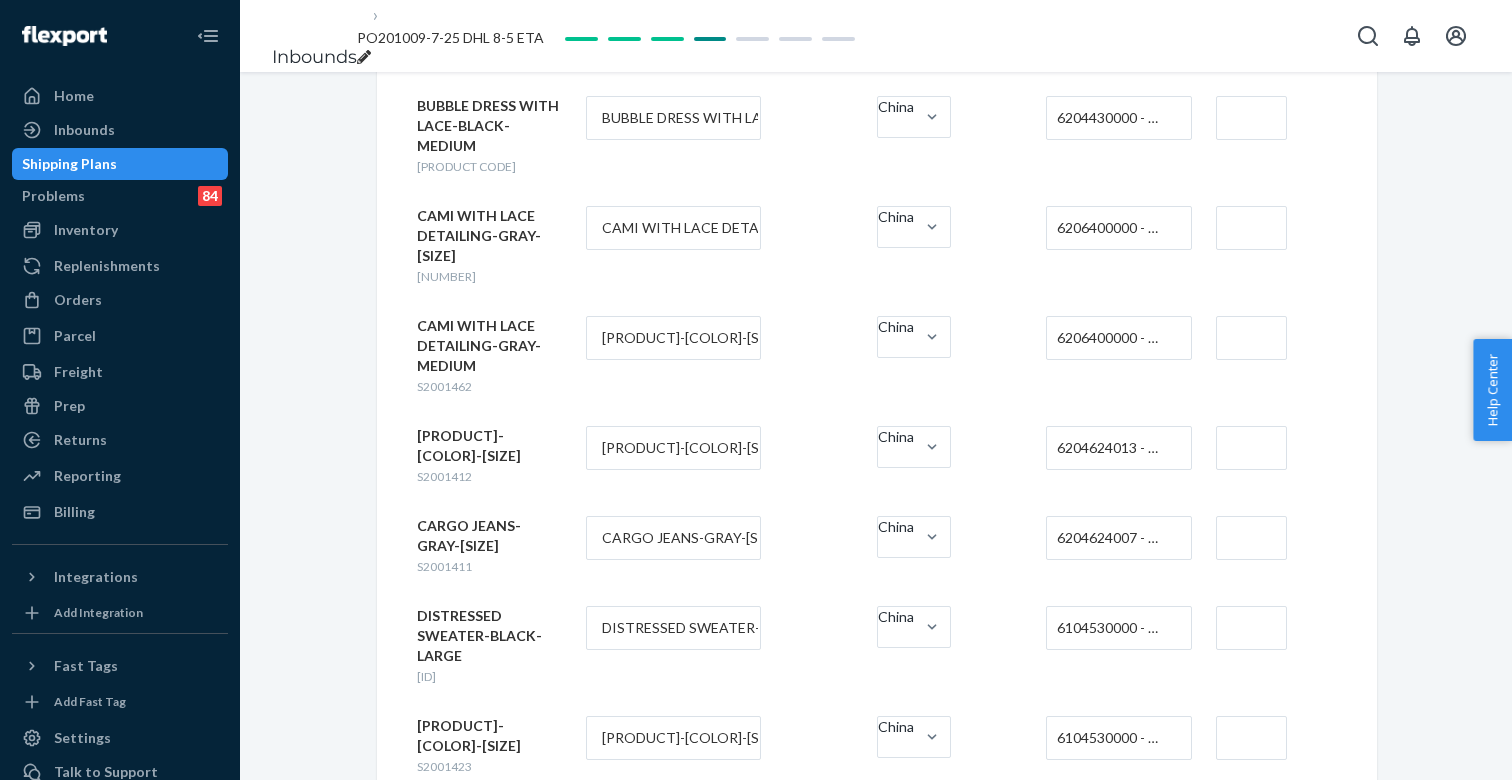 scroll, scrollTop: 392, scrollLeft: 0, axis: vertical 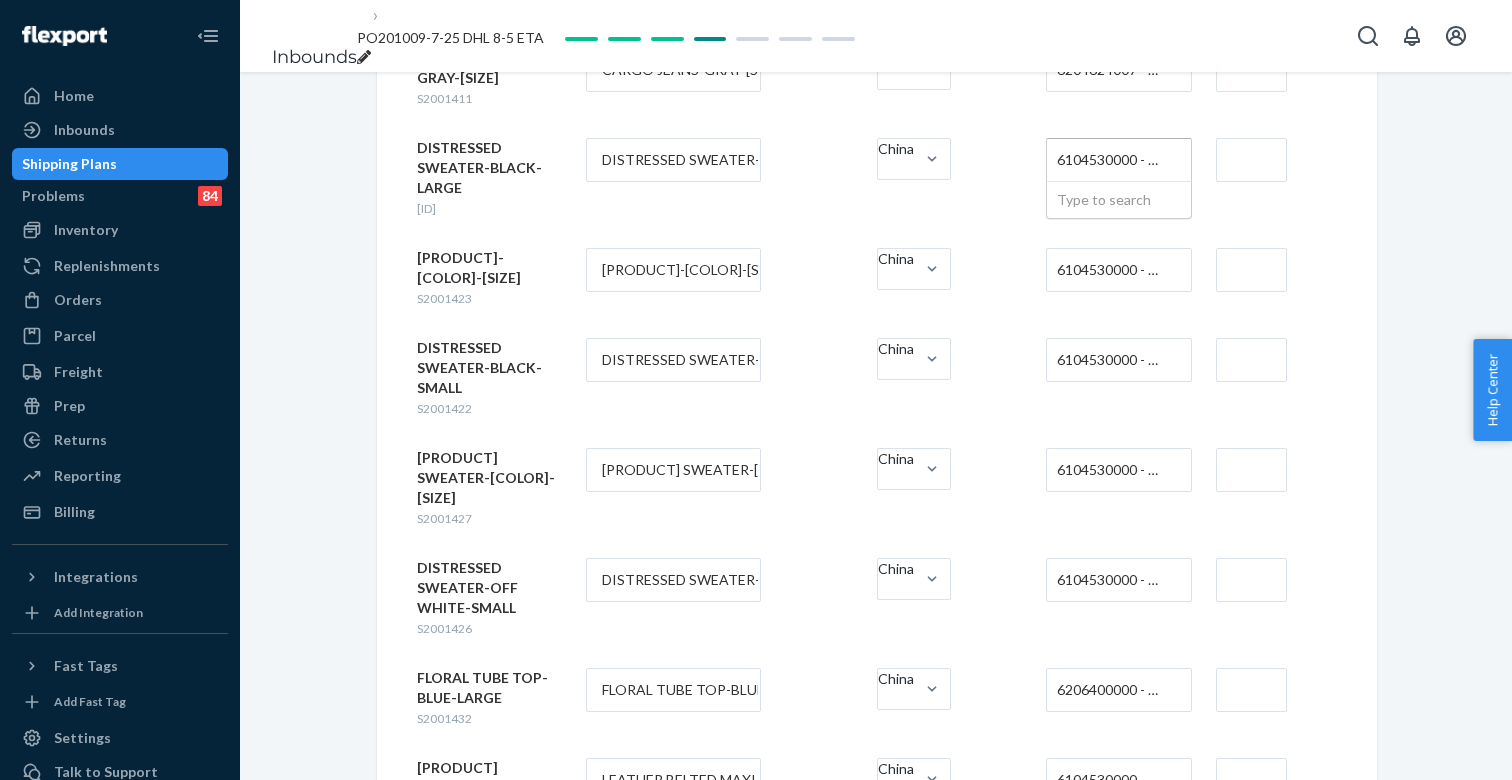 click on "6104530000 - WOMEN'S OR GIRLS' SKIRTS AND DIVIDED SKIRTS OF SYNTHETIC FIBERS, KNITTED OR CROCHETED" at bounding box center (1113, 160) 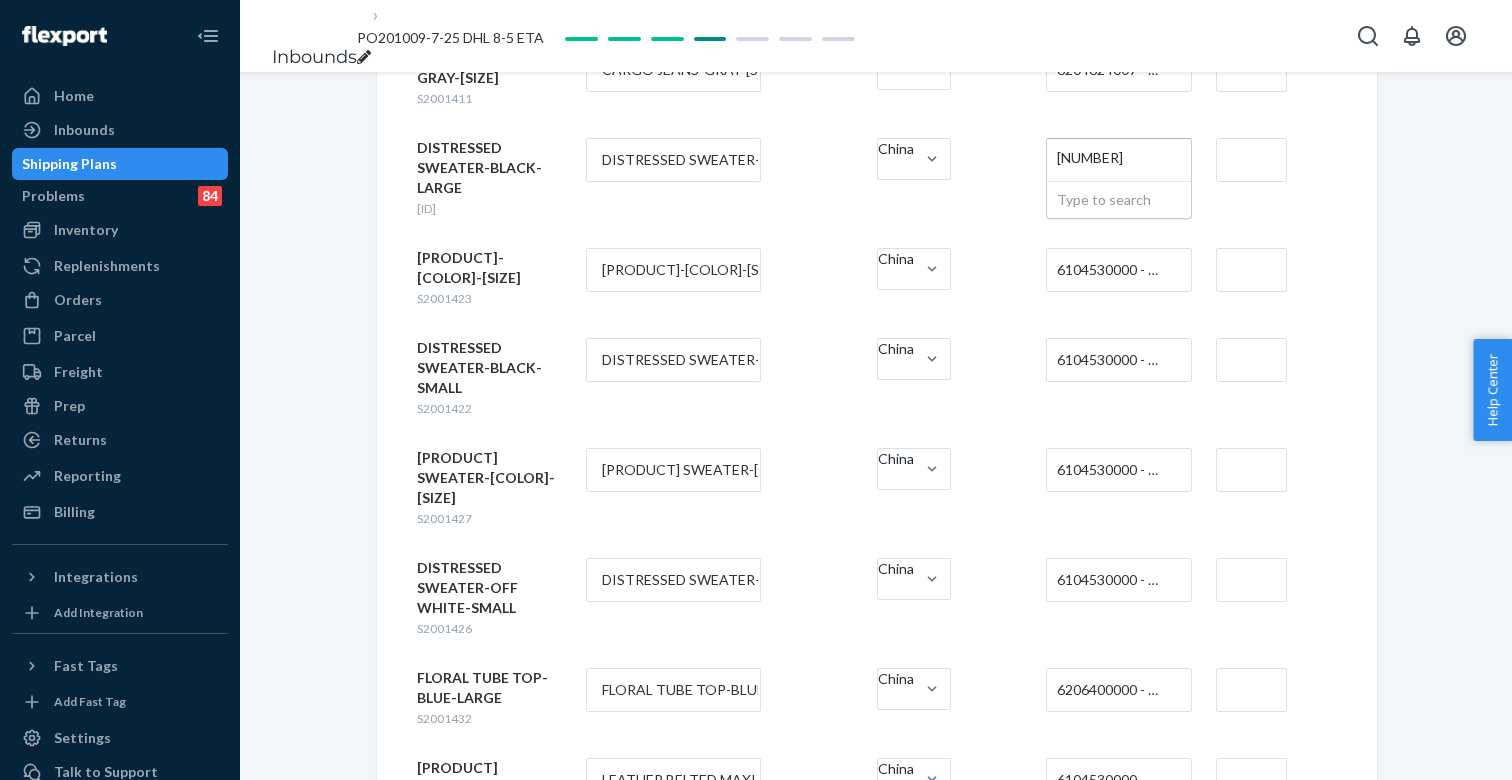 click on "[NUMBER]" at bounding box center [1101, 159] 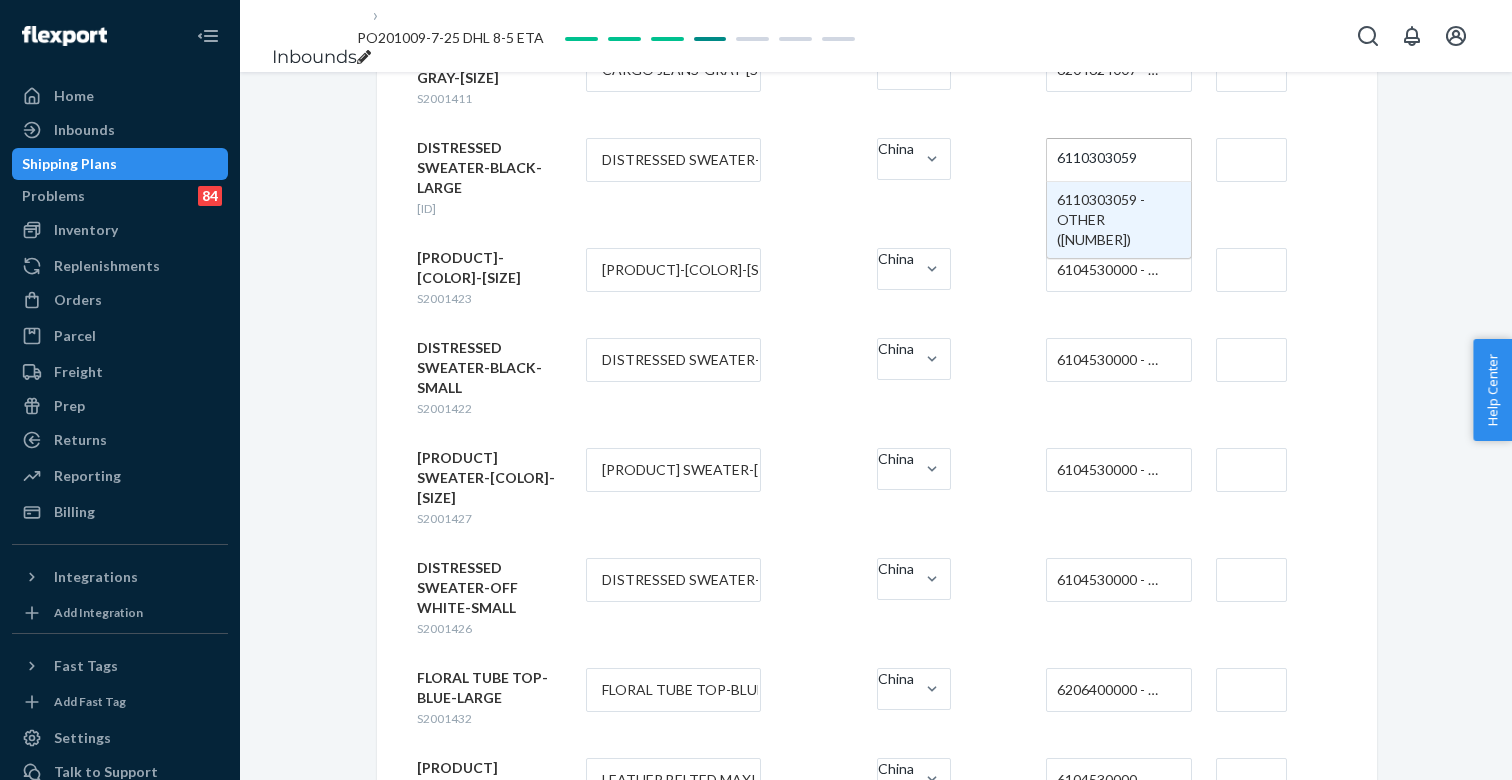 click on "6110303059 6110303059" at bounding box center (1098, 160) 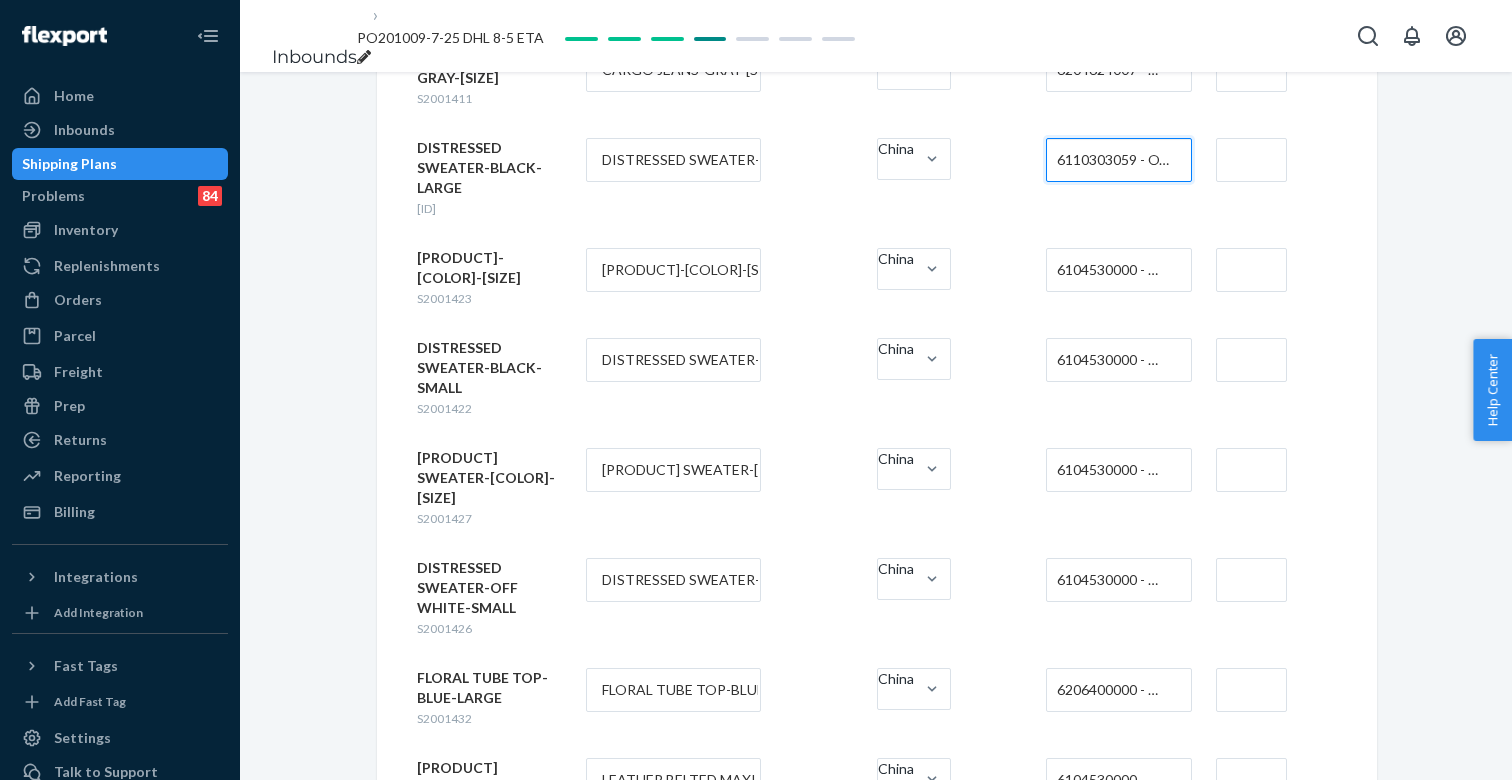 click on "6104530000 - WOMEN'S OR GIRLS' SKIRTS AND DIVIDED SKIRTS OF SYNTHETIC FIBERS, KNITTED OR CROCHETED" at bounding box center [1113, 270] 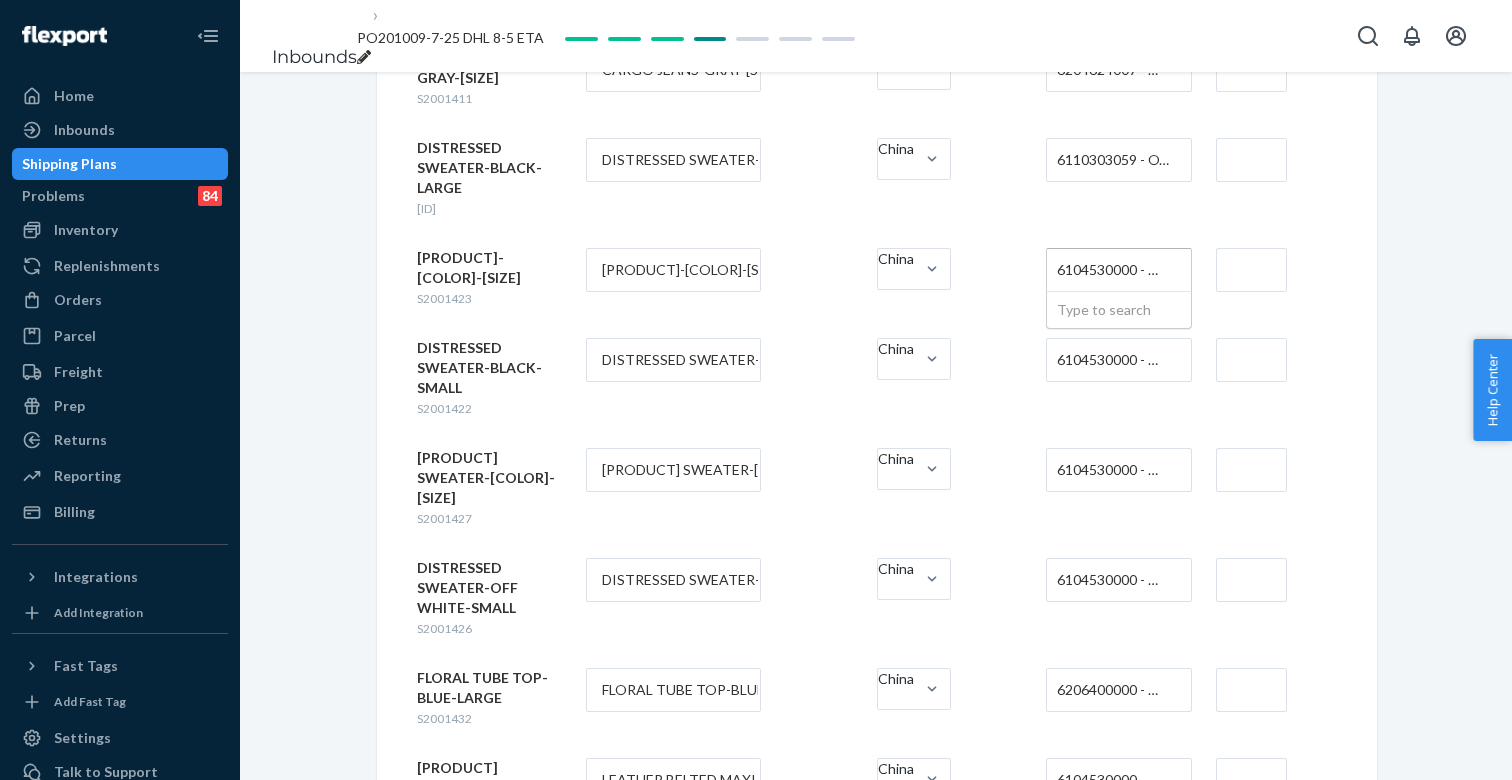 paste on "6110303059" 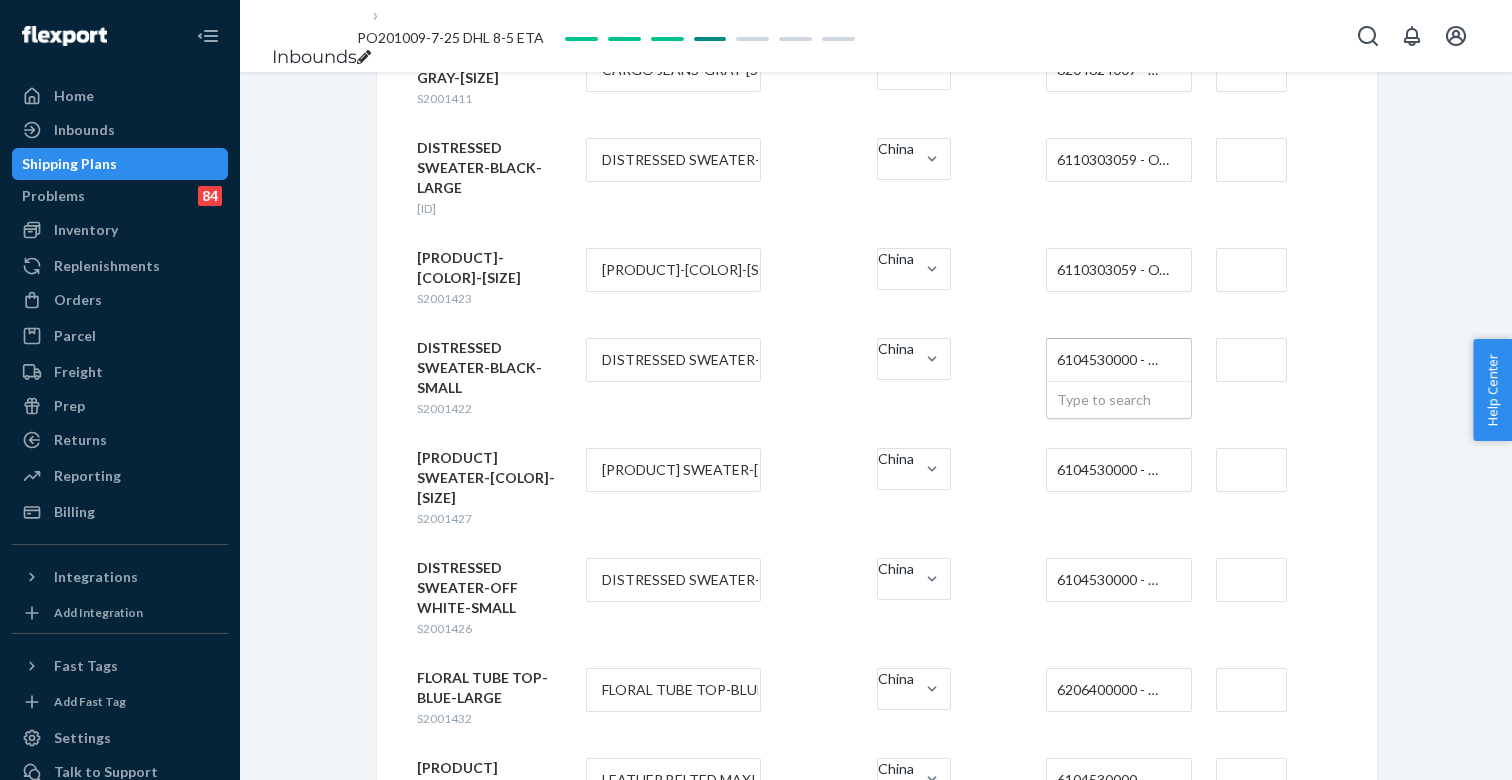 click on "6104530000 - WOMEN'S OR GIRLS' SKIRTS AND DIVIDED SKIRTS OF SYNTHETIC FIBERS, KNITTED OR CROCHETED" at bounding box center (1113, 360) 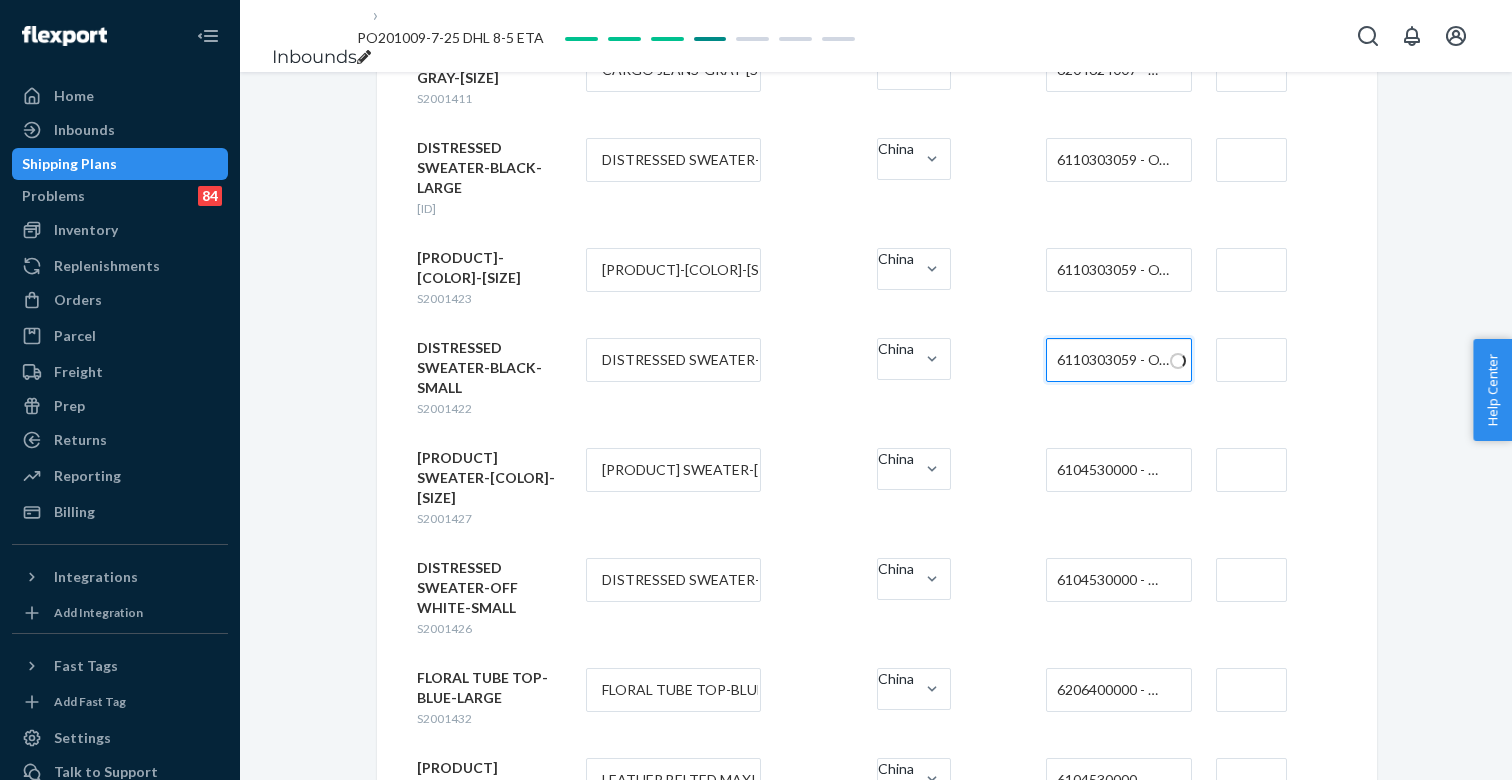 click on "6104530000 - WOMEN'S OR GIRLS' SKIRTS AND DIVIDED SKIRTS OF SYNTHETIC FIBERS, KNITTED OR CROCHETED" at bounding box center [1113, 470] 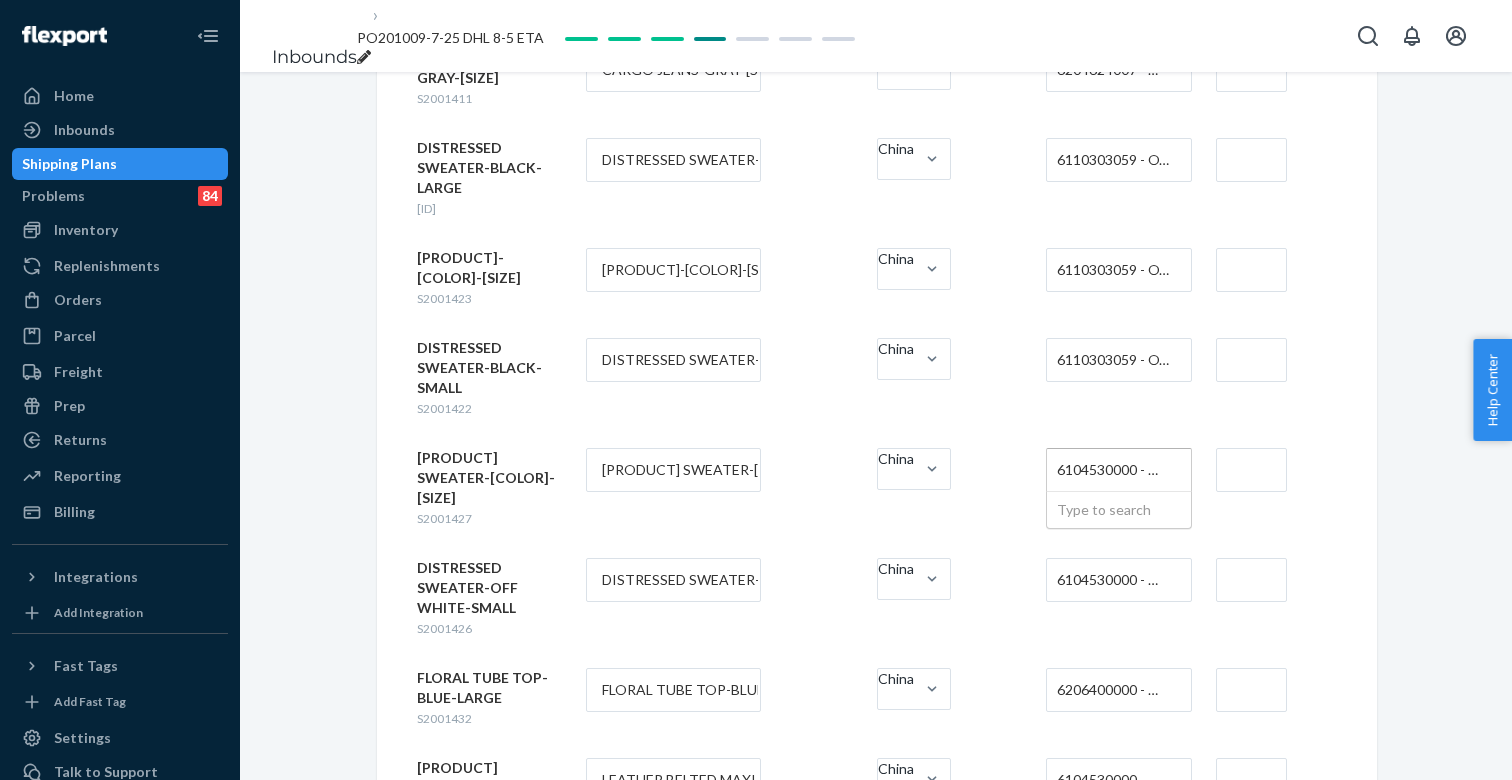 paste on "6110303059" 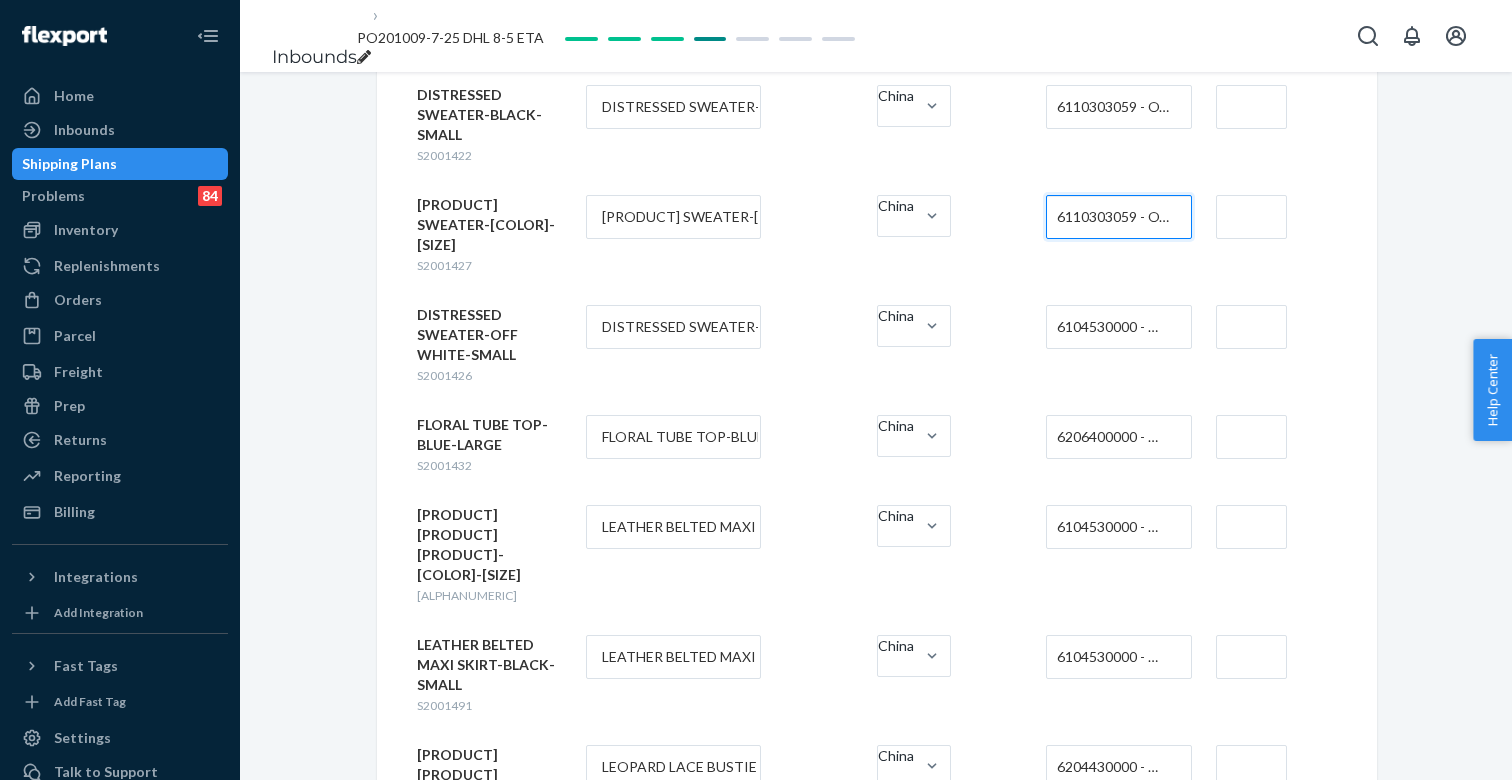 scroll, scrollTop: 1174, scrollLeft: 0, axis: vertical 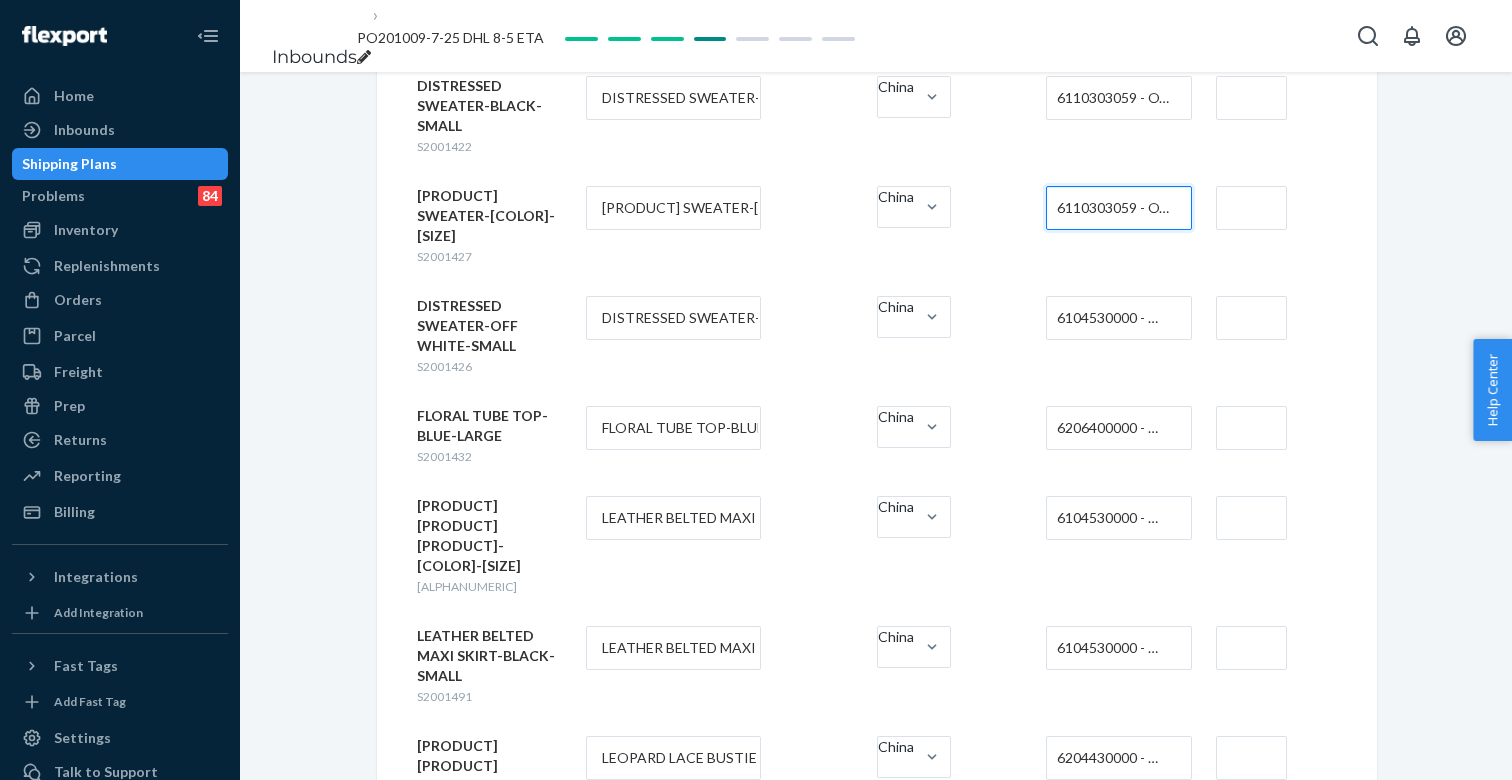 click on "6104530000 - WOMEN'S OR GIRLS' SKIRTS AND DIVIDED SKIRTS OF SYNTHETIC FIBERS, KNITTED OR CROCHETED" at bounding box center (1113, 318) 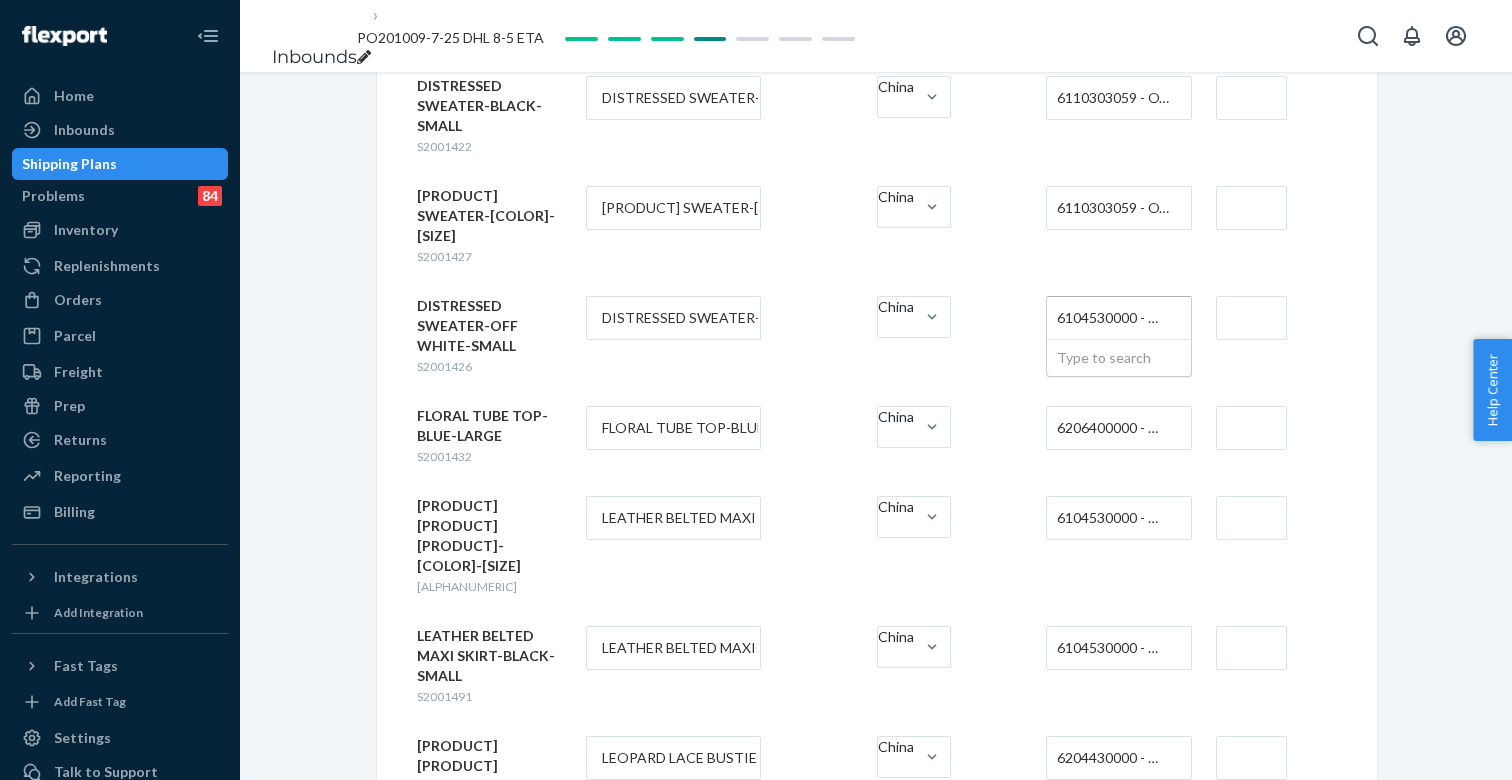 paste on "6110303059" 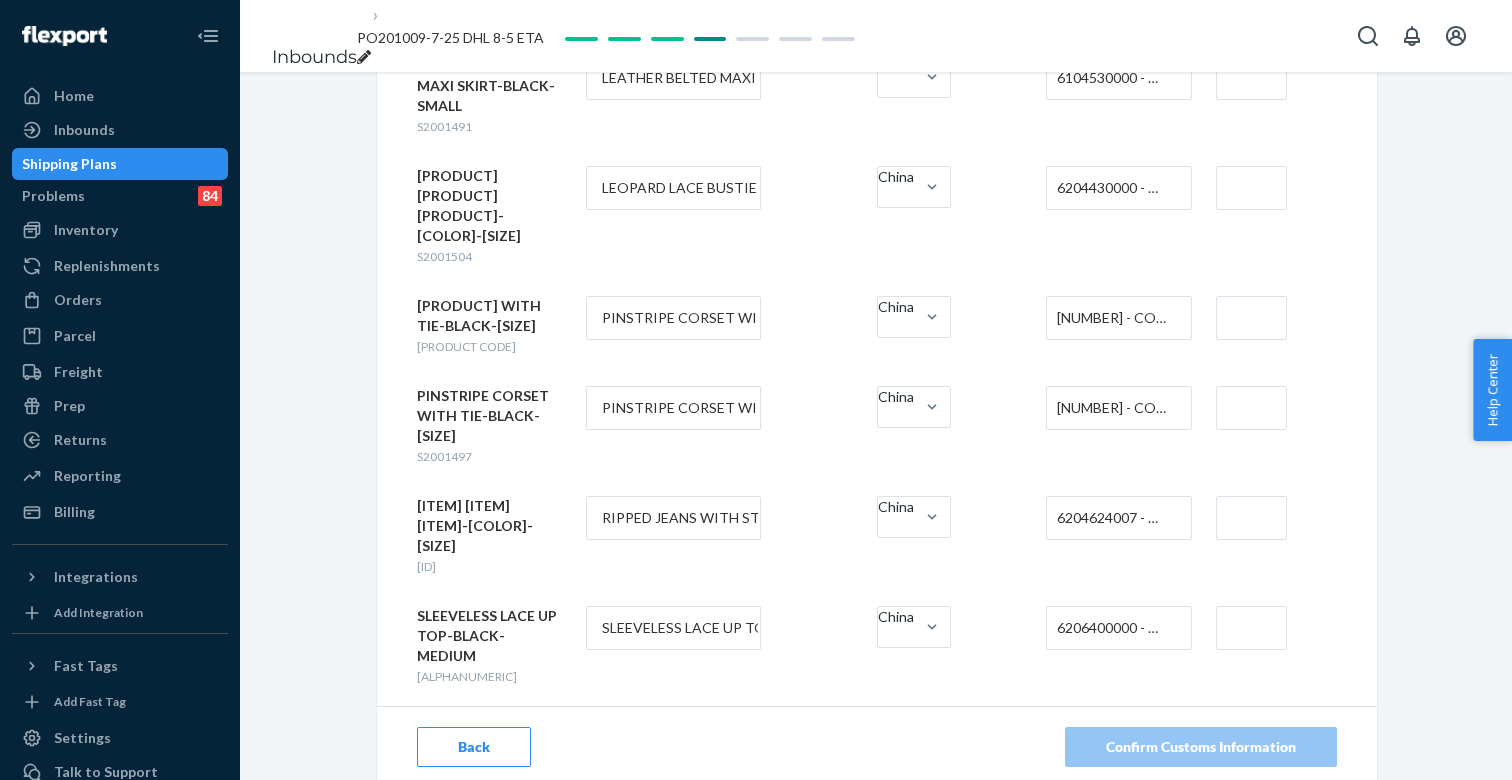 scroll, scrollTop: 1839, scrollLeft: 0, axis: vertical 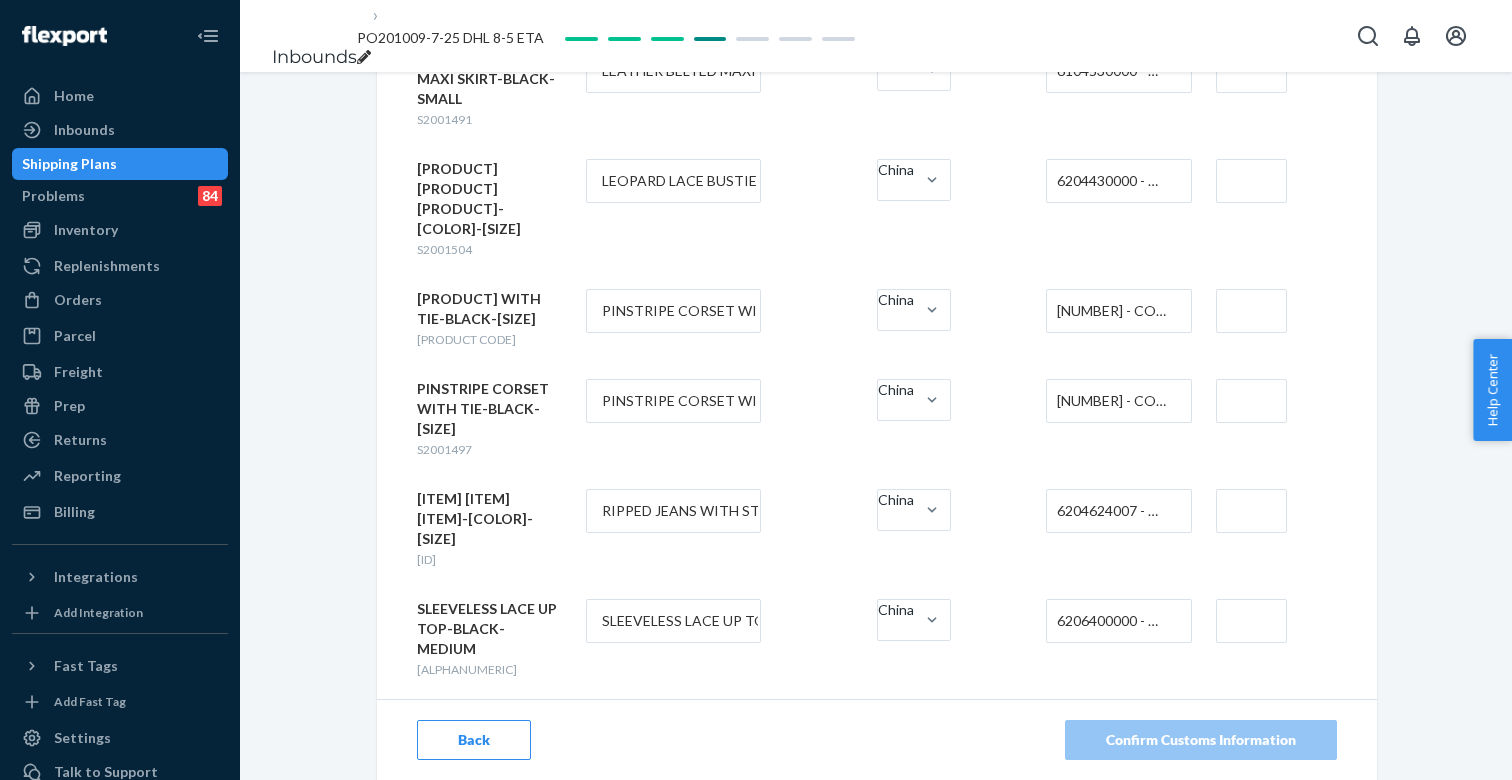 click at bounding box center [1251, 621] 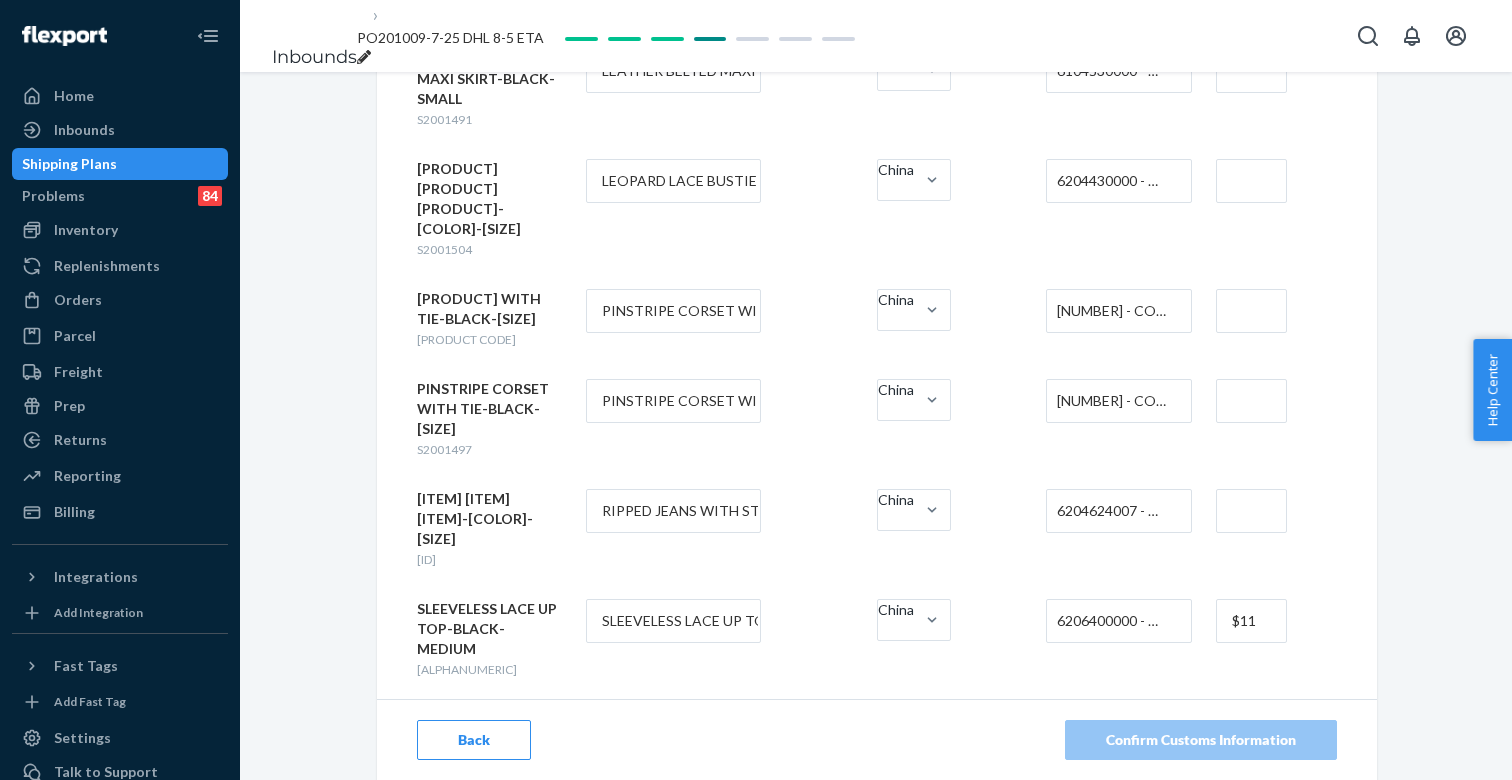 click at bounding box center [1251, 511] 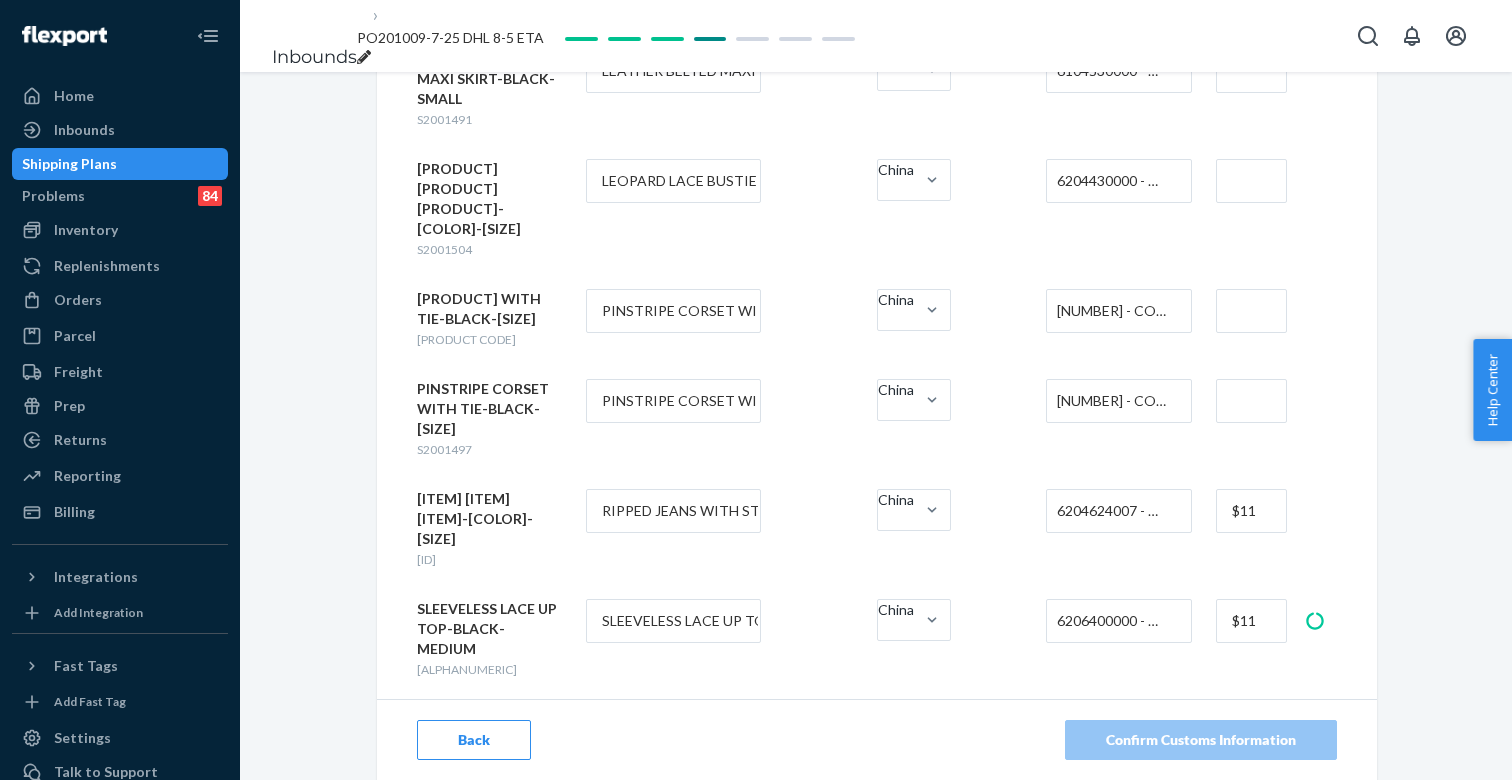 click at bounding box center (1251, 401) 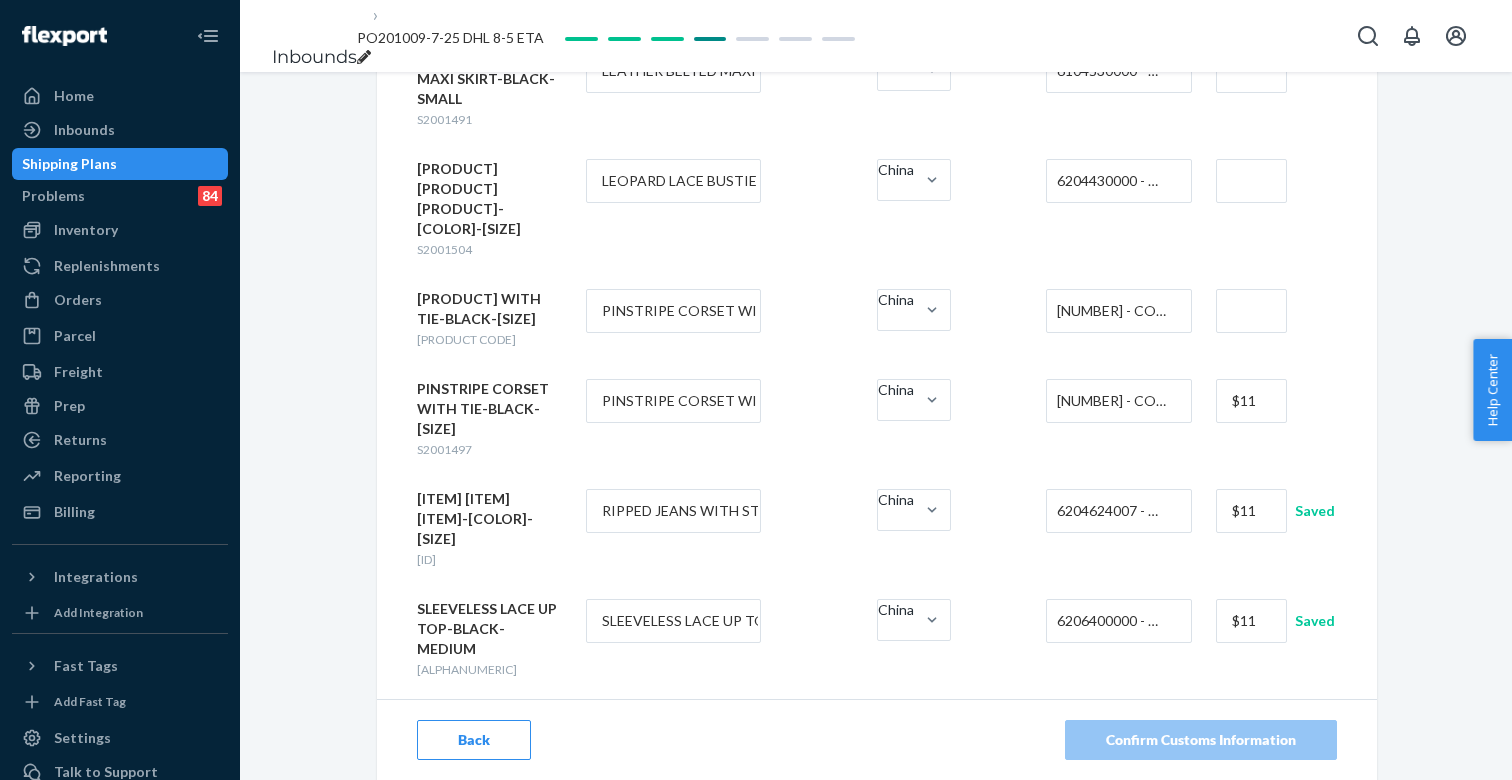 click at bounding box center (1251, 311) 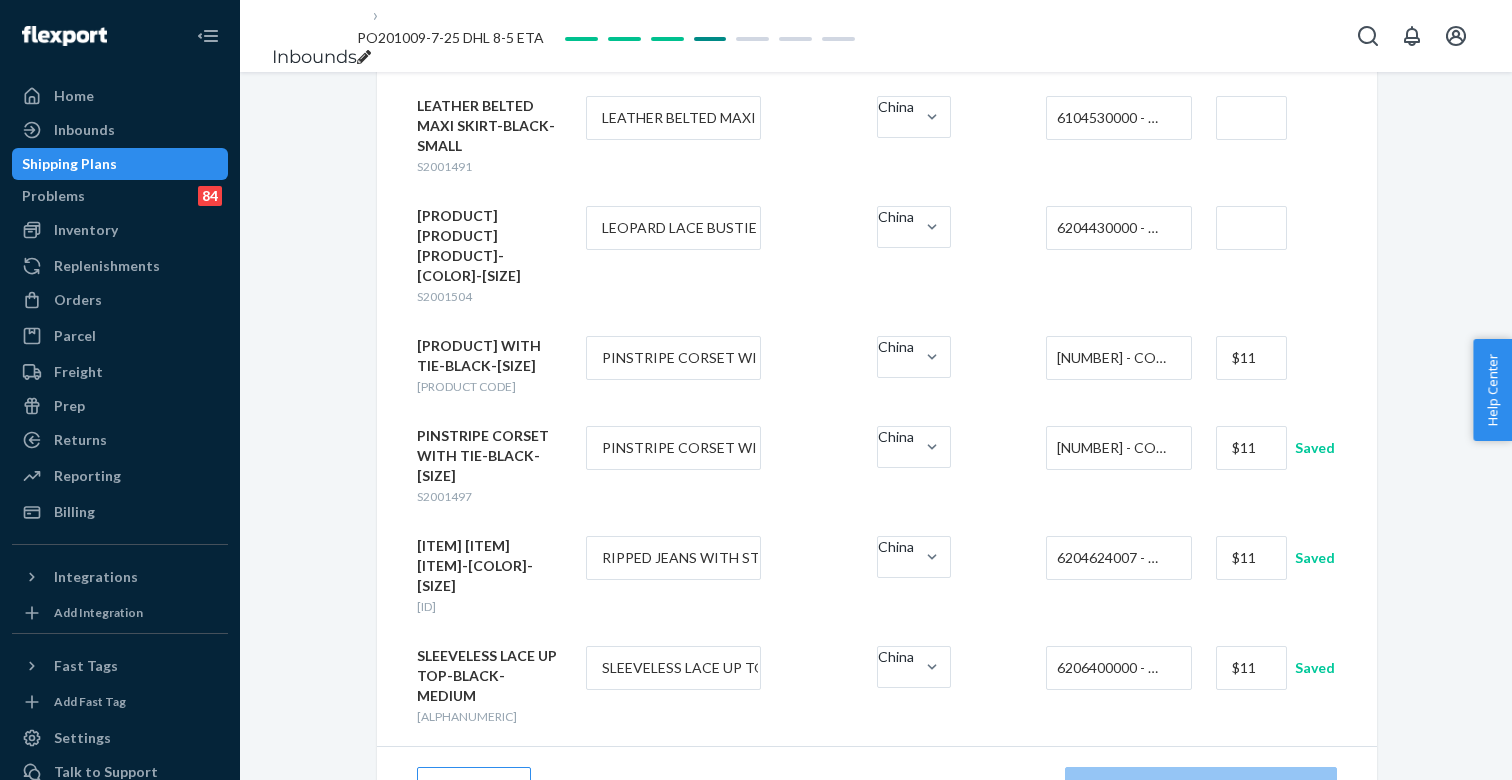 scroll, scrollTop: 1513, scrollLeft: 0, axis: vertical 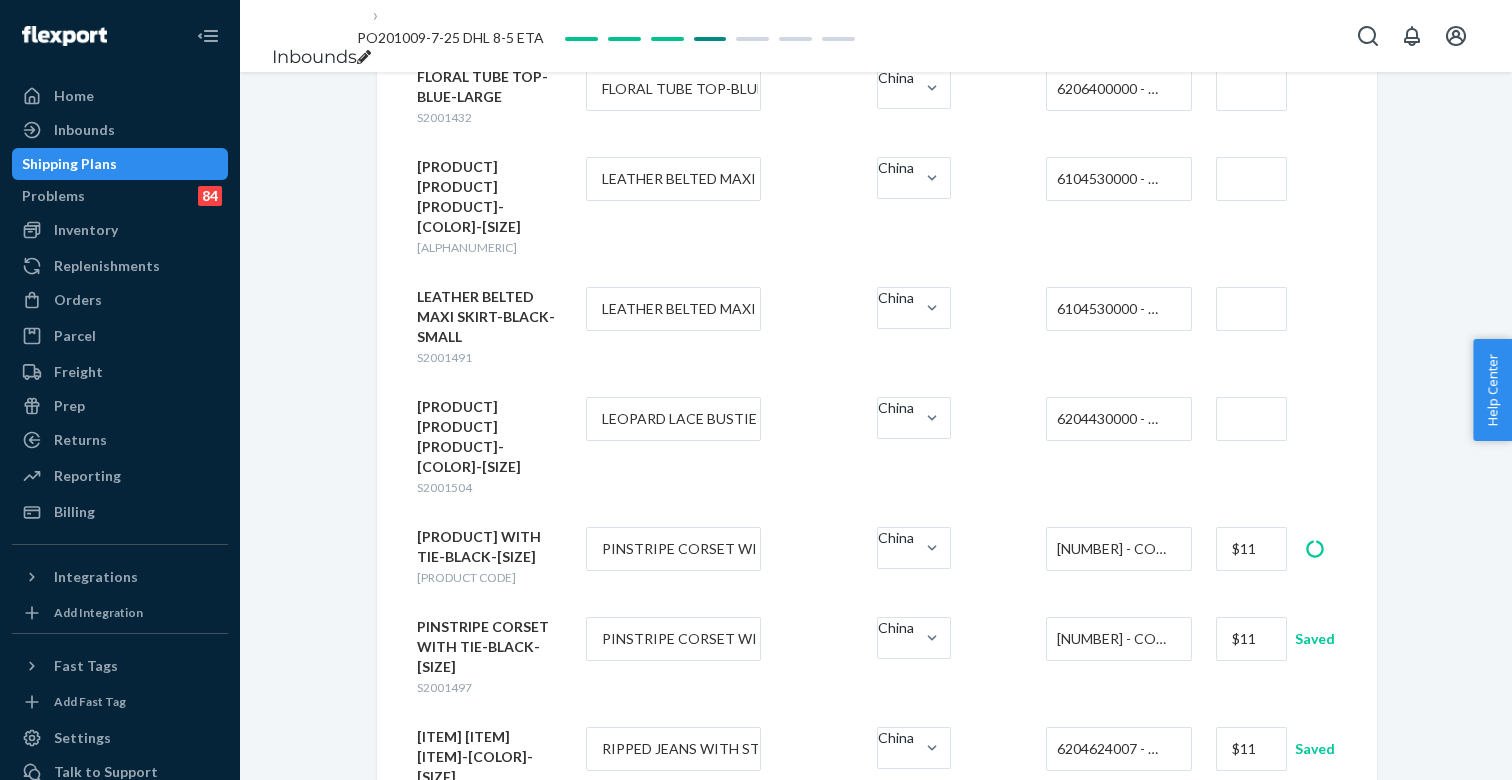 click at bounding box center [1251, 419] 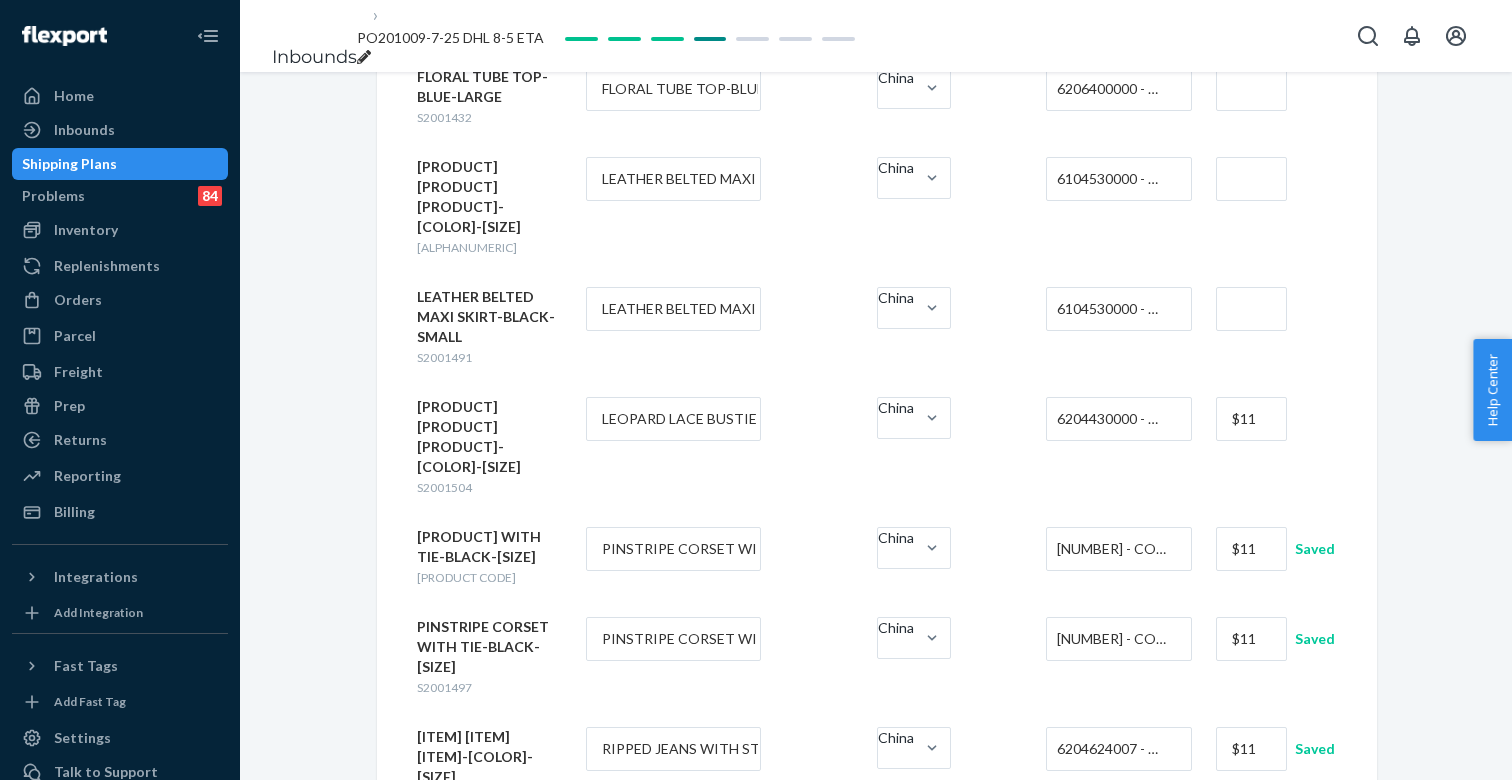 click at bounding box center [1251, 309] 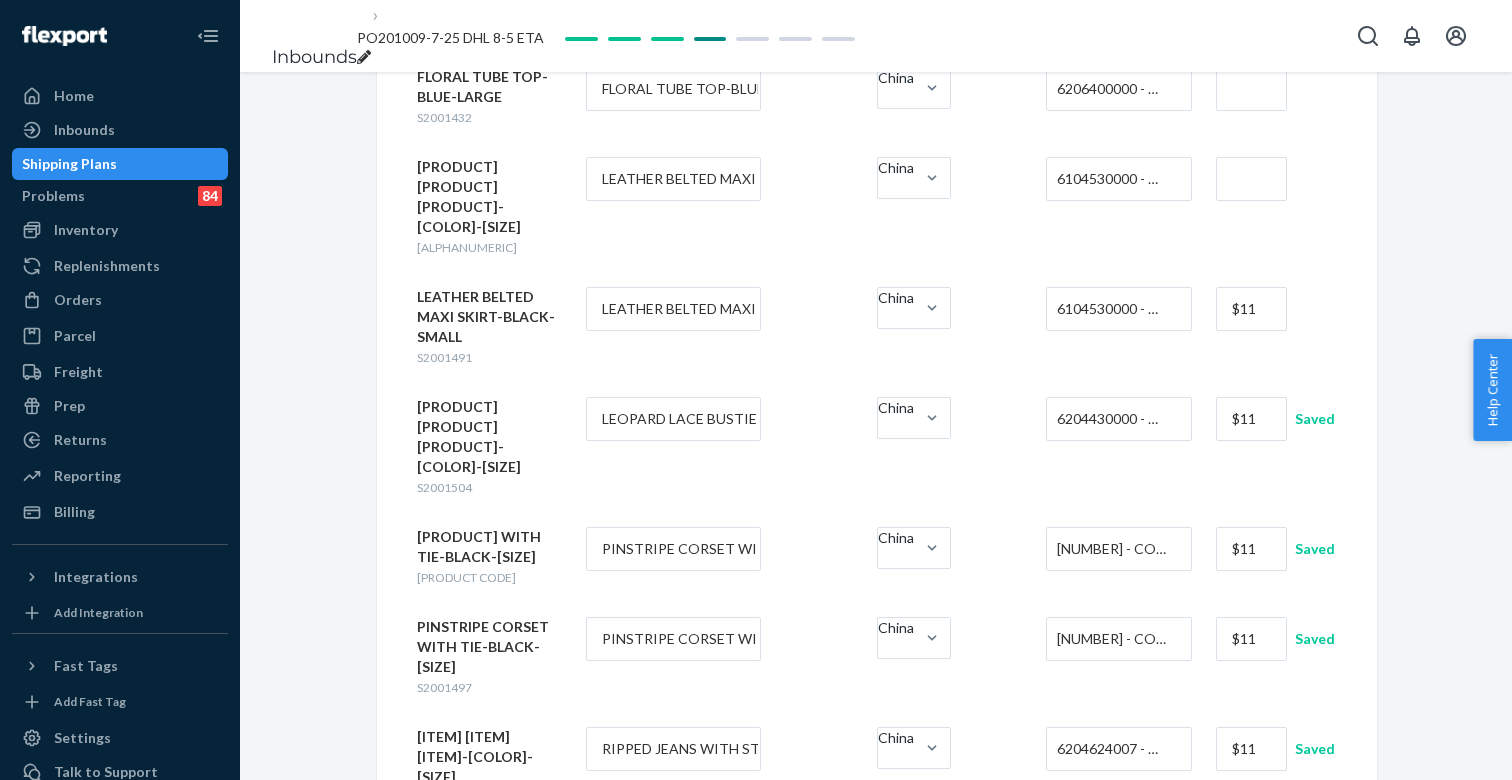 click at bounding box center (1251, 179) 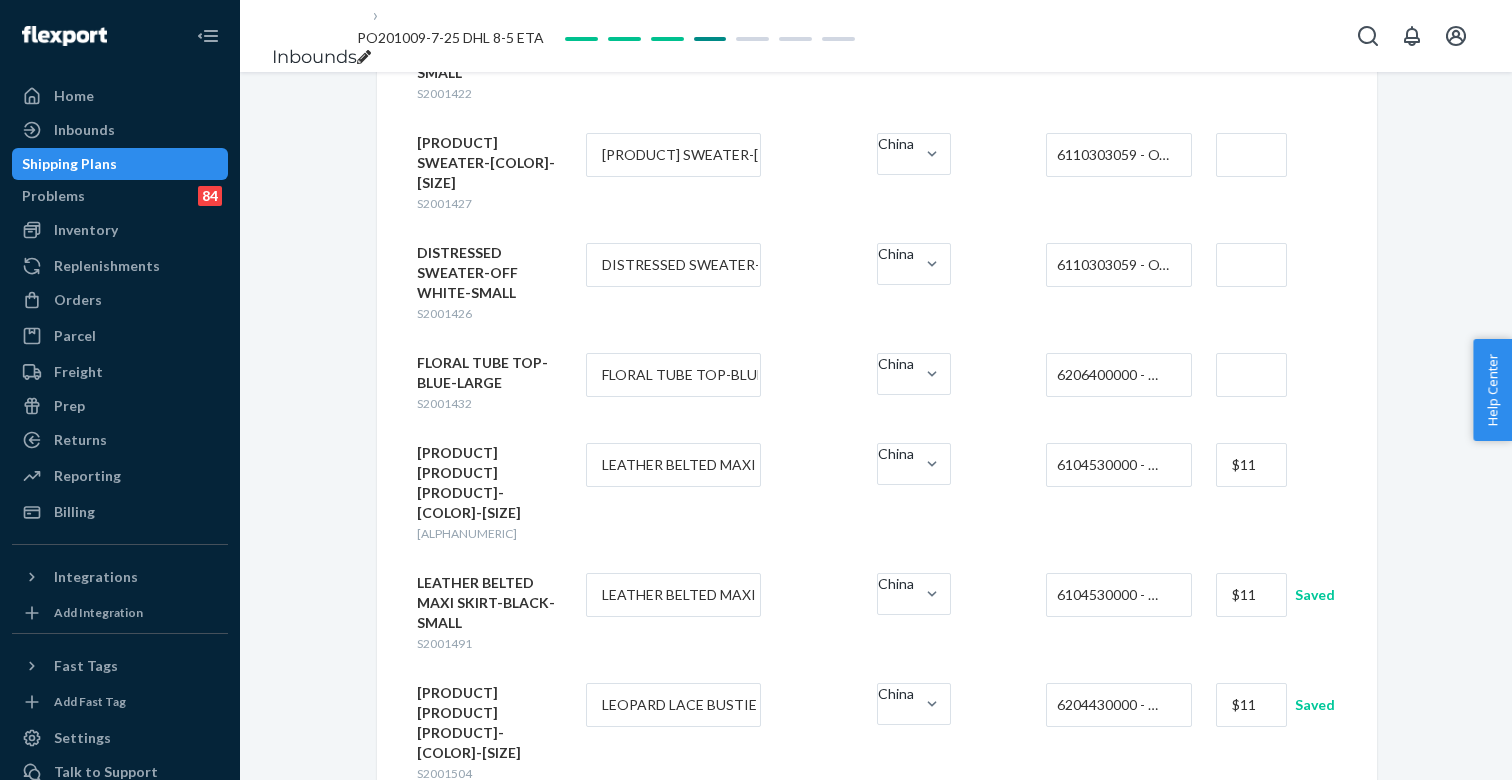 scroll, scrollTop: 1189, scrollLeft: 0, axis: vertical 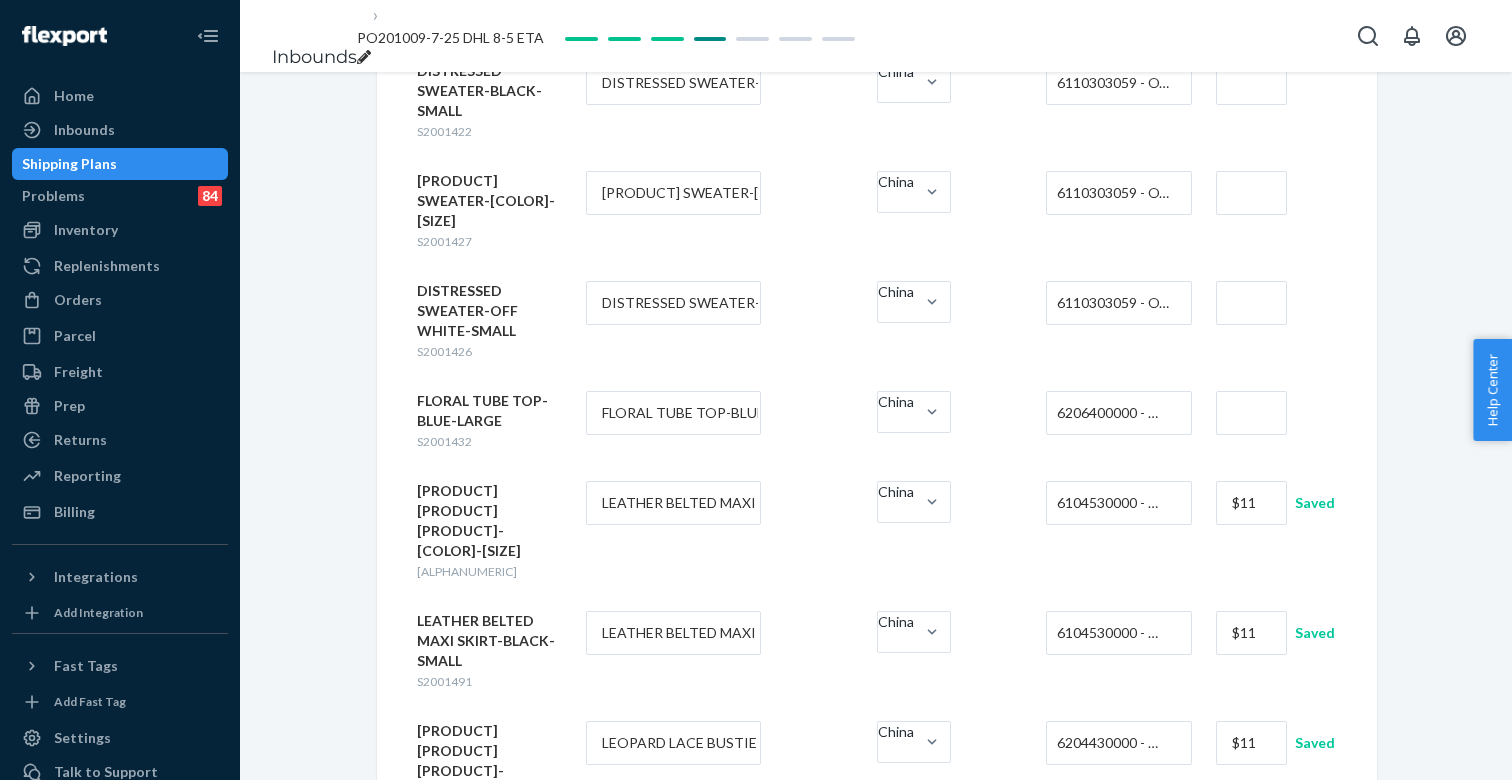 click on "[PRODUCT]-[COLOR]-[SIZE] China [NUMBER] - [PRODUCT] [PRODUCT]-[COLOR]-[SIZE] China [NUMBER] - [PRODUCT] [PRODUCT]-[COLOR]-[SIZE] China [NUMBER] - [PRODUCT] [PRODUCT]-[COLOR]-[SIZE] China [NUMBER] - [PRODUCT] [PRODUCT]-[COLOR]-[SIZE] China [PRODUCT]-[COLOR]-[SIZE] China" at bounding box center [877, 196] 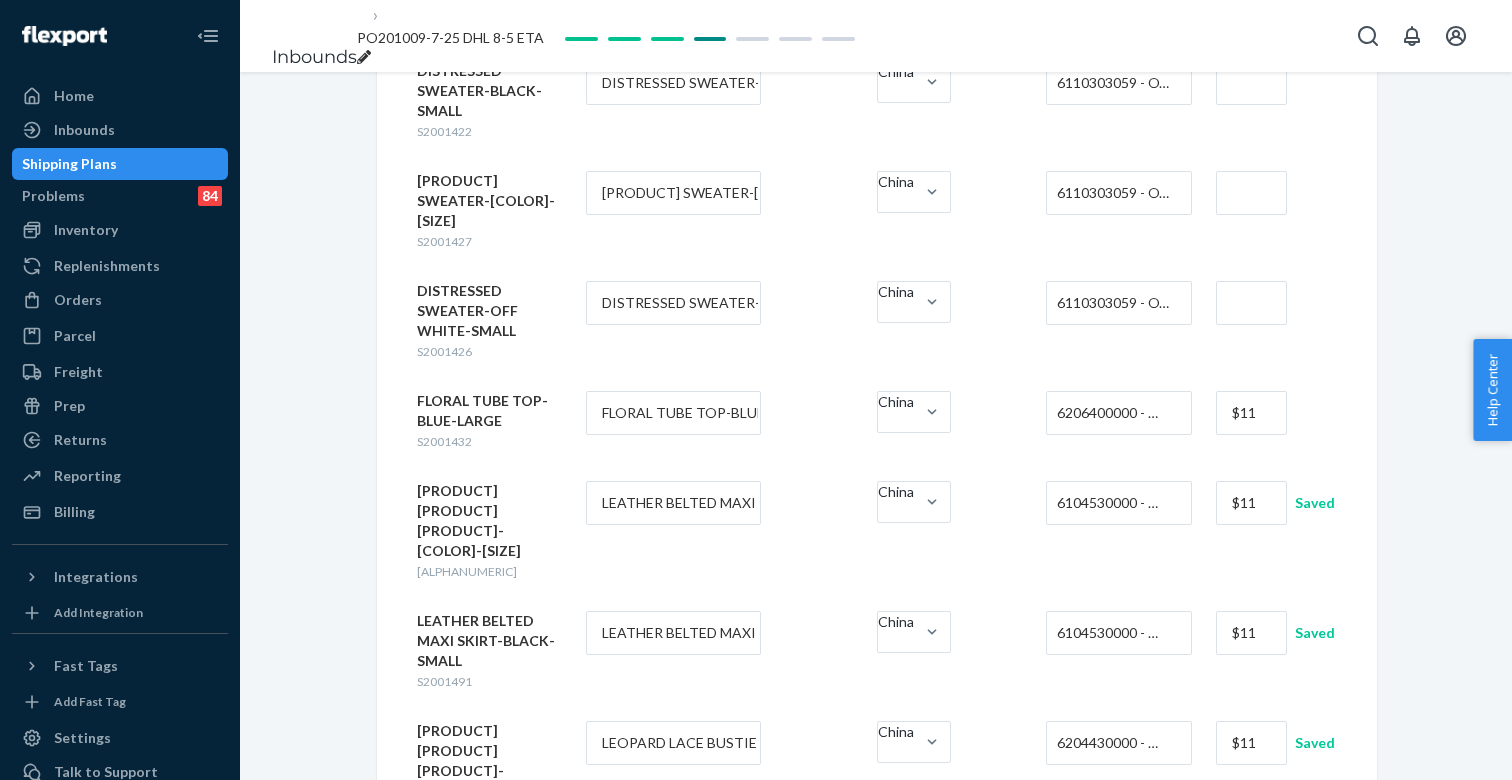 click at bounding box center [1251, 303] 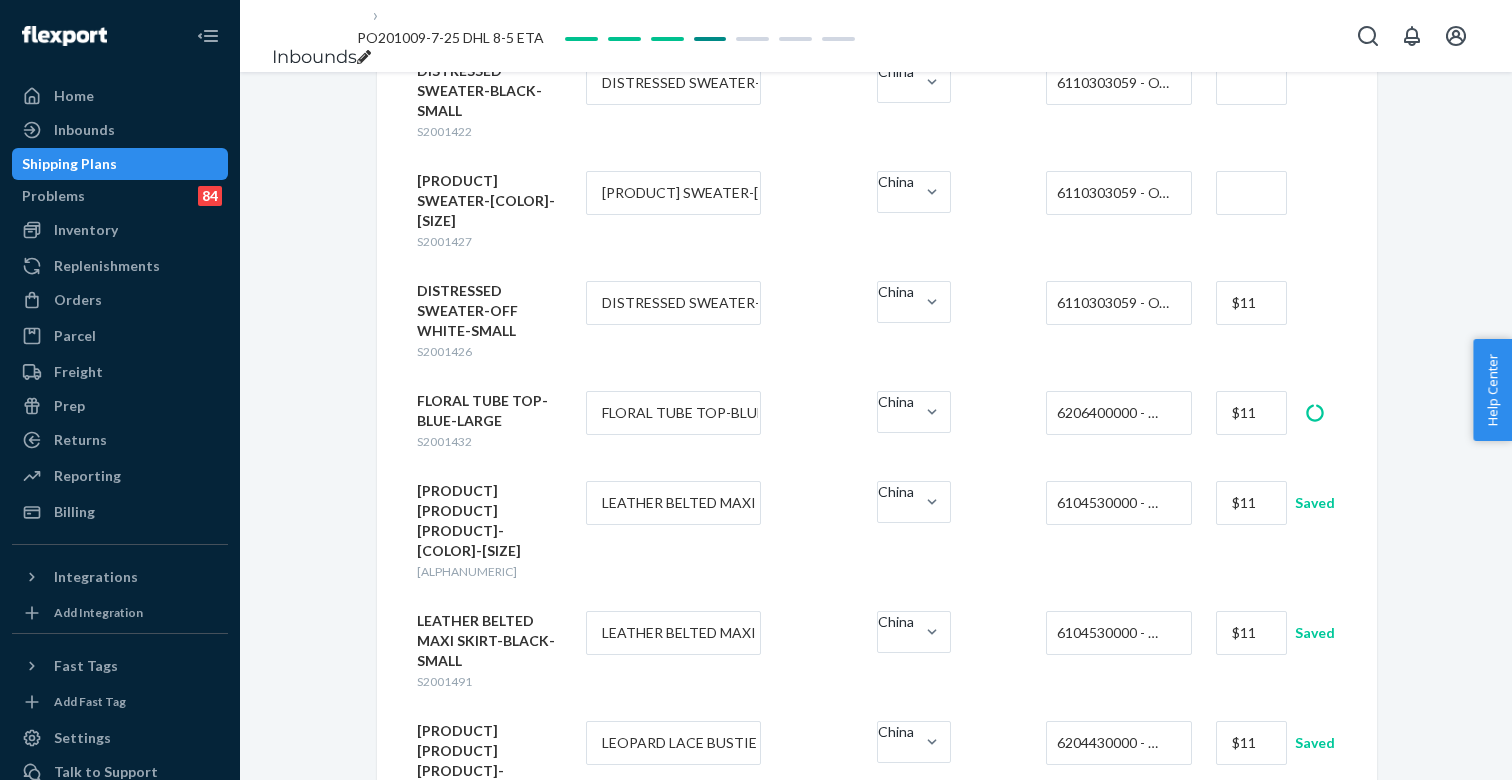 click at bounding box center [1251, 193] 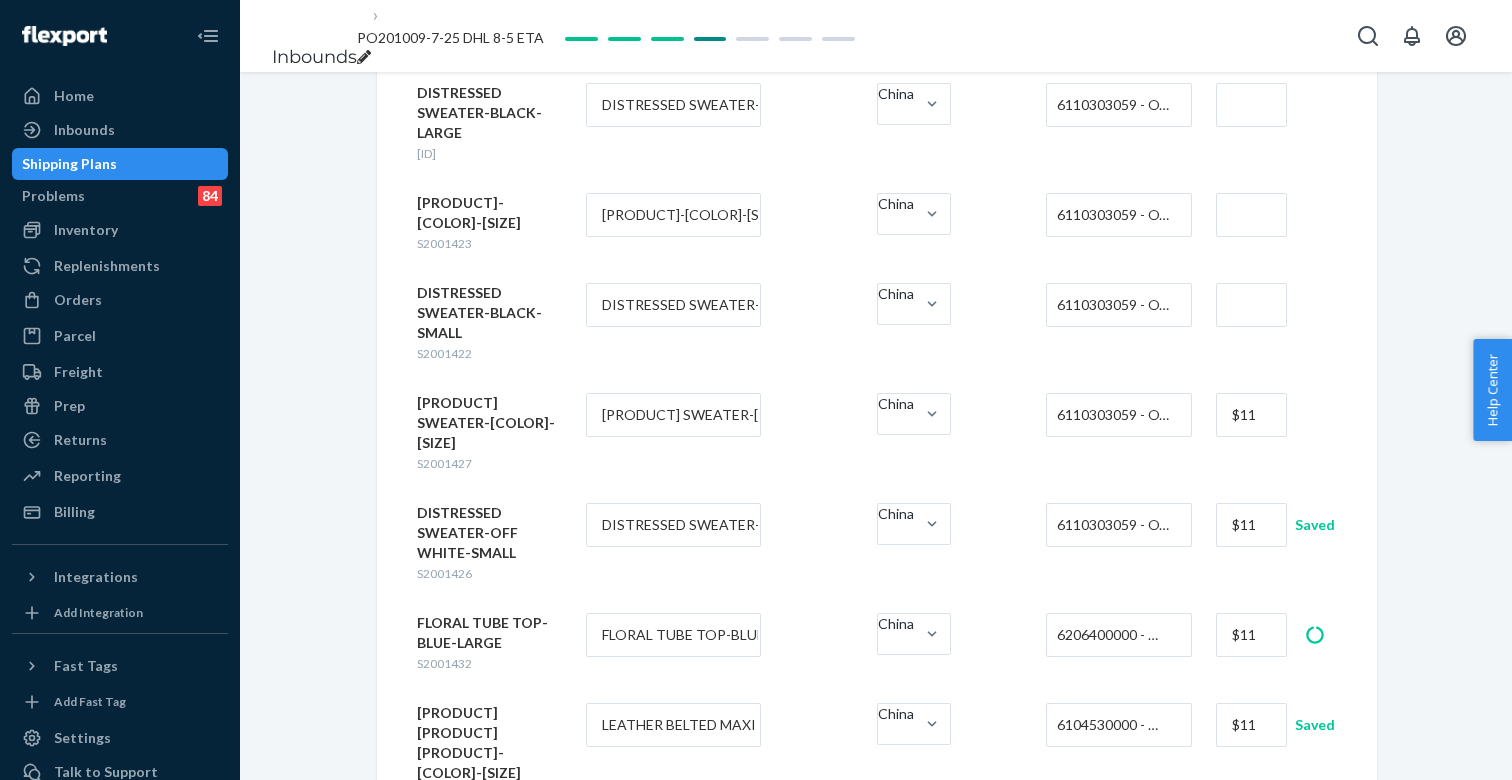 scroll, scrollTop: 952, scrollLeft: 0, axis: vertical 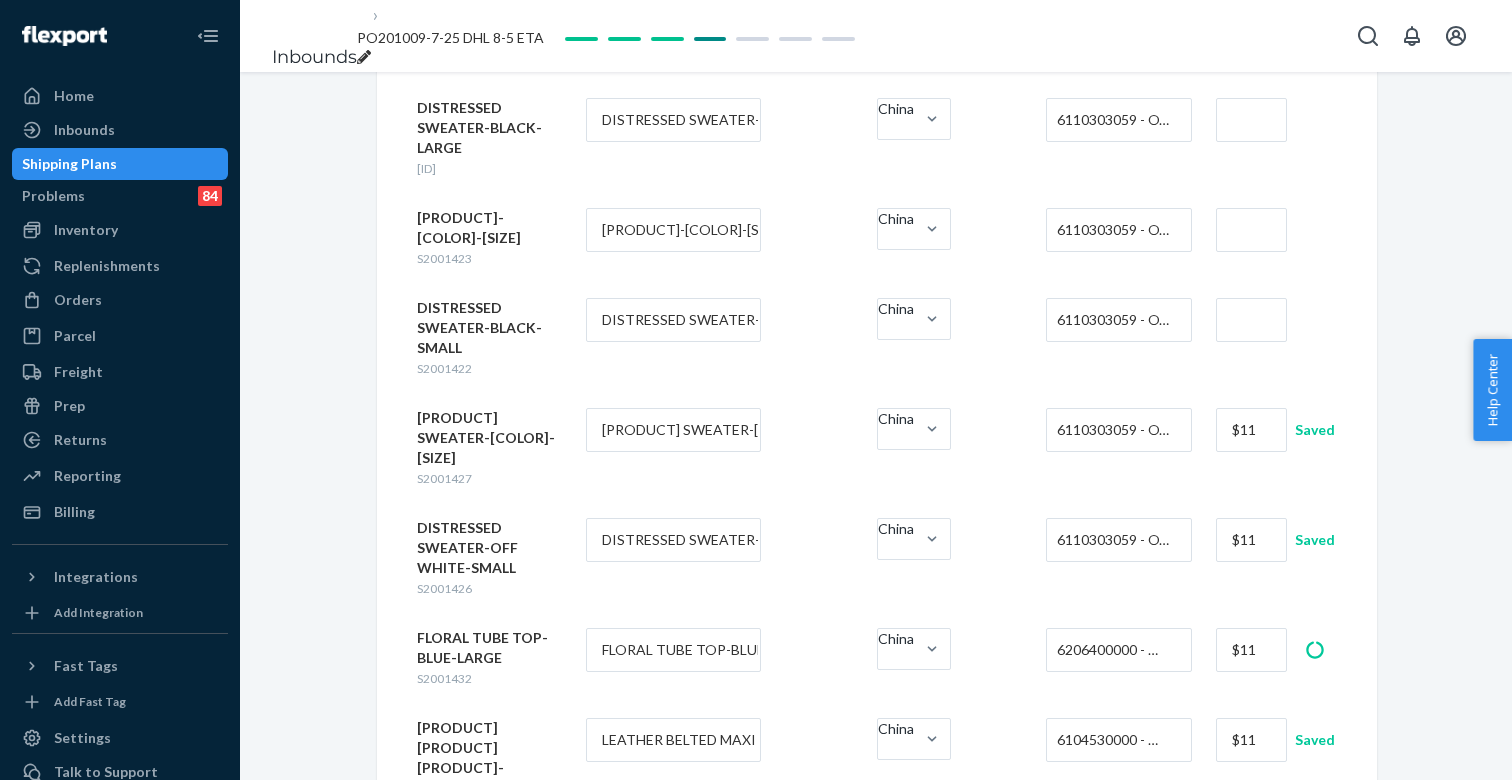 click at bounding box center (1251, 320) 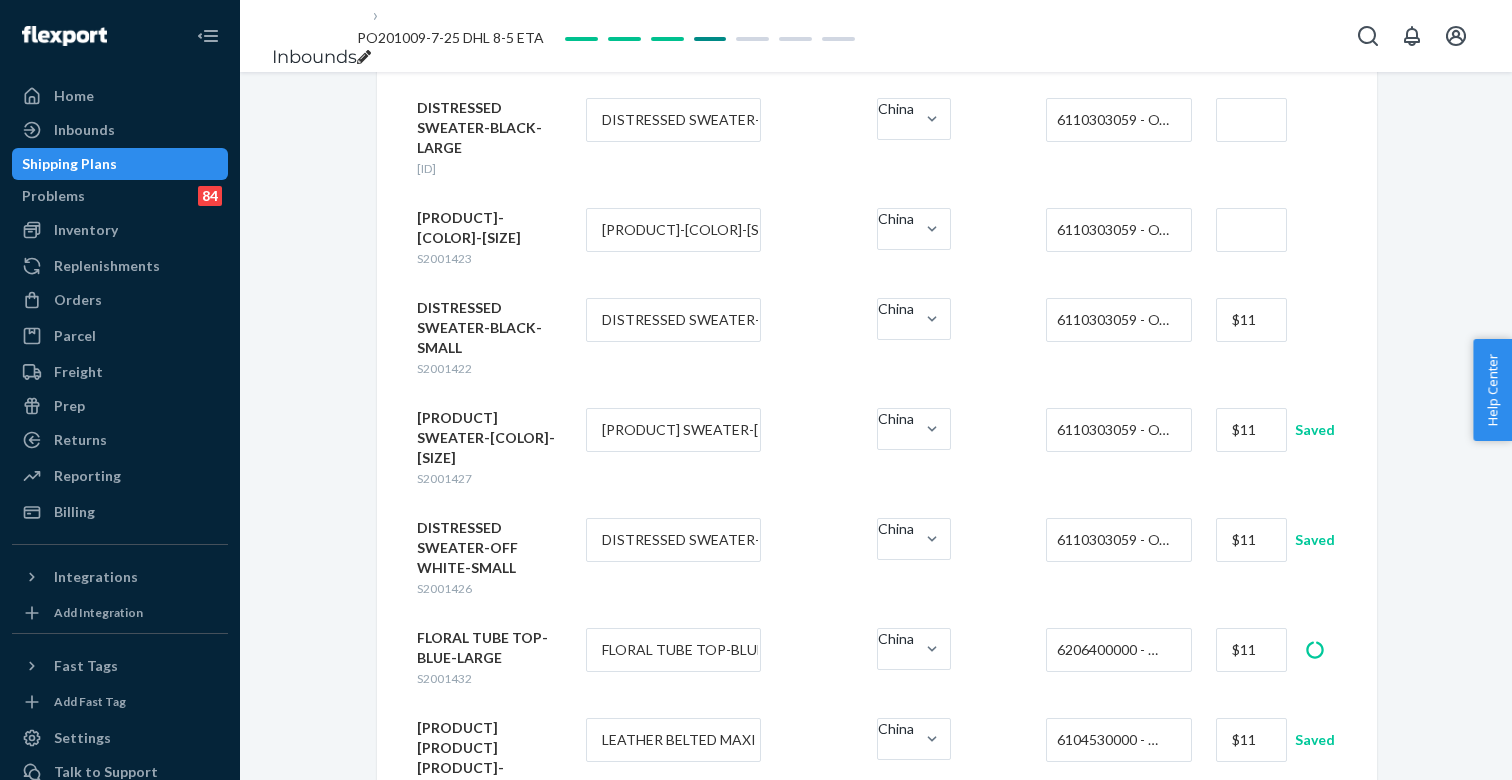 click at bounding box center (1251, 230) 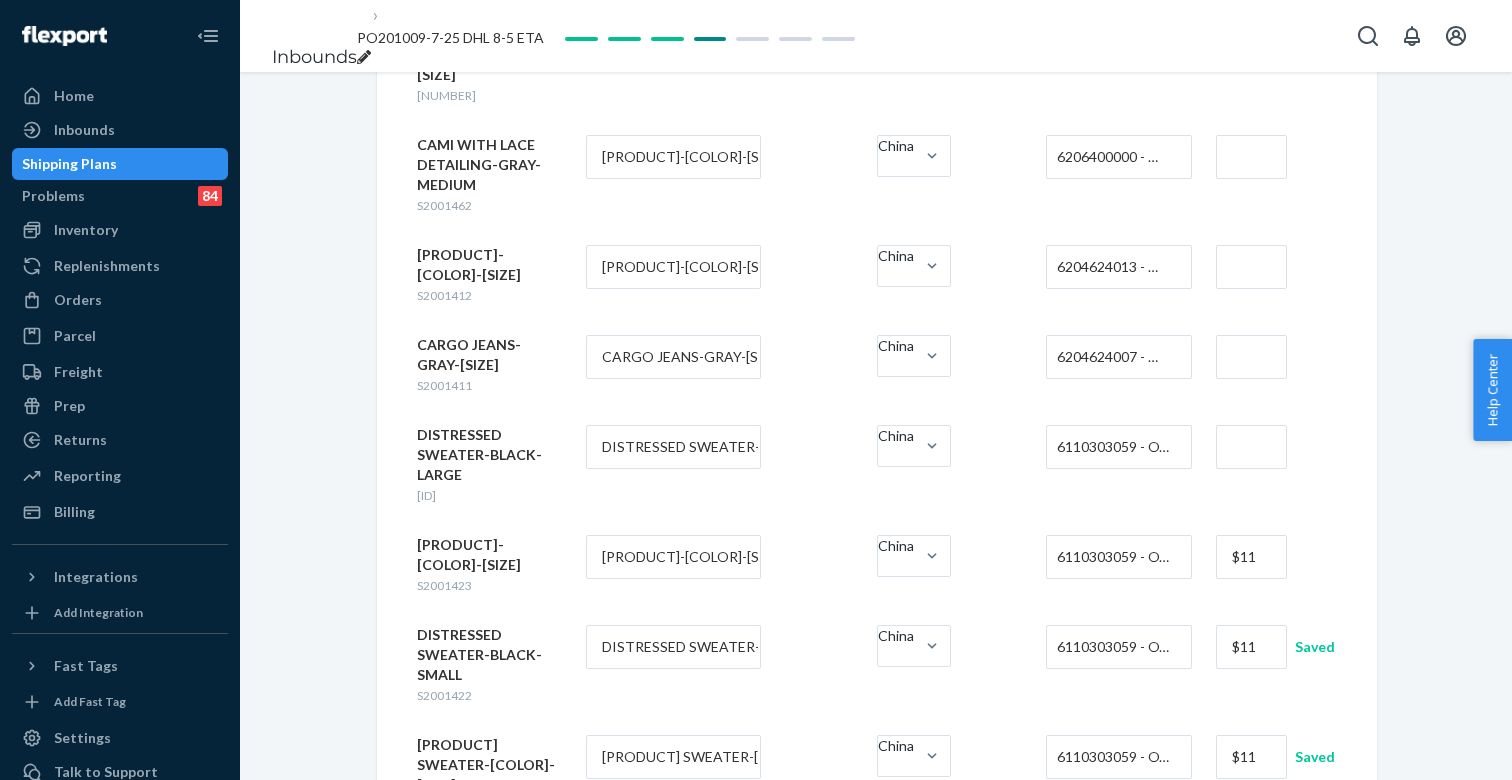 scroll, scrollTop: 619, scrollLeft: 0, axis: vertical 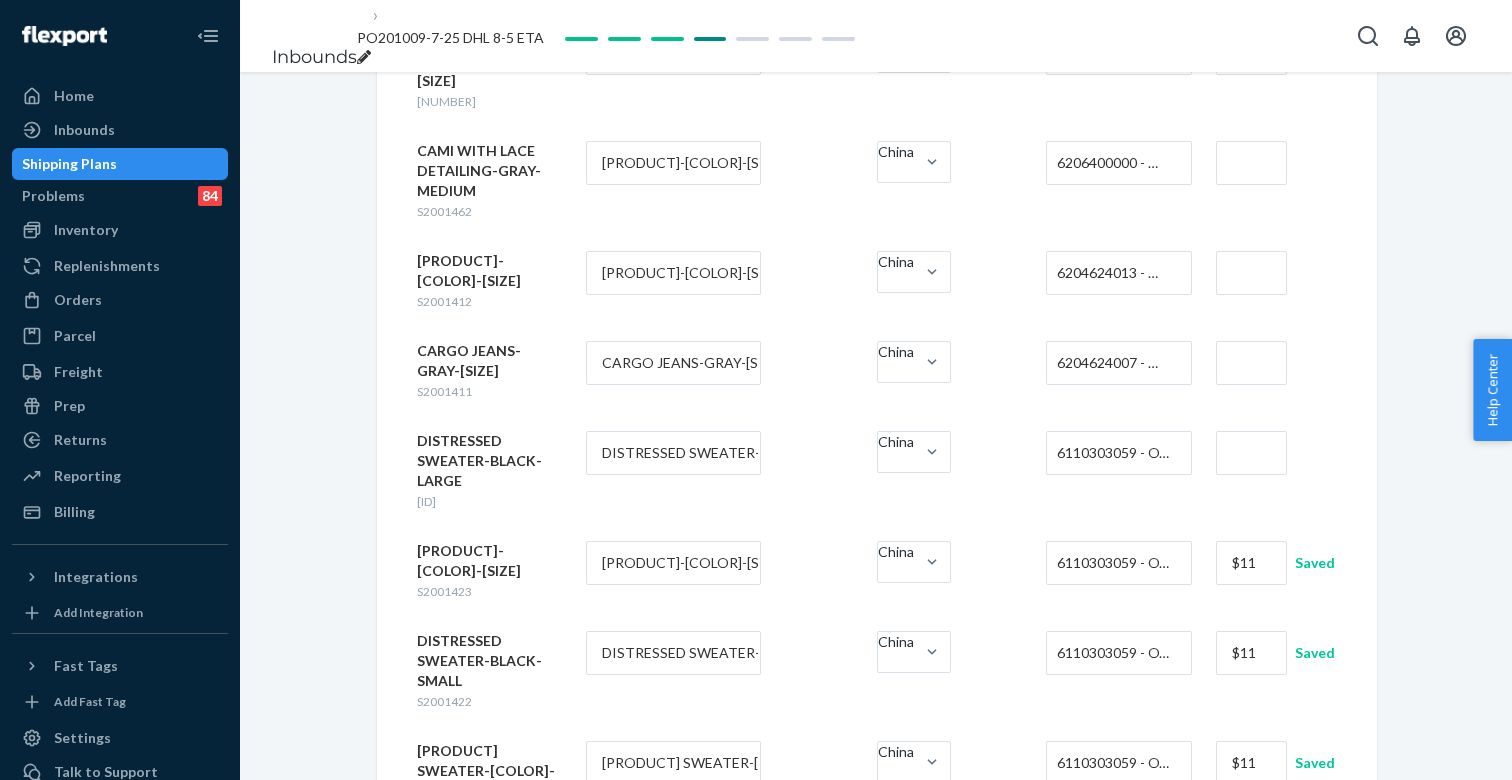 click at bounding box center [1251, 453] 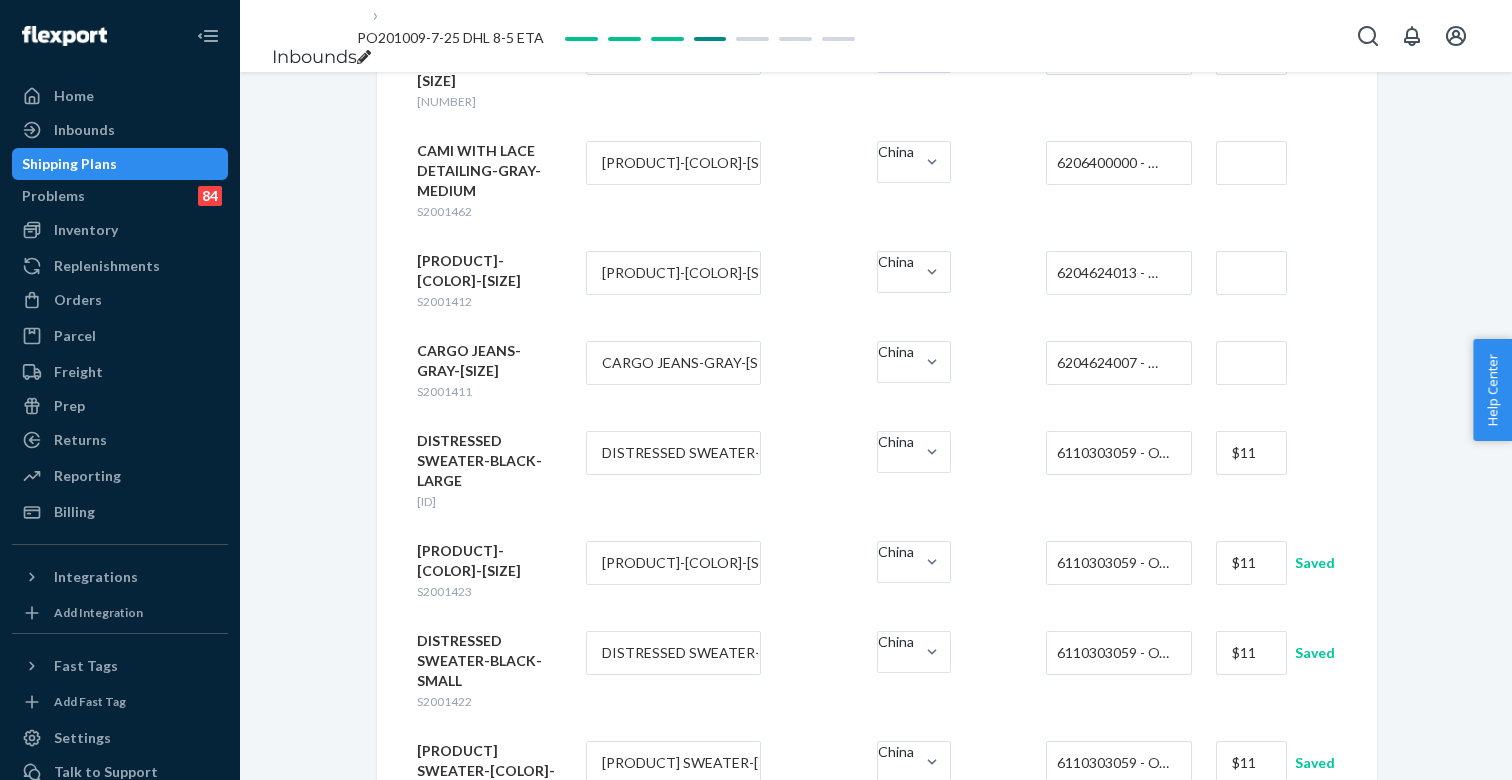 click at bounding box center [1251, 363] 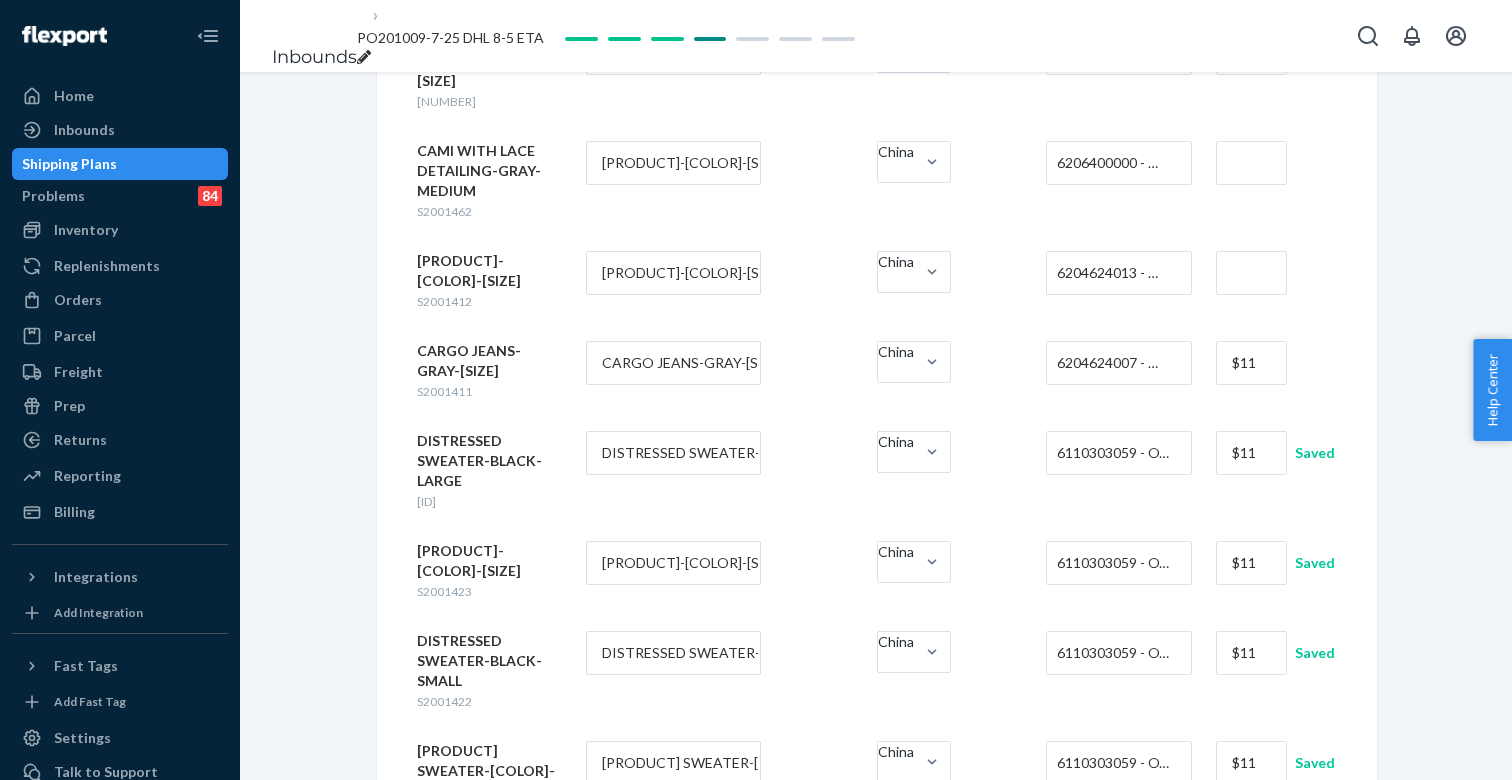 click at bounding box center (1251, 273) 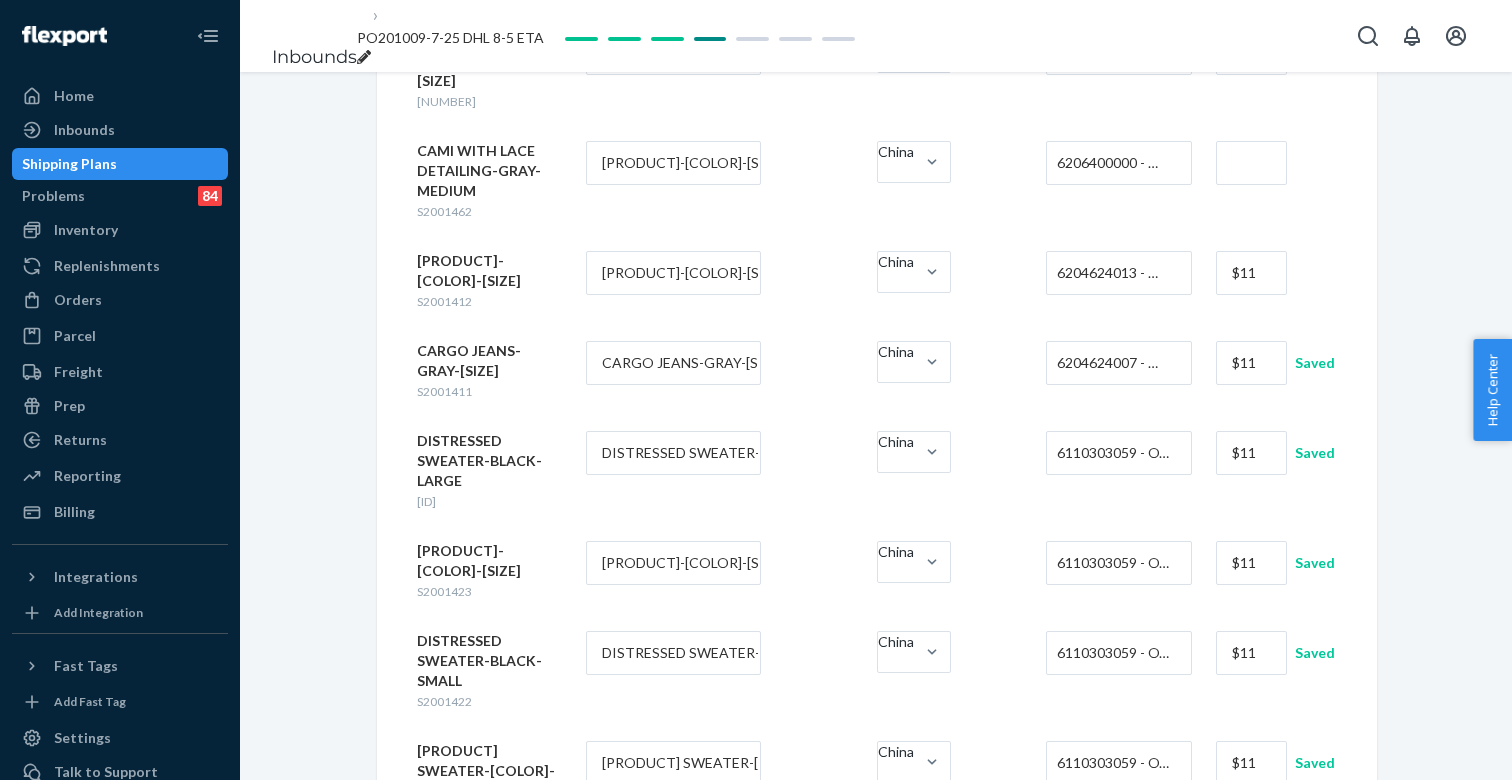 click at bounding box center [1251, 163] 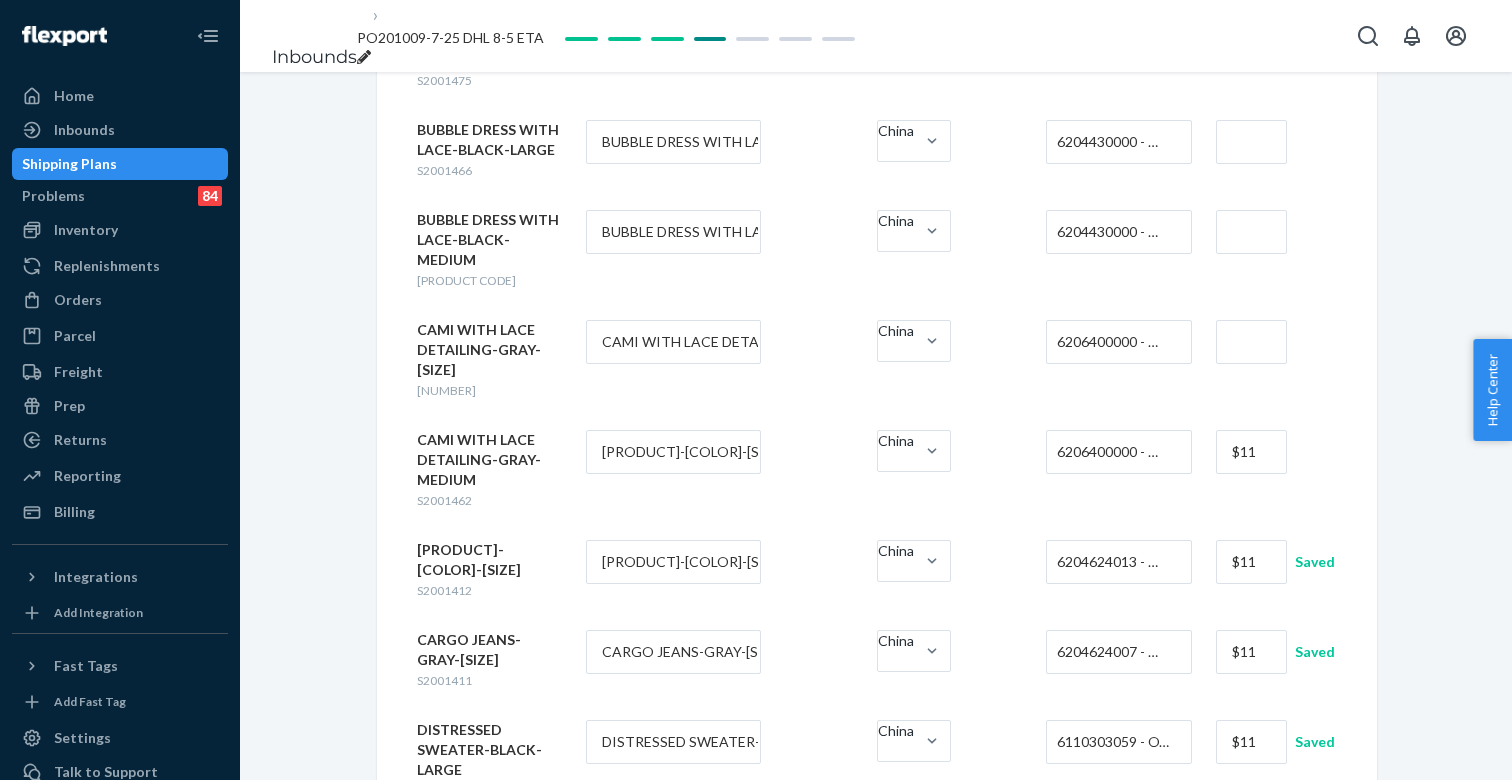 scroll, scrollTop: 285, scrollLeft: 0, axis: vertical 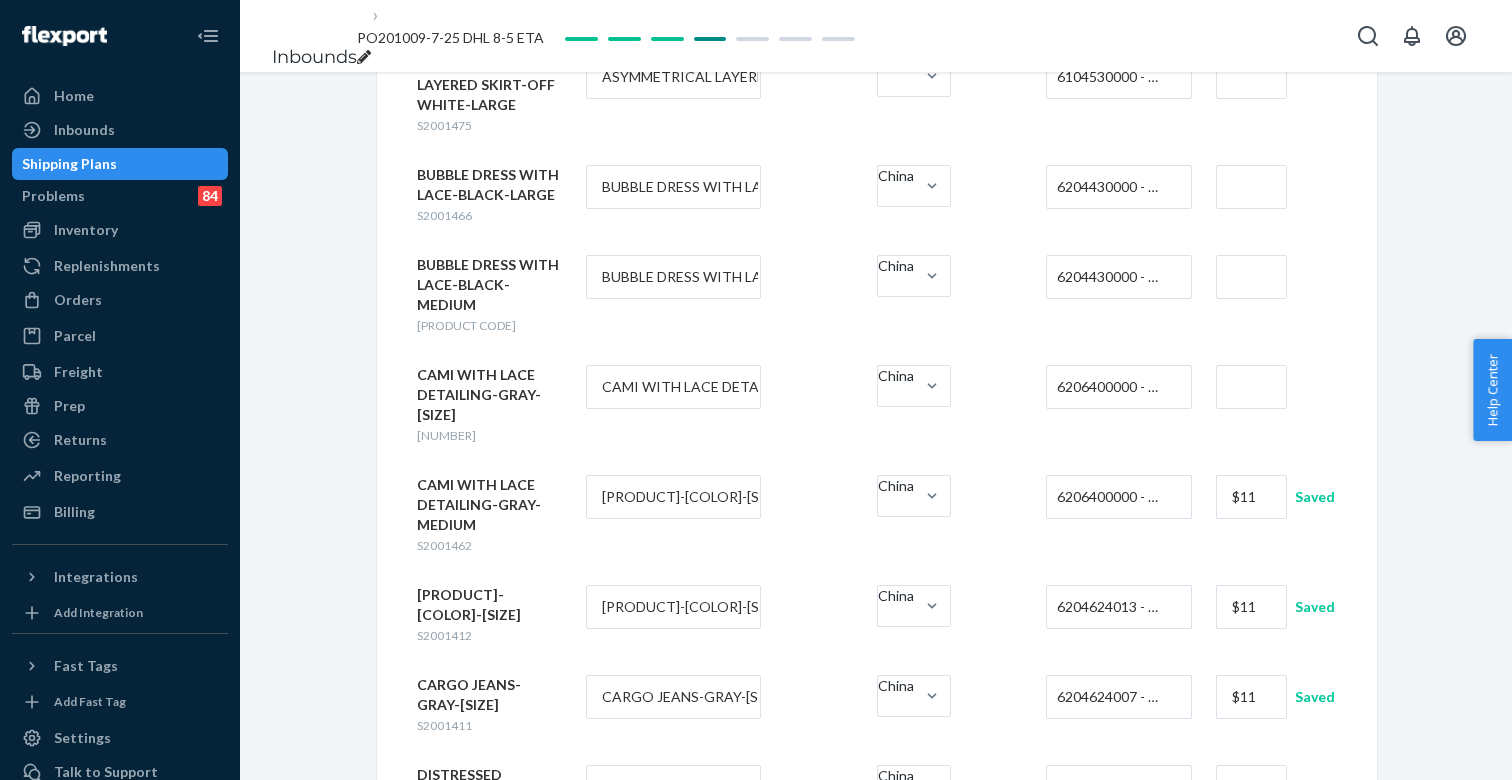 click at bounding box center (1251, 387) 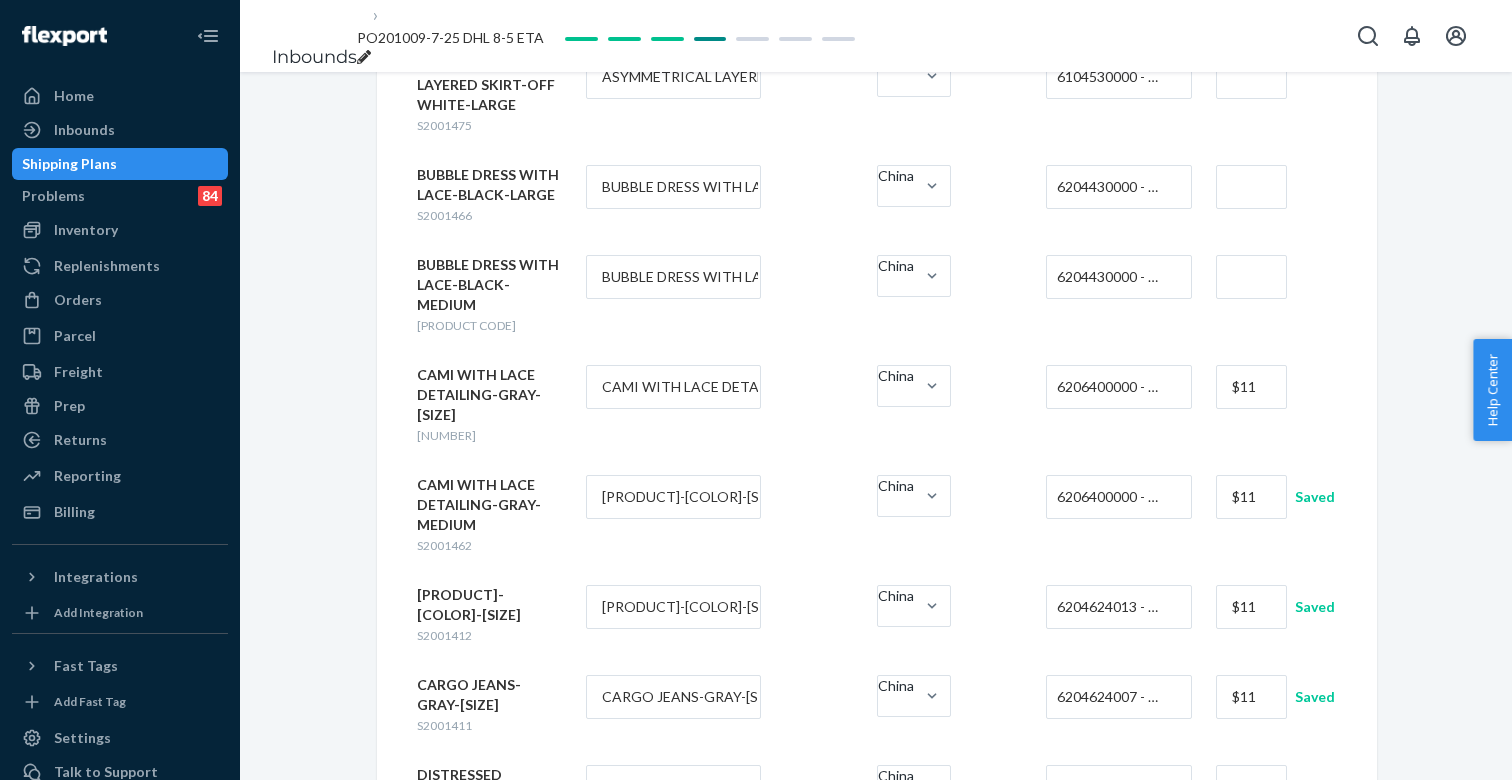 click at bounding box center (1251, 277) 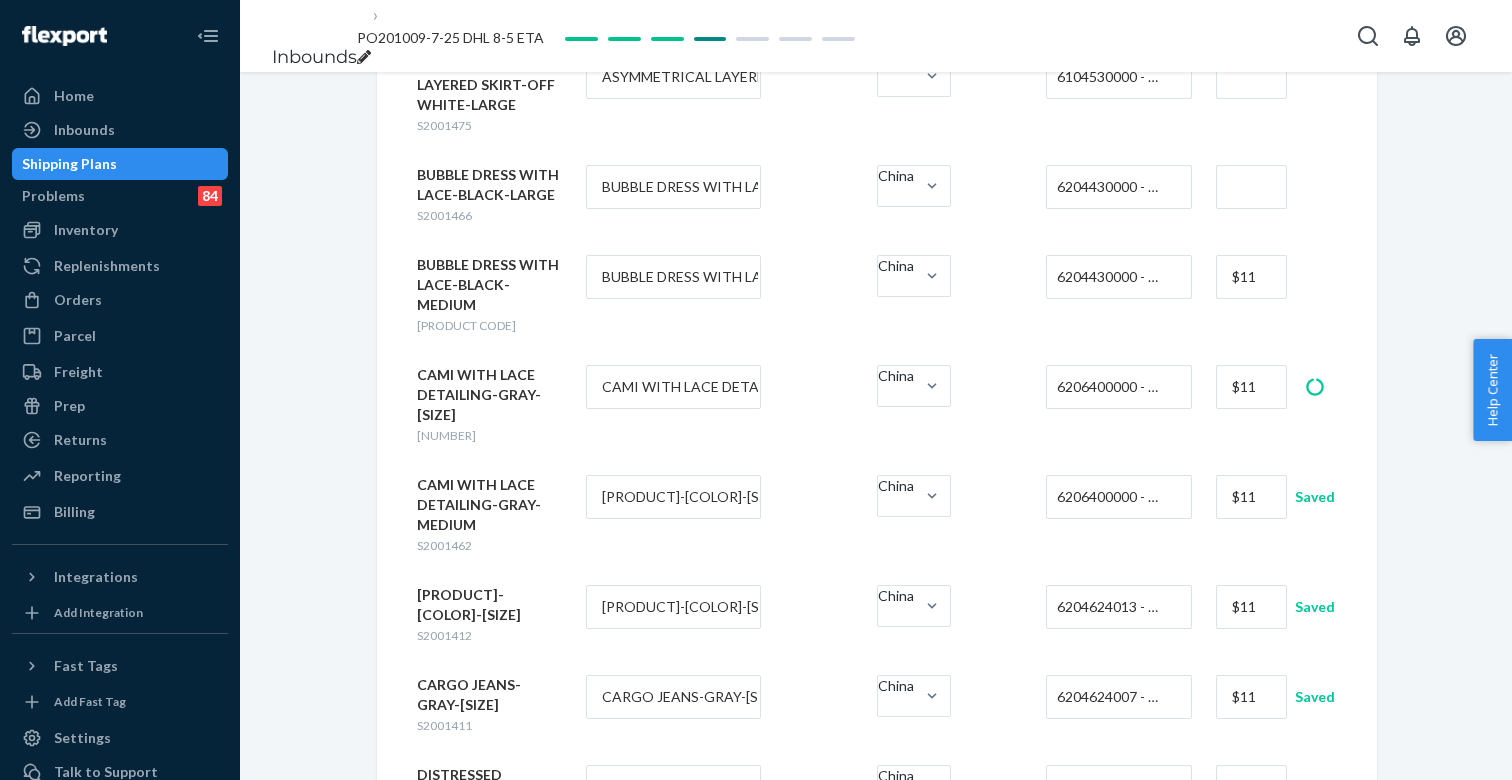 click at bounding box center [1251, 187] 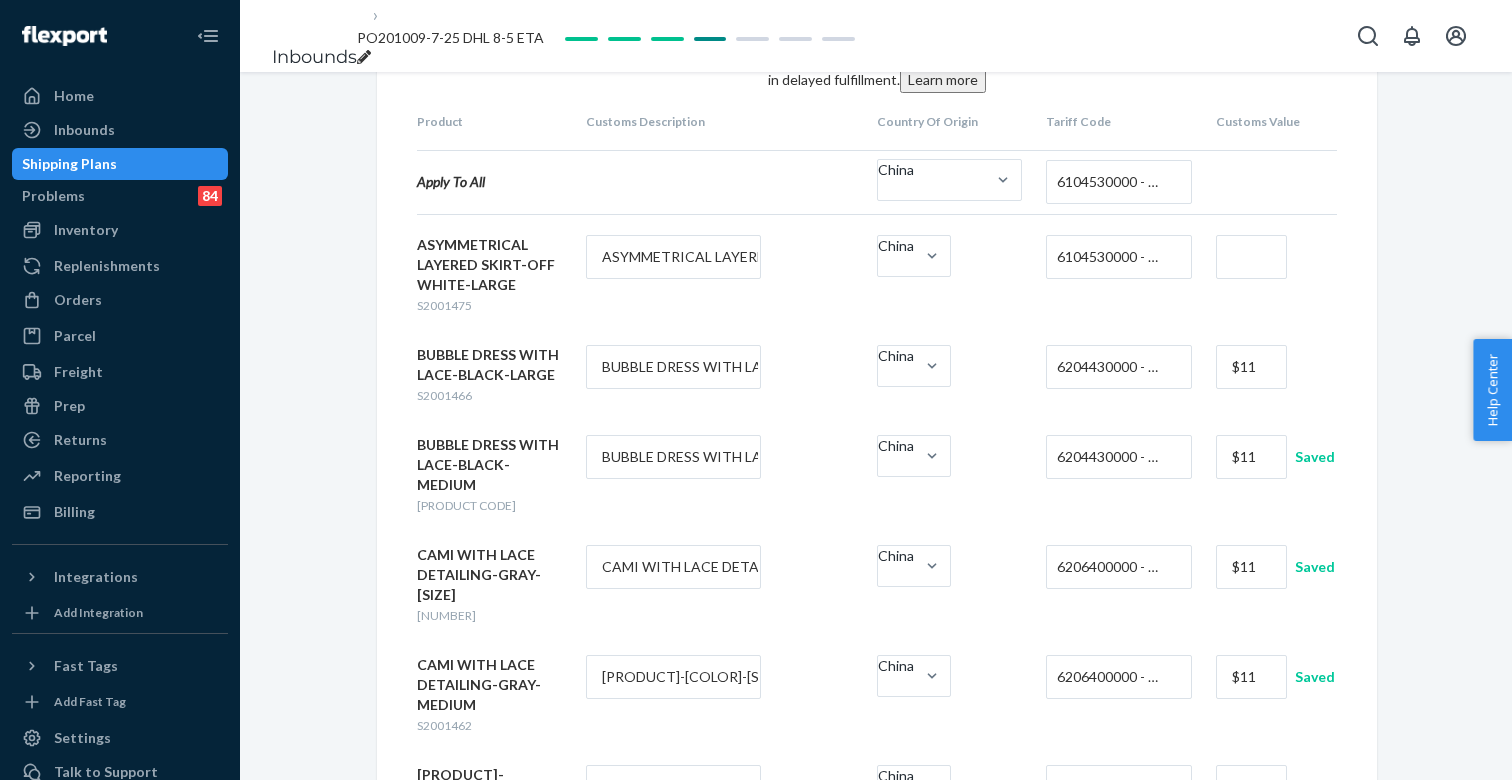 scroll, scrollTop: 0, scrollLeft: 0, axis: both 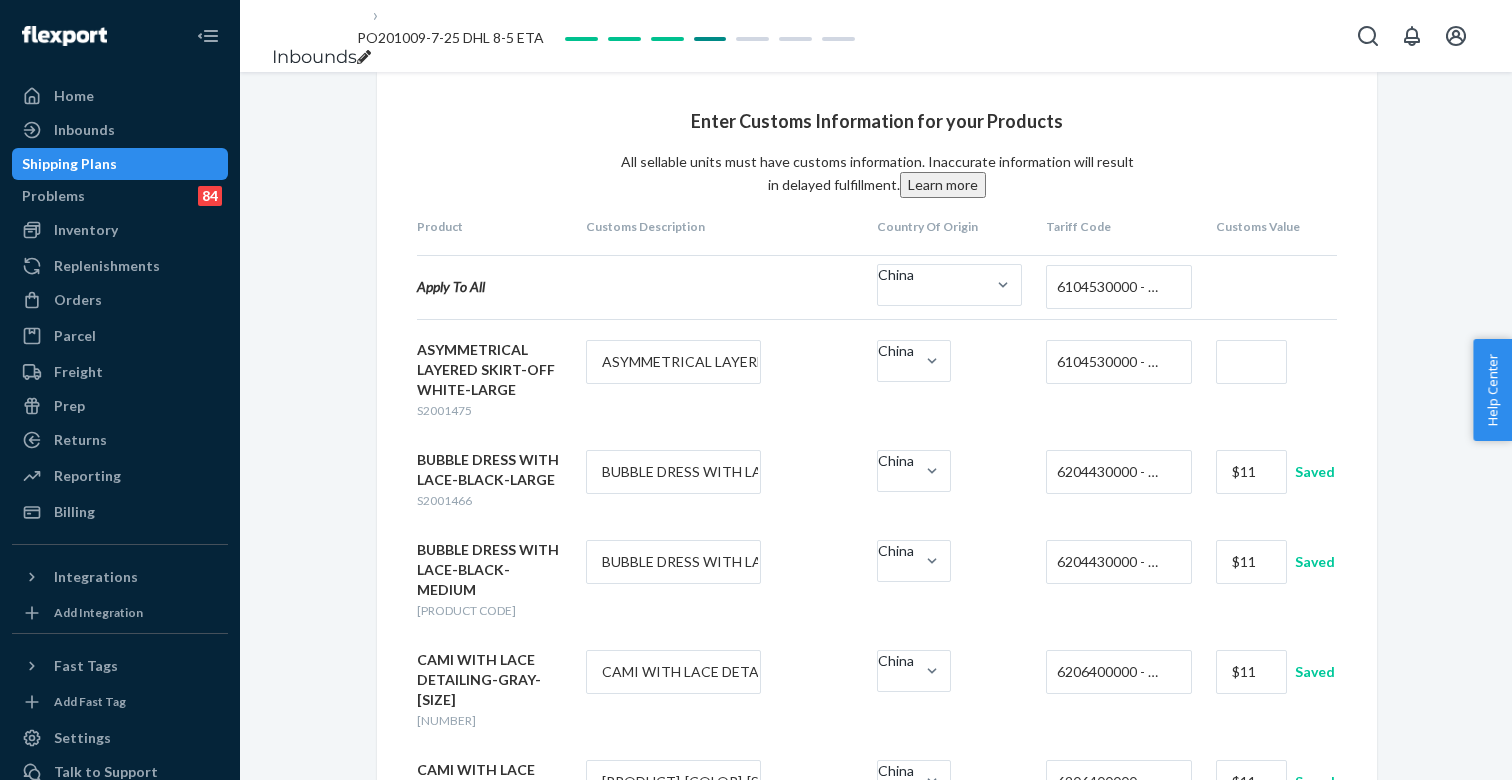 click at bounding box center (1251, 362) 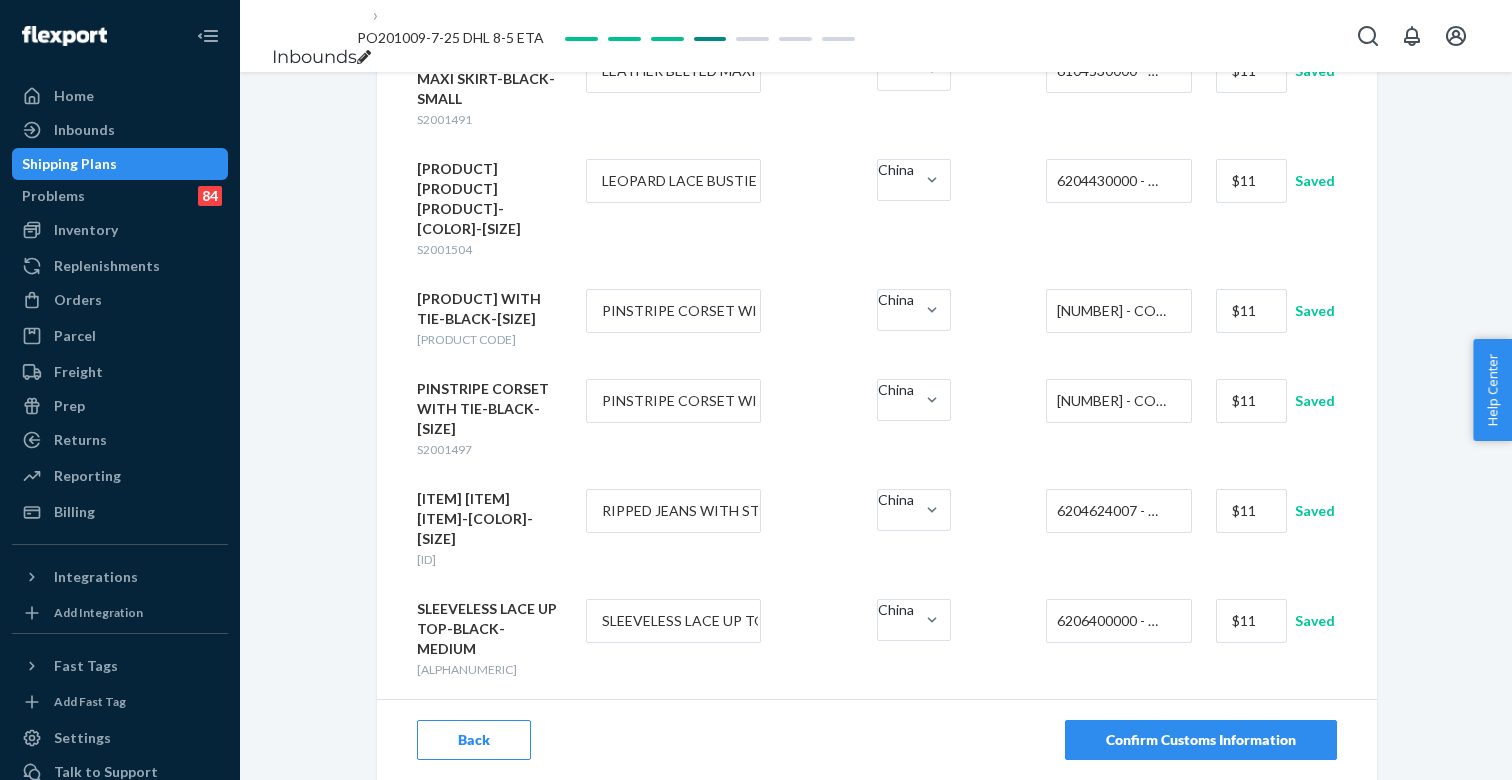 scroll, scrollTop: 1839, scrollLeft: 0, axis: vertical 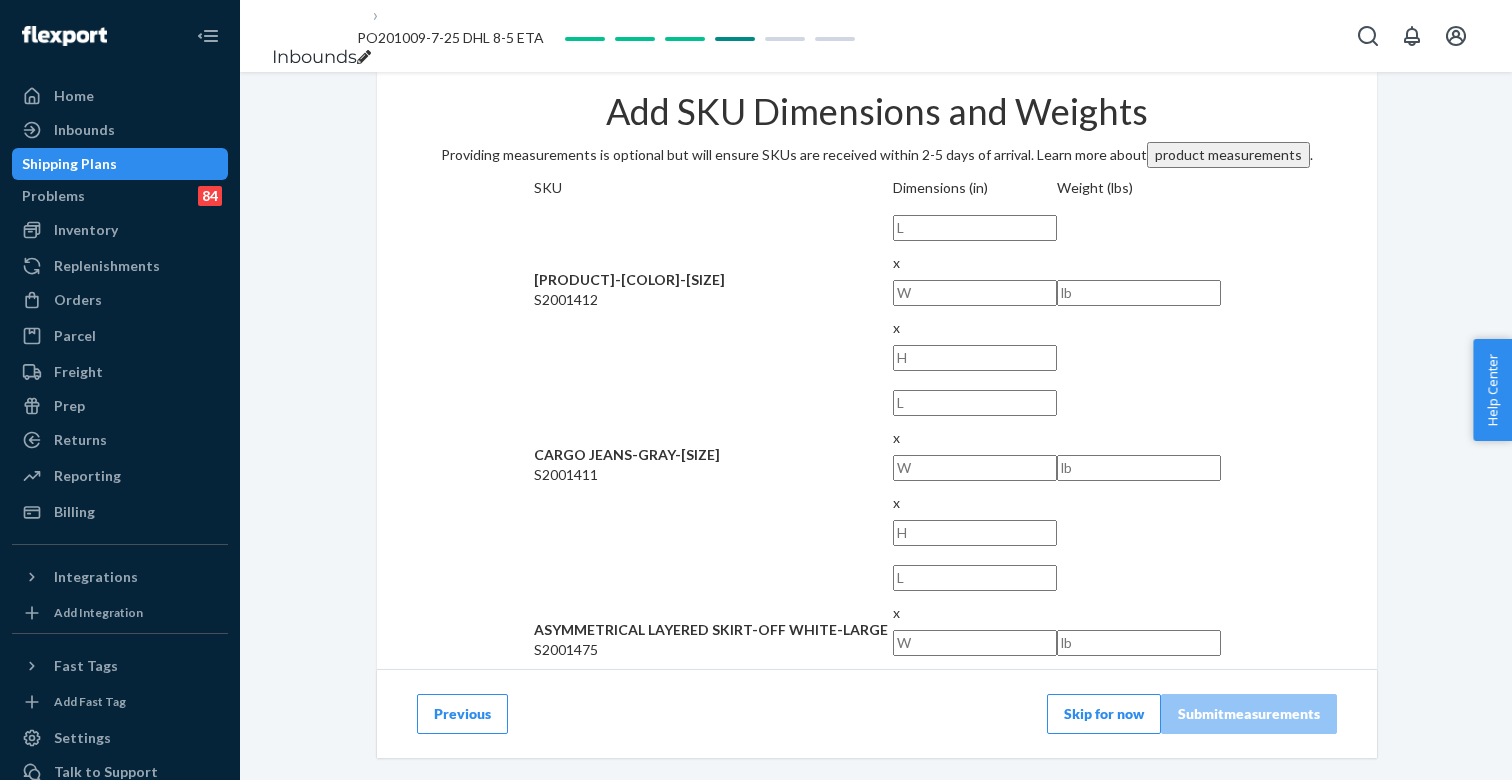 click at bounding box center [975, 228] 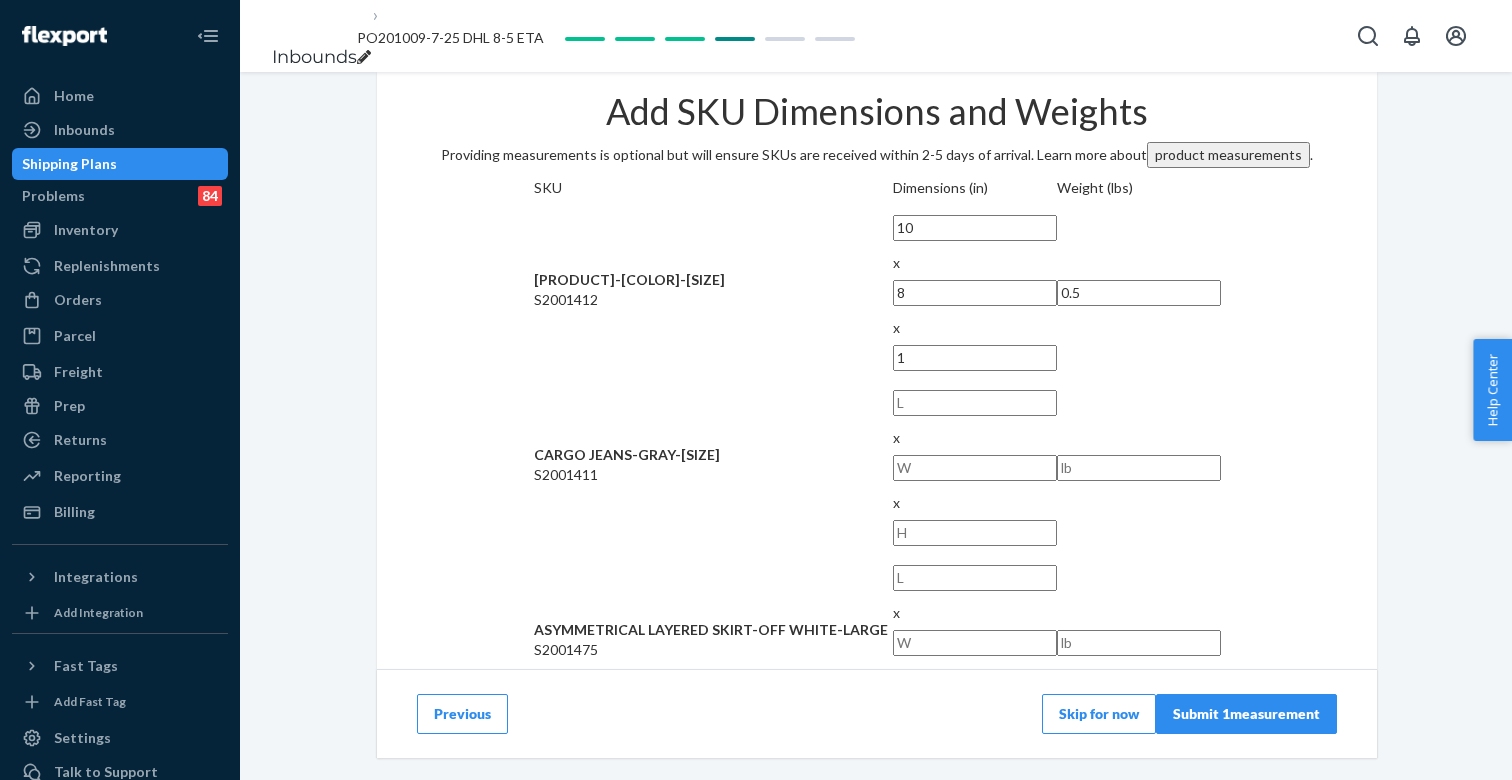 click at bounding box center [975, 403] 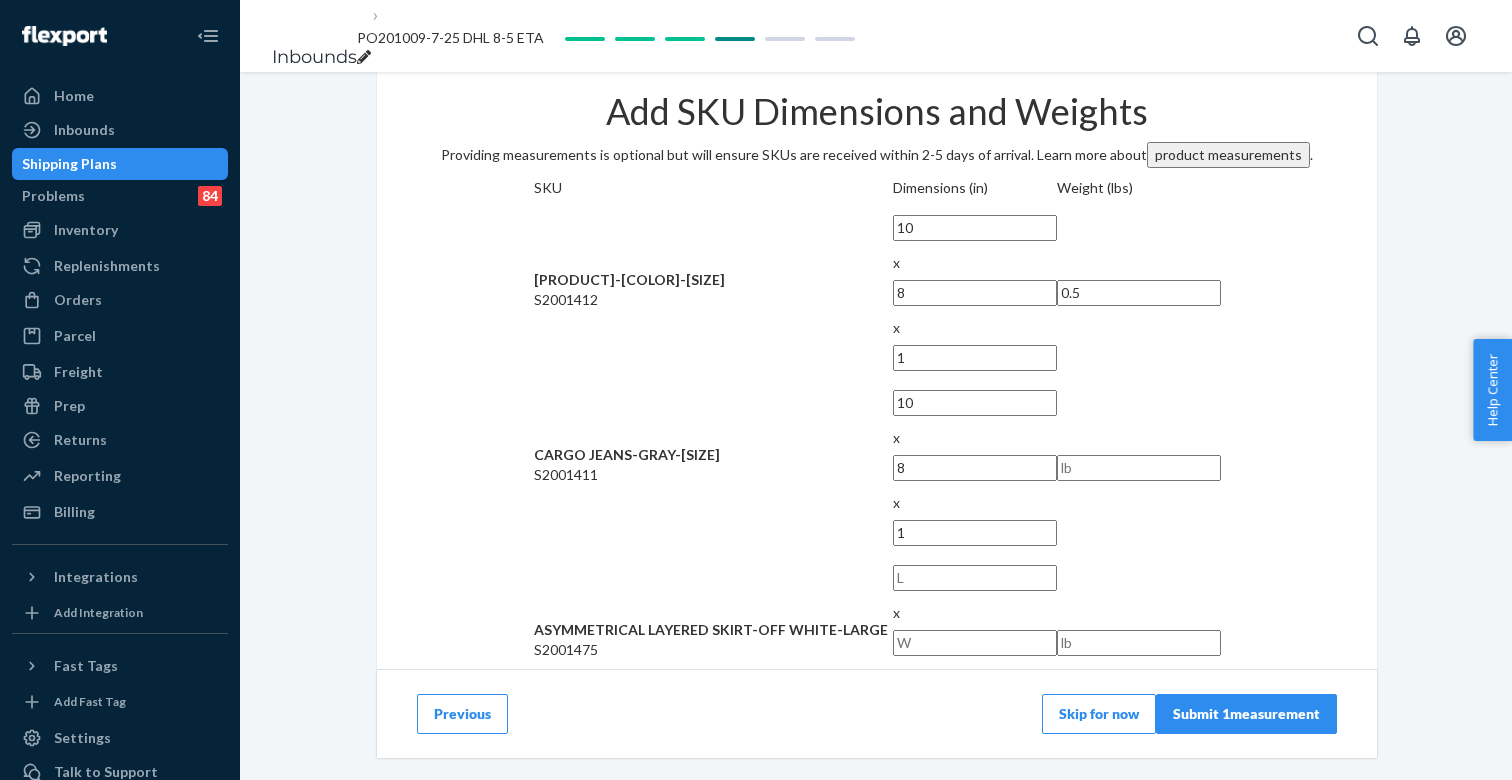 click at bounding box center [1139, 468] 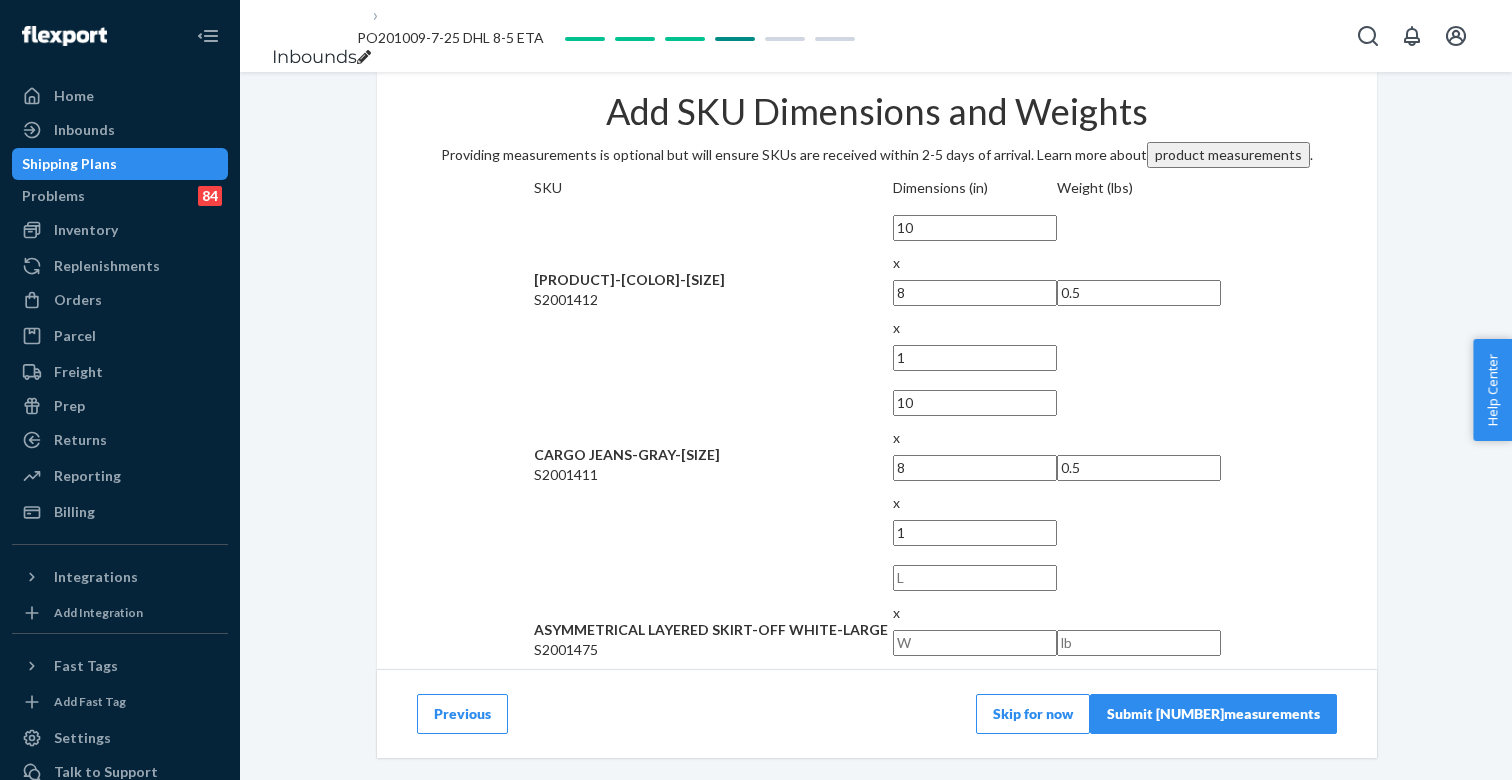 click at bounding box center [975, 578] 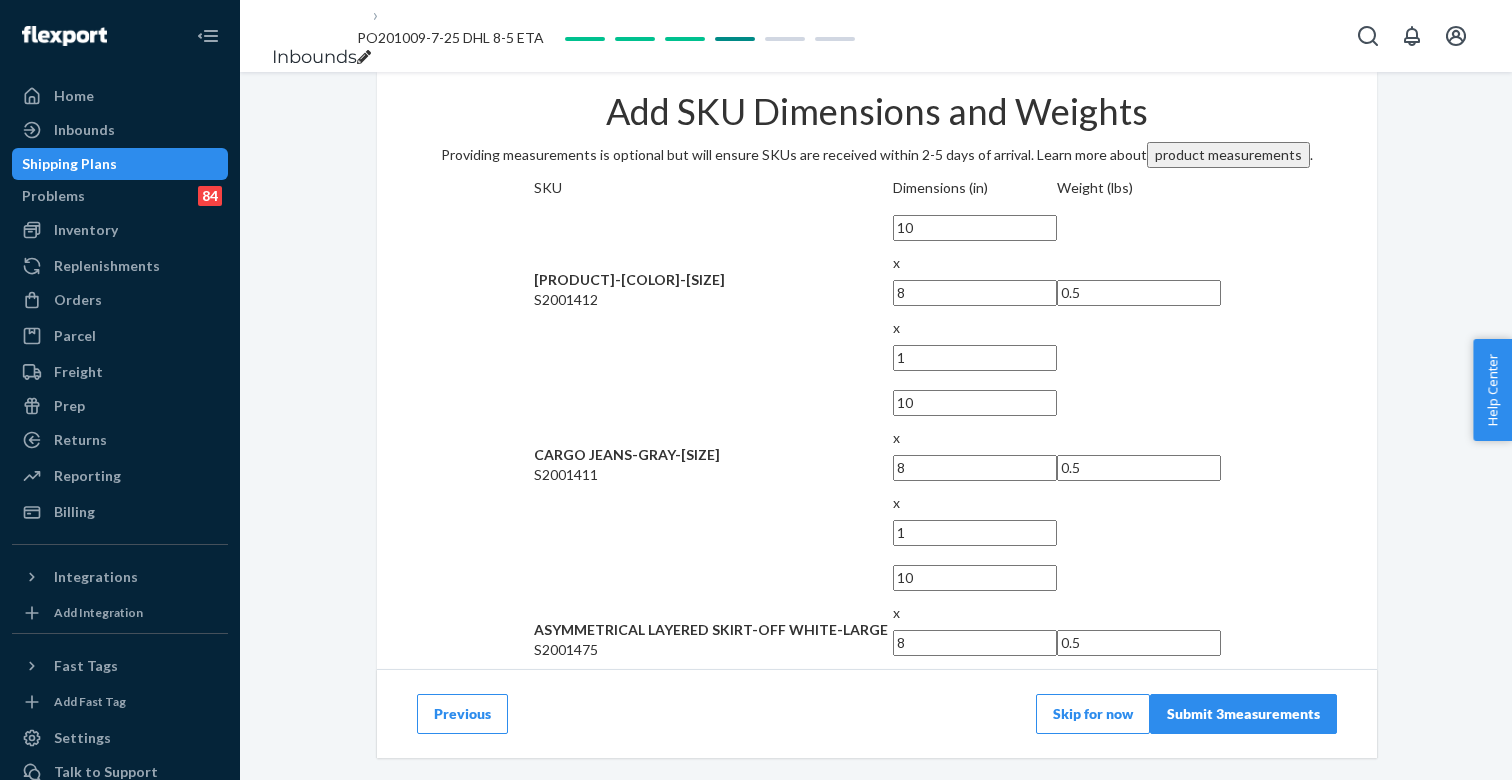 click at bounding box center (975, 753) 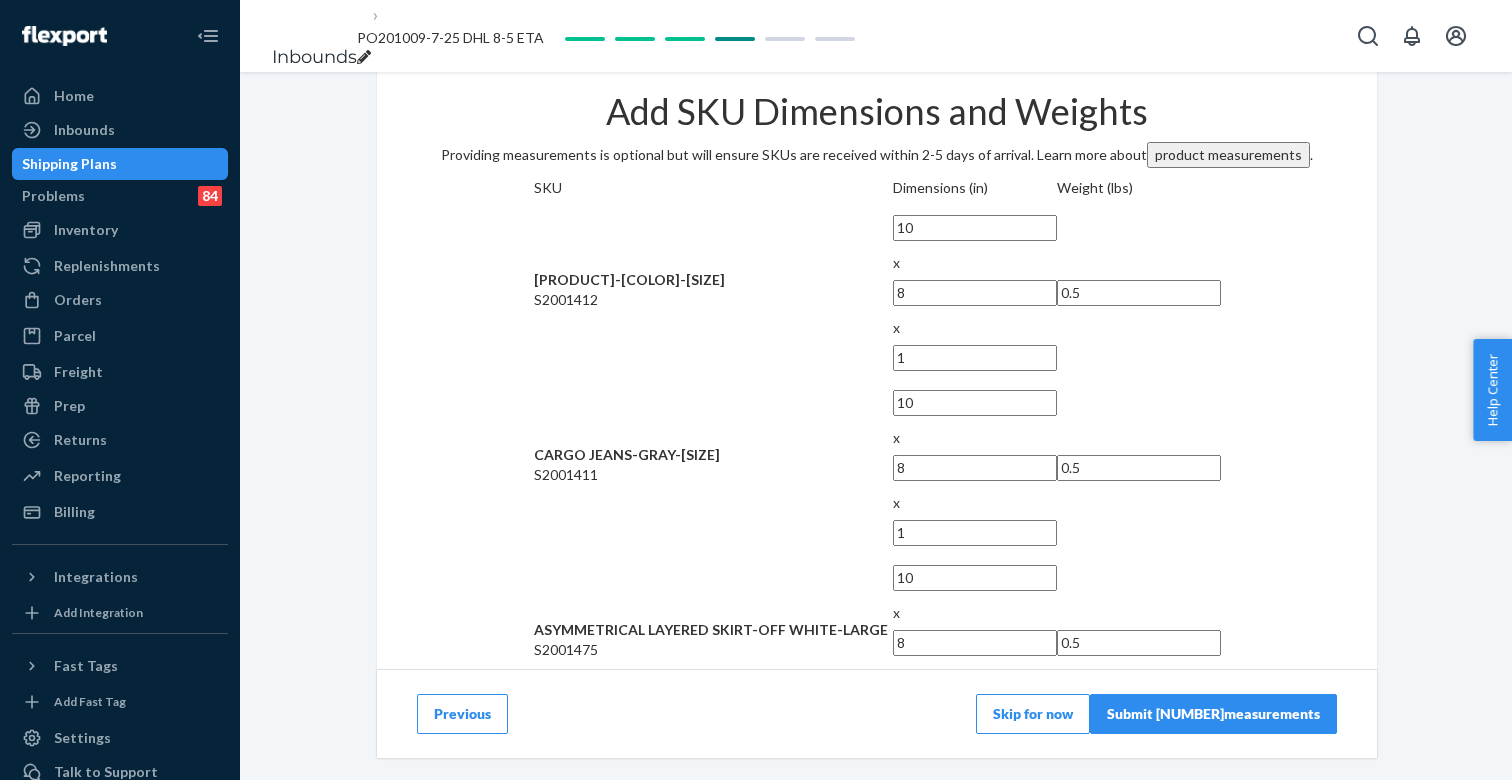 scroll, scrollTop: 86, scrollLeft: 0, axis: vertical 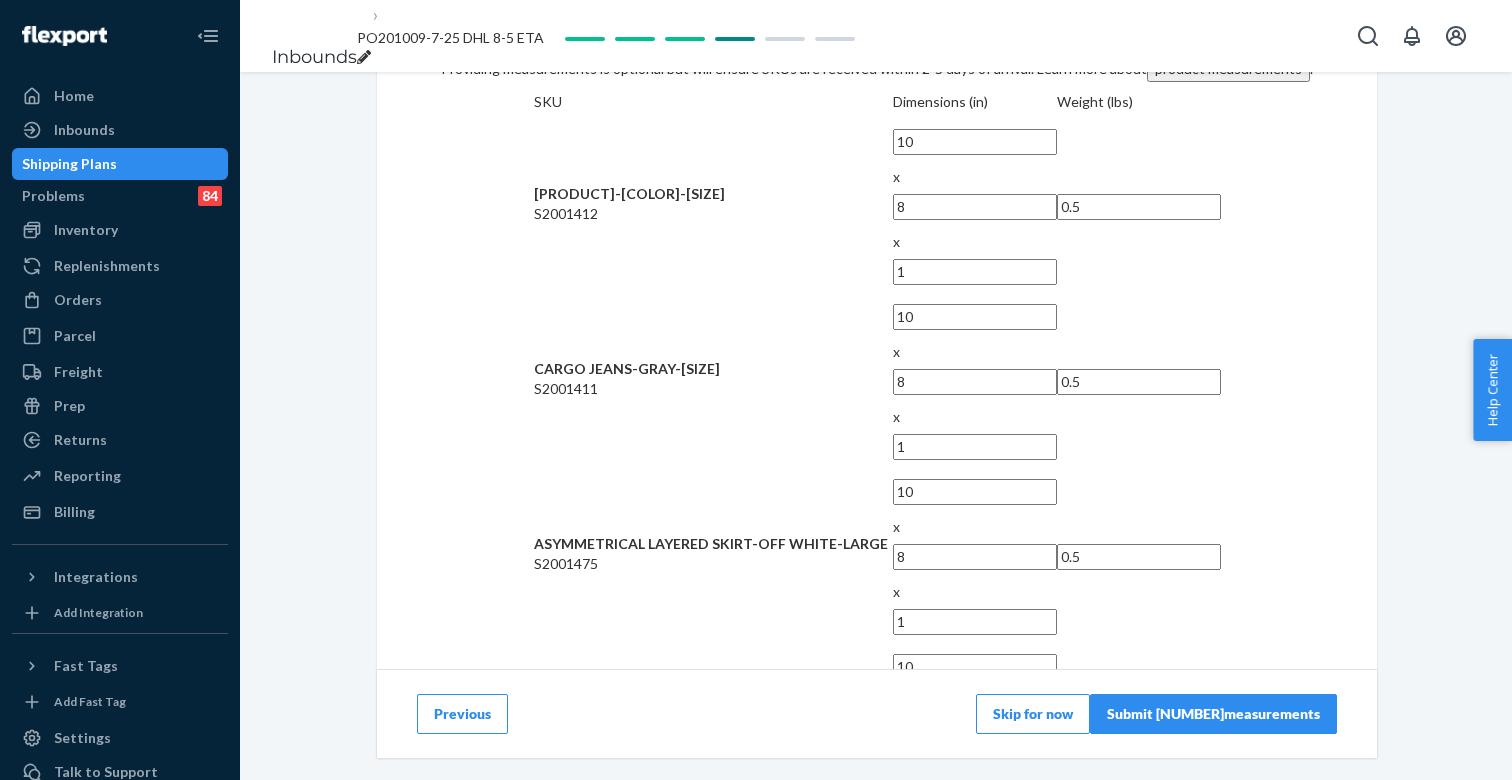 click at bounding box center [975, 842] 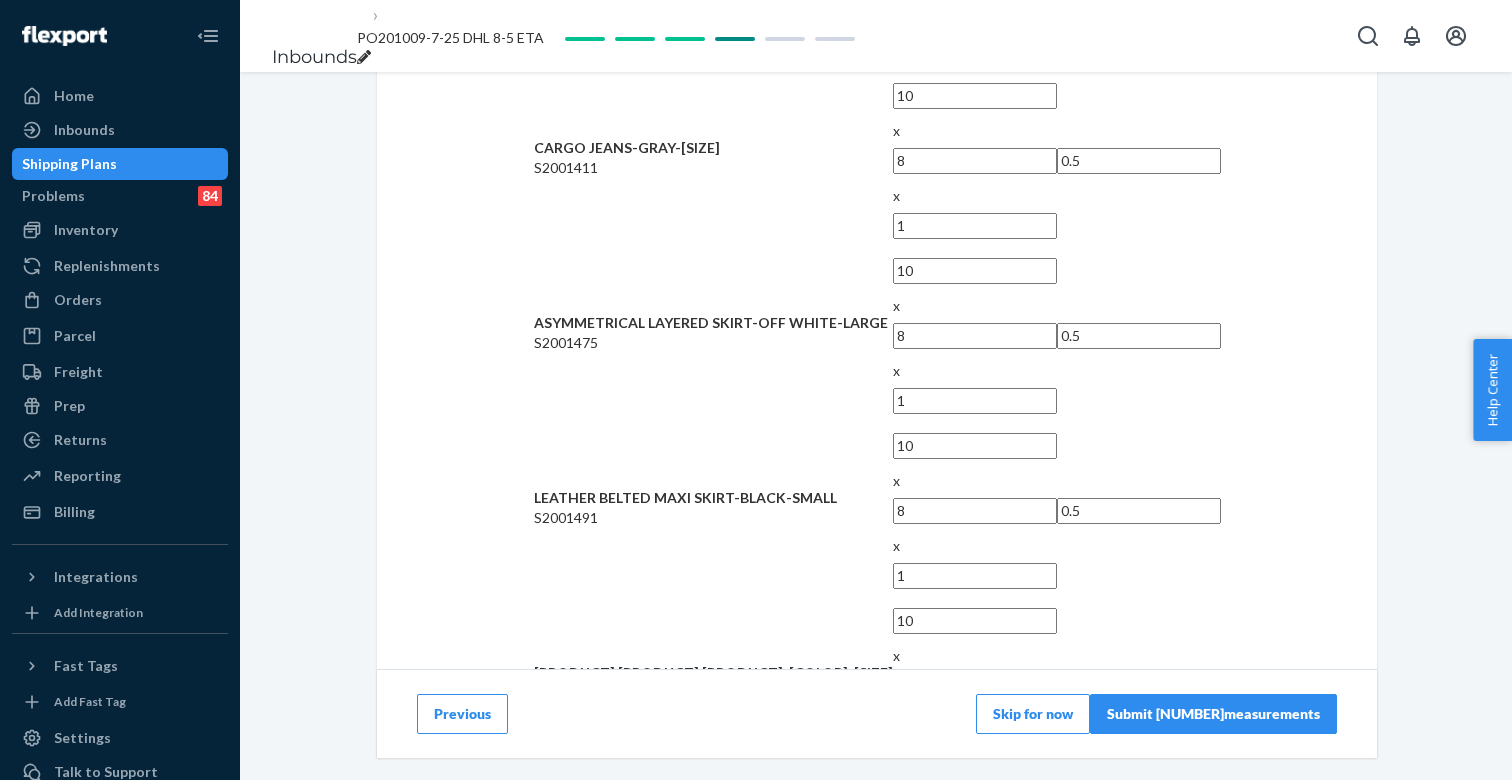 scroll, scrollTop: 551, scrollLeft: 0, axis: vertical 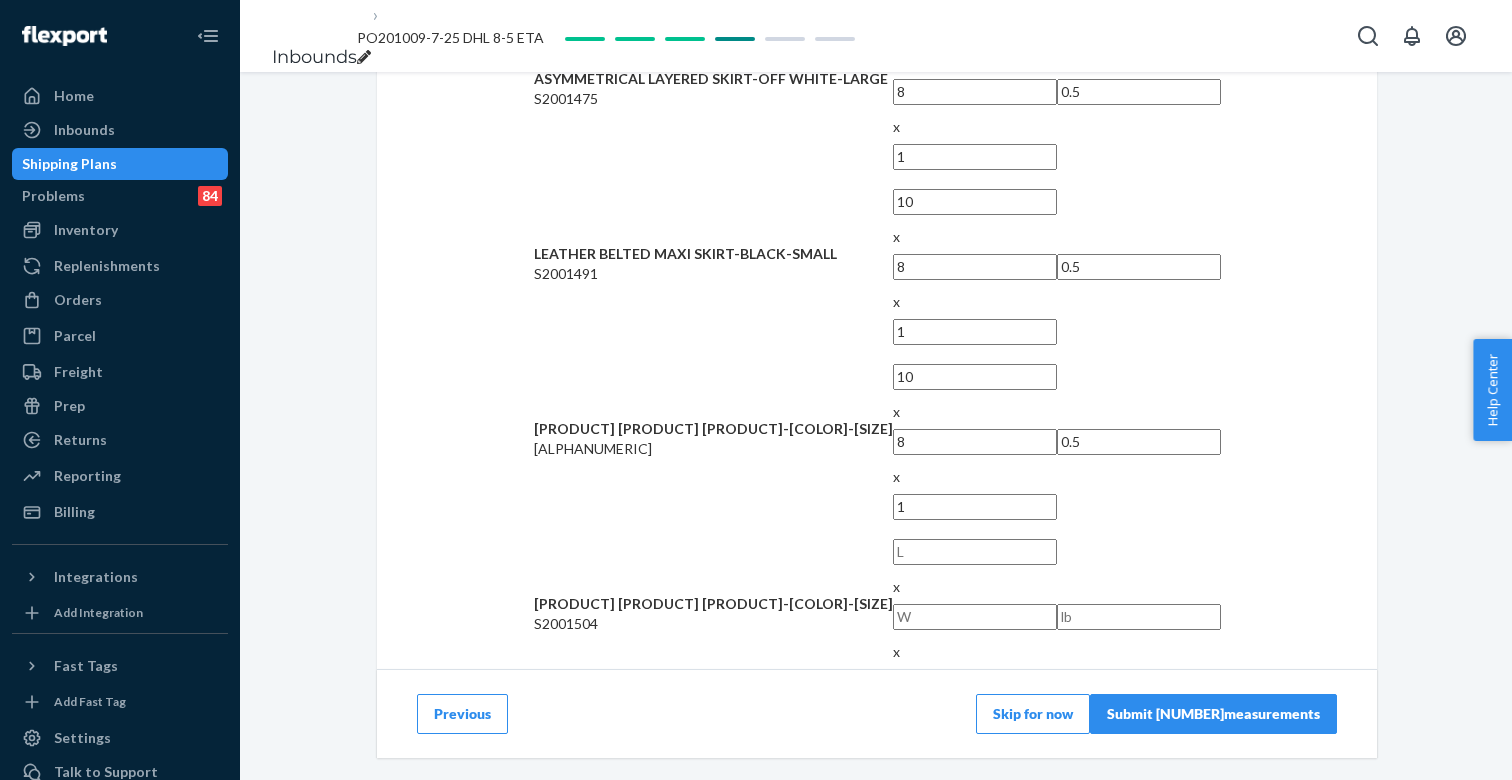 click at bounding box center (975, 552) 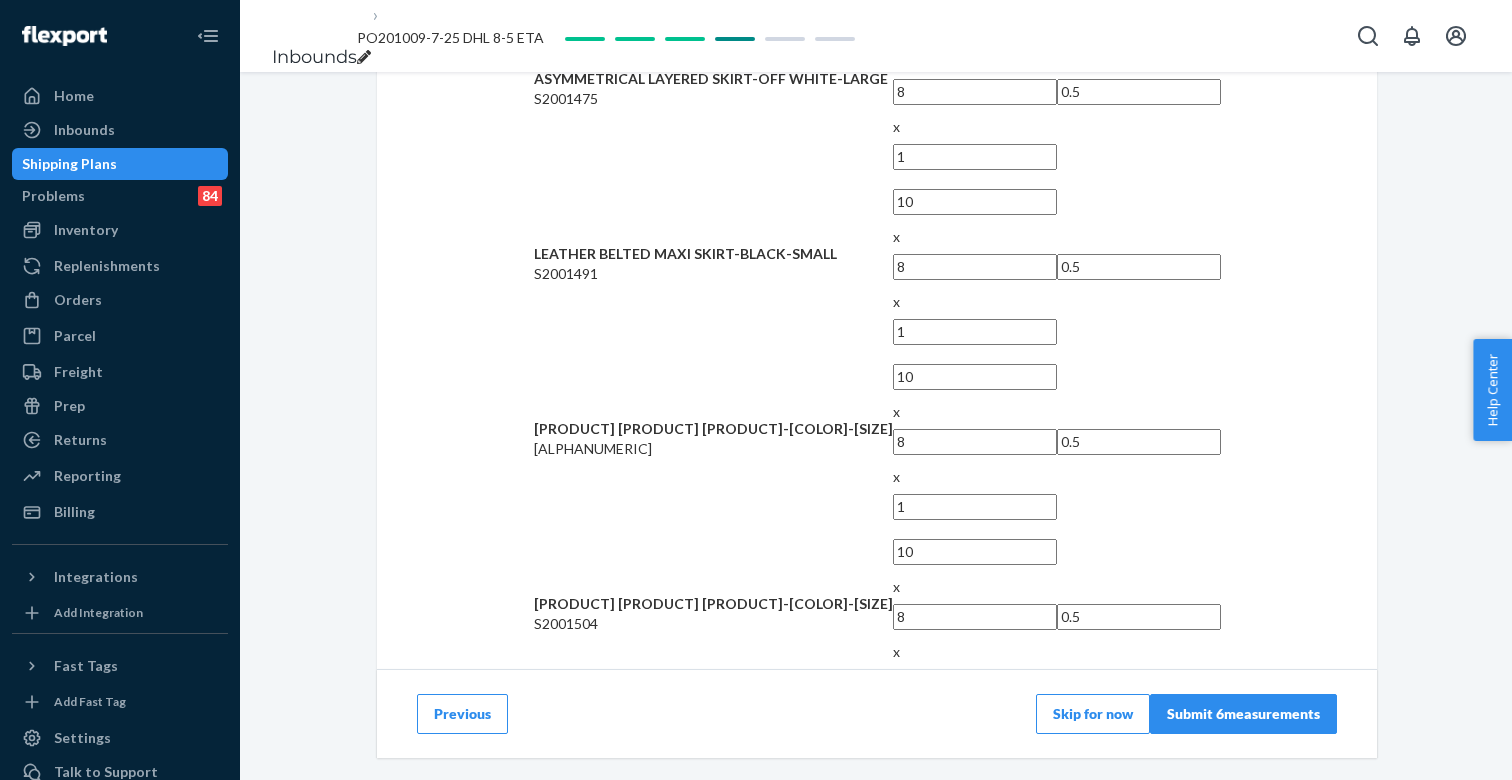 click at bounding box center [975, 727] 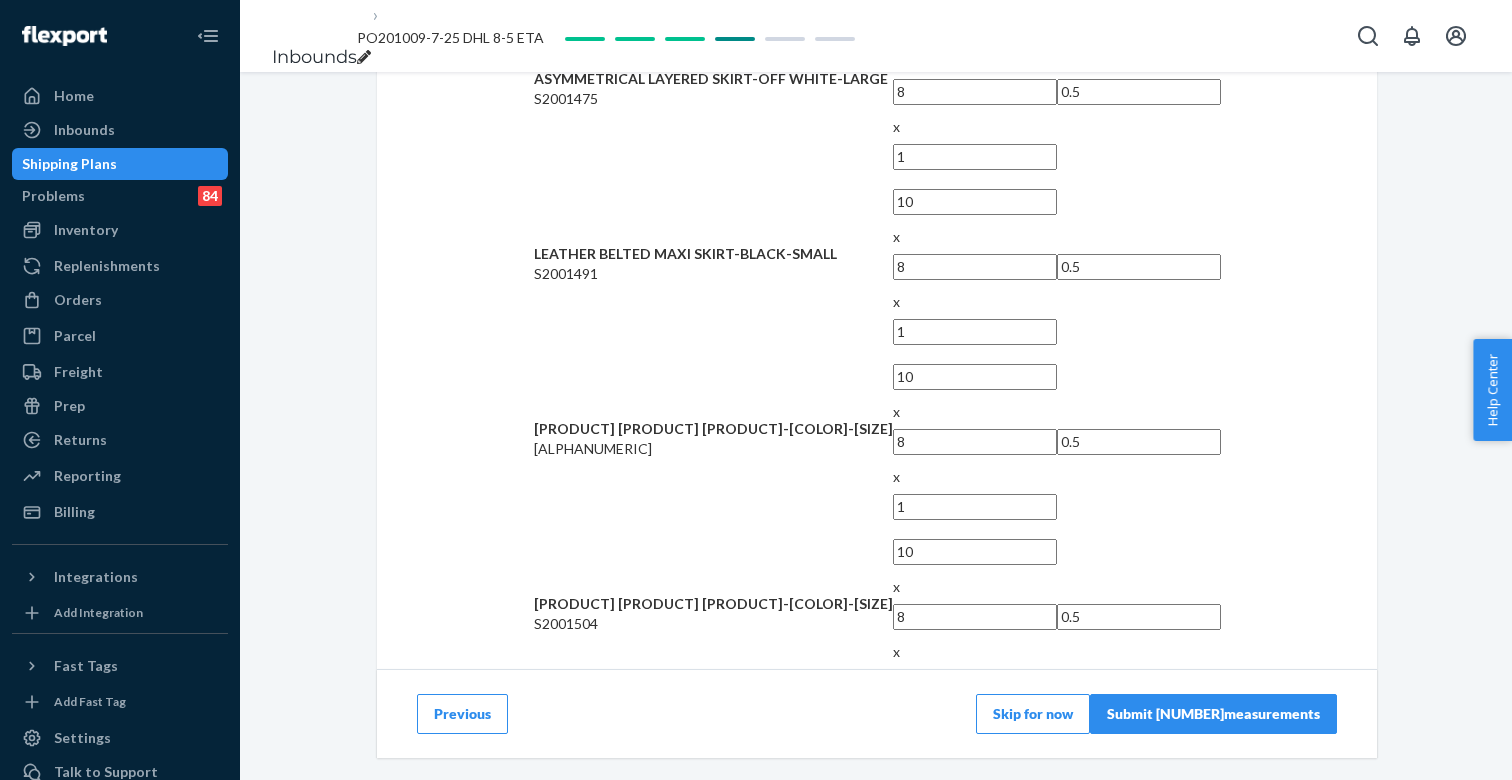 click at bounding box center (975, 902) 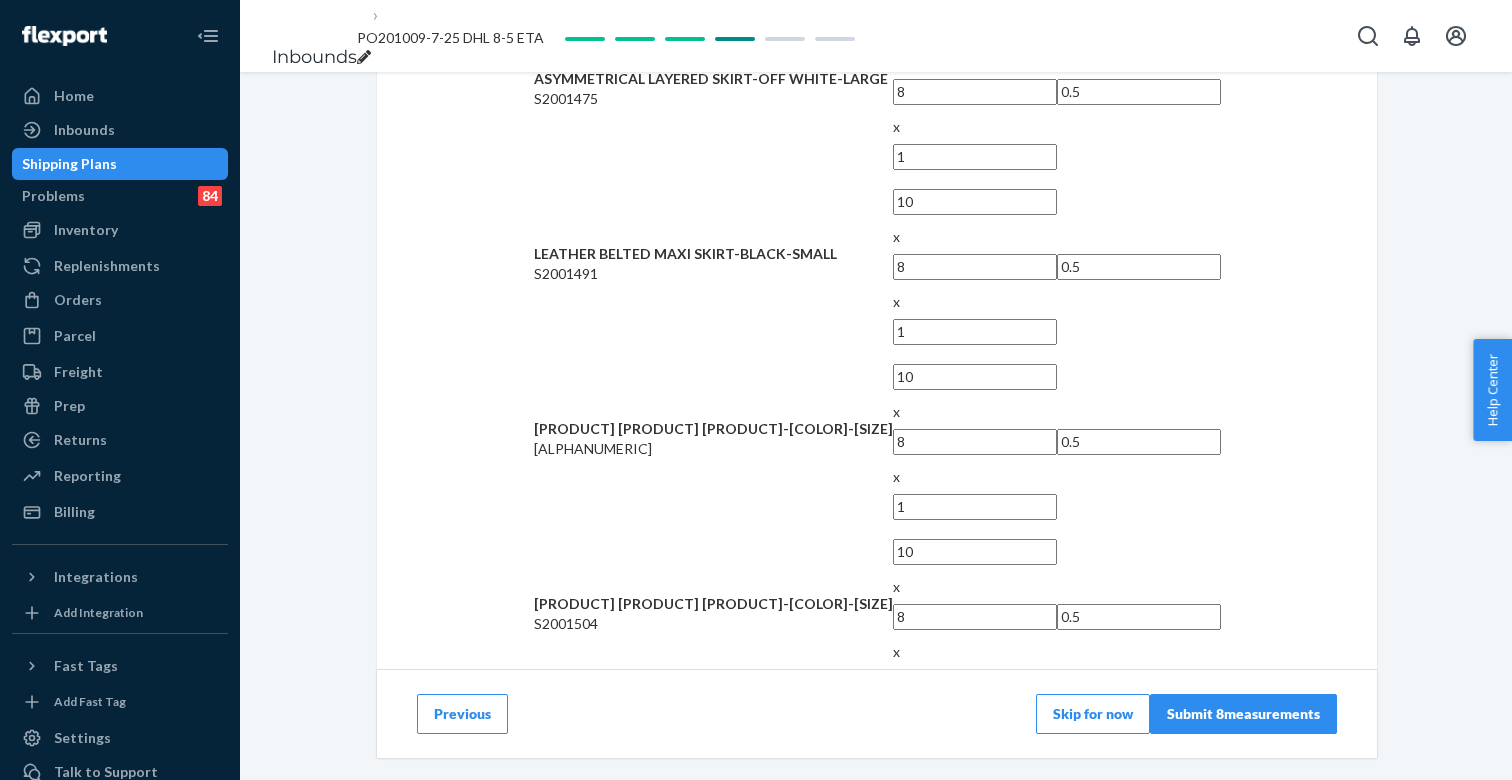 click at bounding box center (975, 1077) 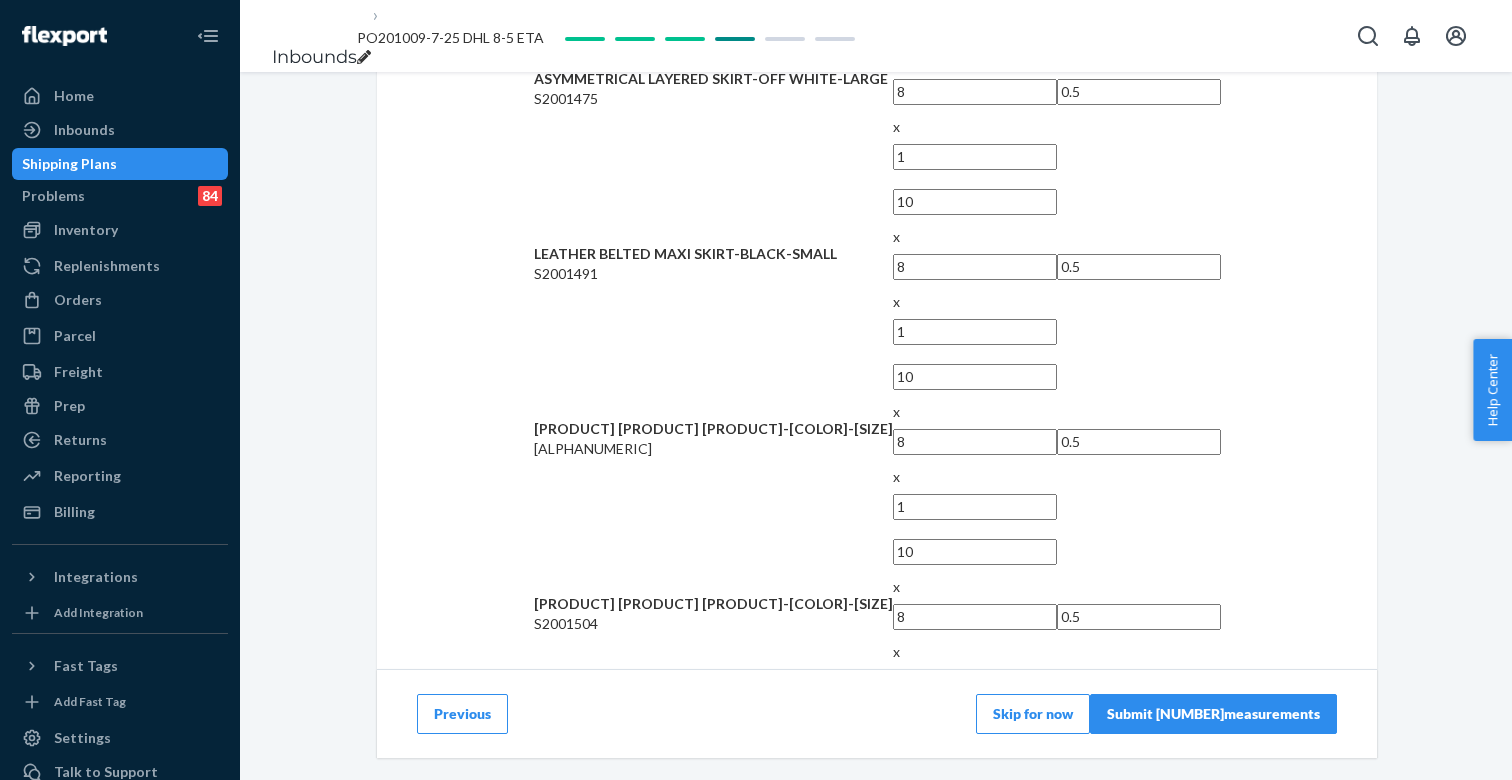 click at bounding box center [975, 1252] 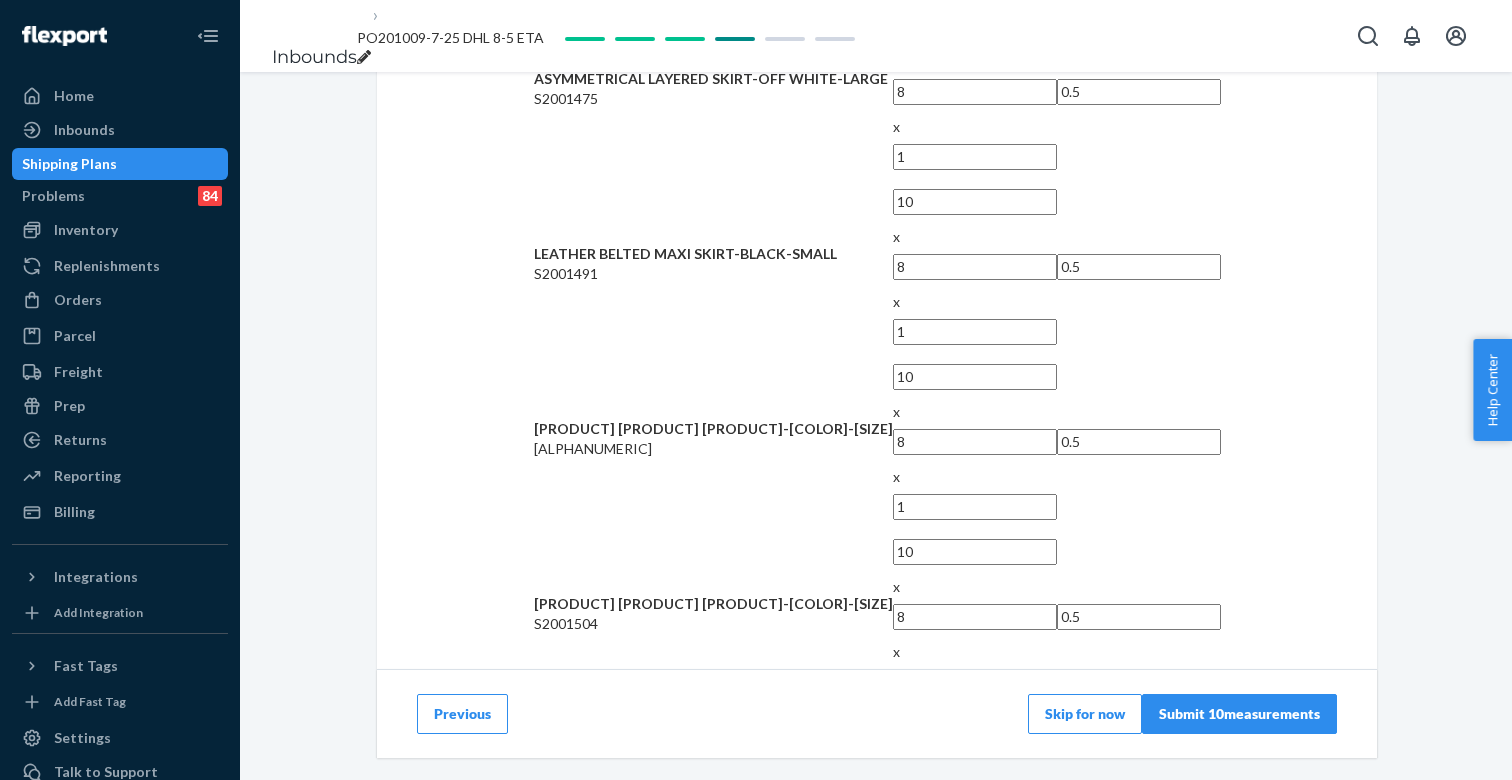 click at bounding box center [975, 1427] 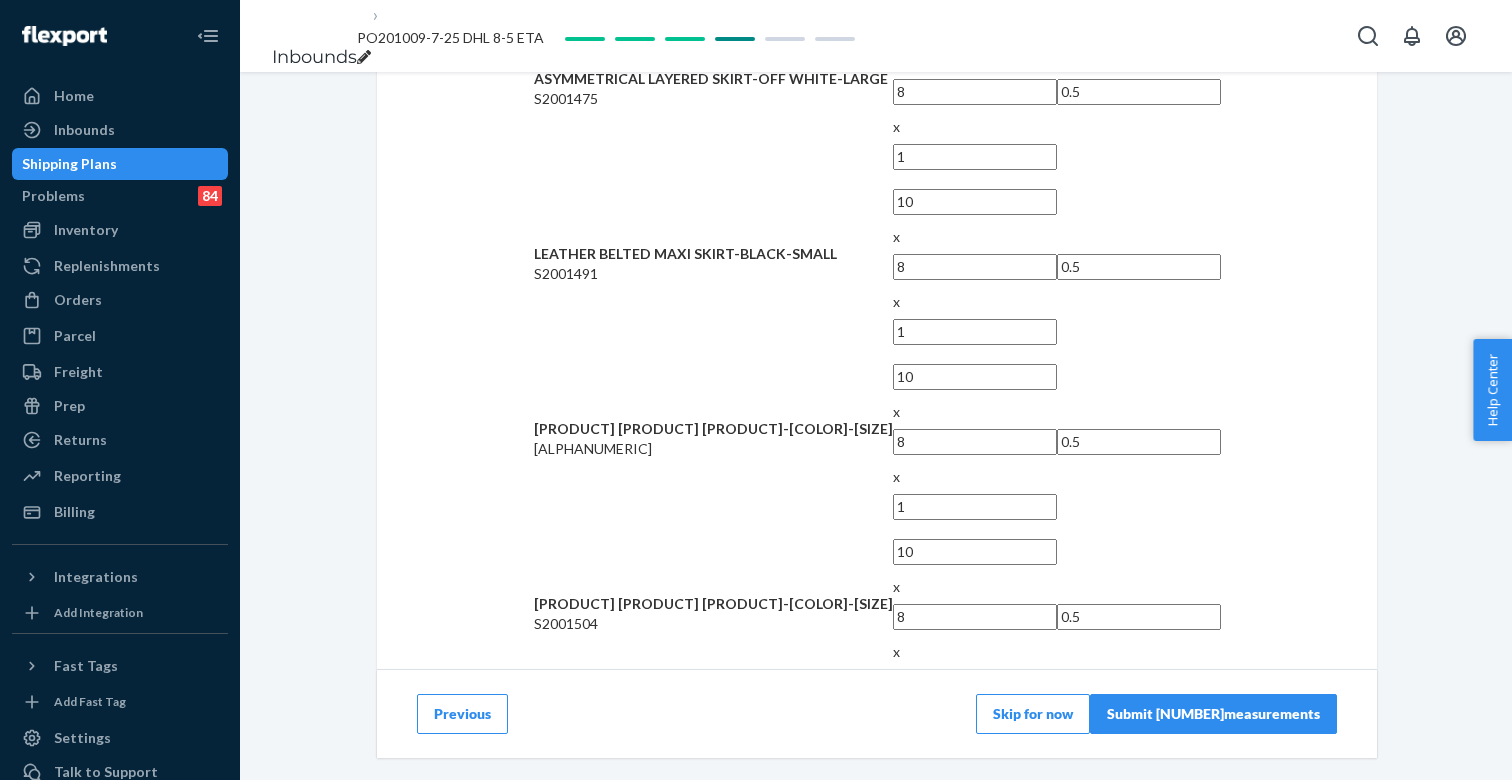 click at bounding box center (975, 1602) 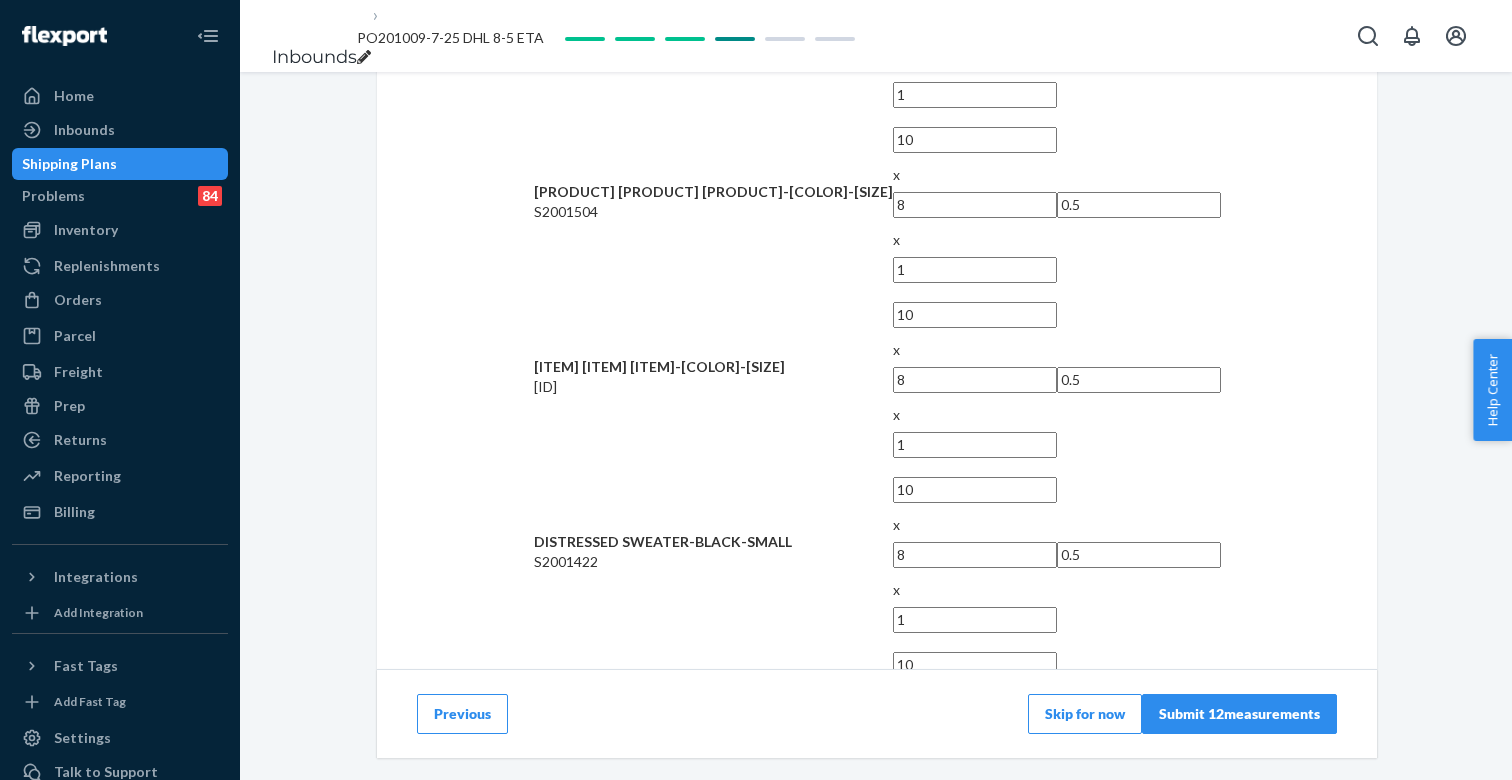 scroll, scrollTop: 985, scrollLeft: 0, axis: vertical 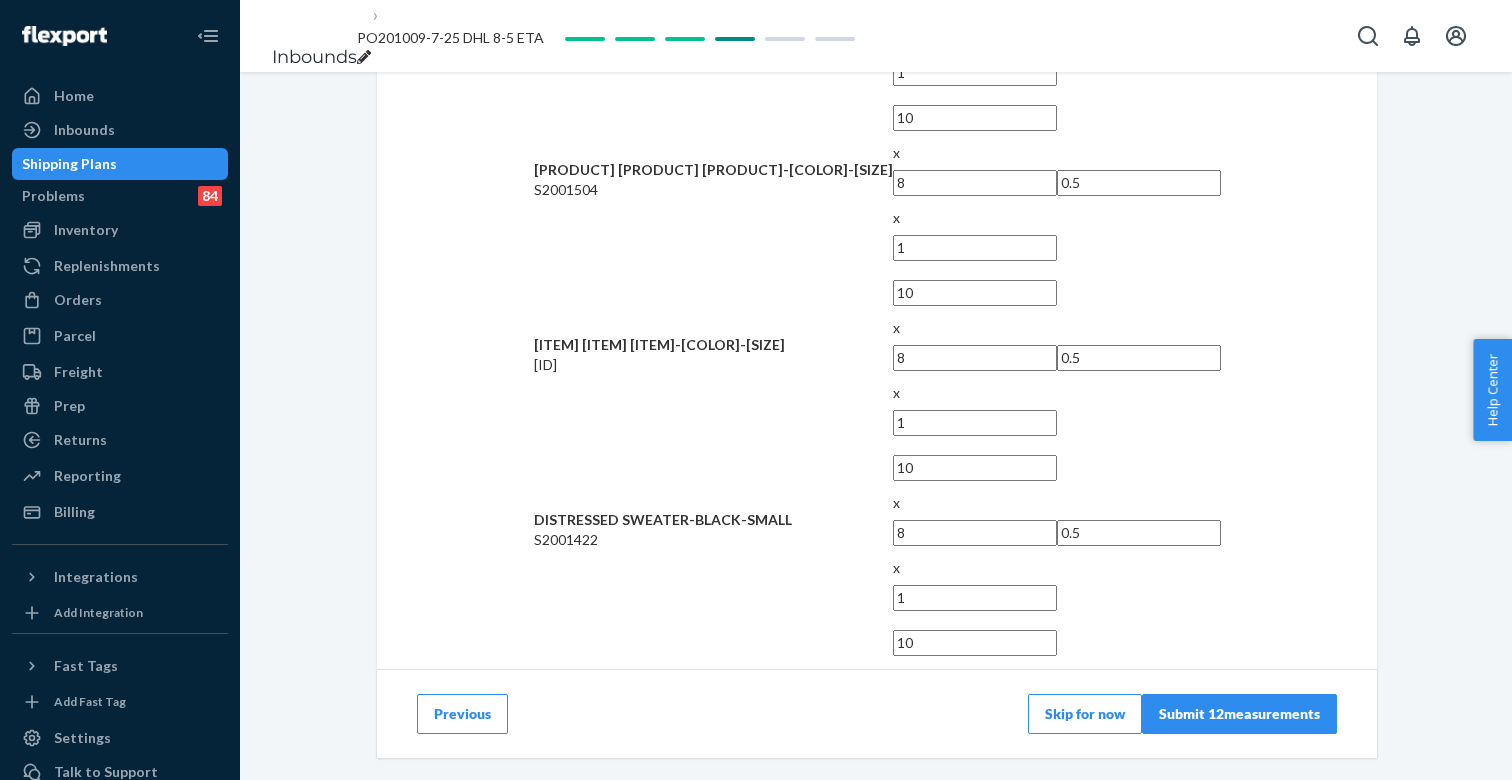 click at bounding box center [975, 1343] 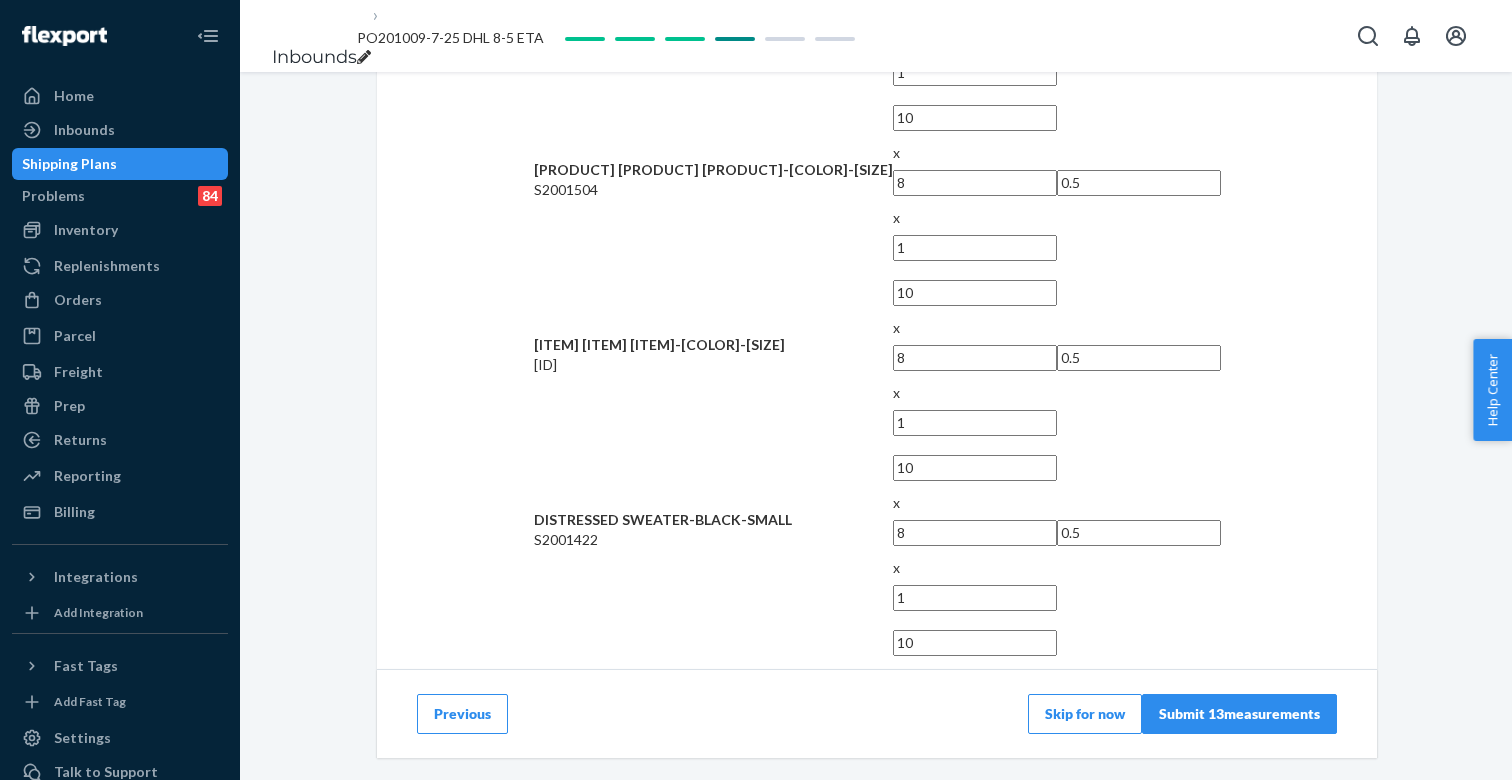 click at bounding box center (975, 1518) 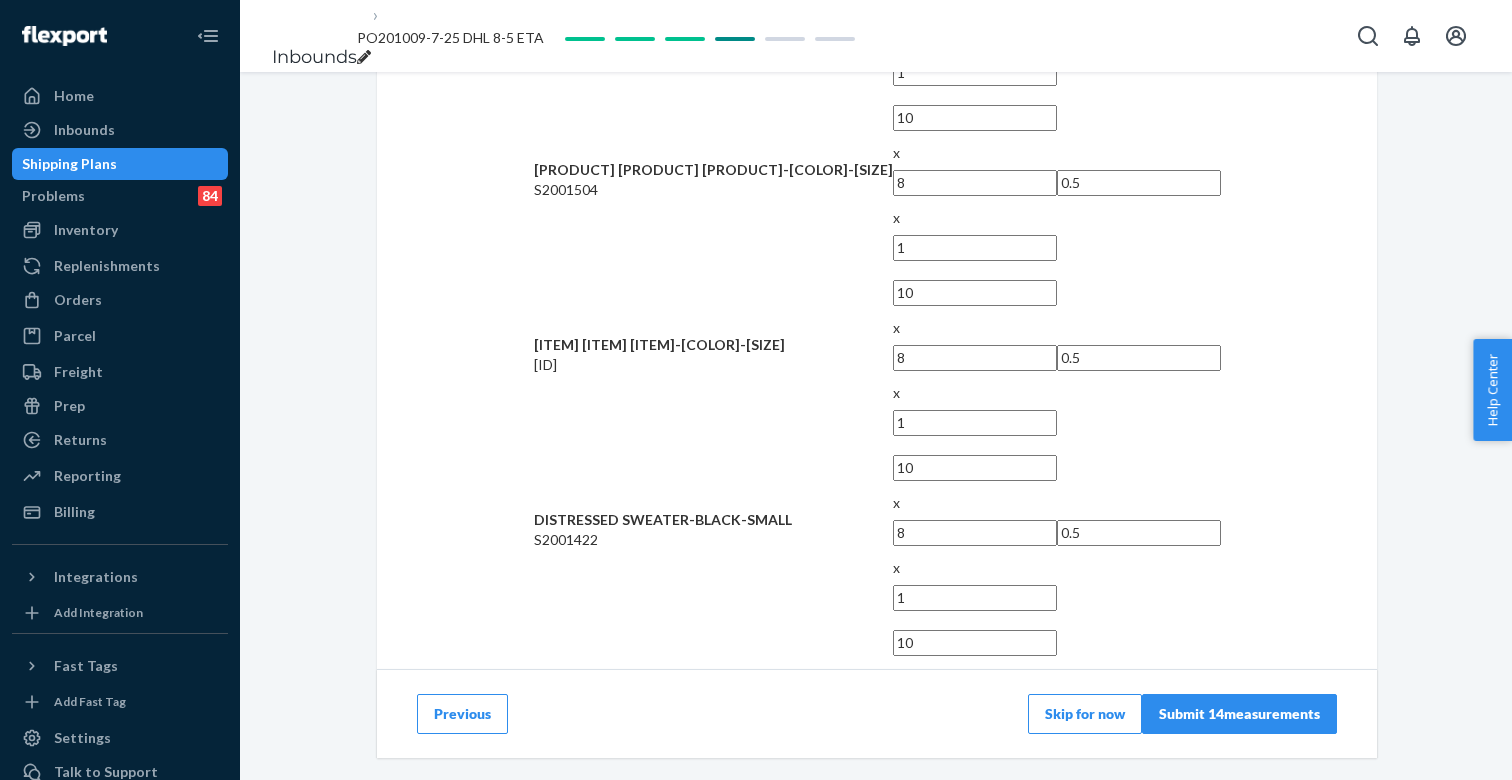 click at bounding box center [975, 1693] 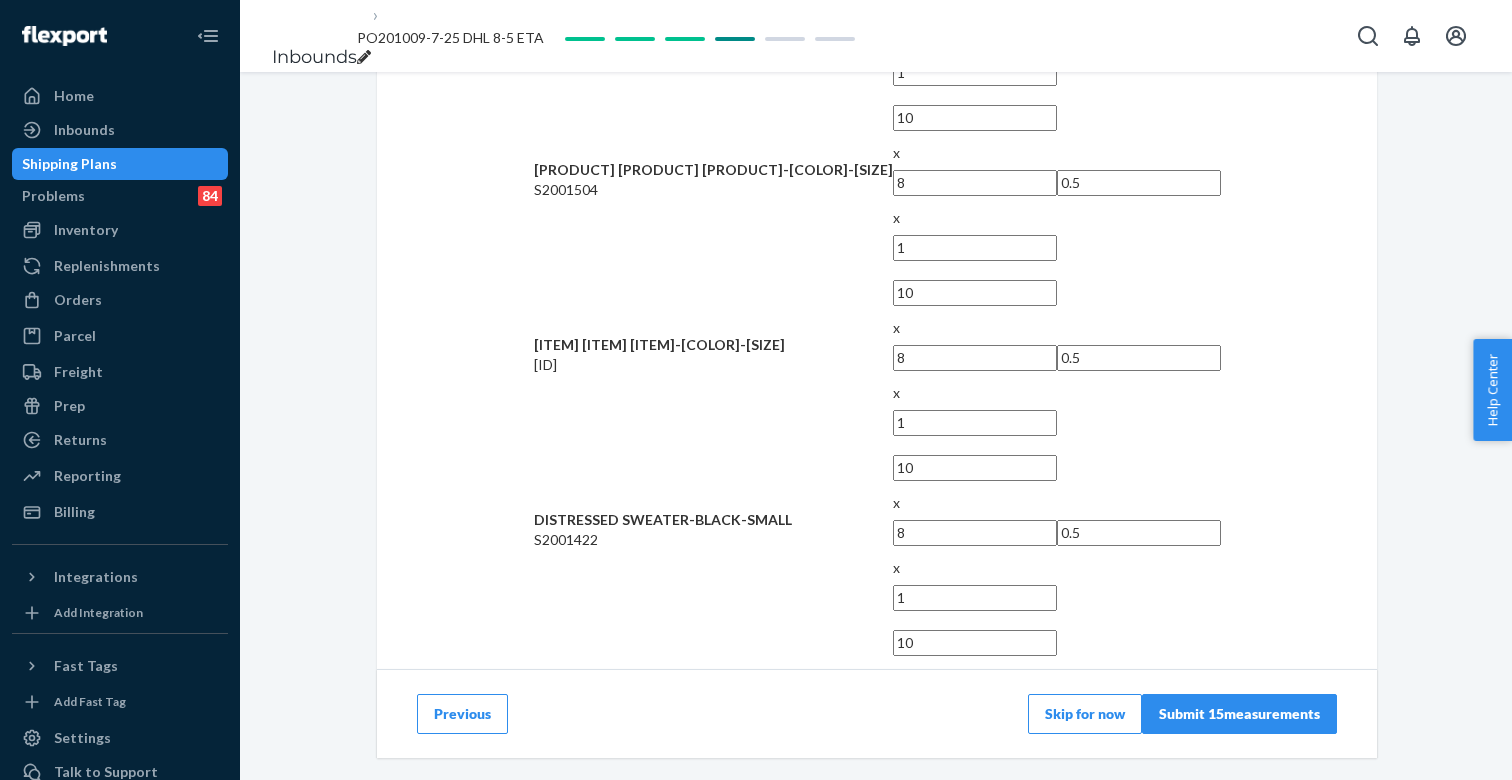 click at bounding box center (975, 1868) 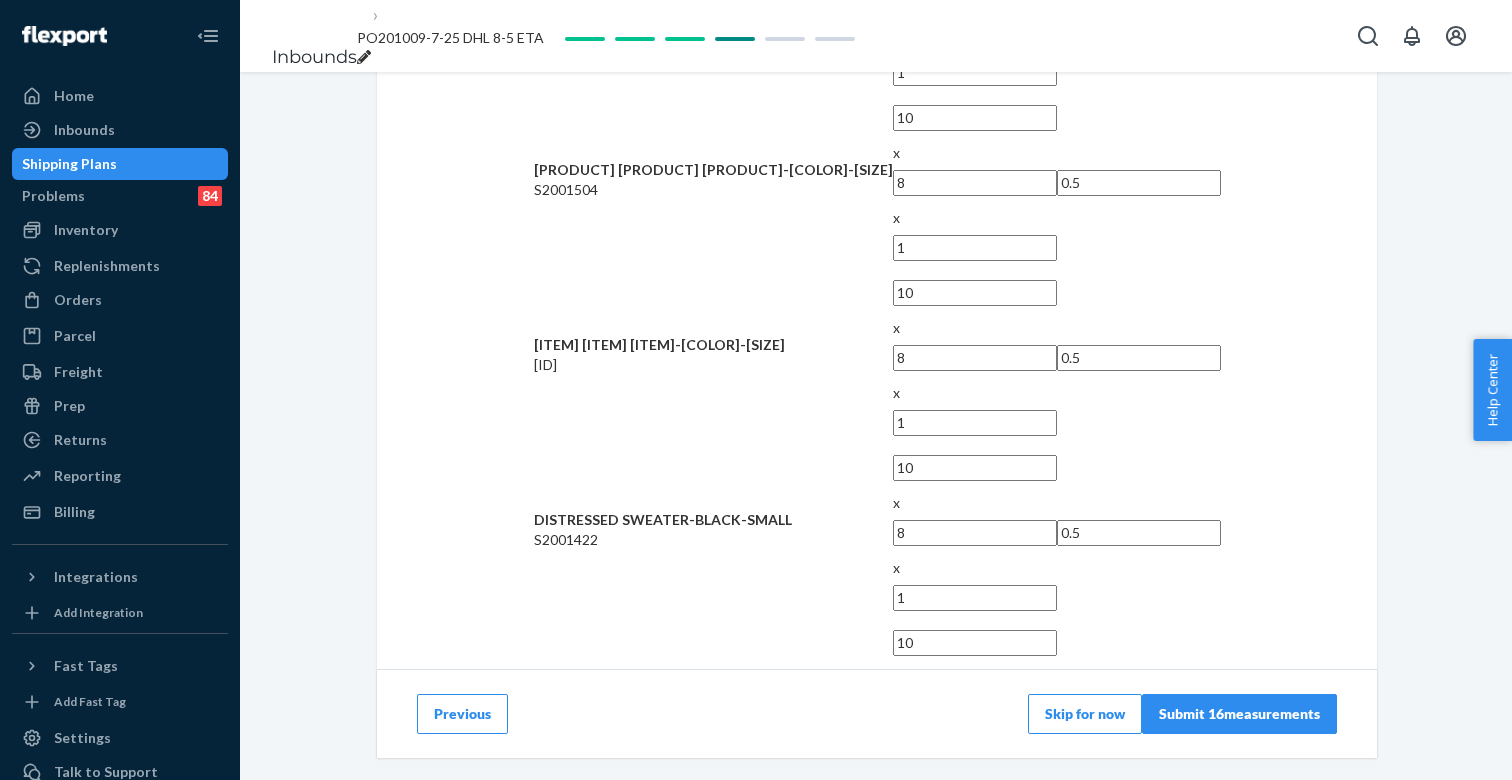 scroll, scrollTop: 1148, scrollLeft: 0, axis: vertical 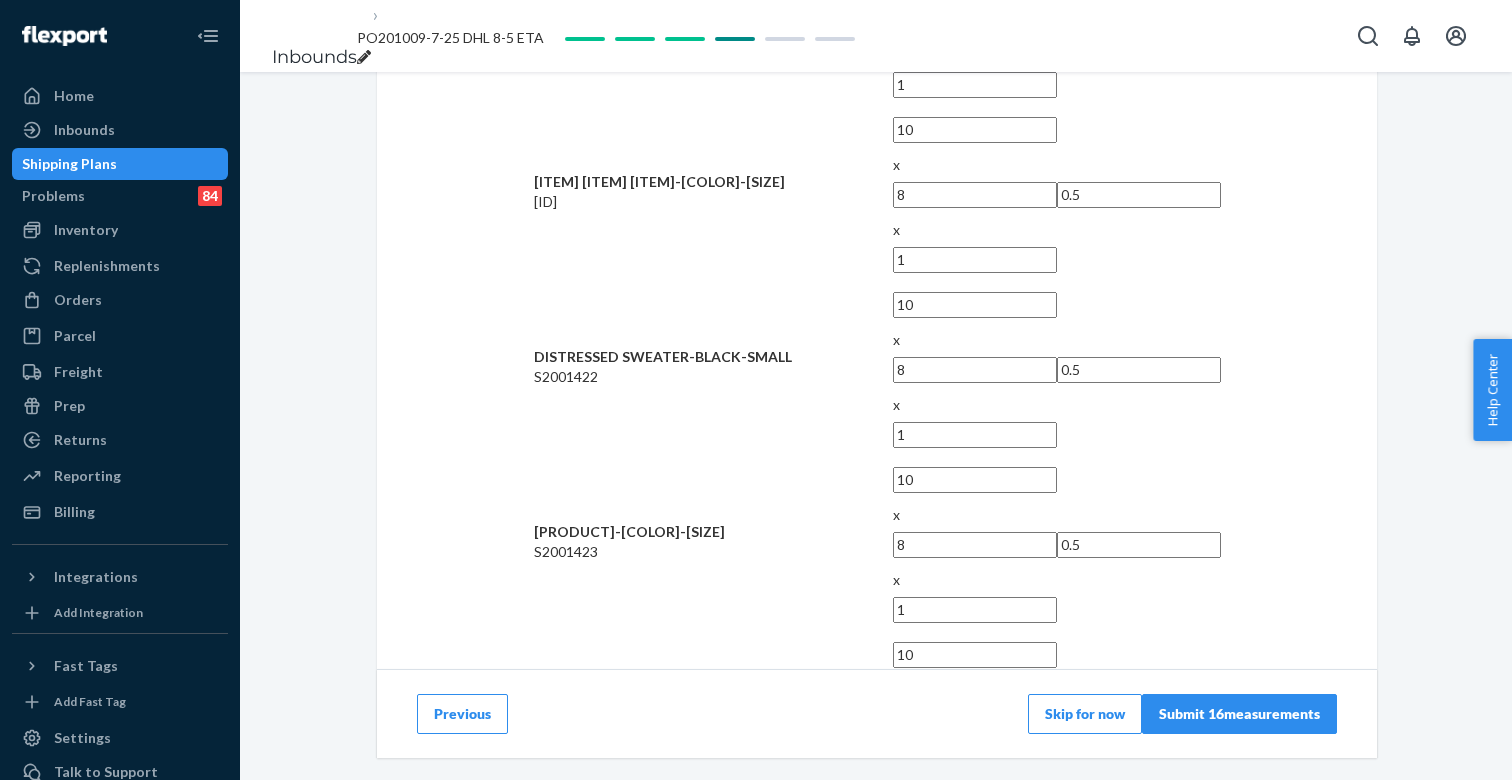 click at bounding box center [975, 1880] 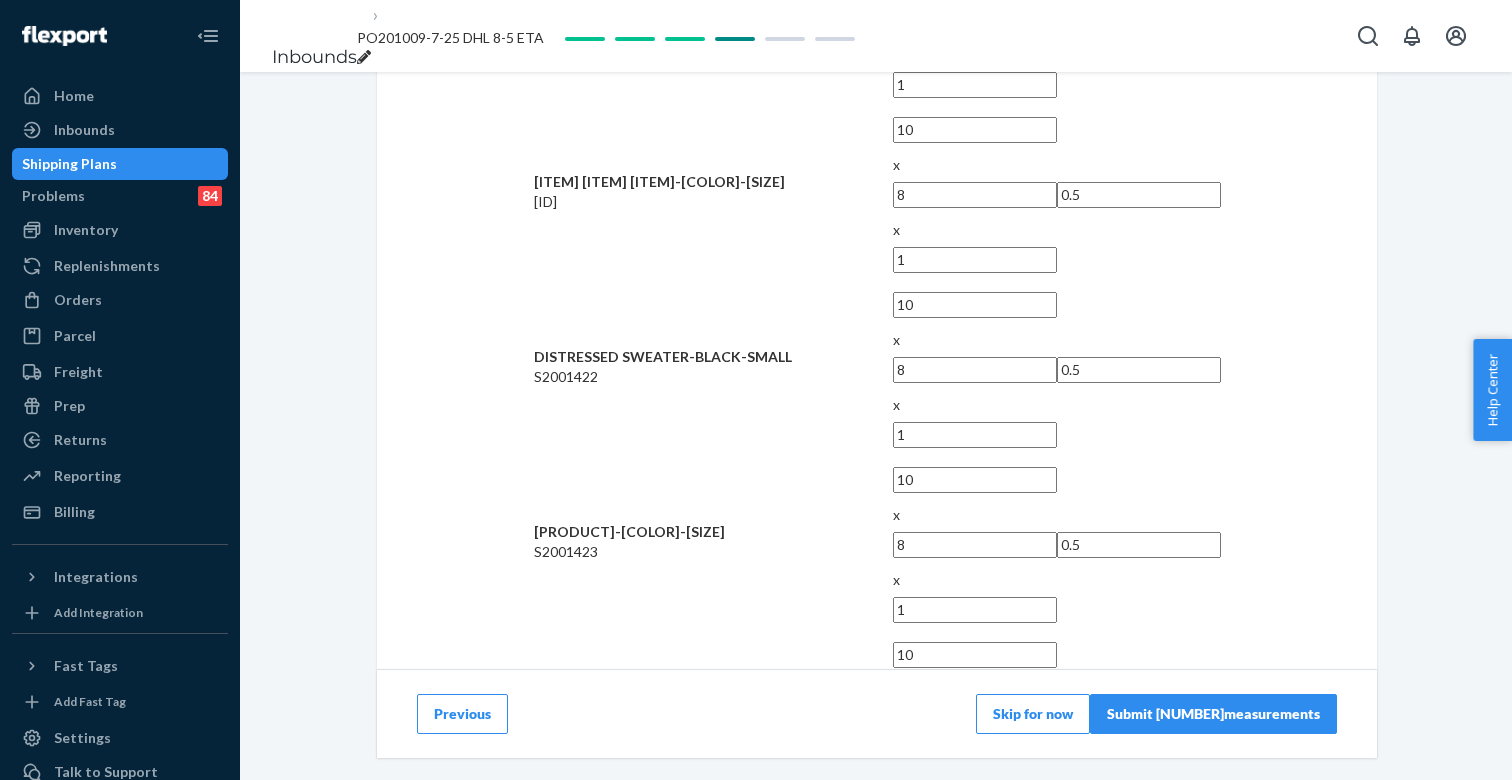 click at bounding box center [975, 2055] 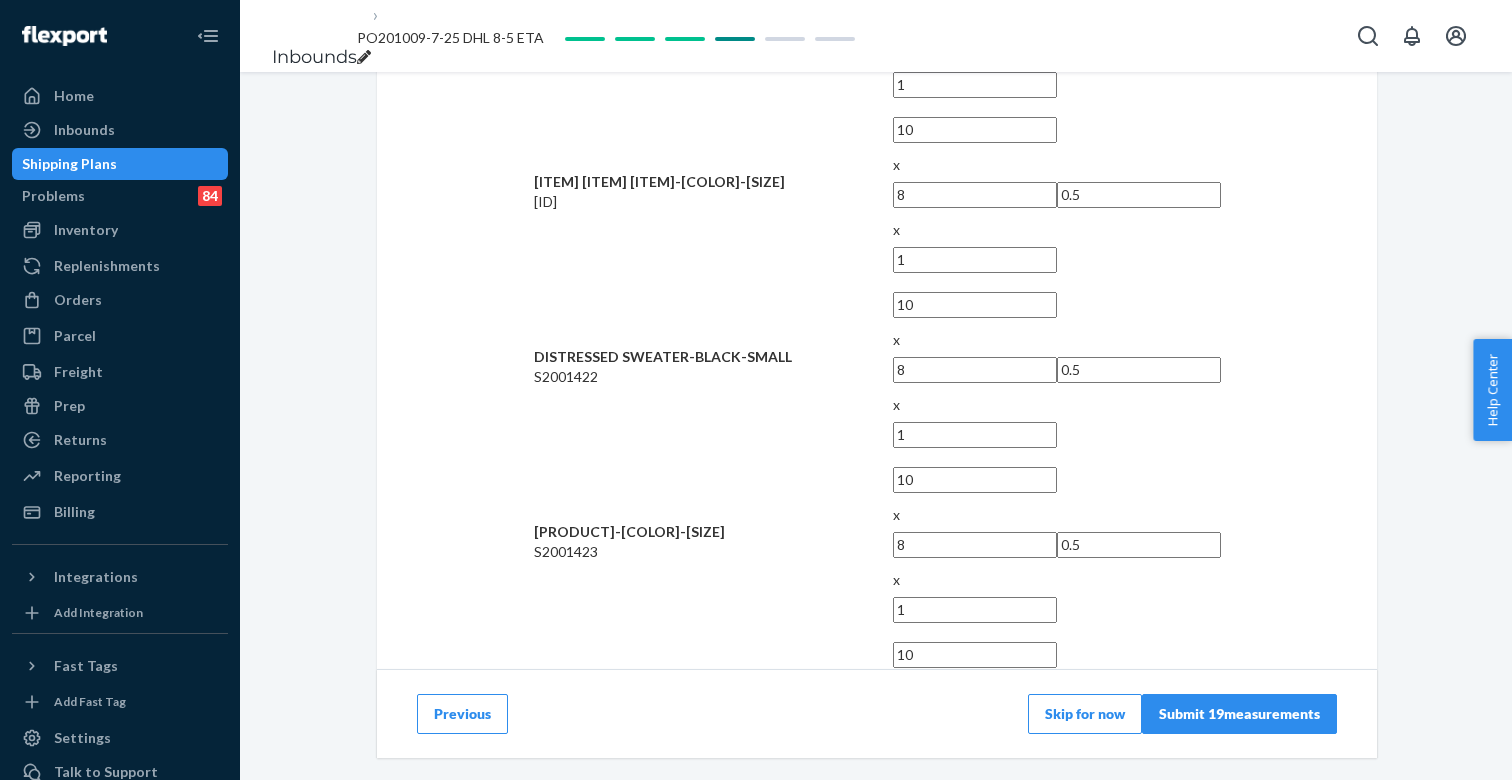 click at bounding box center [975, 2405] 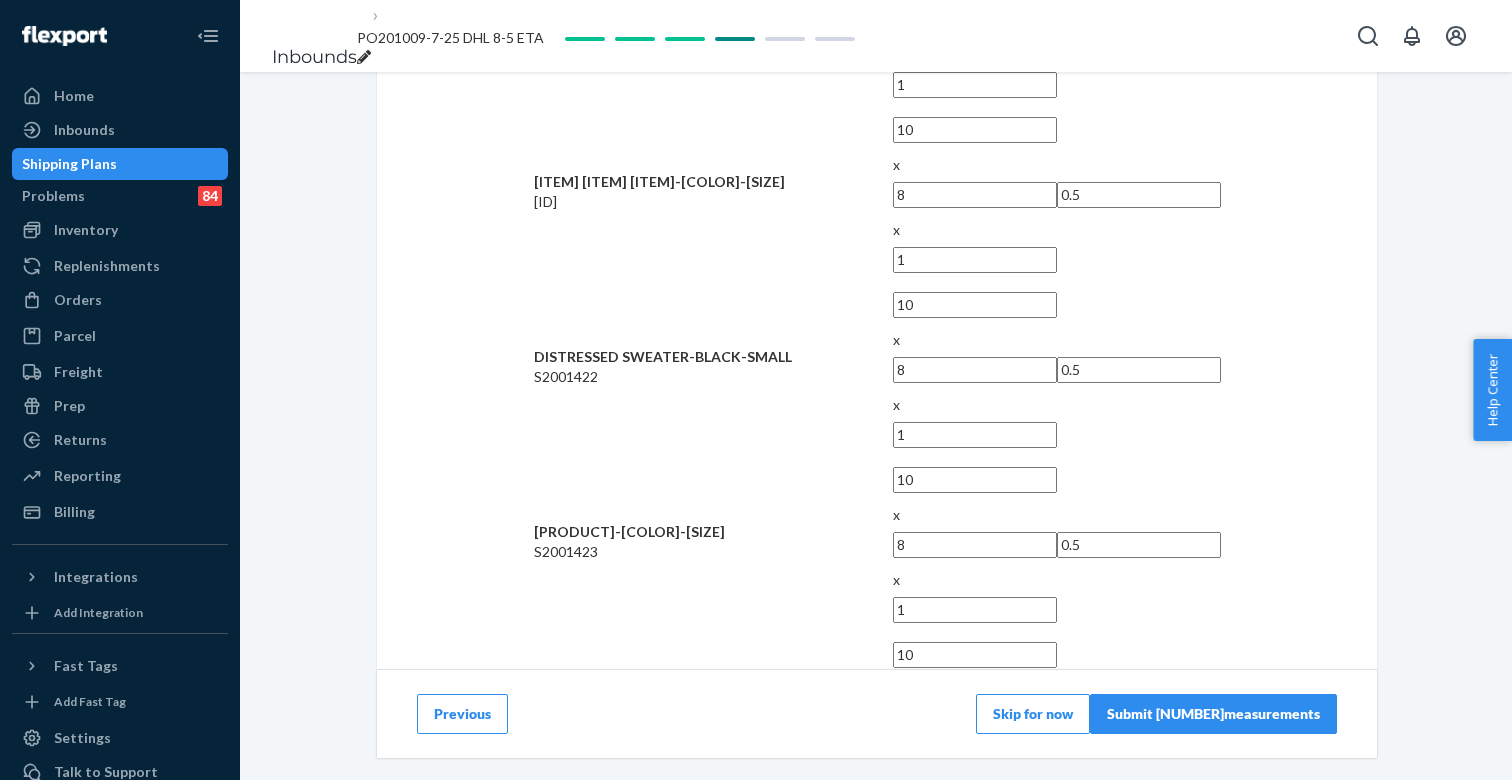 click on "Submit [NUMBER] measurements" at bounding box center (1213, 714) 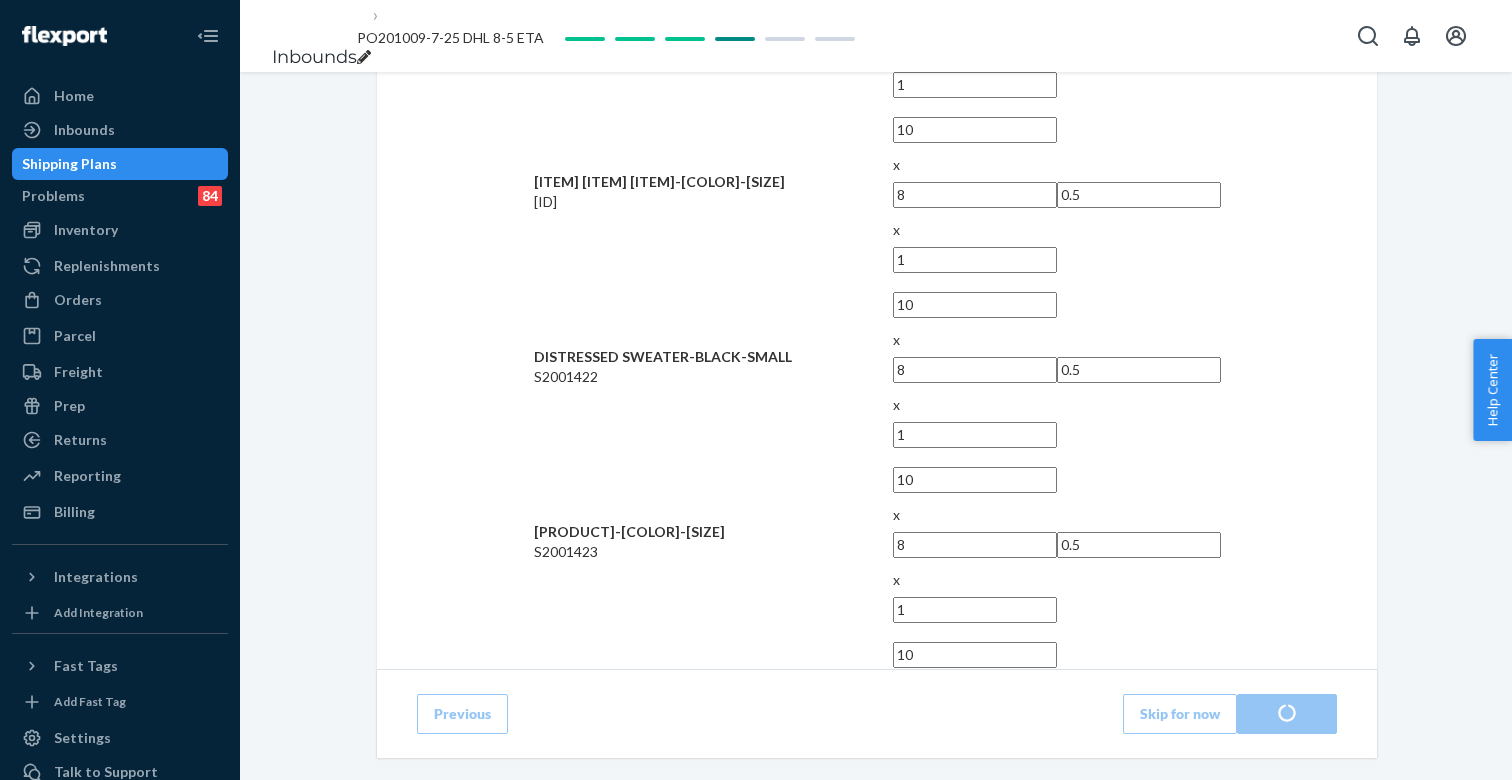 drag, startPoint x: 886, startPoint y: 207, endPoint x: 900, endPoint y: 207, distance: 14 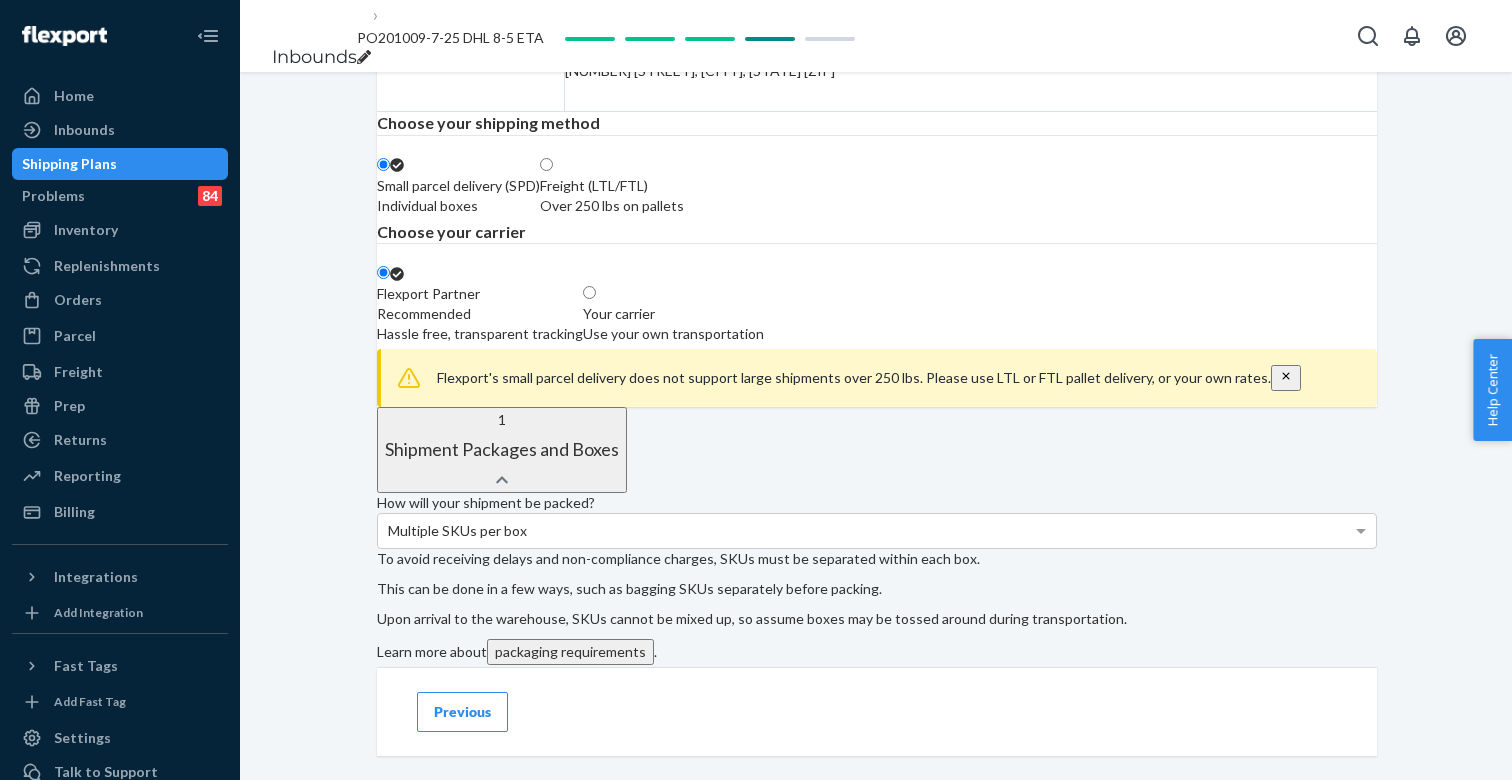 scroll, scrollTop: 479, scrollLeft: 0, axis: vertical 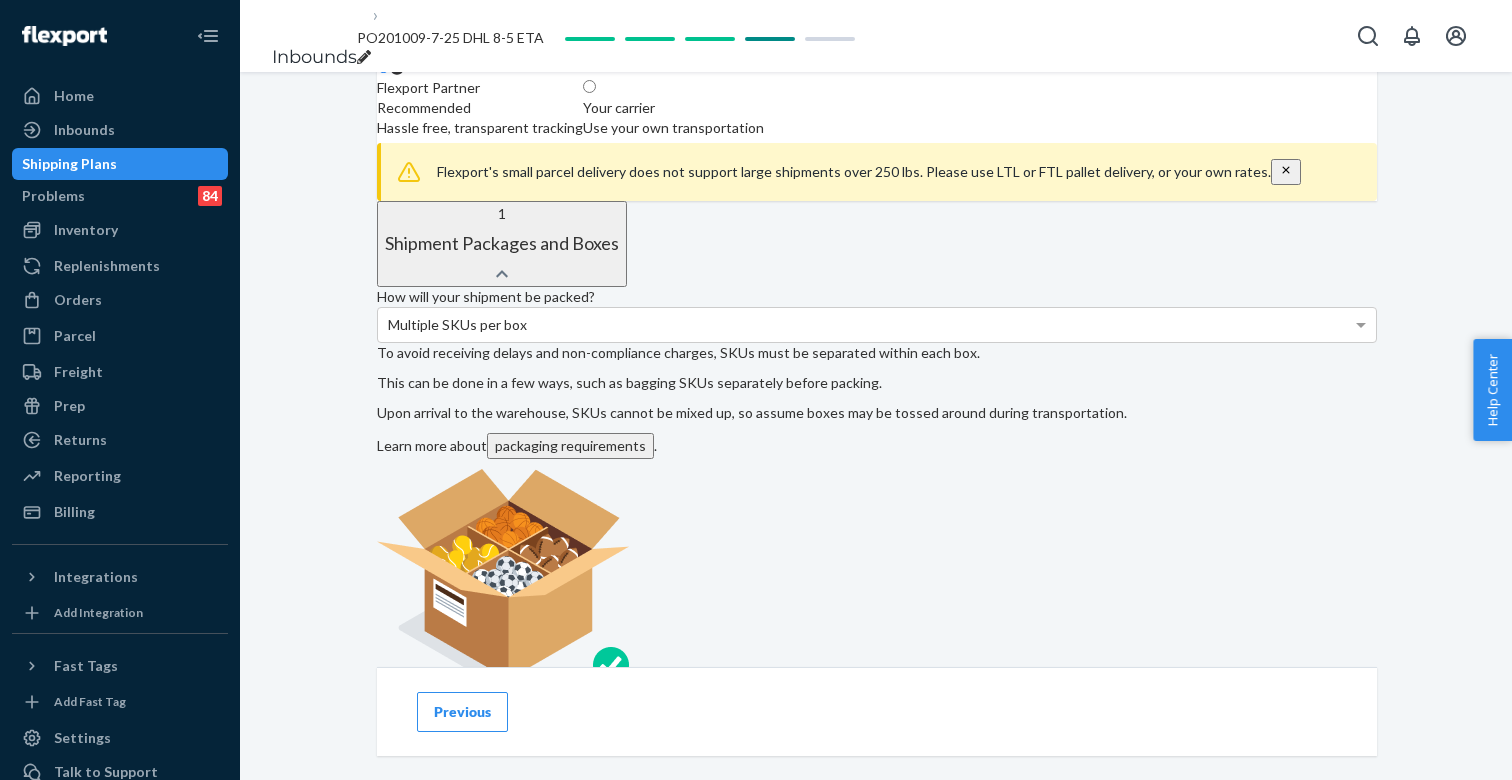click at bounding box center (553, -41) 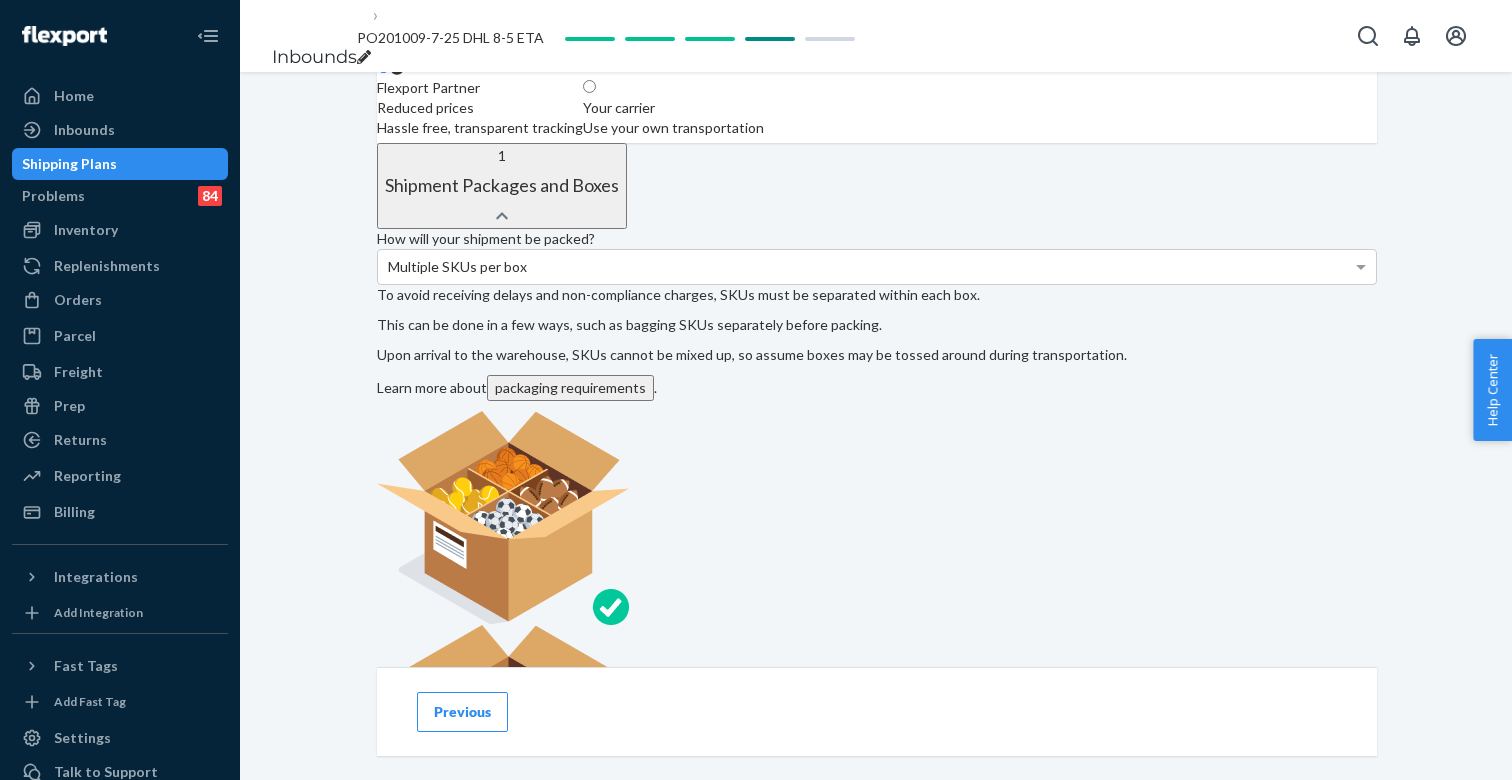 click at bounding box center (596, 87) 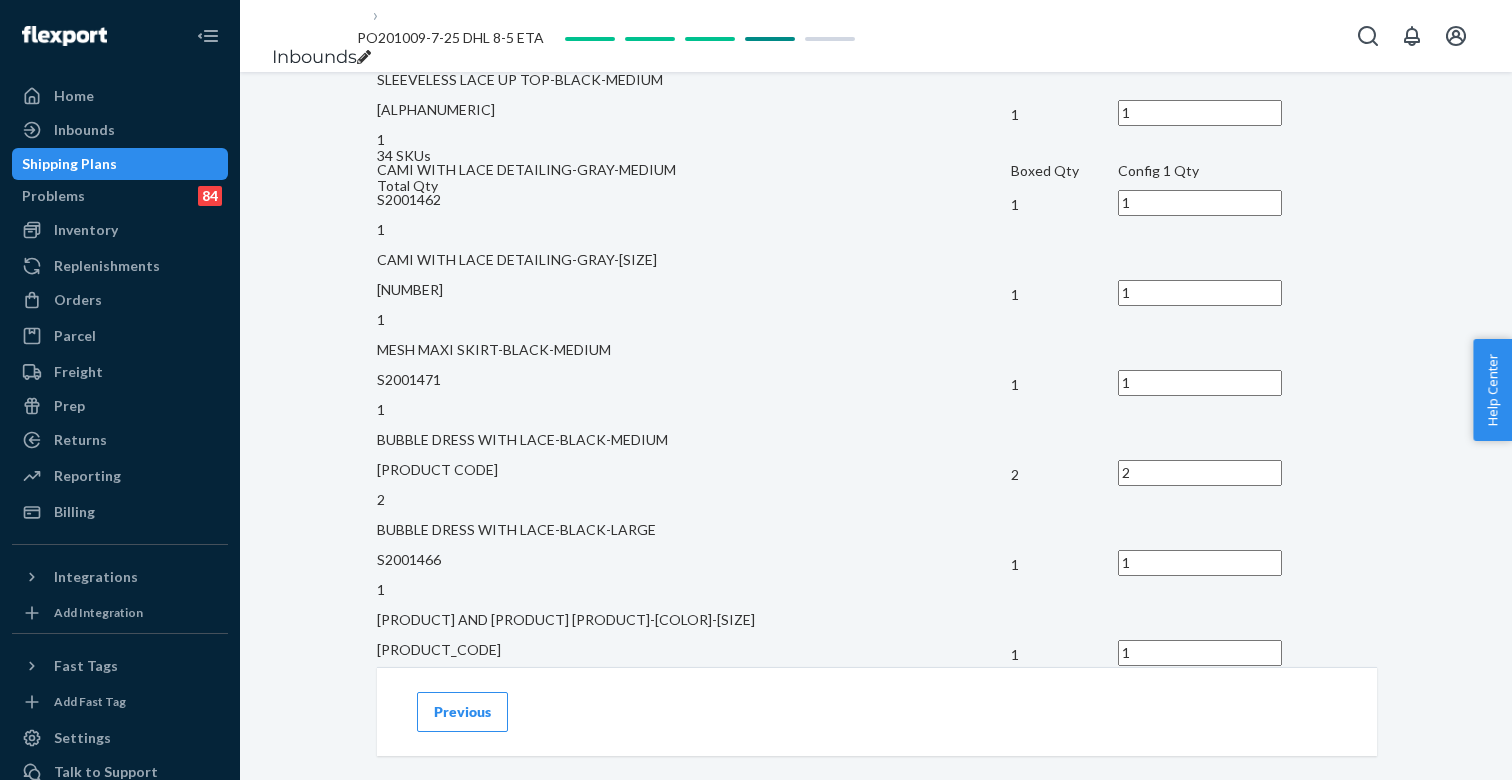 scroll, scrollTop: 3871, scrollLeft: 0, axis: vertical 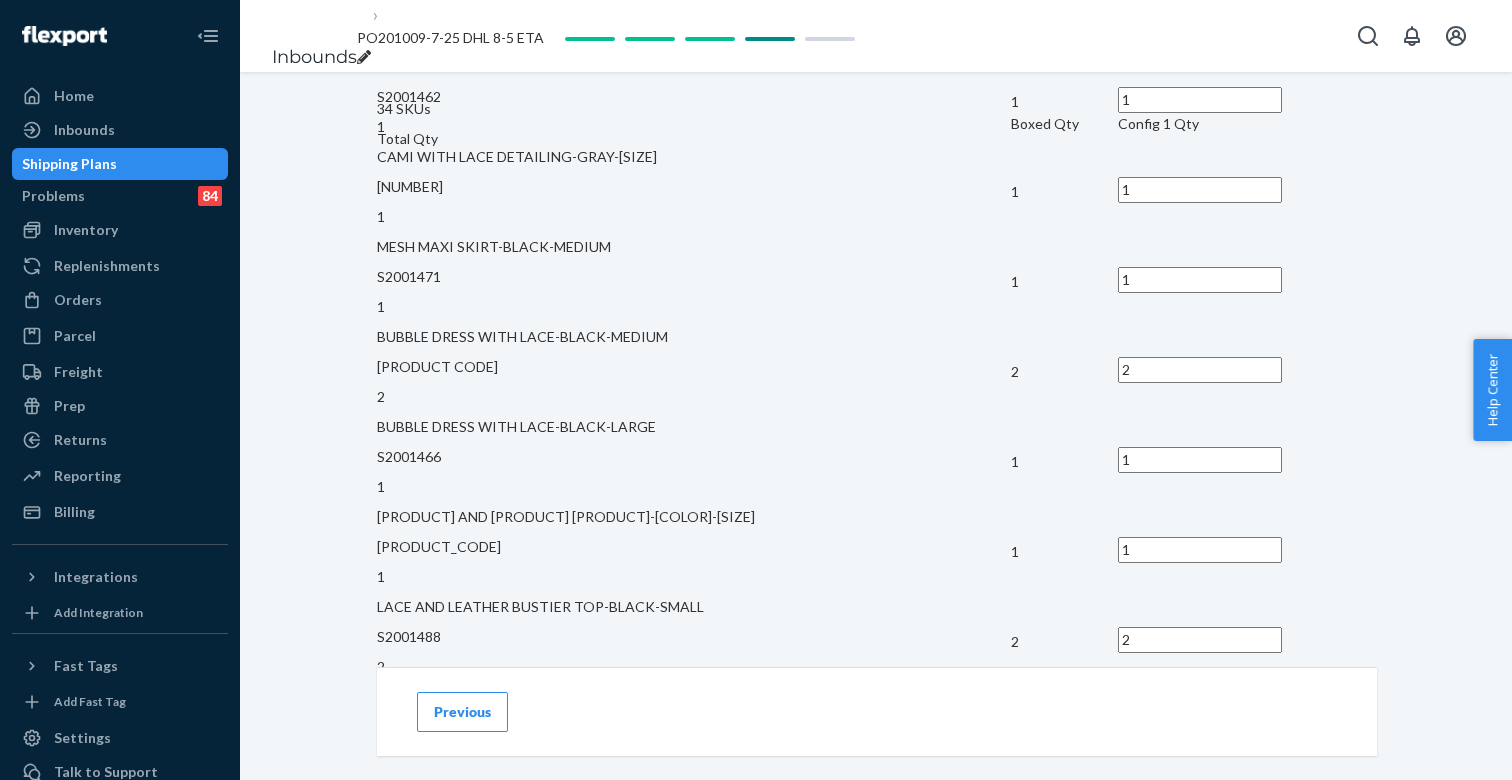 click on "Confirm" at bounding box center (420, 798) 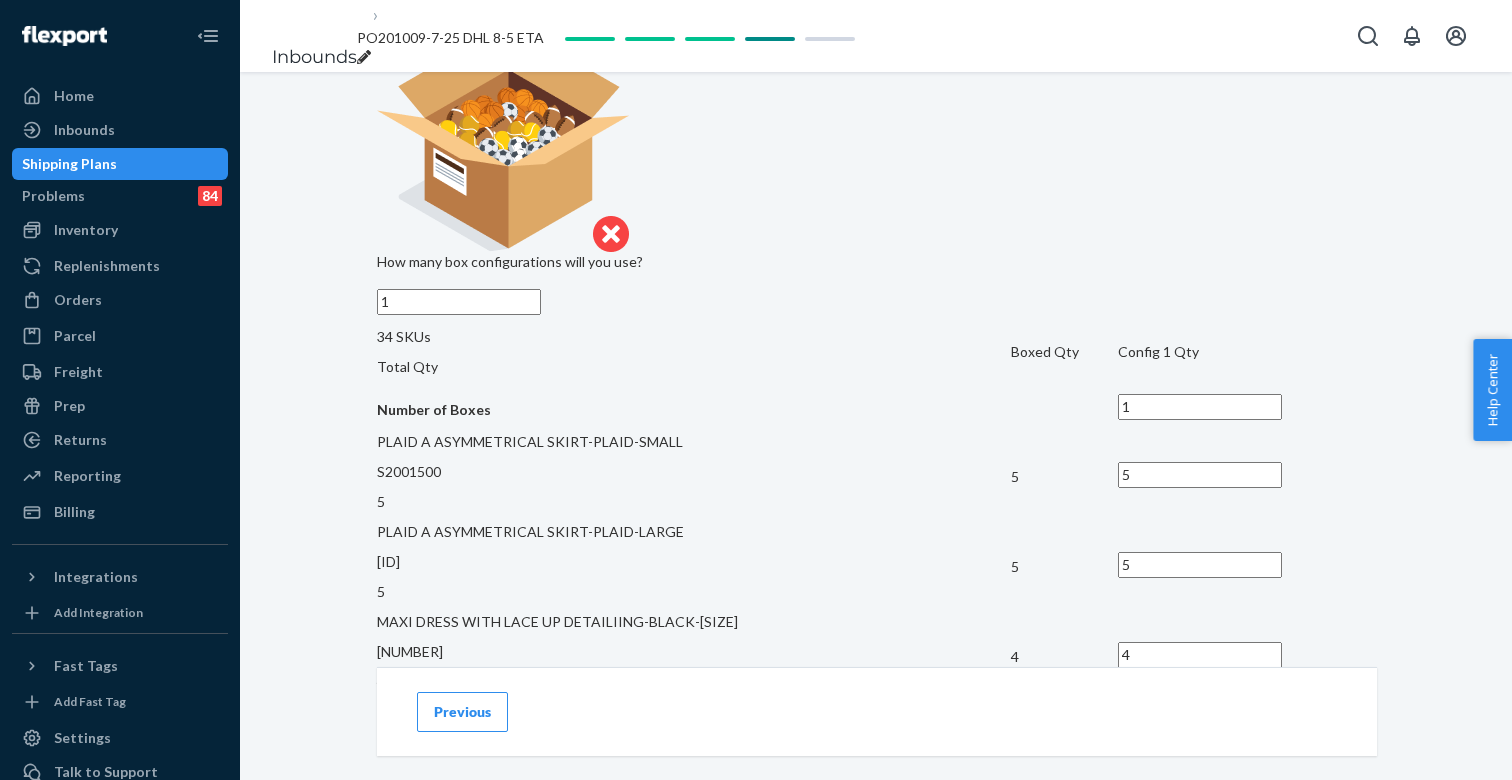 scroll, scrollTop: 1019, scrollLeft: 0, axis: vertical 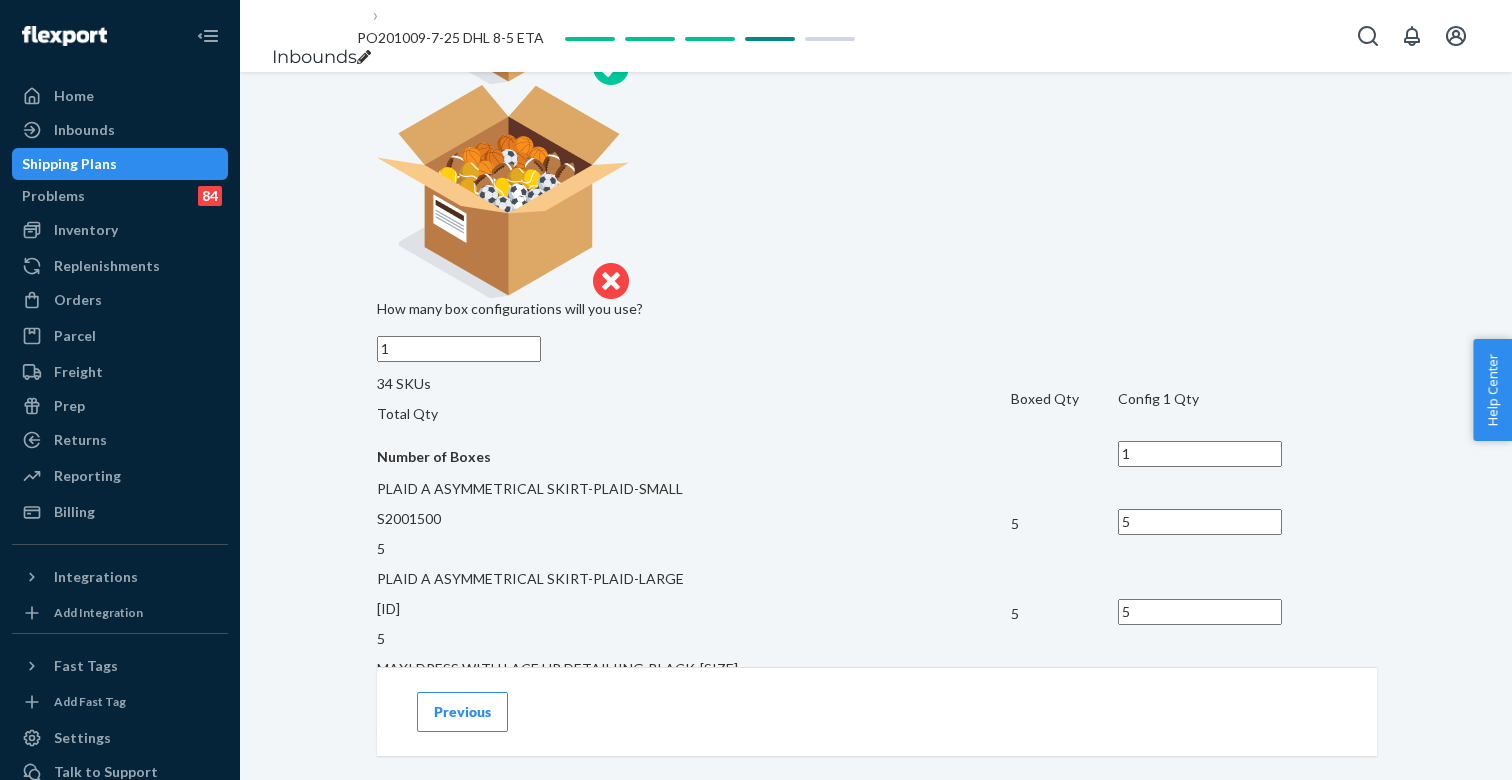 drag, startPoint x: 768, startPoint y: 326, endPoint x: 747, endPoint y: 326, distance: 21 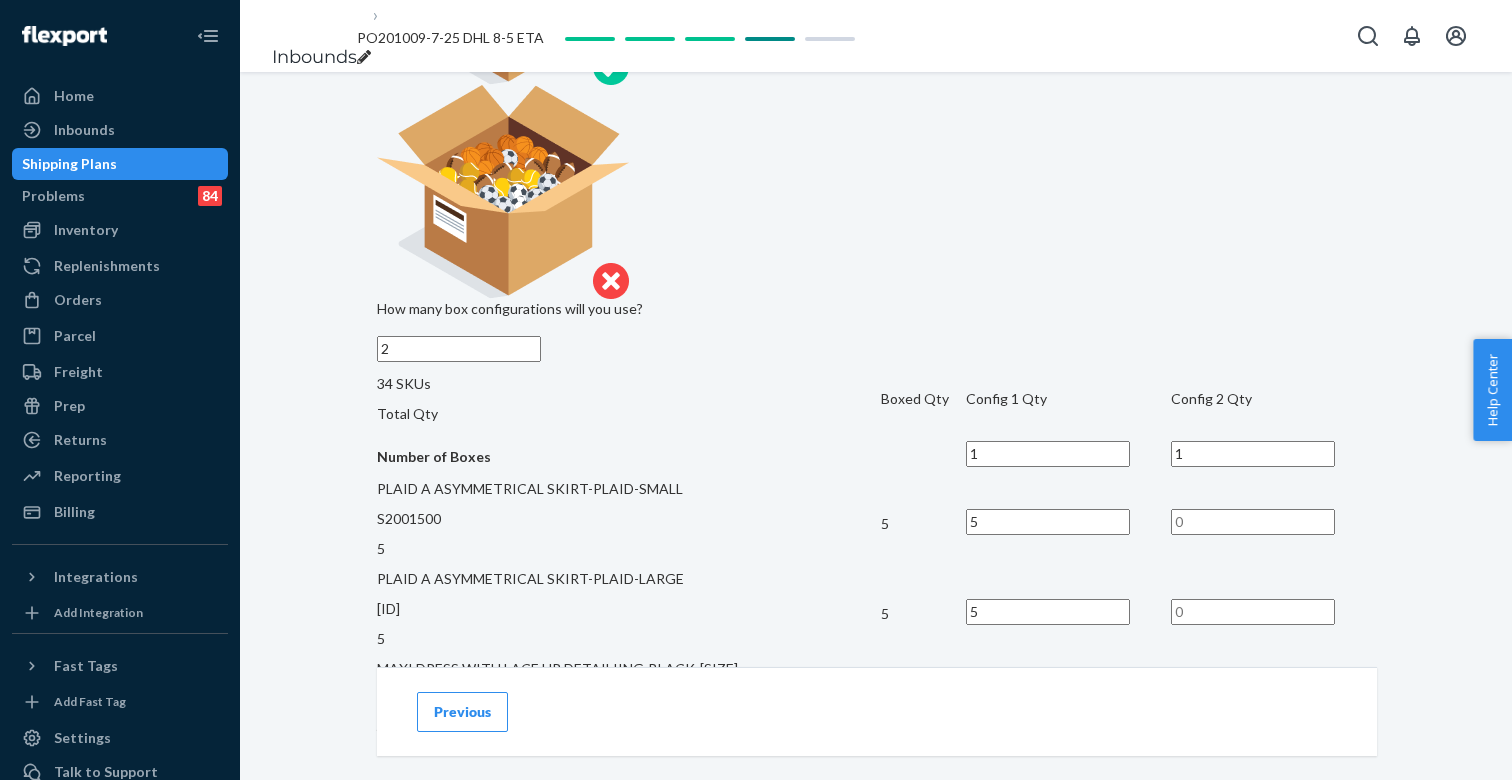 click on "Number of Boxes" at bounding box center [629, 456] 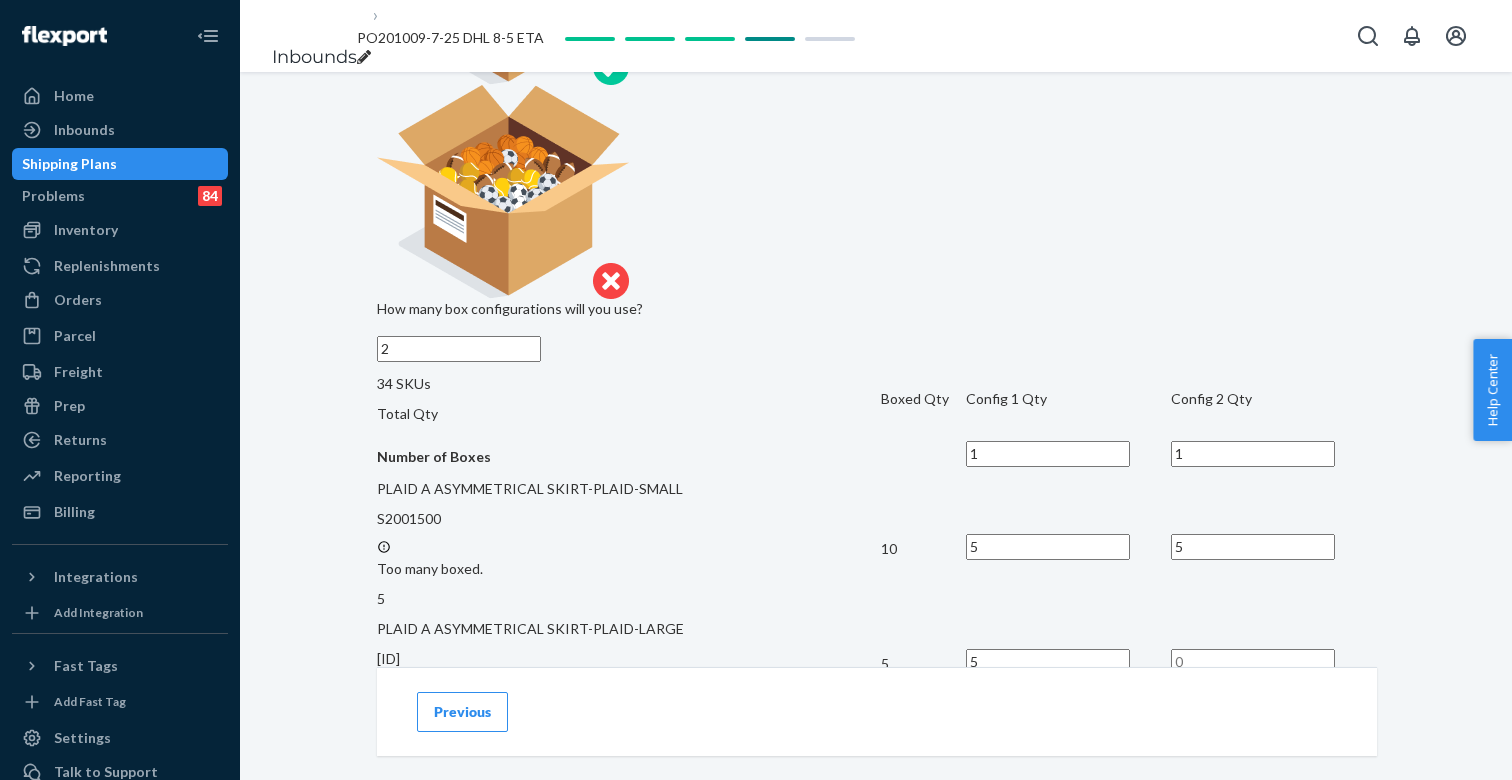 drag, startPoint x: 1215, startPoint y: 597, endPoint x: 1201, endPoint y: 597, distance: 14 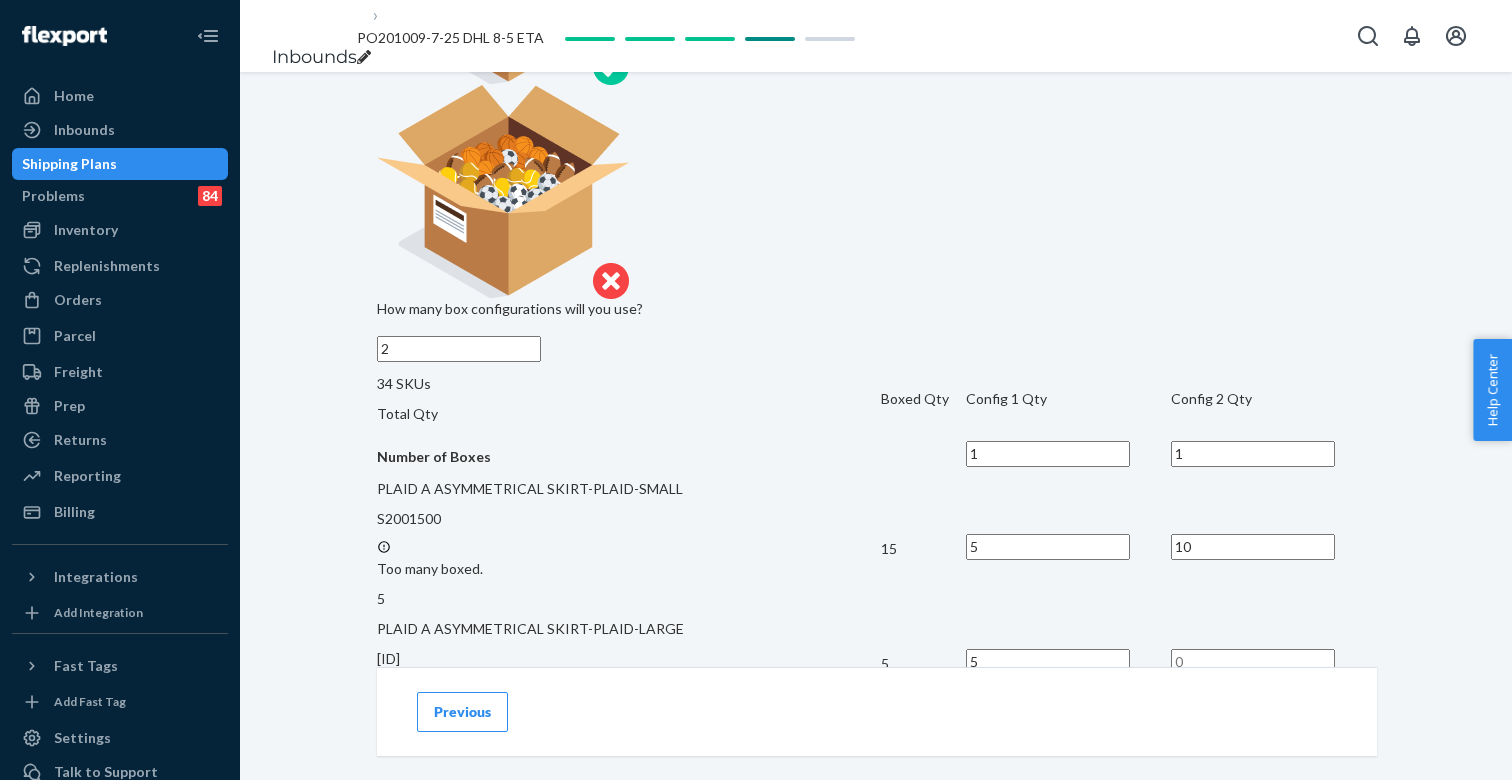 drag, startPoint x: 1212, startPoint y: 596, endPoint x: 1190, endPoint y: 596, distance: 22 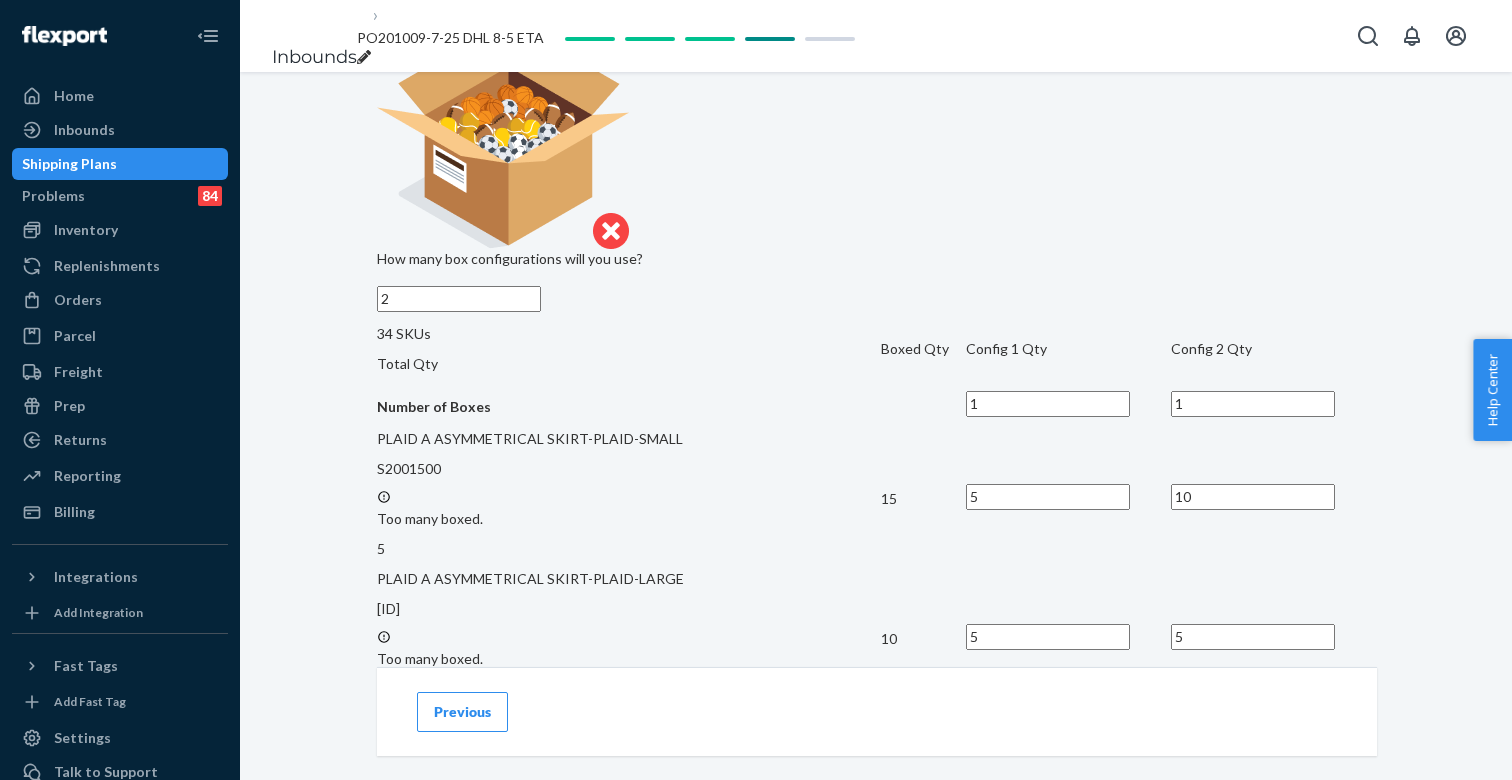 scroll, scrollTop: 1073, scrollLeft: 0, axis: vertical 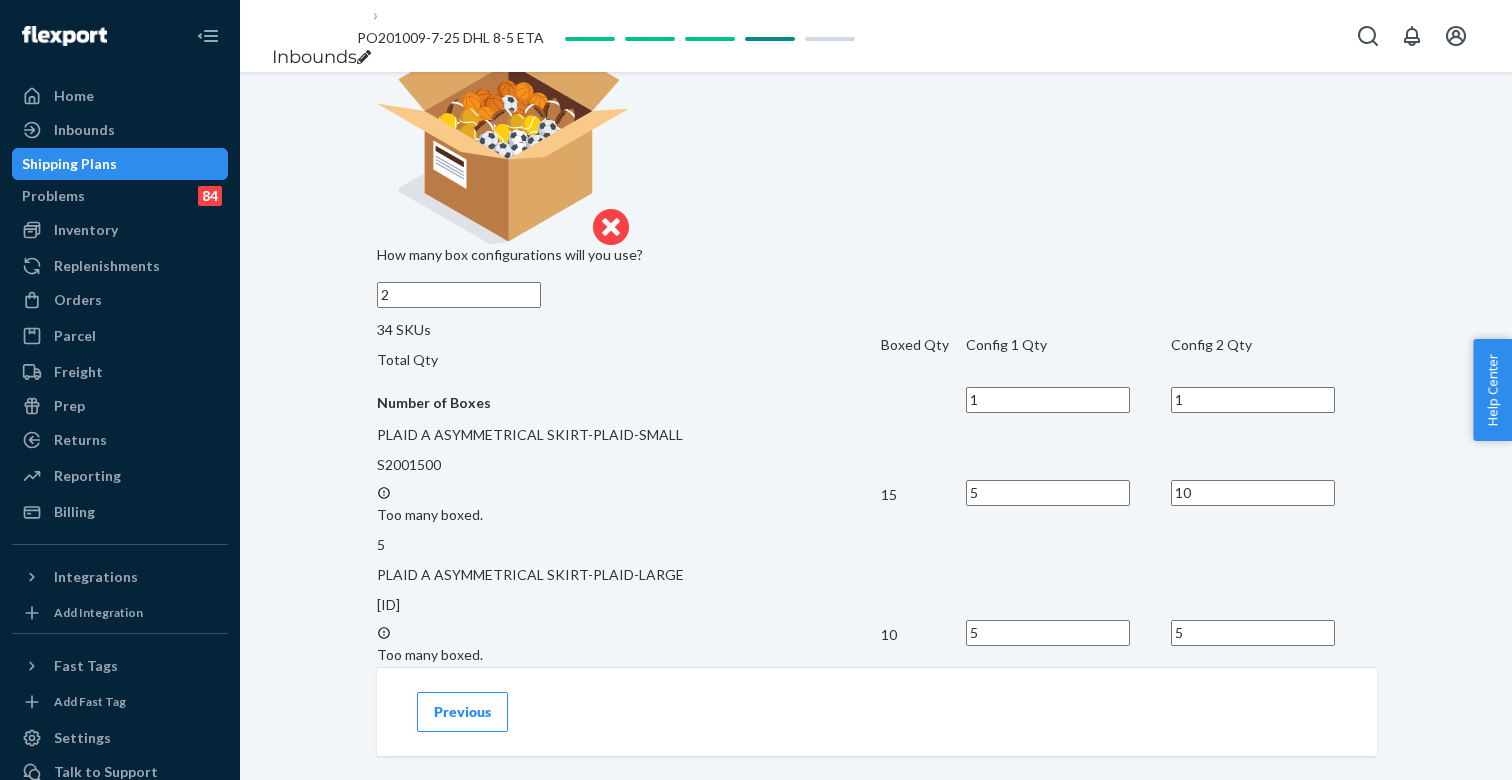 drag, startPoint x: 1222, startPoint y: 466, endPoint x: 1185, endPoint y: 466, distance: 37 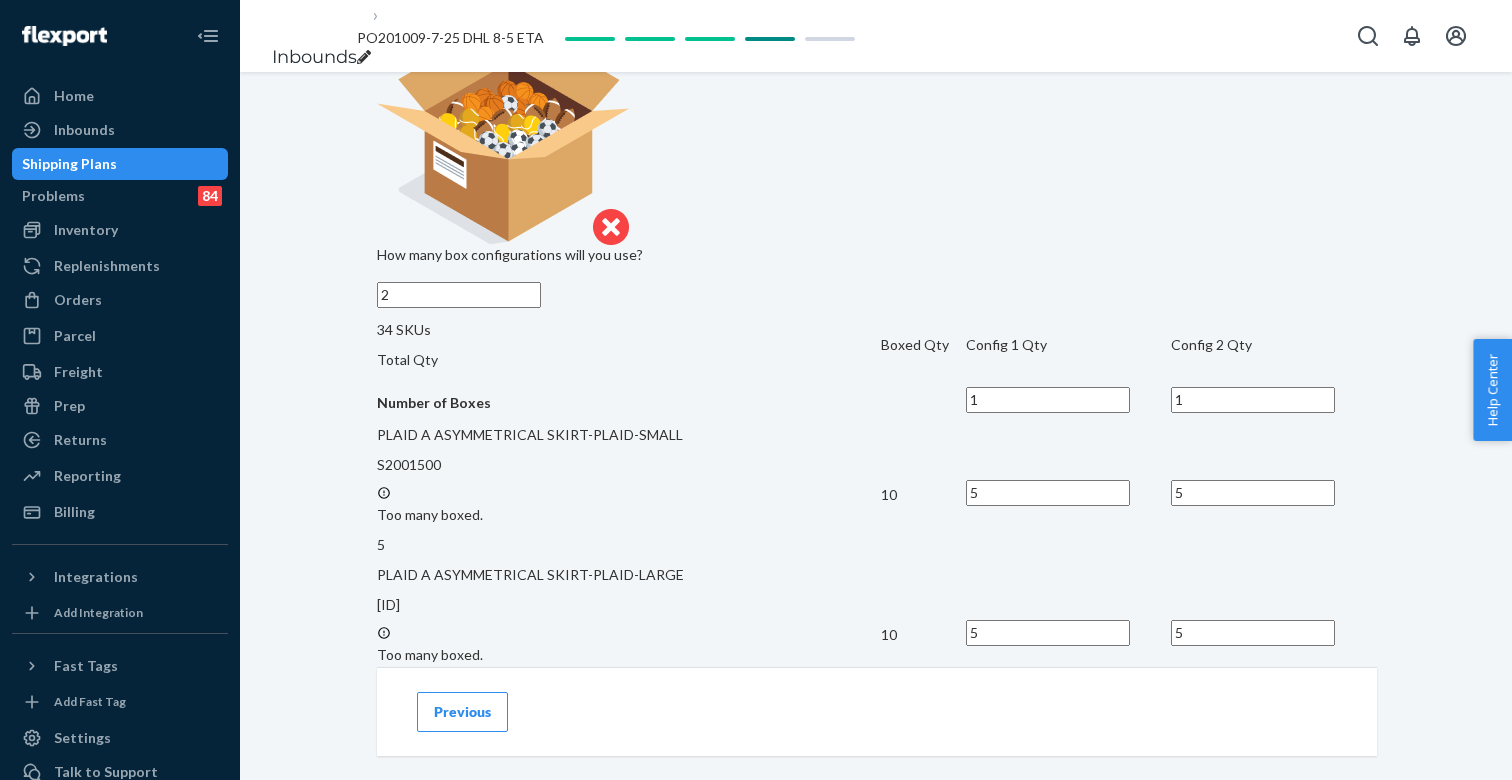 drag, startPoint x: 1093, startPoint y: 463, endPoint x: 1042, endPoint y: 463, distance: 51 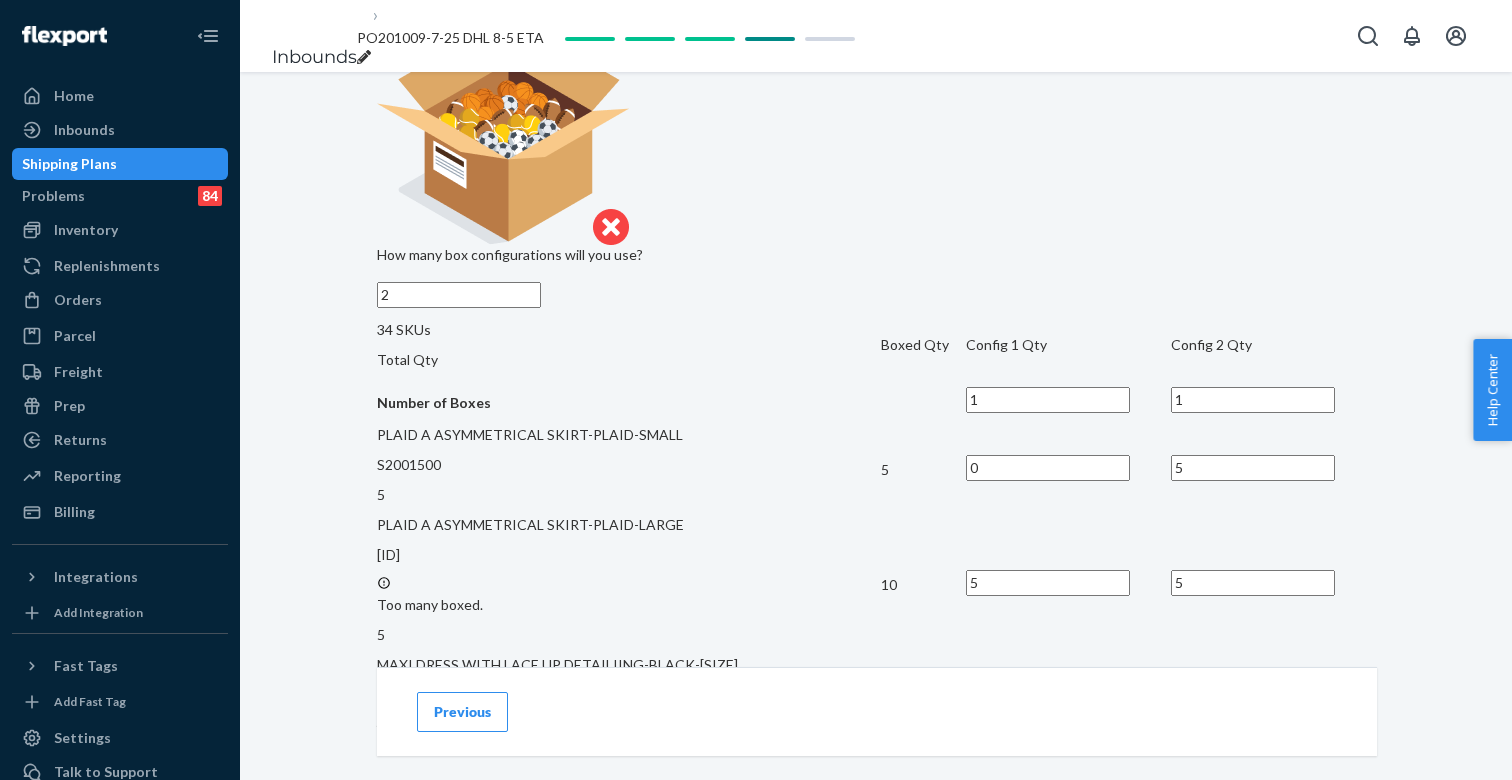 click on "5" at bounding box center [1048, 583] 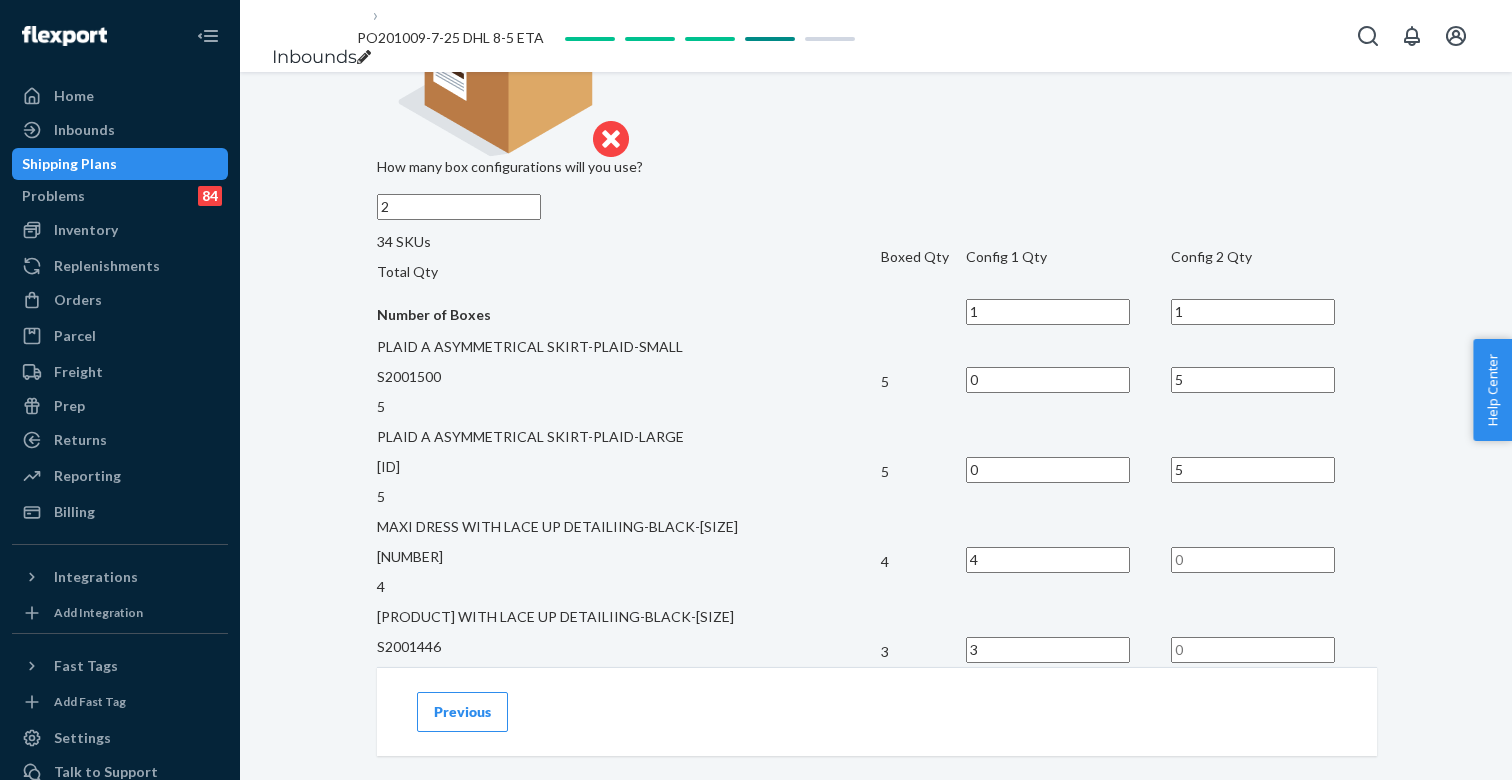 scroll, scrollTop: 1191, scrollLeft: 0, axis: vertical 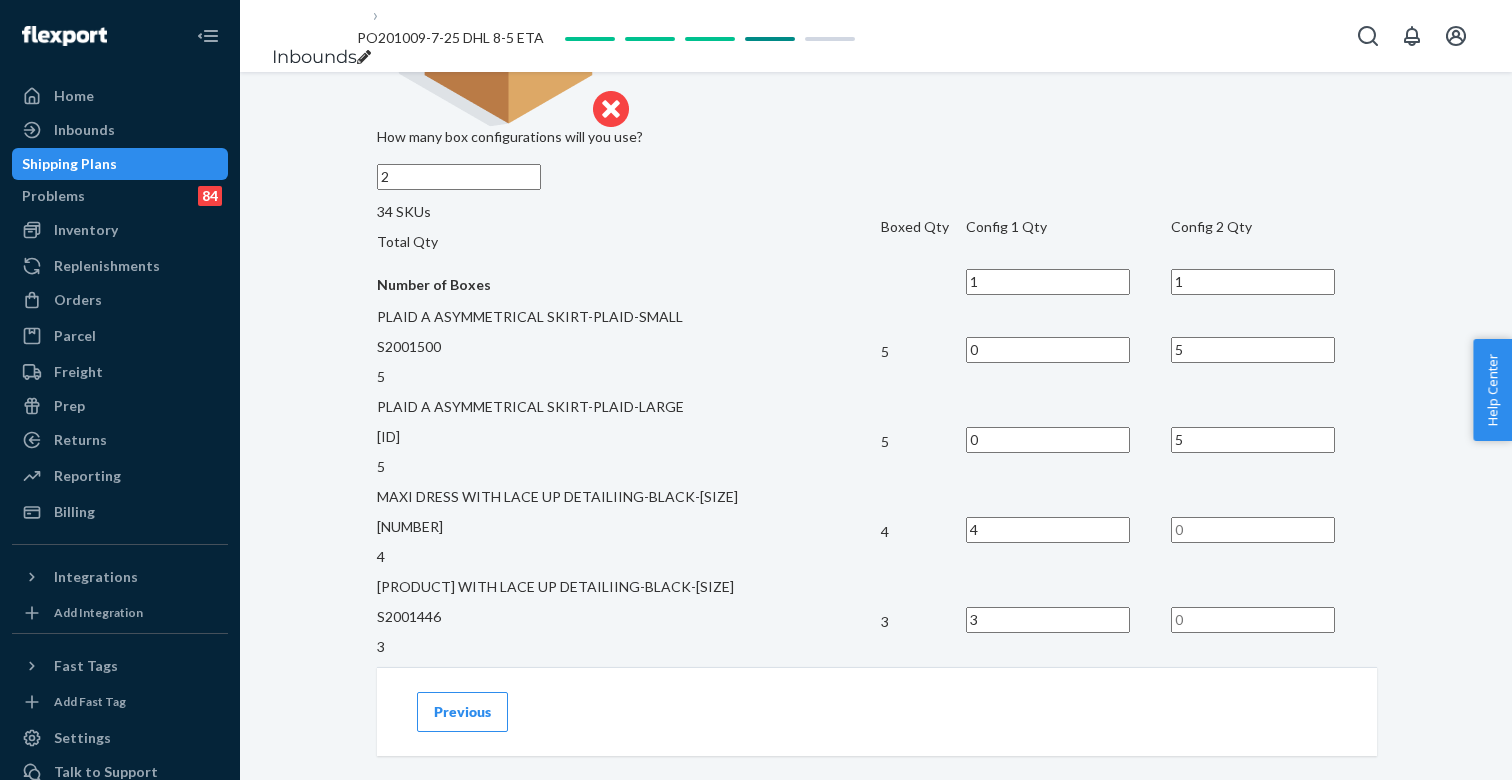 click at bounding box center [1253, 530] 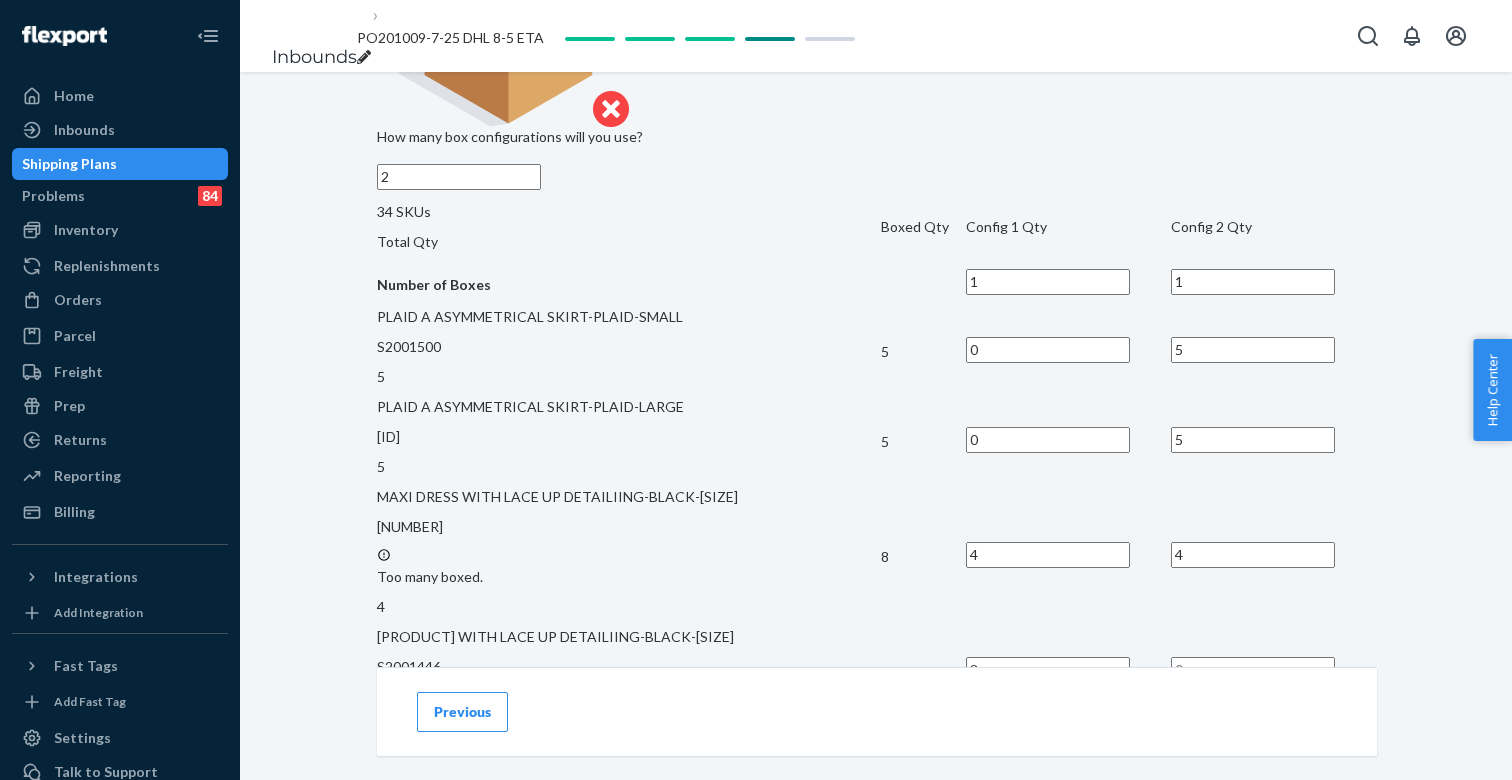 click at bounding box center (1253, 670) 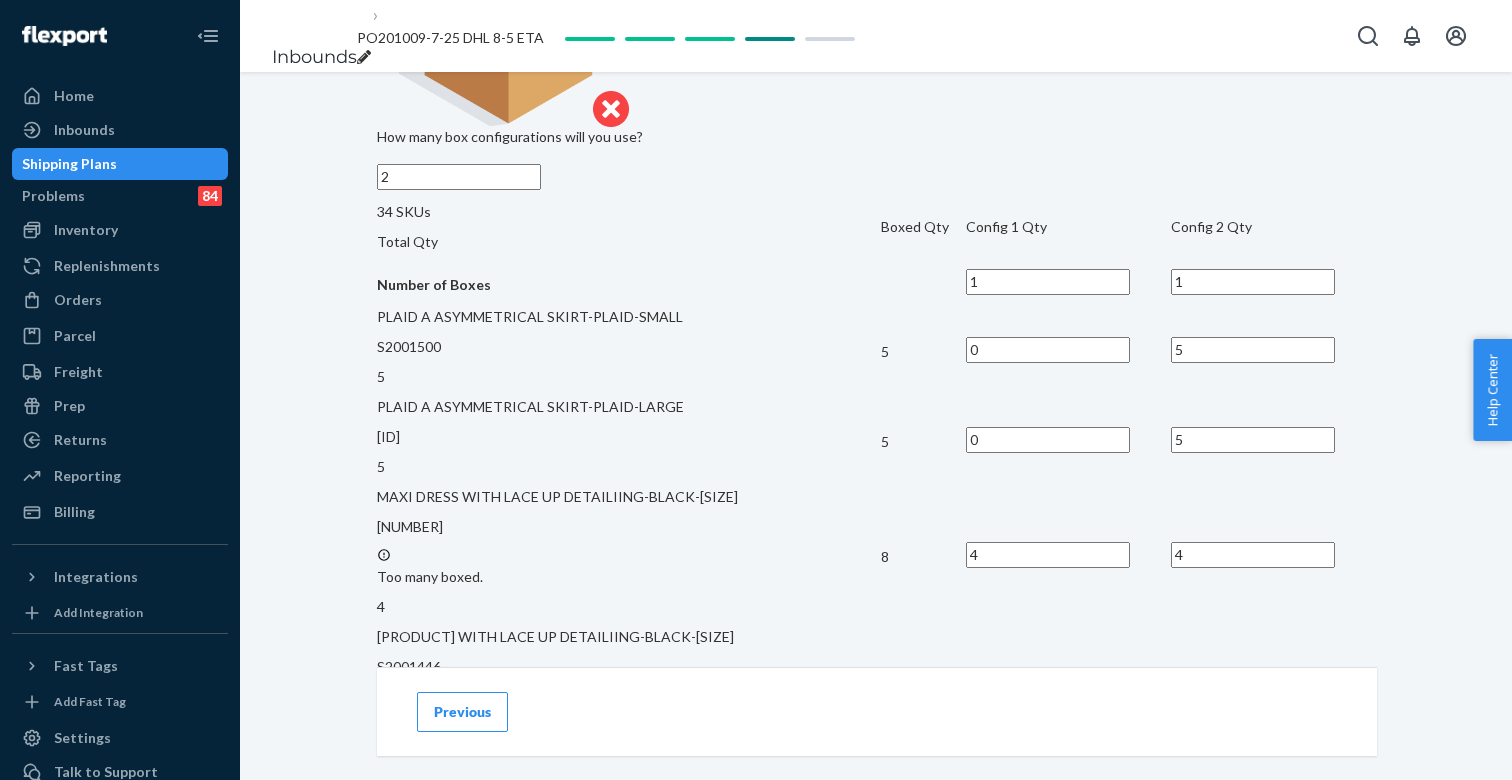 click at bounding box center [1253, 810] 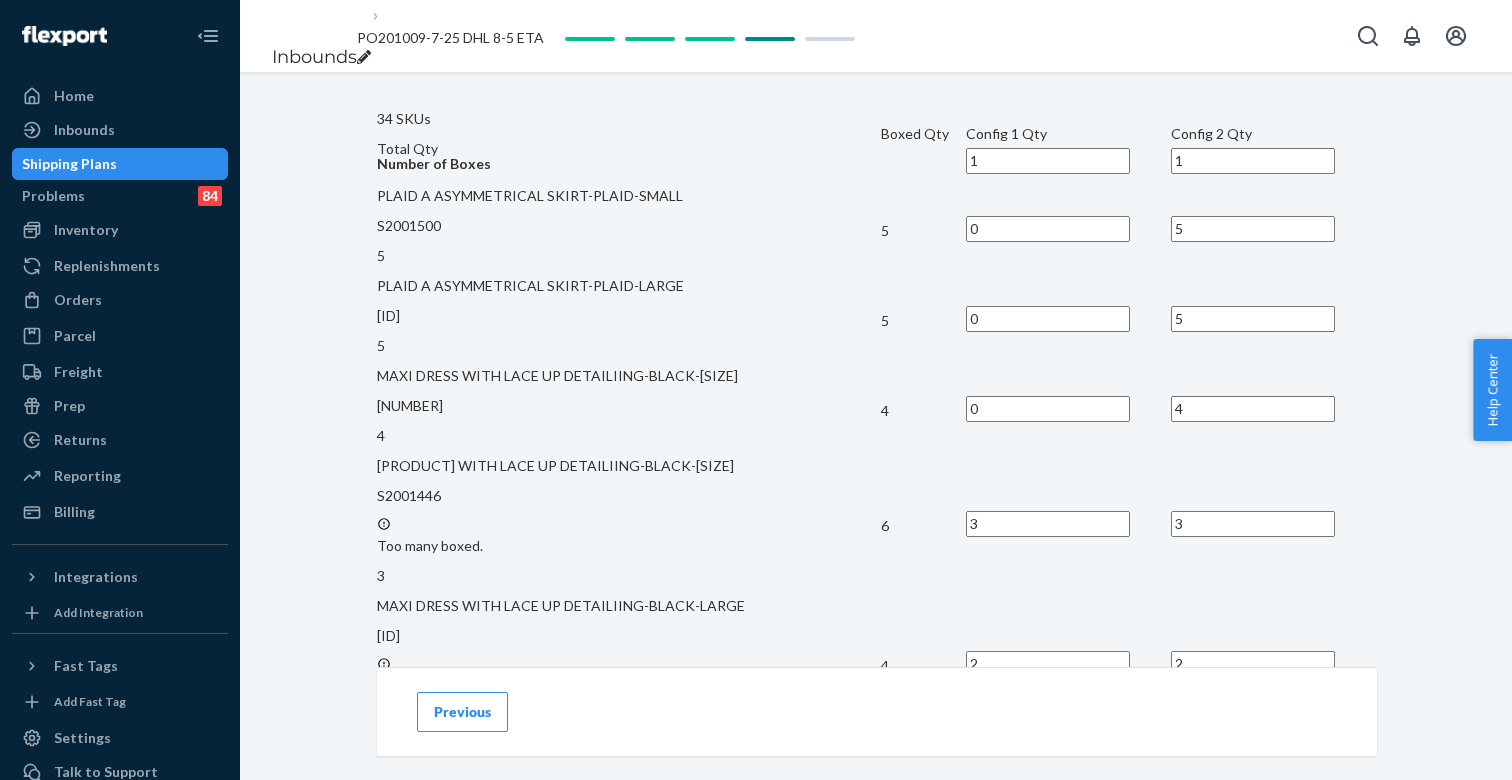 scroll, scrollTop: 1322, scrollLeft: 0, axis: vertical 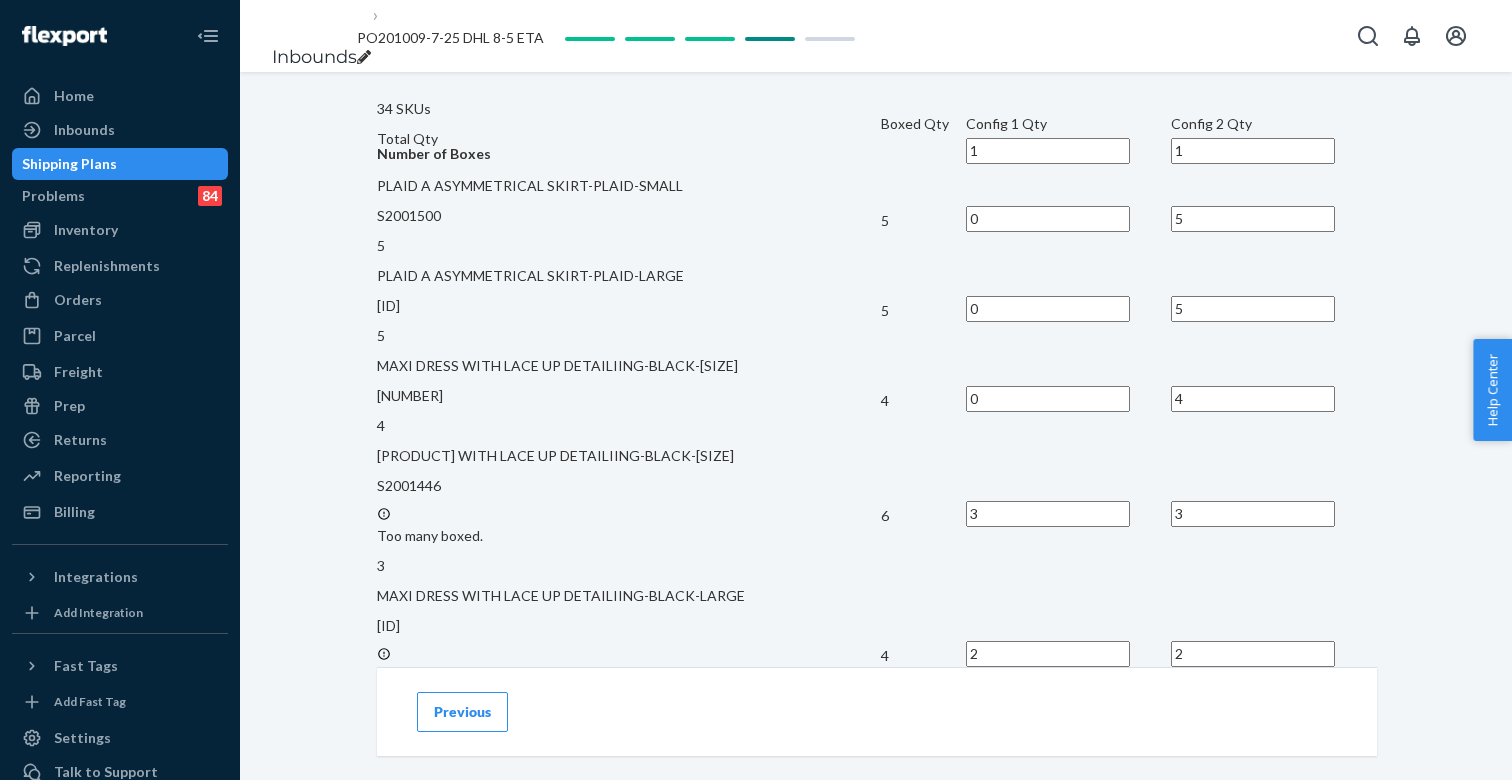 drag, startPoint x: 1094, startPoint y: 434, endPoint x: 1068, endPoint y: 434, distance: 26 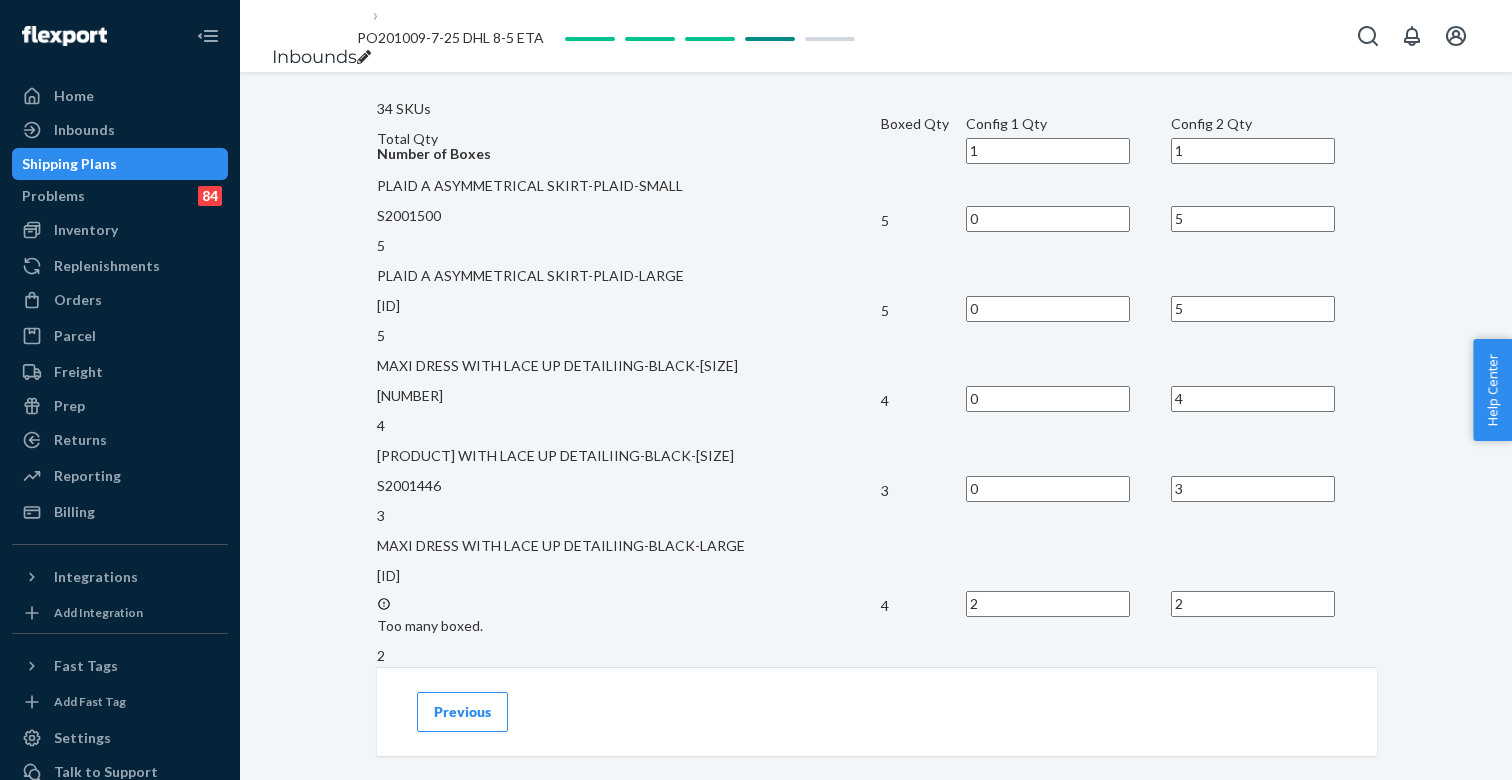 drag, startPoint x: 1081, startPoint y: 502, endPoint x: 1061, endPoint y: 502, distance: 20 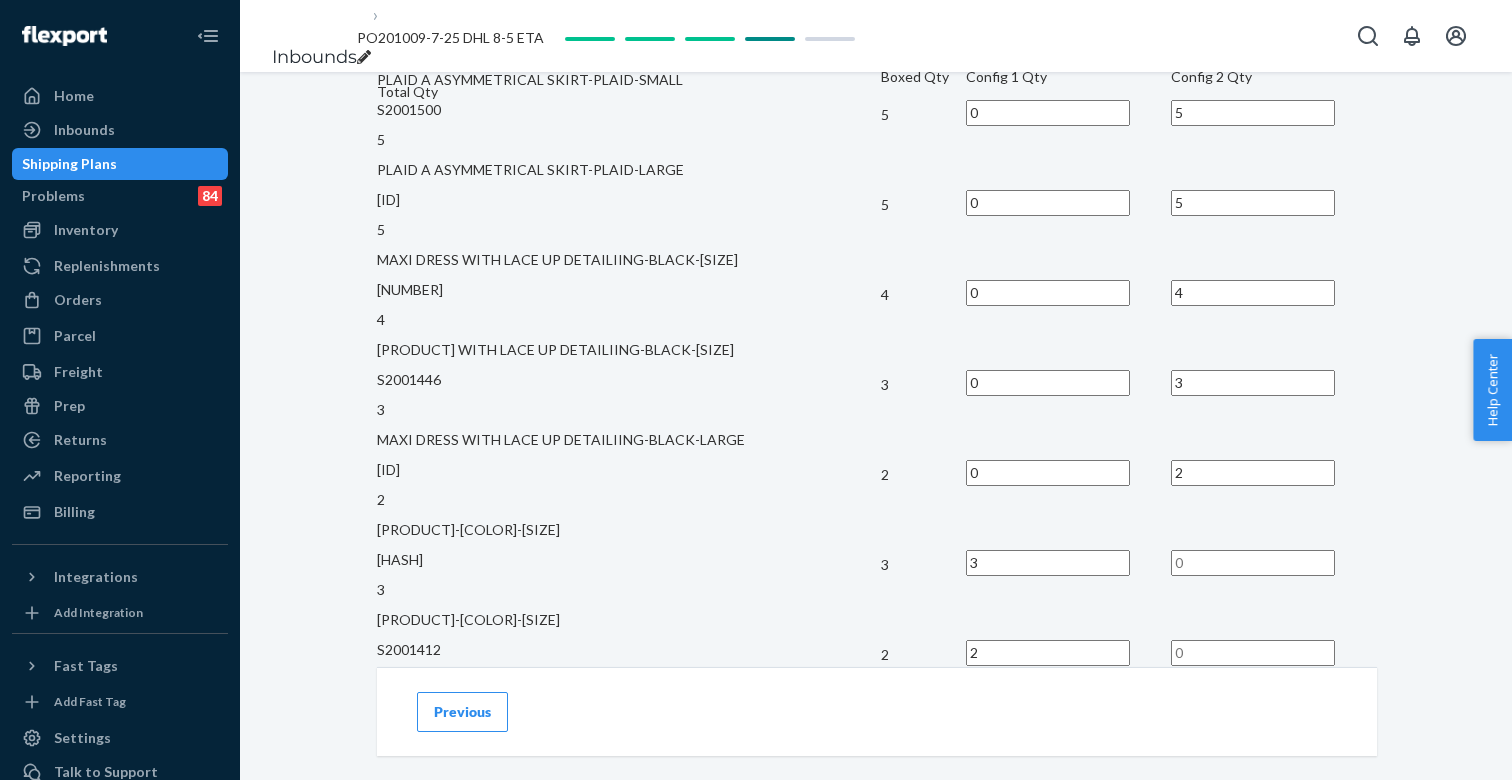 scroll, scrollTop: 1507, scrollLeft: 0, axis: vertical 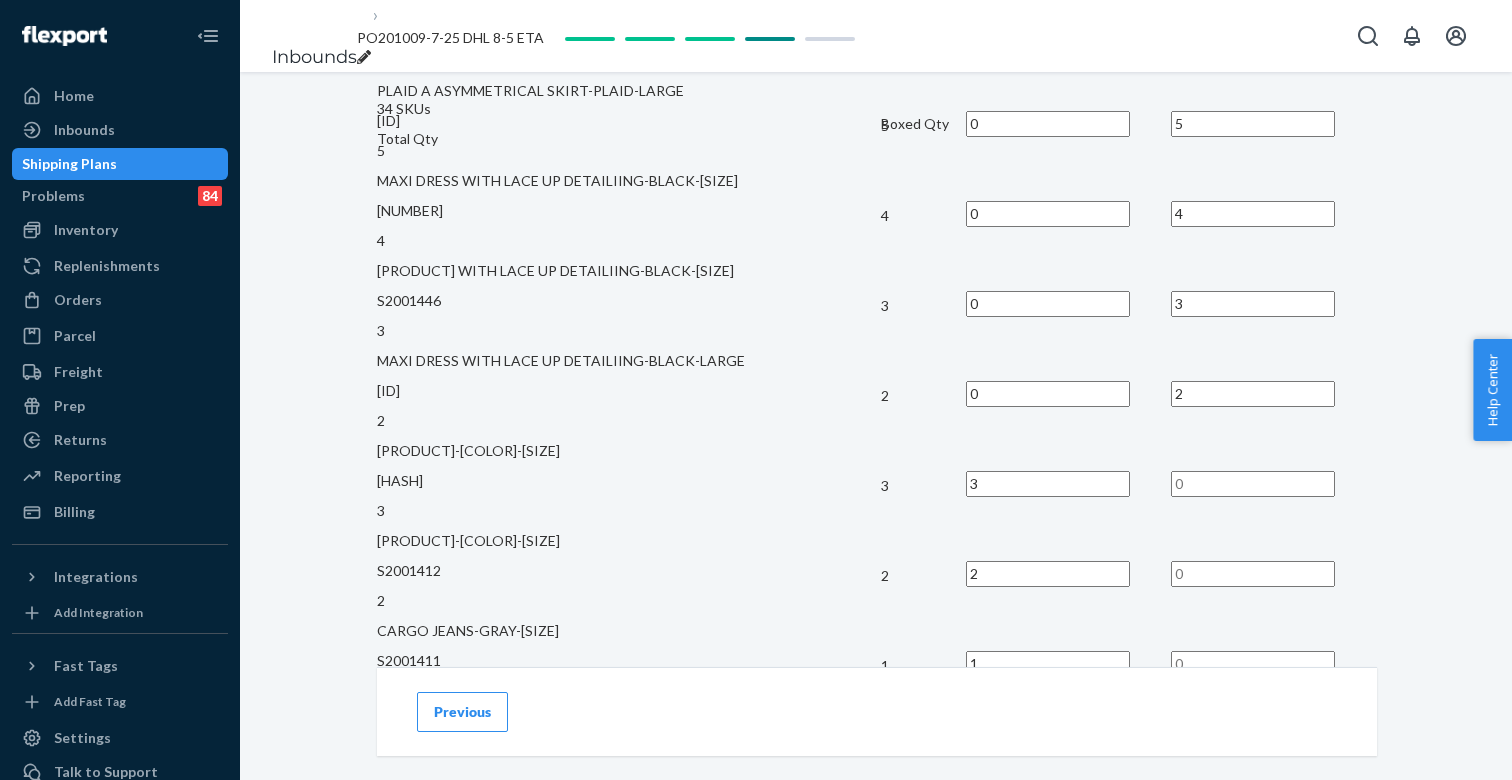click at bounding box center [1253, 484] 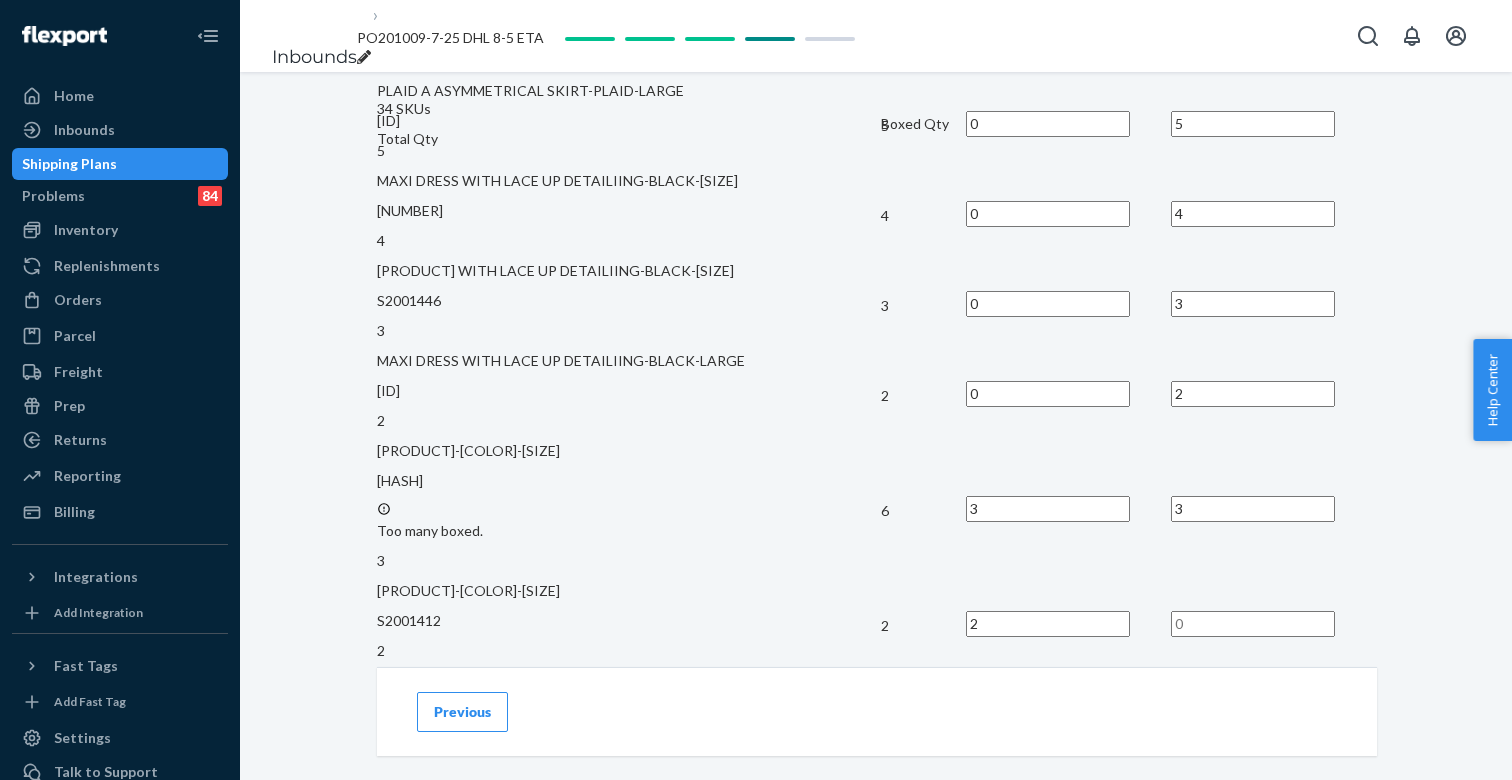 click at bounding box center [1253, 624] 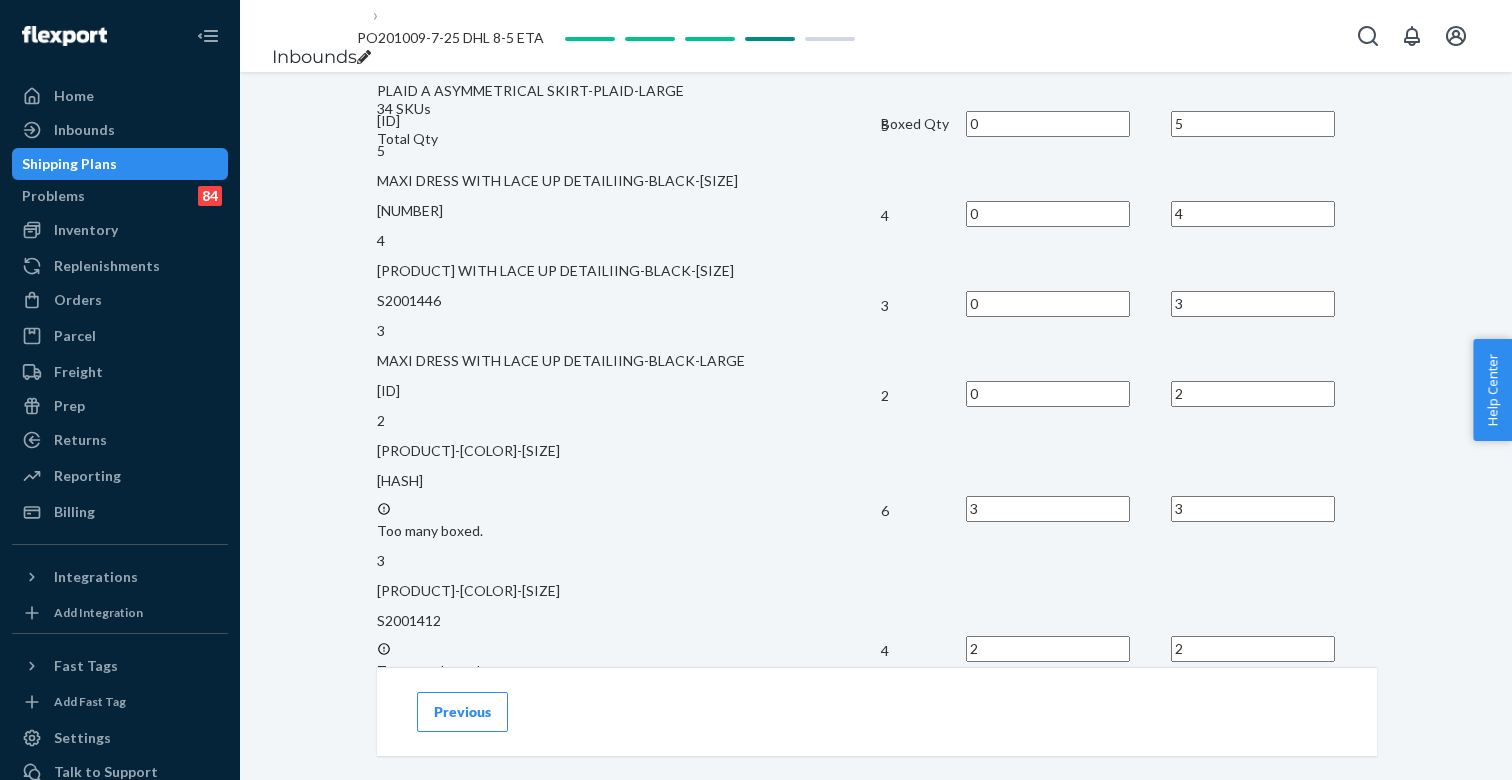 click at bounding box center [1253, 764] 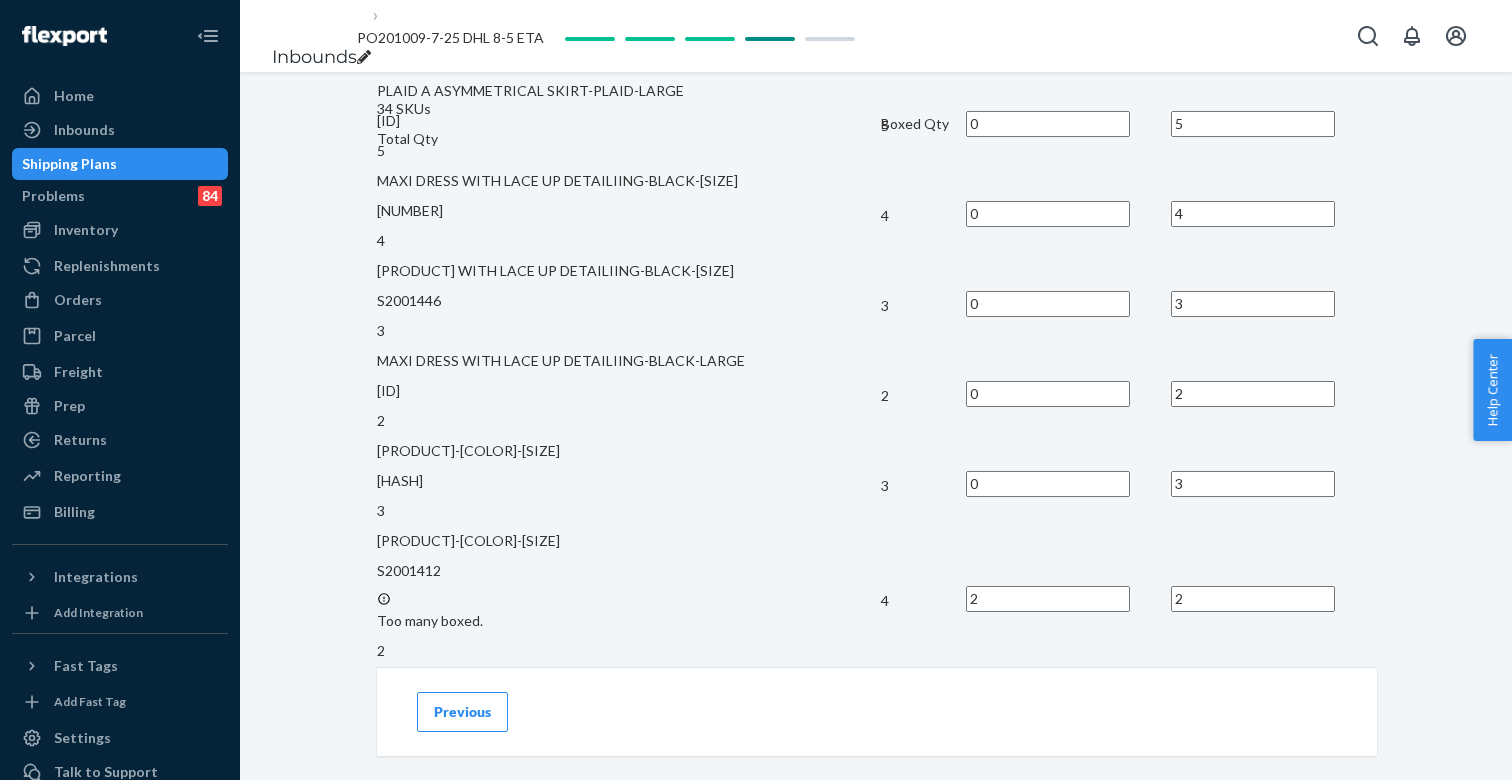 click on "2" at bounding box center (1048, 599) 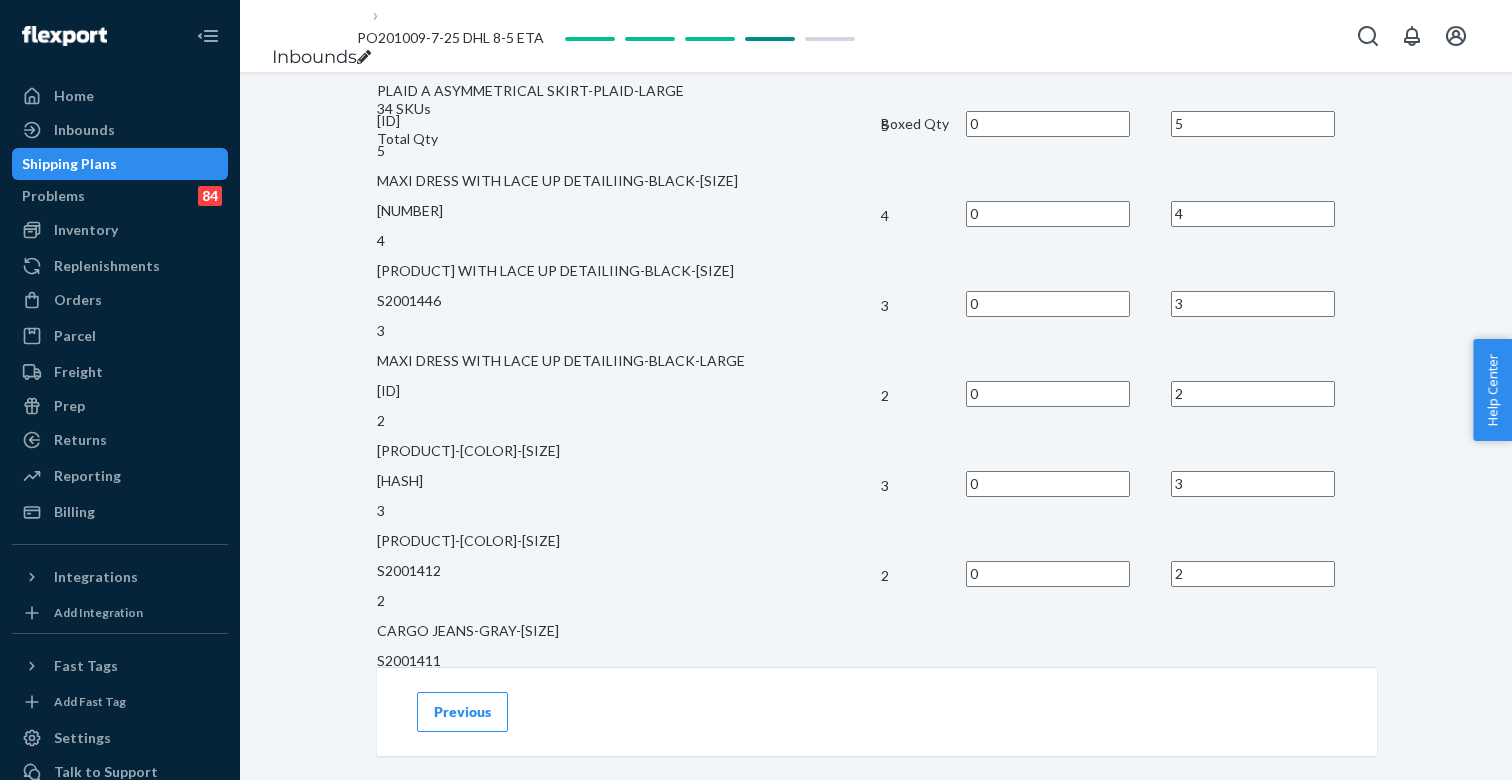 drag, startPoint x: 1084, startPoint y: 542, endPoint x: 1071, endPoint y: 542, distance: 13 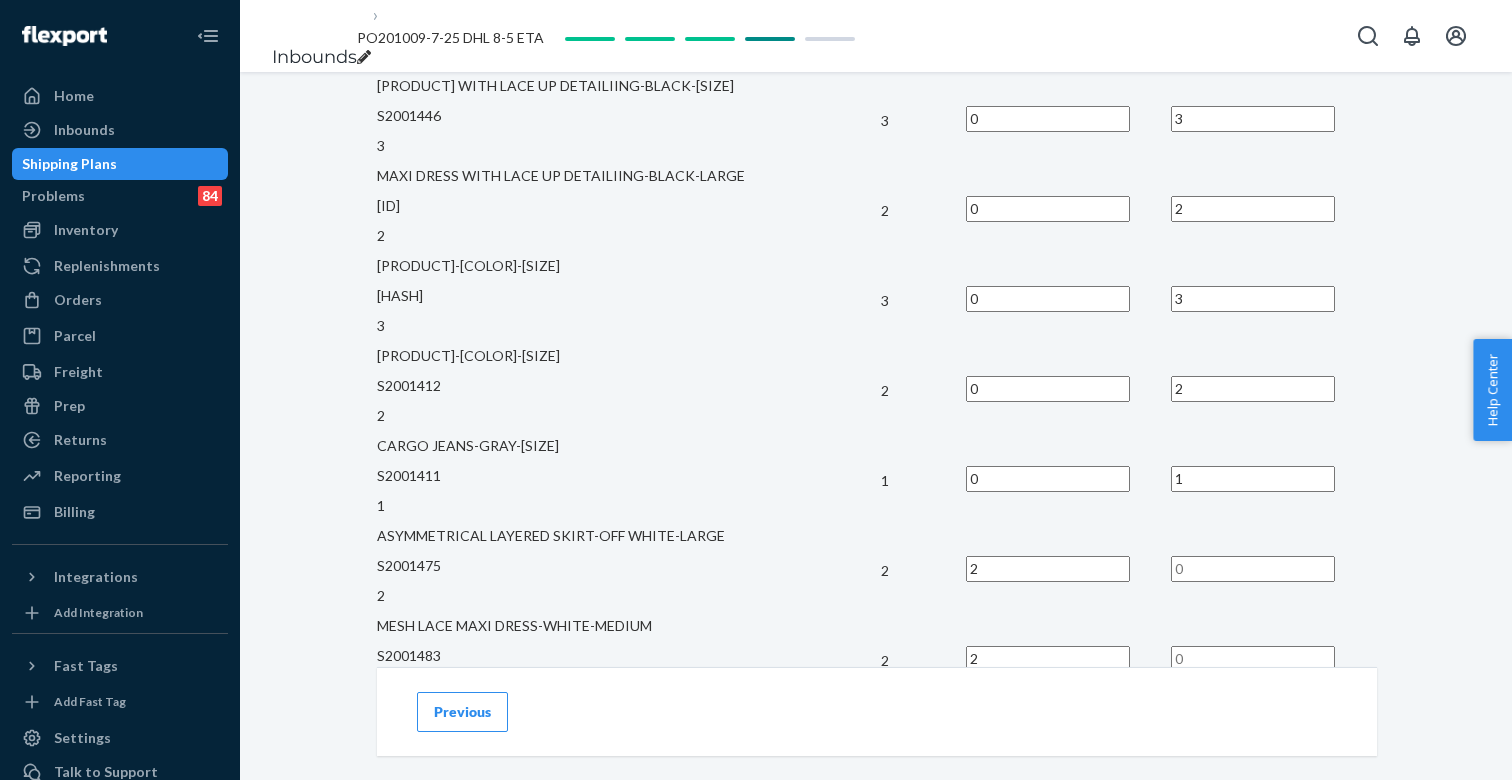 scroll, scrollTop: 1709, scrollLeft: 0, axis: vertical 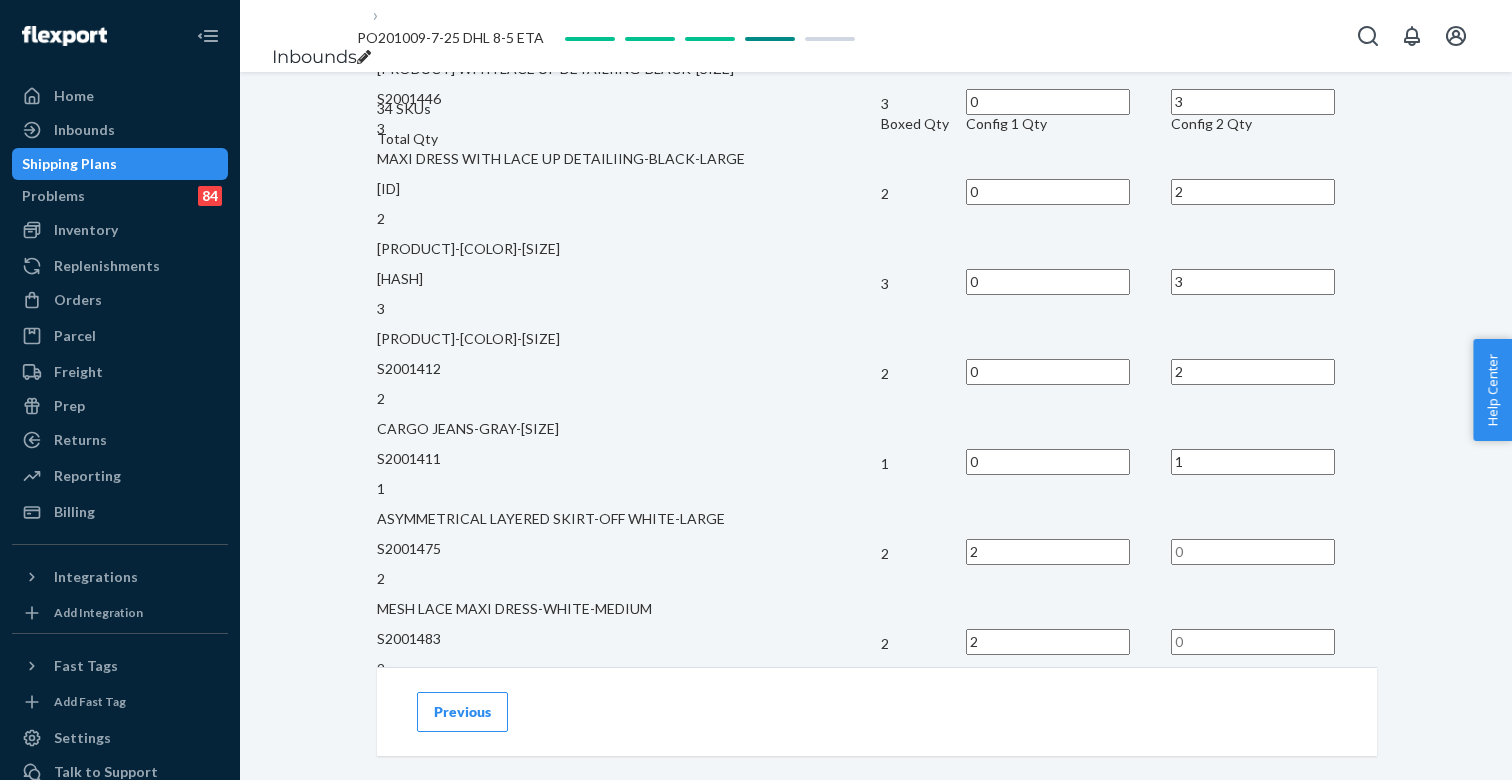 click at bounding box center (1253, 552) 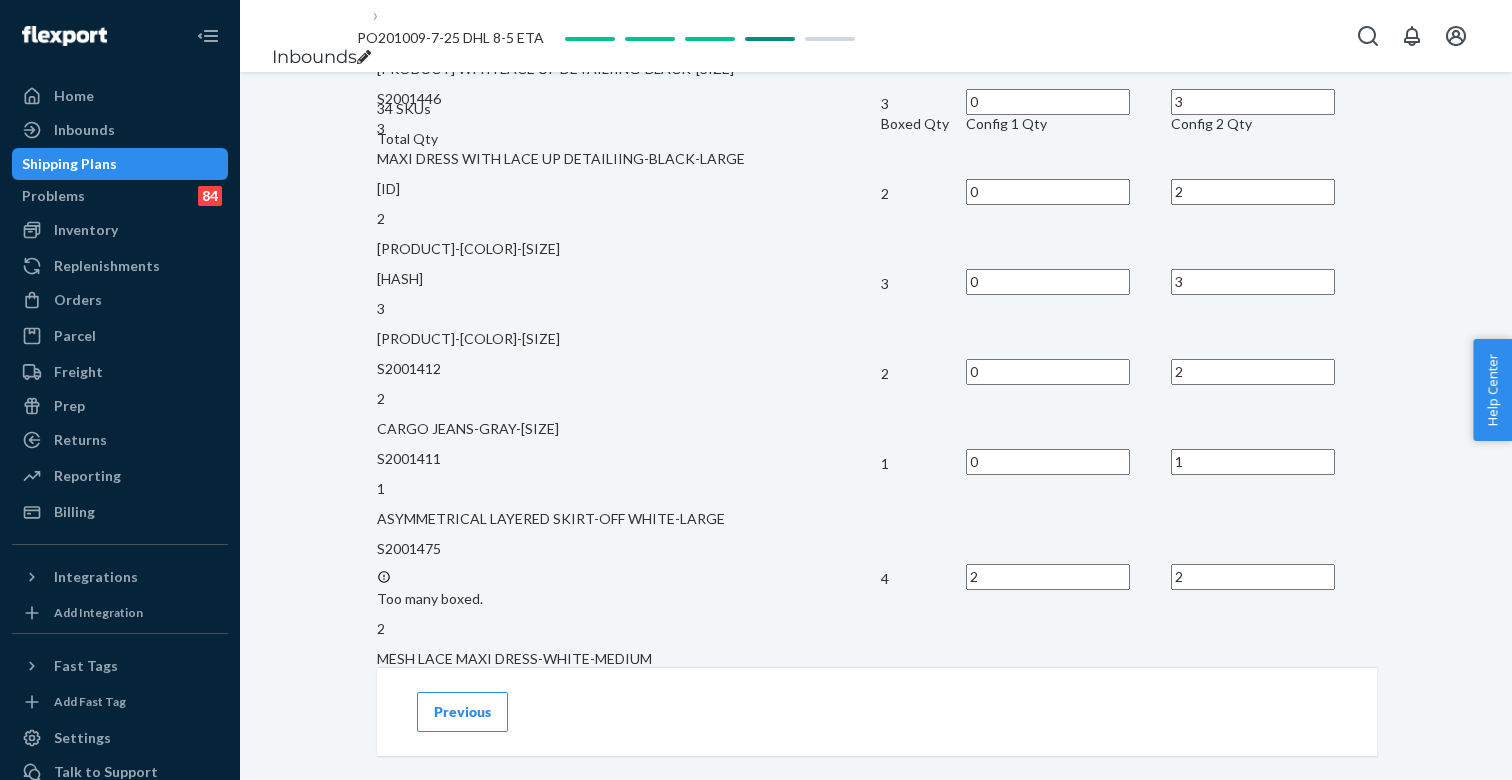click at bounding box center [1253, 692] 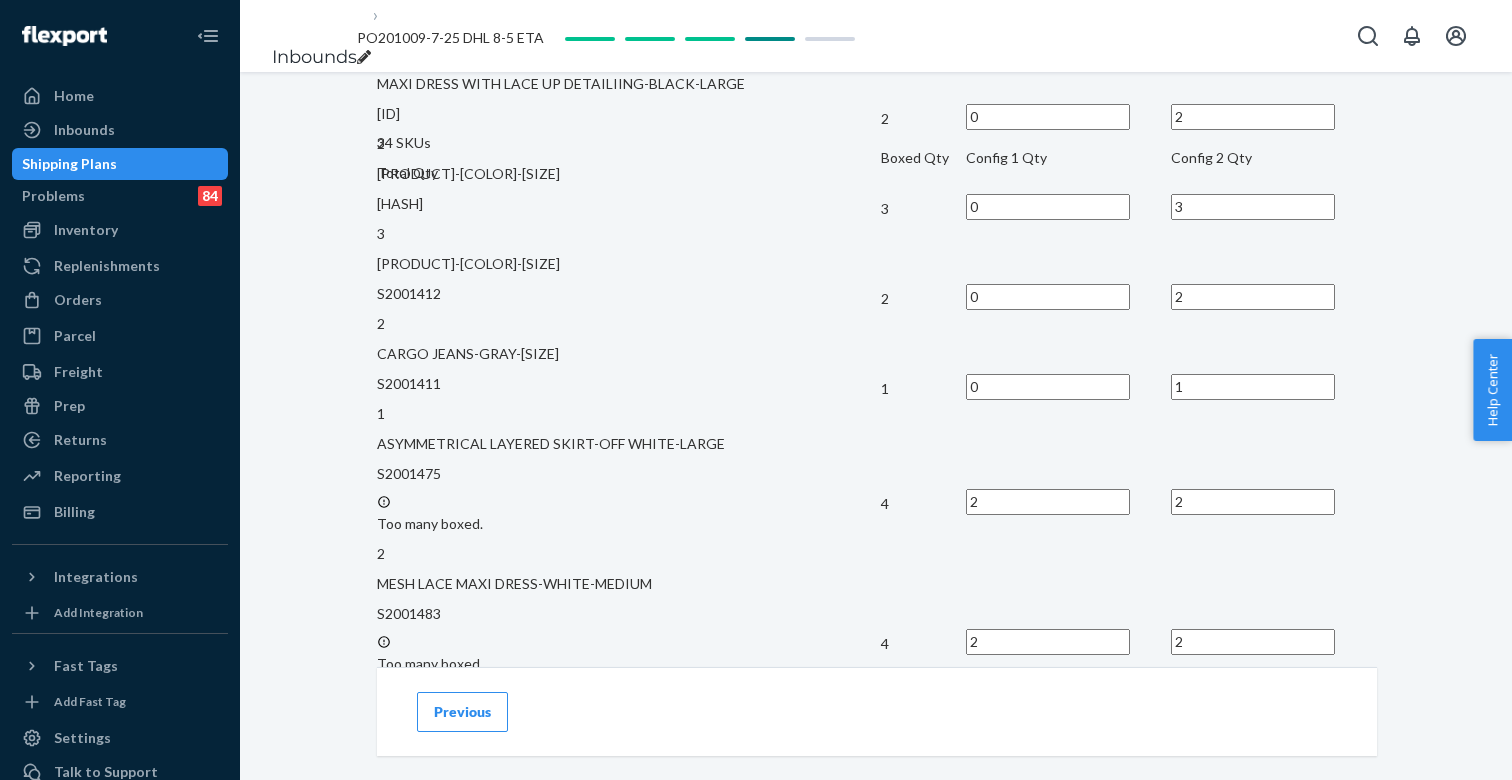 scroll, scrollTop: 1833, scrollLeft: 0, axis: vertical 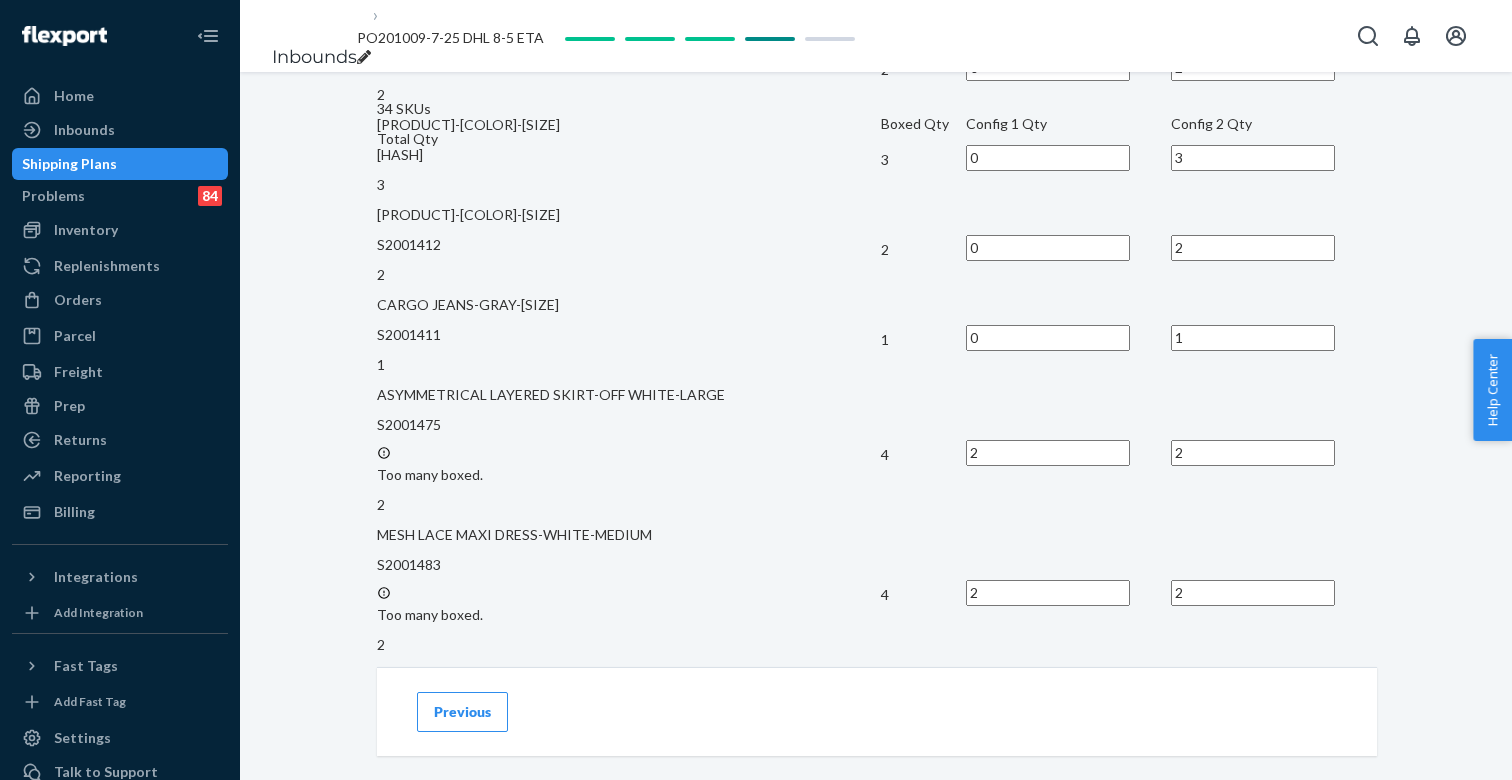 click at bounding box center [1253, 848] 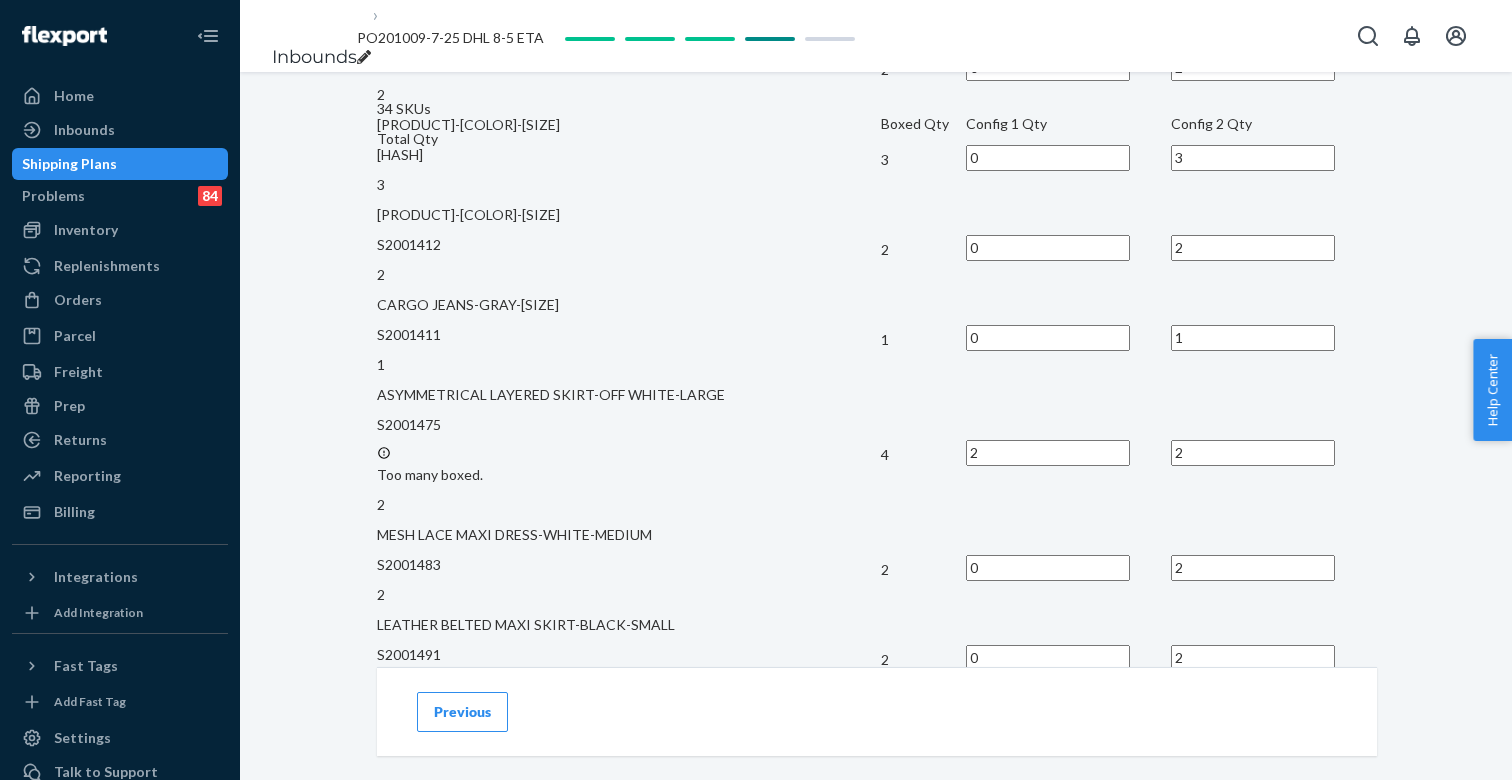 drag, startPoint x: 1091, startPoint y: 278, endPoint x: 1064, endPoint y: 277, distance: 27.018513 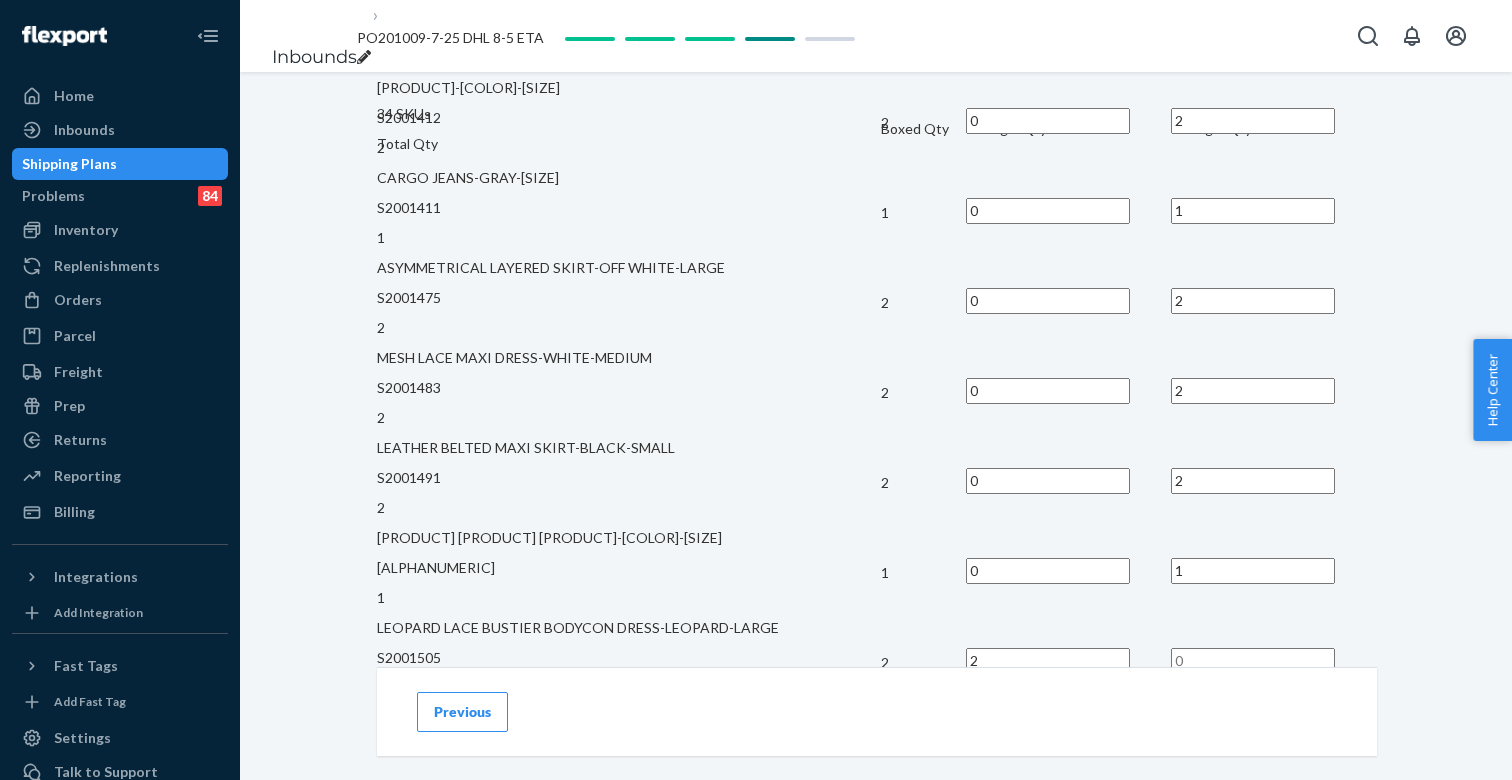 scroll, scrollTop: 1966, scrollLeft: 0, axis: vertical 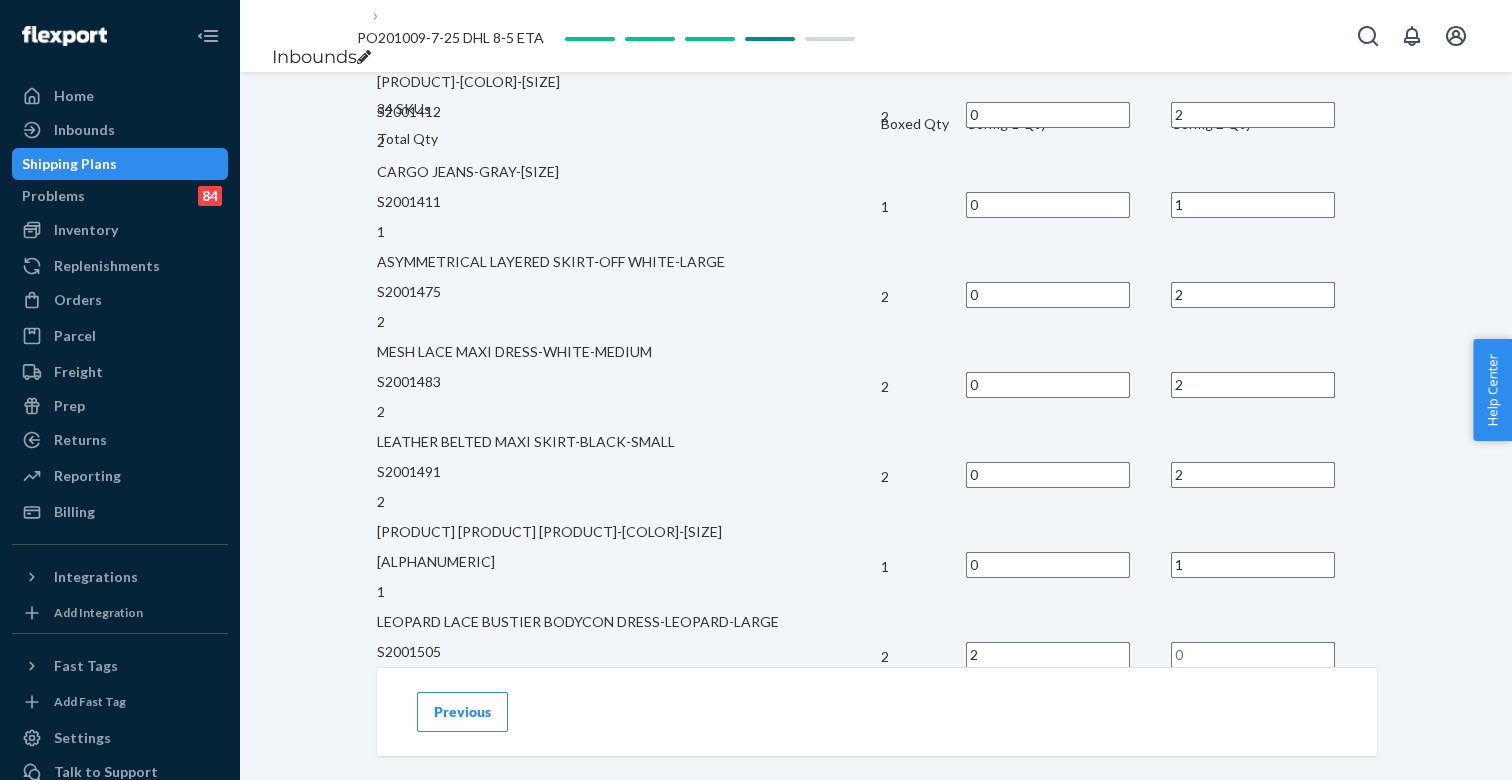 drag, startPoint x: 1212, startPoint y: 431, endPoint x: 1221, endPoint y: 422, distance: 12.727922 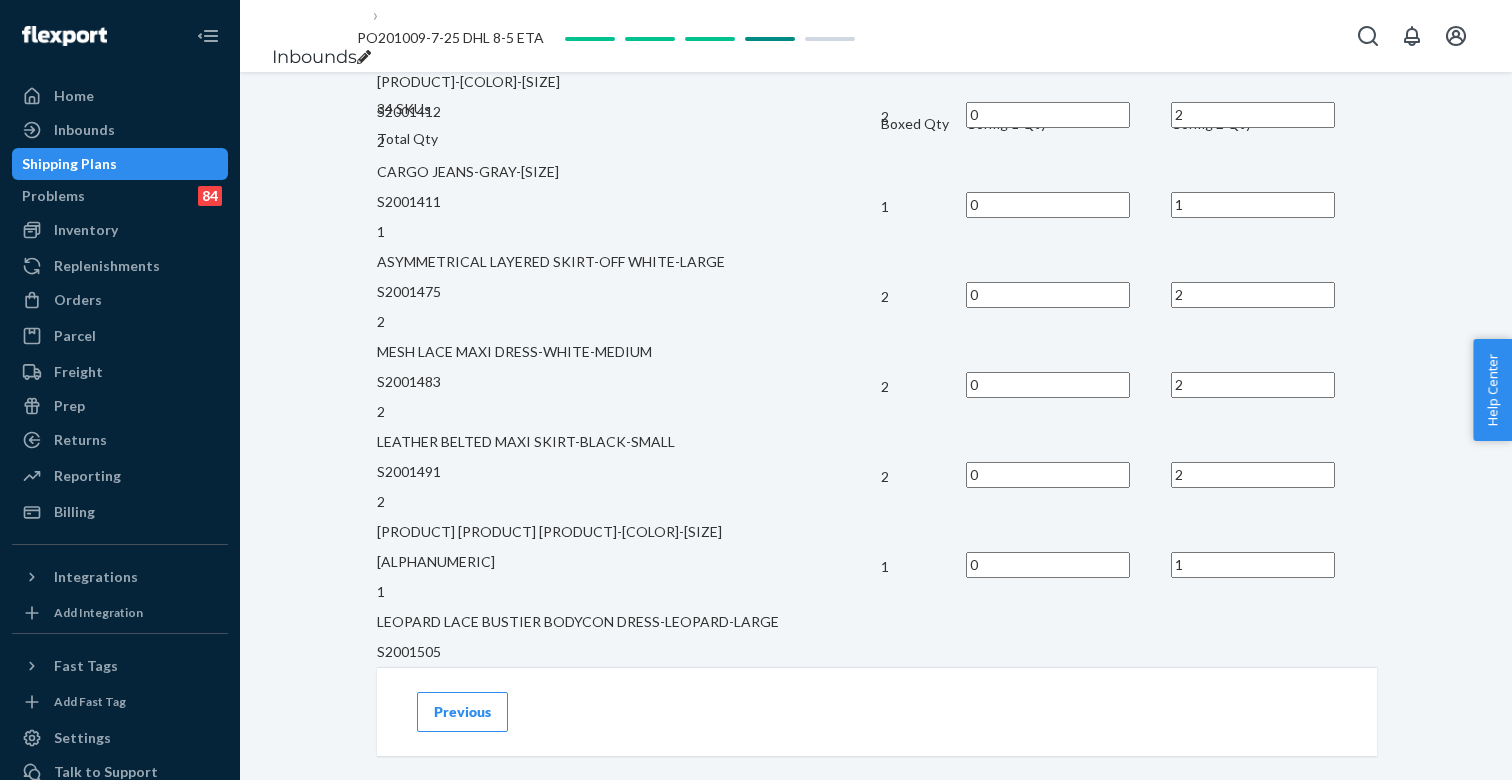 drag, startPoint x: 1095, startPoint y: 431, endPoint x: 1047, endPoint y: 431, distance: 48 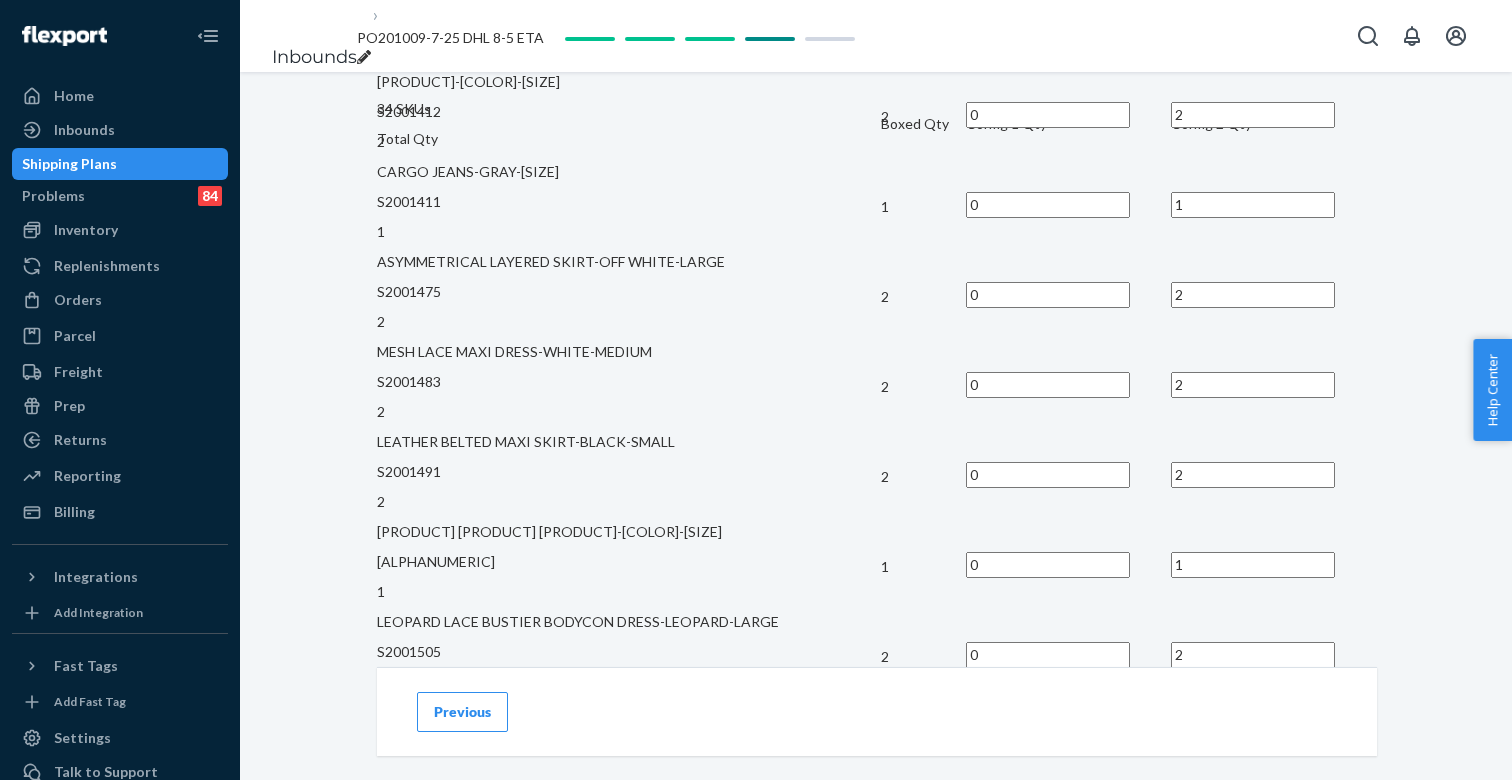 drag, startPoint x: 1095, startPoint y: 492, endPoint x: 1052, endPoint y: 492, distance: 43 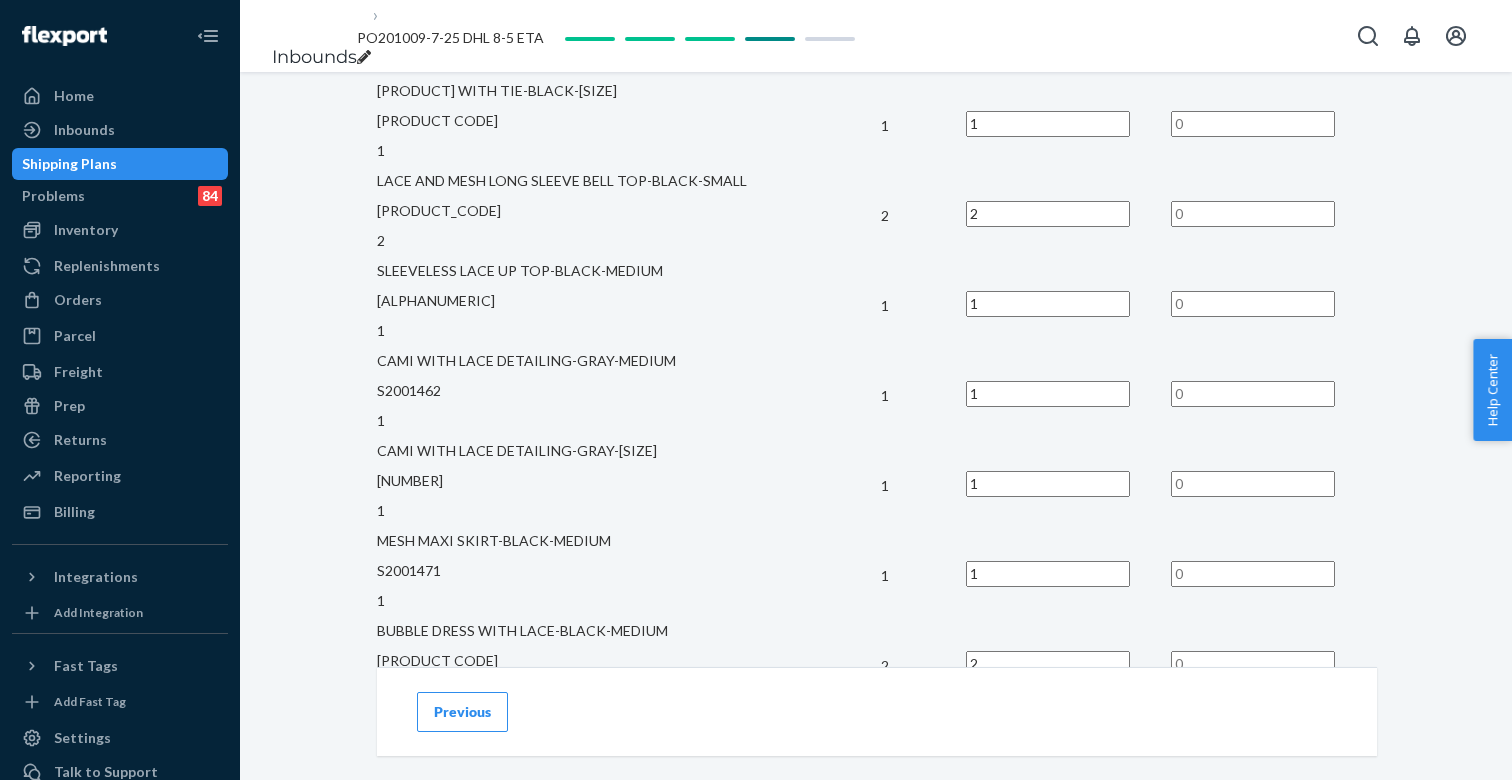 scroll, scrollTop: 3586, scrollLeft: 0, axis: vertical 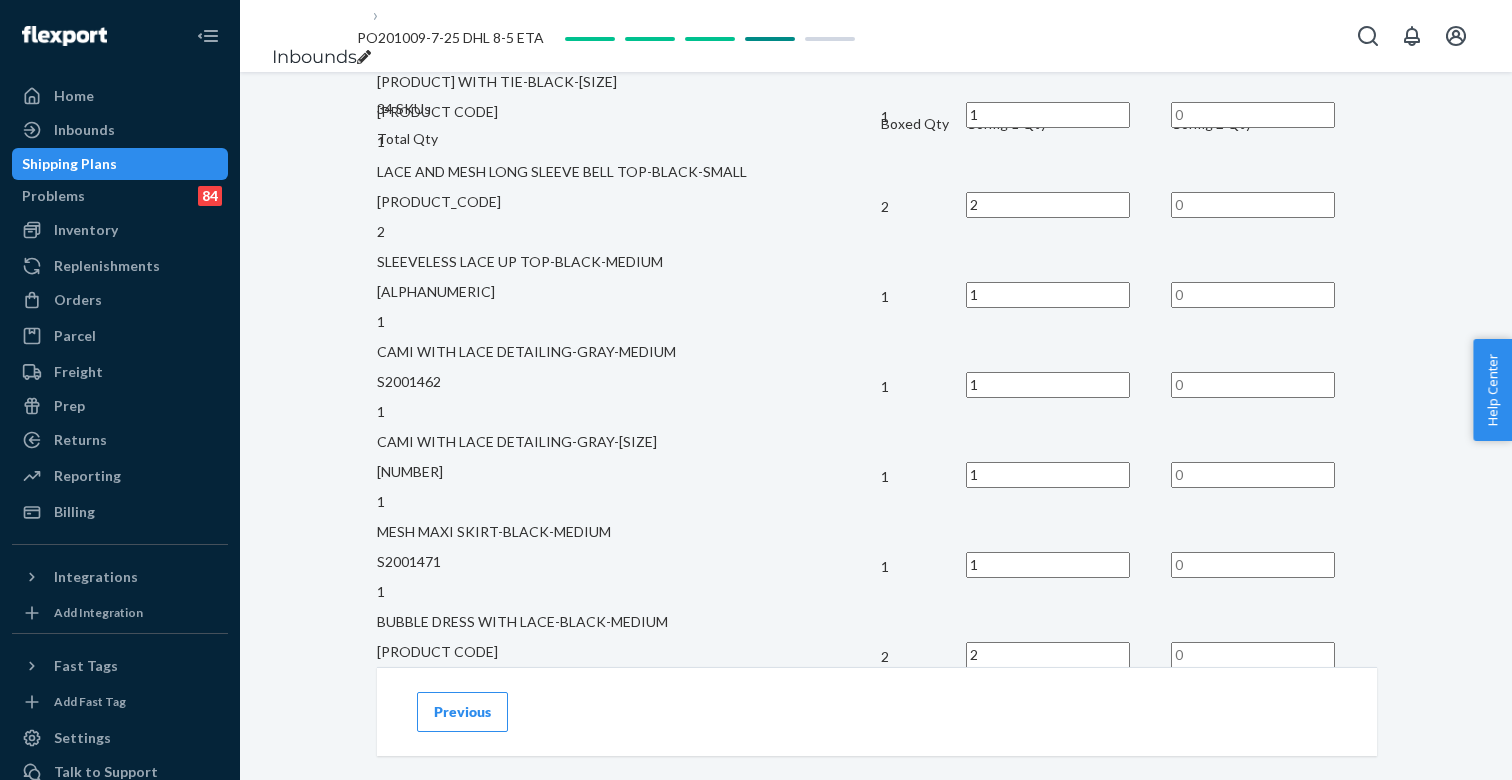 click on "Confirm" at bounding box center (420, 1083) 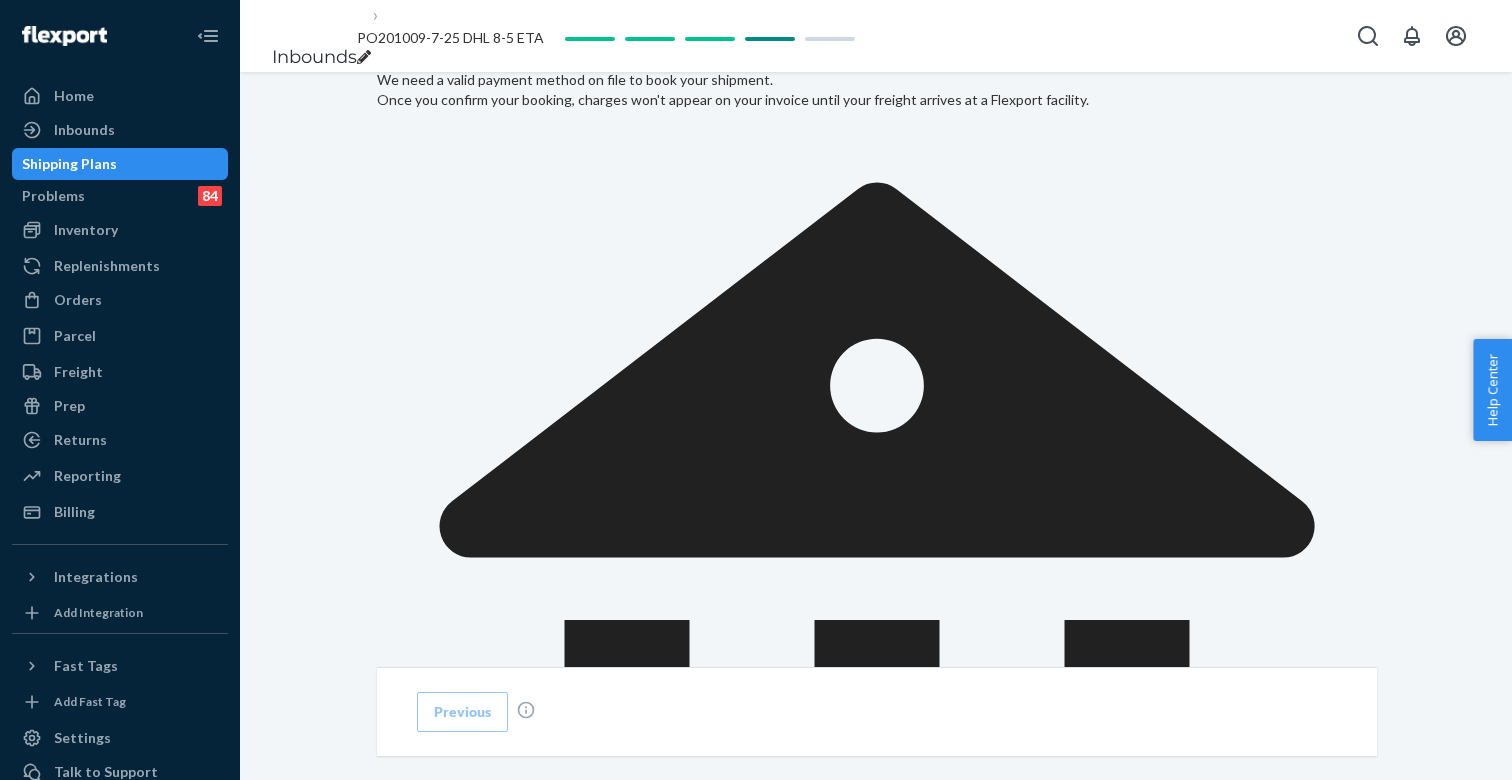 scroll, scrollTop: 726, scrollLeft: 0, axis: vertical 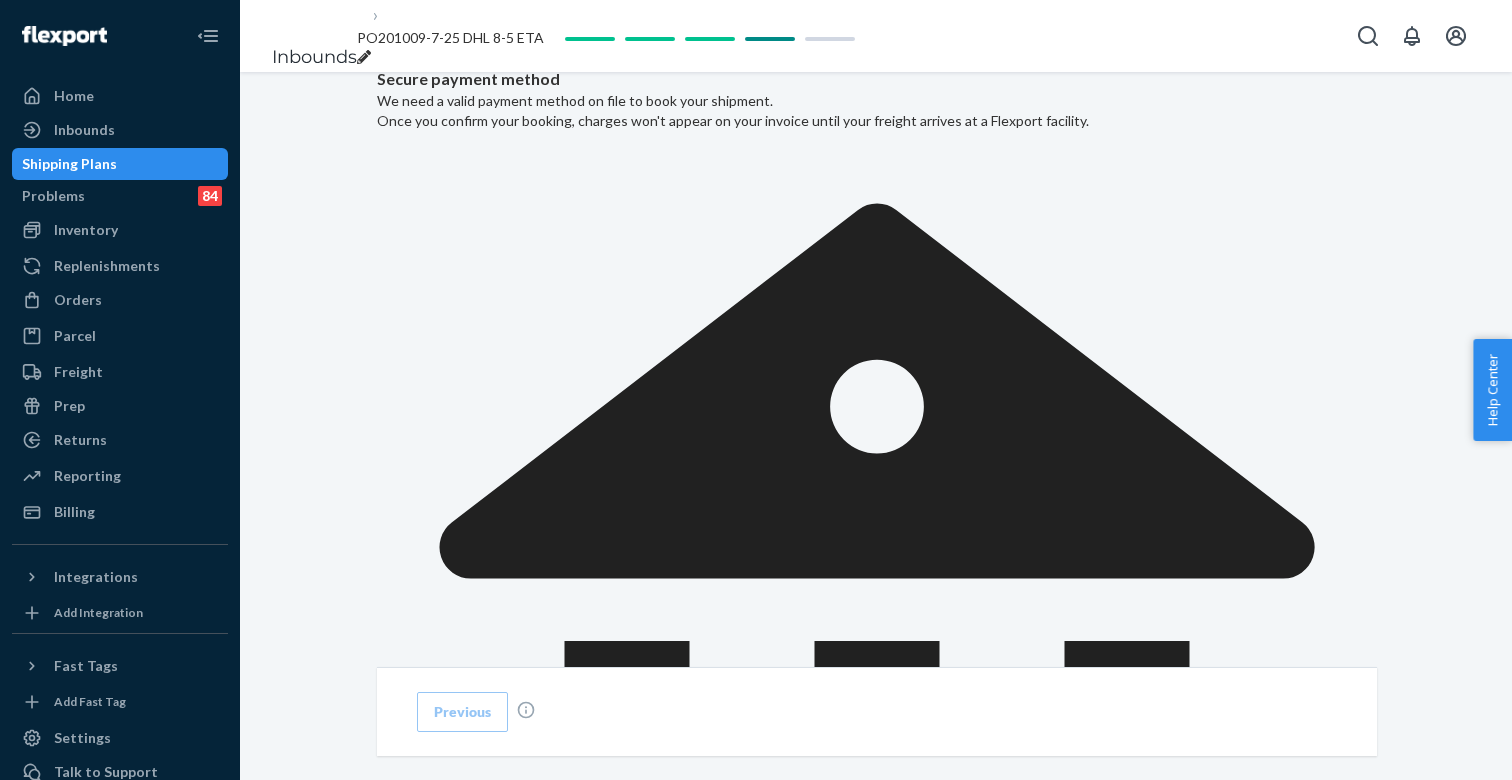 click on "Confirm payment method" at bounding box center [477, 1236] 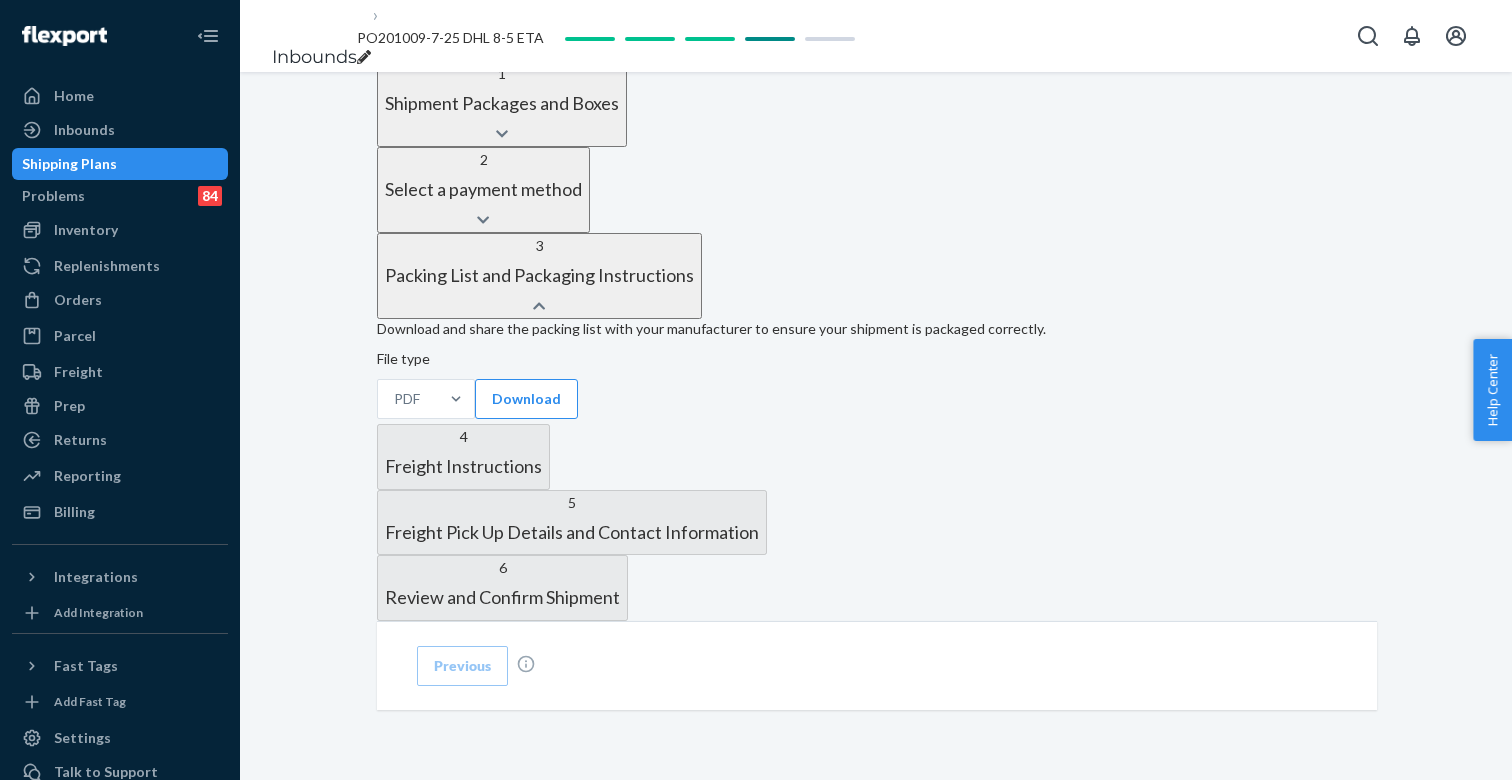 scroll, scrollTop: 1045, scrollLeft: 0, axis: vertical 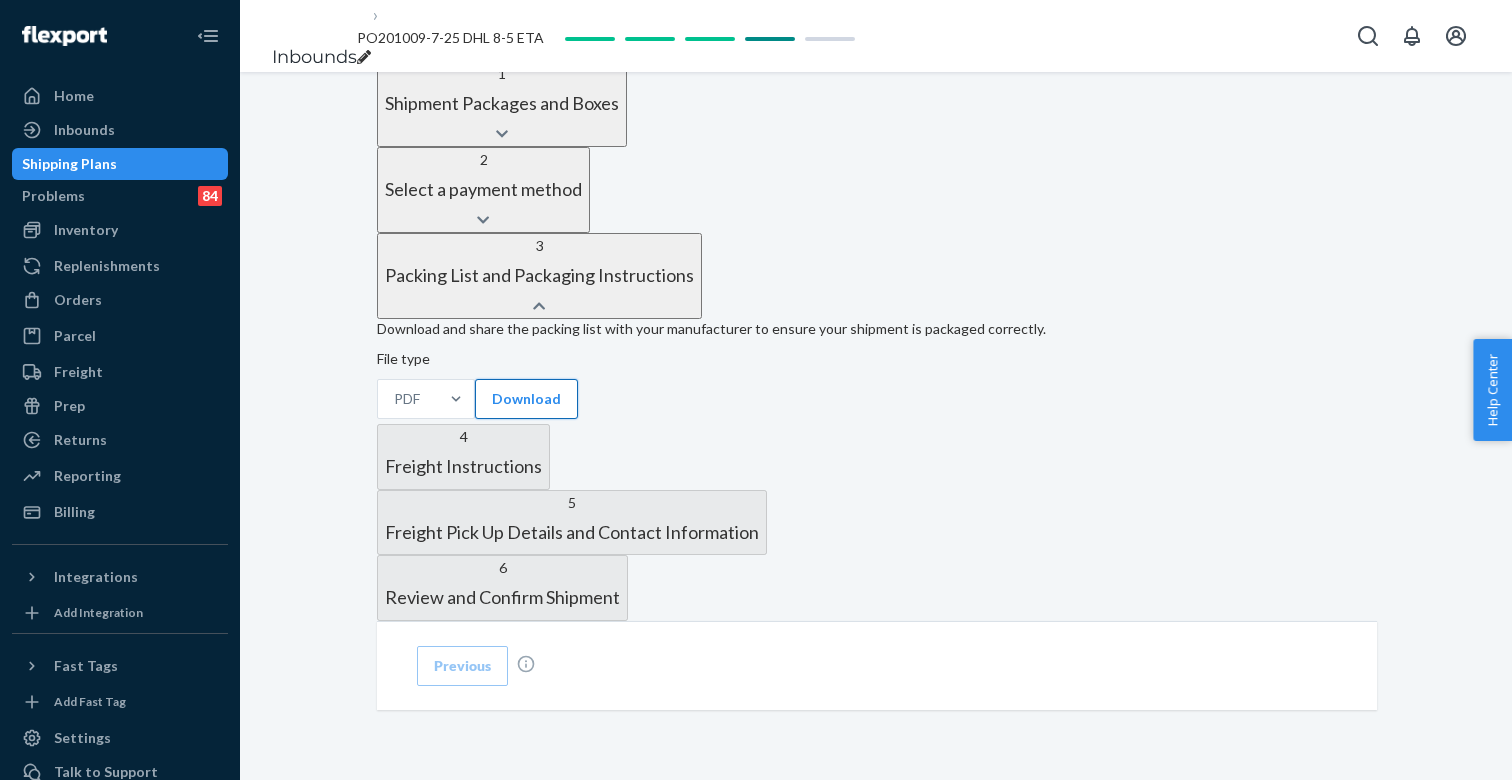 click on "Download" at bounding box center [526, 399] 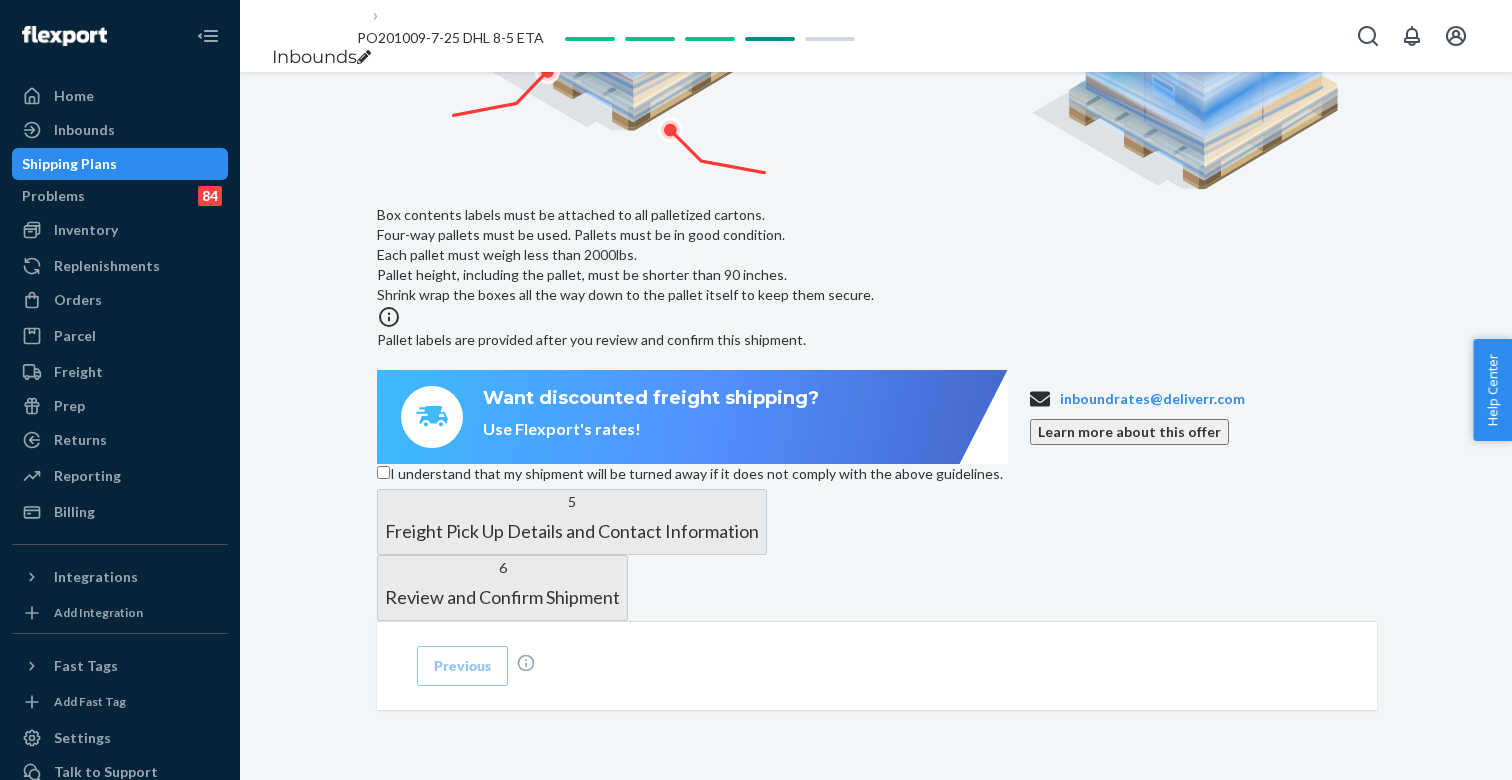 click on "I understand that my shipment will be turned away if it does not comply with the above guidelines." at bounding box center [383, 472] 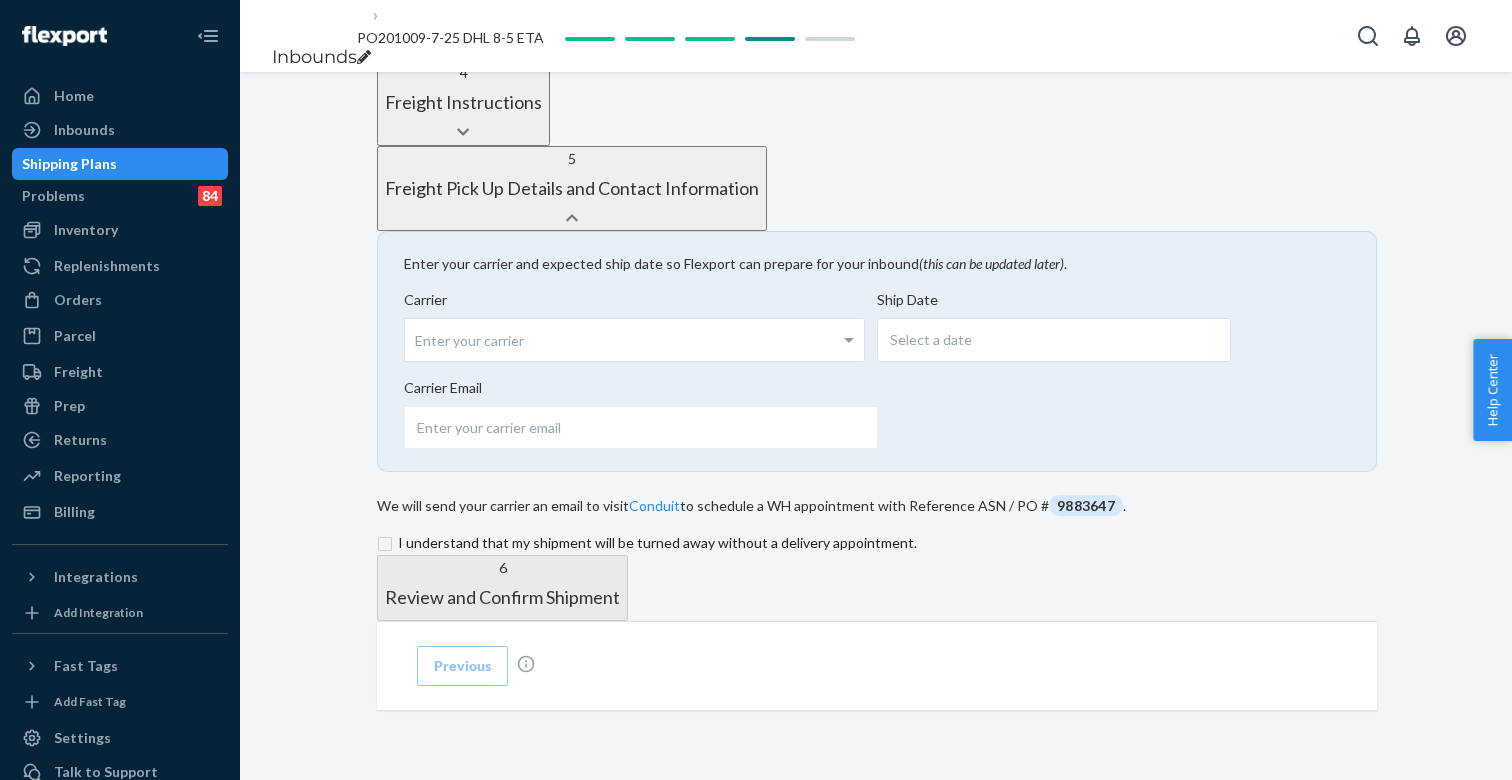 scroll, scrollTop: 1191, scrollLeft: 0, axis: vertical 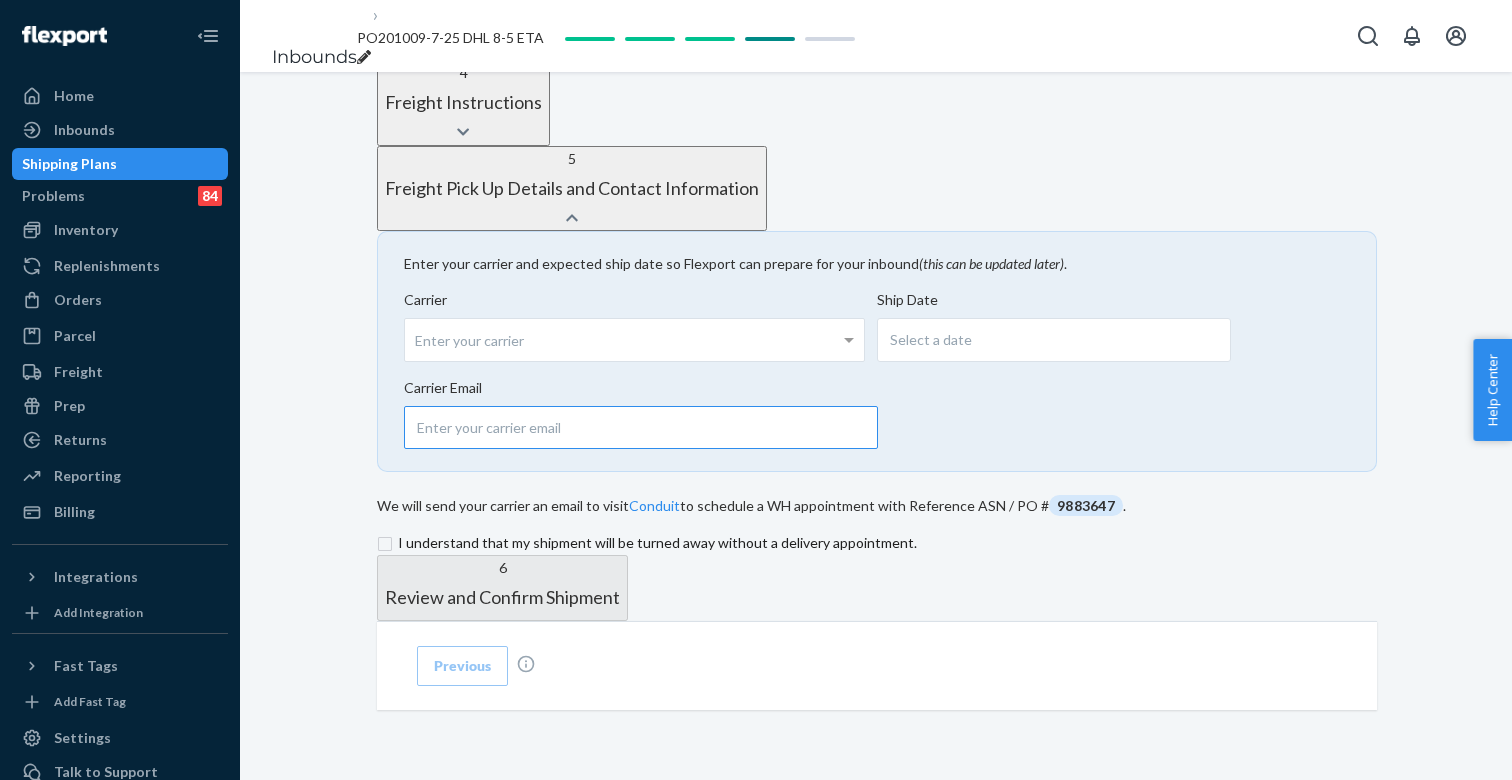 click at bounding box center (641, 427) 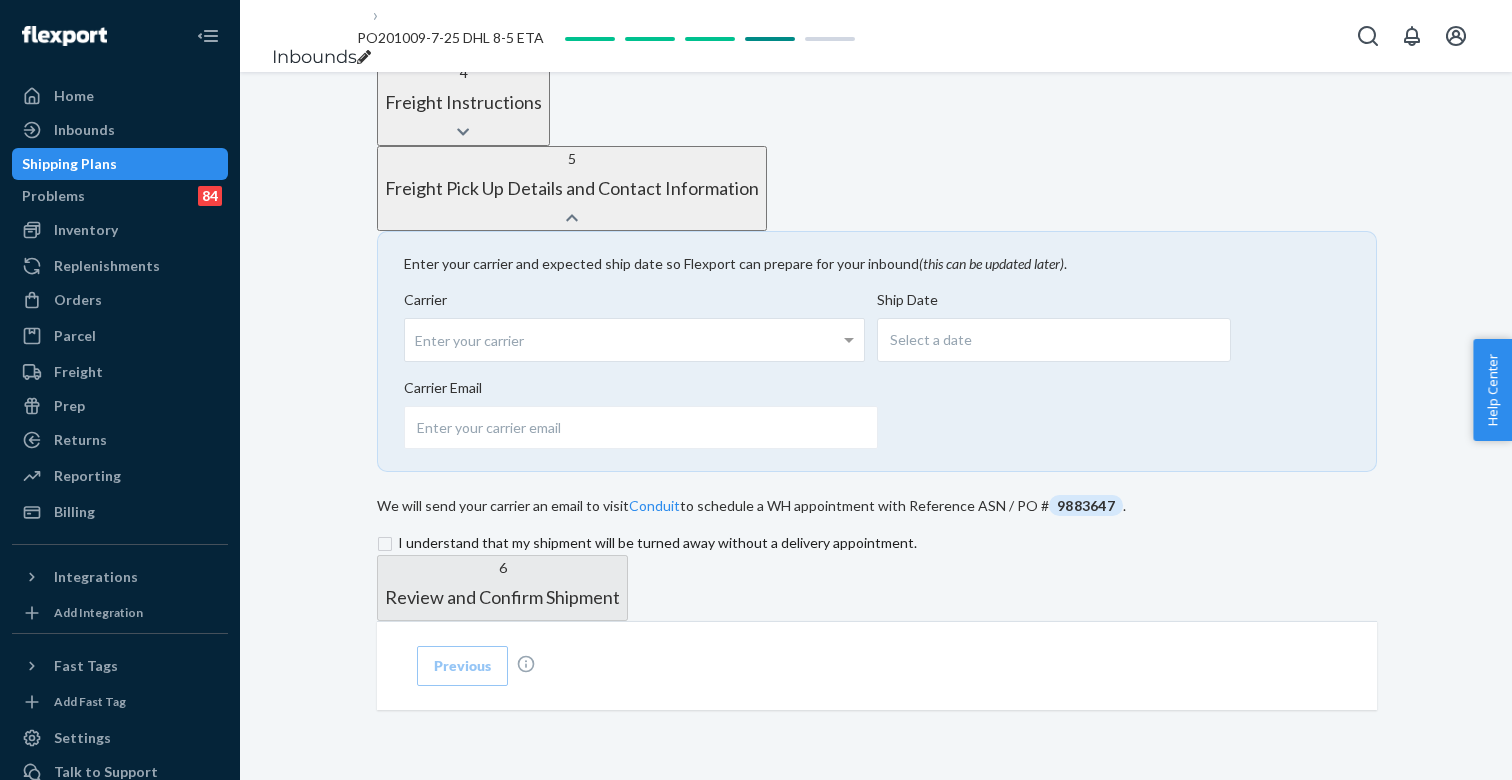 click on "Enter your carrier" at bounding box center [634, 340] 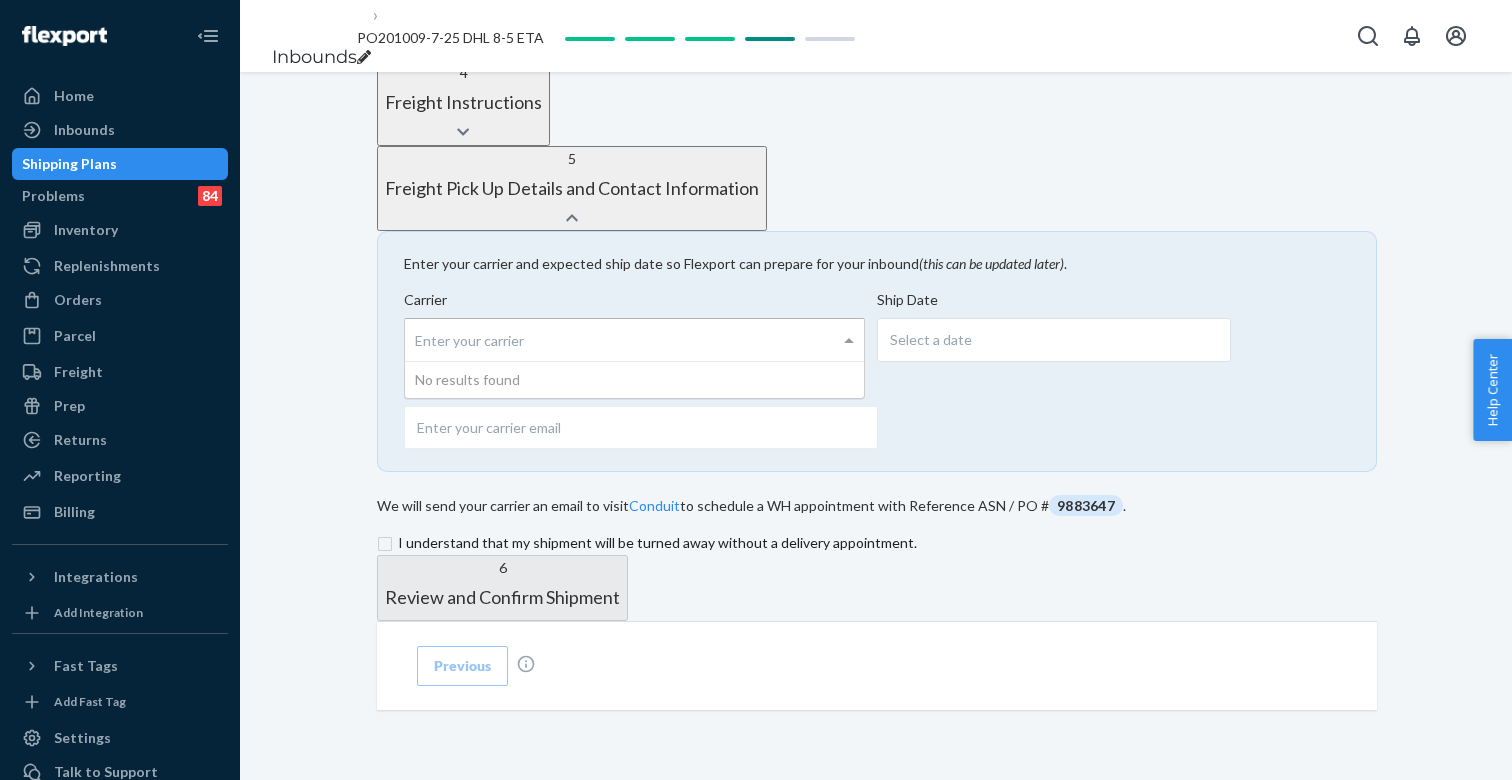 click on "Enter your carrier" at bounding box center [634, 340] 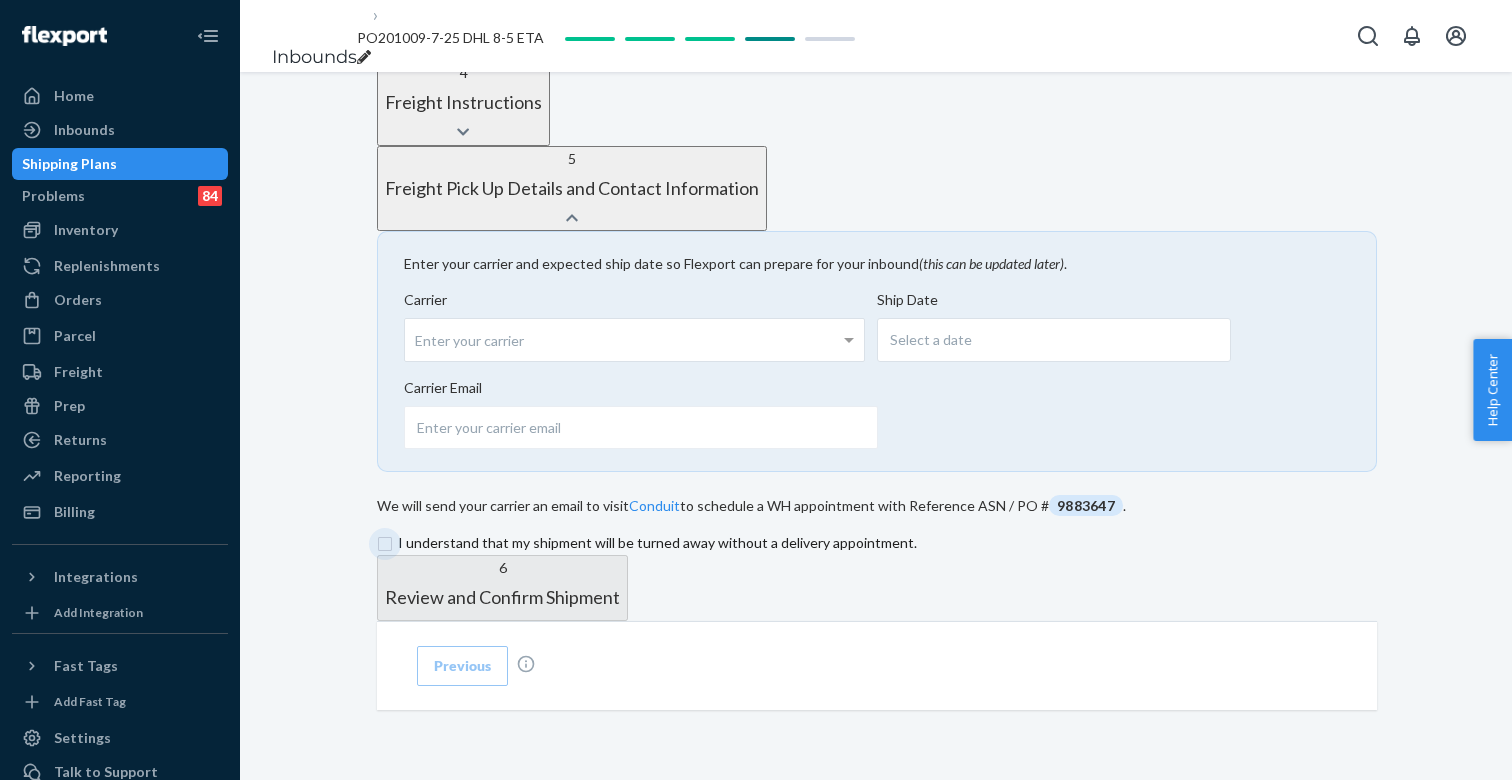 click at bounding box center (877, 543) 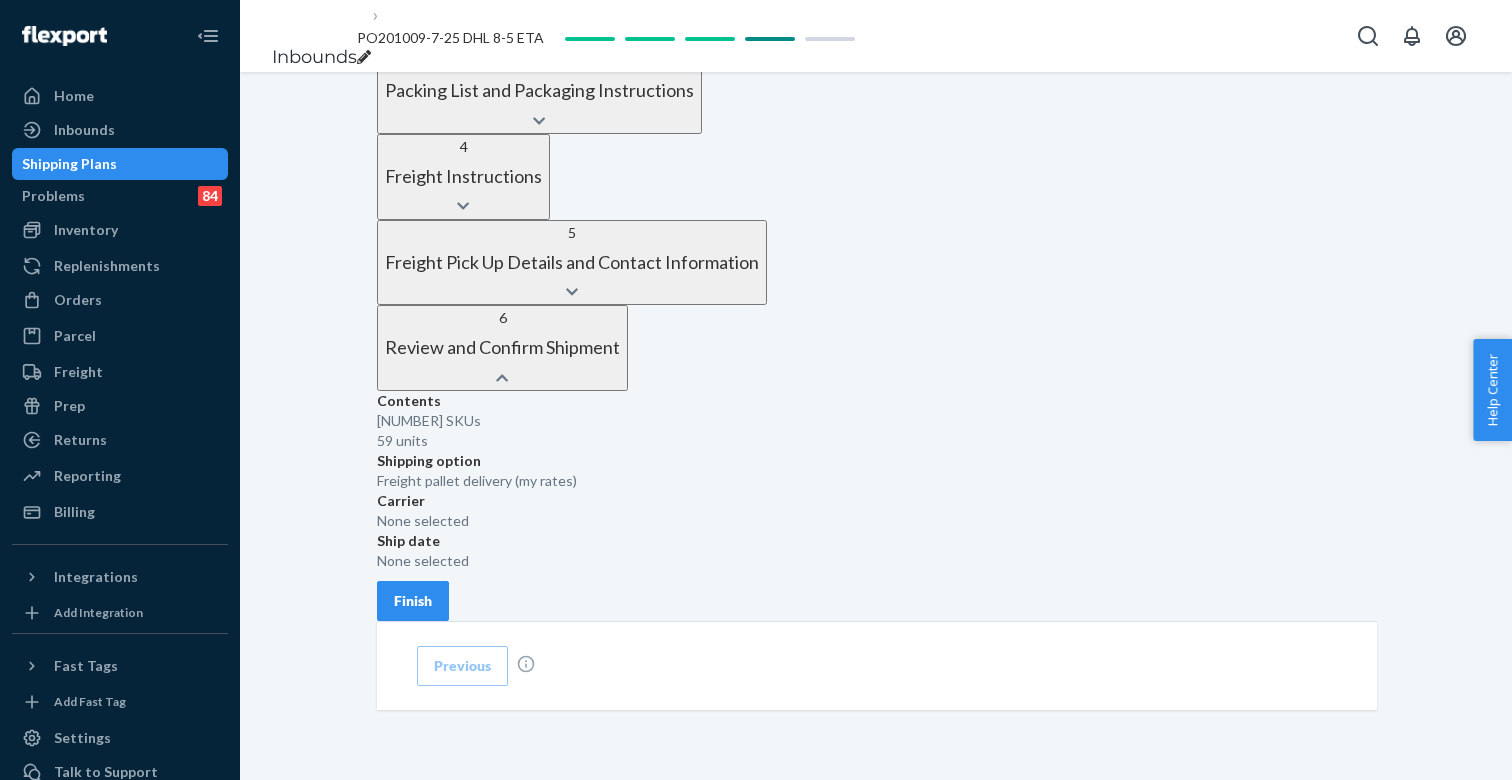 click on "Finish" at bounding box center [413, 601] 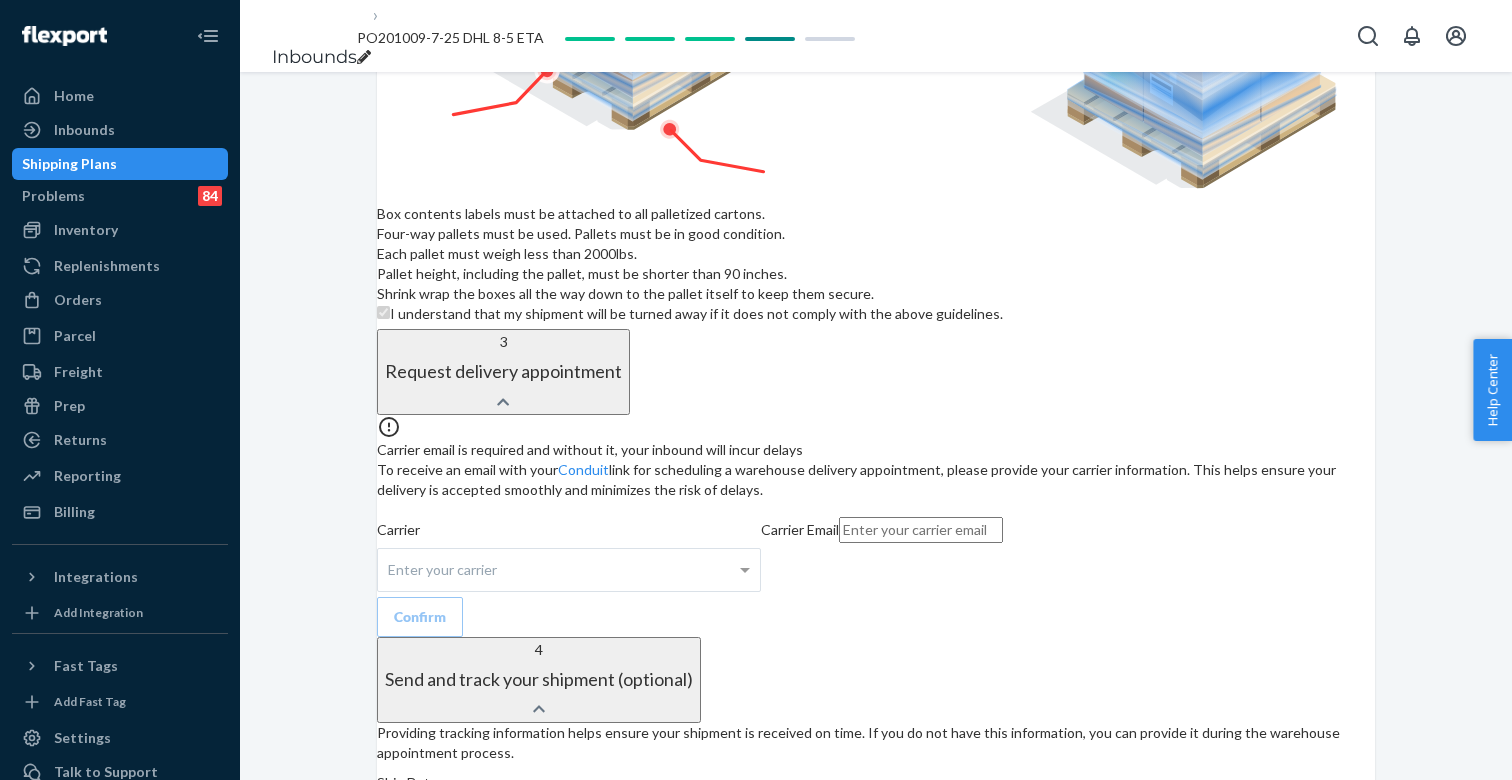 scroll, scrollTop: 1635, scrollLeft: 0, axis: vertical 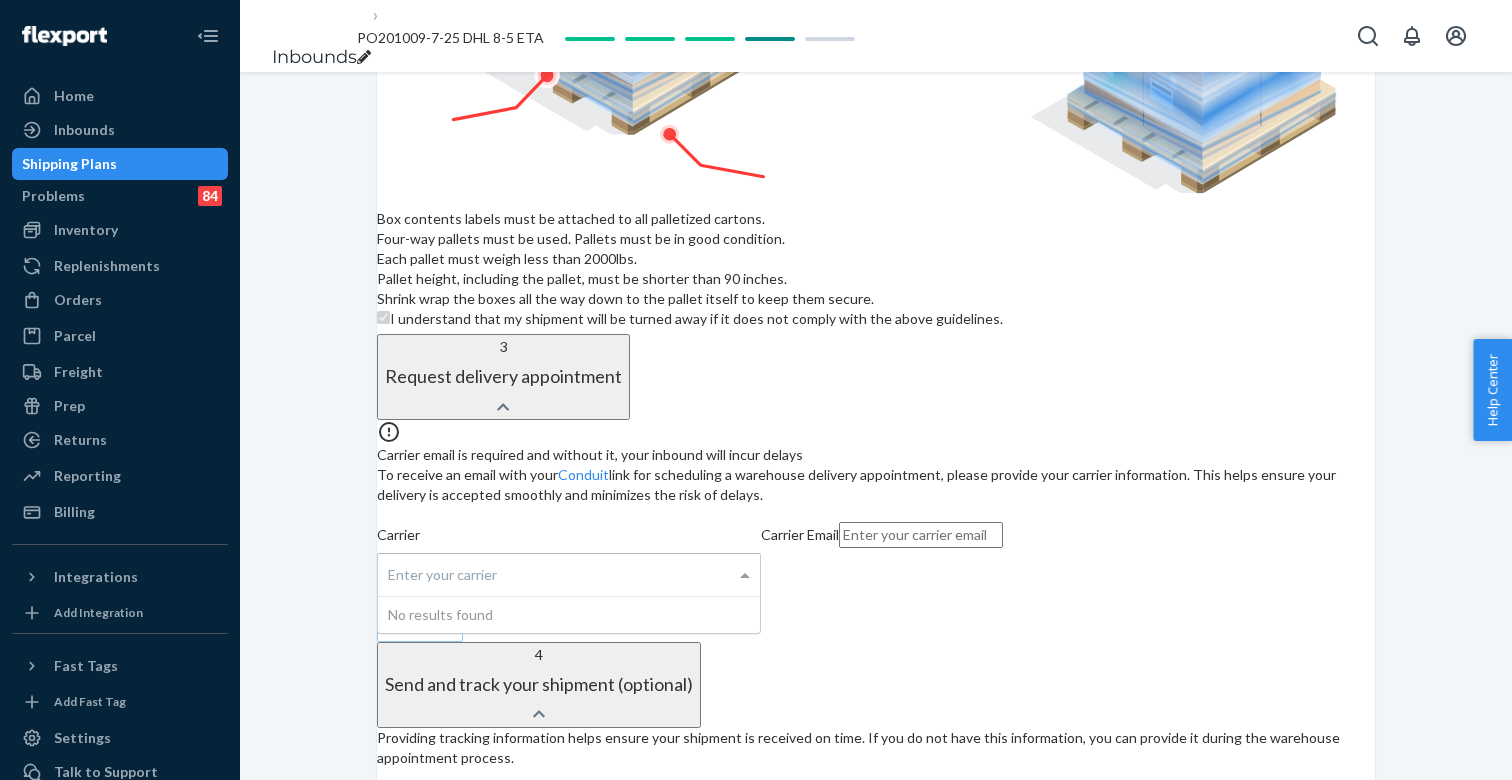 click on "Enter your carrier" at bounding box center [569, 575] 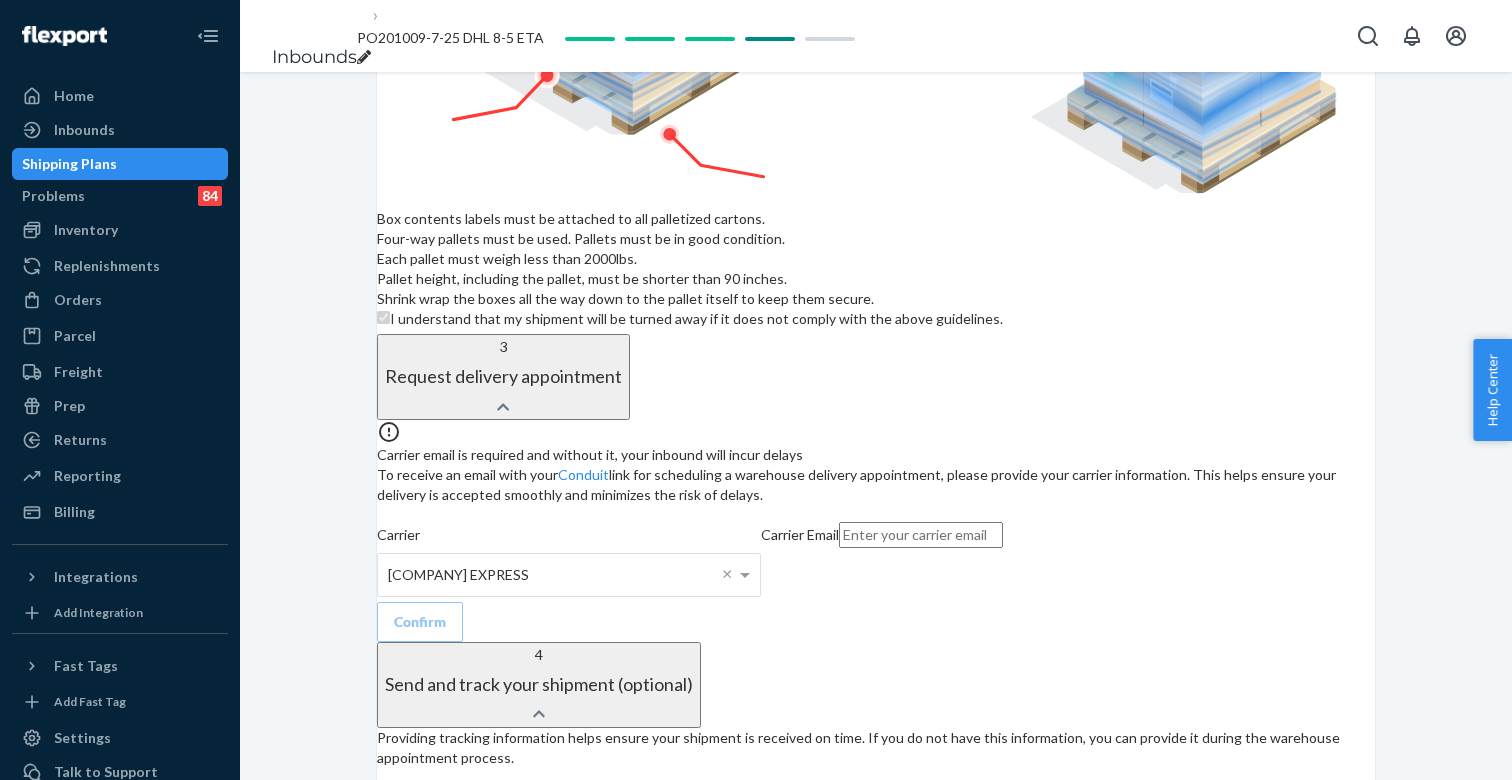 click at bounding box center (921, 535) 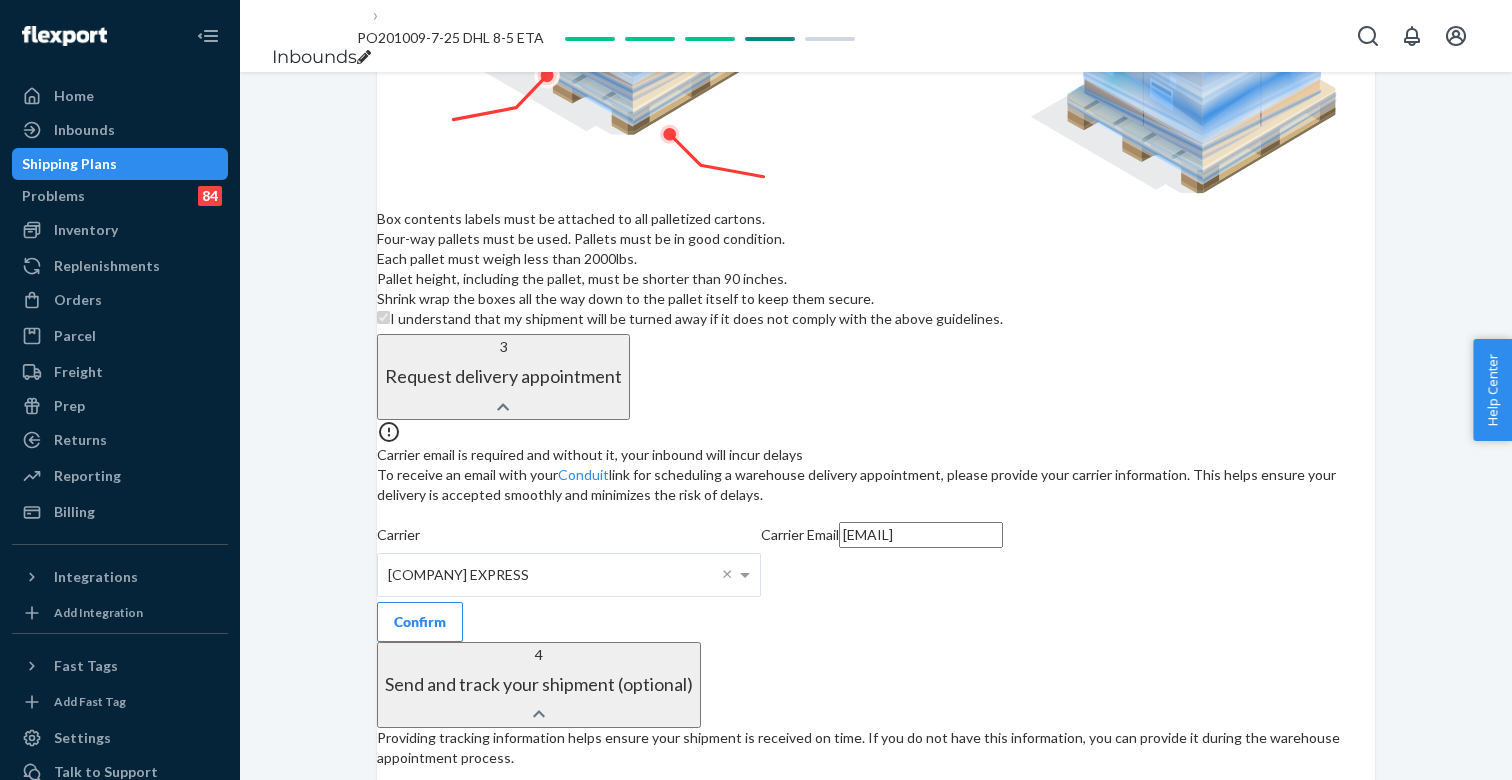 click on "Confirm" at bounding box center (420, 622) 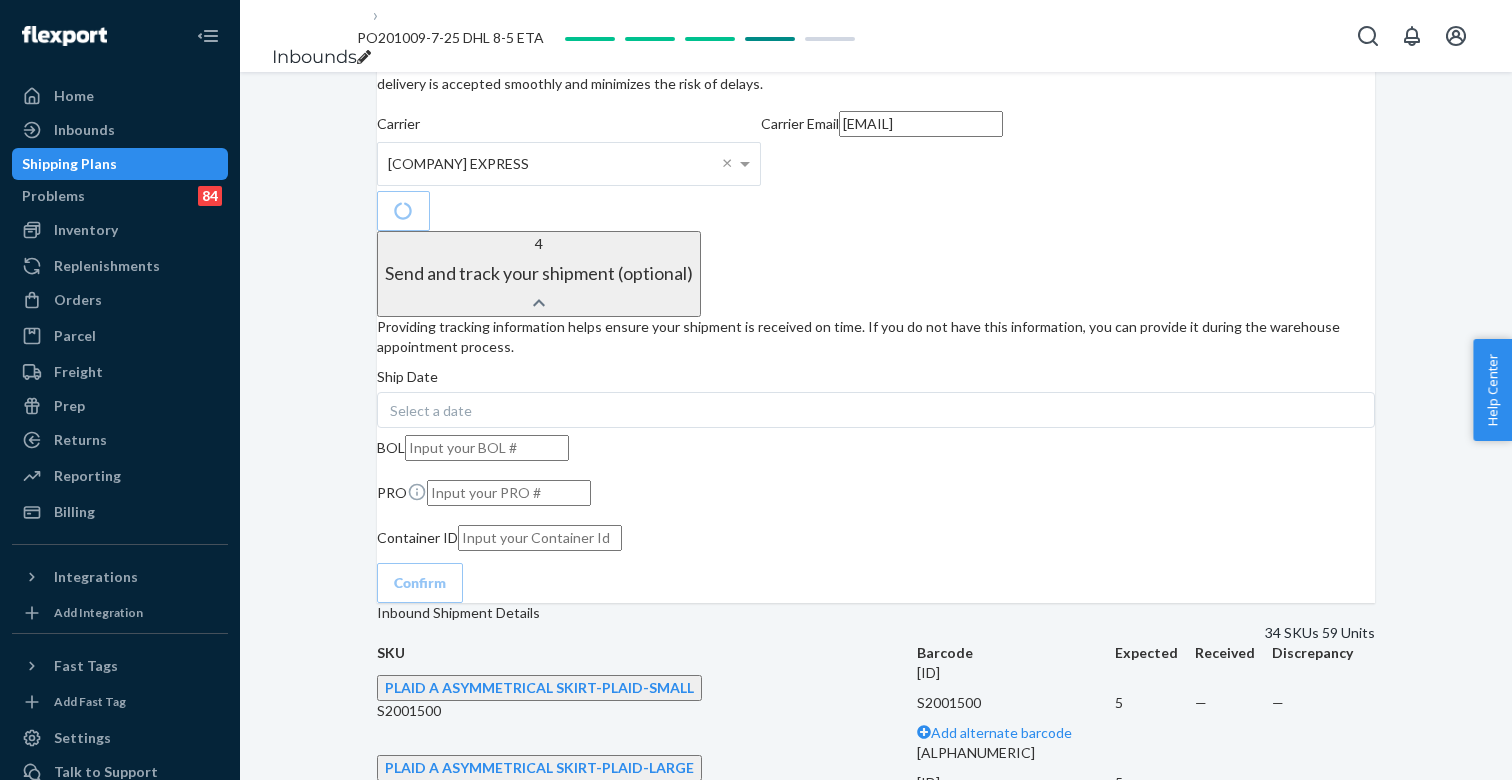 scroll, scrollTop: 2187, scrollLeft: 0, axis: vertical 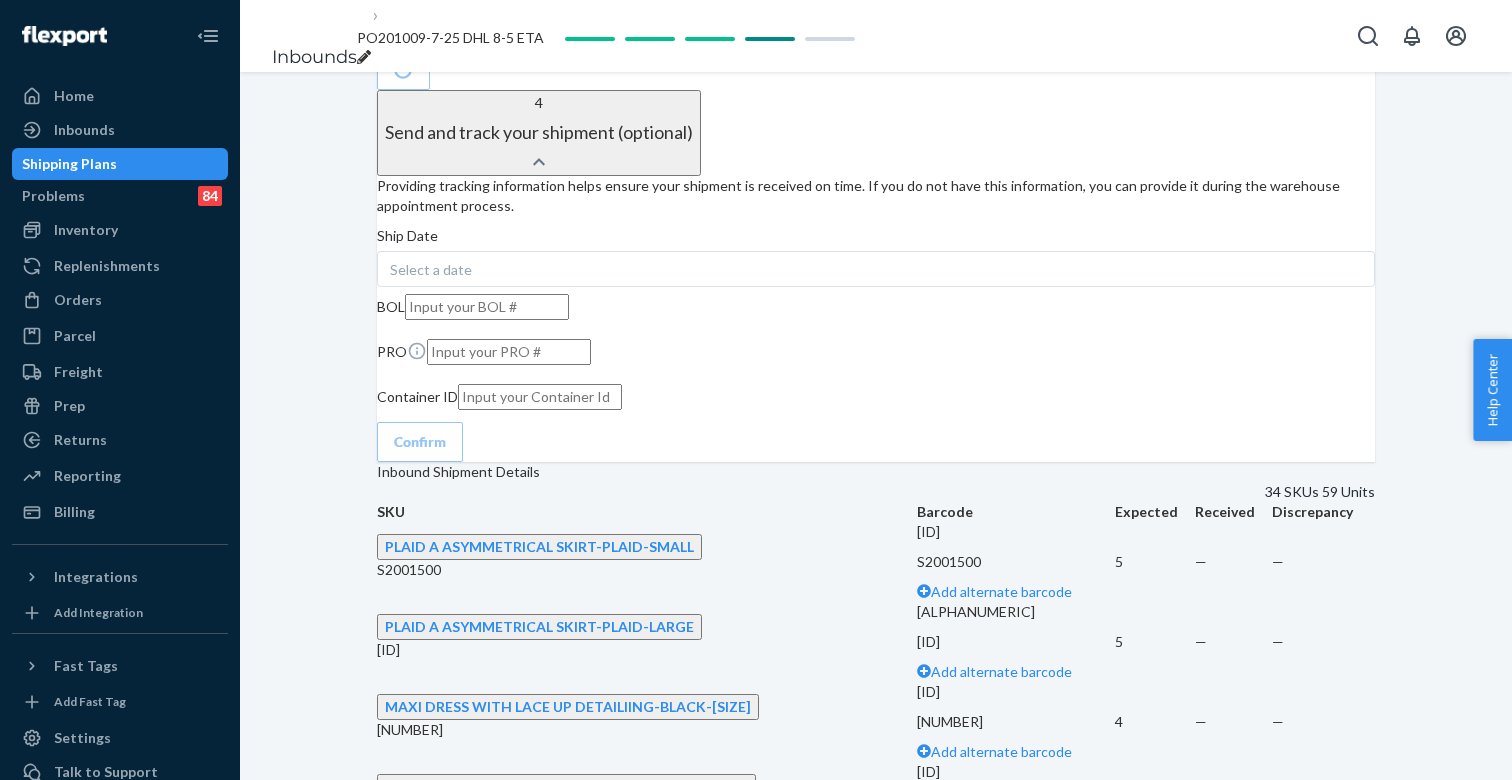 click at bounding box center (509, 352) 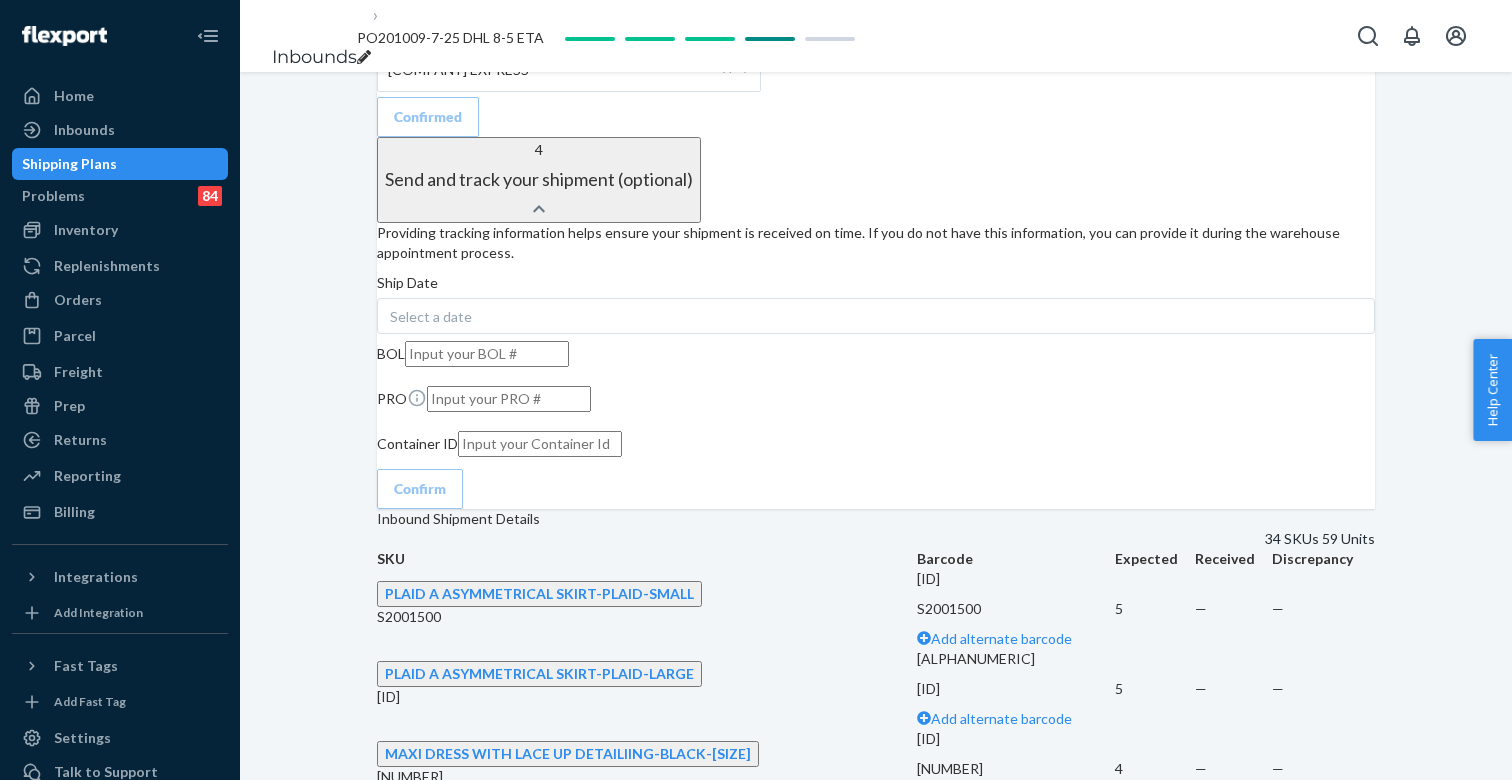 paste on "WAYBILL [NUMBER] [NUMBER] [NUMBER]" 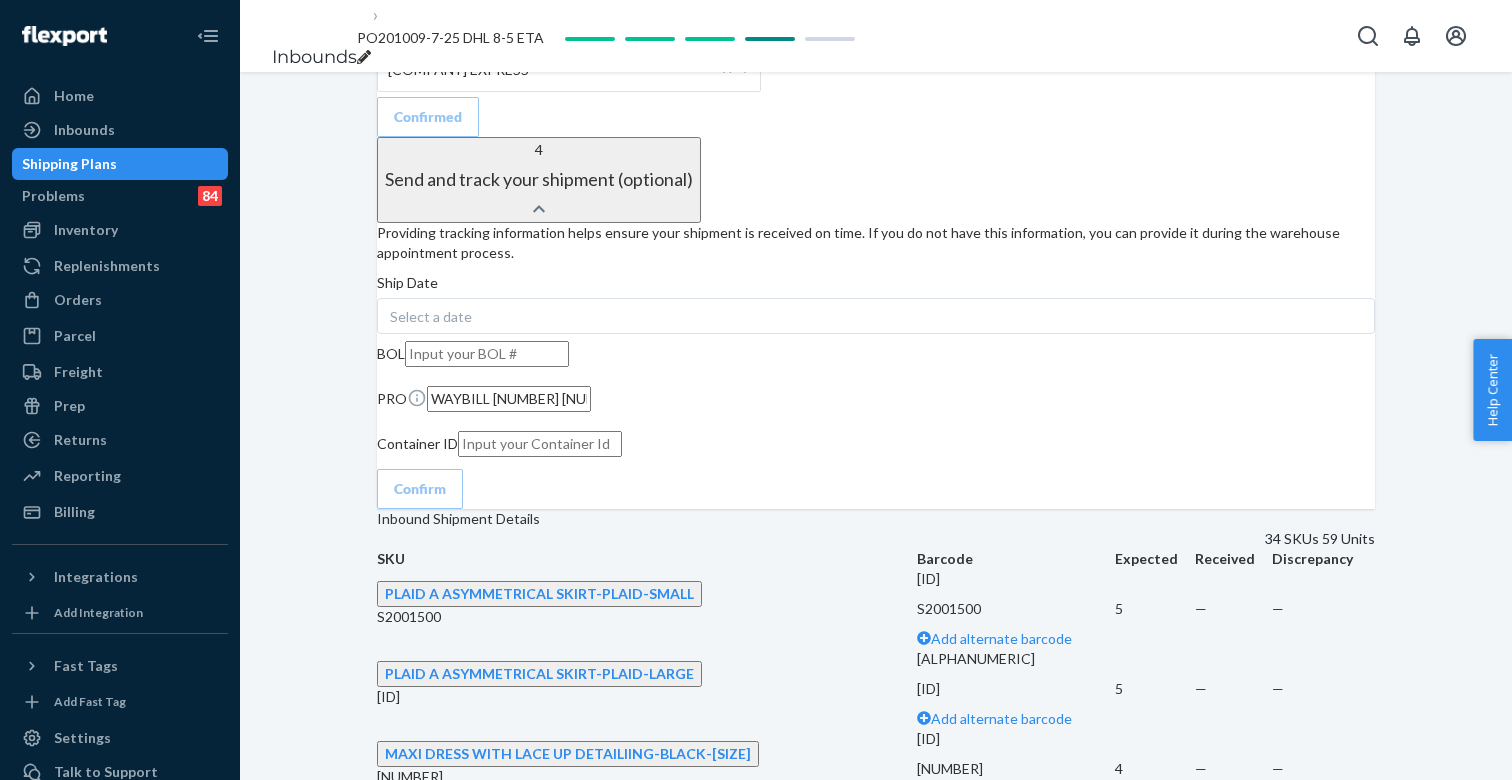 scroll, scrollTop: 2286, scrollLeft: 0, axis: vertical 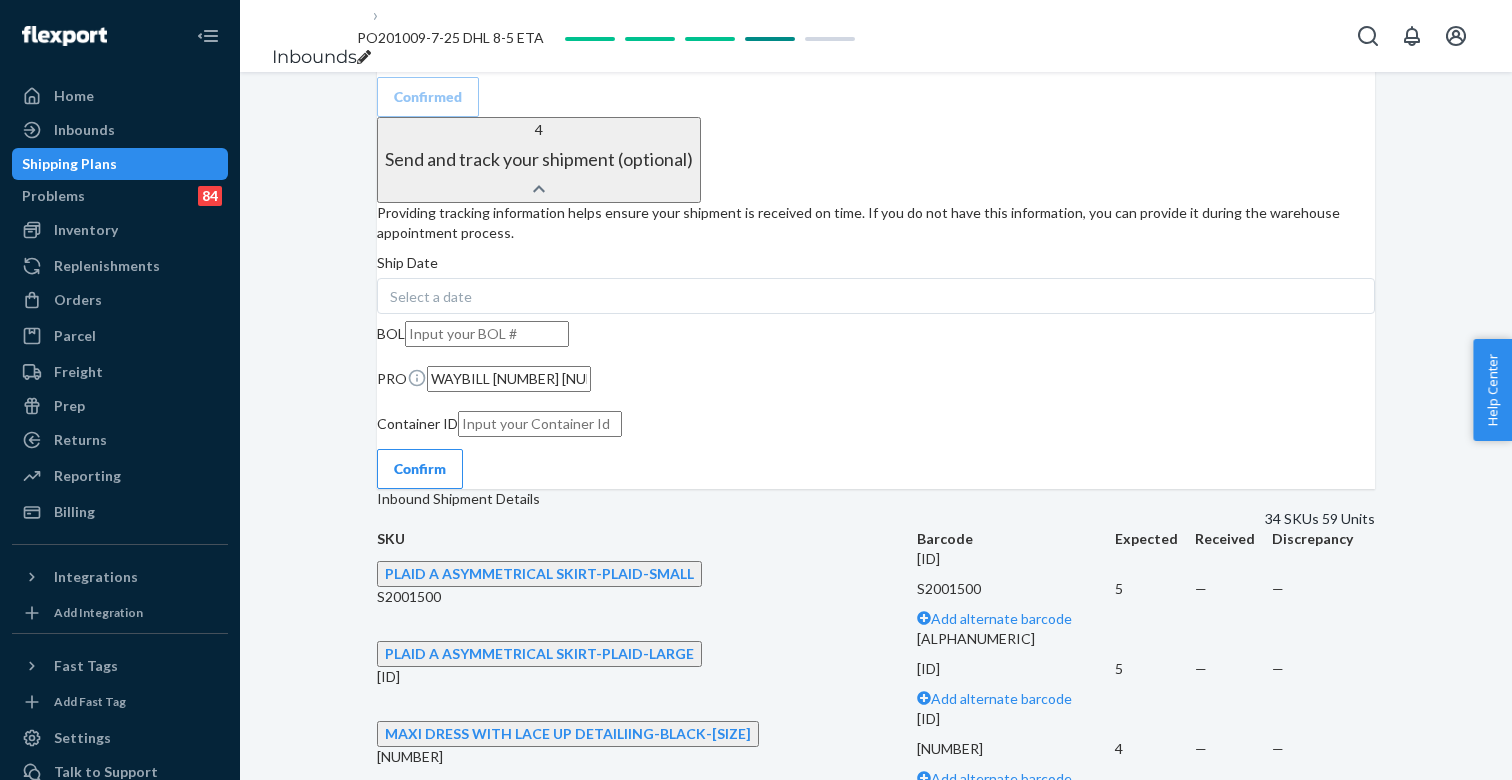click at bounding box center [540, 424] 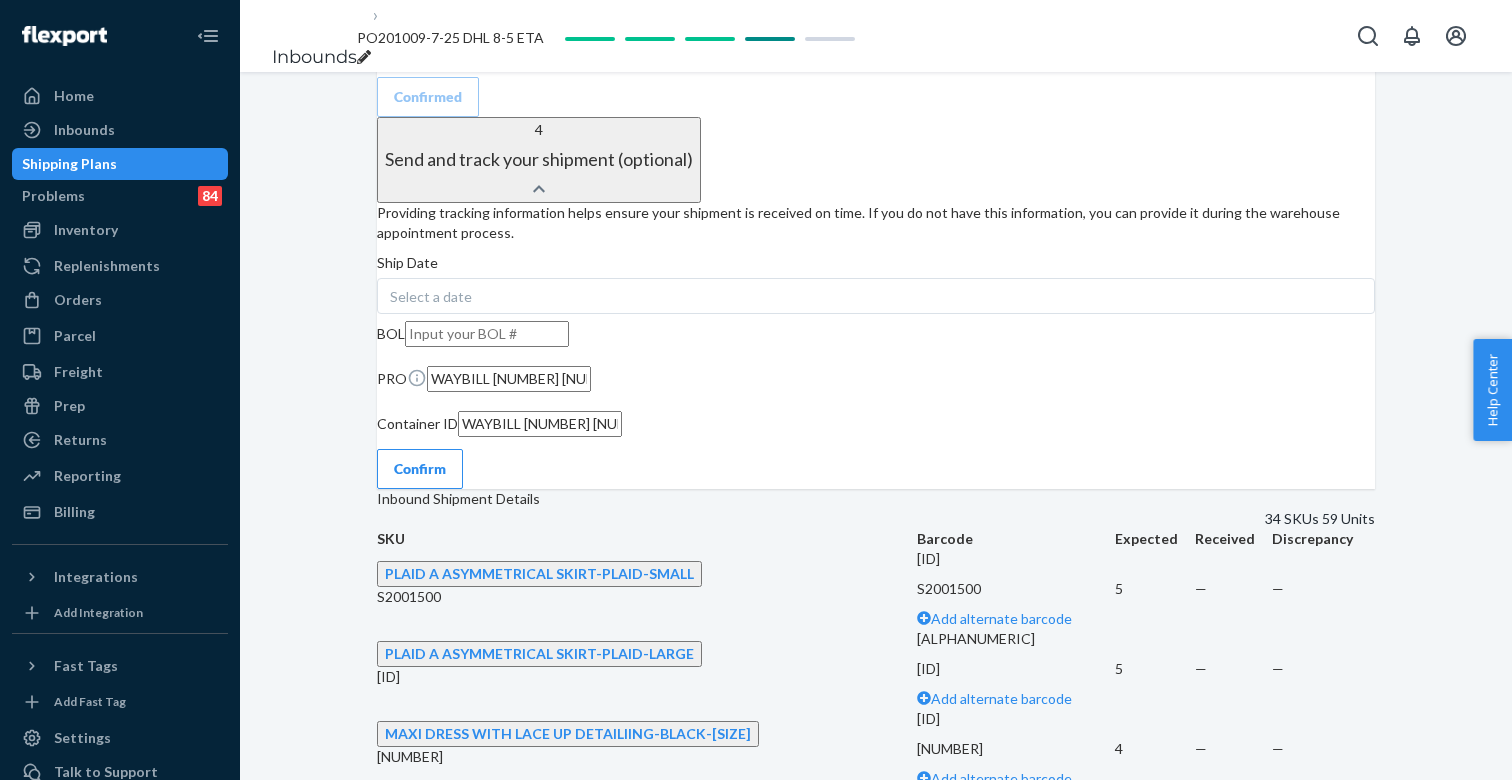 click at bounding box center (487, 334) 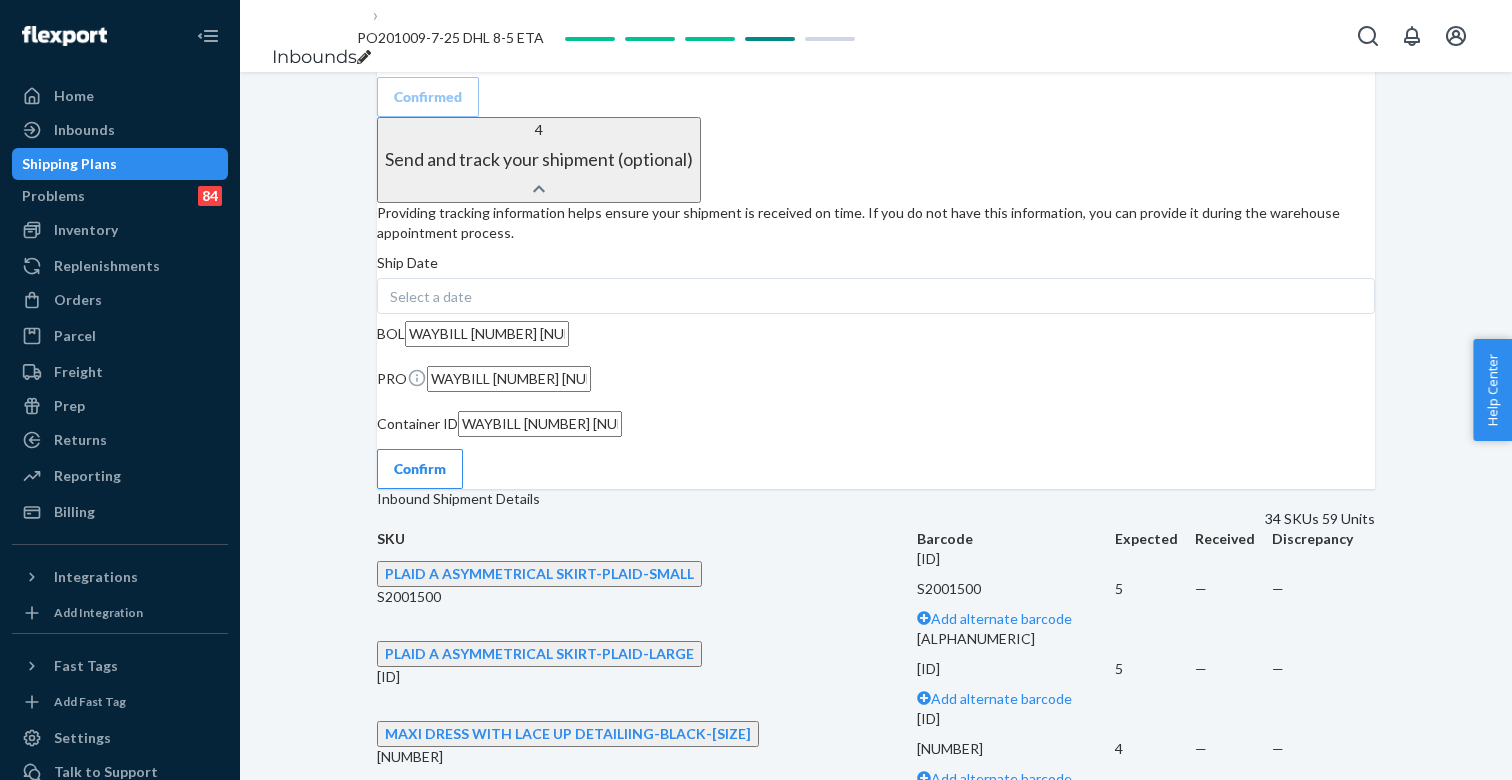 click on "Confirm" at bounding box center (420, 469) 